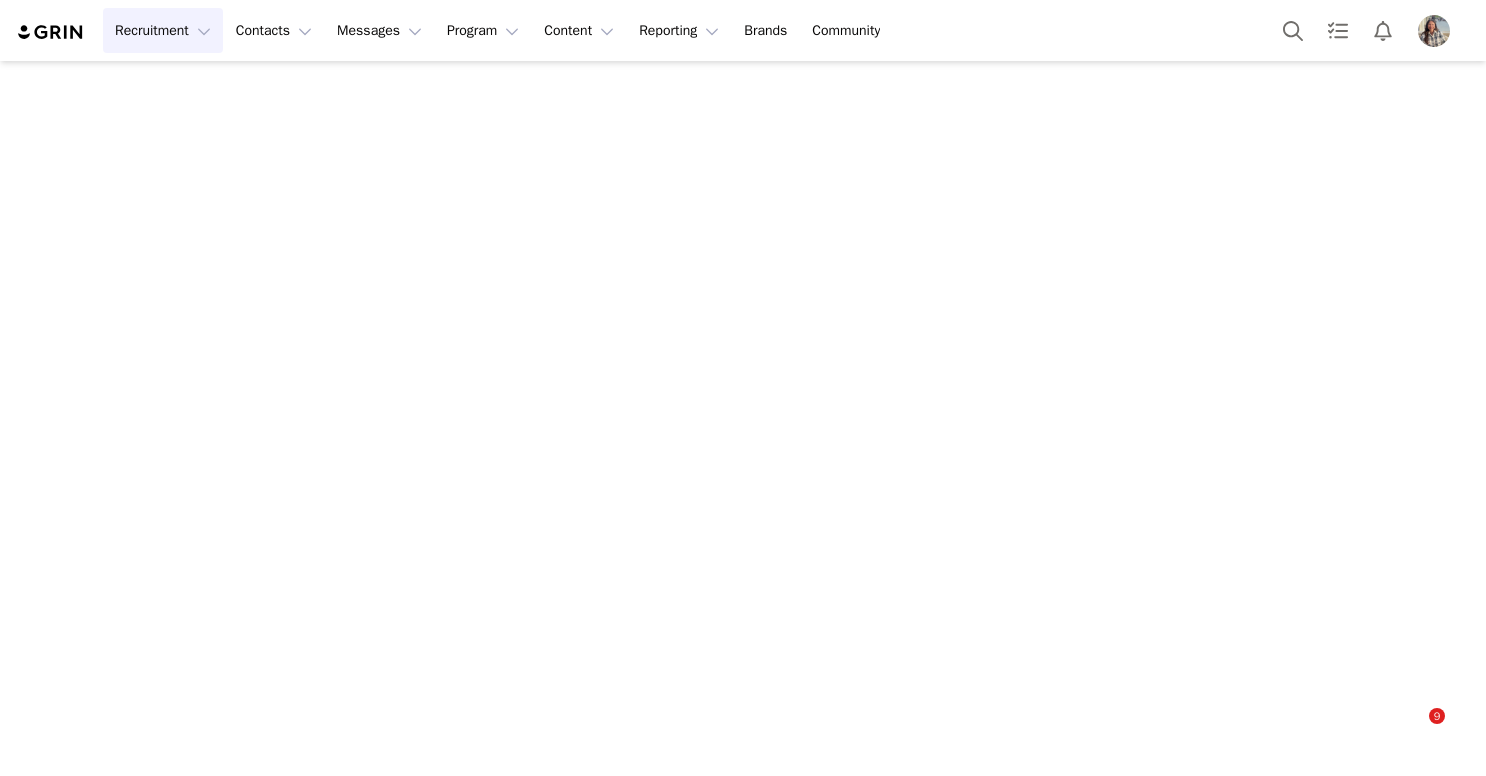 scroll, scrollTop: 0, scrollLeft: 0, axis: both 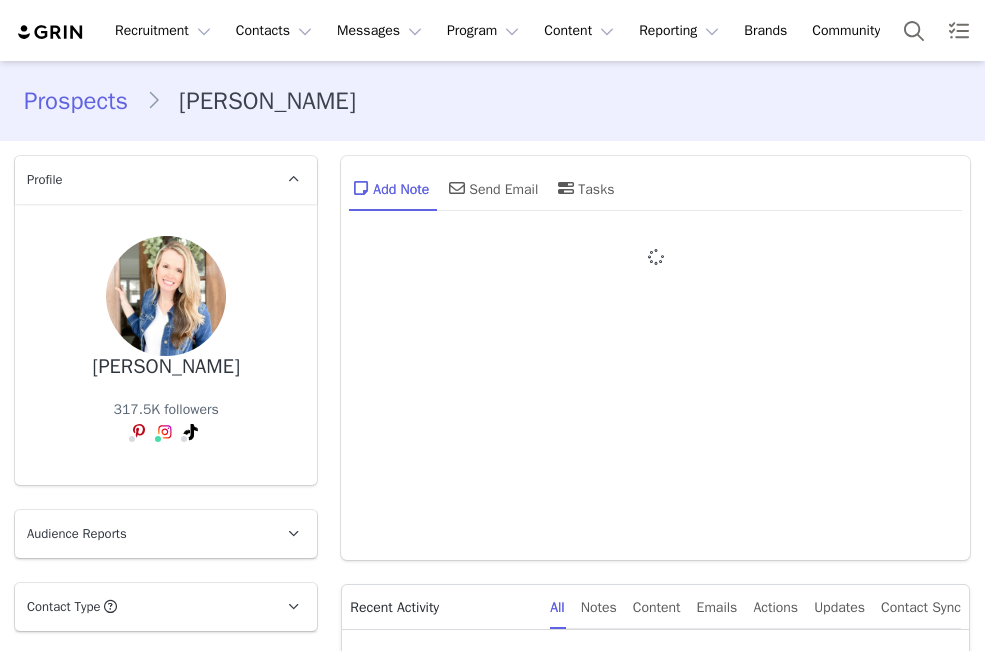 type on "+1 ([GEOGRAPHIC_DATA])" 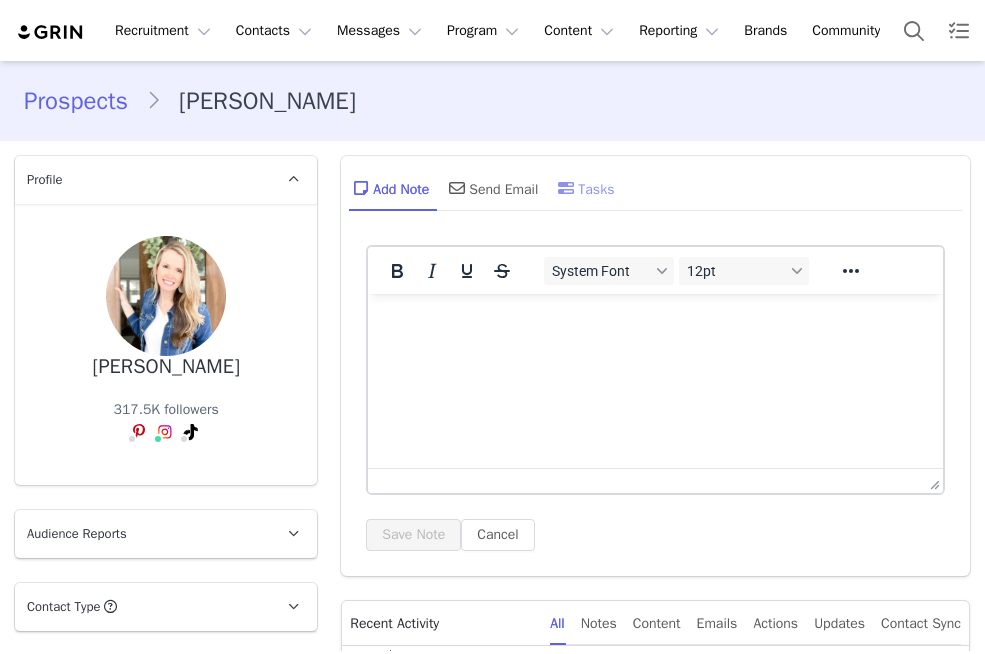 scroll, scrollTop: 0, scrollLeft: 0, axis: both 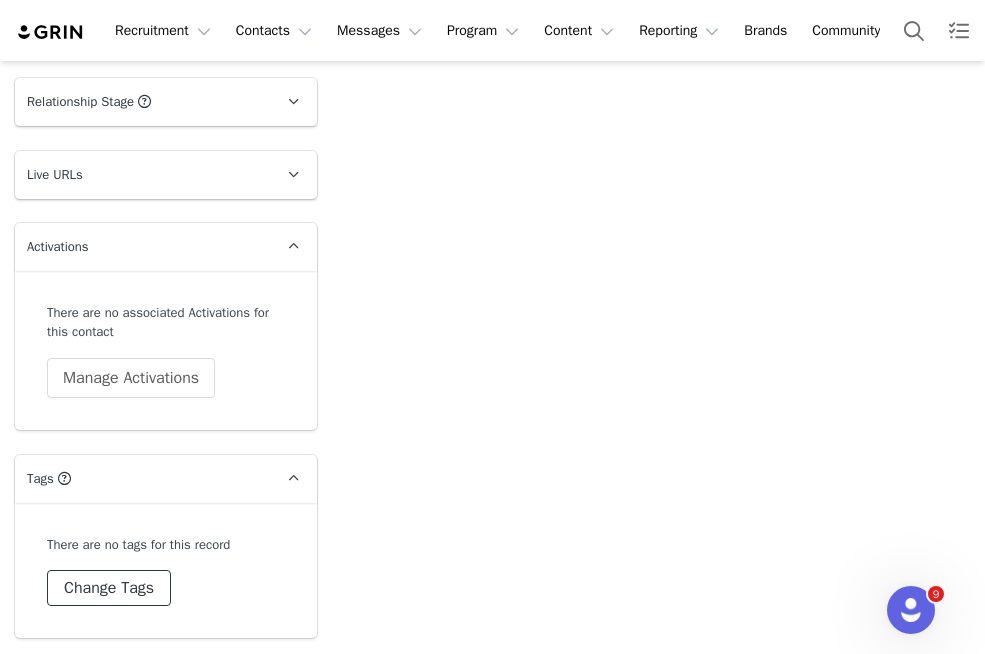 click on "Change Tags" at bounding box center (109, 588) 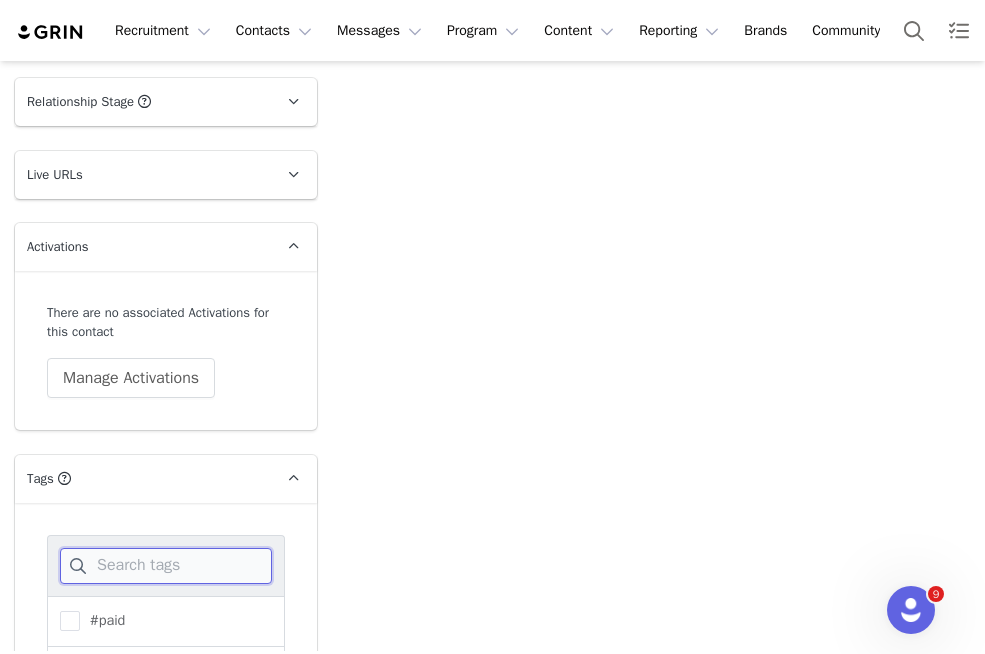 click at bounding box center [166, 566] 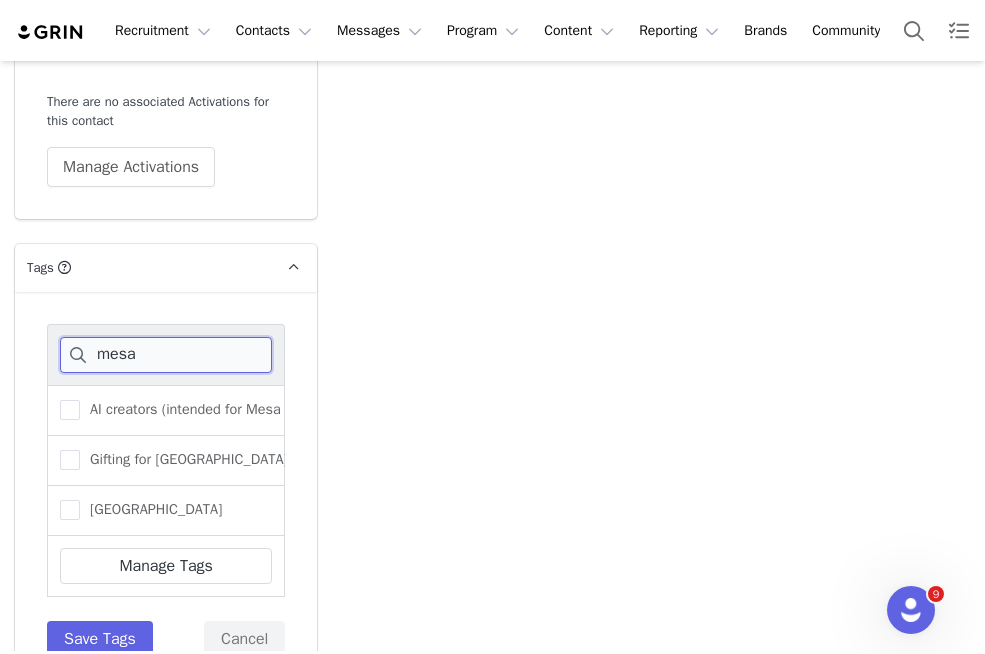 scroll, scrollTop: 3871, scrollLeft: 0, axis: vertical 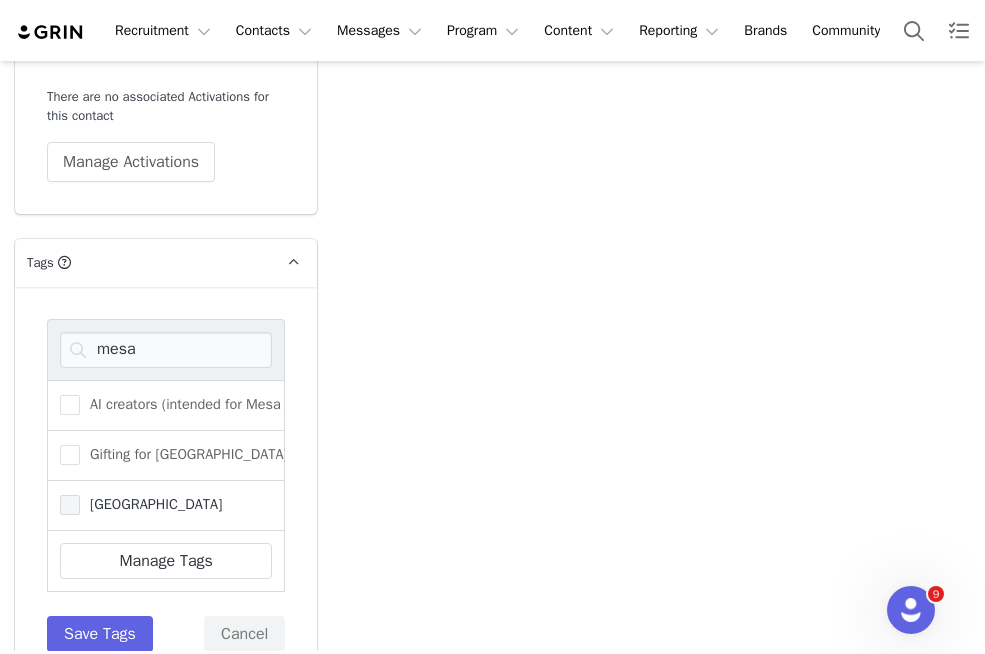 click at bounding box center (70, 505) 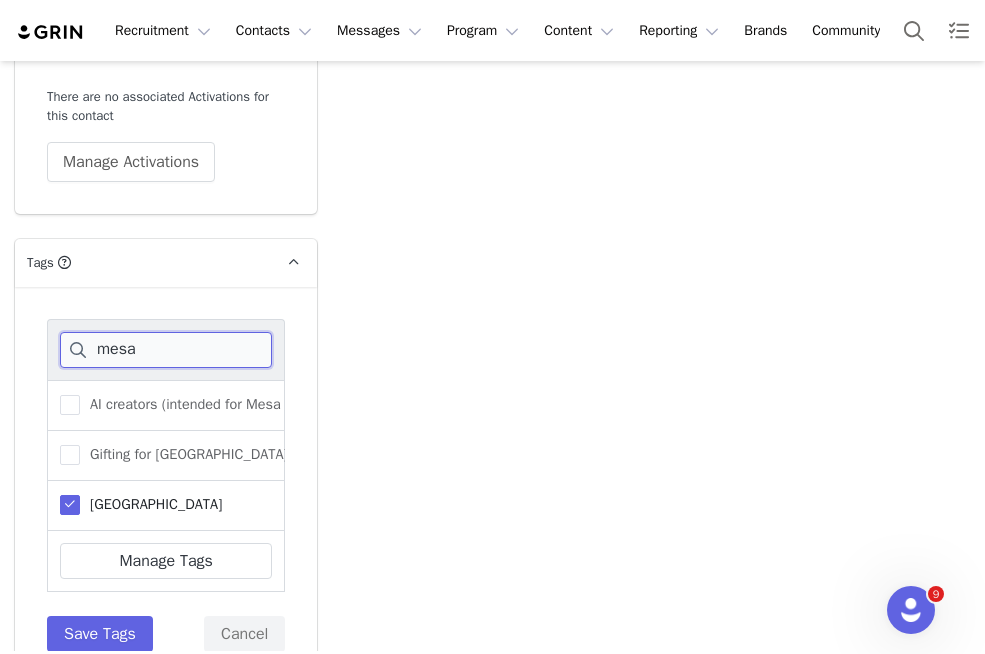 click on "mesa" at bounding box center [166, 350] 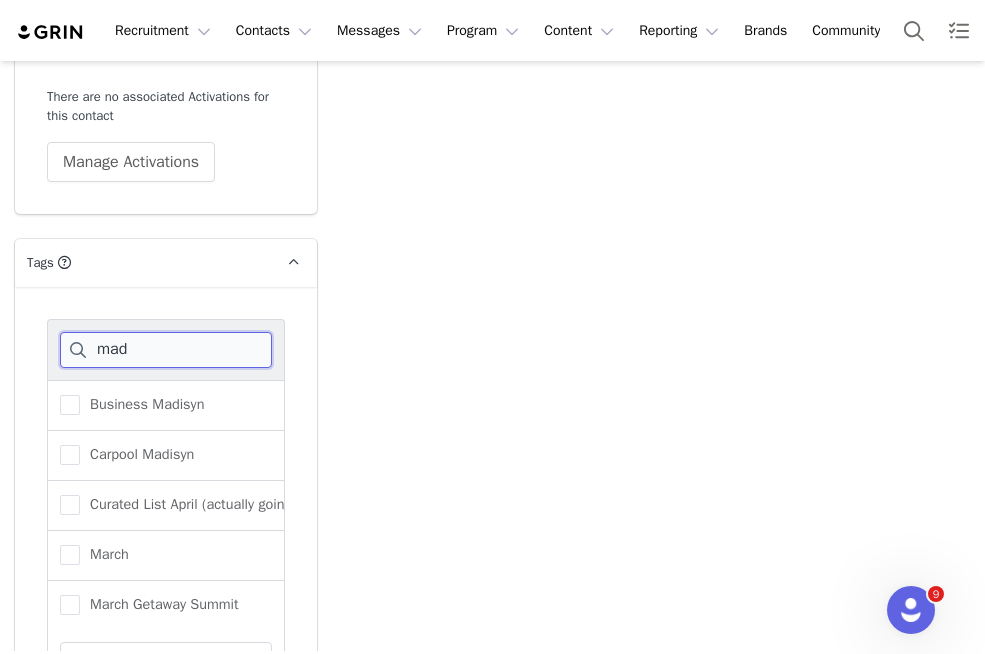 scroll, scrollTop: 3864, scrollLeft: 0, axis: vertical 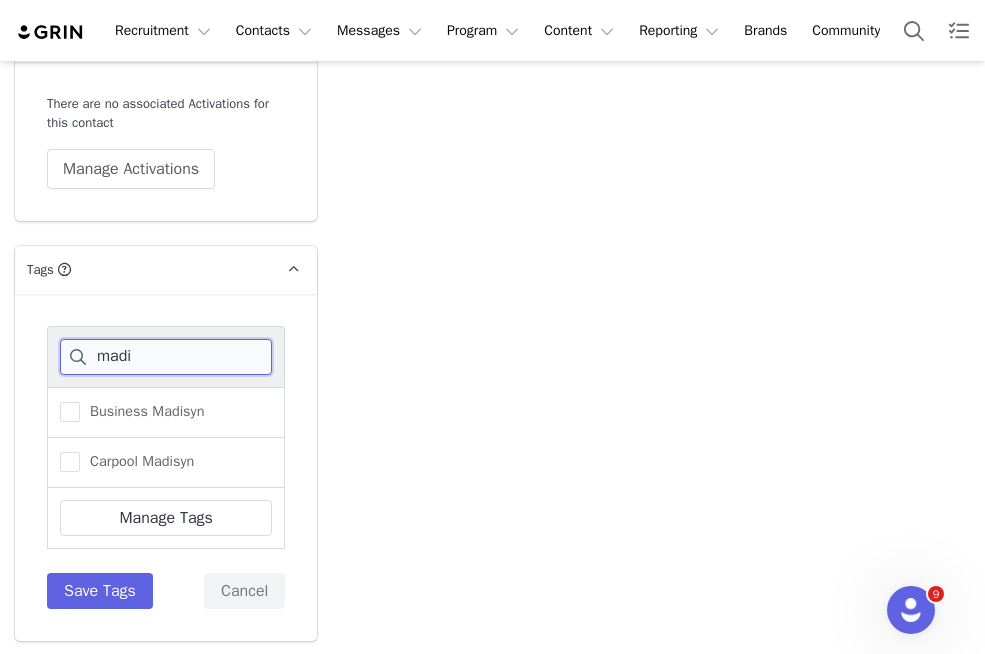 type on "madi" 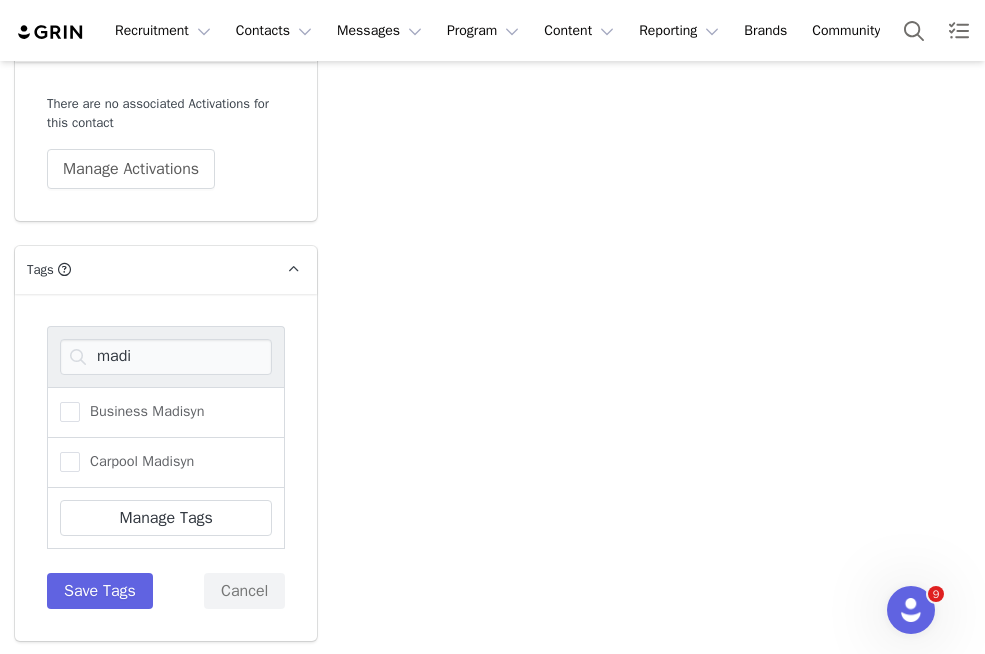 click on "Carpool Madisyn" at bounding box center [166, 463] 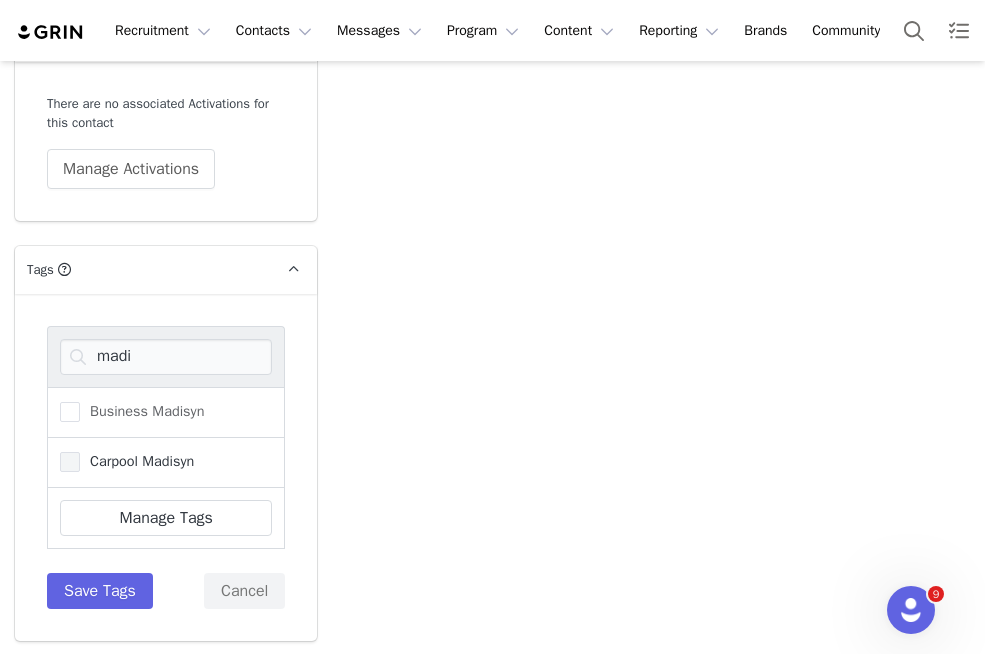 click on "Carpool Madisyn" at bounding box center [137, 461] 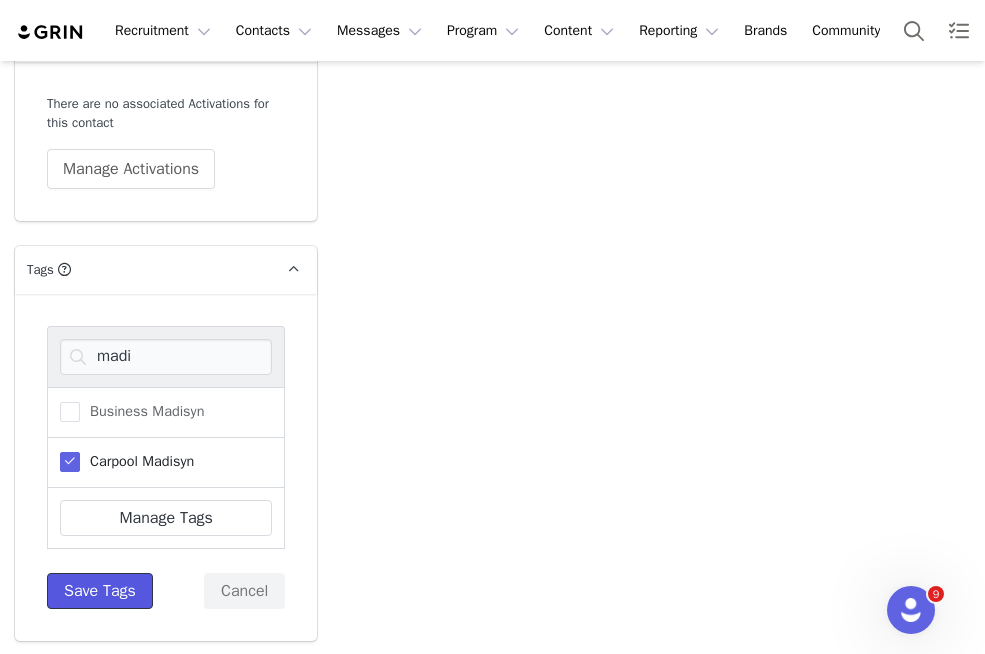 click on "Save Tags" at bounding box center [100, 591] 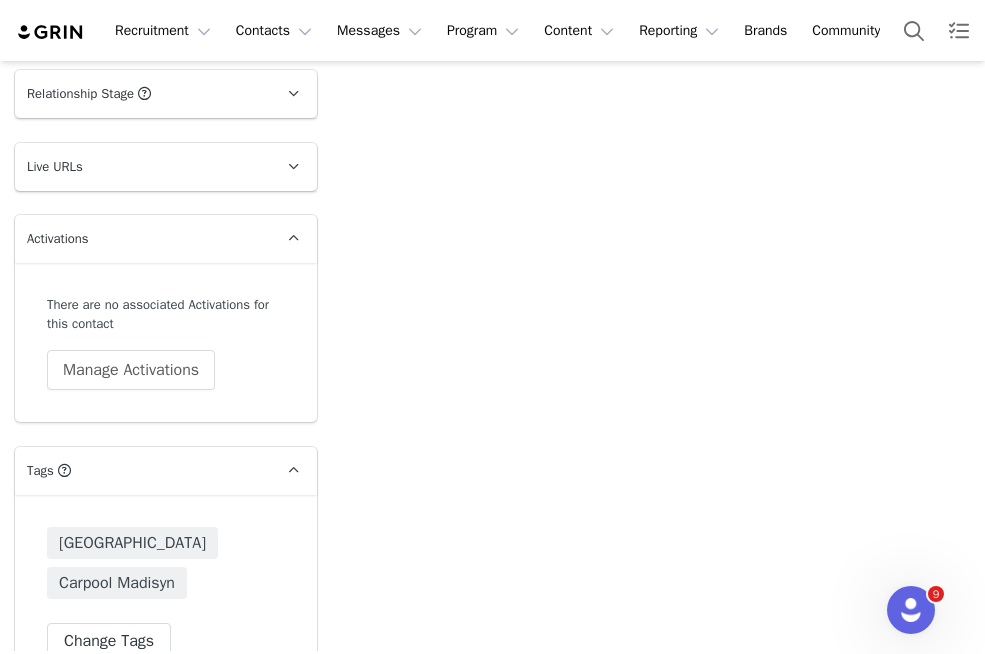 scroll, scrollTop: 3715, scrollLeft: 0, axis: vertical 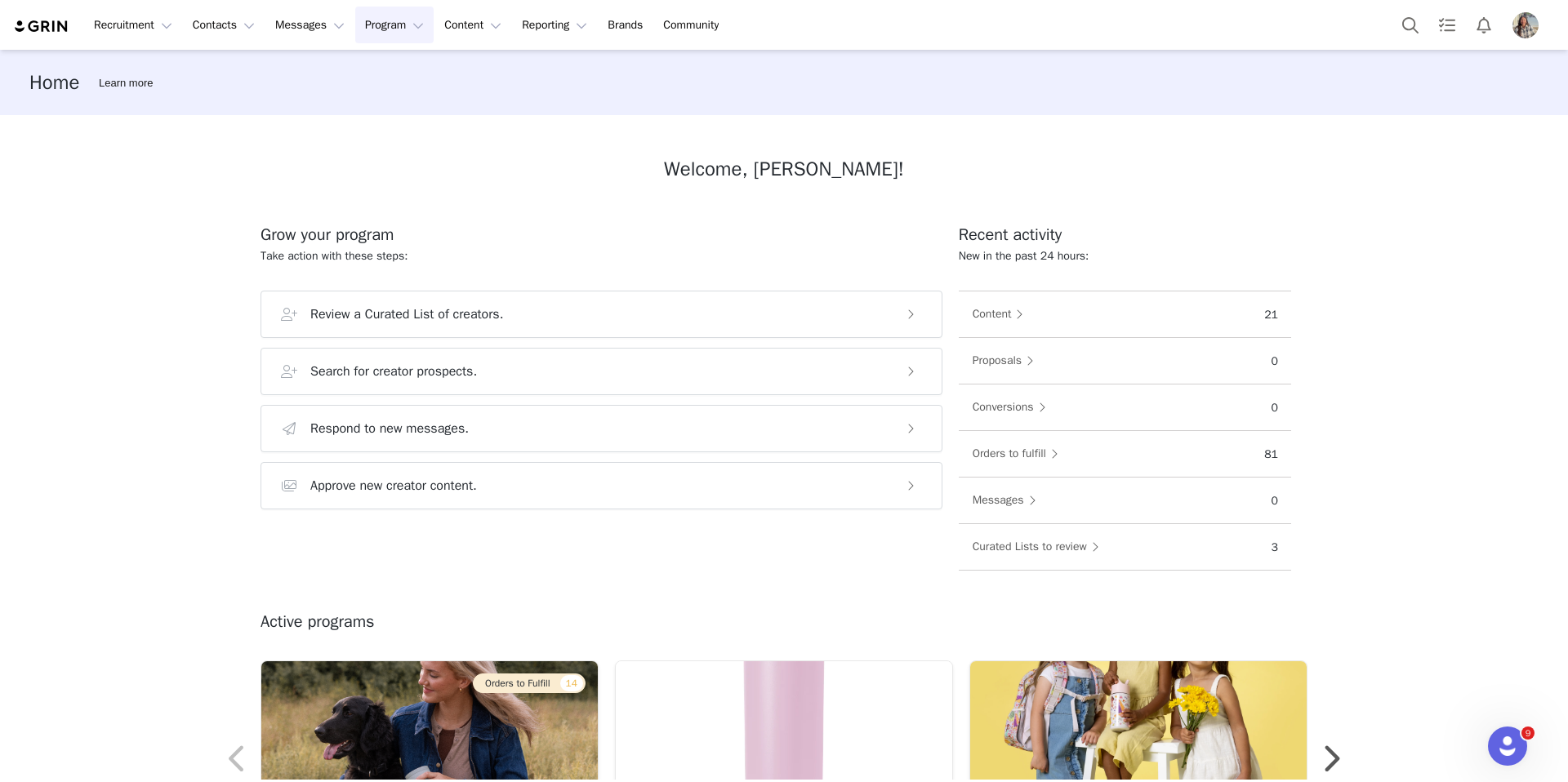 click on "Program Program" at bounding box center [394, 24] 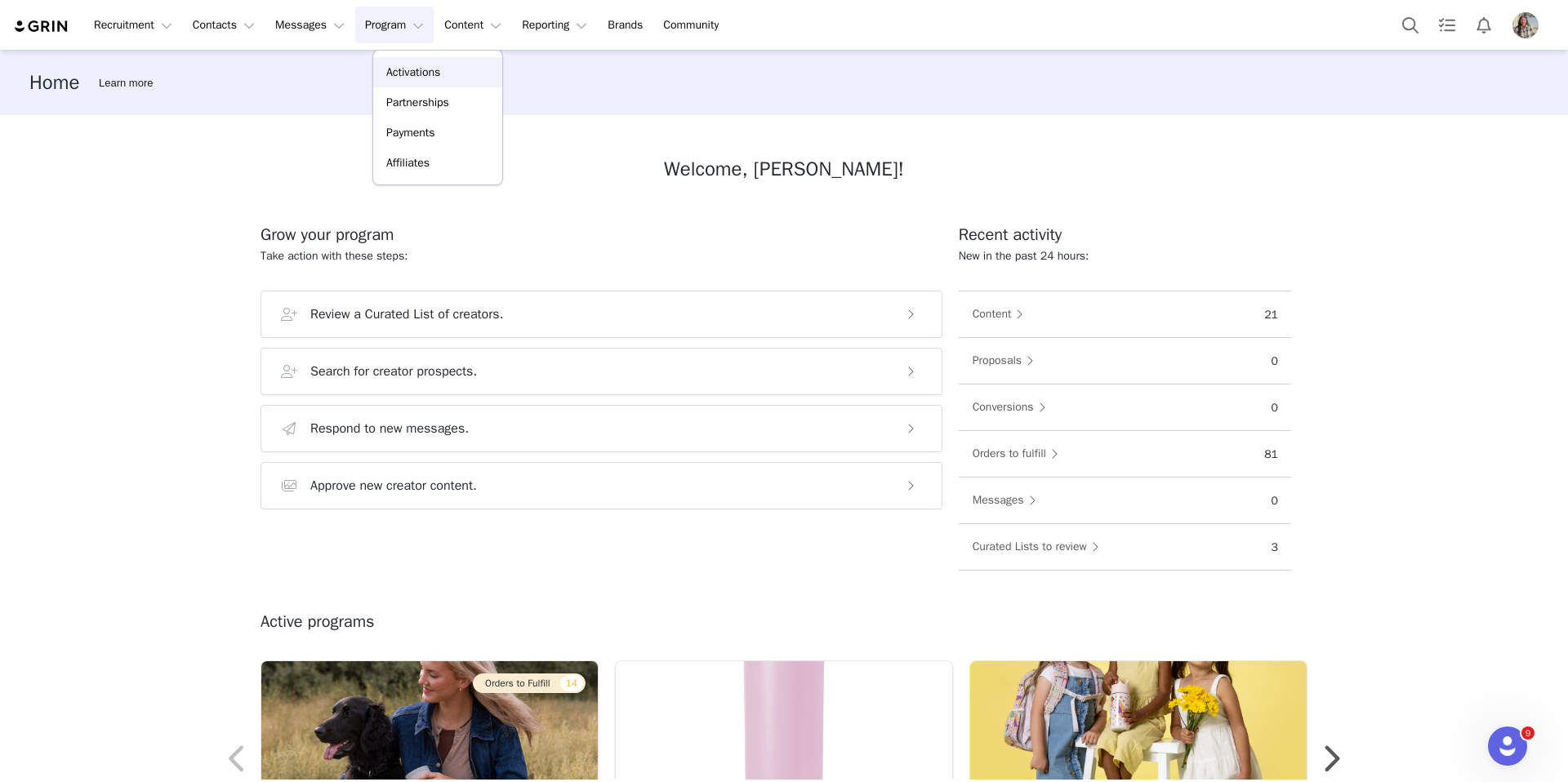 click on "Activations" at bounding box center (413, 72) 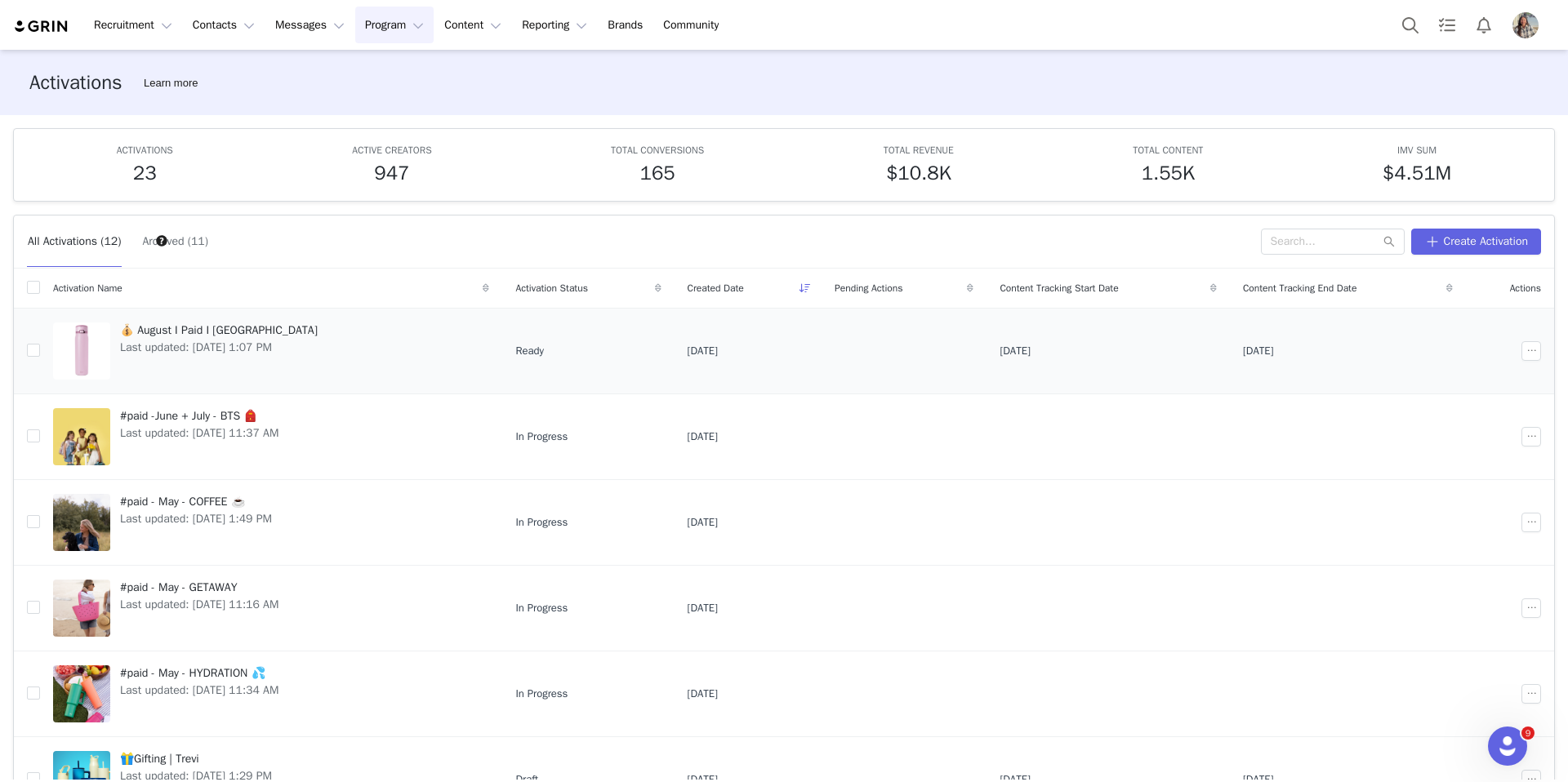 click on "Last updated: Jul 10, 2025 1:07 PM" at bounding box center [219, 347] 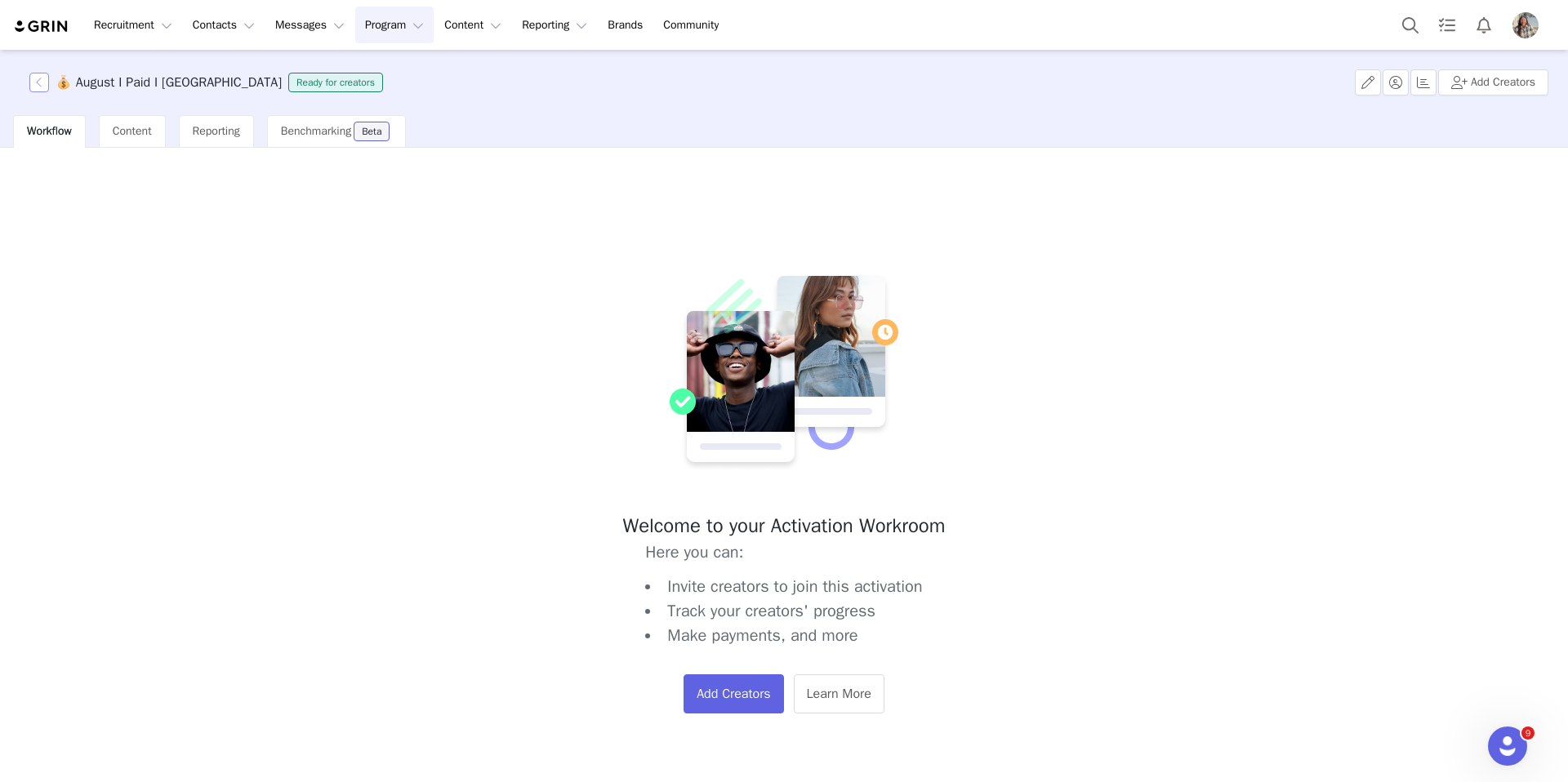 click at bounding box center [39, 82] 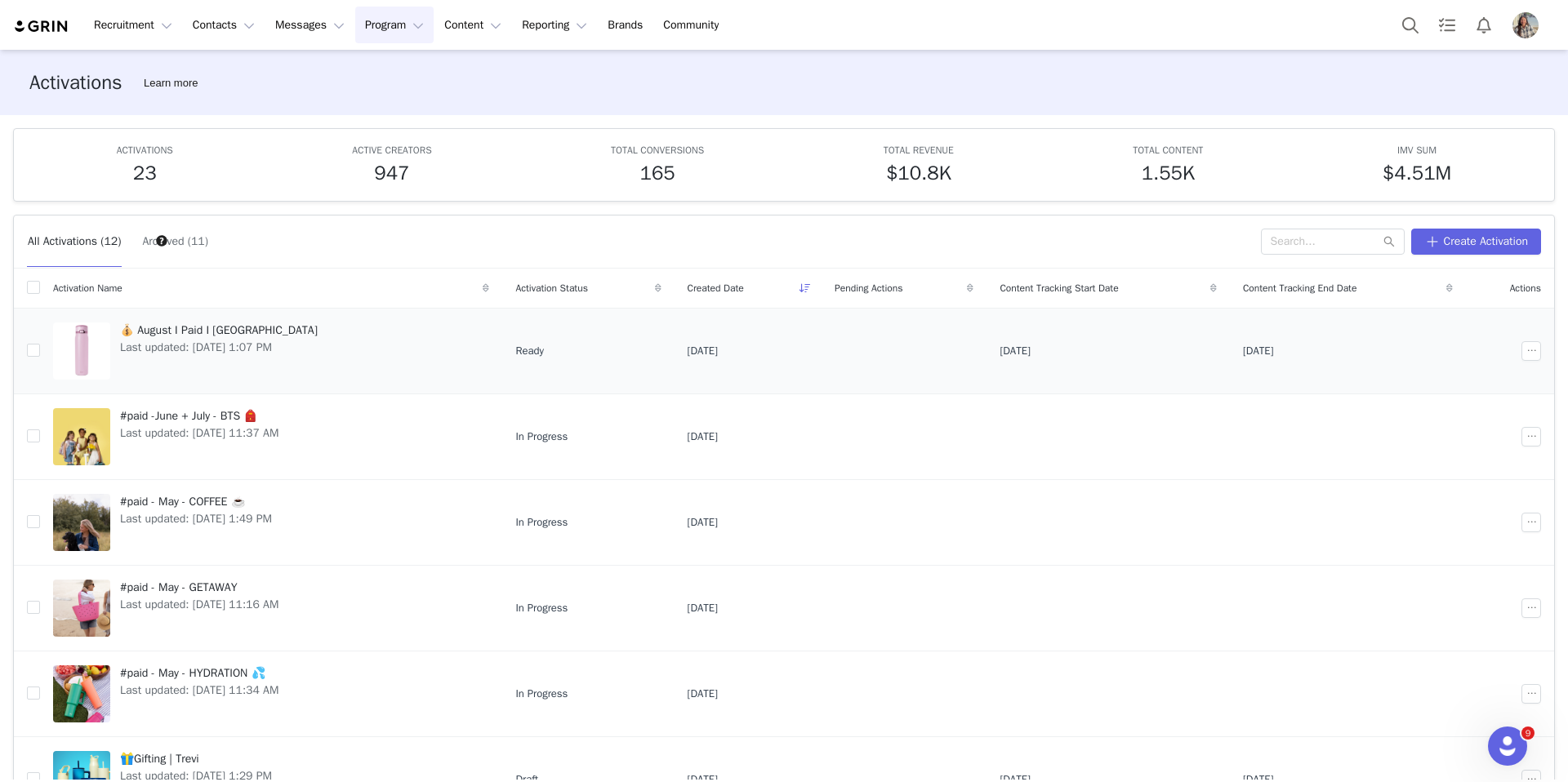 click on "💰 August I Paid I Mesa Loop Last updated: Jul 10, 2025 1:07 PM" at bounding box center [271, 351] 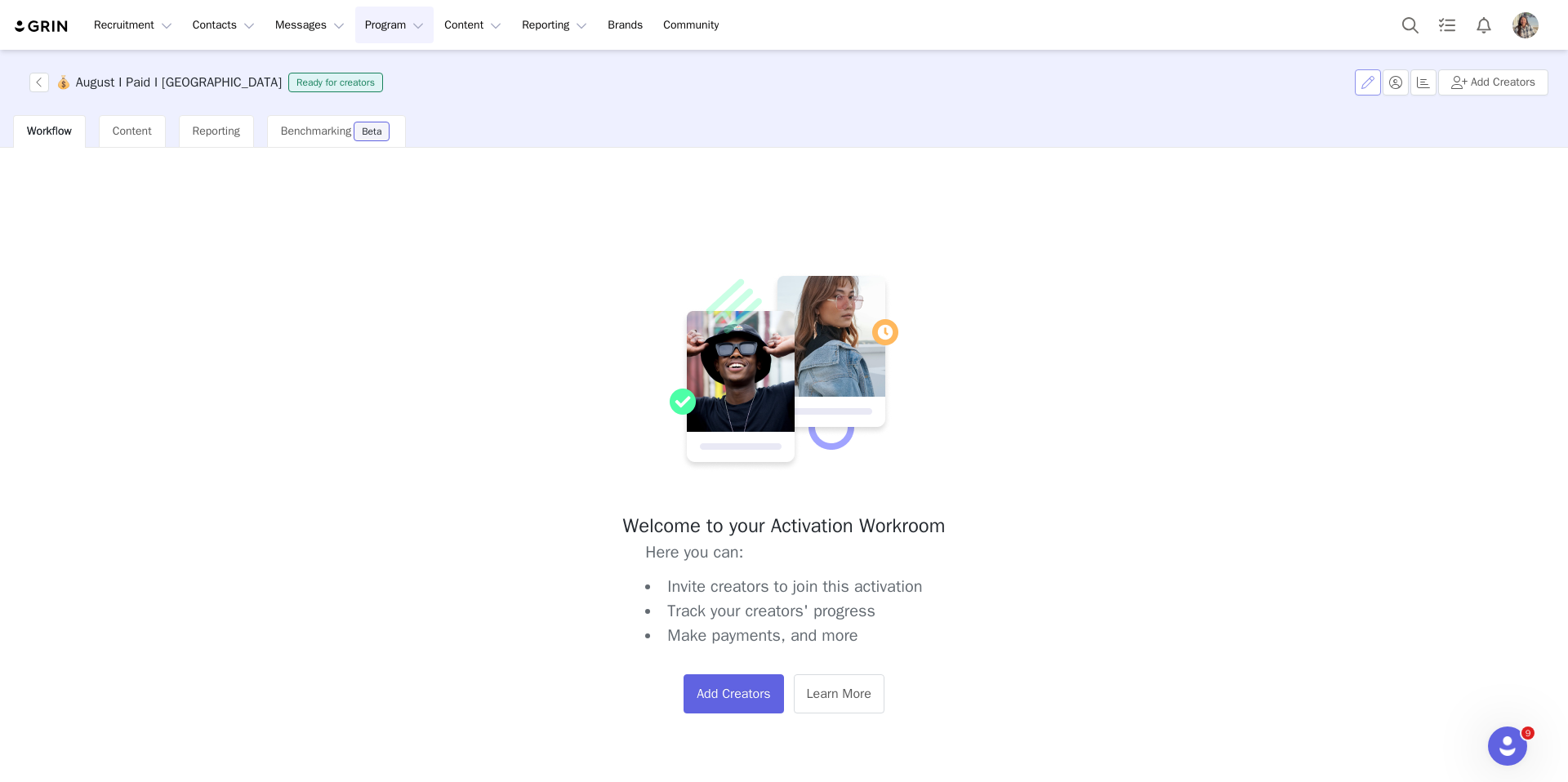 click at bounding box center [1368, 82] 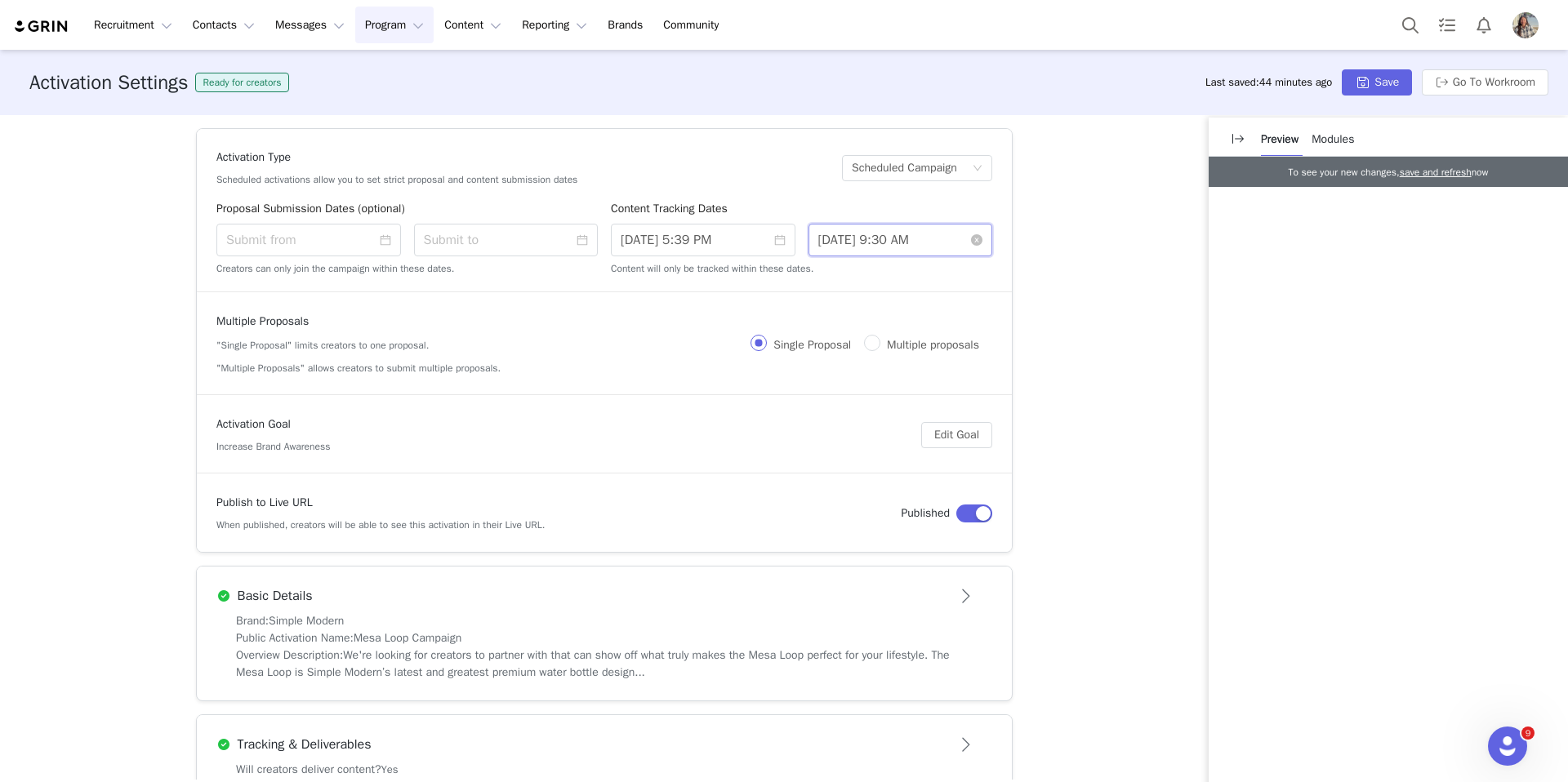click on "9/30/2025 9:30 AM" at bounding box center (901, 240) 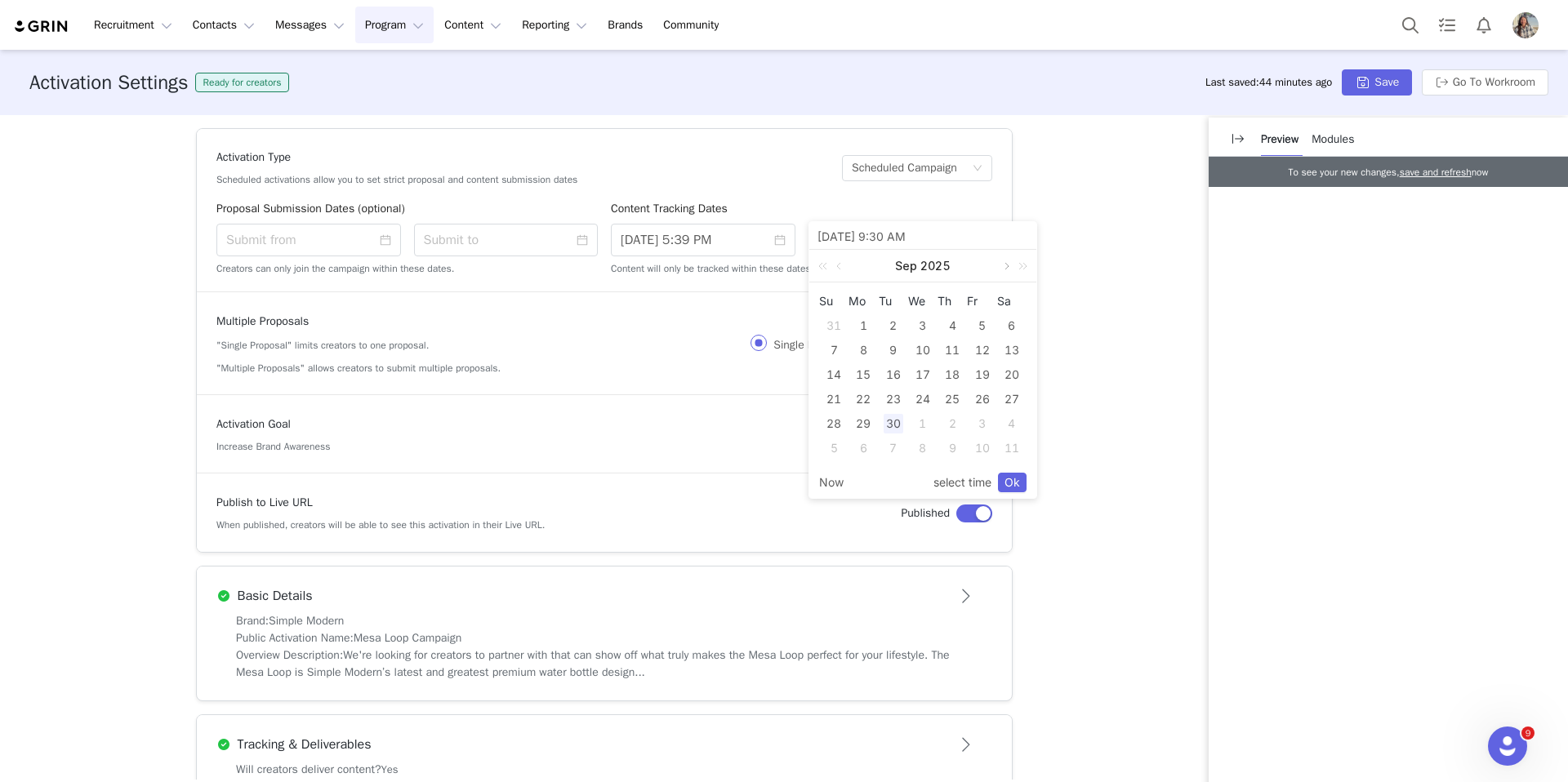 click at bounding box center [1005, 266] 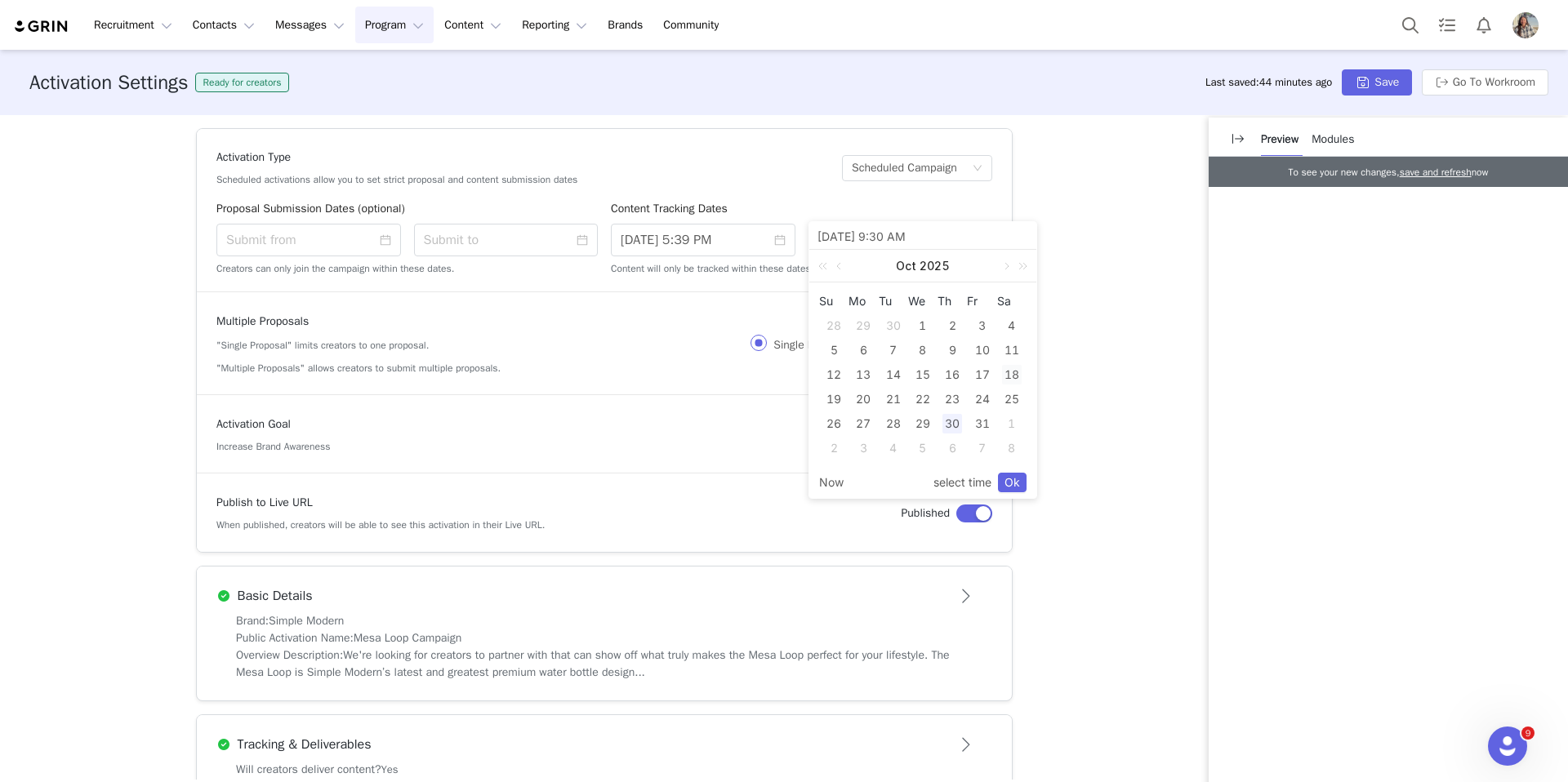 click on "18" at bounding box center (1012, 375) 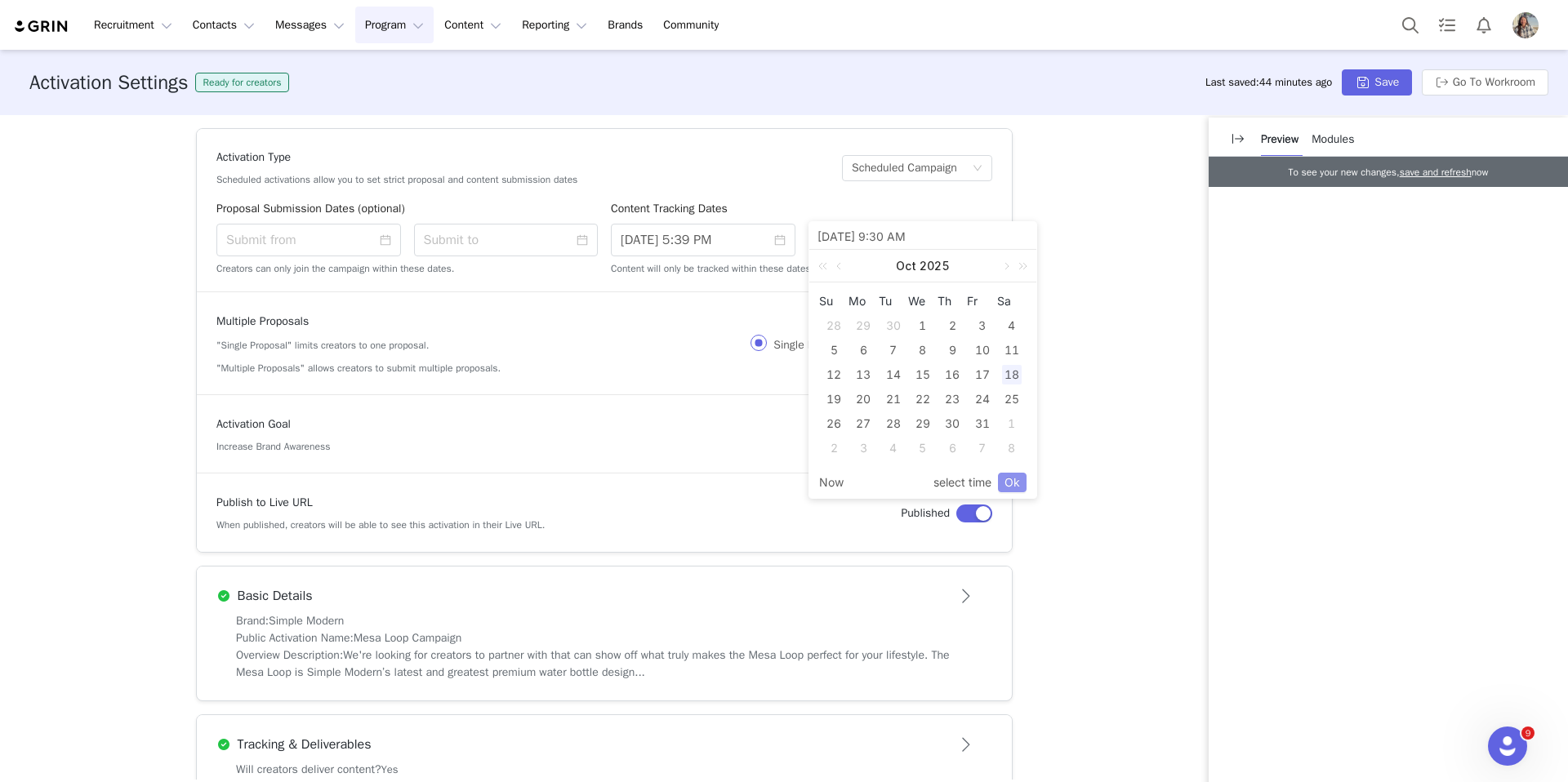 click on "Ok" at bounding box center (1012, 482) 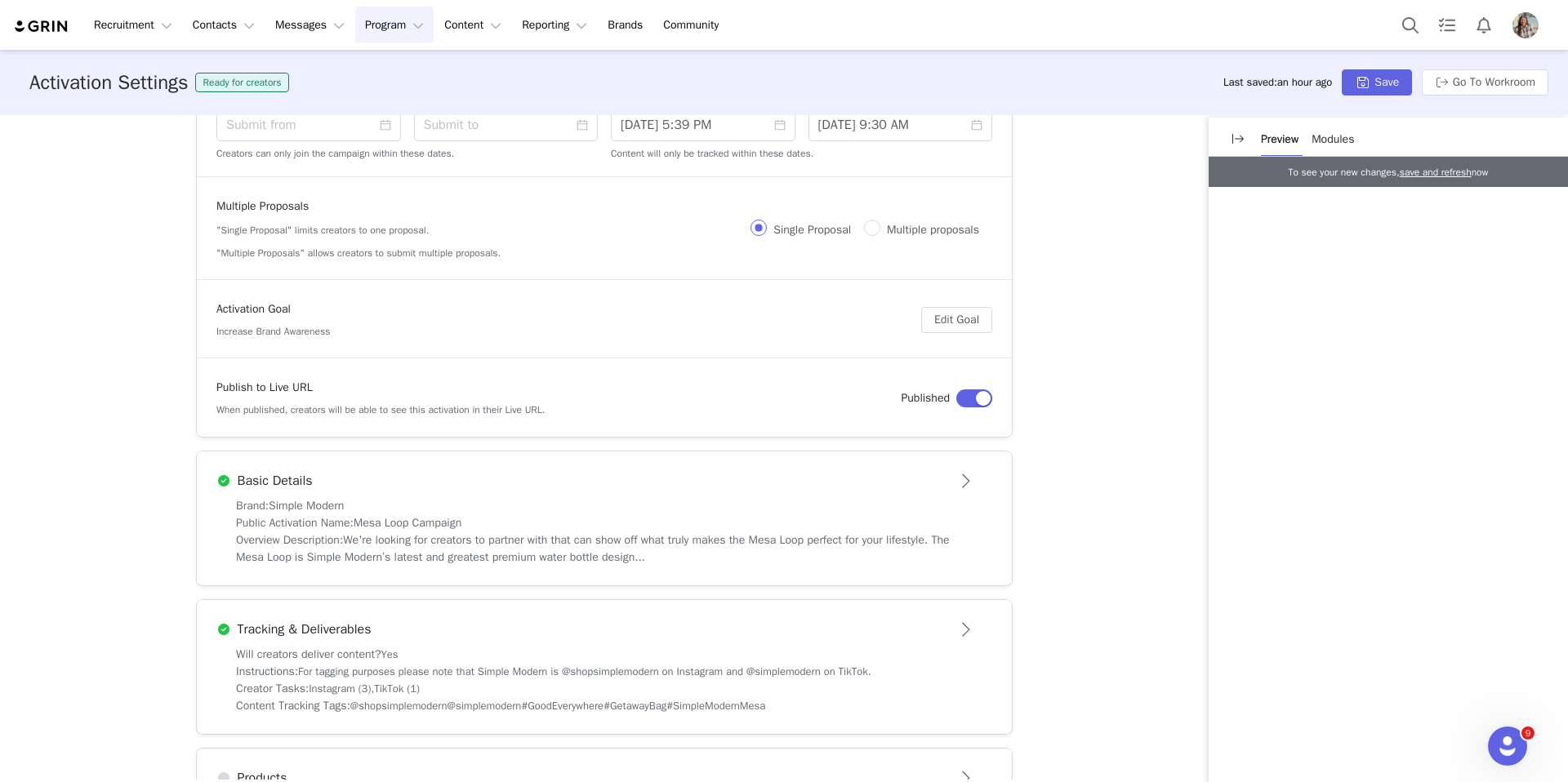 scroll, scrollTop: 117, scrollLeft: 0, axis: vertical 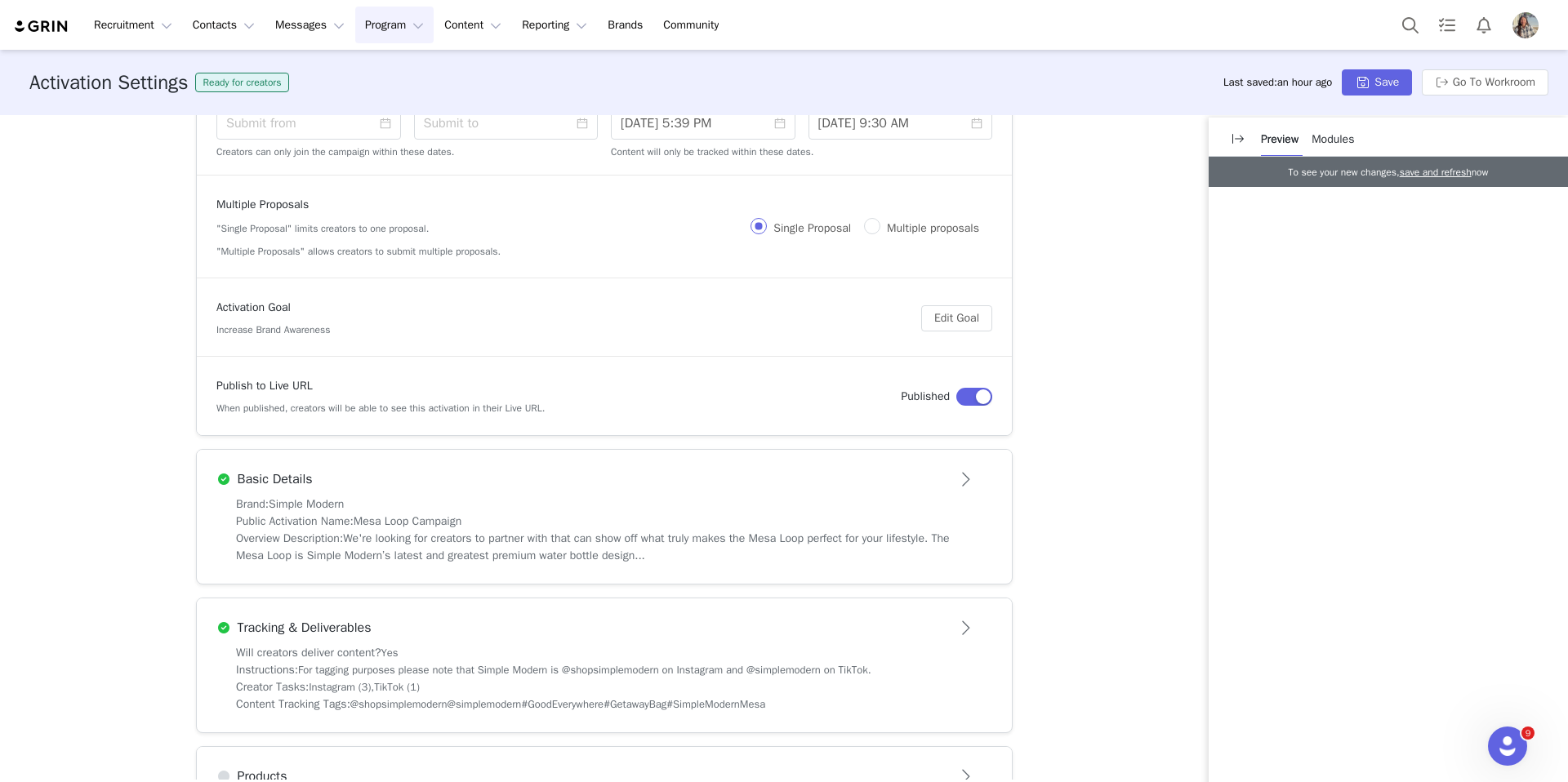 click on "Brand: Simple Modern" at bounding box center (604, 504) 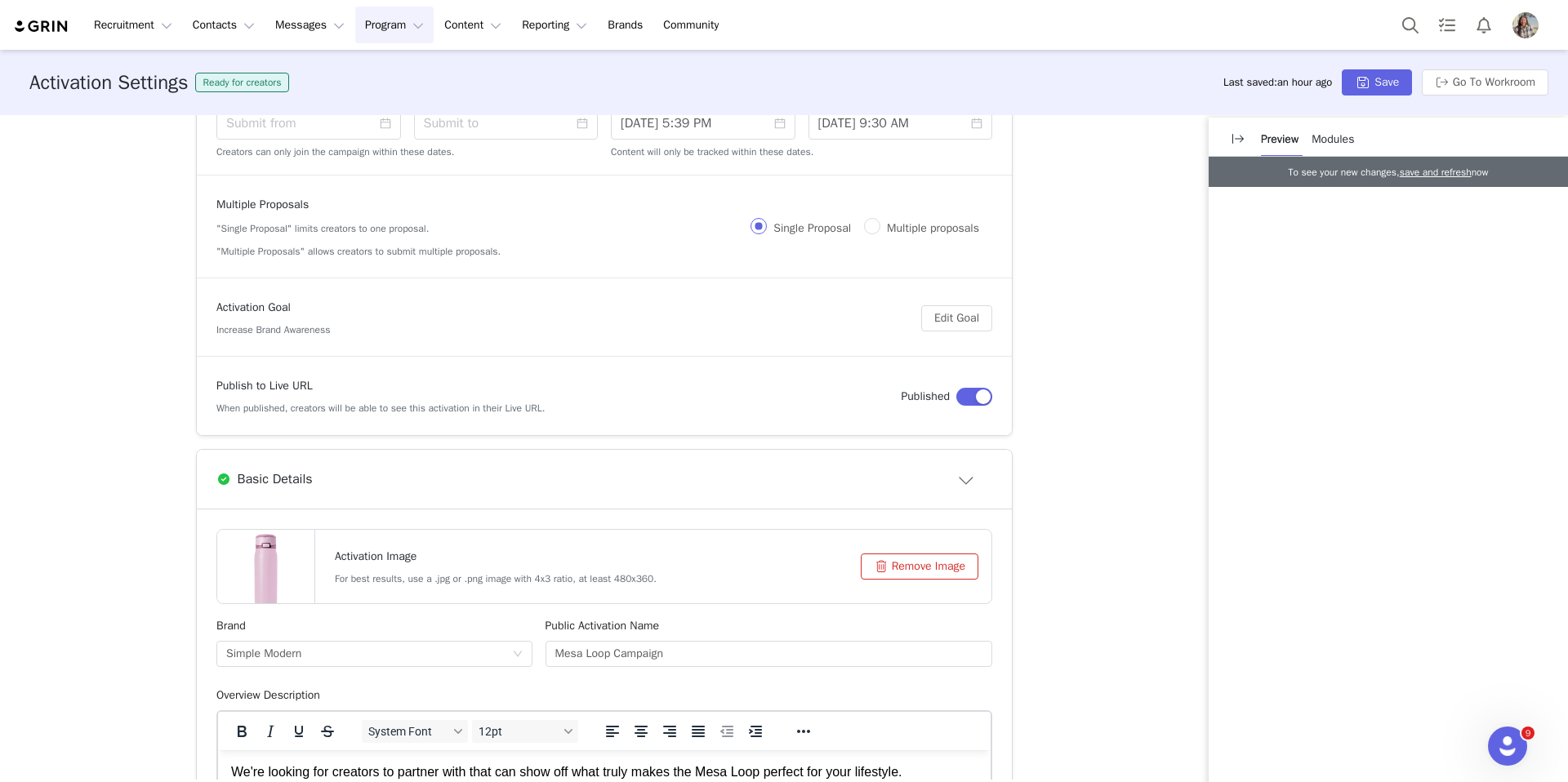 scroll, scrollTop: 0, scrollLeft: 0, axis: both 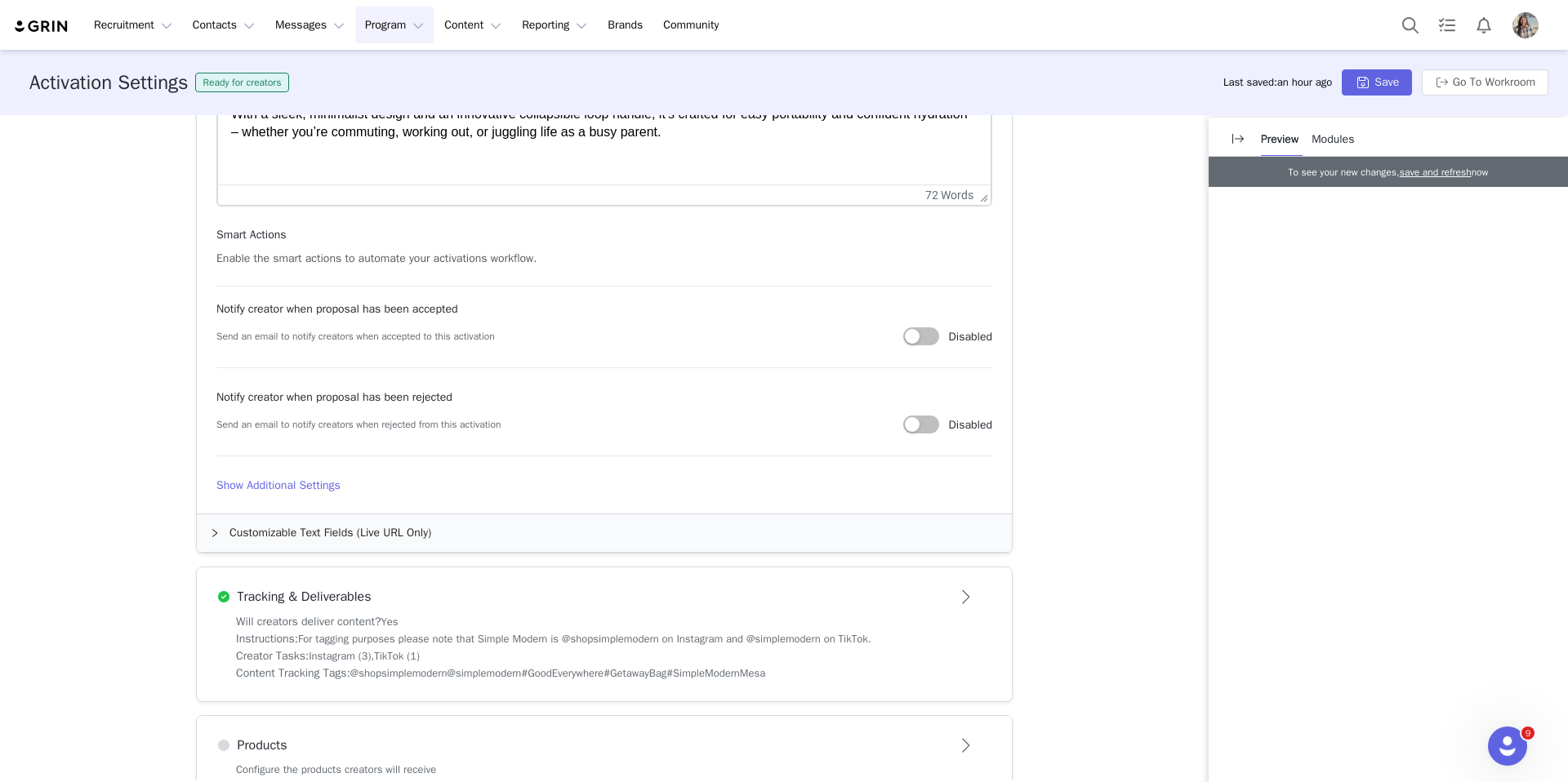click on "Customizable Text Fields (Live URL Only)" at bounding box center [604, 533] 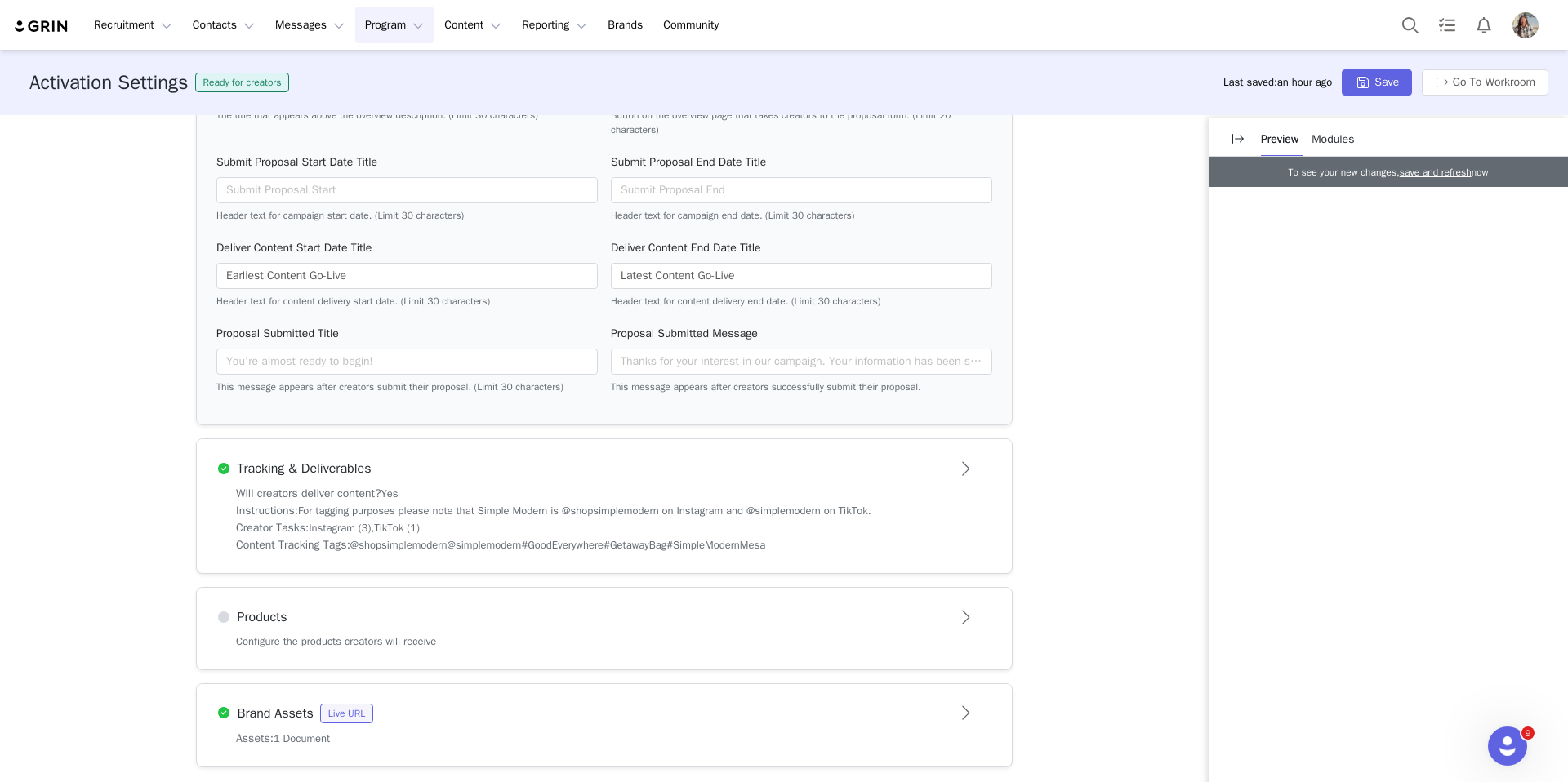 scroll, scrollTop: 1332, scrollLeft: 0, axis: vertical 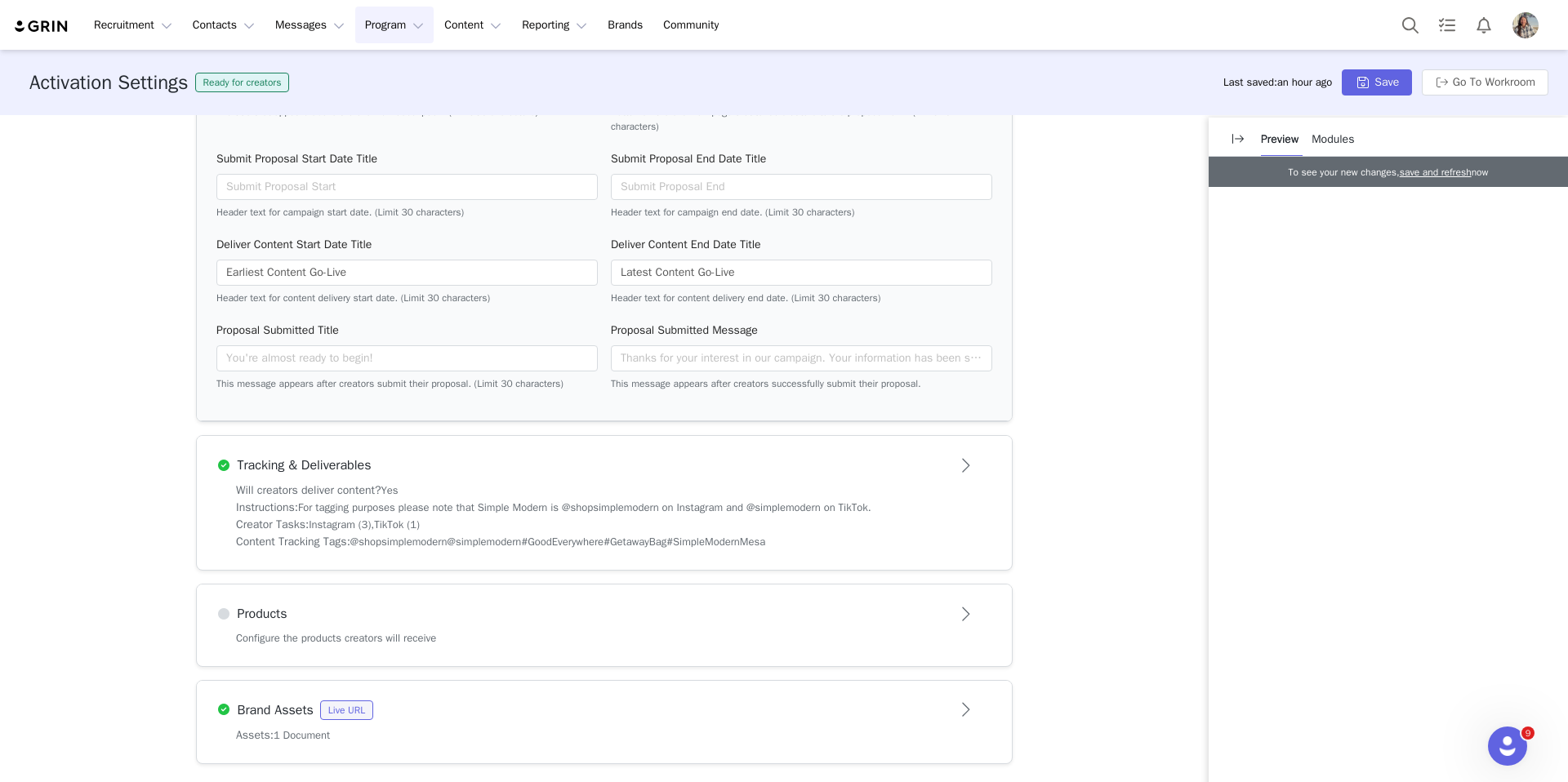 click on "Creator Tasks:  Instagram (3),   TikTok (1)" at bounding box center (604, 524) 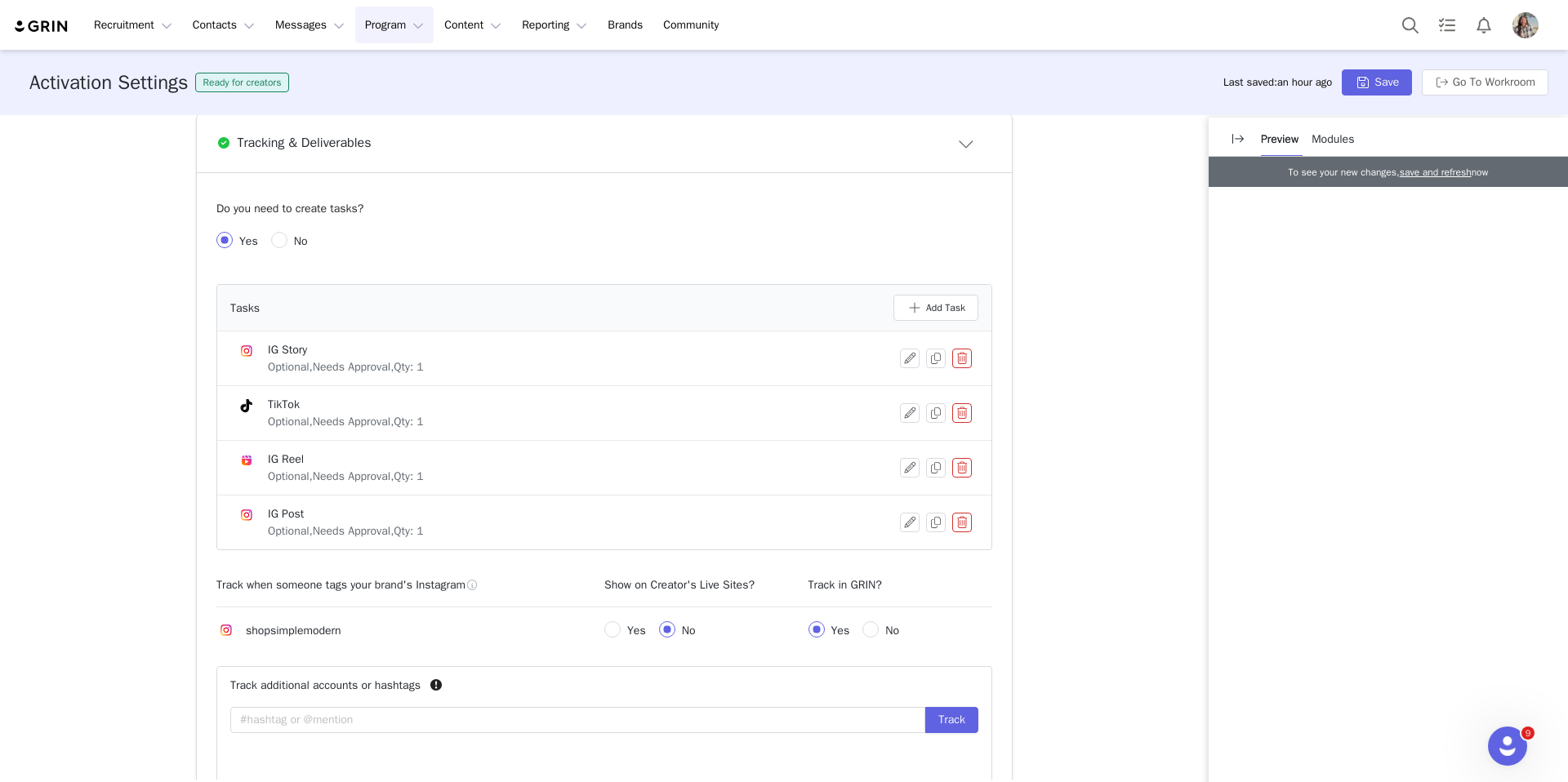 scroll, scrollTop: 596, scrollLeft: 0, axis: vertical 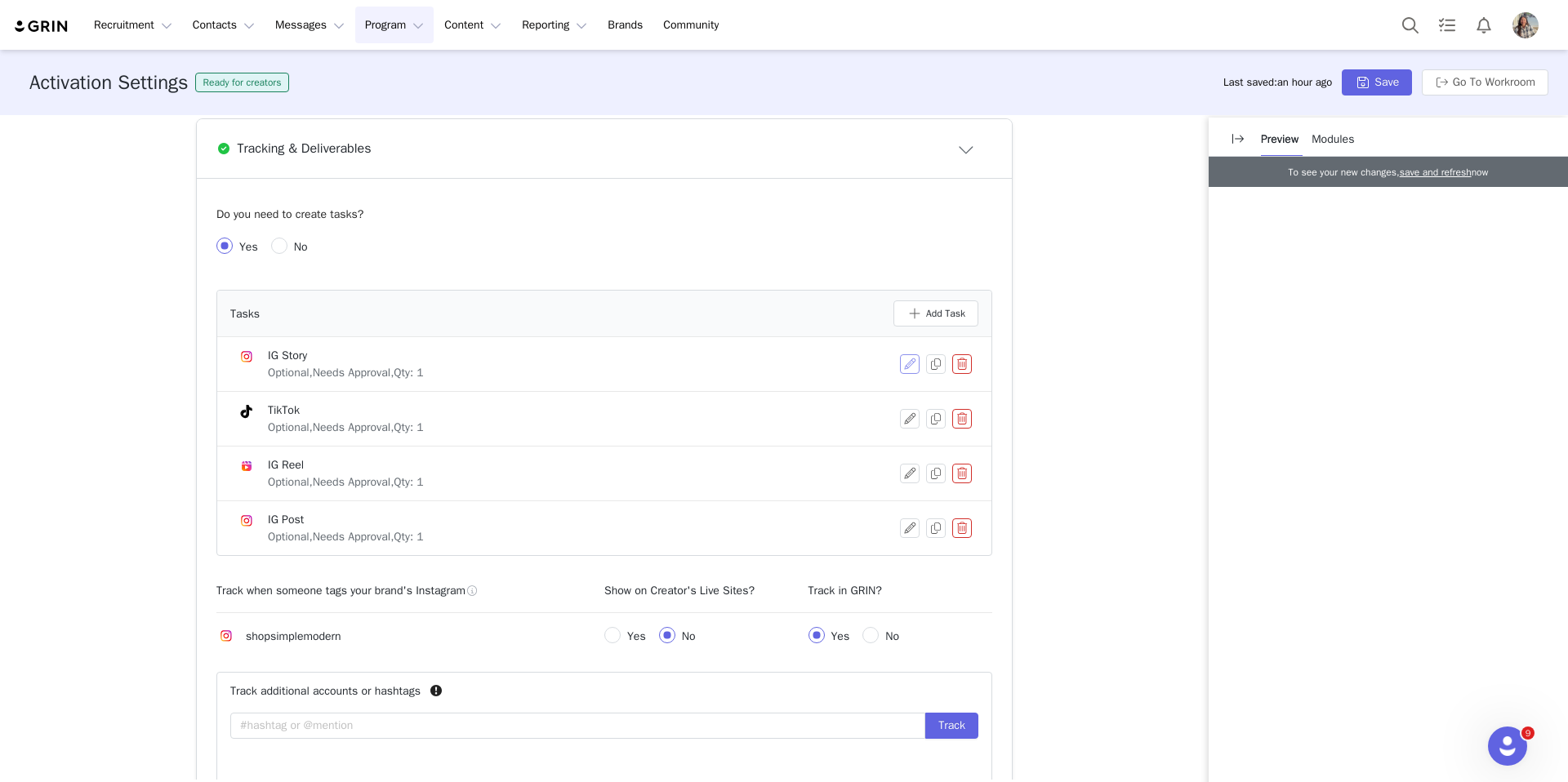 click at bounding box center (910, 364) 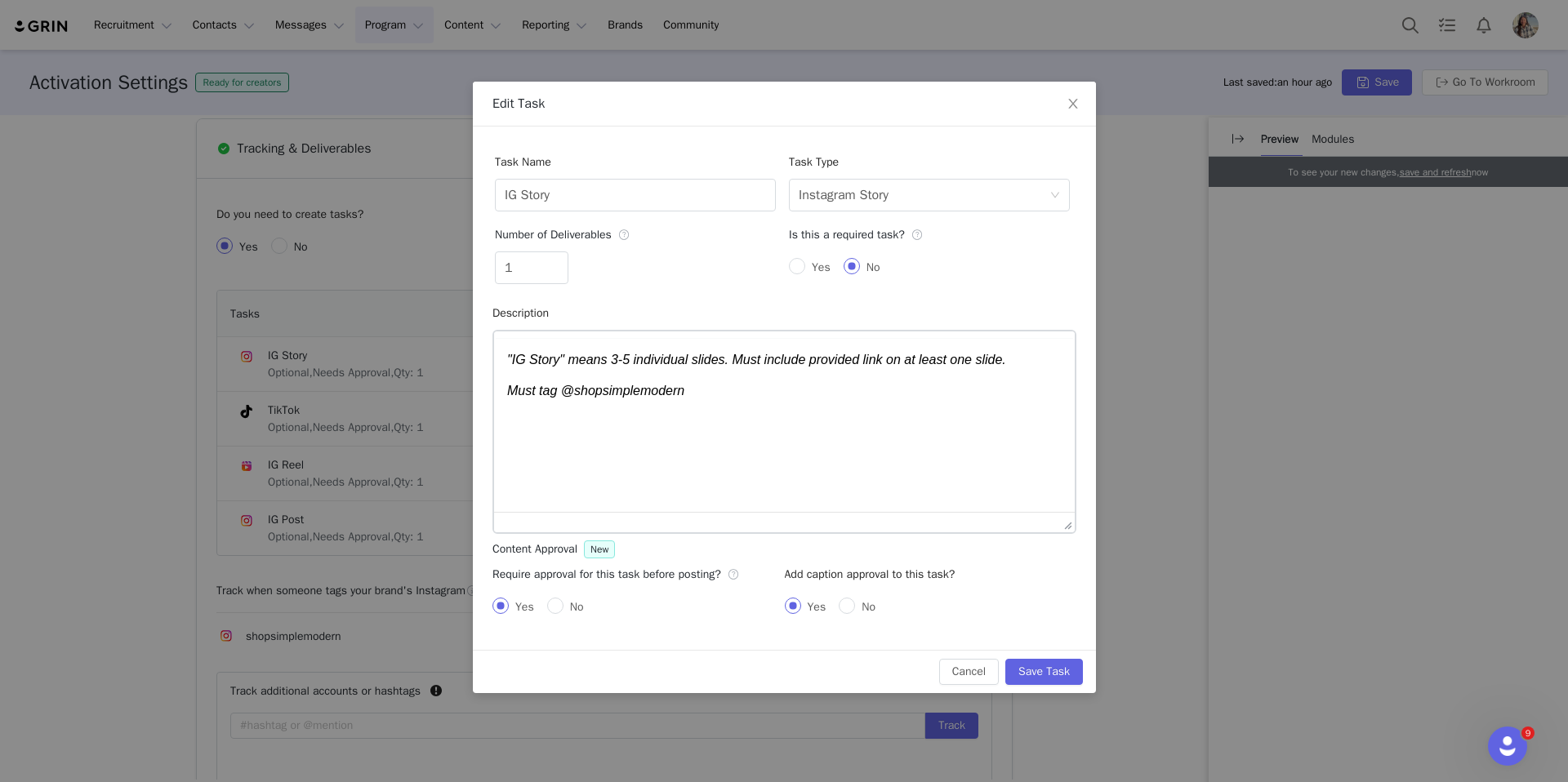 scroll, scrollTop: 0, scrollLeft: 0, axis: both 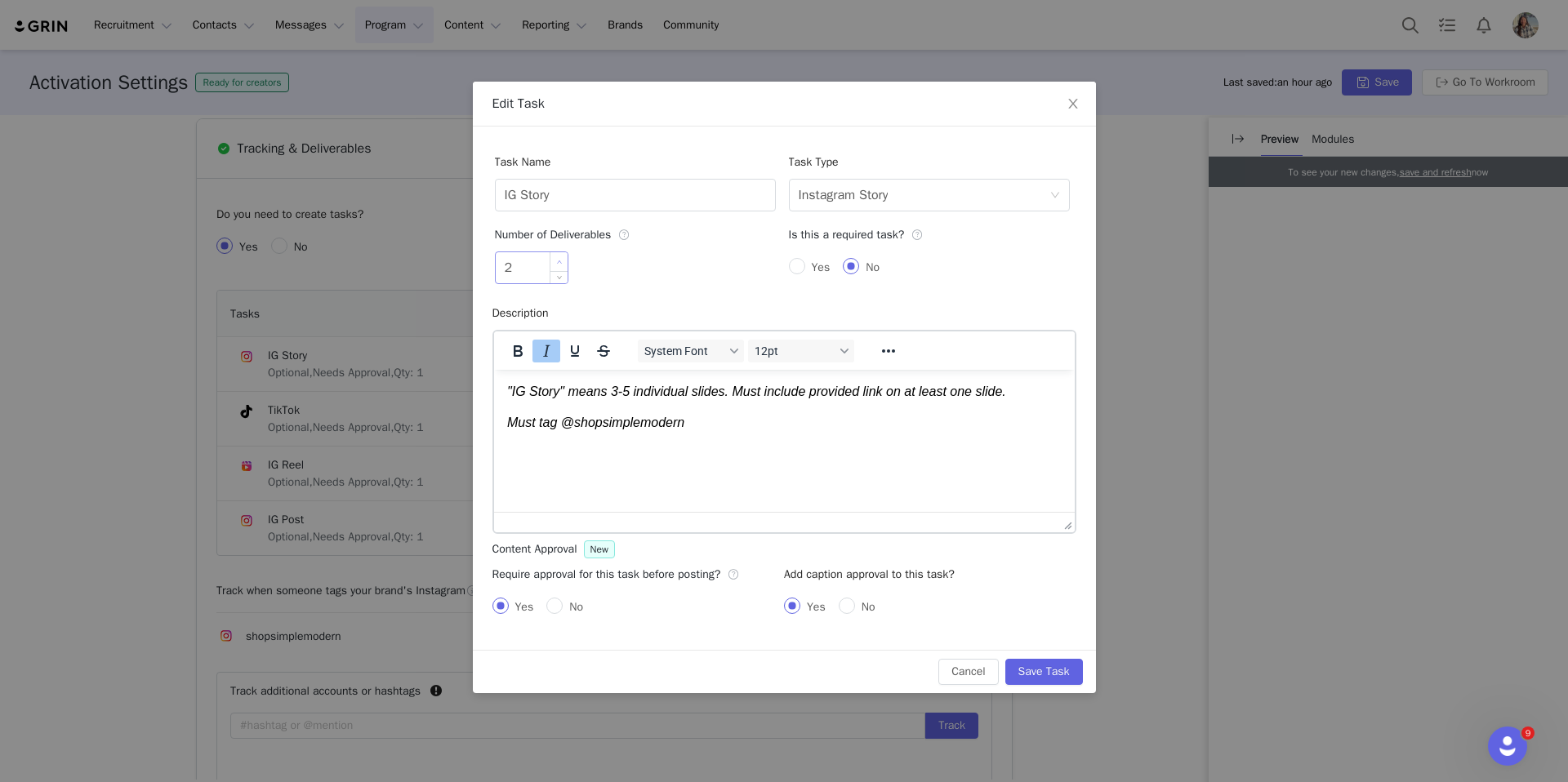 click 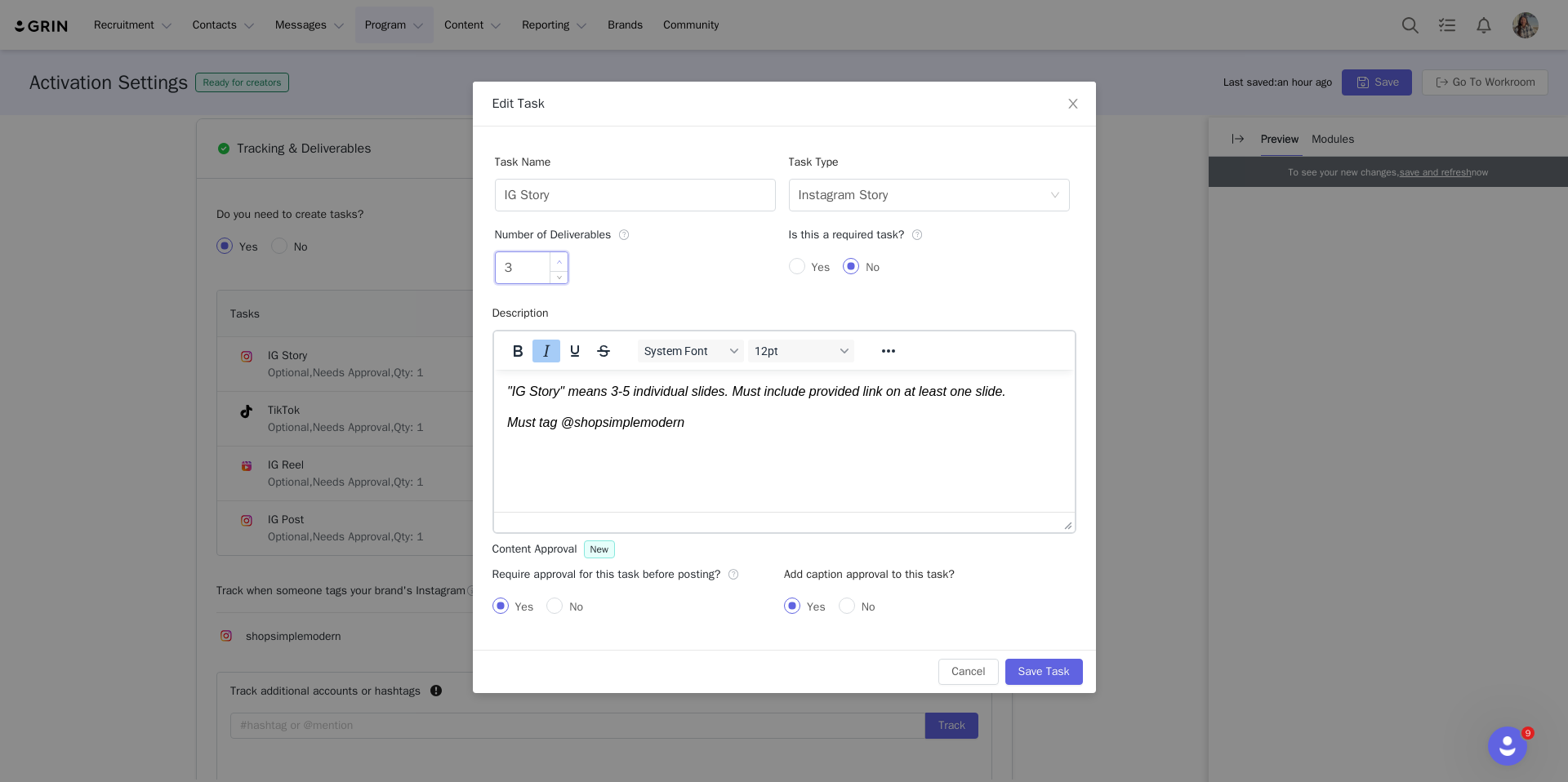 click 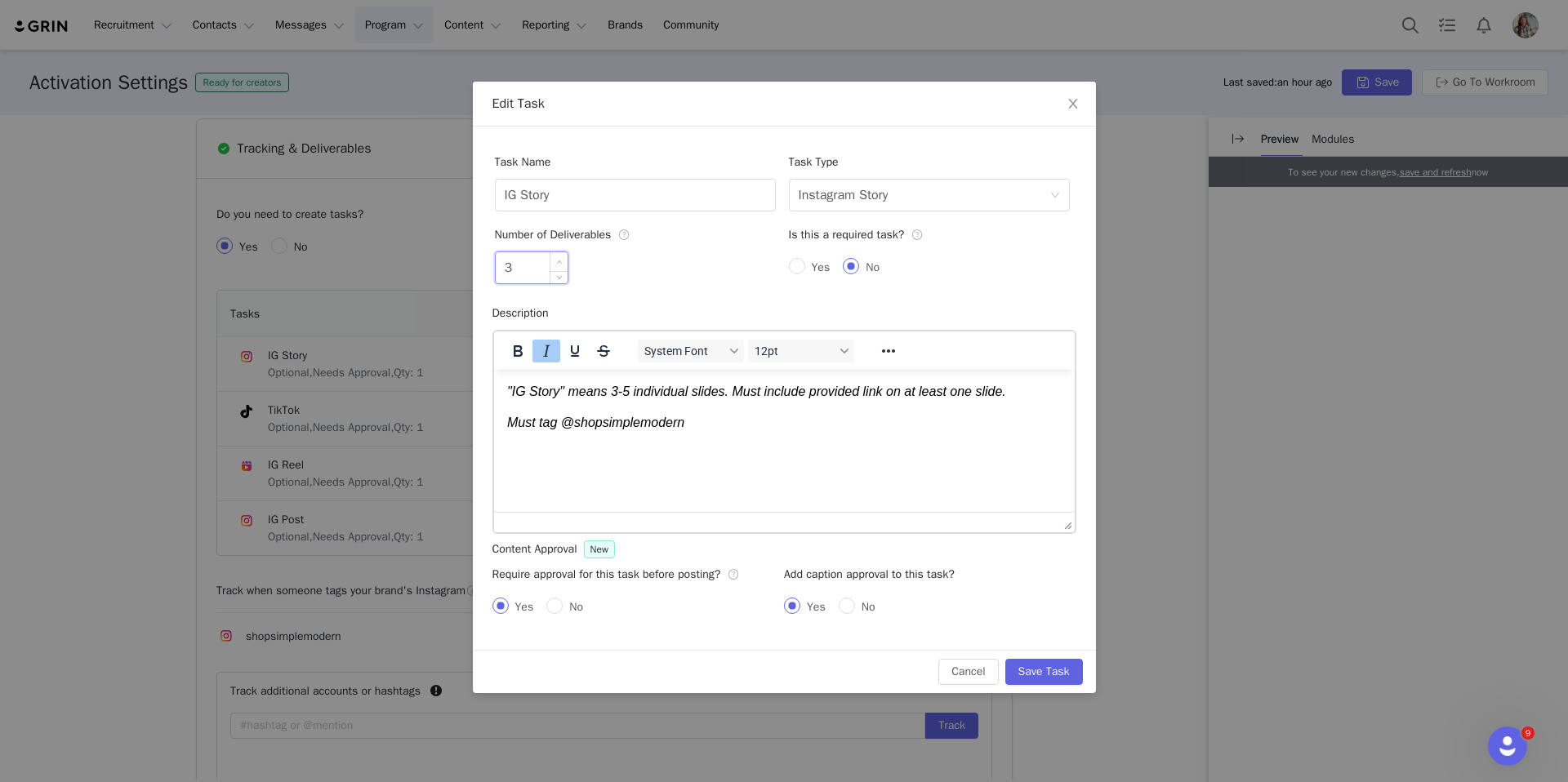 type on "4" 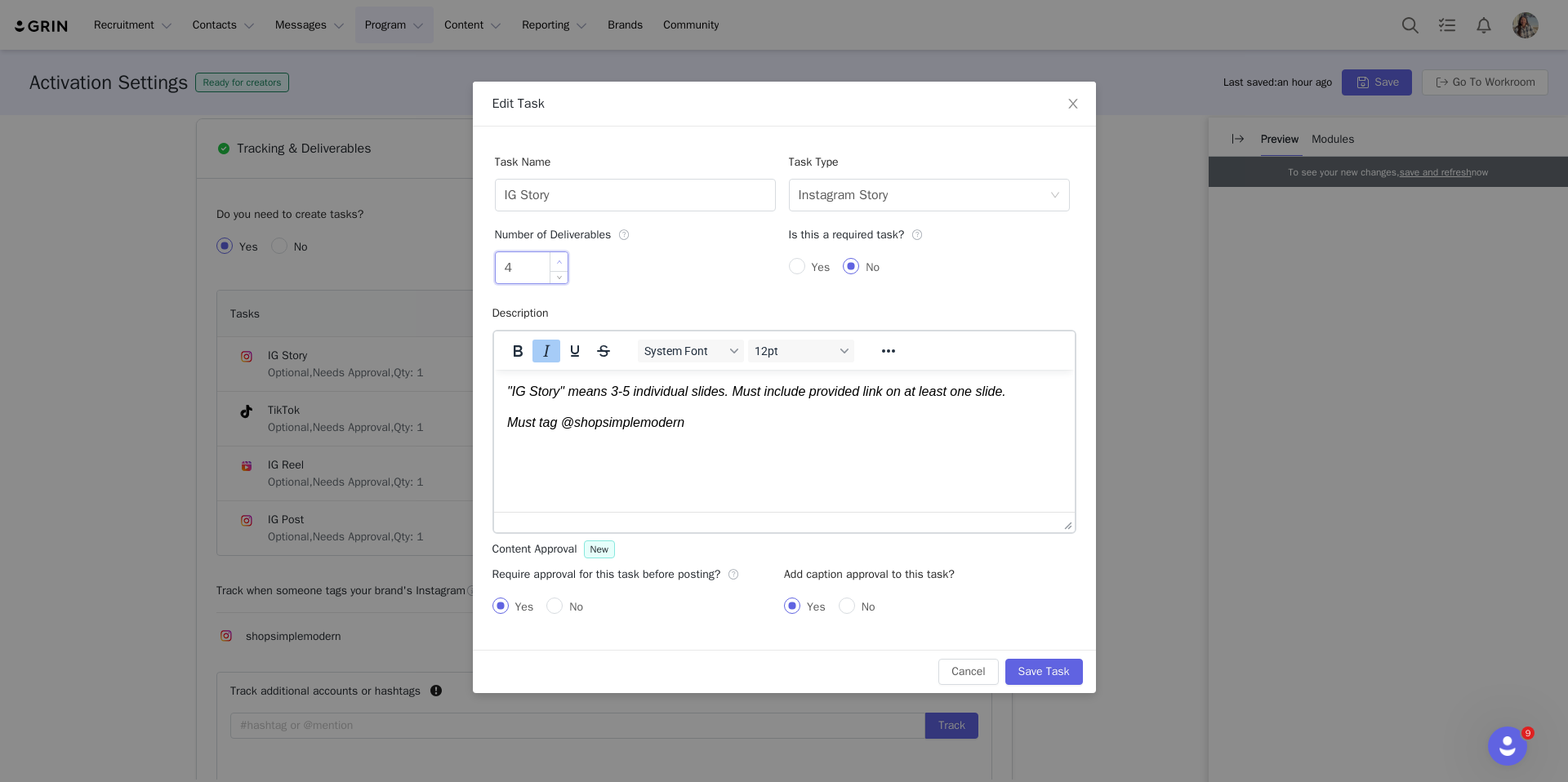 click 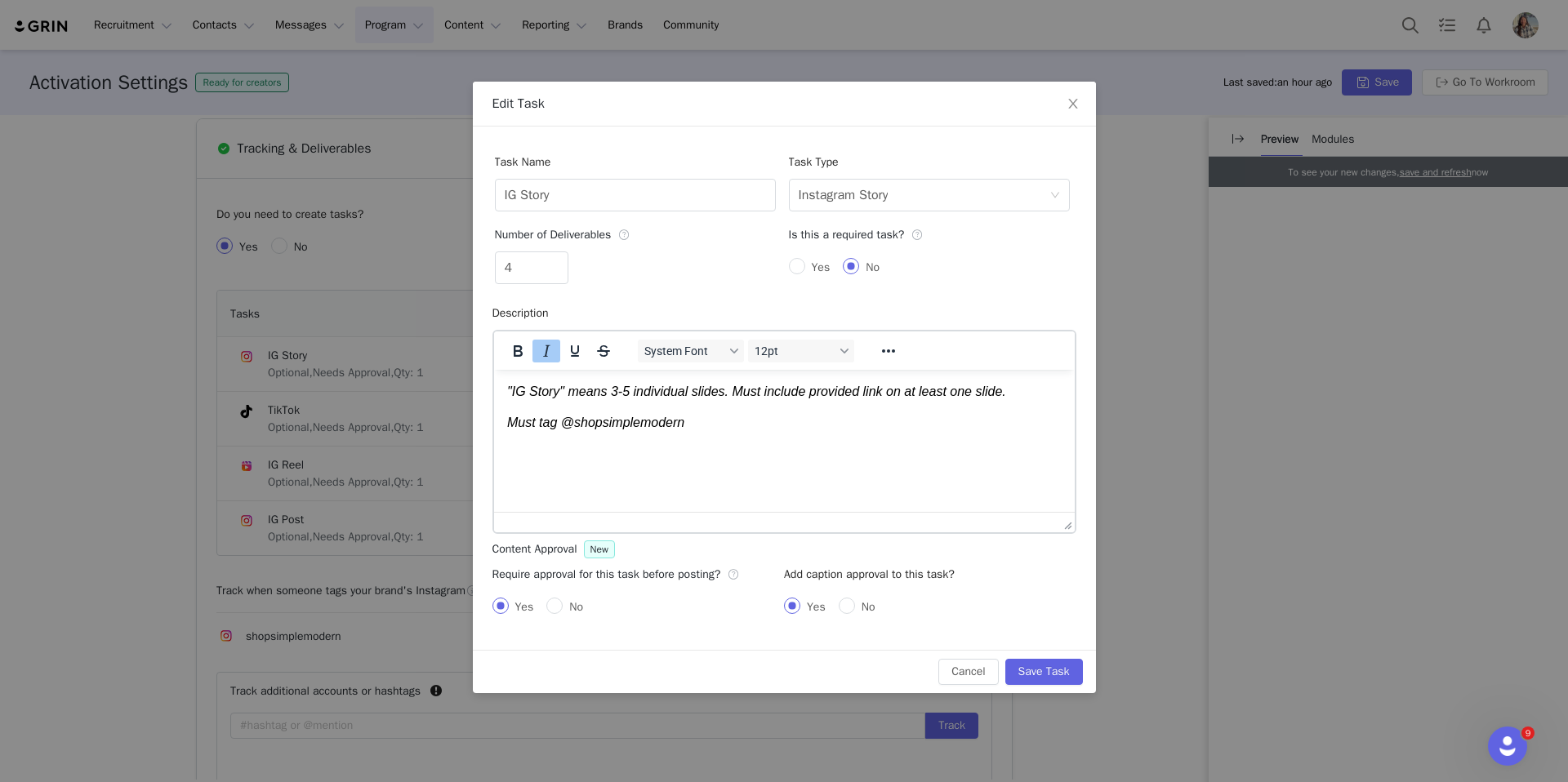 click on "Must tag @shopsimplemodern" at bounding box center [783, 423] 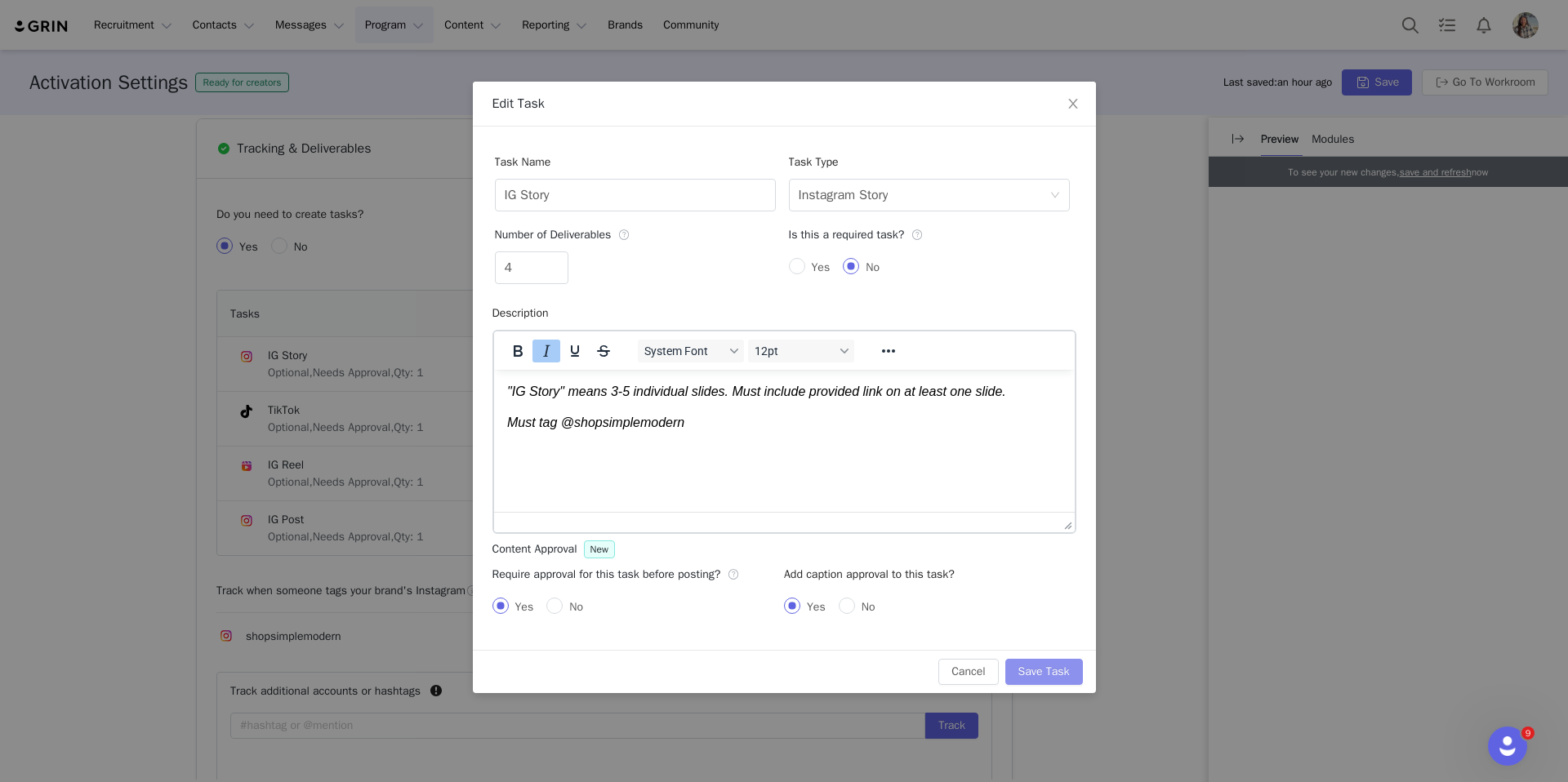 click on "Save Task" at bounding box center (1044, 672) 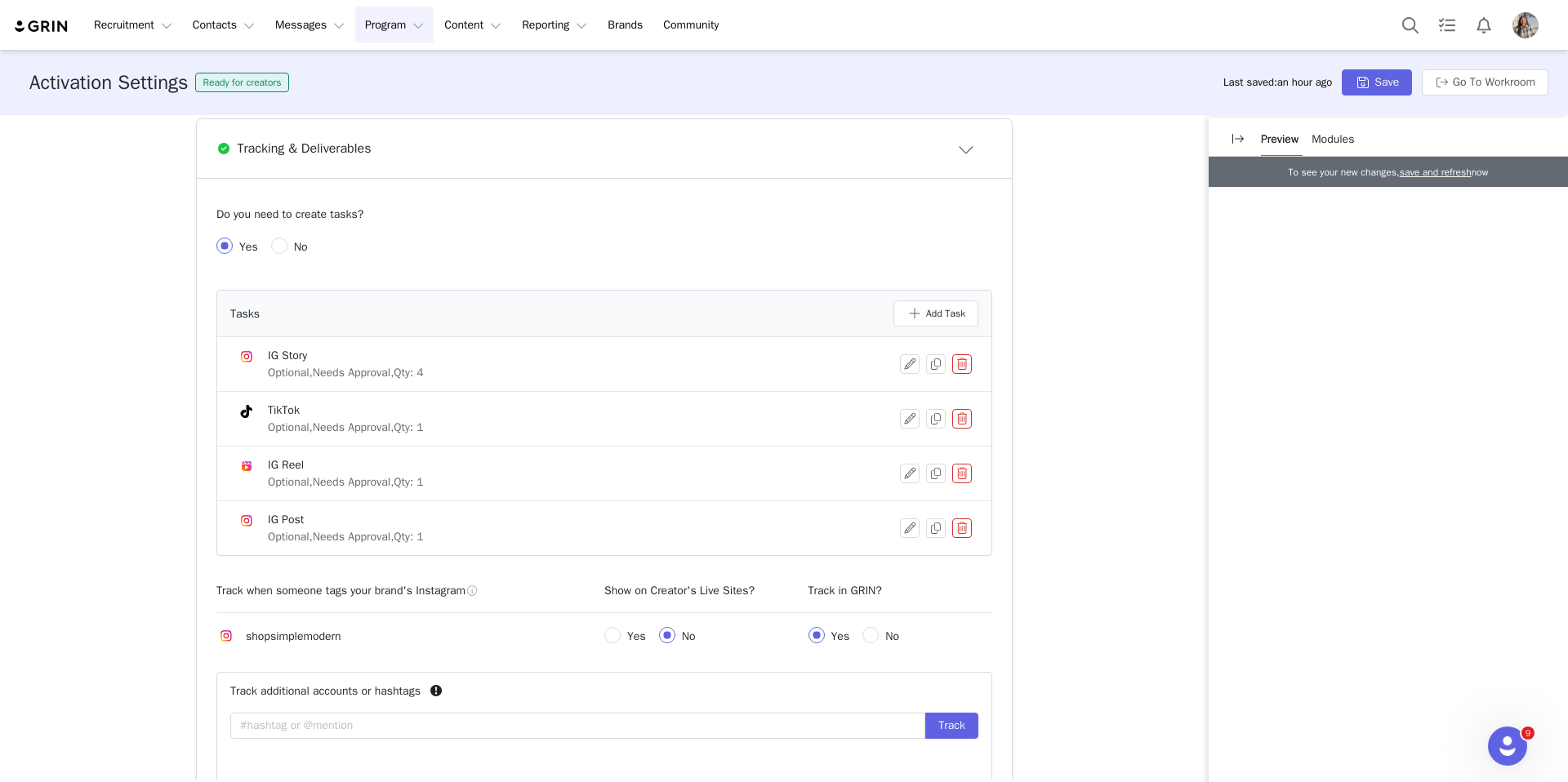 click at bounding box center (962, 528) 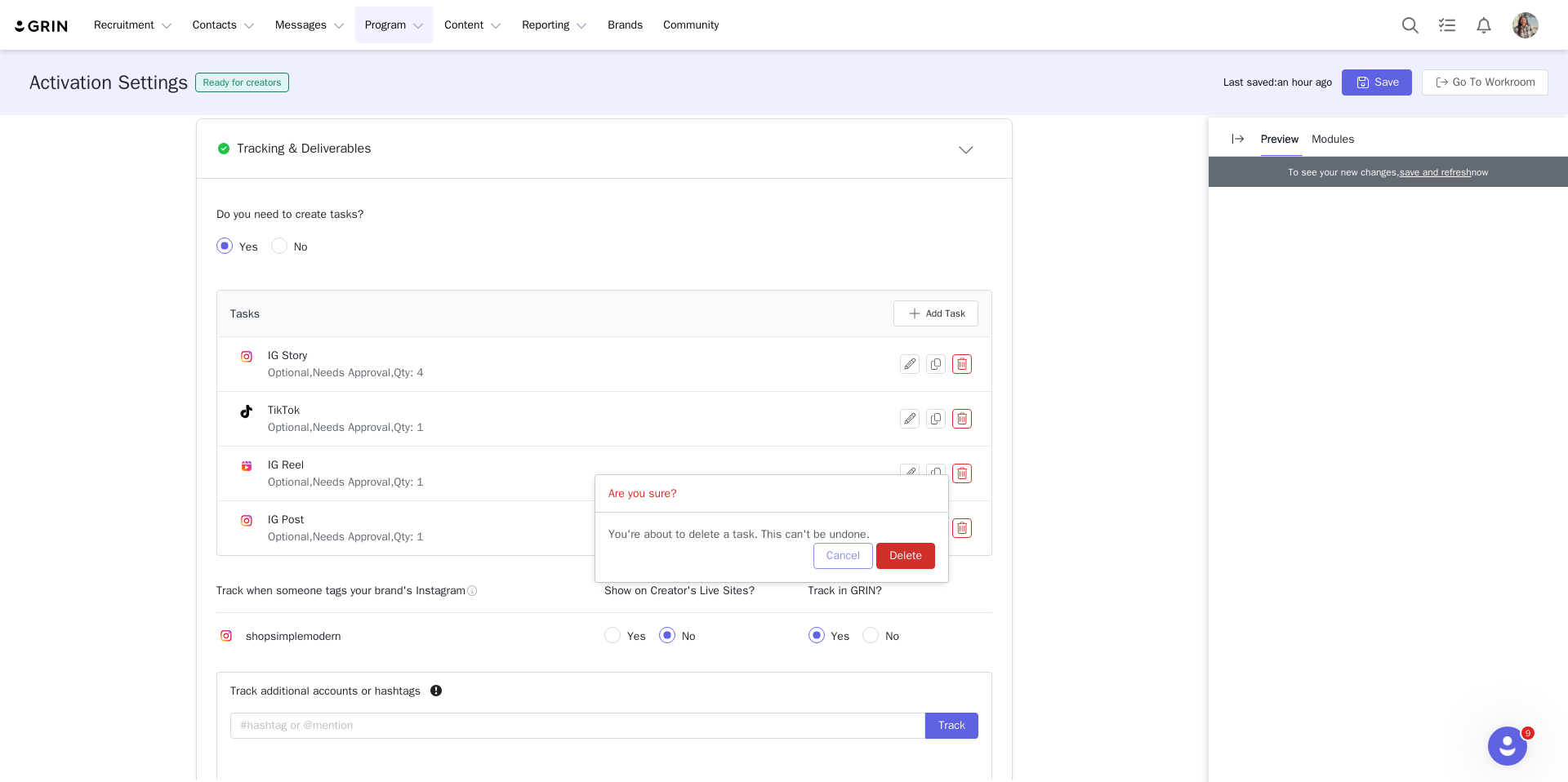 click on "Cancel" at bounding box center [843, 556] 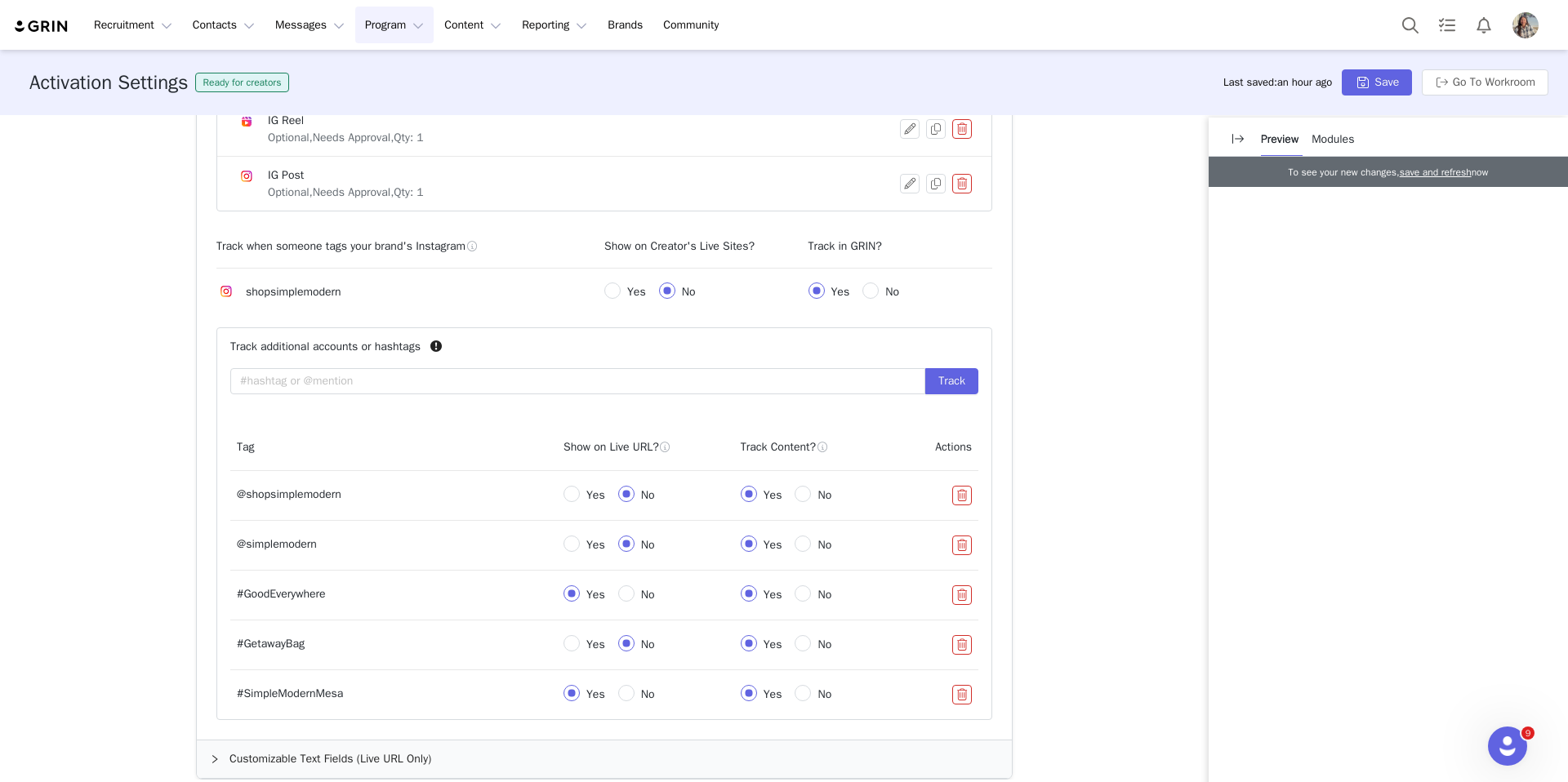 scroll, scrollTop: 943, scrollLeft: 0, axis: vertical 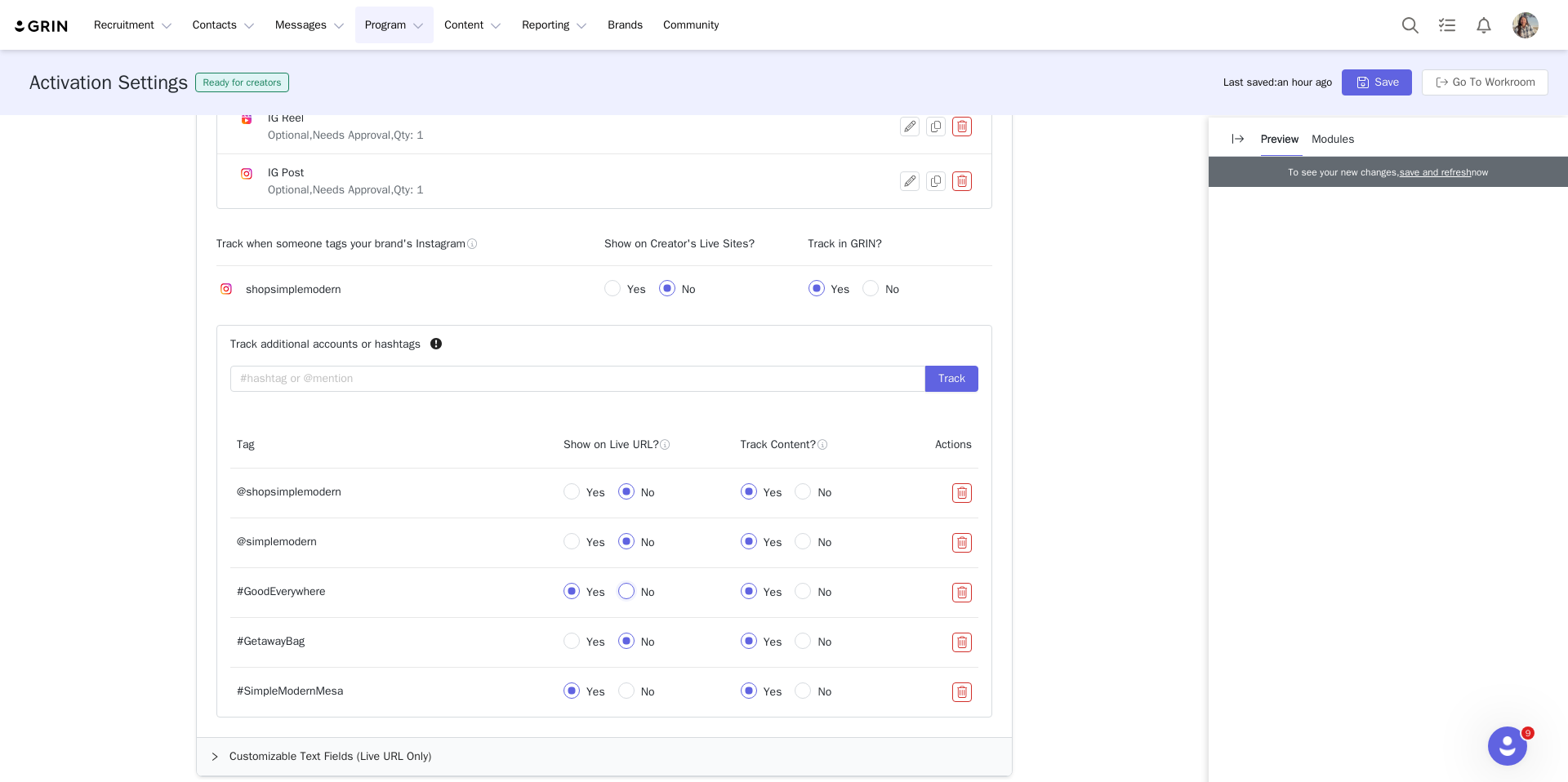 click on "No" at bounding box center (626, 591) 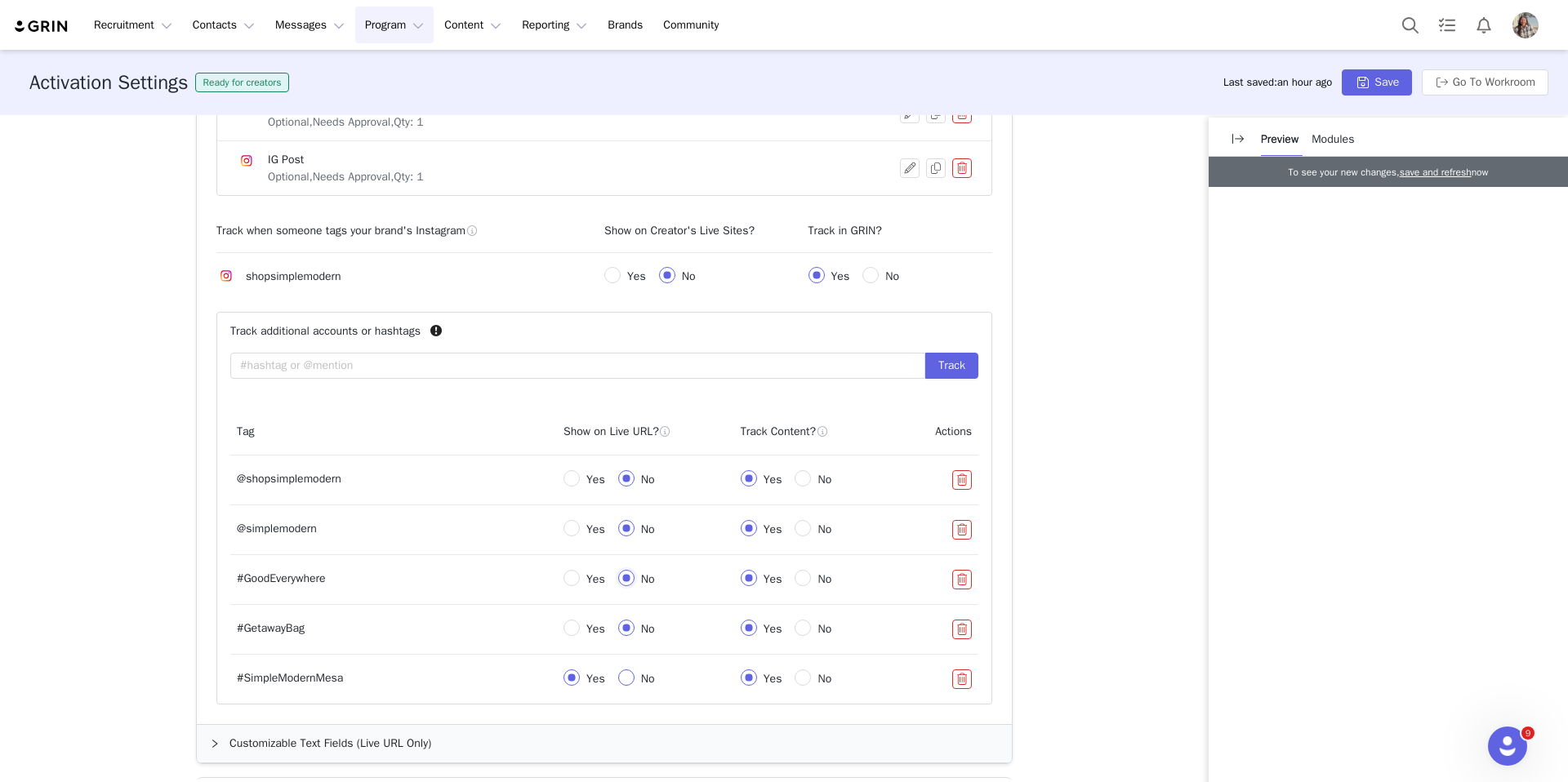 scroll, scrollTop: 957, scrollLeft: 0, axis: vertical 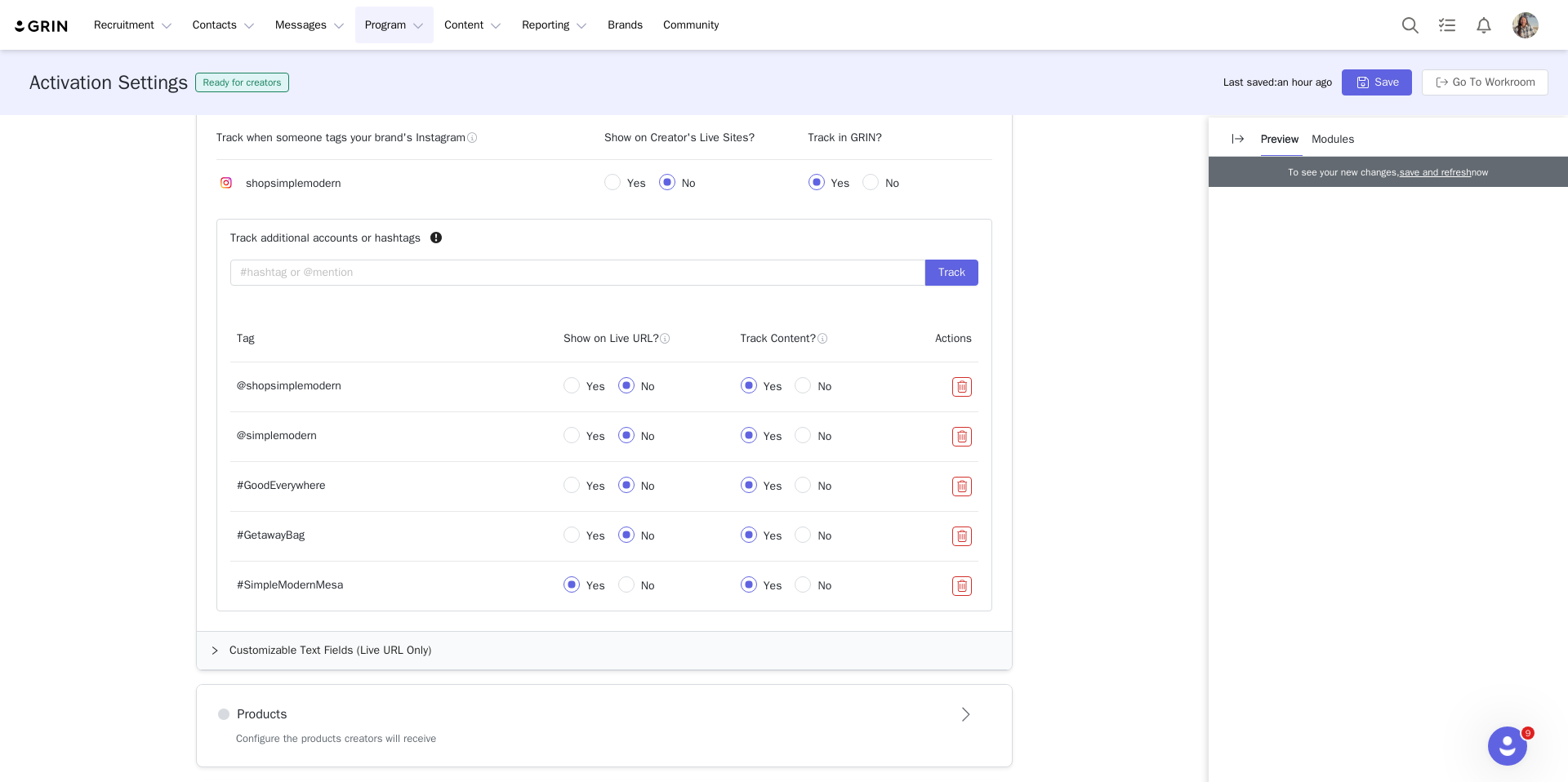 click at bounding box center (962, 487) 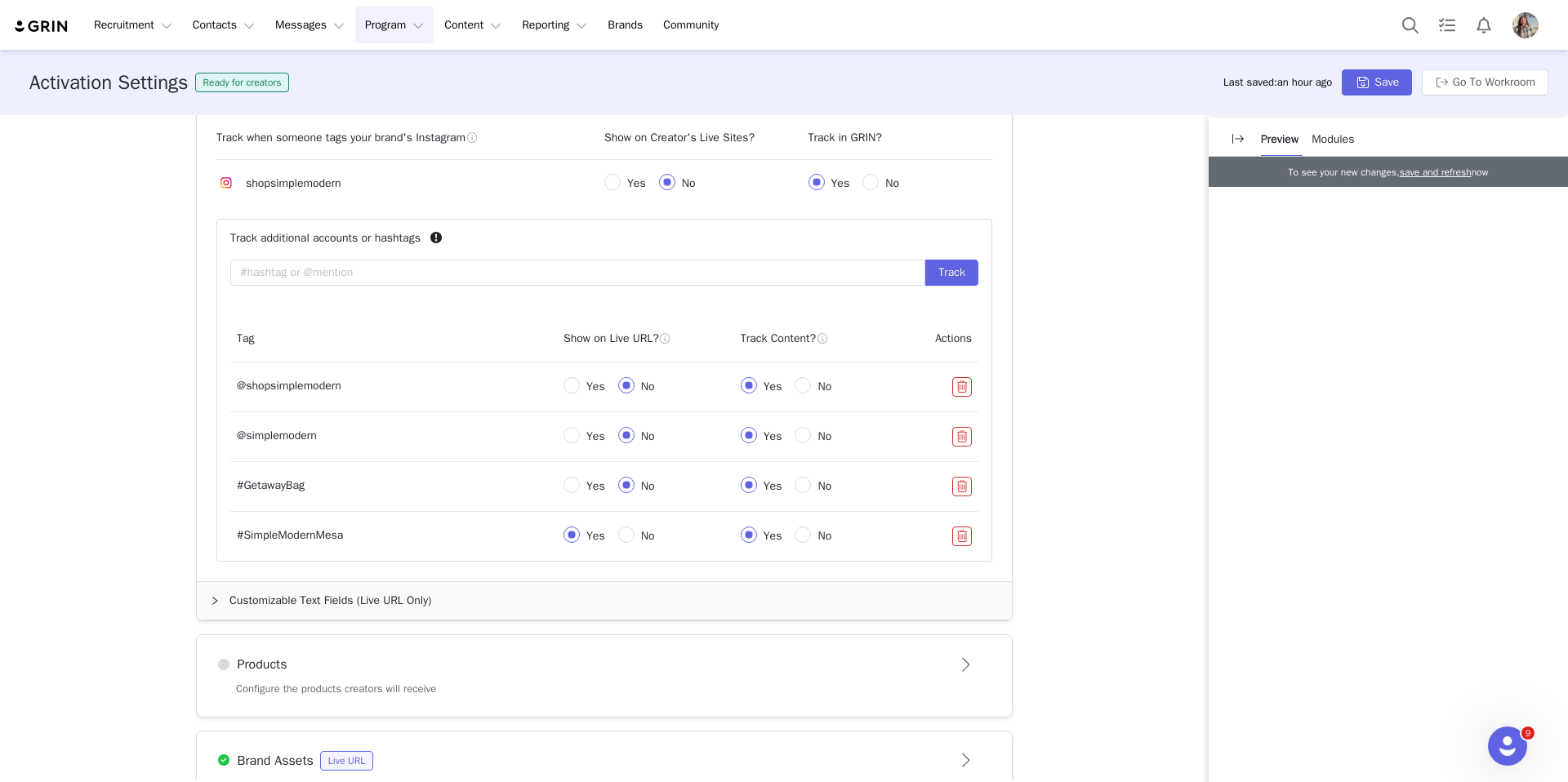 click at bounding box center [962, 487] 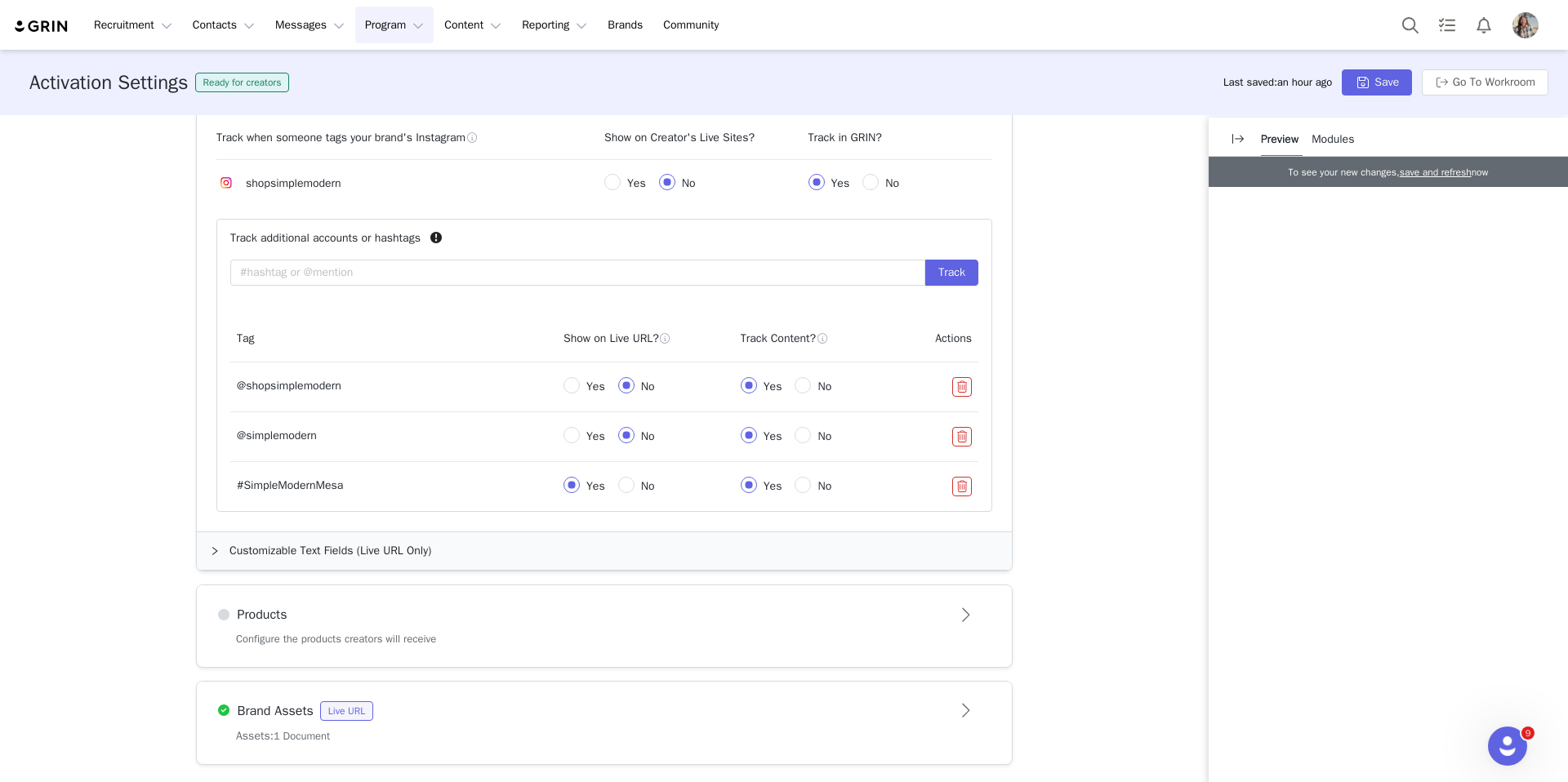 click at bounding box center [962, 487] 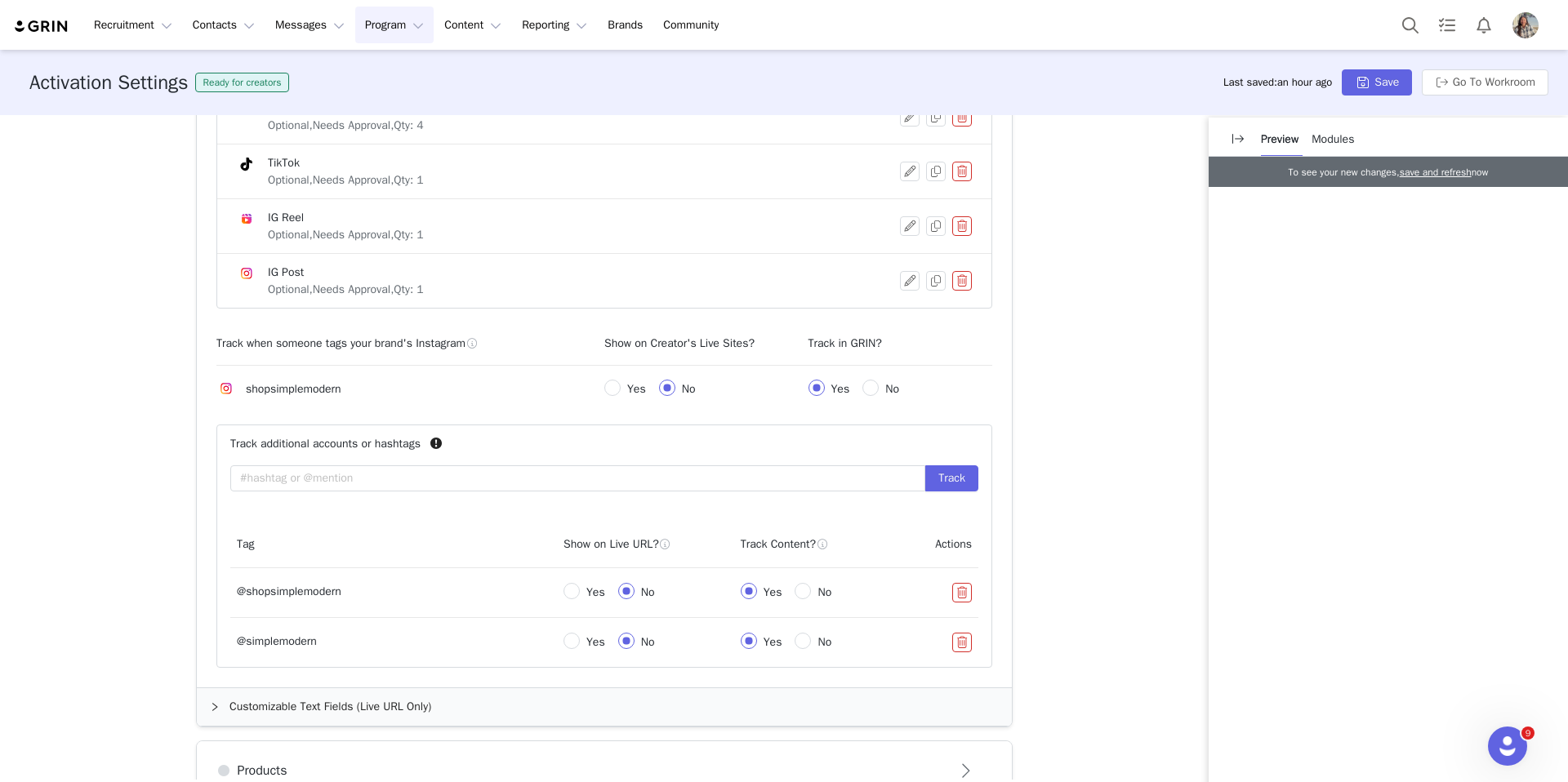 scroll, scrollTop: 842, scrollLeft: 0, axis: vertical 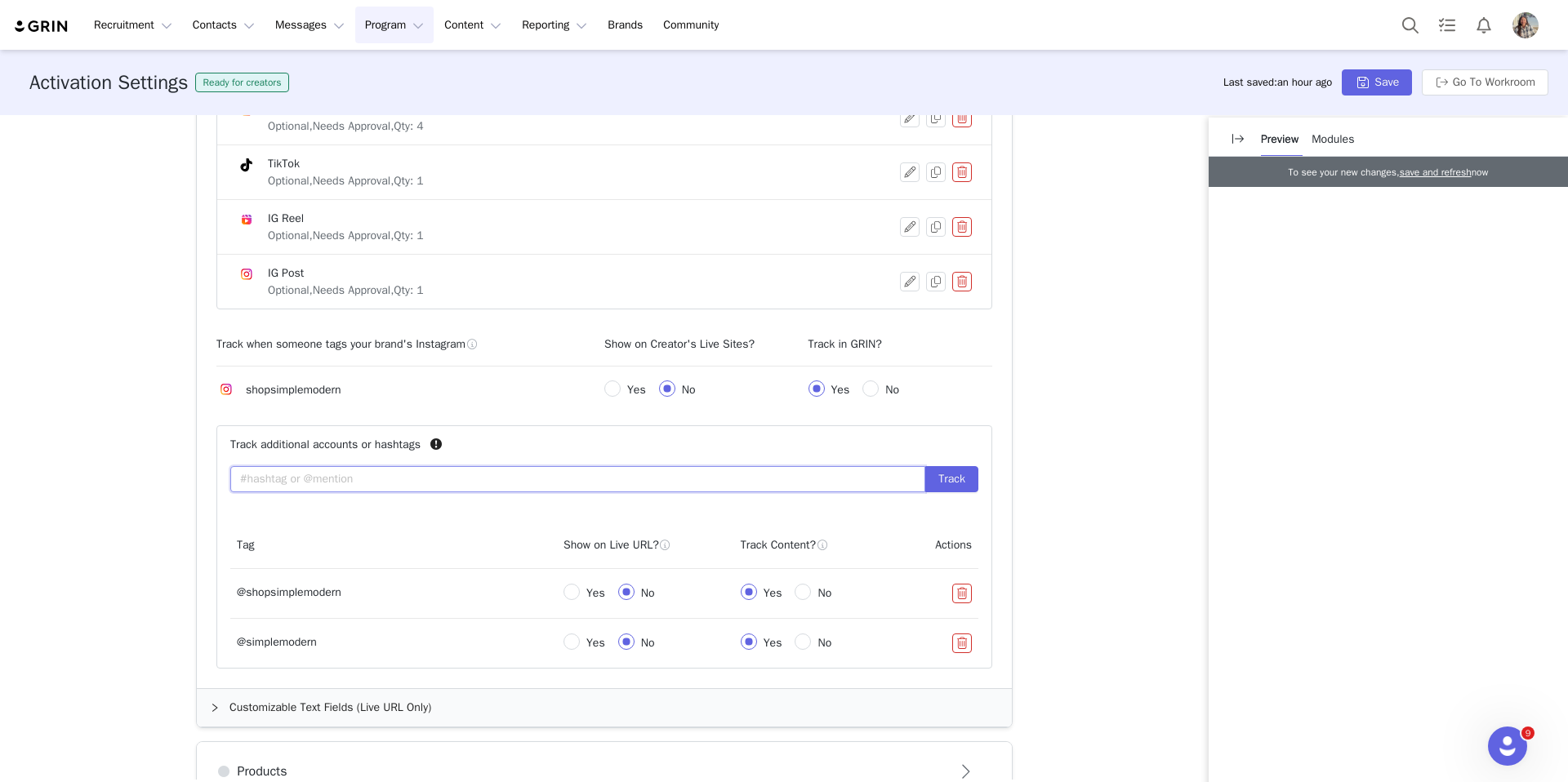 click at bounding box center [577, 479] 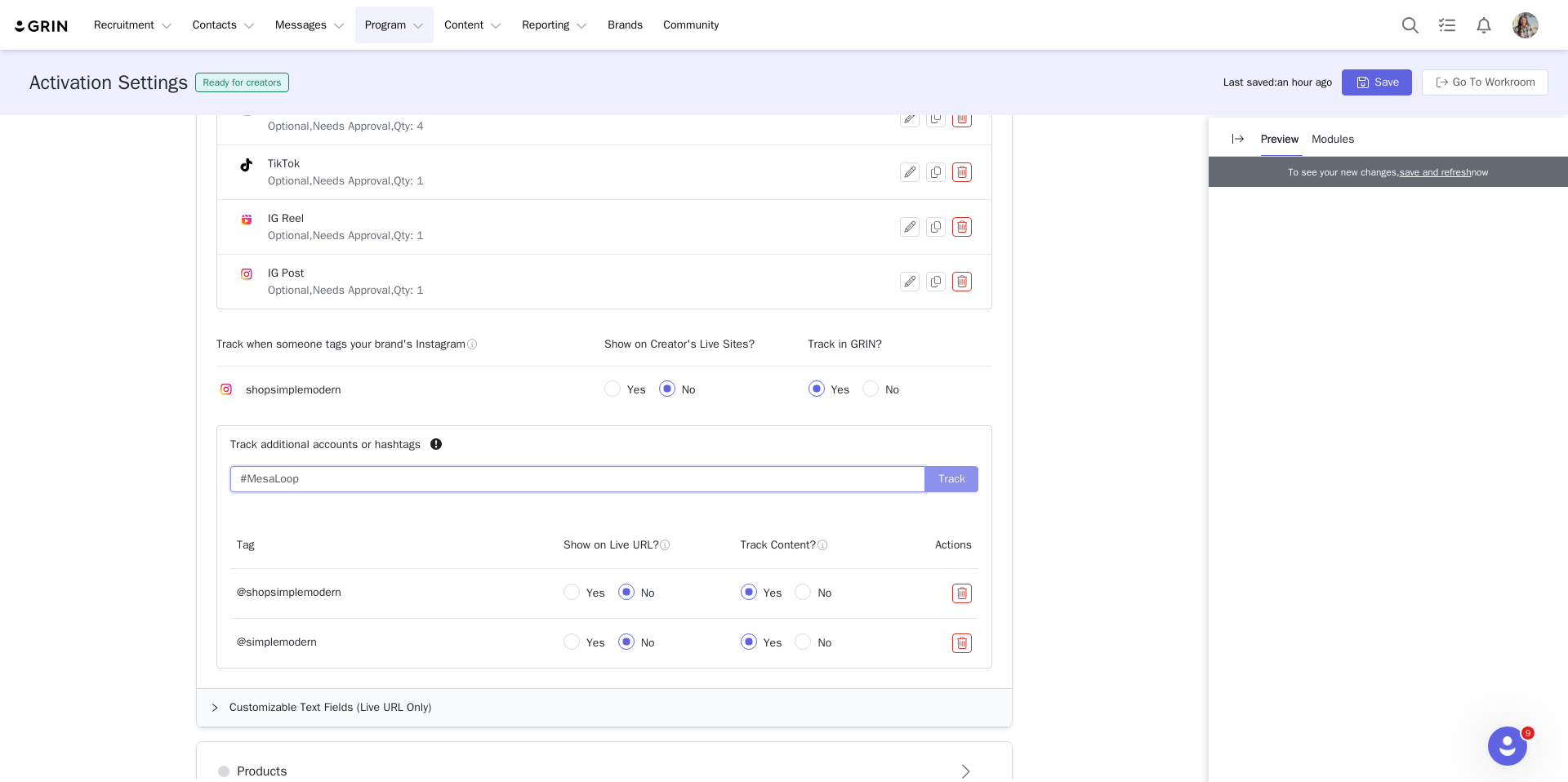 type on "#MesaLoop" 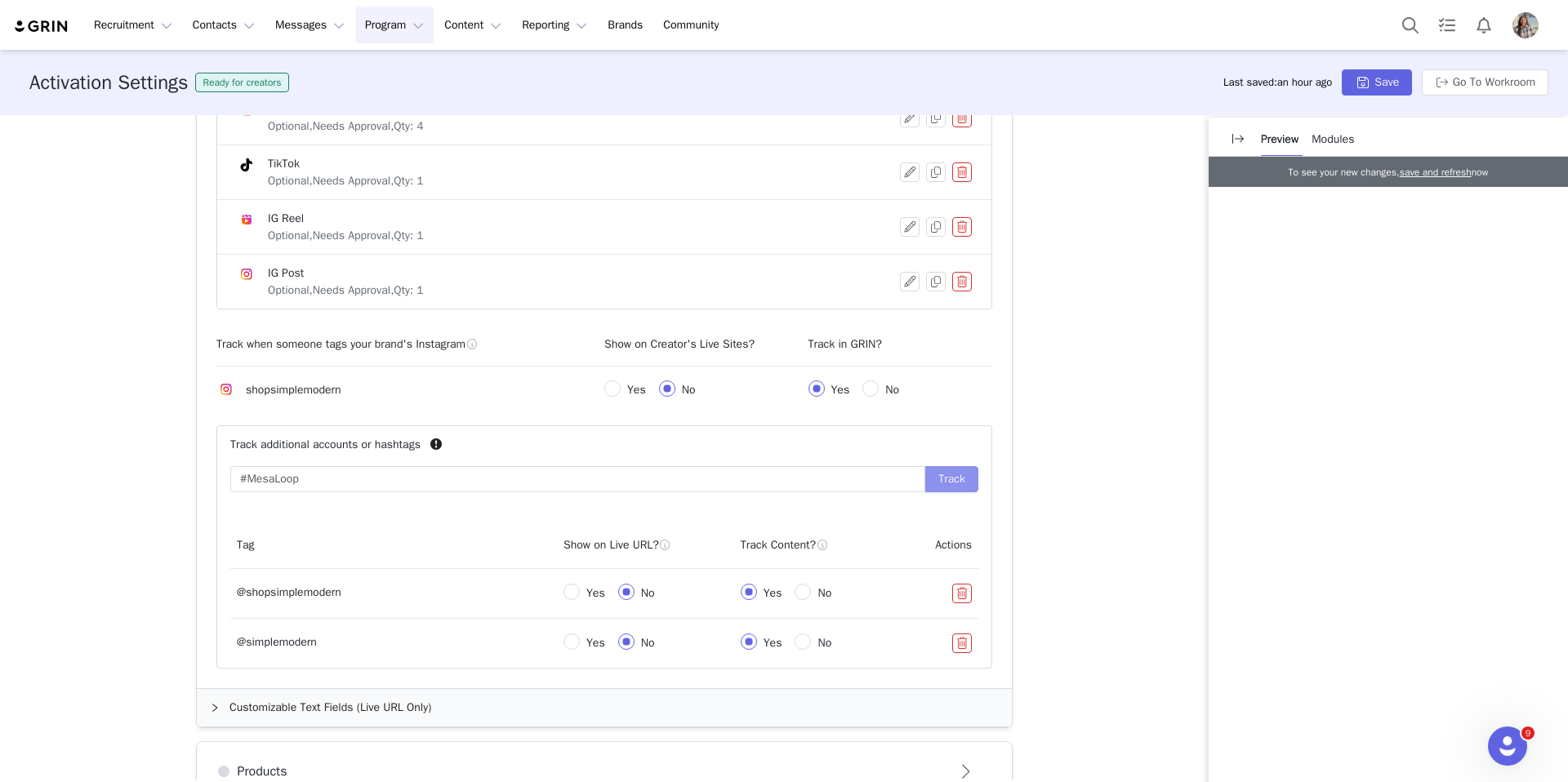 click on "Track" at bounding box center (951, 479) 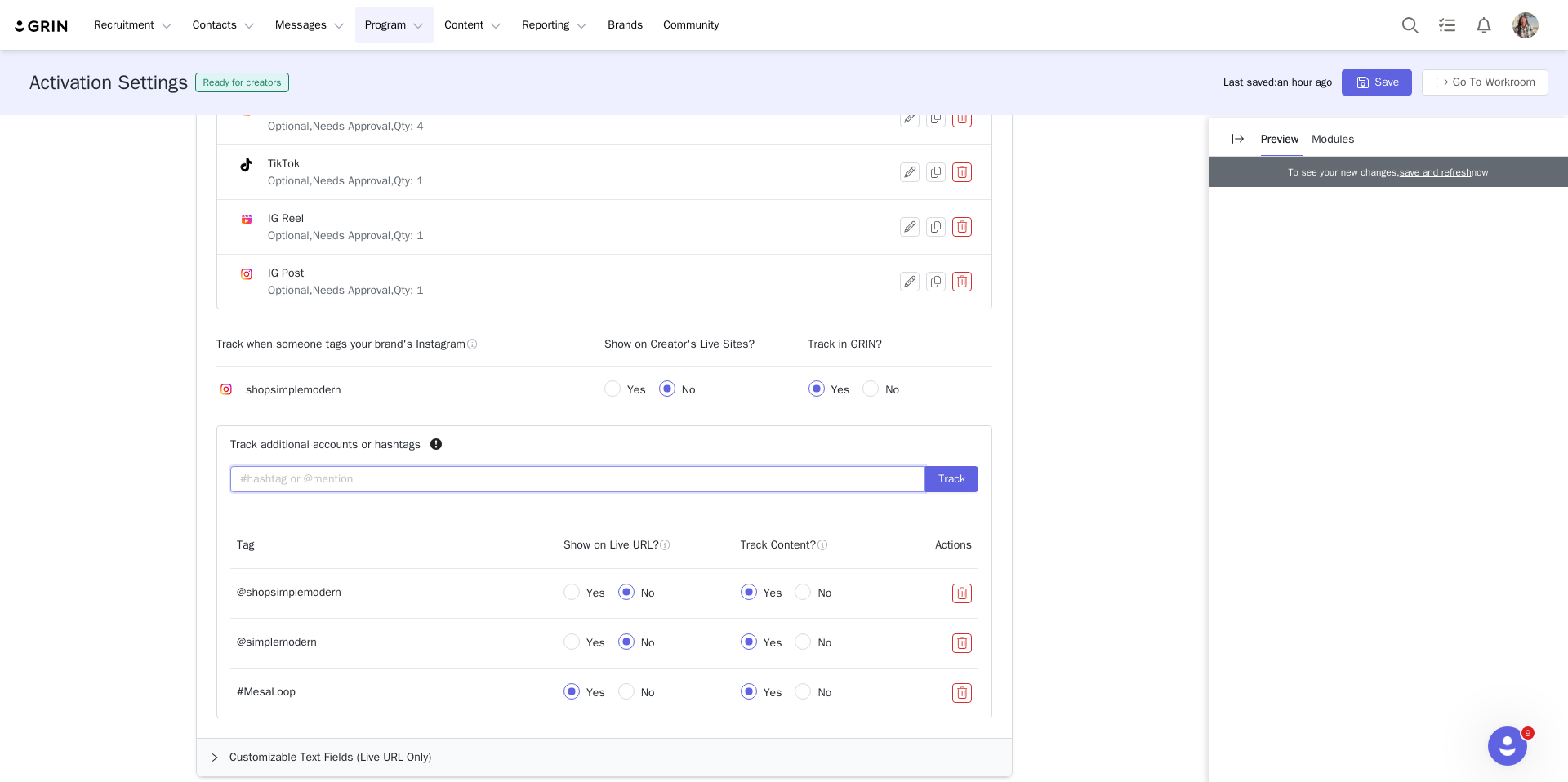click at bounding box center (577, 479) 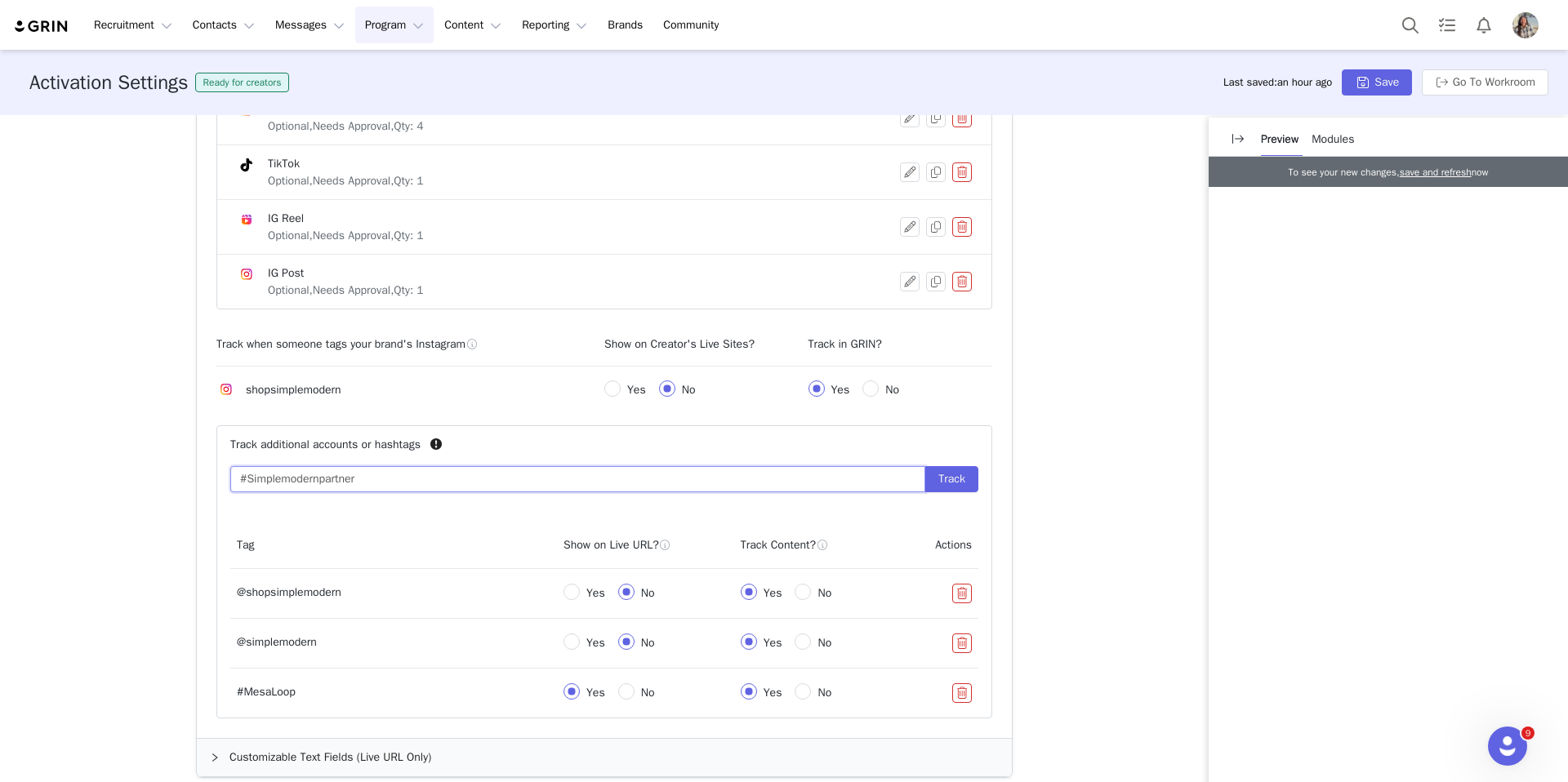 click on "#Simplemodernpartner" at bounding box center (577, 479) 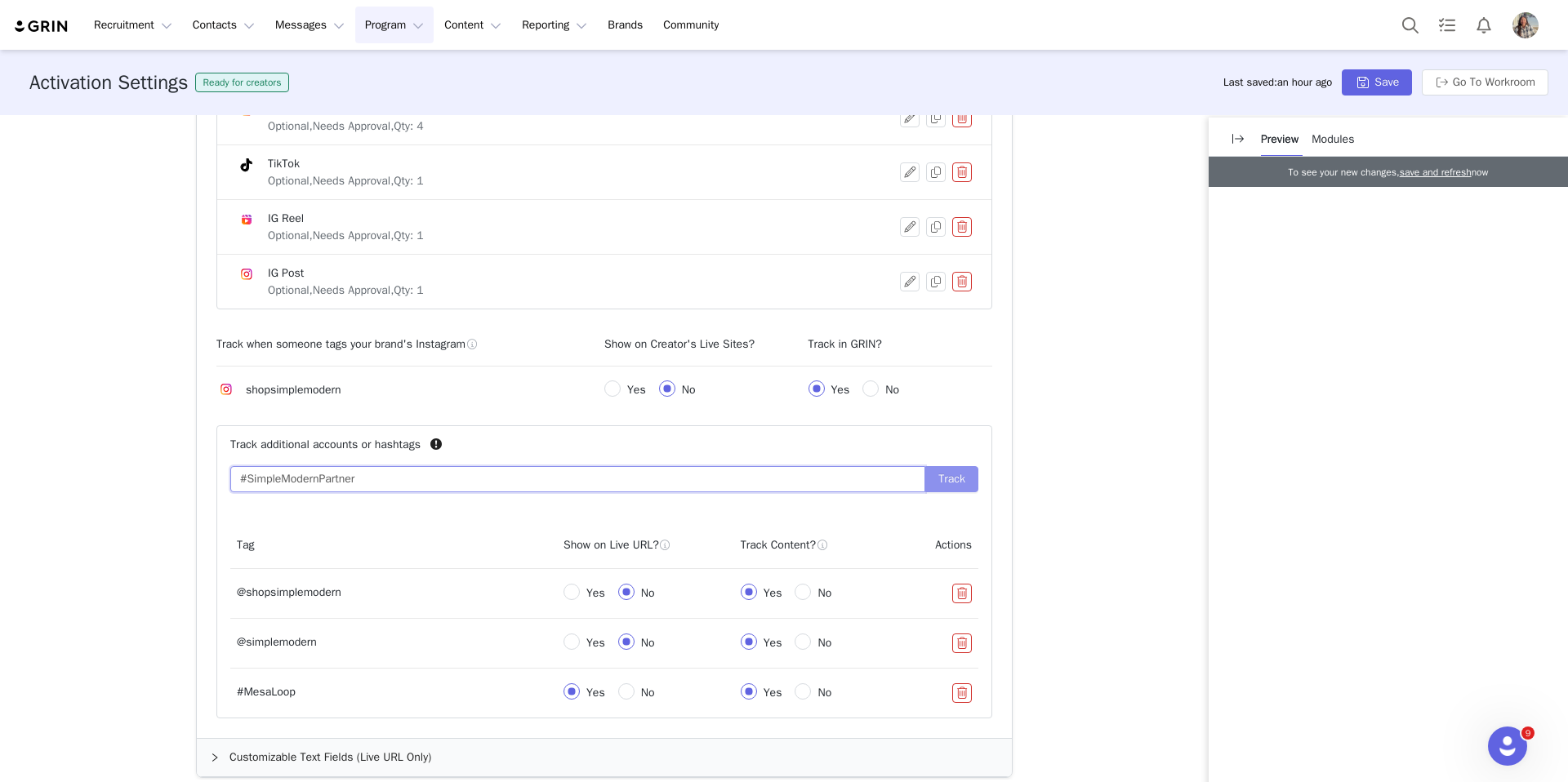 type on "#SimpleModernPartner" 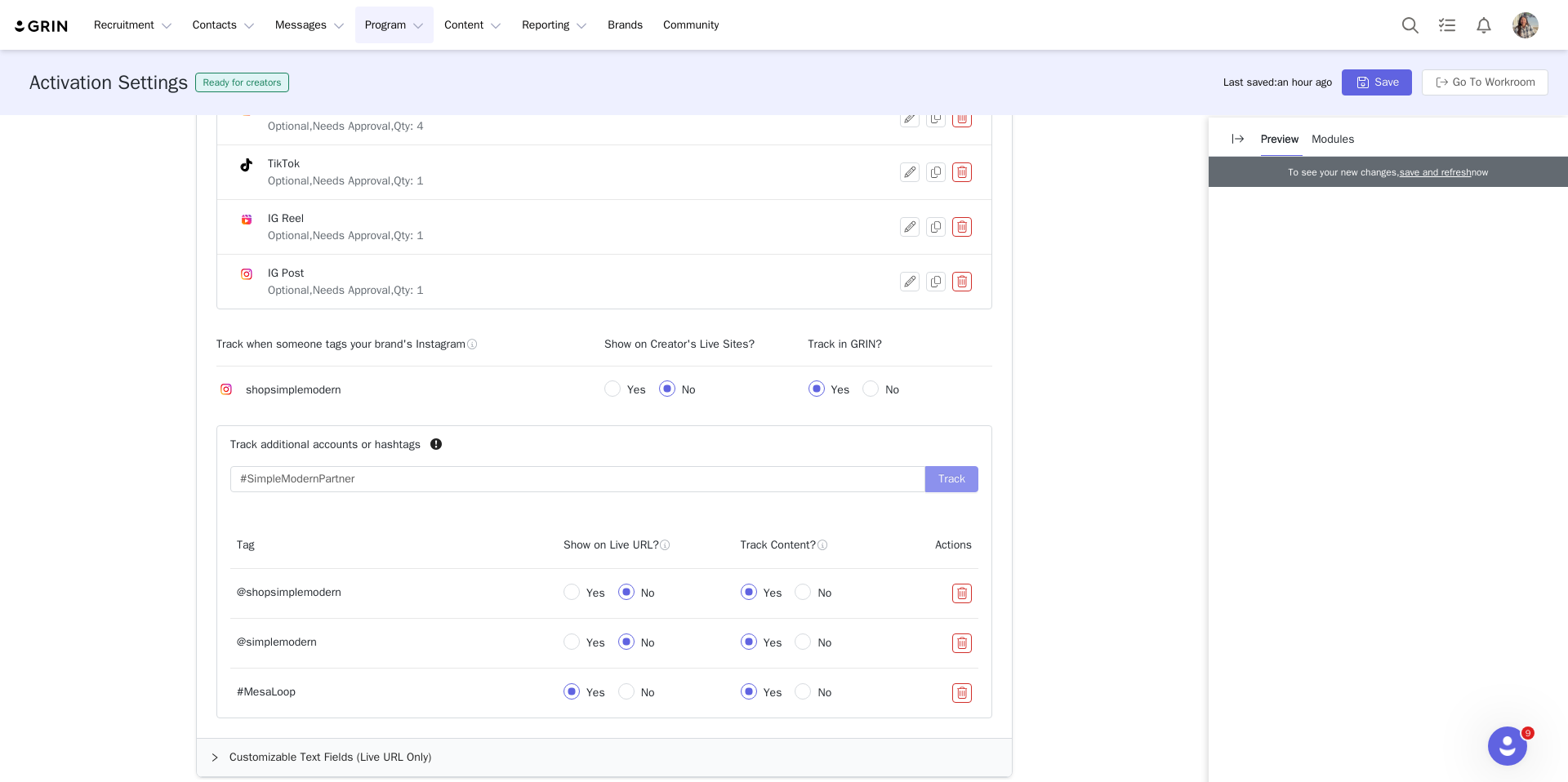 click on "Track" at bounding box center [951, 479] 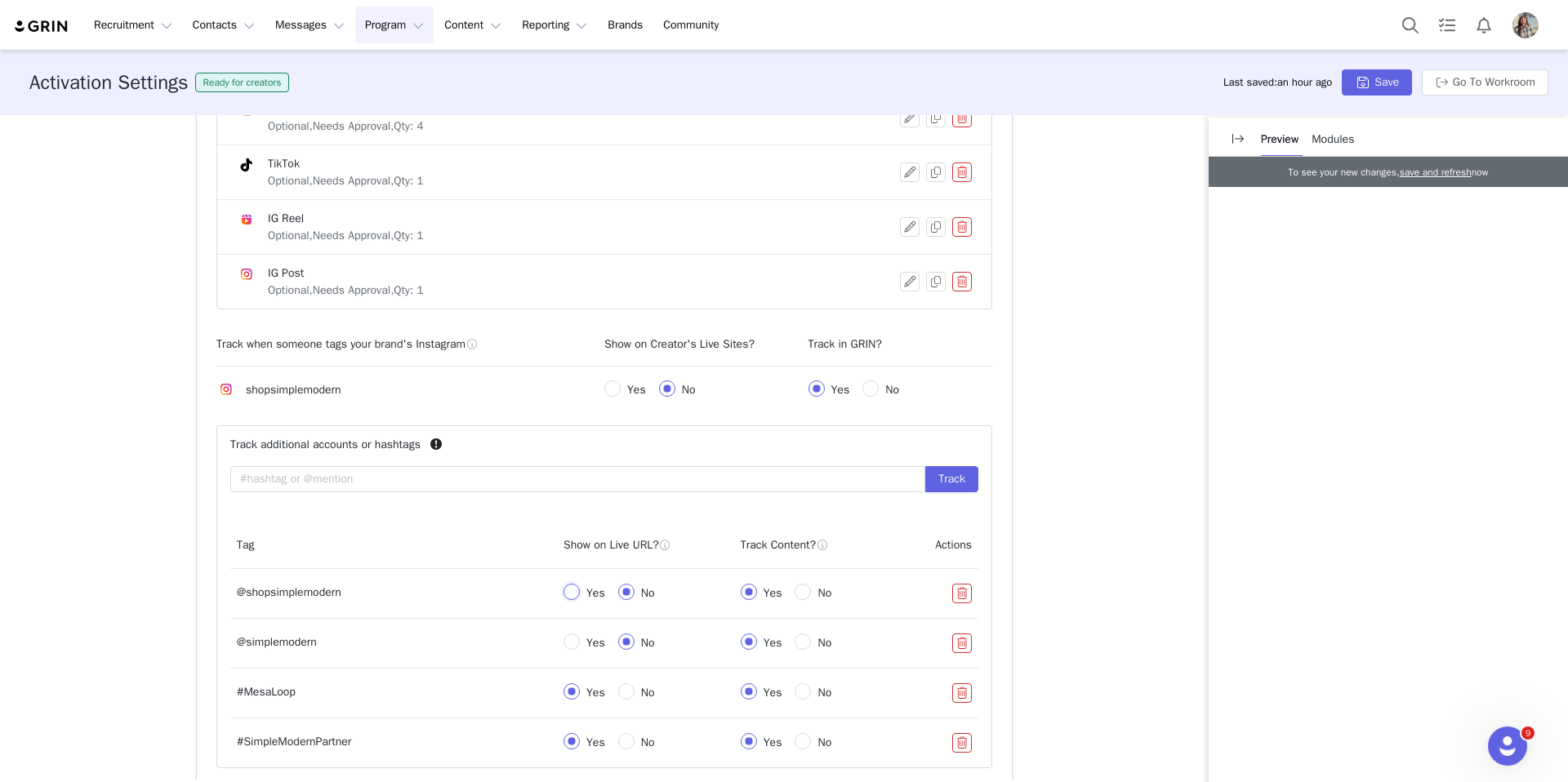 click on "Yes" at bounding box center [572, 592] 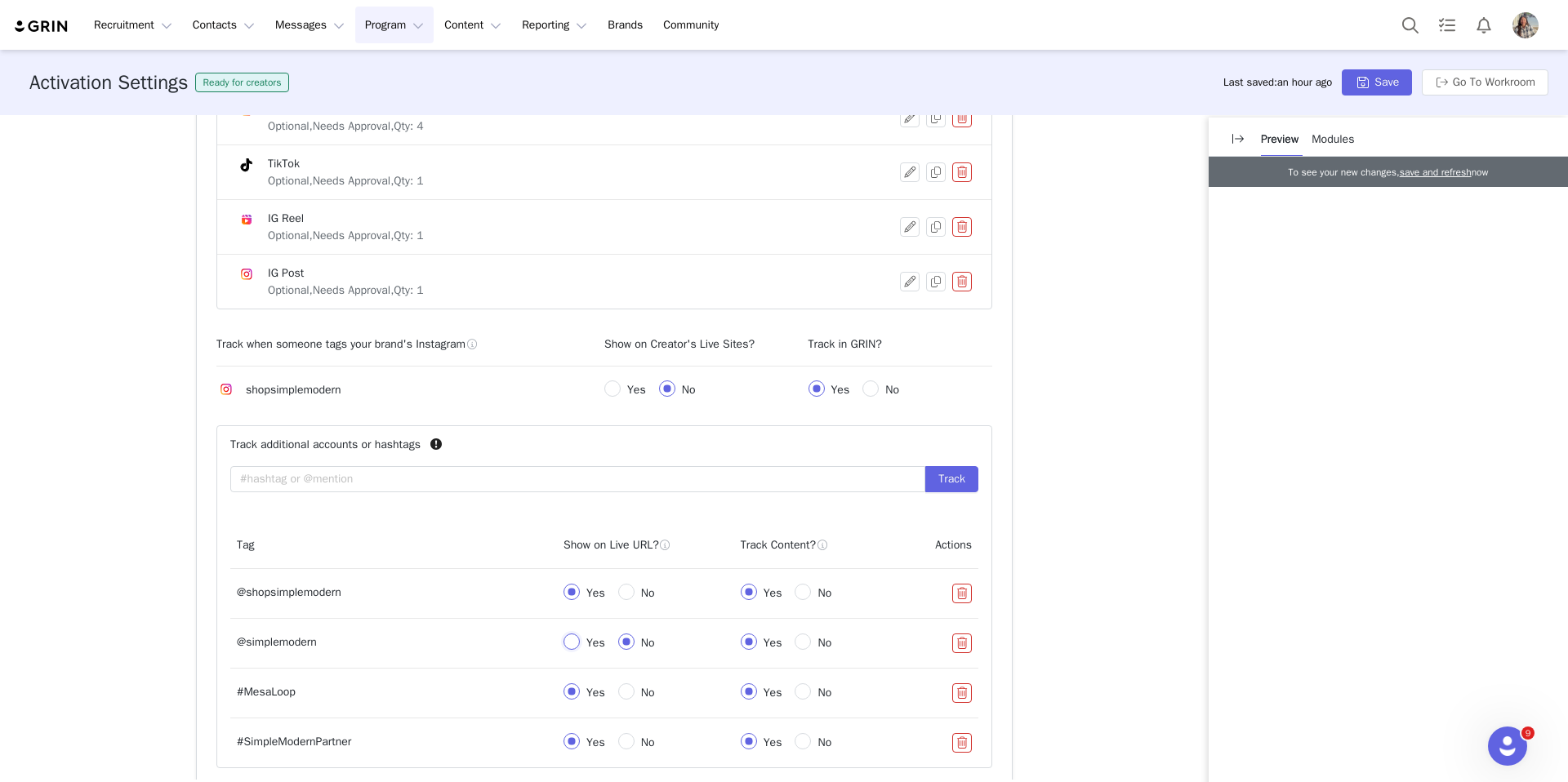 click on "Yes" at bounding box center [572, 642] 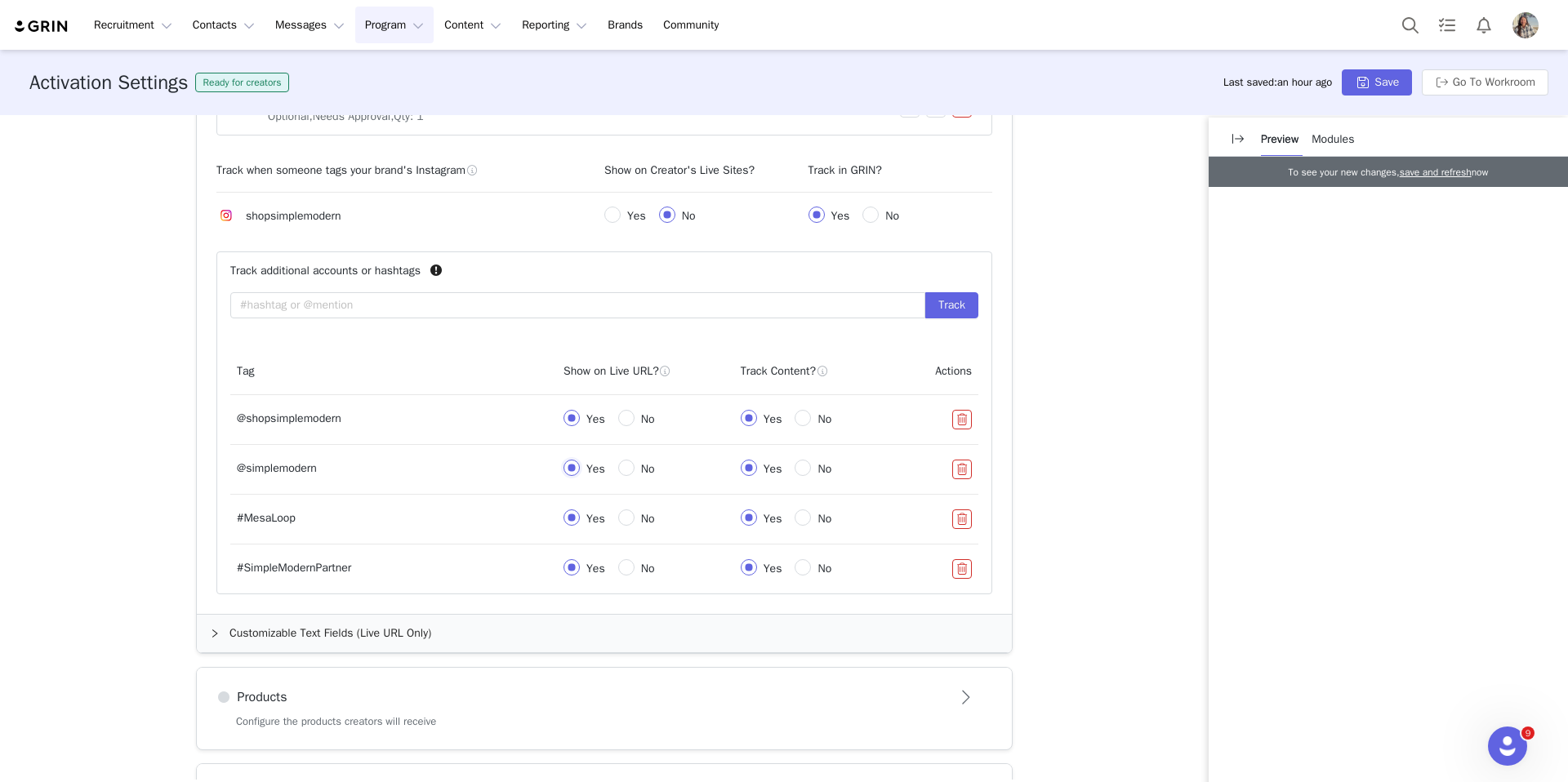 scroll, scrollTop: 1024, scrollLeft: 0, axis: vertical 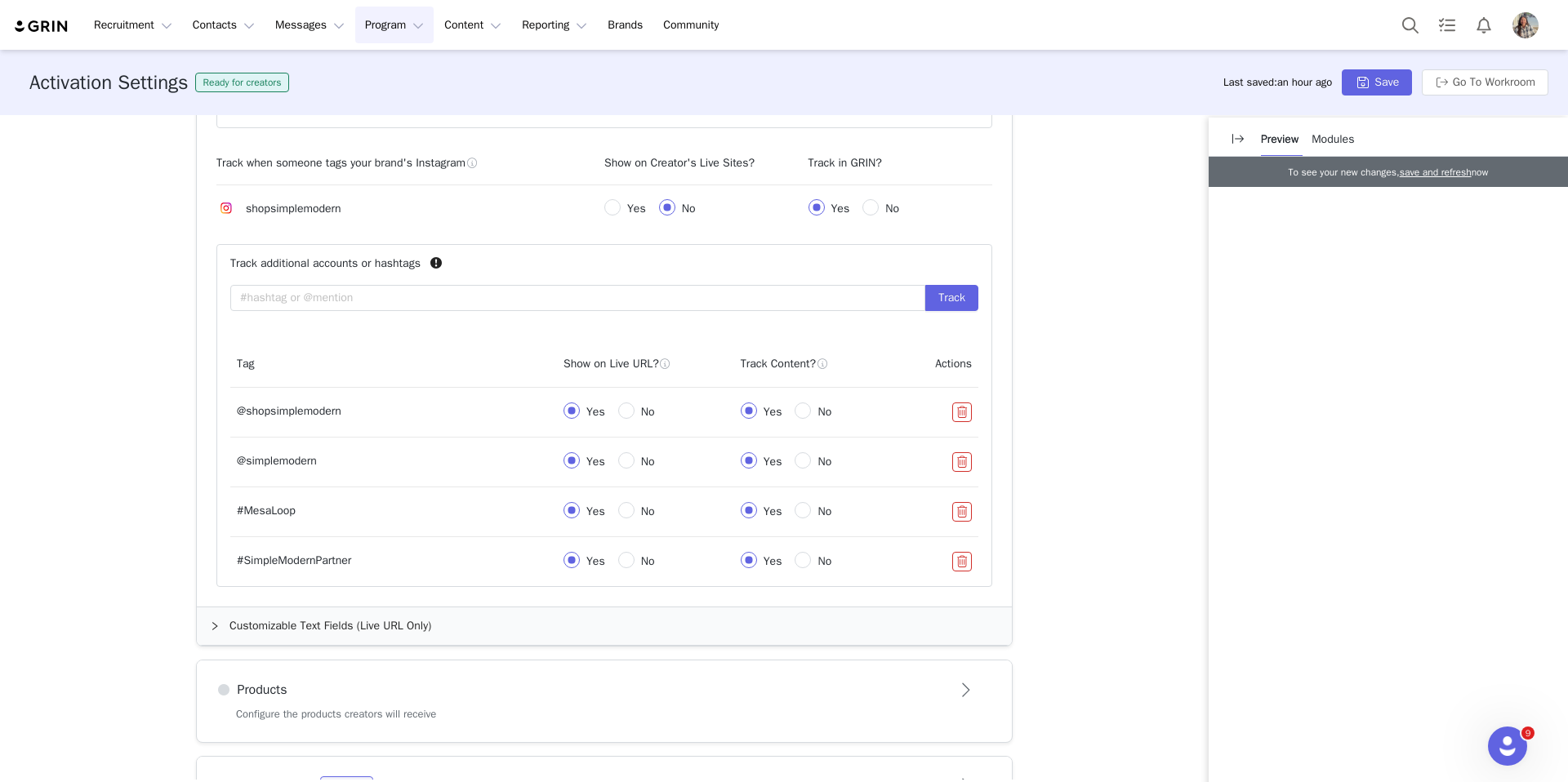 click on "Customizable Text Fields (Live URL Only)" at bounding box center [604, 626] 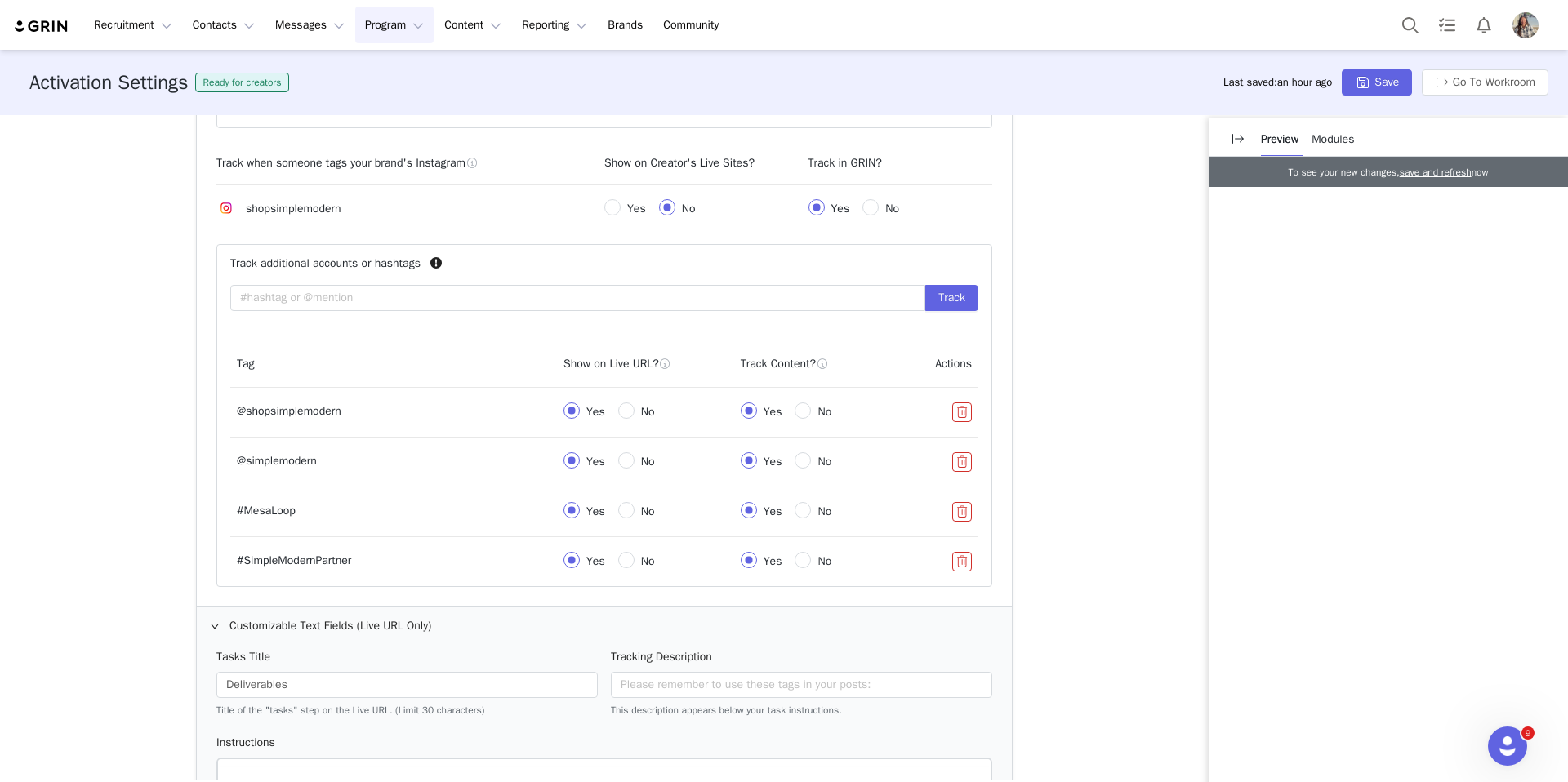 scroll, scrollTop: 0, scrollLeft: 0, axis: both 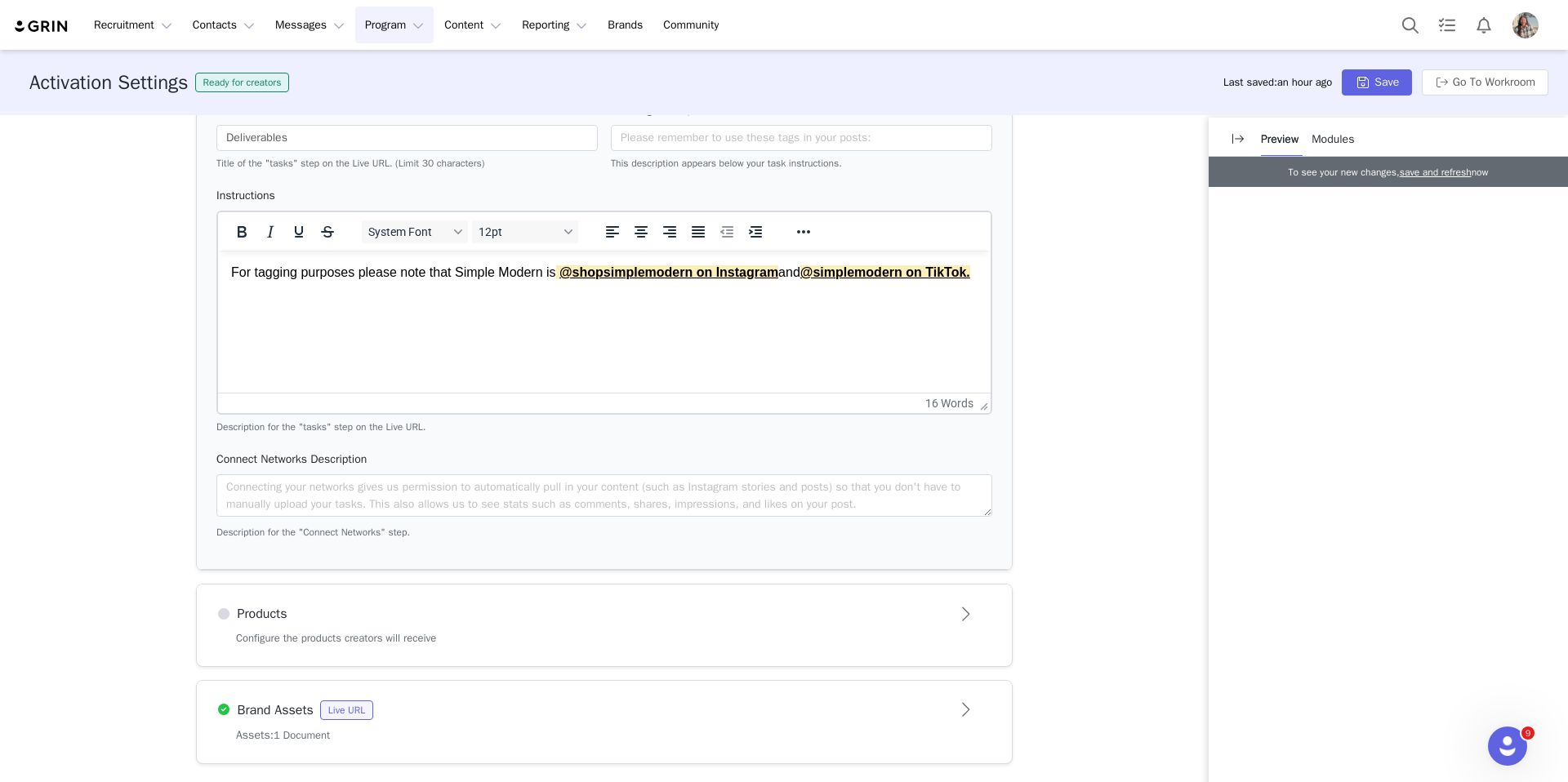 click on "Brand Assets Live URL" at bounding box center (604, 710) 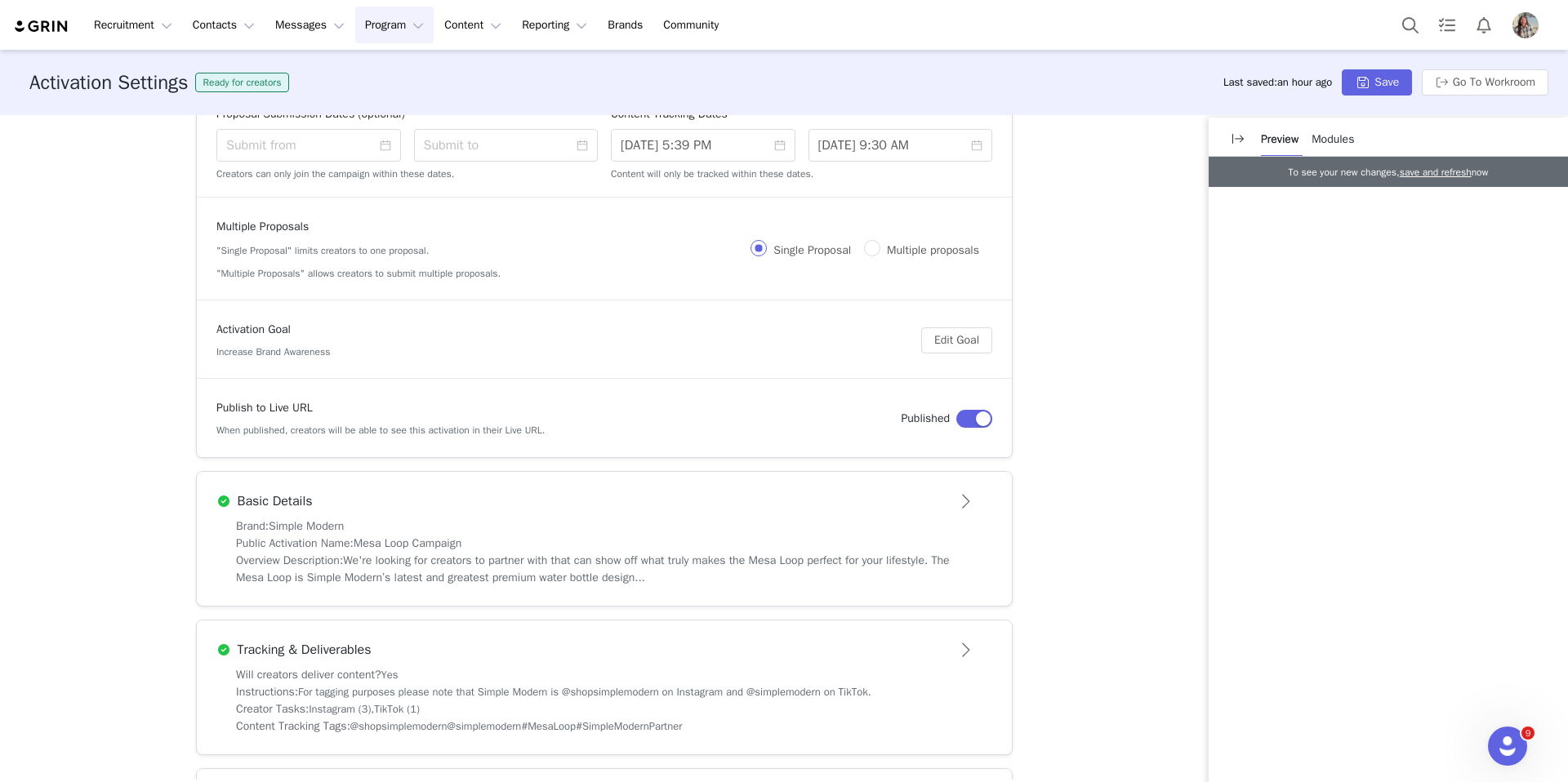 scroll, scrollTop: 0, scrollLeft: 0, axis: both 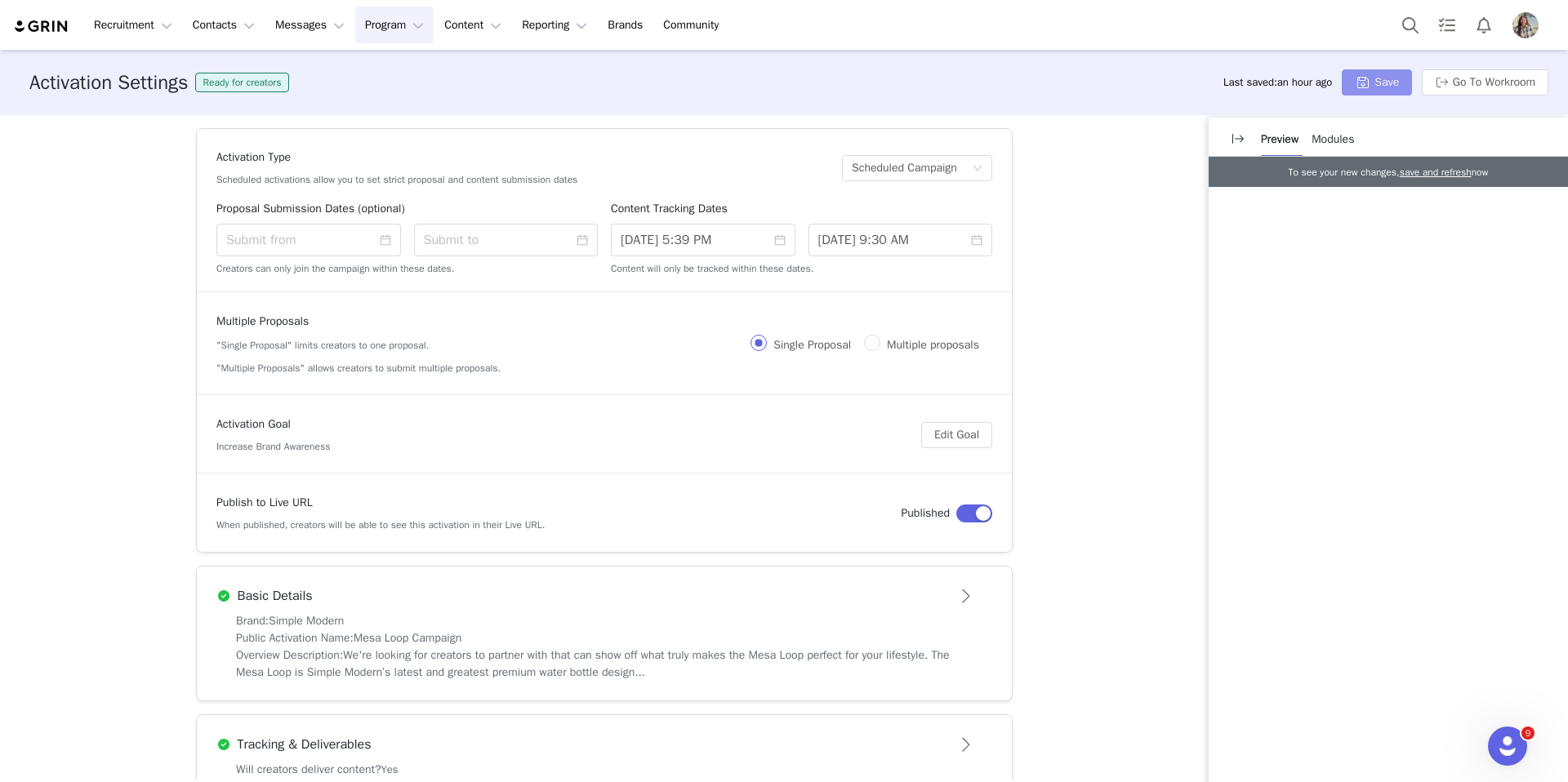 click on "Save" at bounding box center (1377, 82) 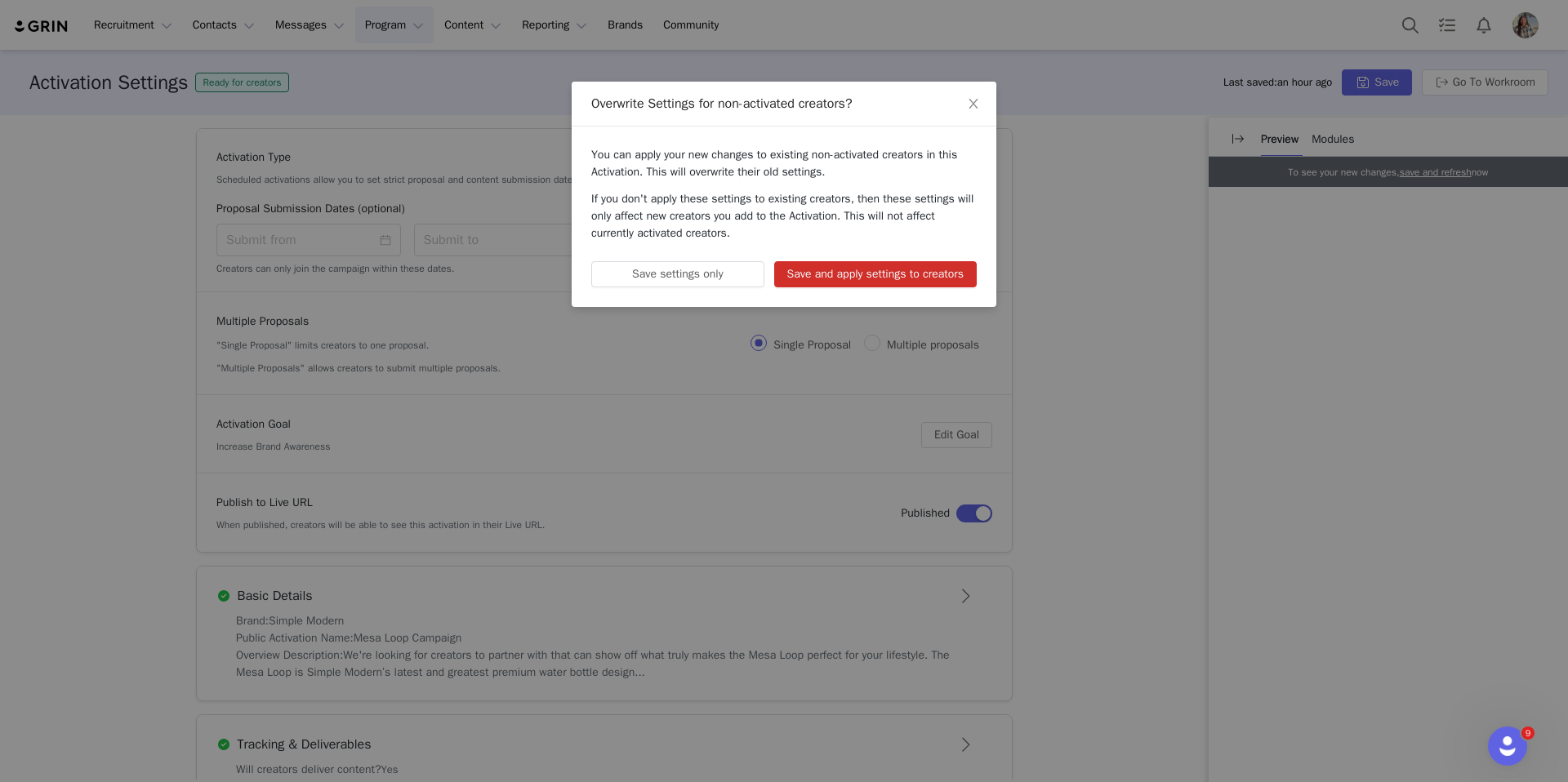 click on "Save and apply settings to creators" at bounding box center [875, 274] 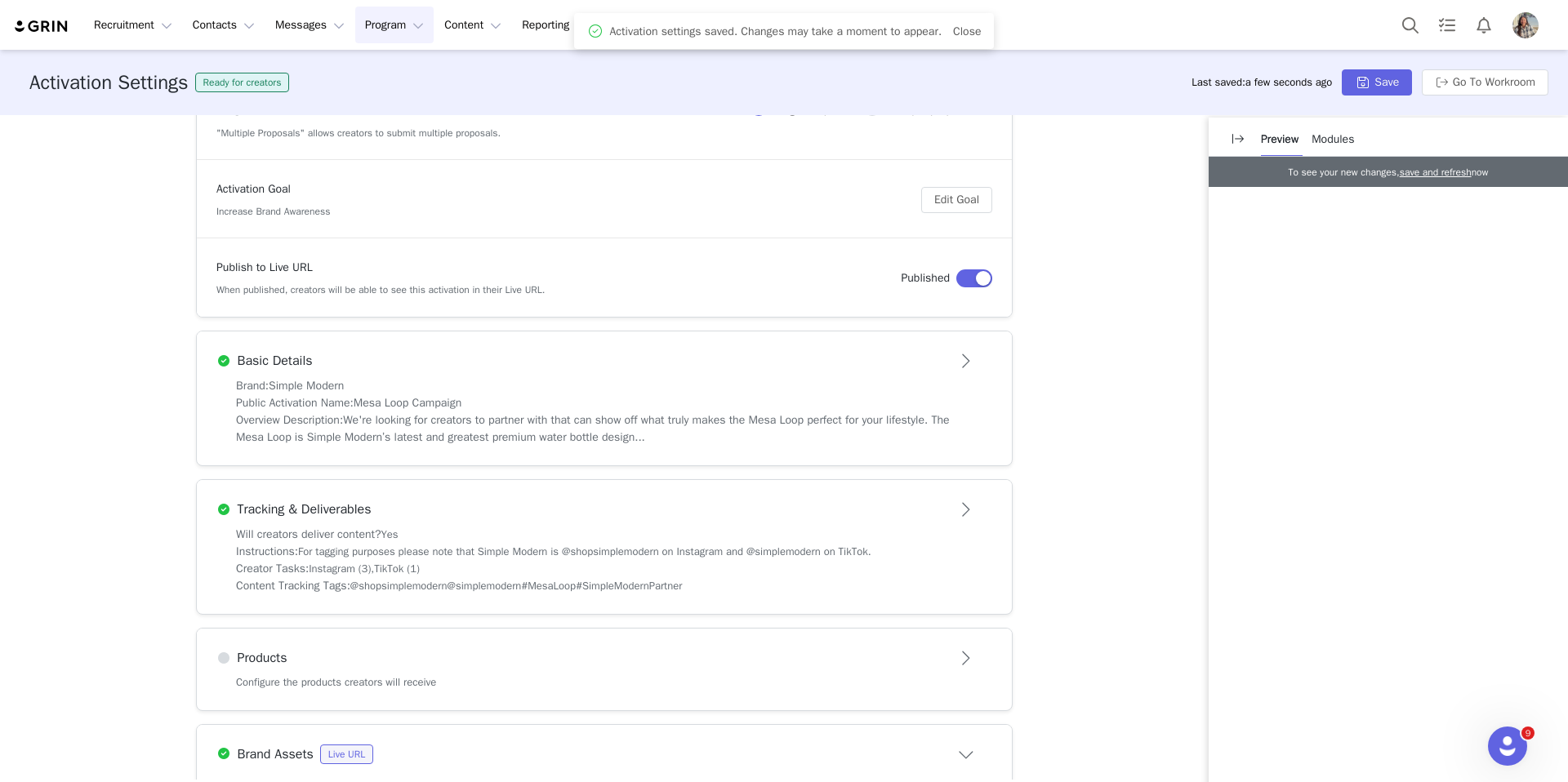 scroll, scrollTop: 0, scrollLeft: 0, axis: both 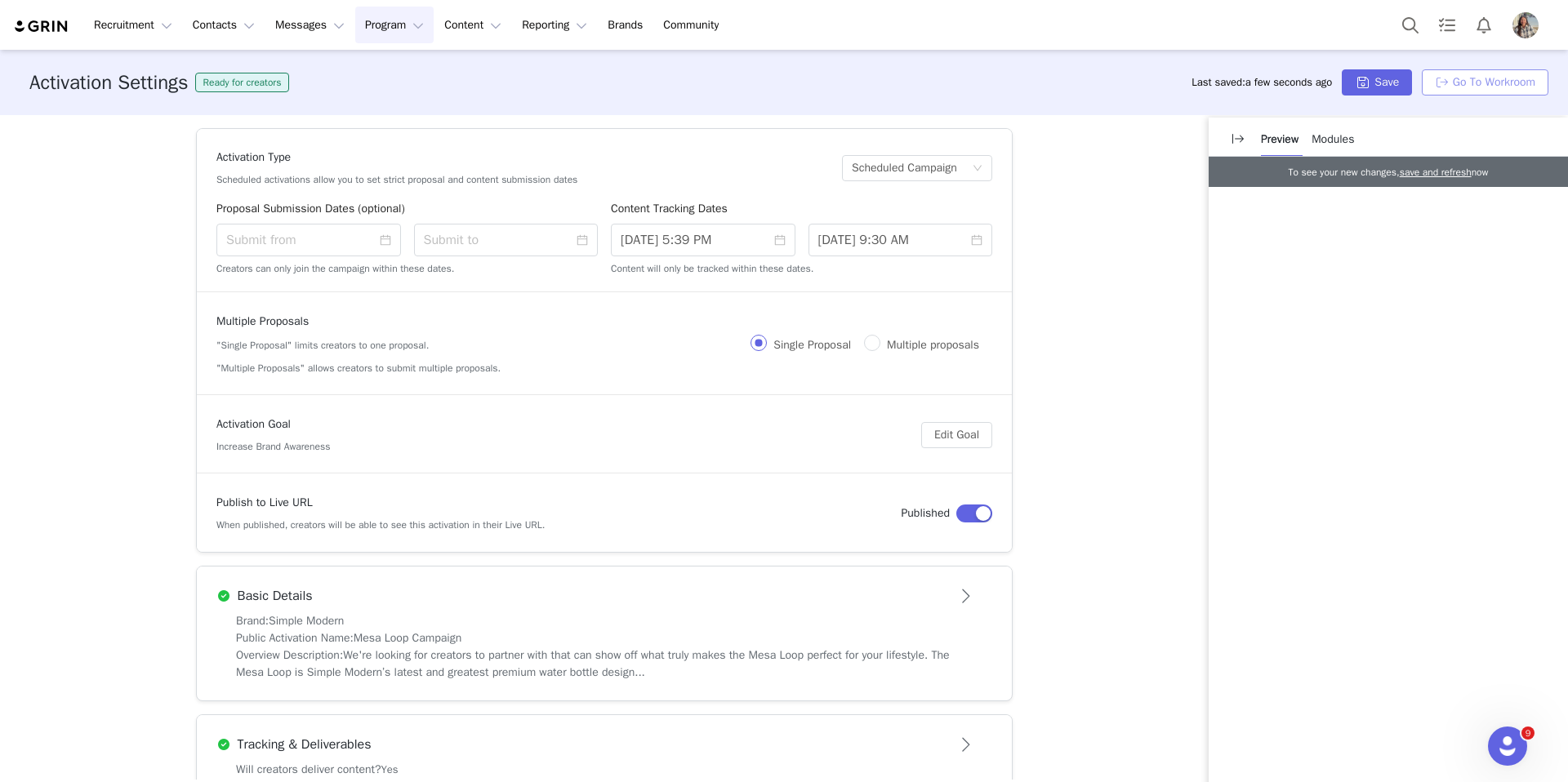 click on "Go To Workroom" at bounding box center (1485, 82) 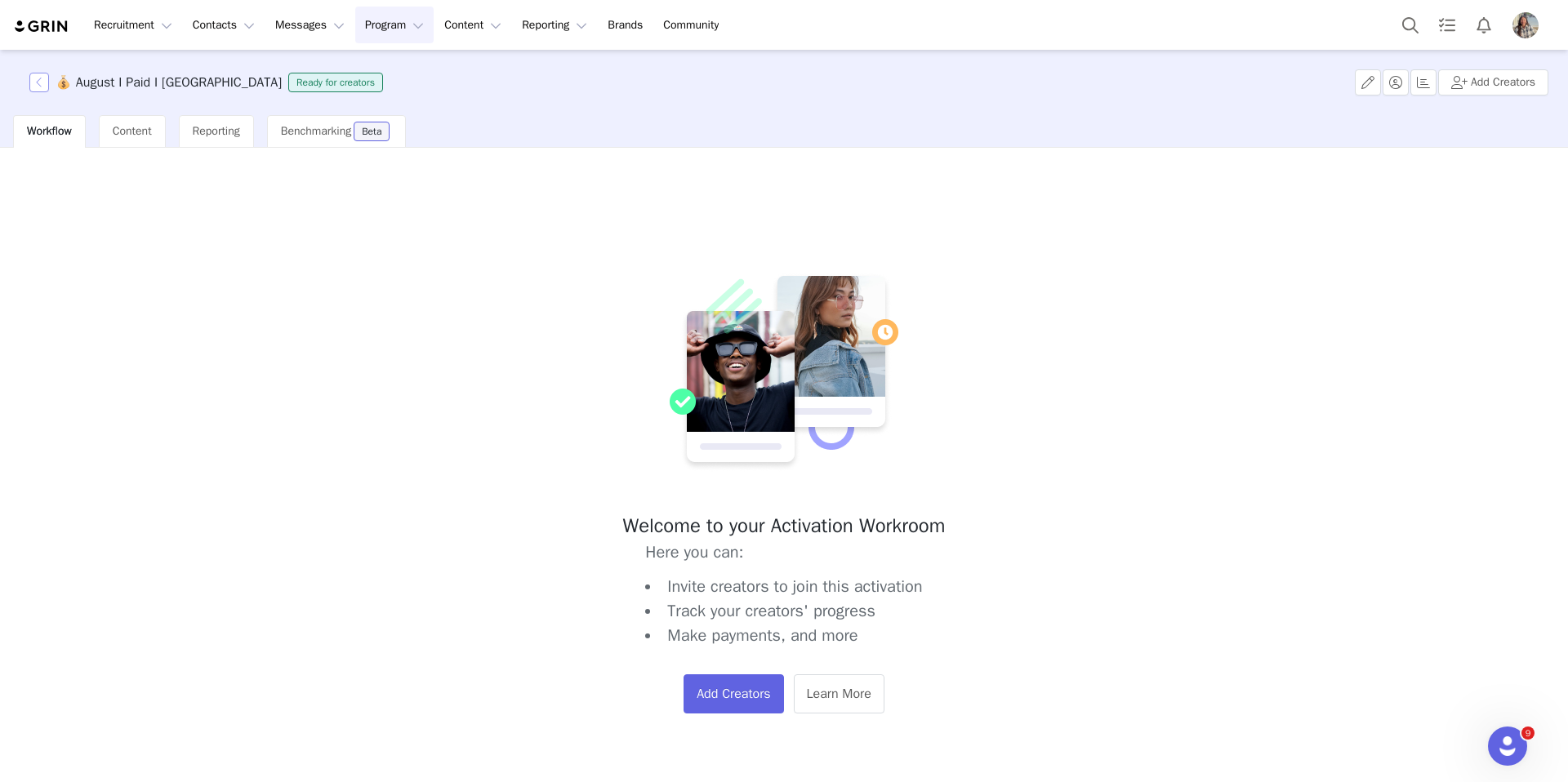 click at bounding box center (39, 82) 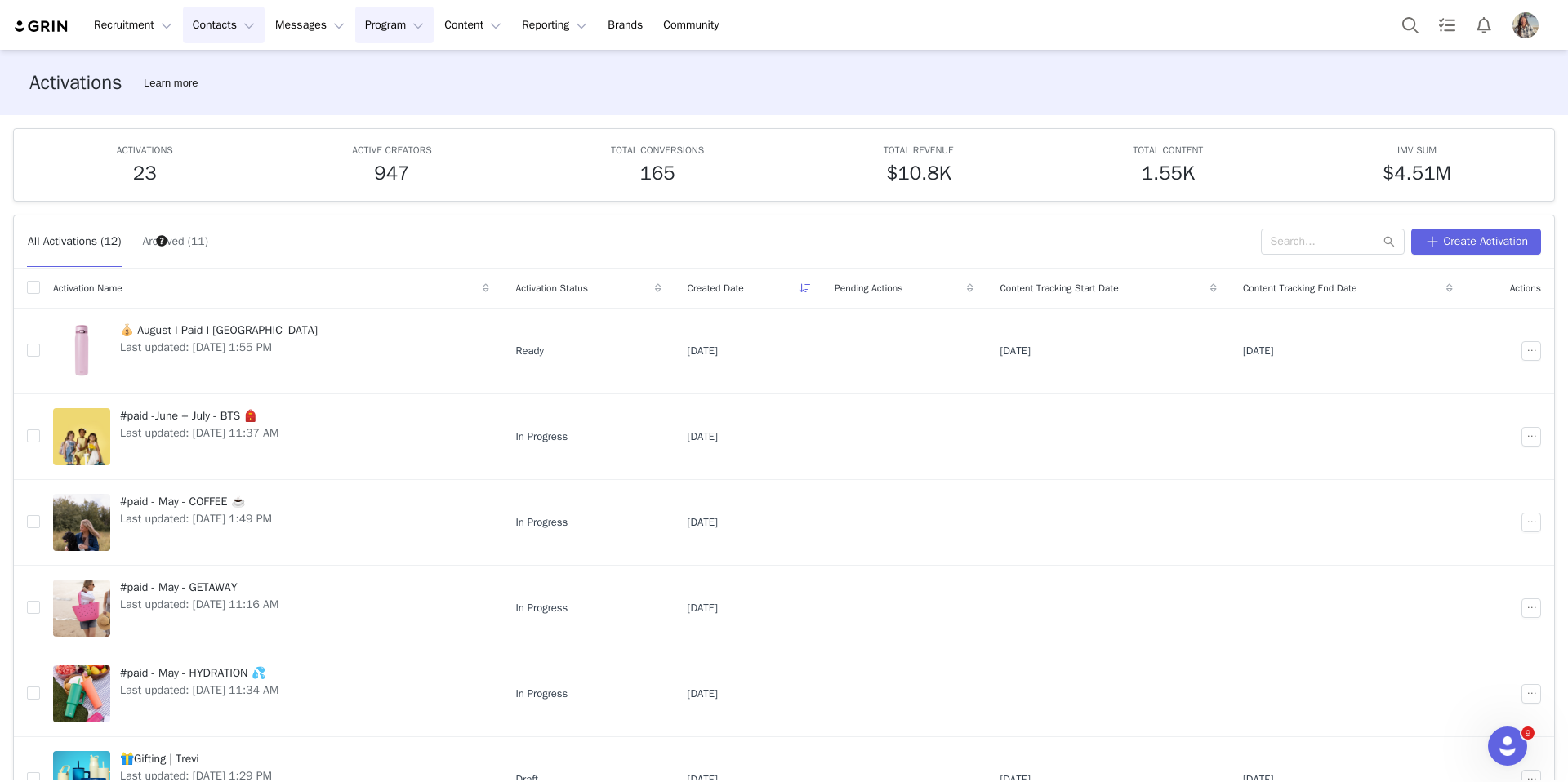 click on "Contacts Contacts" at bounding box center (224, 24) 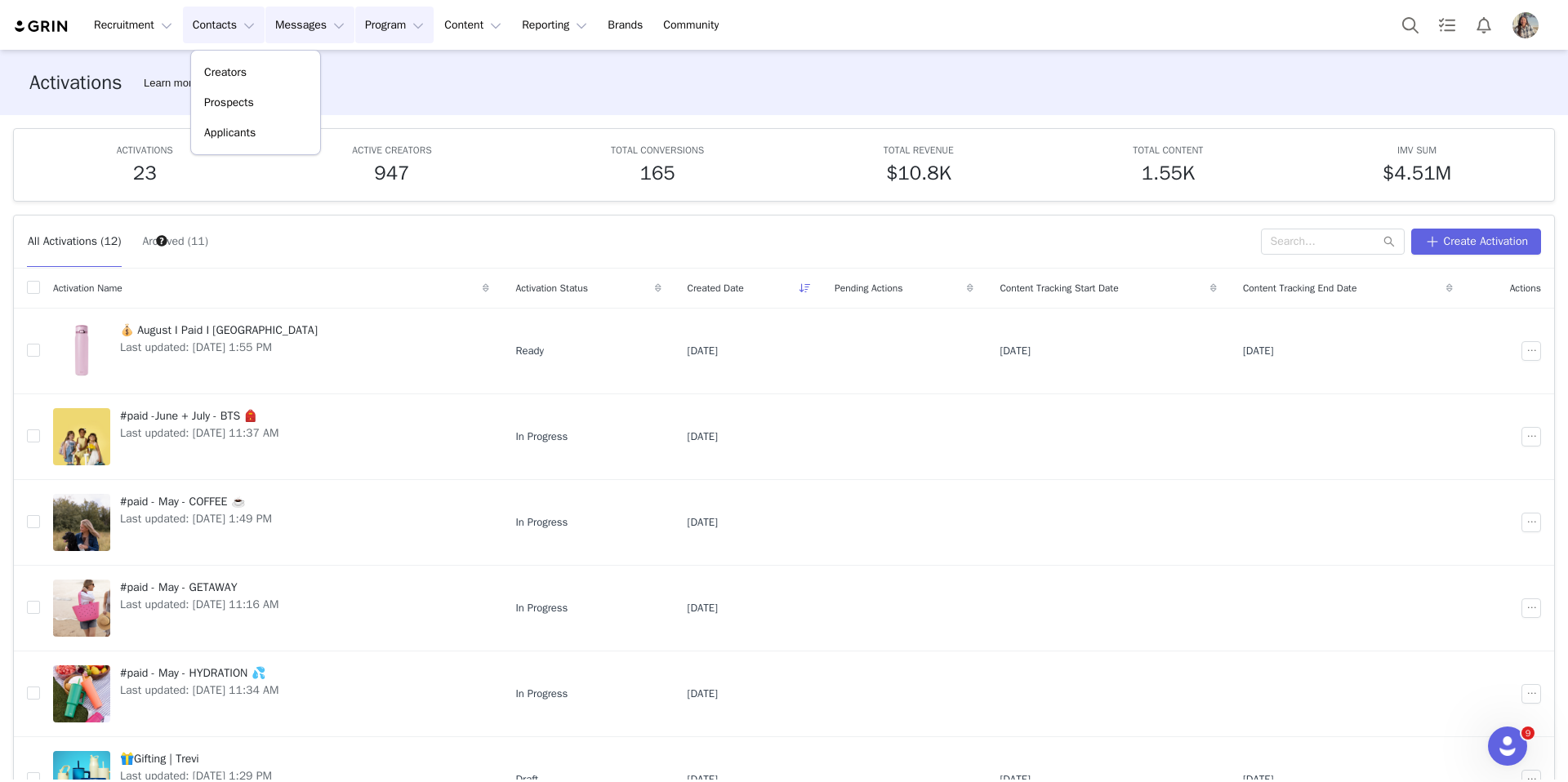 click on "Messages Messages" at bounding box center (310, 24) 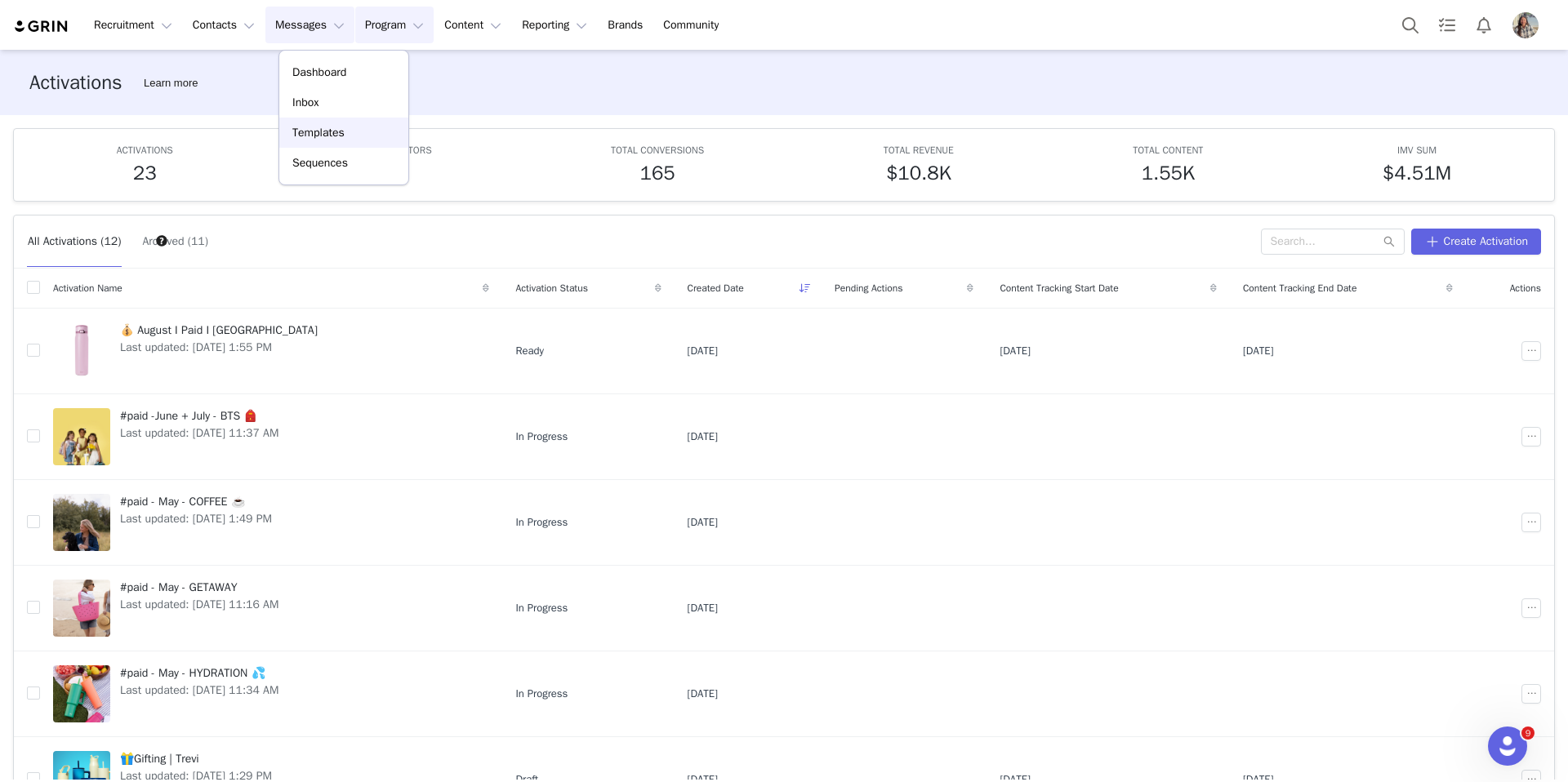 click on "Templates" at bounding box center (318, 132) 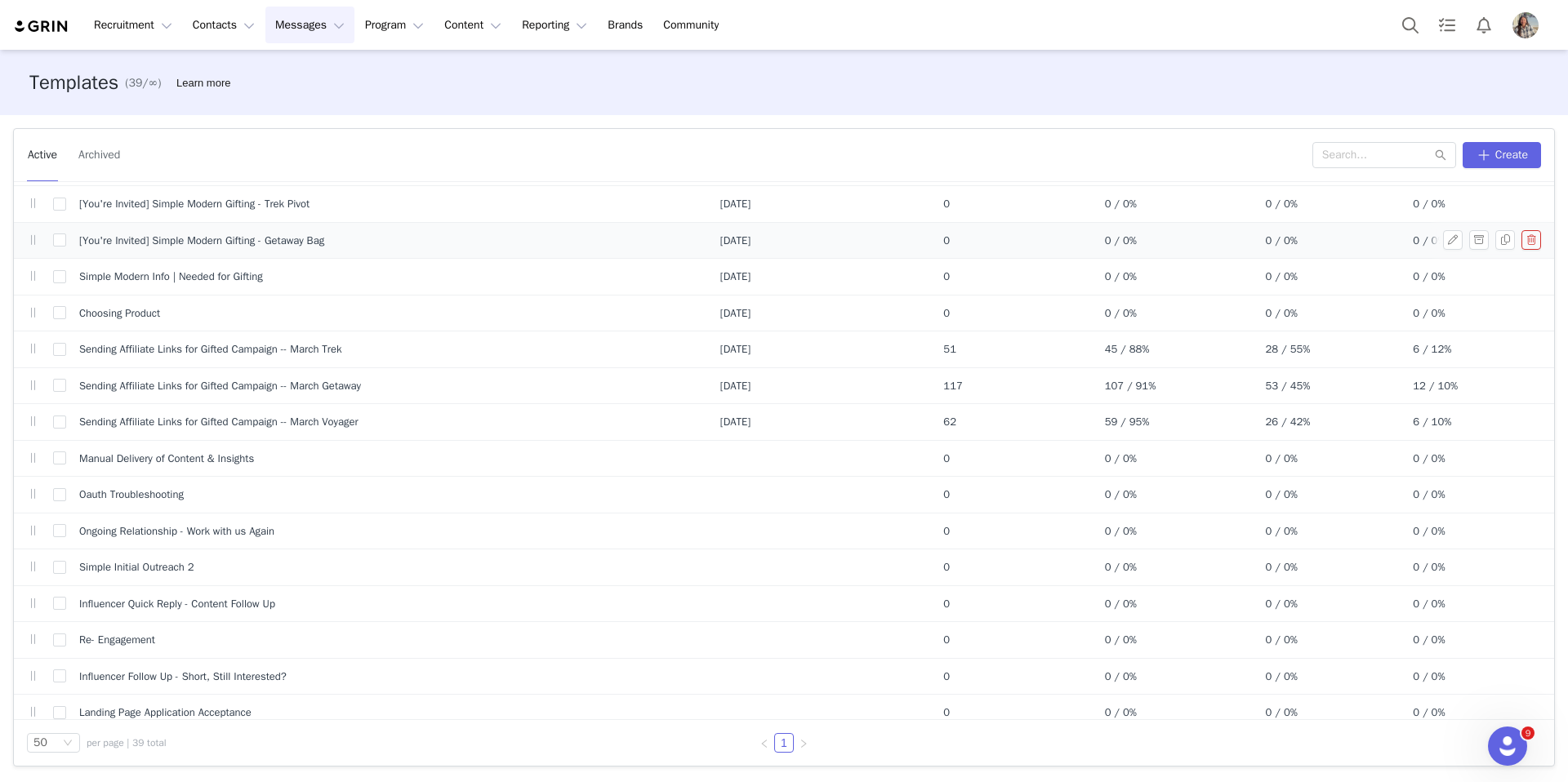 scroll, scrollTop: 0, scrollLeft: 0, axis: both 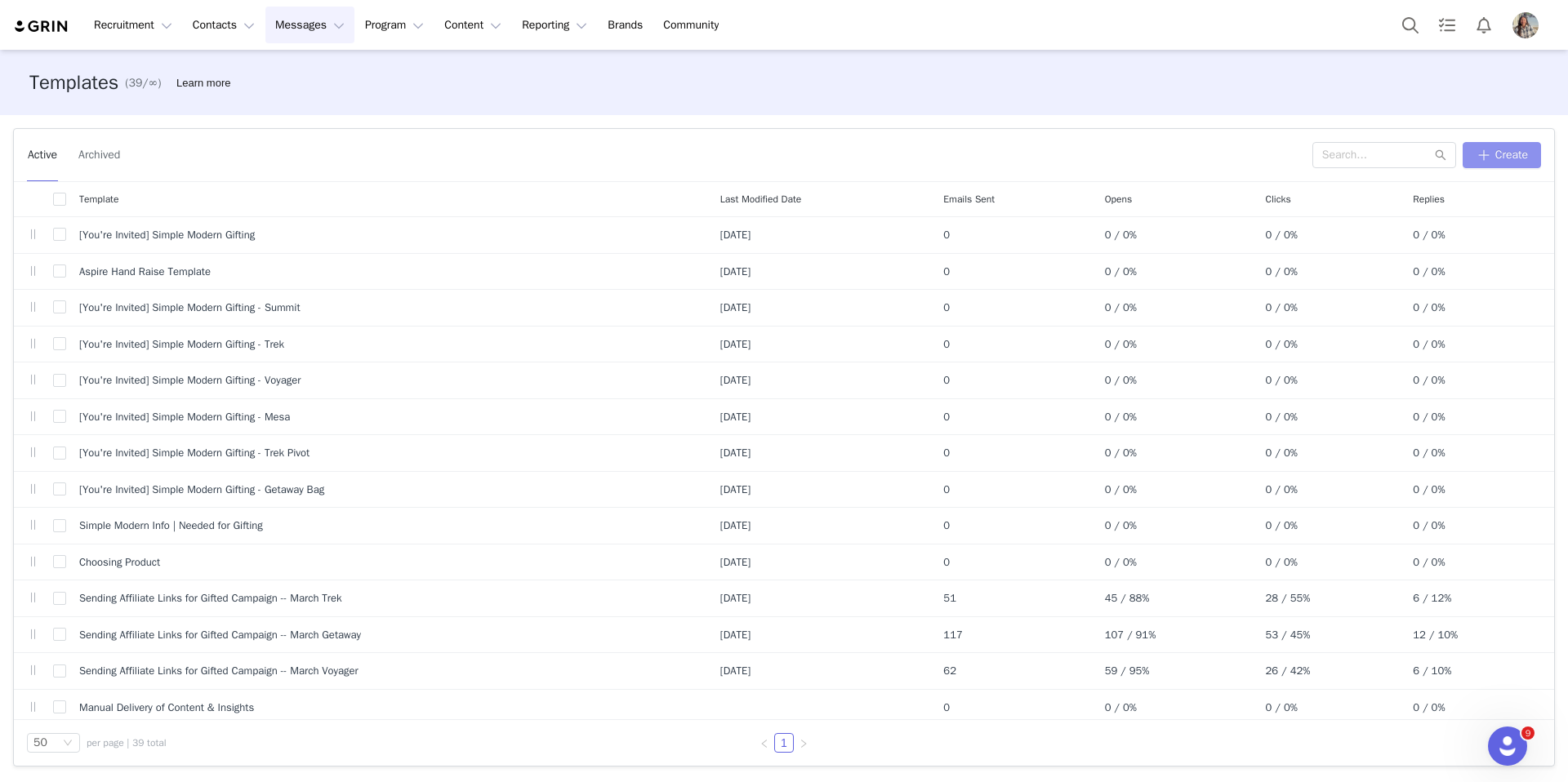 click on "Create" at bounding box center [1502, 155] 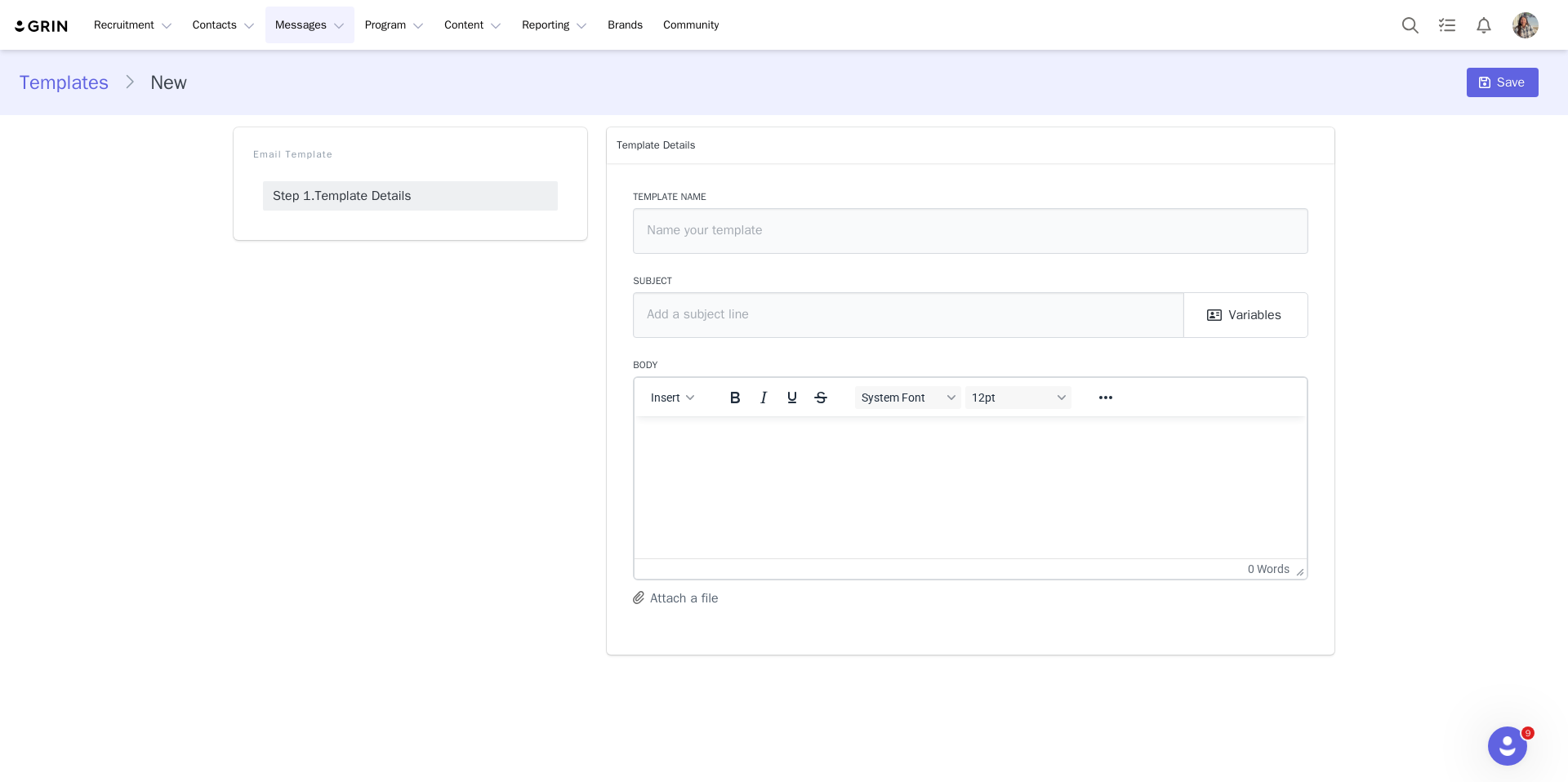 scroll, scrollTop: 0, scrollLeft: 0, axis: both 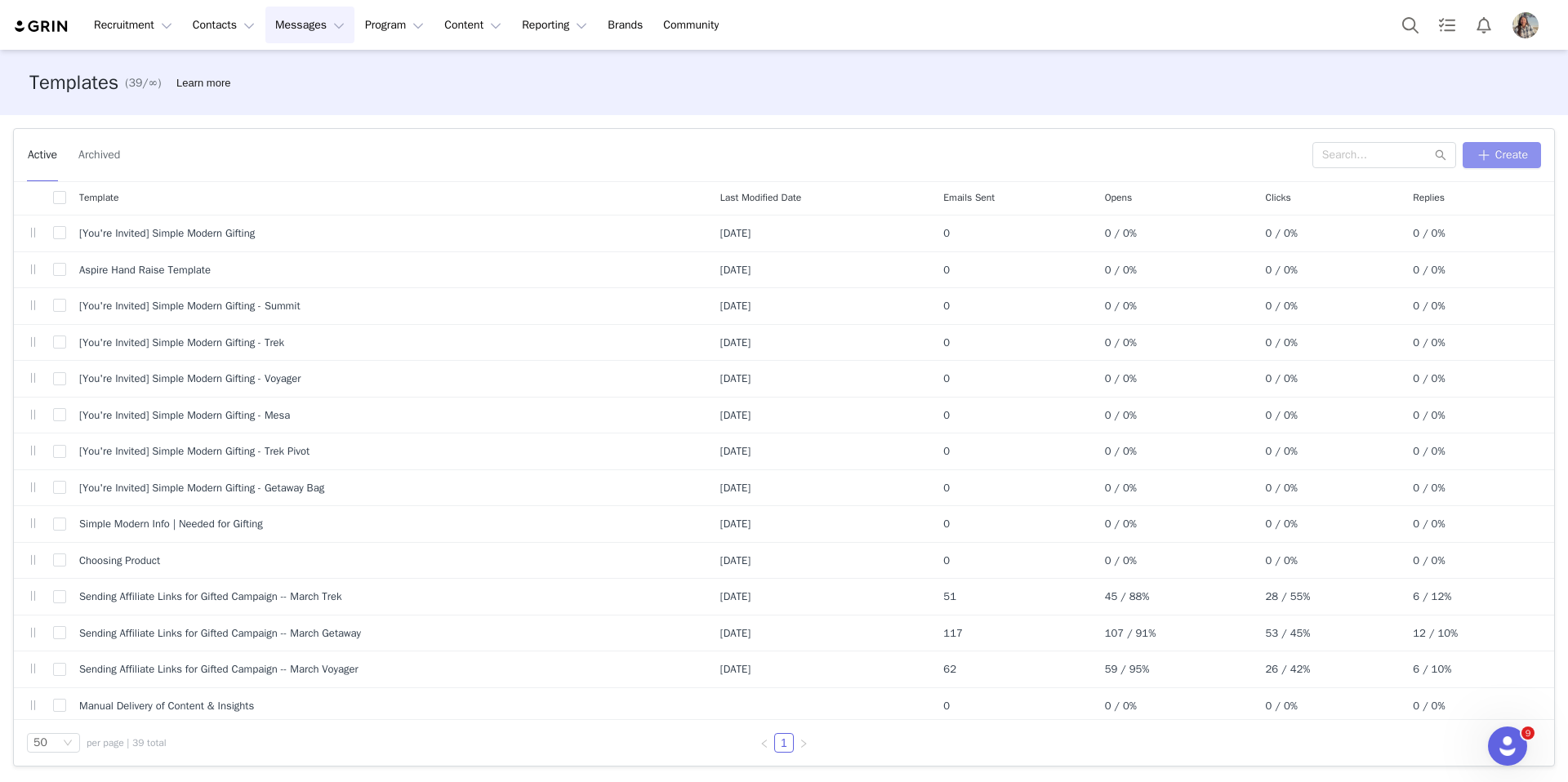 click on "Create" at bounding box center (1502, 155) 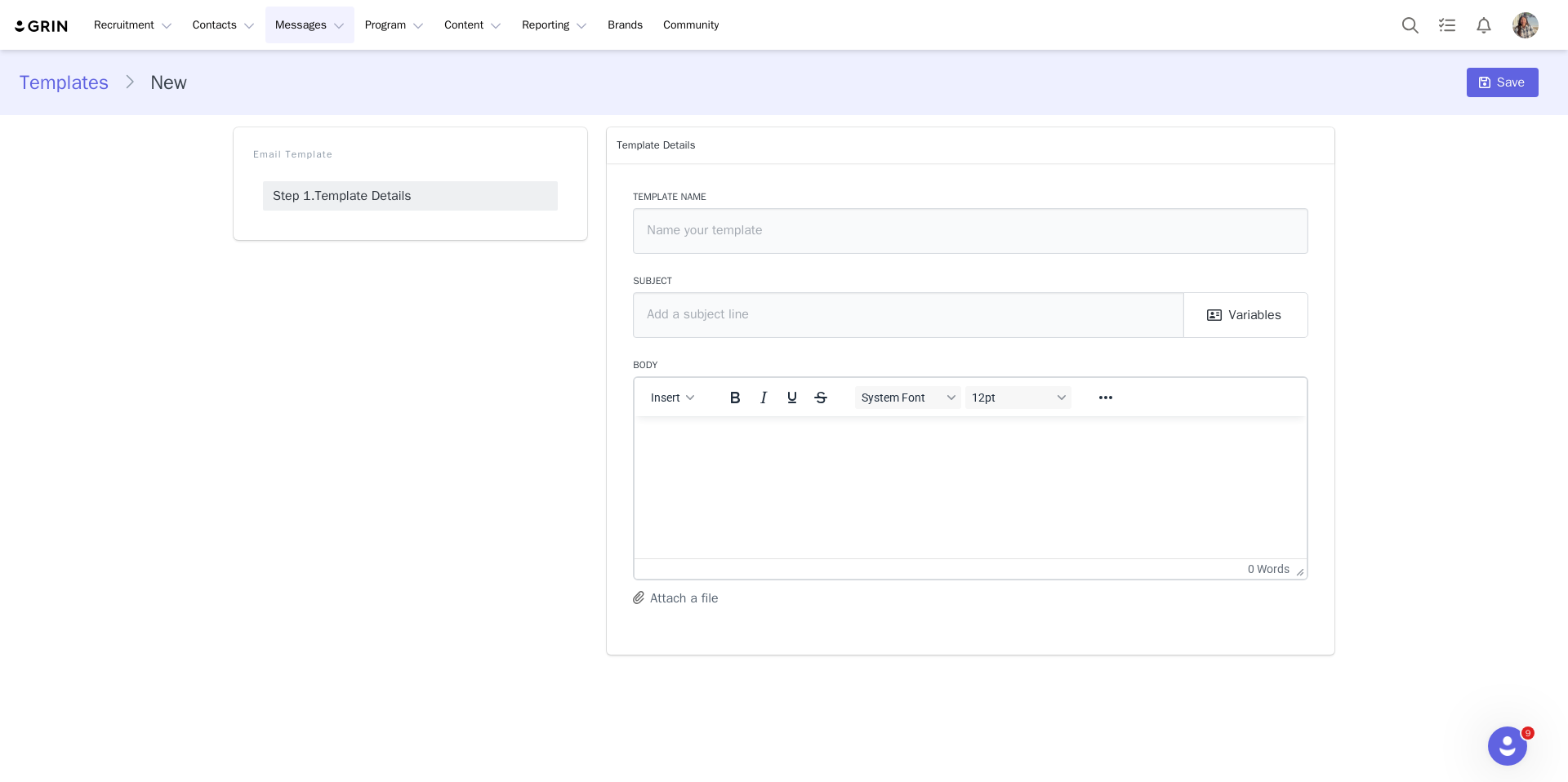 scroll, scrollTop: 0, scrollLeft: 0, axis: both 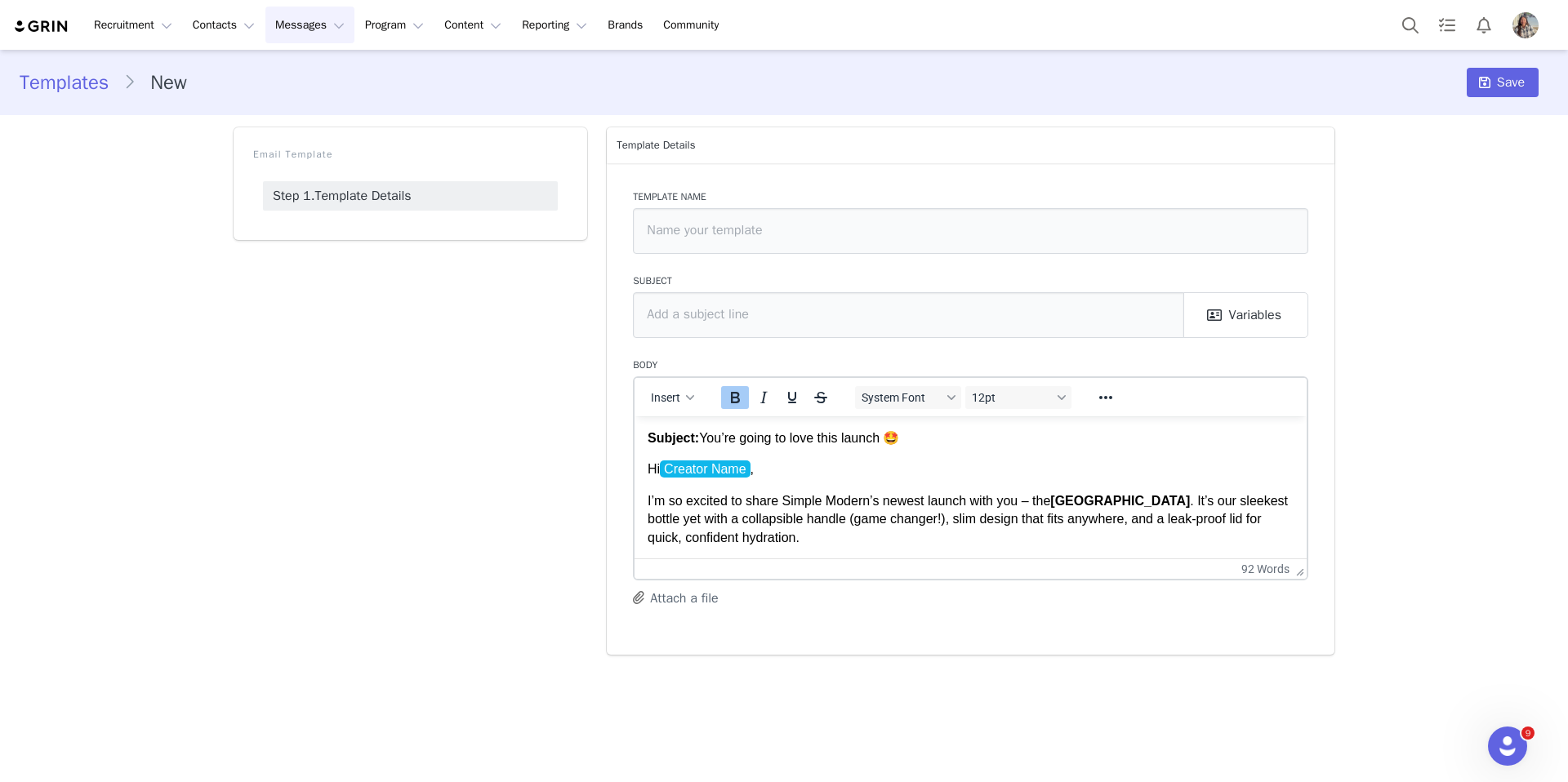 drag, startPoint x: 945, startPoint y: 435, endPoint x: 602, endPoint y: 433, distance: 343.00583 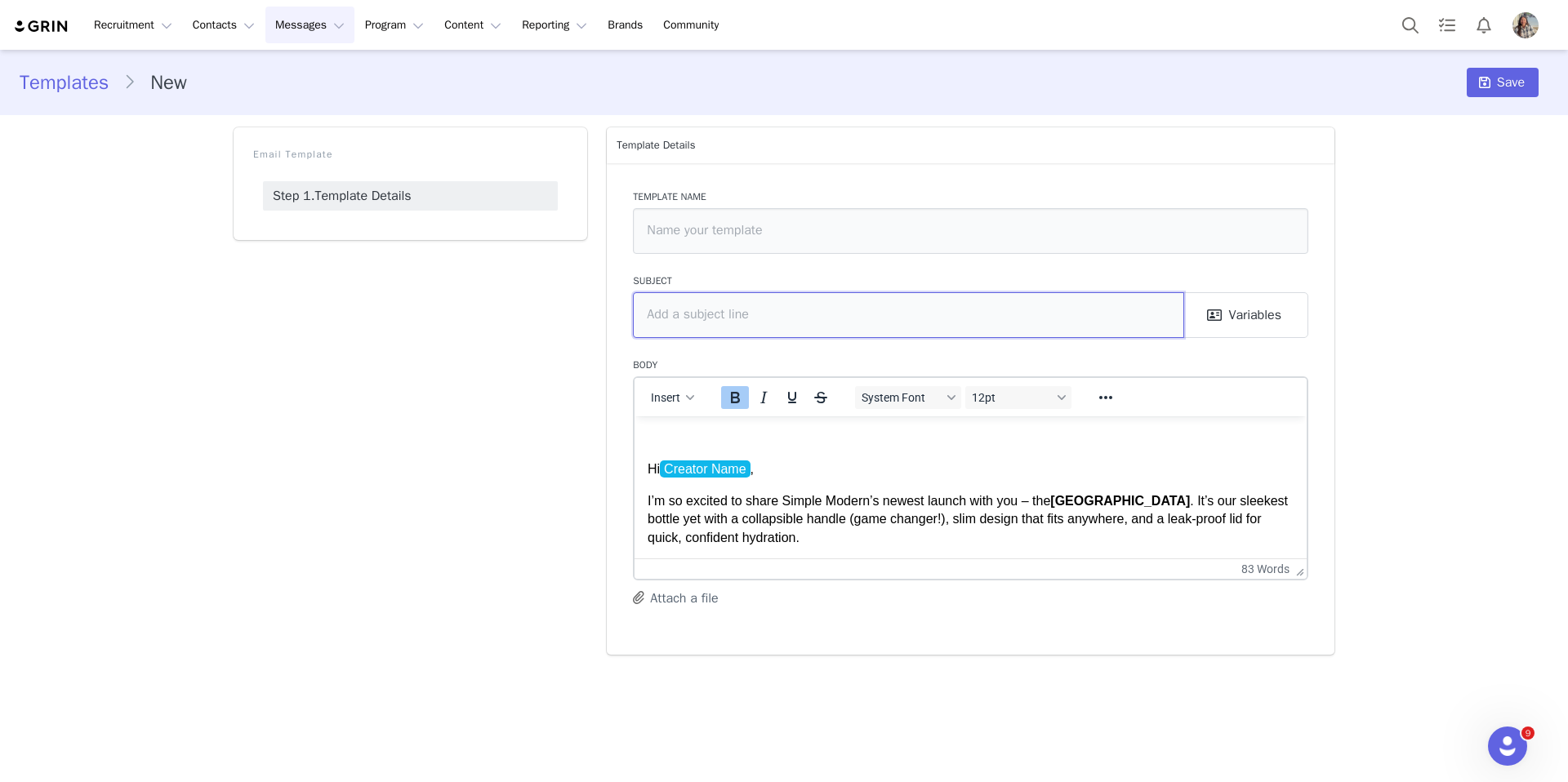 click at bounding box center (908, 315) 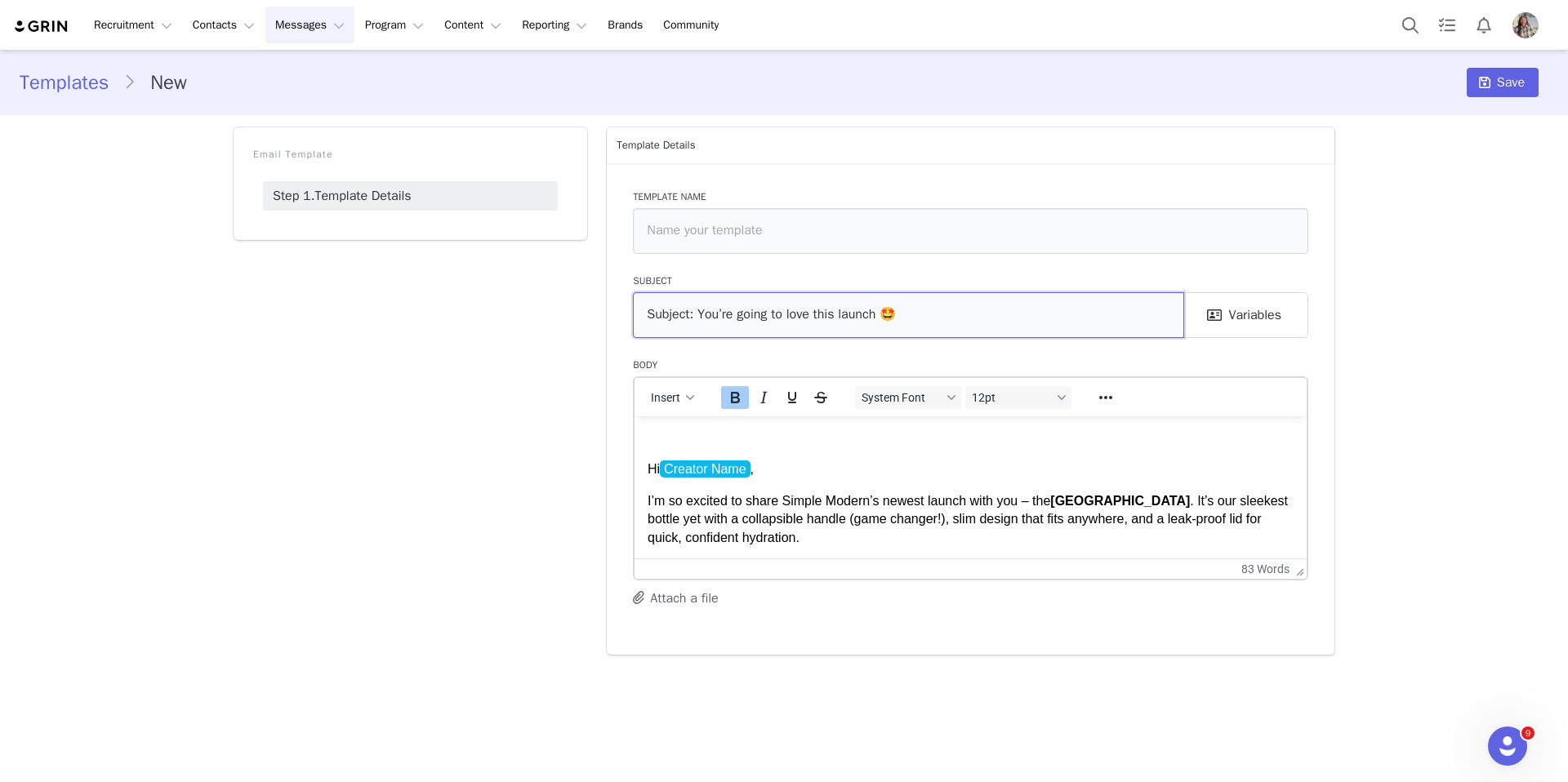 drag, startPoint x: 700, startPoint y: 315, endPoint x: 565, endPoint y: 312, distance: 135.03333 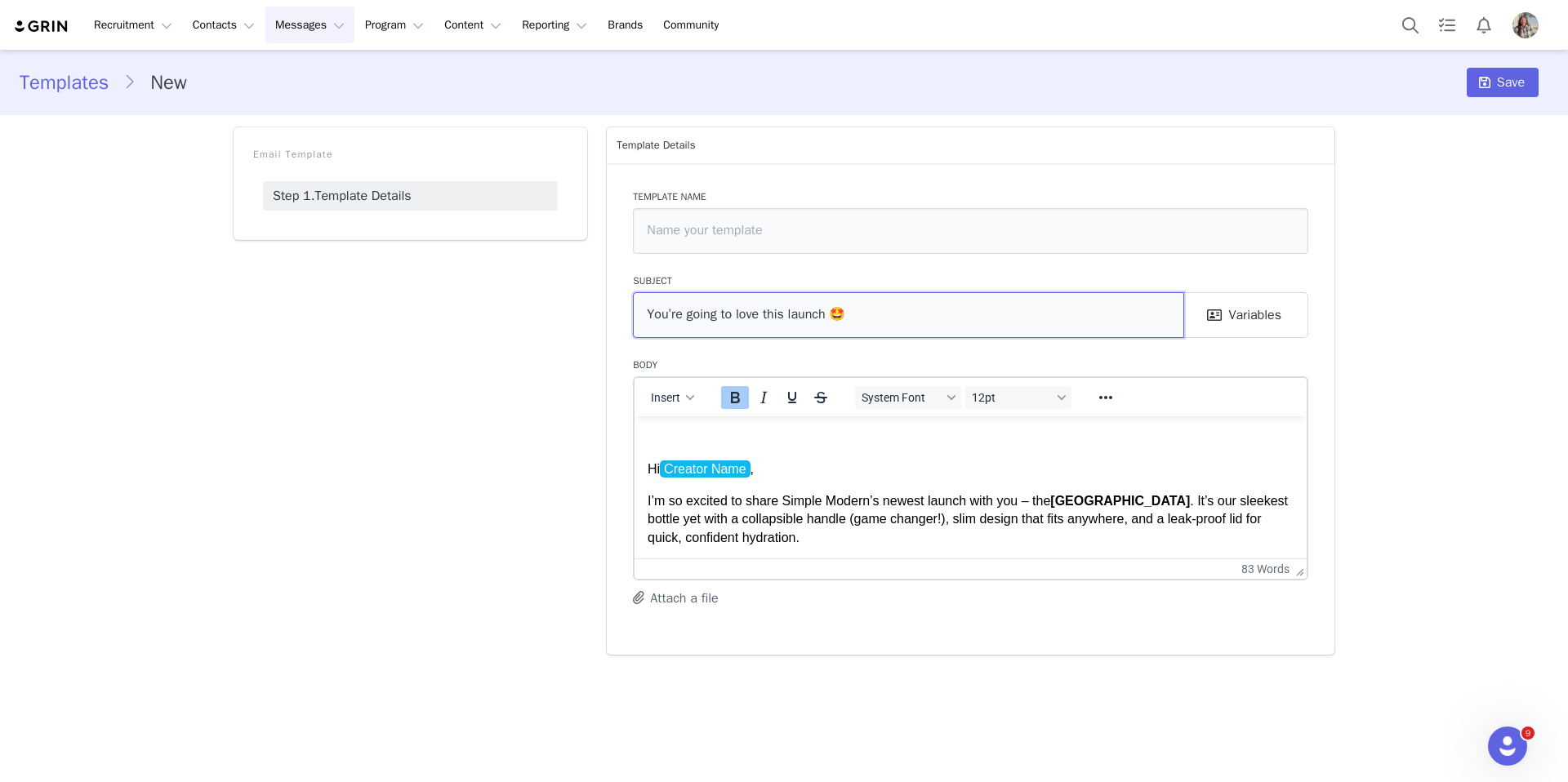 type on "You’re going to love this launch 🤩" 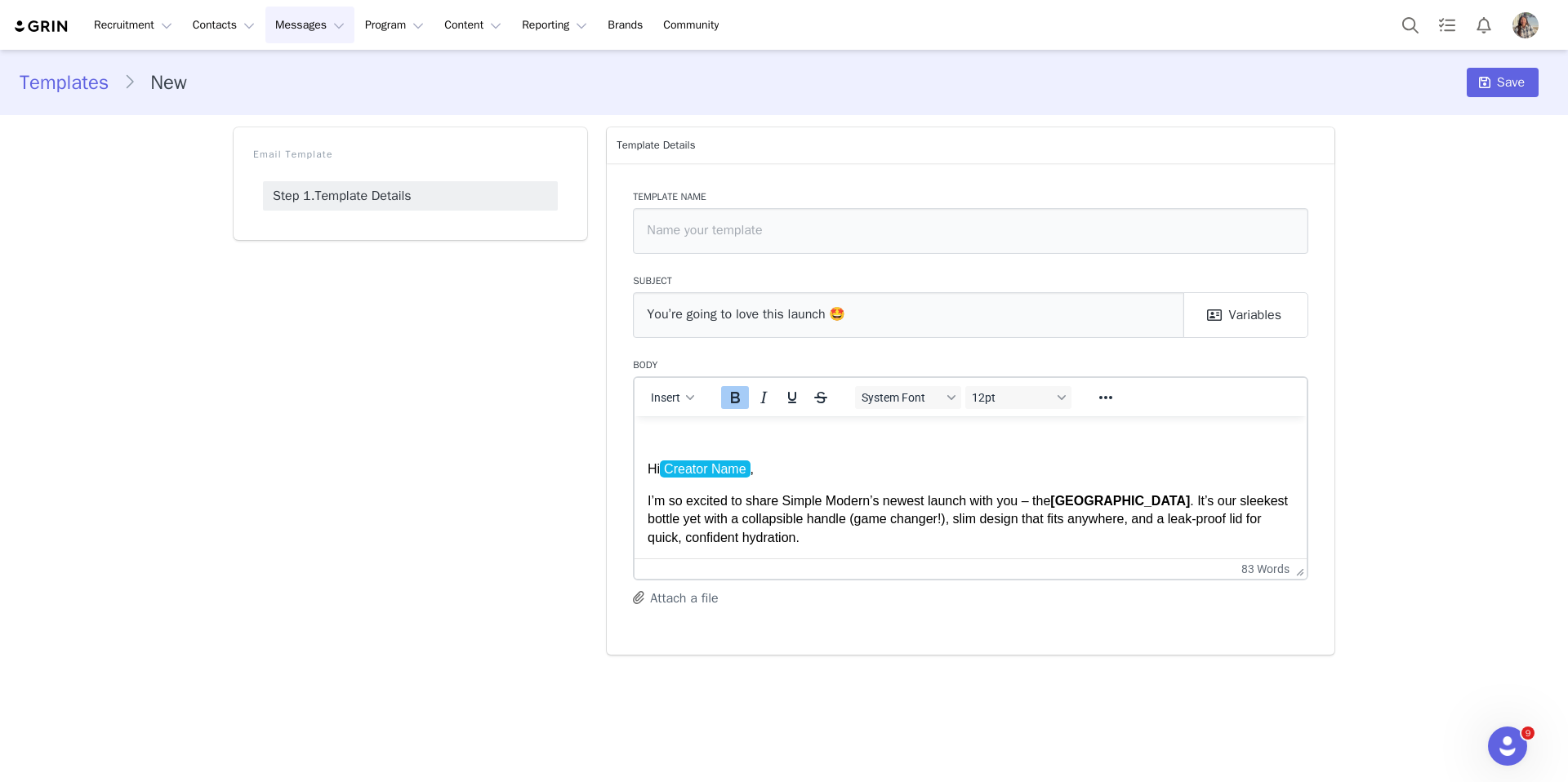 click on "Hi  Creator Name ," at bounding box center (970, 469) 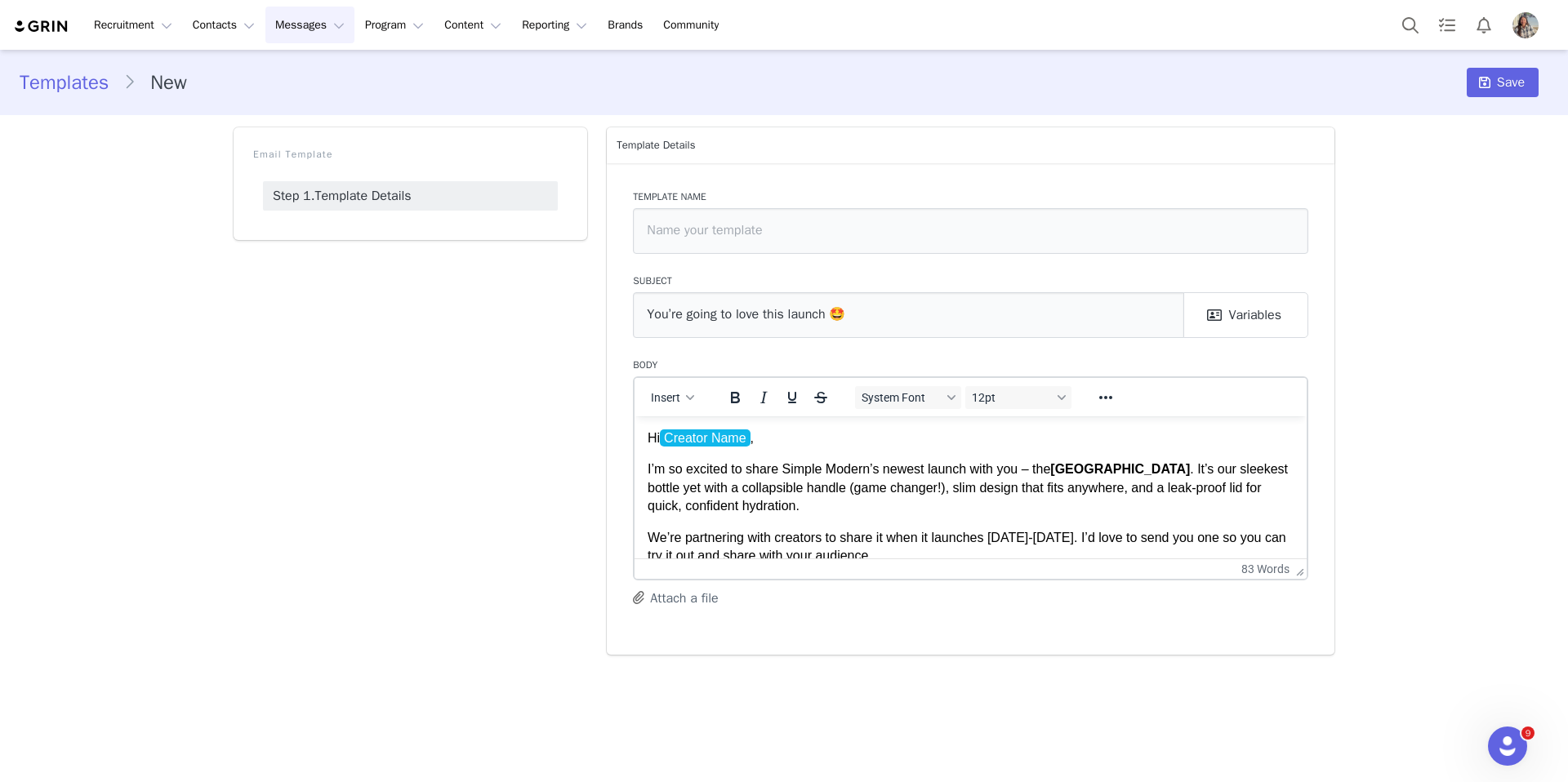 click on "I’m so excited to share Simple Modern’s newest launch with you – the  Mesa Loop . It’s our sleekest bottle yet with a collapsible handle (game changer!), slim design that fits anywhere, and a leak-proof lid for quick, confident hydration." at bounding box center [970, 487] 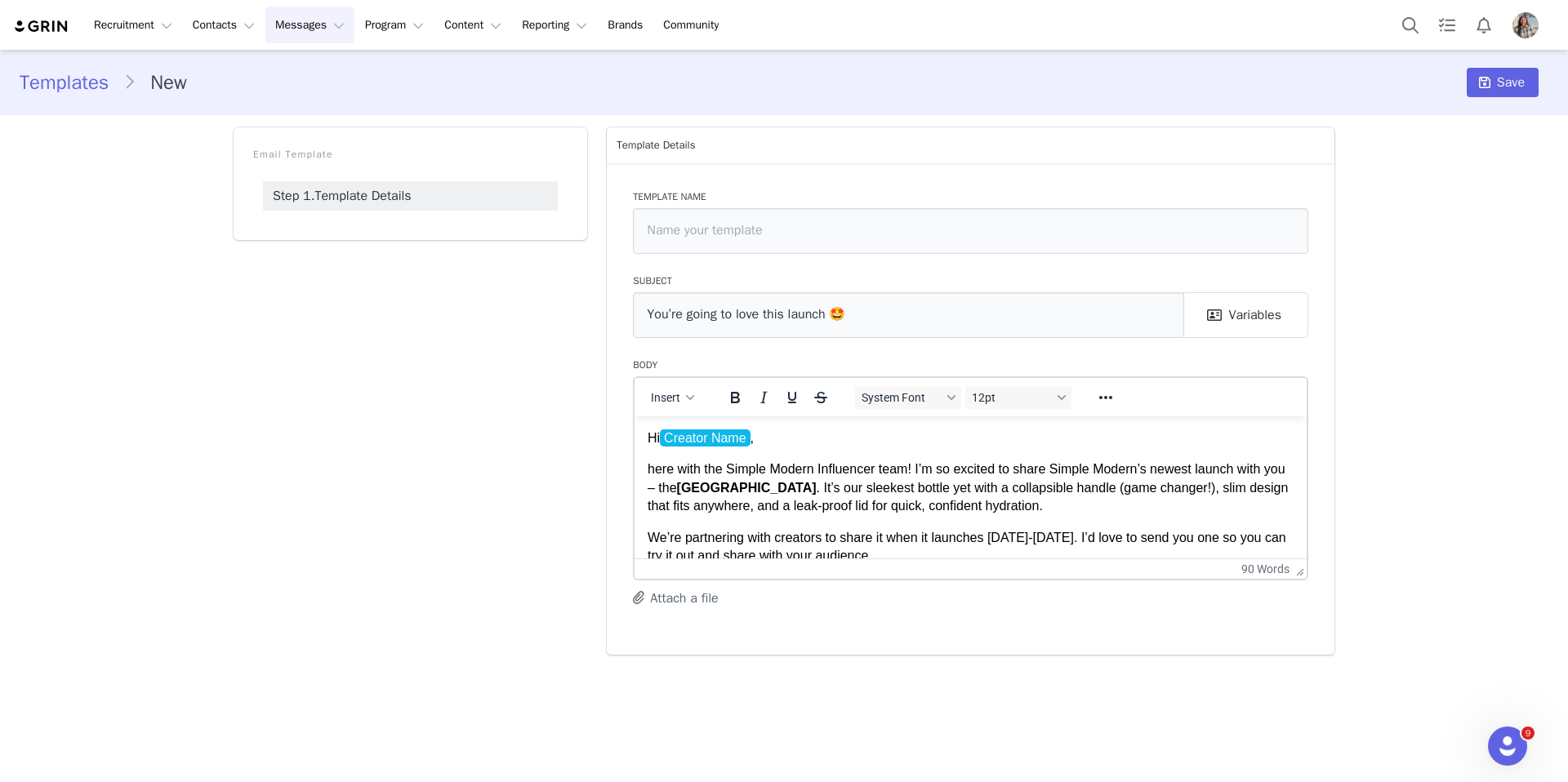 click on "here with the Simple Modern Influencer team! I’m so excited to share Simple Modern’s newest launch with you – the  Mesa Loop . It’s our sleekest bottle yet with a collapsible handle (game changer!), slim design that fits anywhere, and a leak-proof lid for quick, confident hydration." at bounding box center [970, 487] 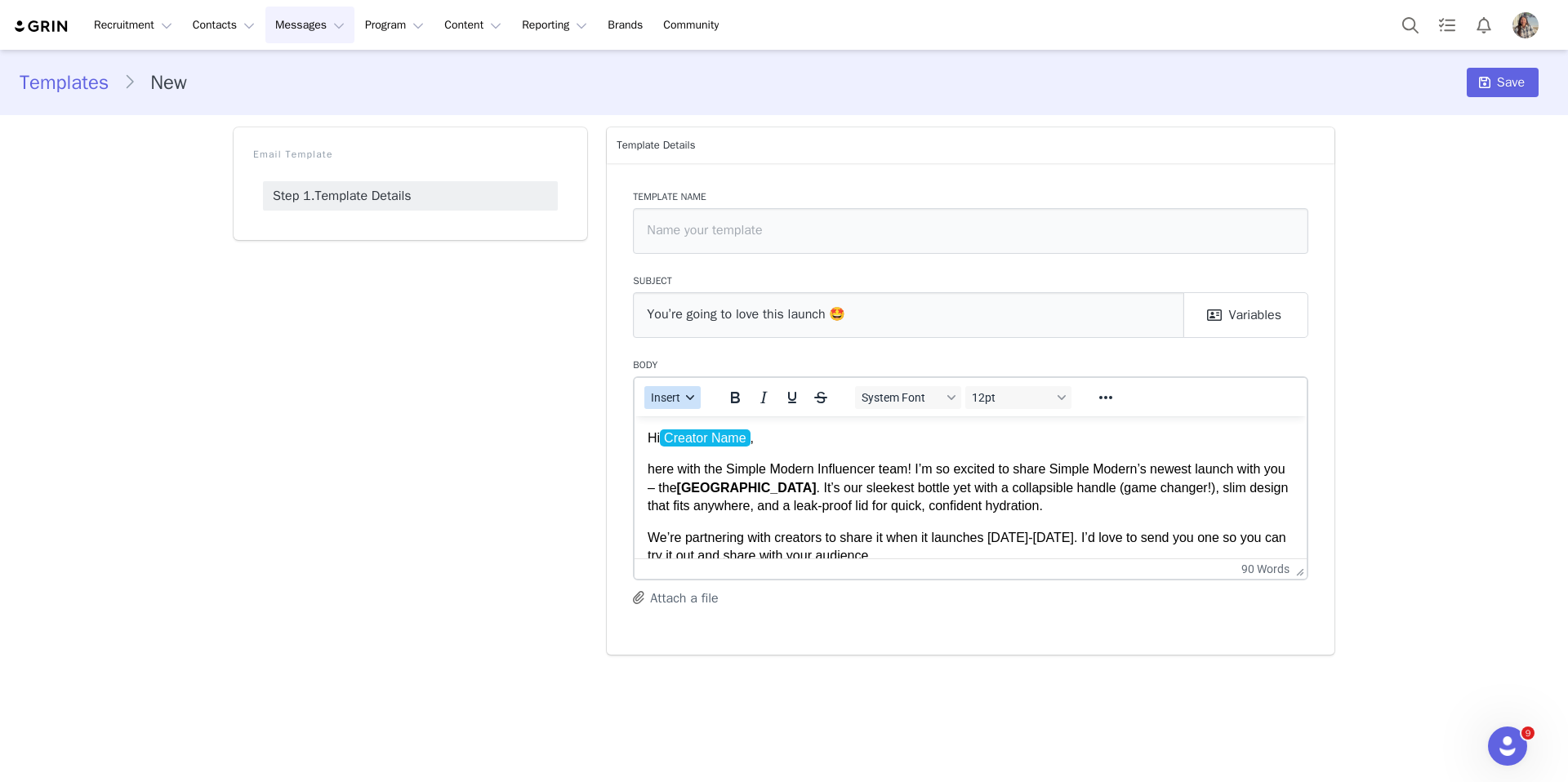 click on "Insert" at bounding box center (672, 398) 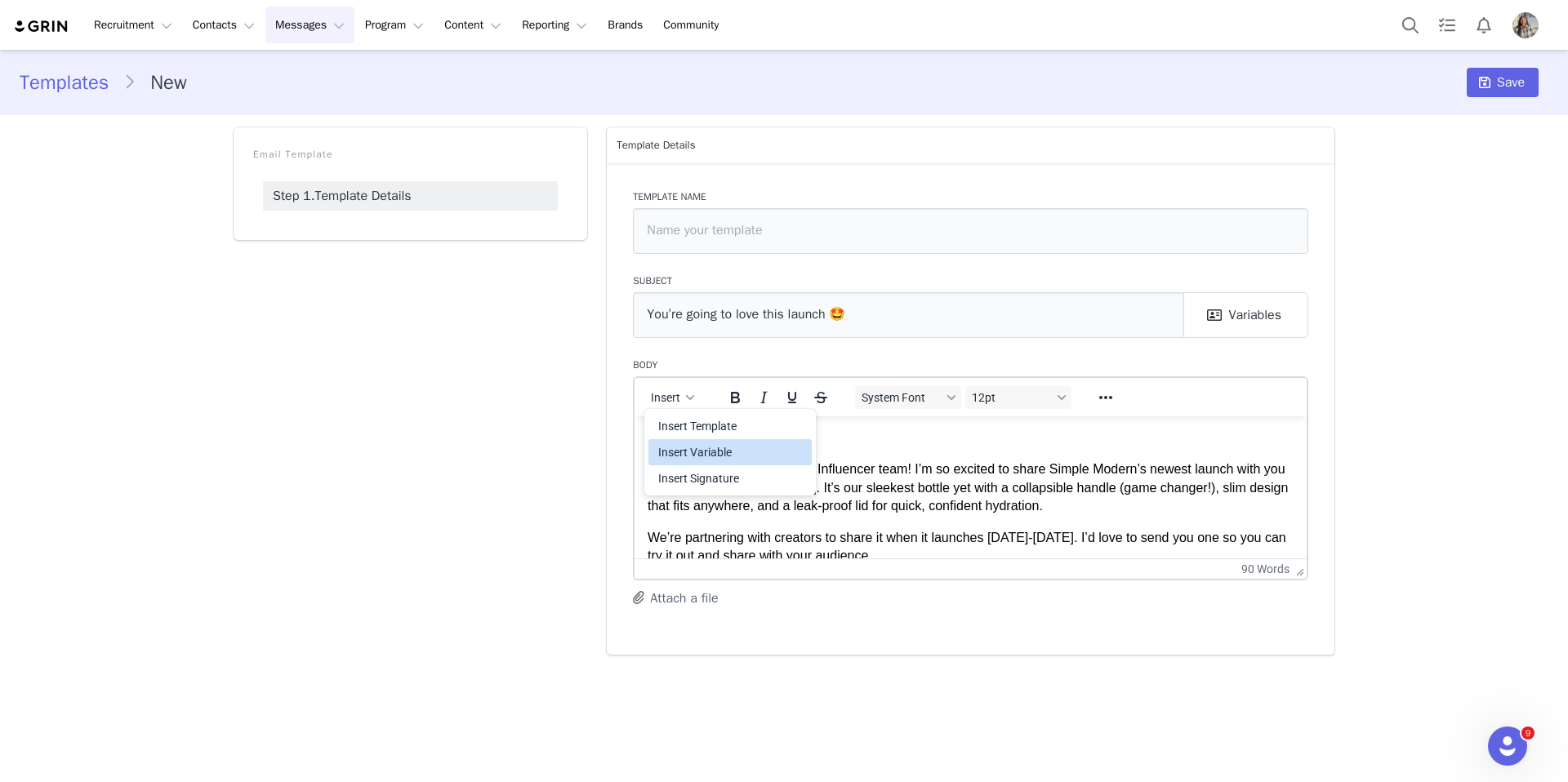 click on "Insert Variable" at bounding box center [732, 452] 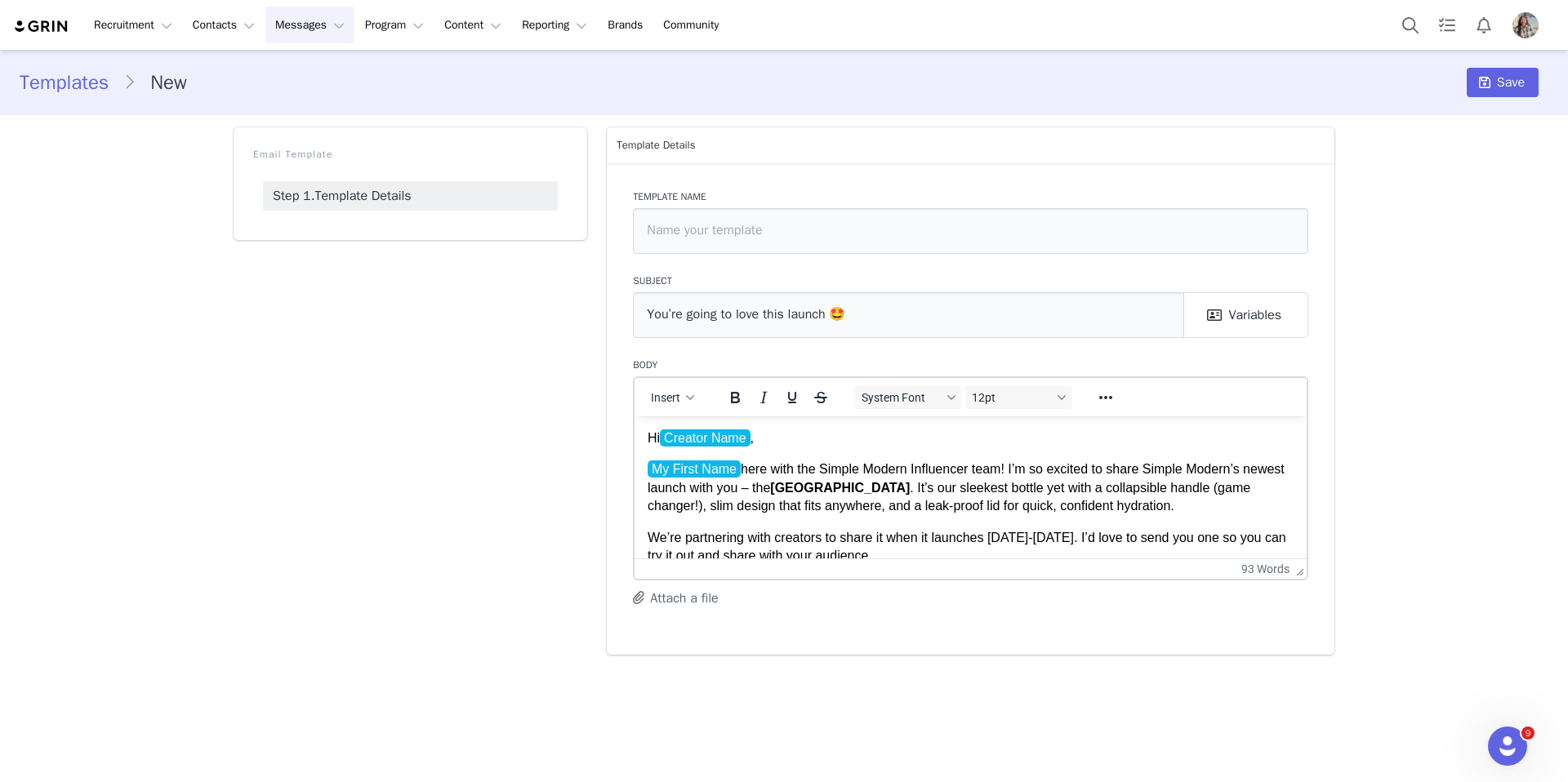 scroll, scrollTop: 4, scrollLeft: 0, axis: vertical 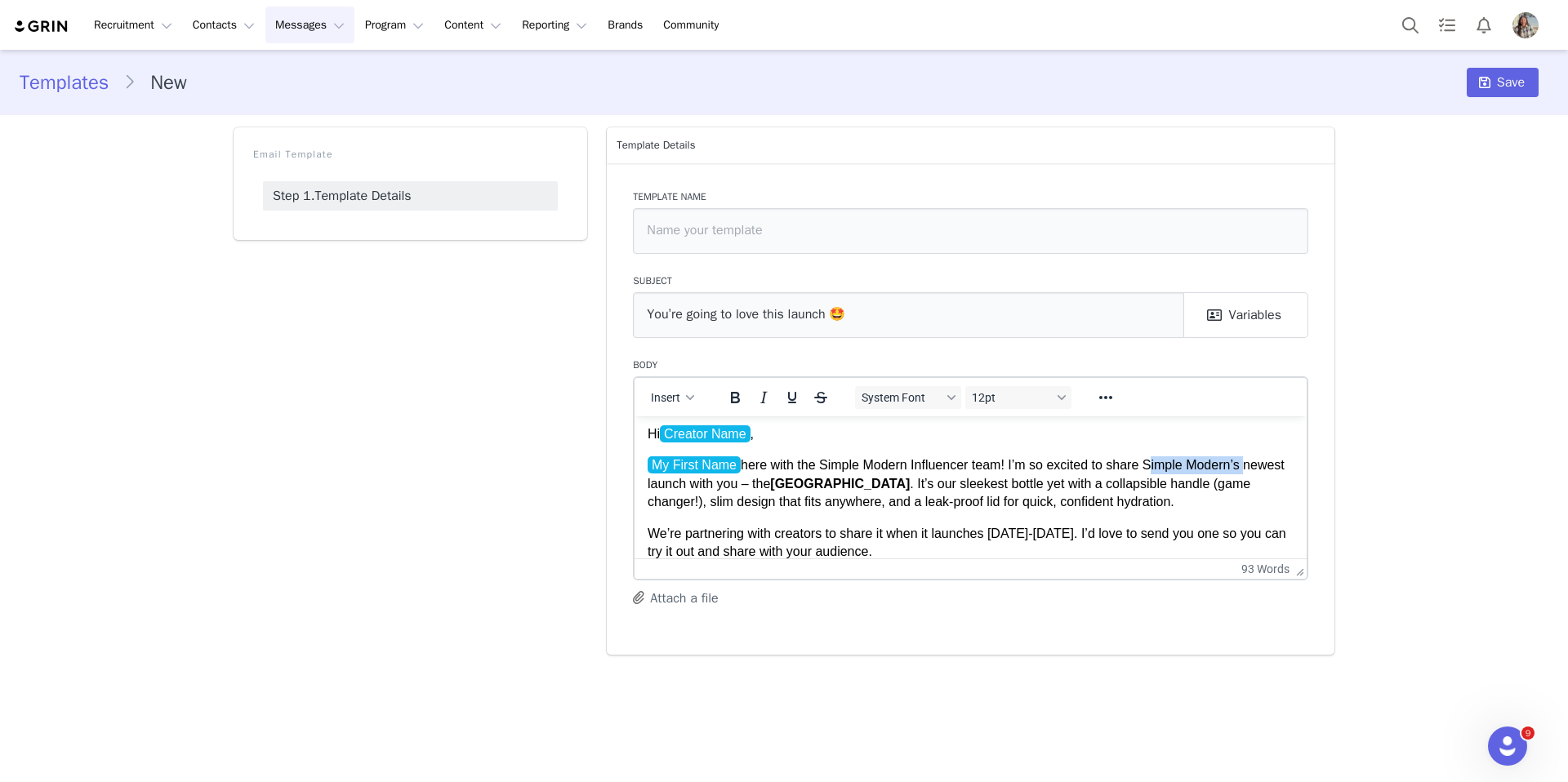 drag, startPoint x: 1153, startPoint y: 466, endPoint x: 1254, endPoint y: 470, distance: 101.07918 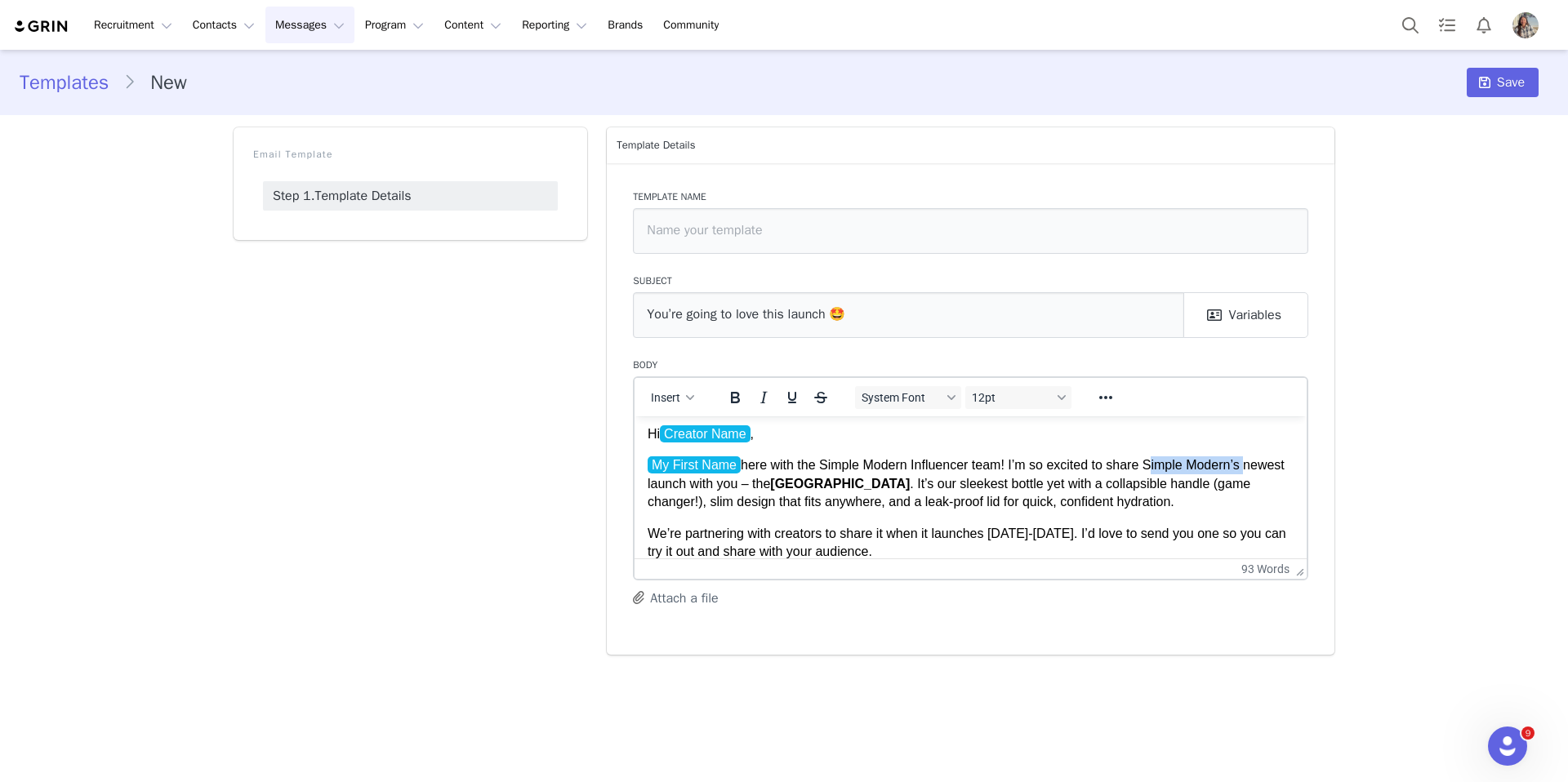 click on "My First Name  here with the Simple Modern Influencer team! I’m so excited to share Simple Modern’s newest launch with you – the  Mesa Loop . It’s our sleekest bottle yet with a collapsible handle (game changer!), slim design that fits anywhere, and a leak-proof lid for quick, confident hydration." at bounding box center [970, 482] 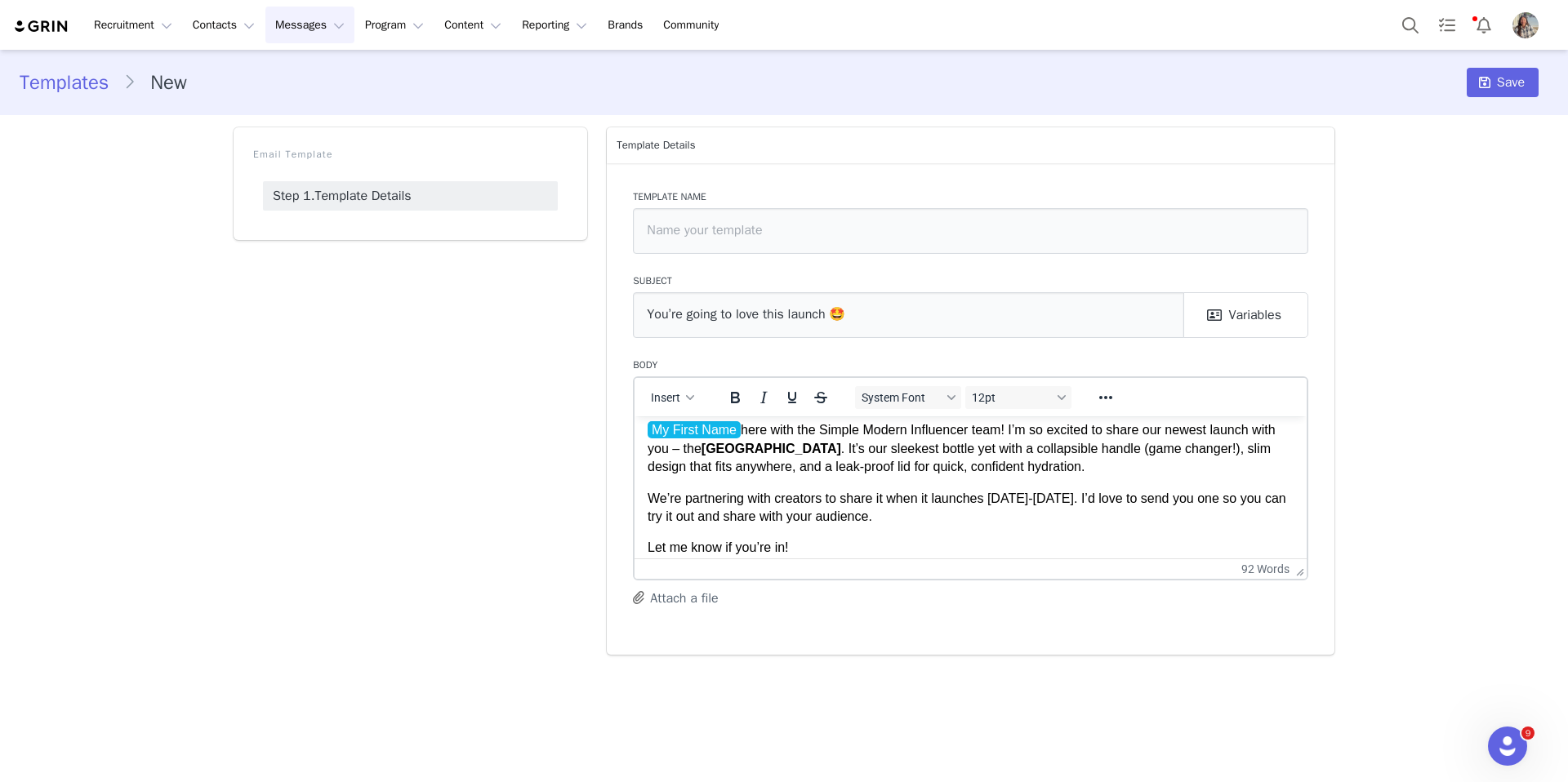 scroll, scrollTop: 42, scrollLeft: 0, axis: vertical 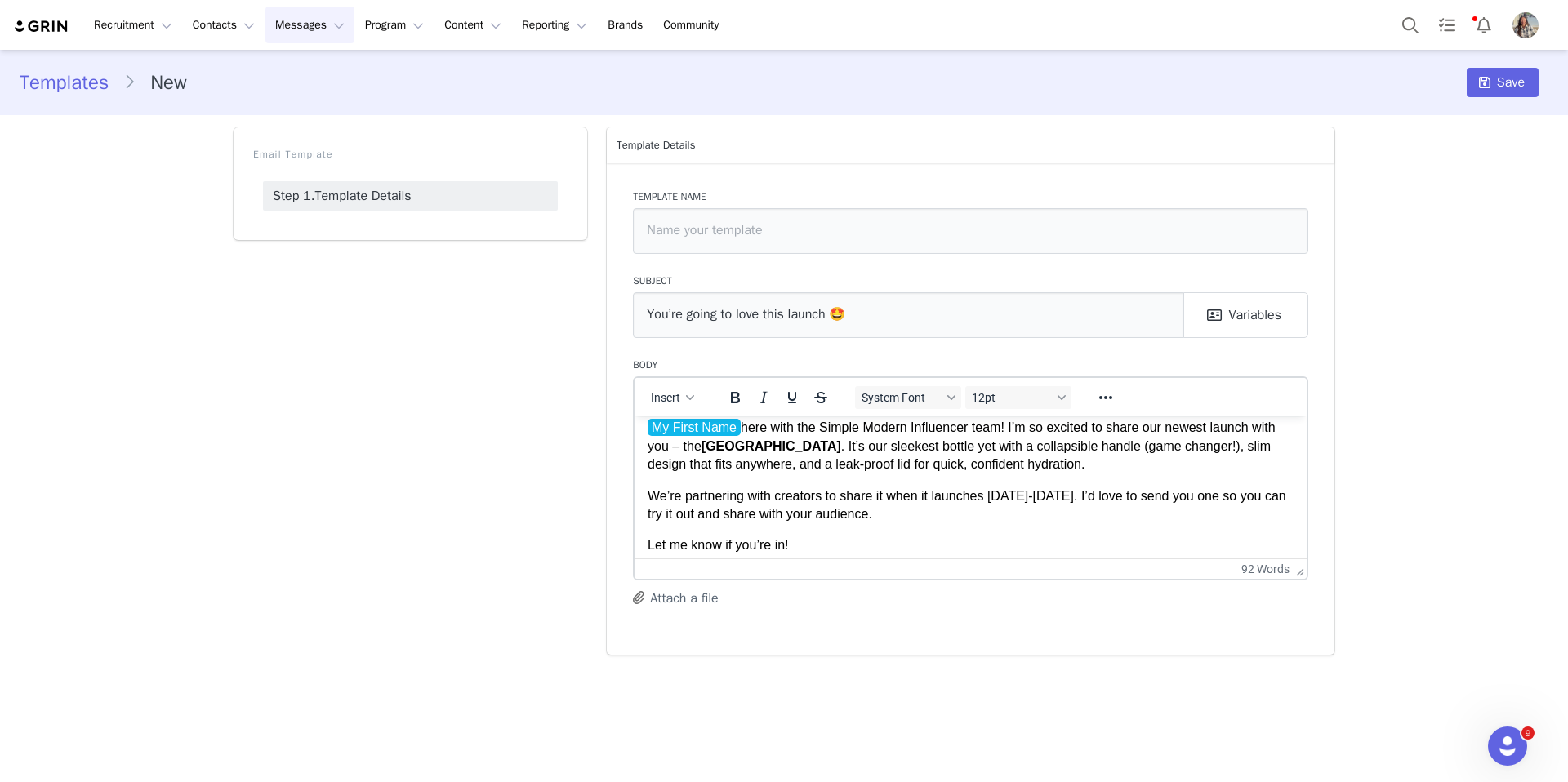 drag, startPoint x: 967, startPoint y: 521, endPoint x: 1039, endPoint y: 512, distance: 72.56032 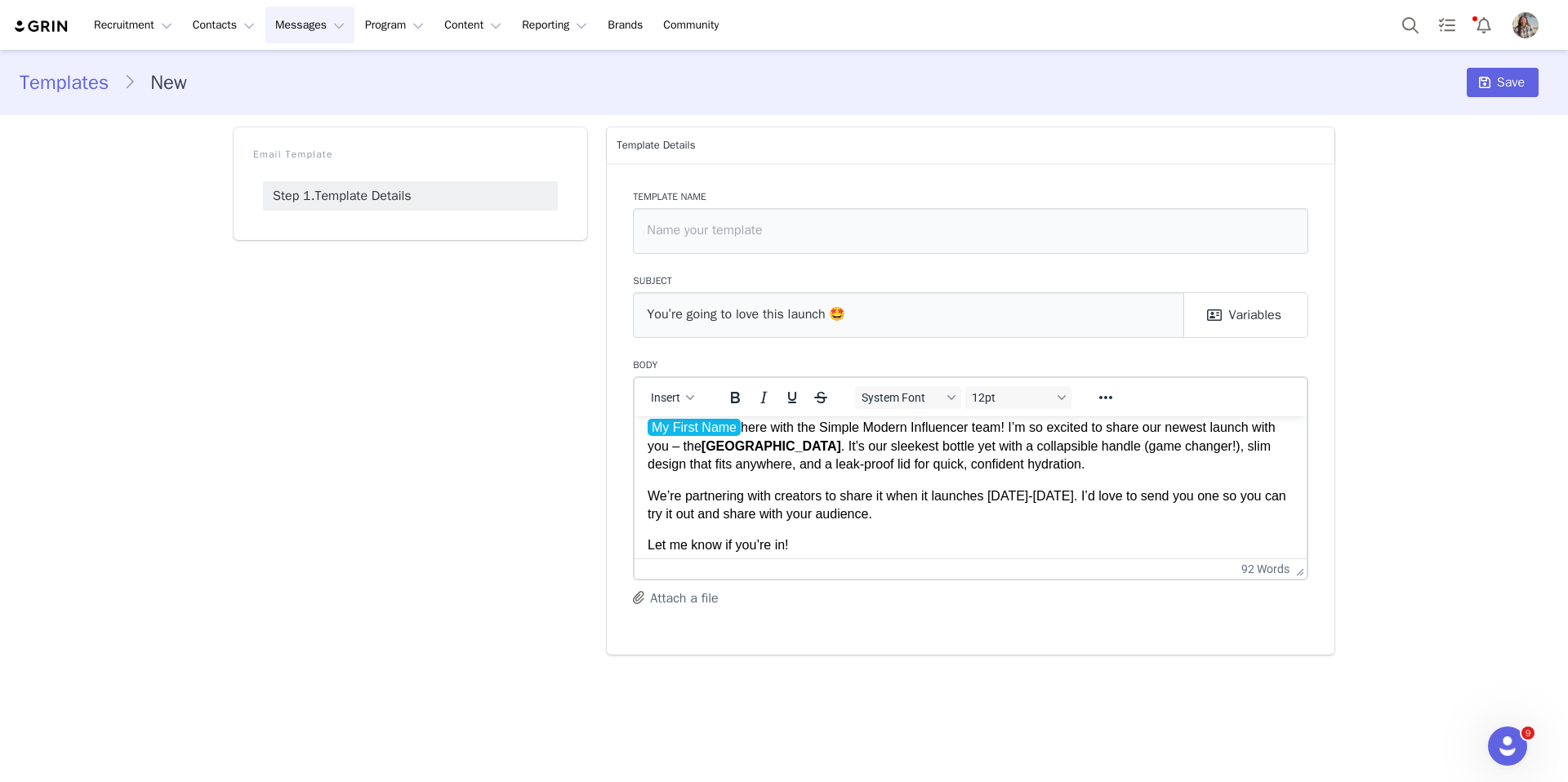 click on "We’re partnering with creators to share it when it launches August 13-30. I’d love to send you one so you can try it out and share with your audience." at bounding box center [970, 504] 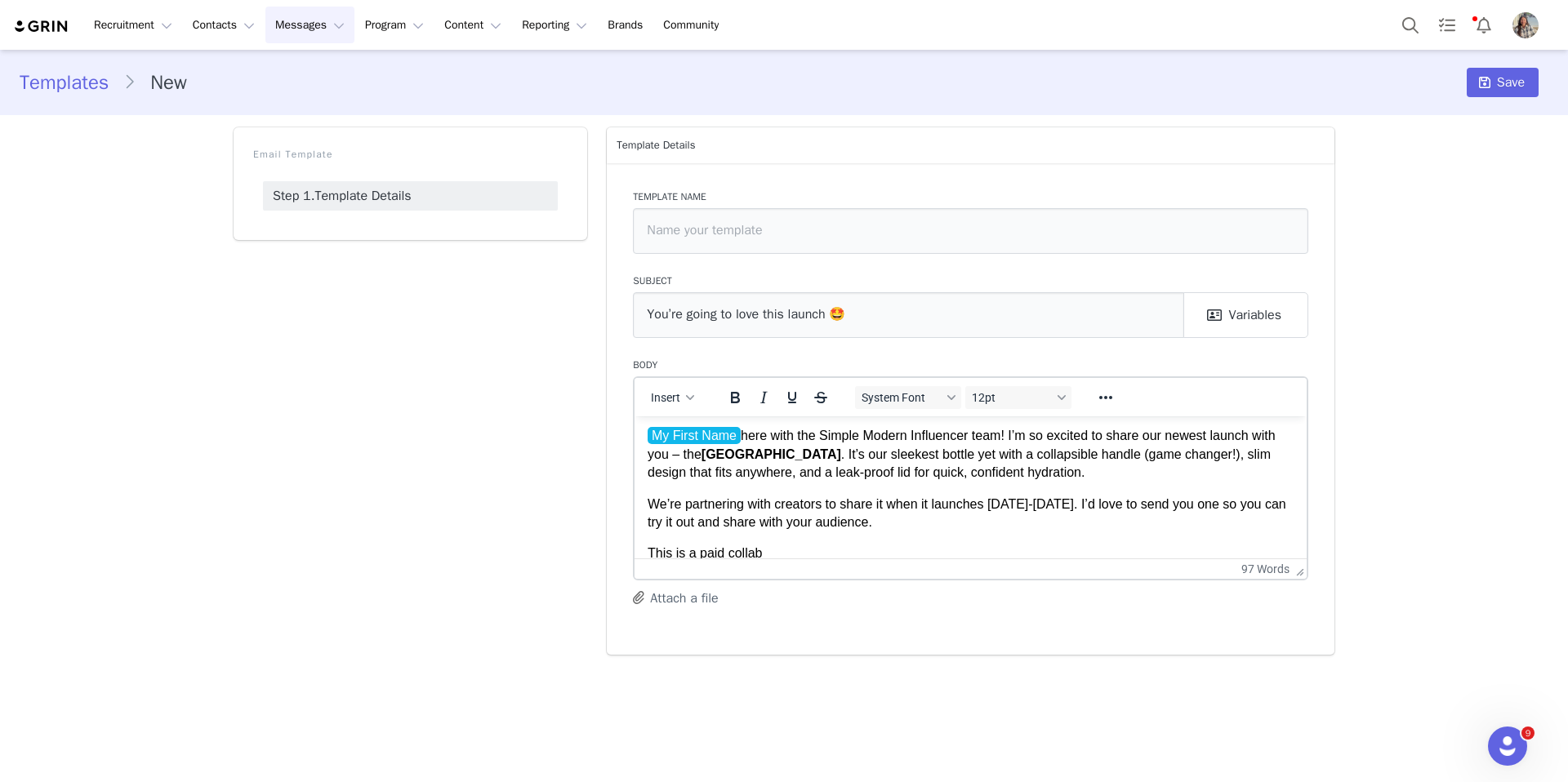 scroll, scrollTop: 32, scrollLeft: 0, axis: vertical 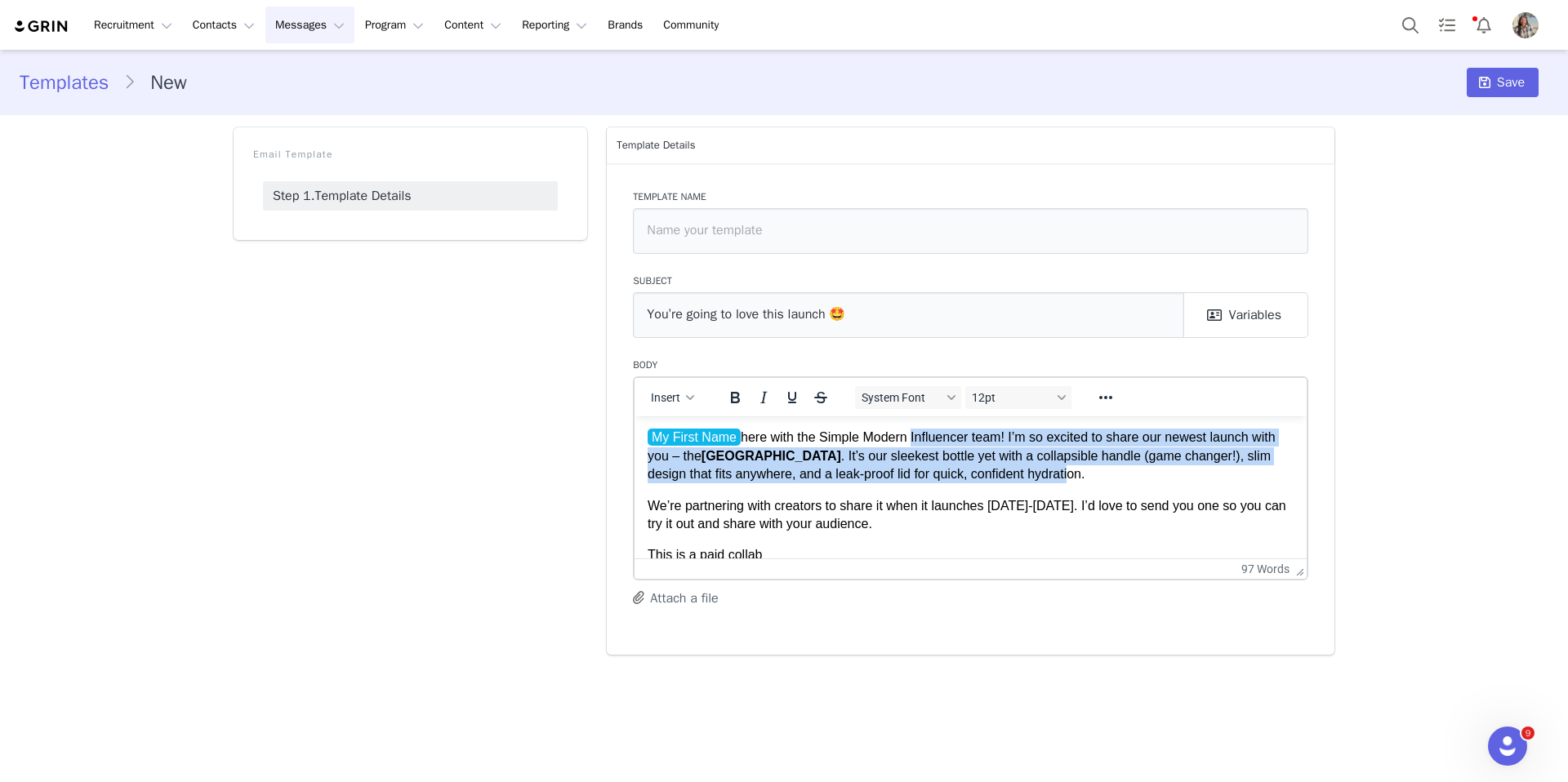 drag, startPoint x: 915, startPoint y: 442, endPoint x: 1009, endPoint y: 469, distance: 97.80082 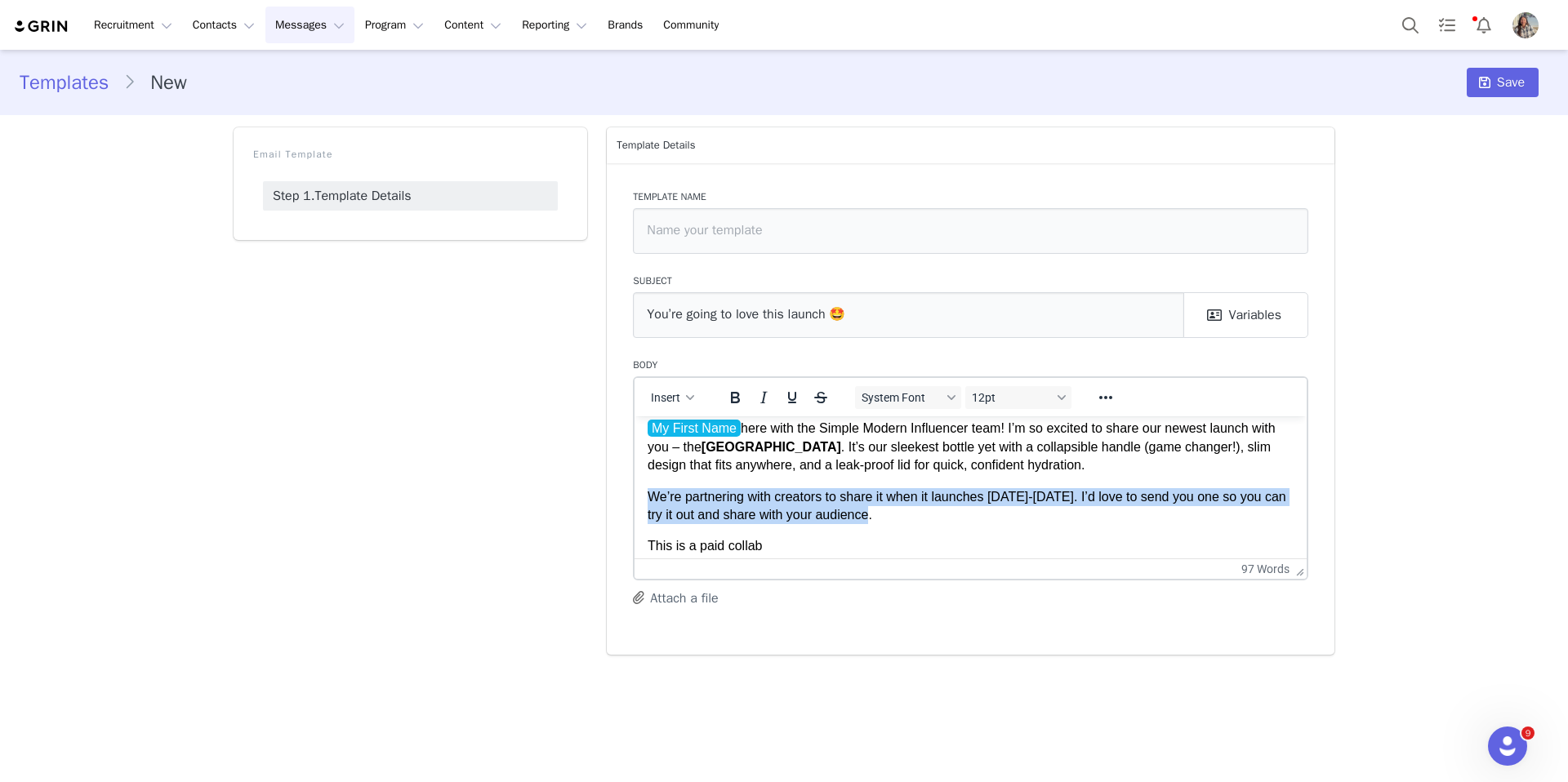 drag, startPoint x: 948, startPoint y: 522, endPoint x: 644, endPoint y: 504, distance: 304.53243 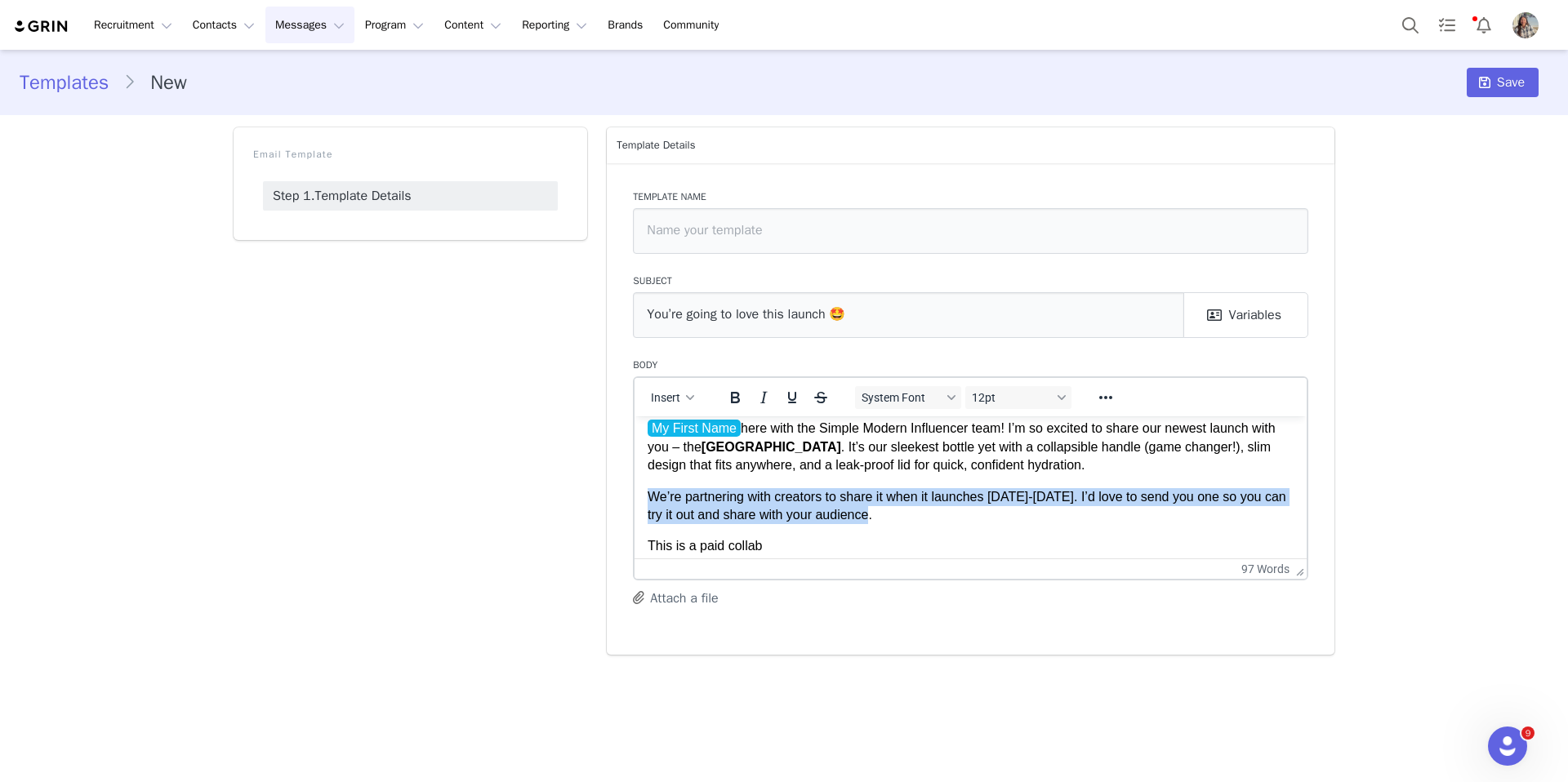click on "Hi  Creator Name , My First Name  here with the Simple Modern Influencer team! I’m so excited to share our newest launch with you – the  Mesa Loop . It’s our sleekest bottle yet with a collapsible handle (game changer!), slim design that fits anywhere, and a leak-proof lid for quick, confident hydration. We’re partnering with creators to share it when it launches August 13-30. I’d love to send you one so you can try it out and share with your audience. This is a paid collab Let me know if you’re in! Best, Sara Magar Influencer Coordinator | Simple Modern" at bounding box center [970, 521] 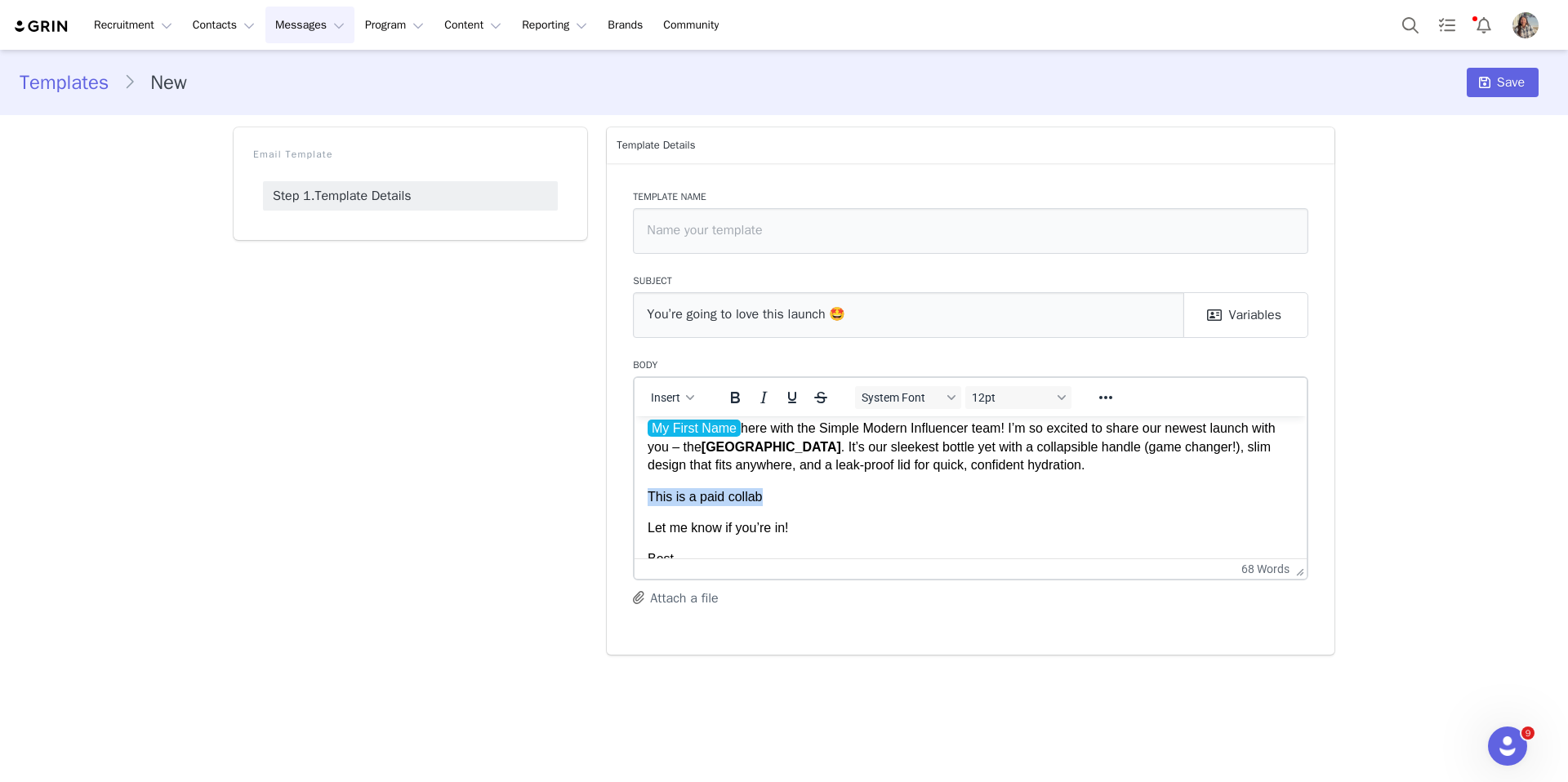 drag, startPoint x: 883, startPoint y: 497, endPoint x: 574, endPoint y: 491, distance: 309.05825 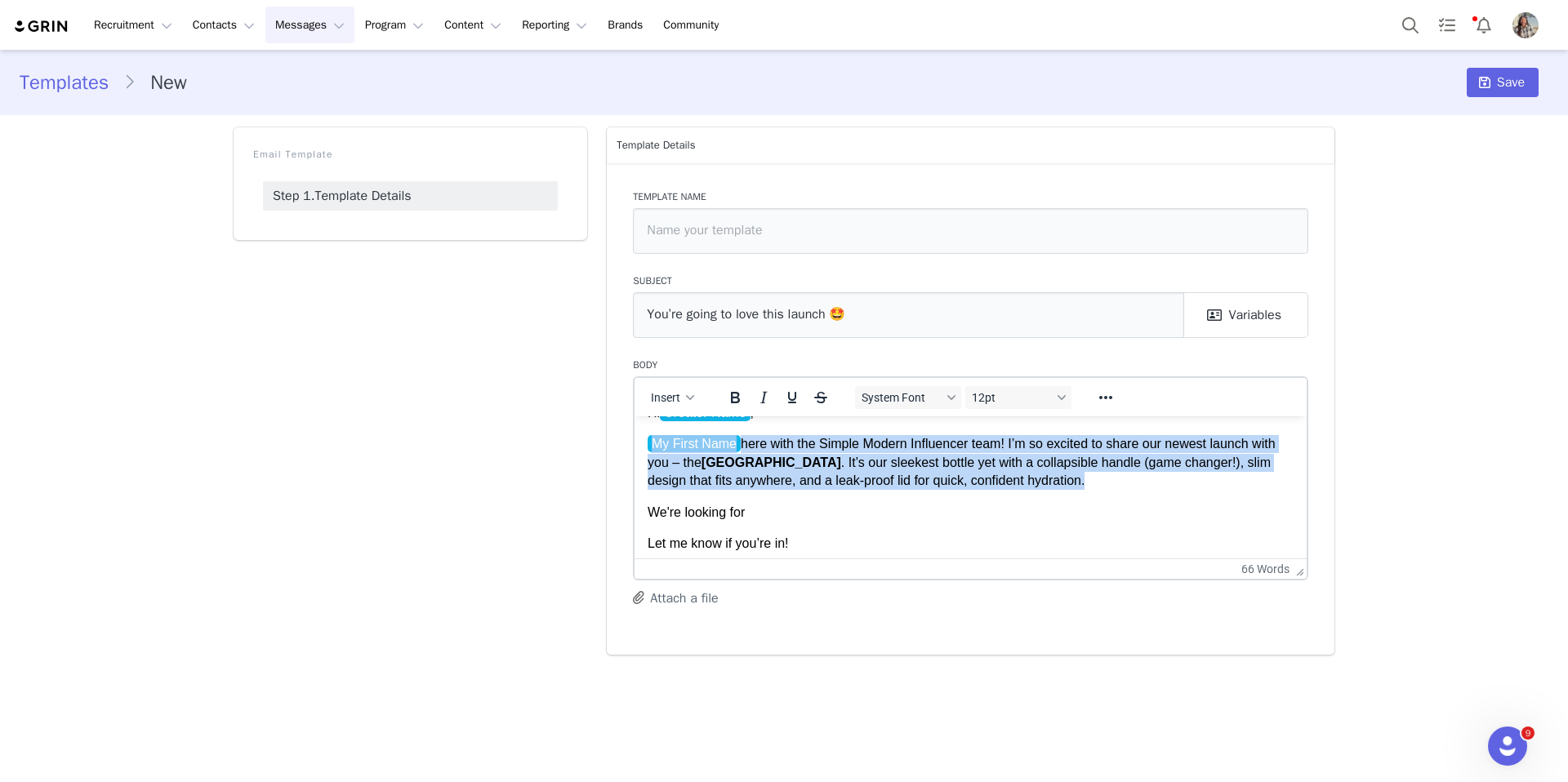 drag, startPoint x: 1065, startPoint y: 473, endPoint x: 1021, endPoint y: 429, distance: 62.2254 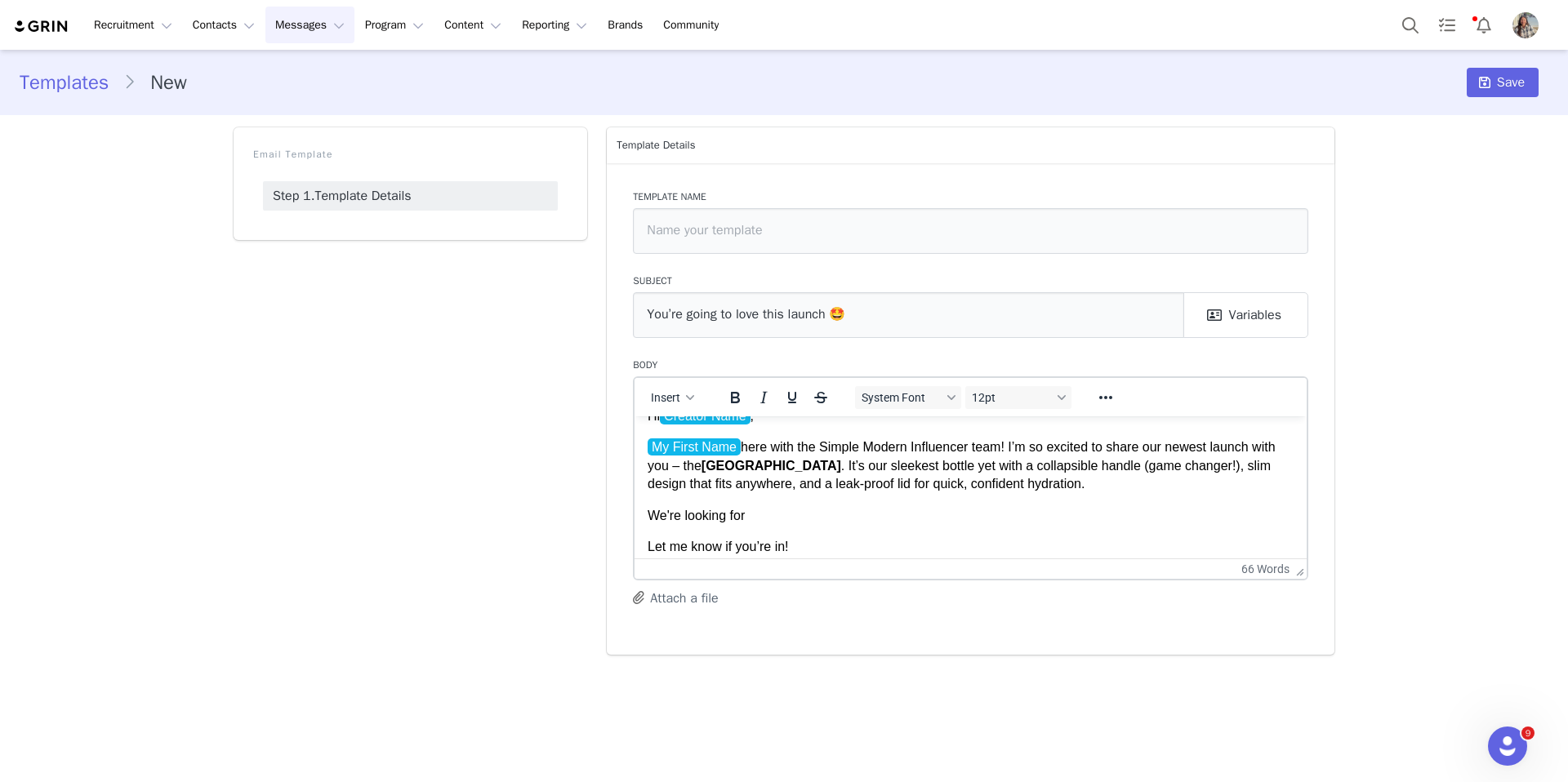 click on "Let me know if you’re in!" at bounding box center (970, 546) 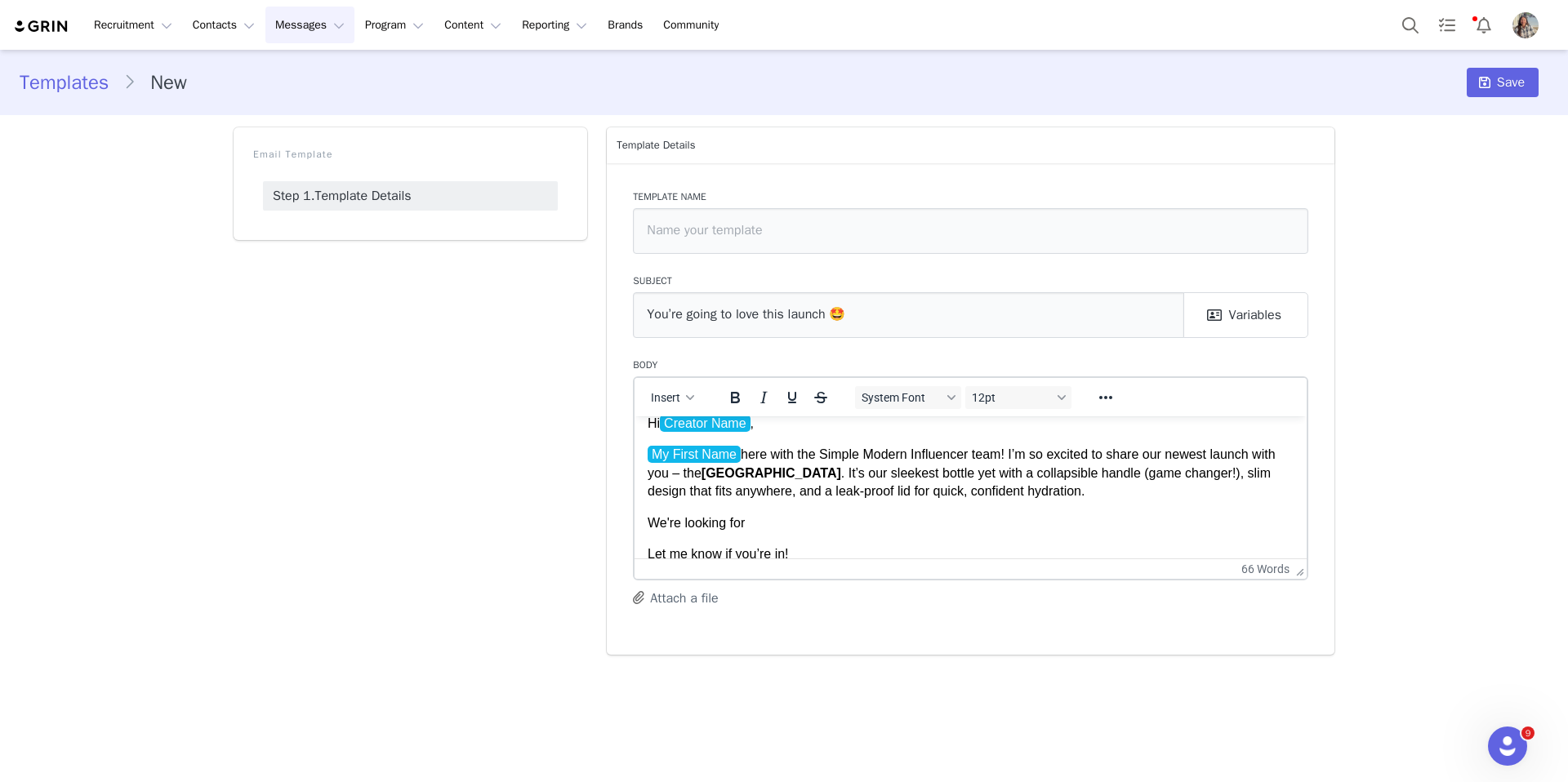 scroll, scrollTop: 32, scrollLeft: 0, axis: vertical 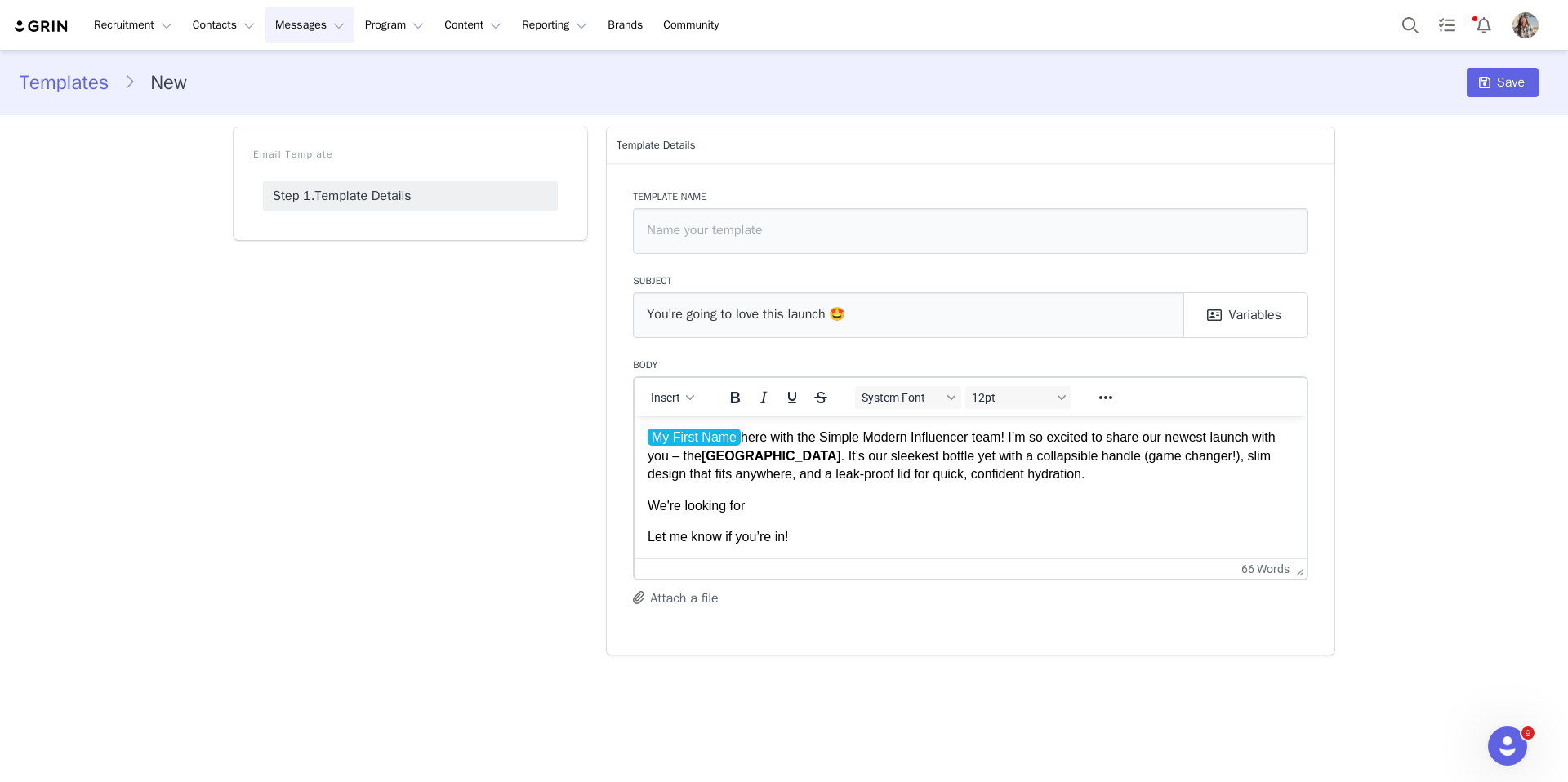 click on "Hi  Creator Name , My First Name  here with the Simple Modern Influencer team! I’m so excited to share our newest launch with you – the  Mesa Loop . It’s our sleekest bottle yet with a collapsible handle (game changer!), slim design that fits anywhere, and a leak-proof lid for quick, confident hydration. We're looking for Let me know if you’re in! Best, Sara Magar Influencer Coordinator | Simple Modern" at bounding box center (970, 505) 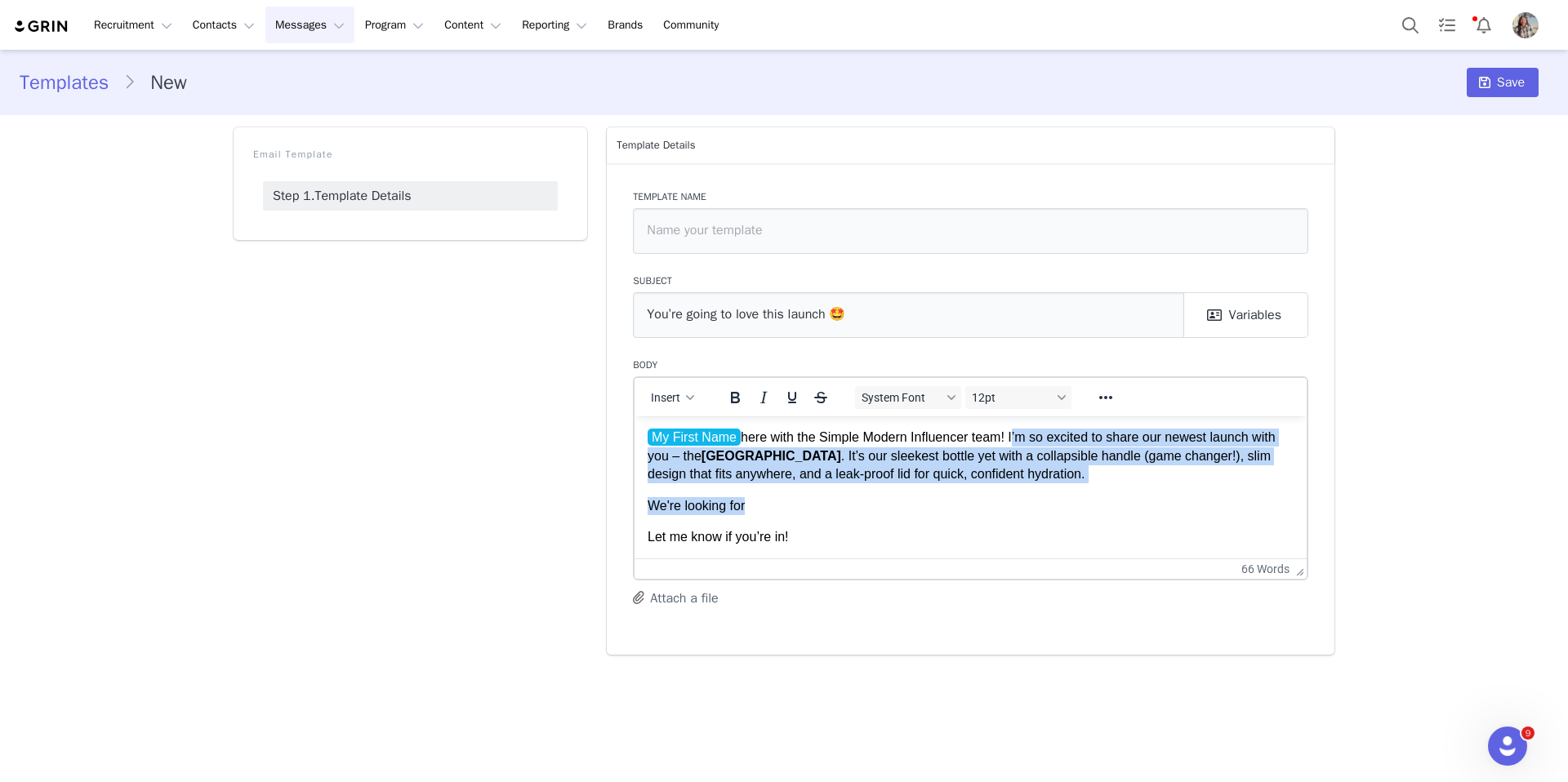 drag, startPoint x: 874, startPoint y: 507, endPoint x: 1017, endPoint y: 438, distance: 158.77657 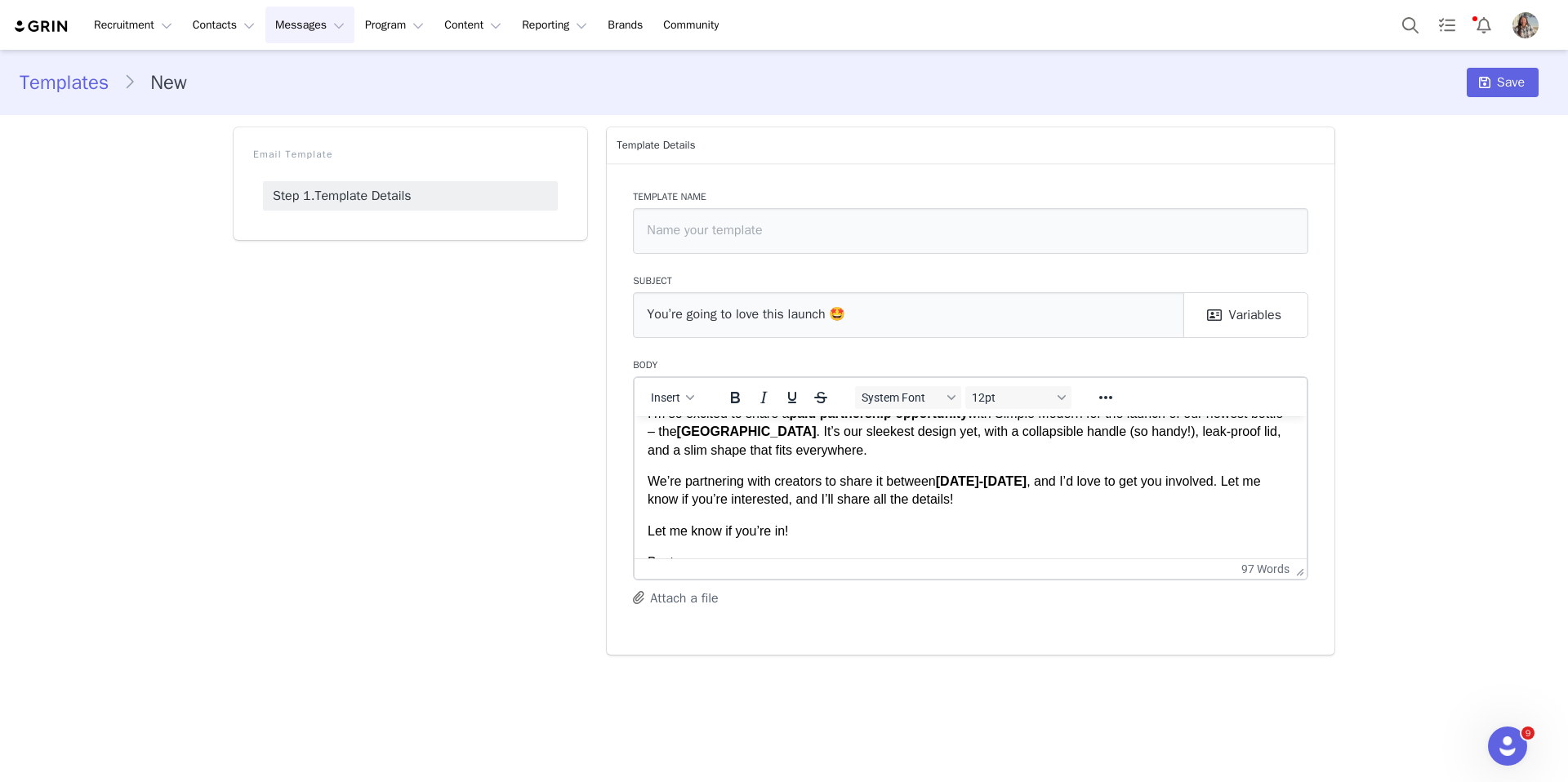 scroll, scrollTop: 89, scrollLeft: 0, axis: vertical 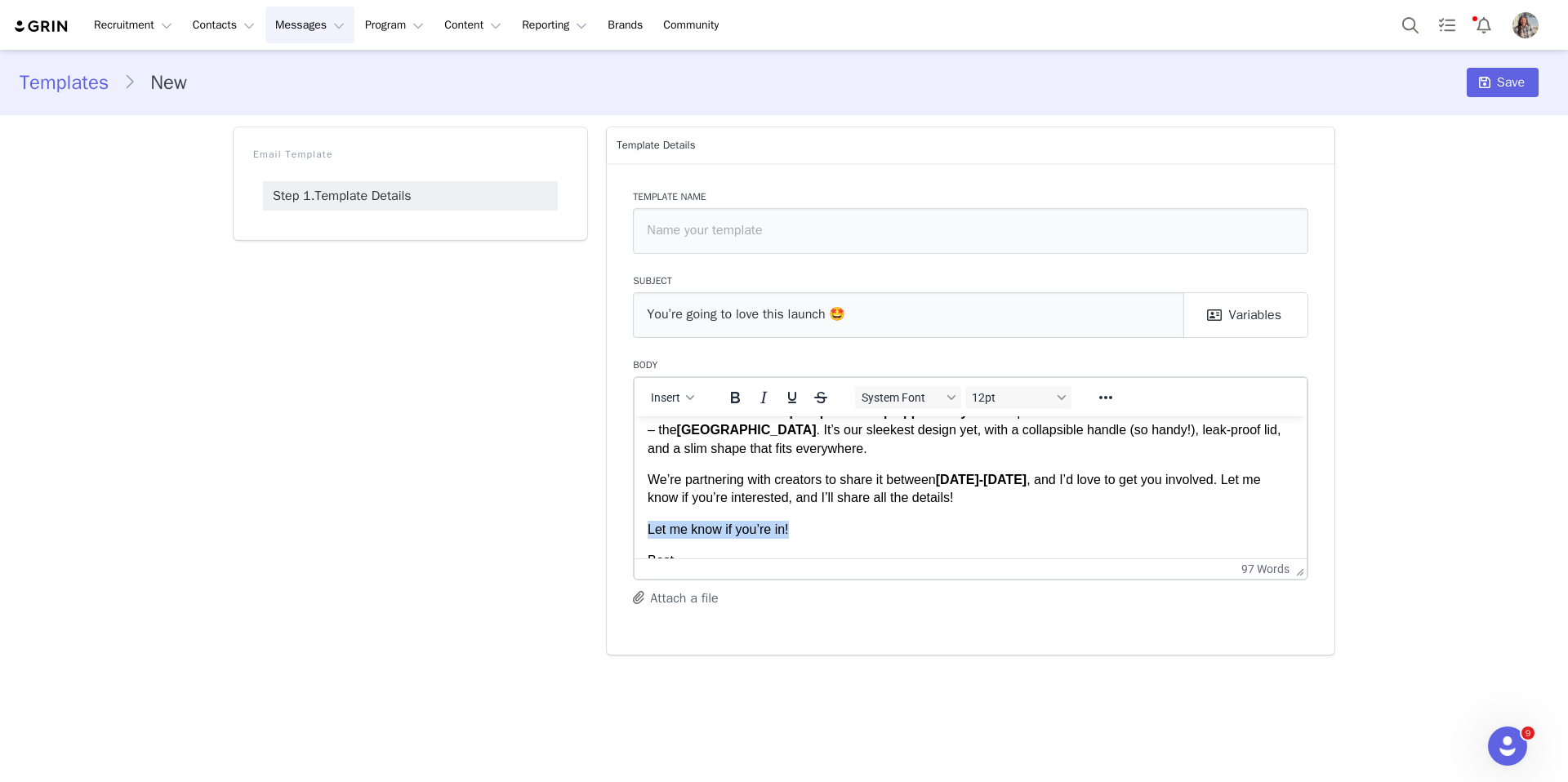 drag, startPoint x: 924, startPoint y: 527, endPoint x: 590, endPoint y: 526, distance: 334.0015 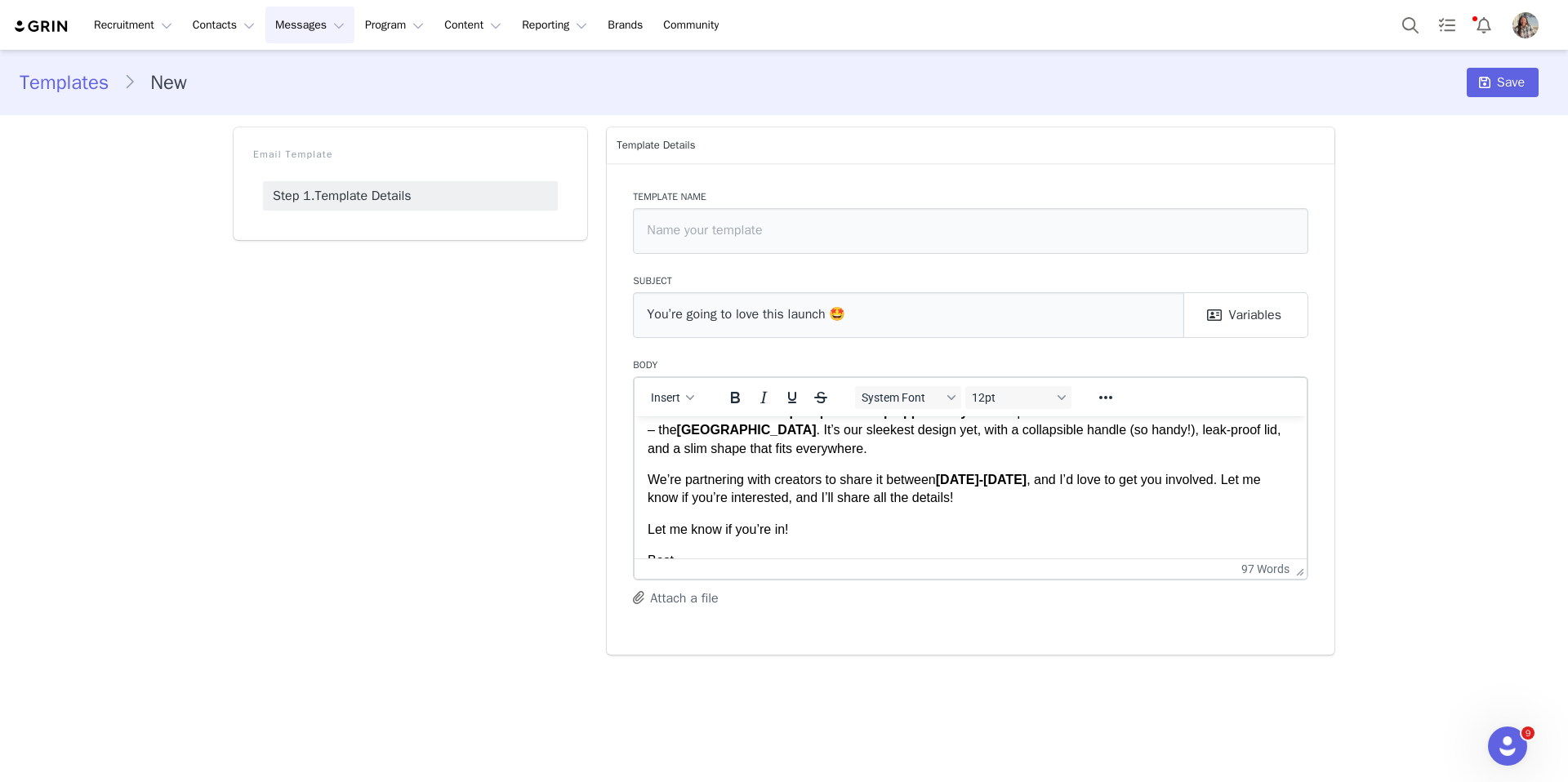 click on "Let me know if you’re in!" at bounding box center (970, 529) 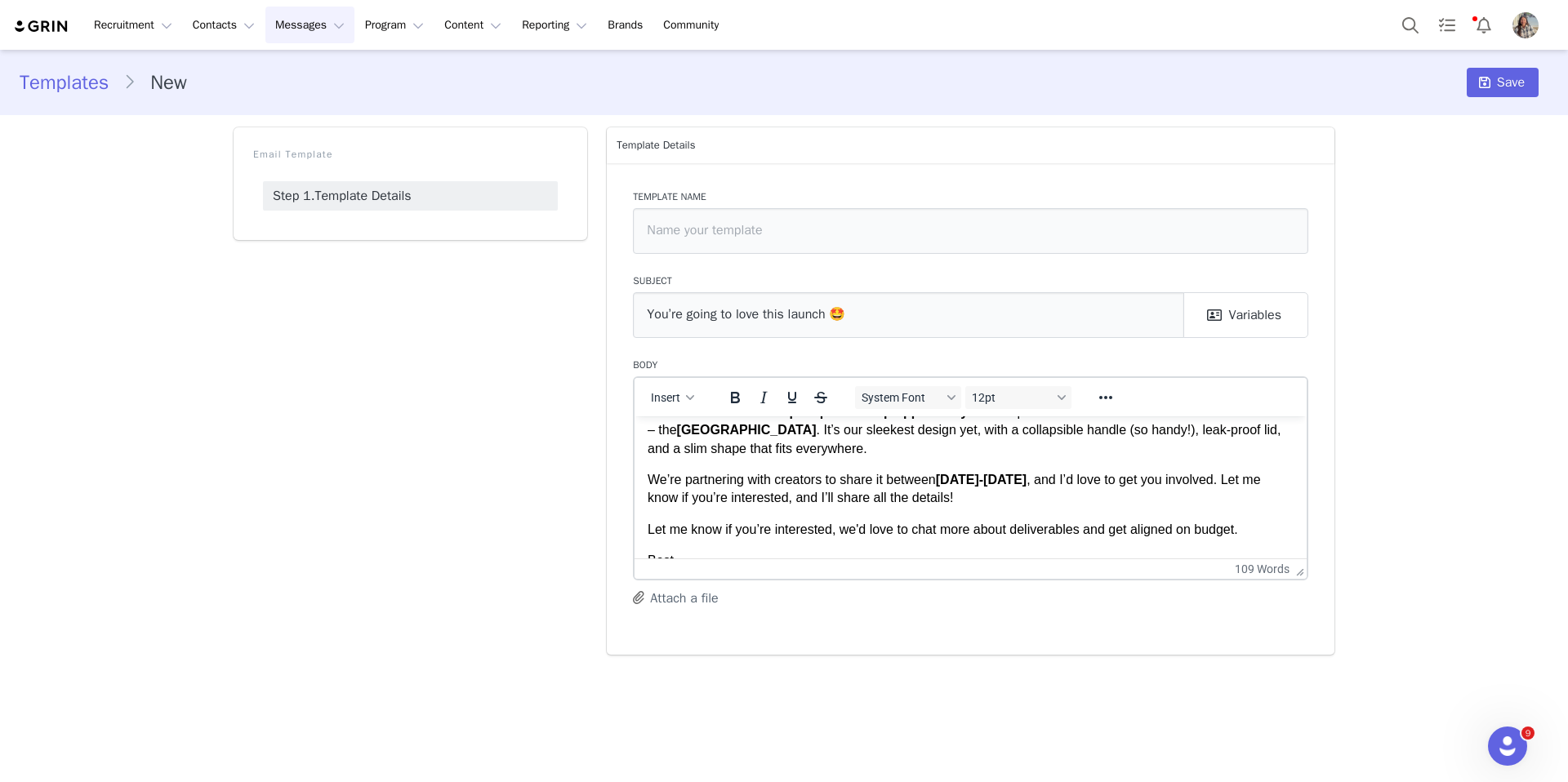click on "Let me know if you’re interested, we'd love to chat more about deliverables and get aligned on budget." at bounding box center [970, 529] 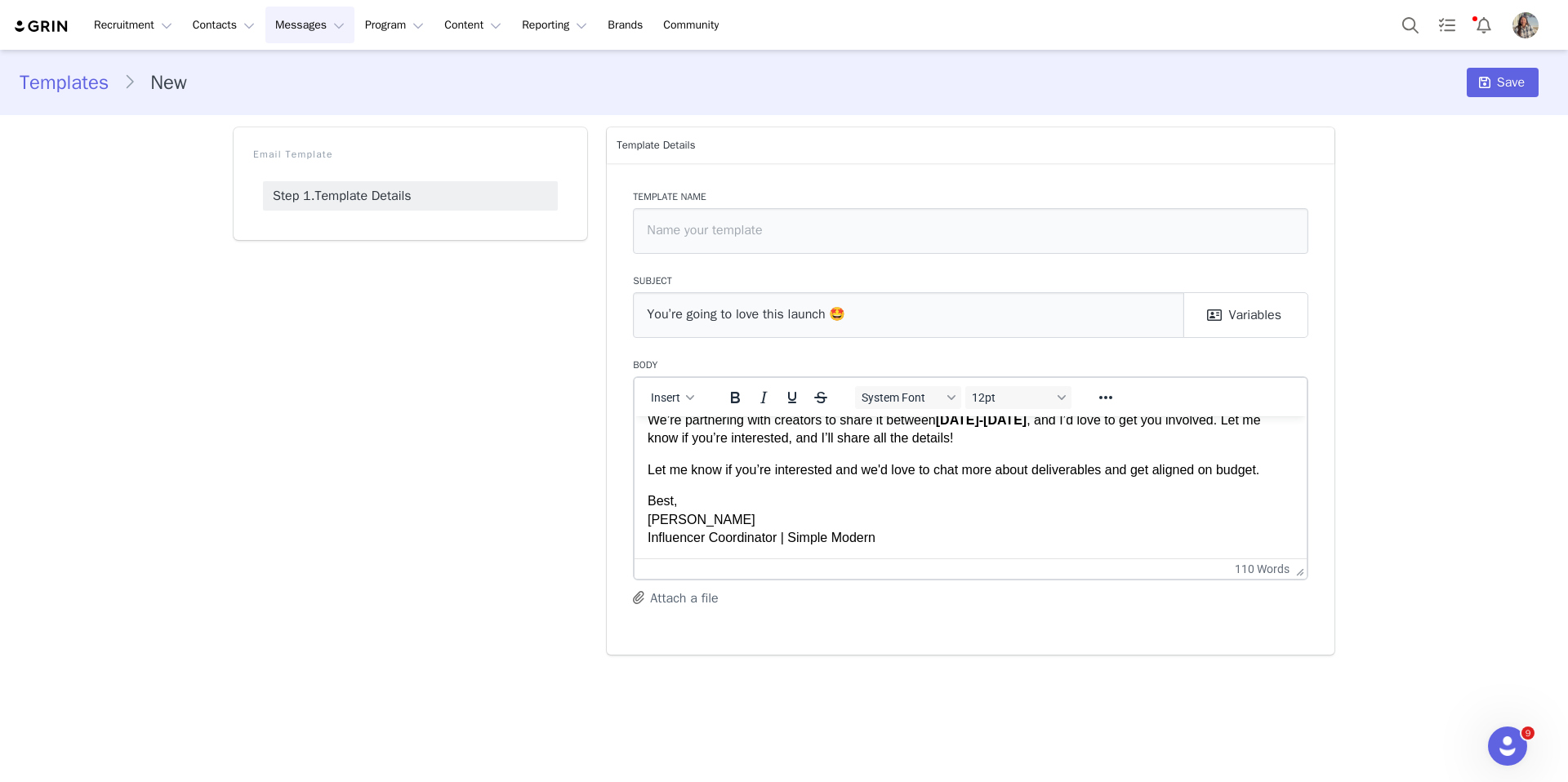 scroll, scrollTop: 150, scrollLeft: 0, axis: vertical 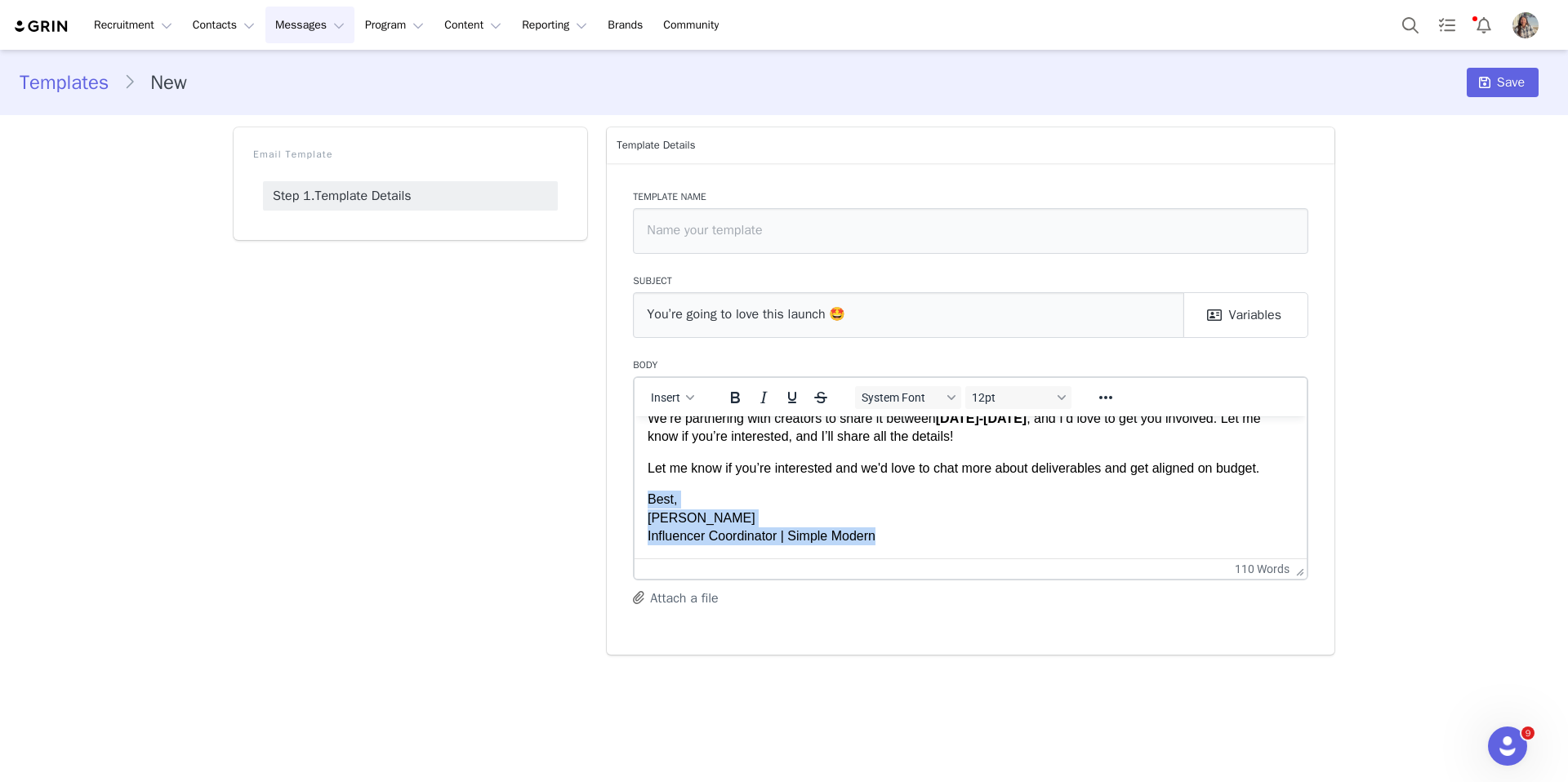 drag, startPoint x: 920, startPoint y: 532, endPoint x: 626, endPoint y: 504, distance: 295.3303 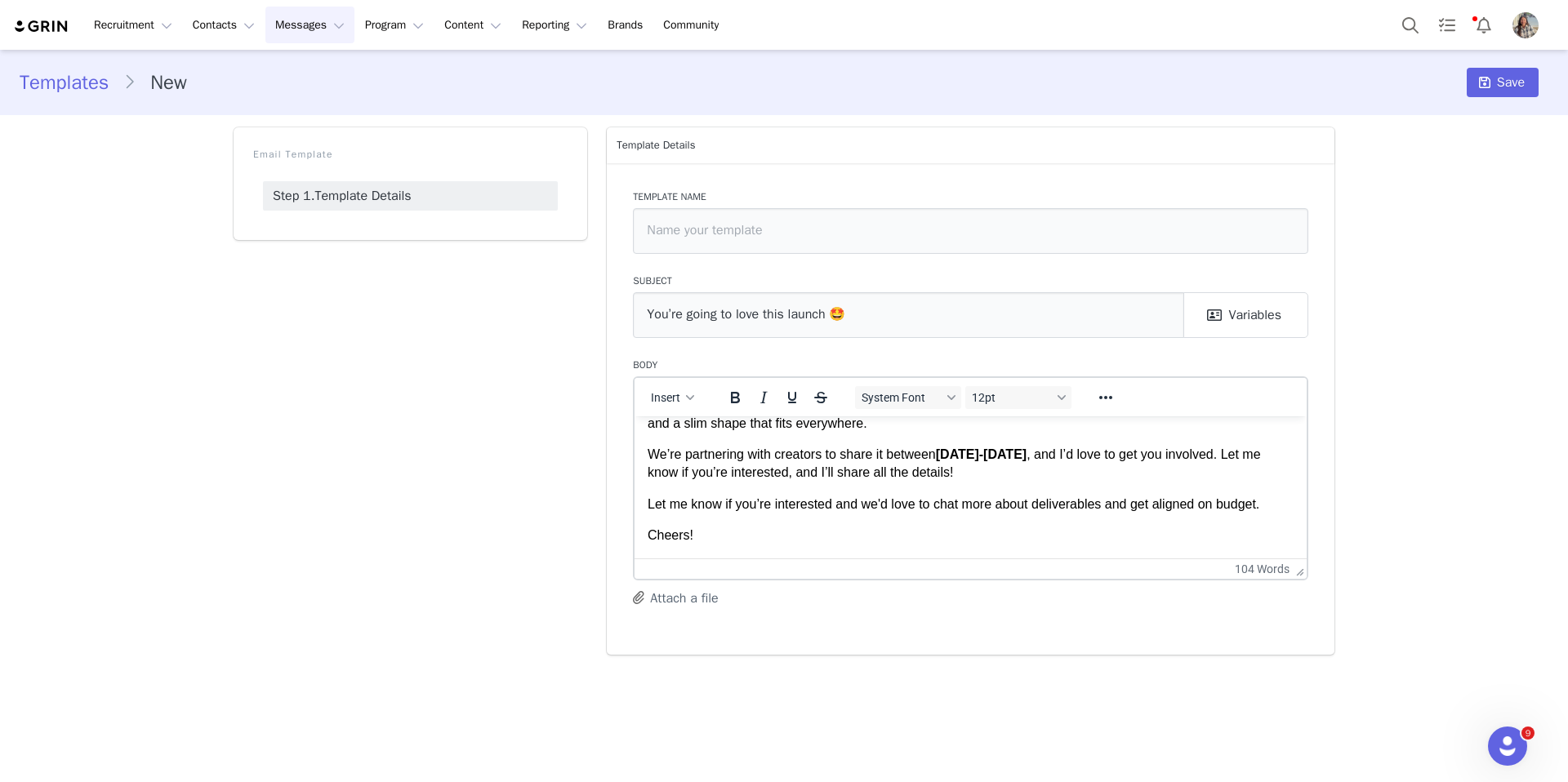 scroll, scrollTop: 145, scrollLeft: 0, axis: vertical 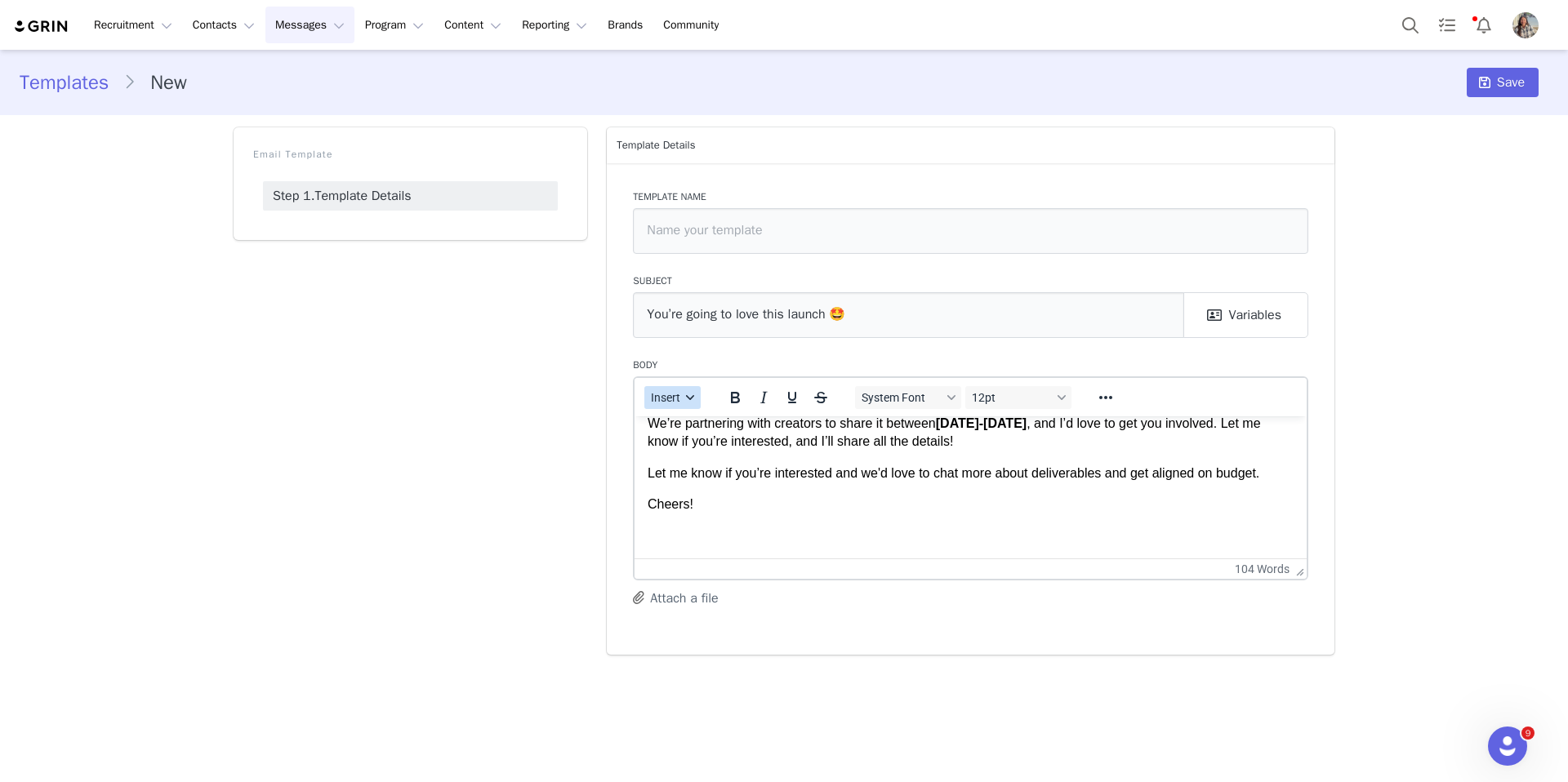 click on "Insert" at bounding box center (672, 398) 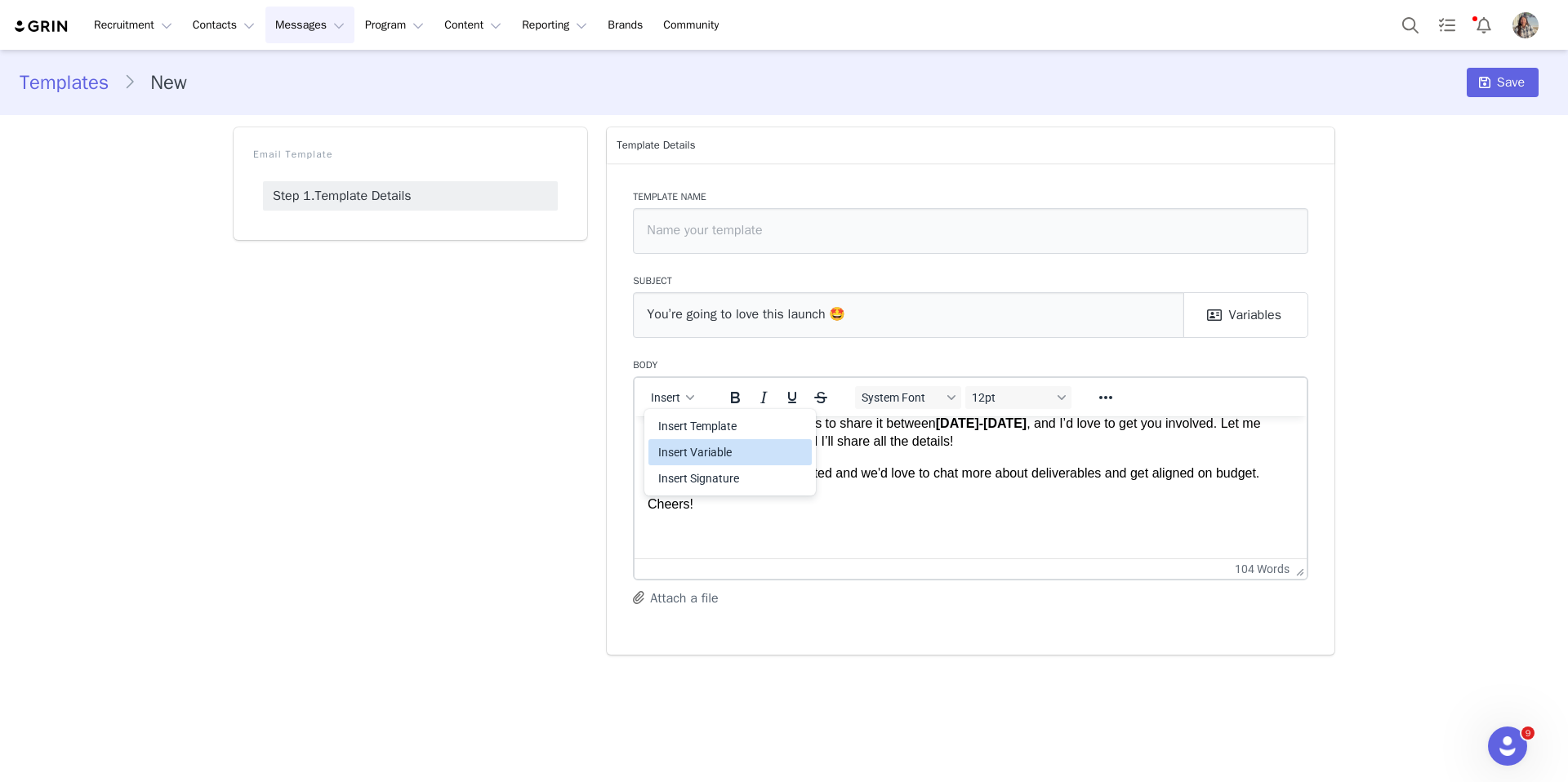 click on "Insert Variable" at bounding box center (732, 452) 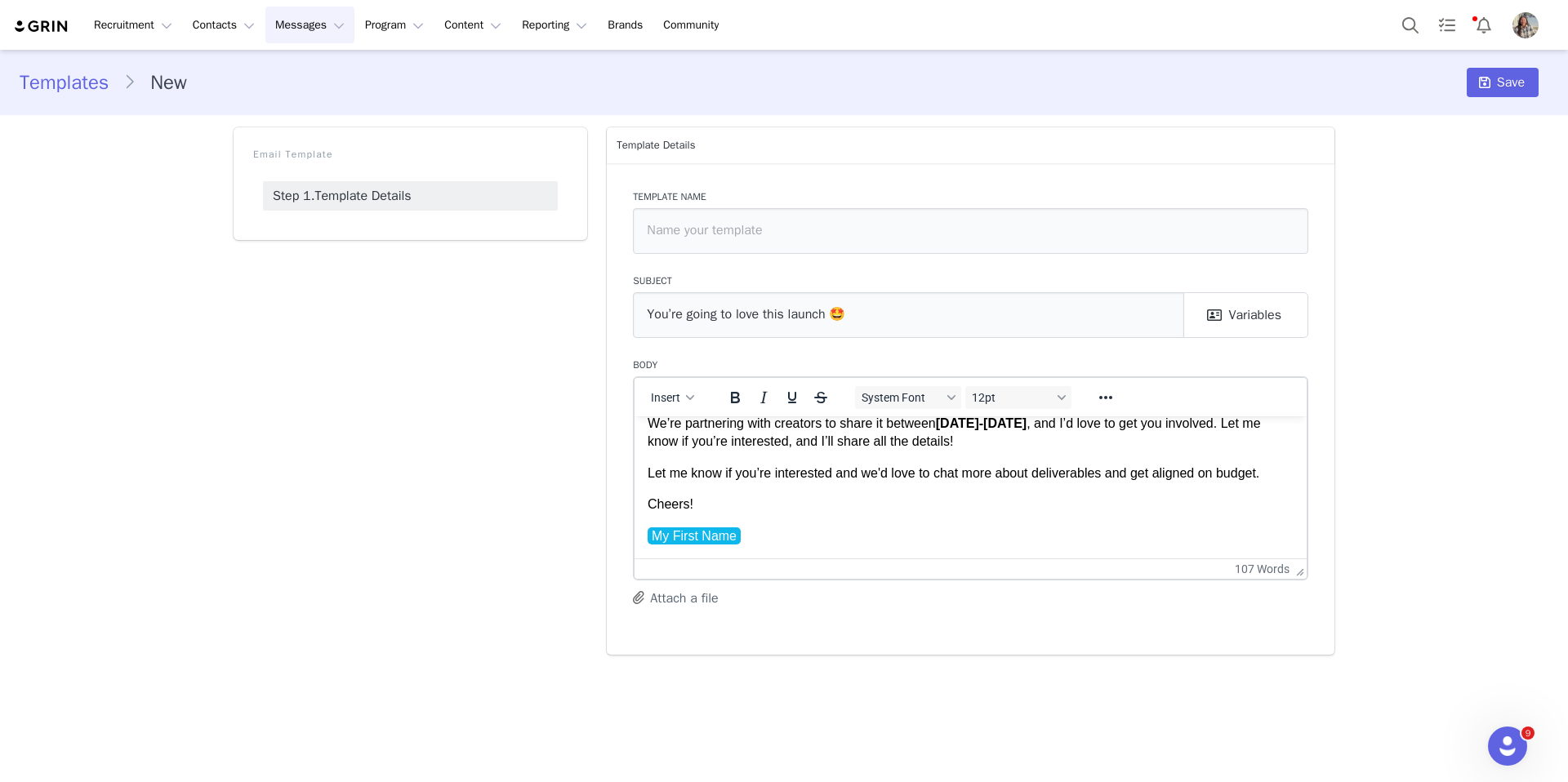scroll, scrollTop: 163, scrollLeft: 0, axis: vertical 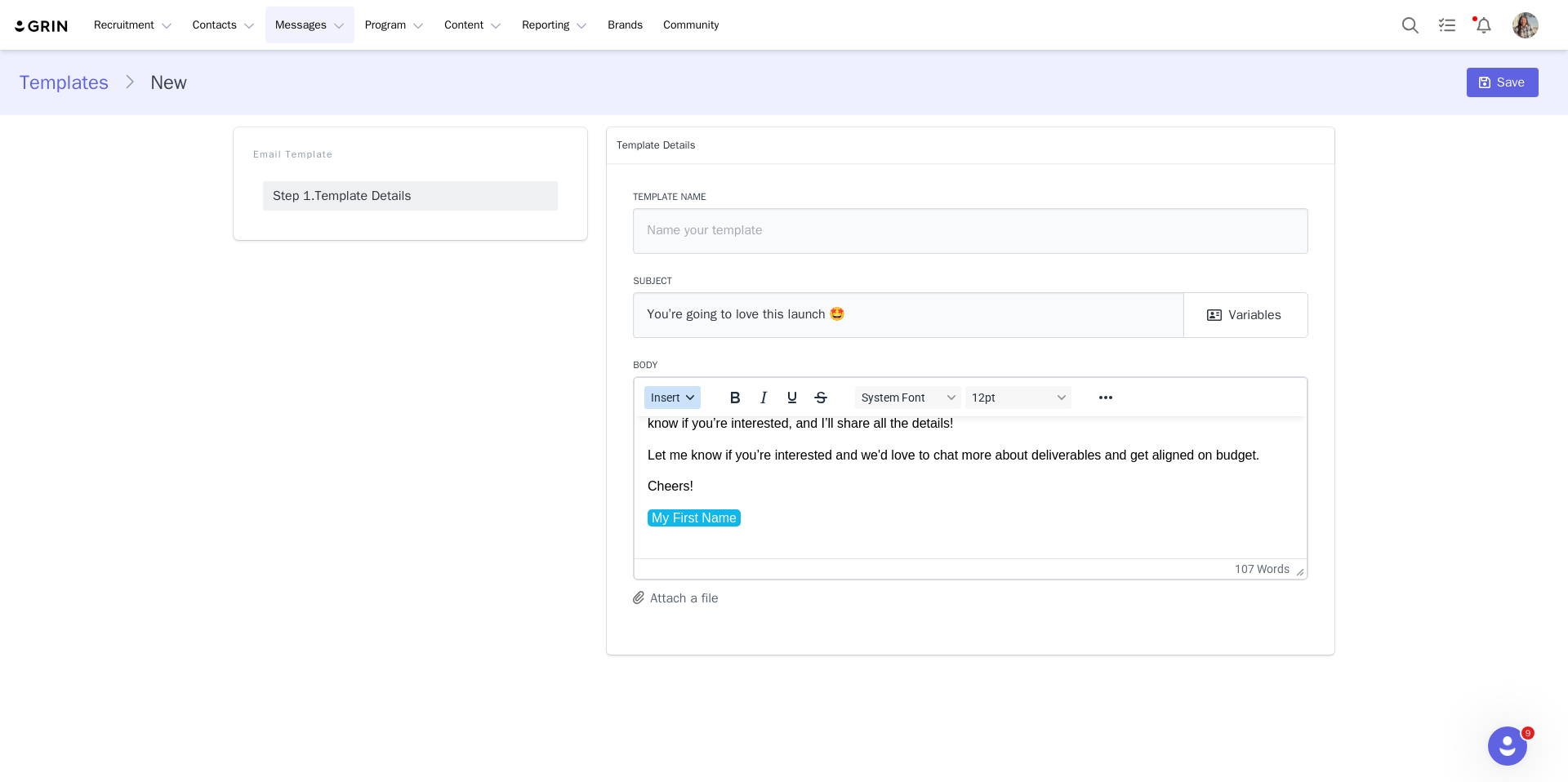 click at bounding box center [691, 398] 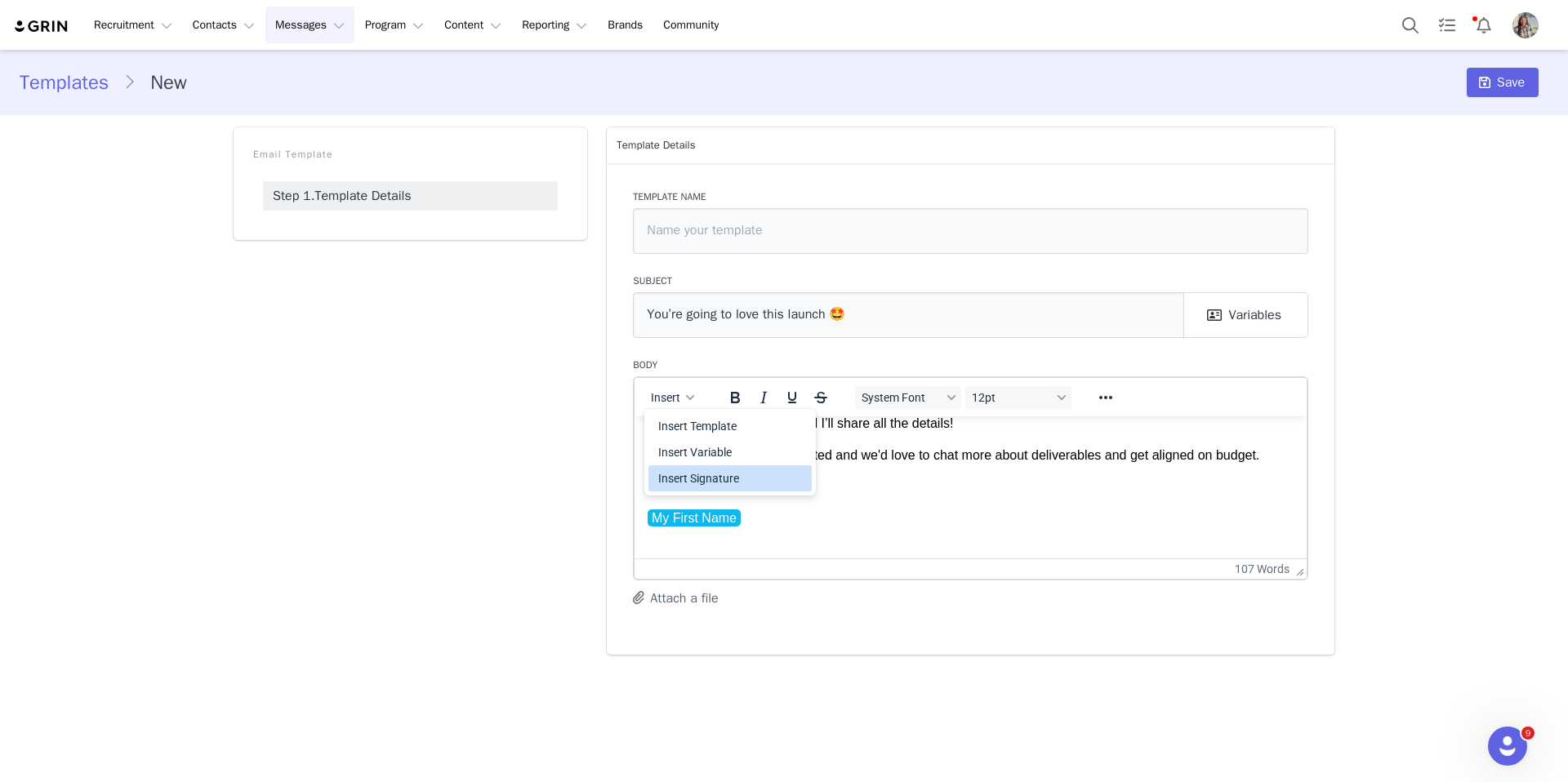 drag, startPoint x: 691, startPoint y: 471, endPoint x: 56, endPoint y: 56, distance: 758.58421 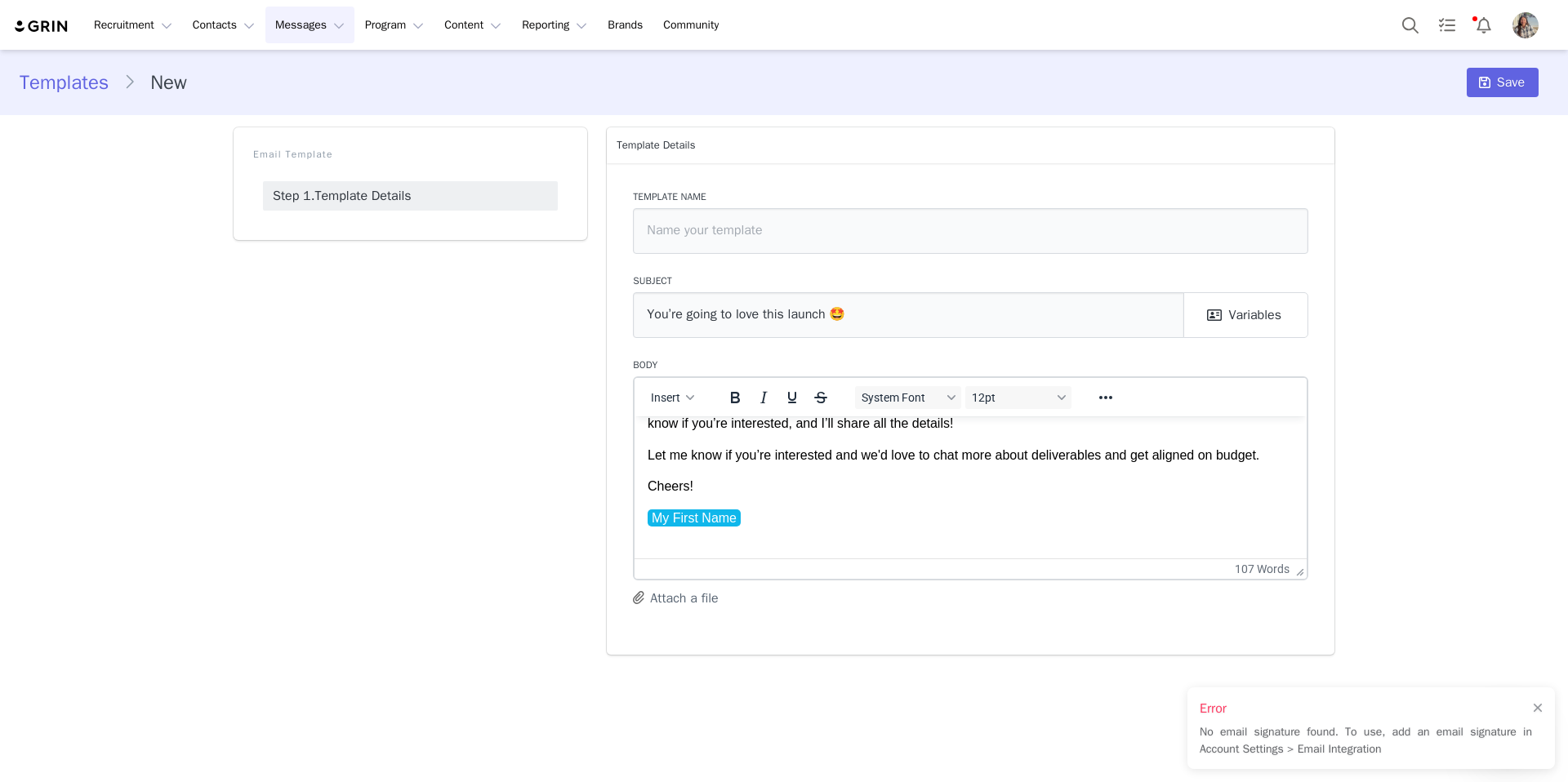 click on "Hi  Creator Name , My First Name  here with the Simple Modern Influencer team!  I’m so excited to share a  paid partnership opportunity  with Simple Modern for the launch of our newest bottle – the  Mesa Loop . It’s our sleekest design yet, with a collapsible handle (so handy!), leak-proof lid, and a slim shape that fits everywhere. We’re partnering with creators to share it between  August 13-30 , and I’d love to get you involved. Let me know if you’re interested, and I’ll share all the details! Let me know if you’re interested and we'd love to chat more about deliverables and get aligned on budget. Cheers! My First Name" at bounding box center (970, 411) 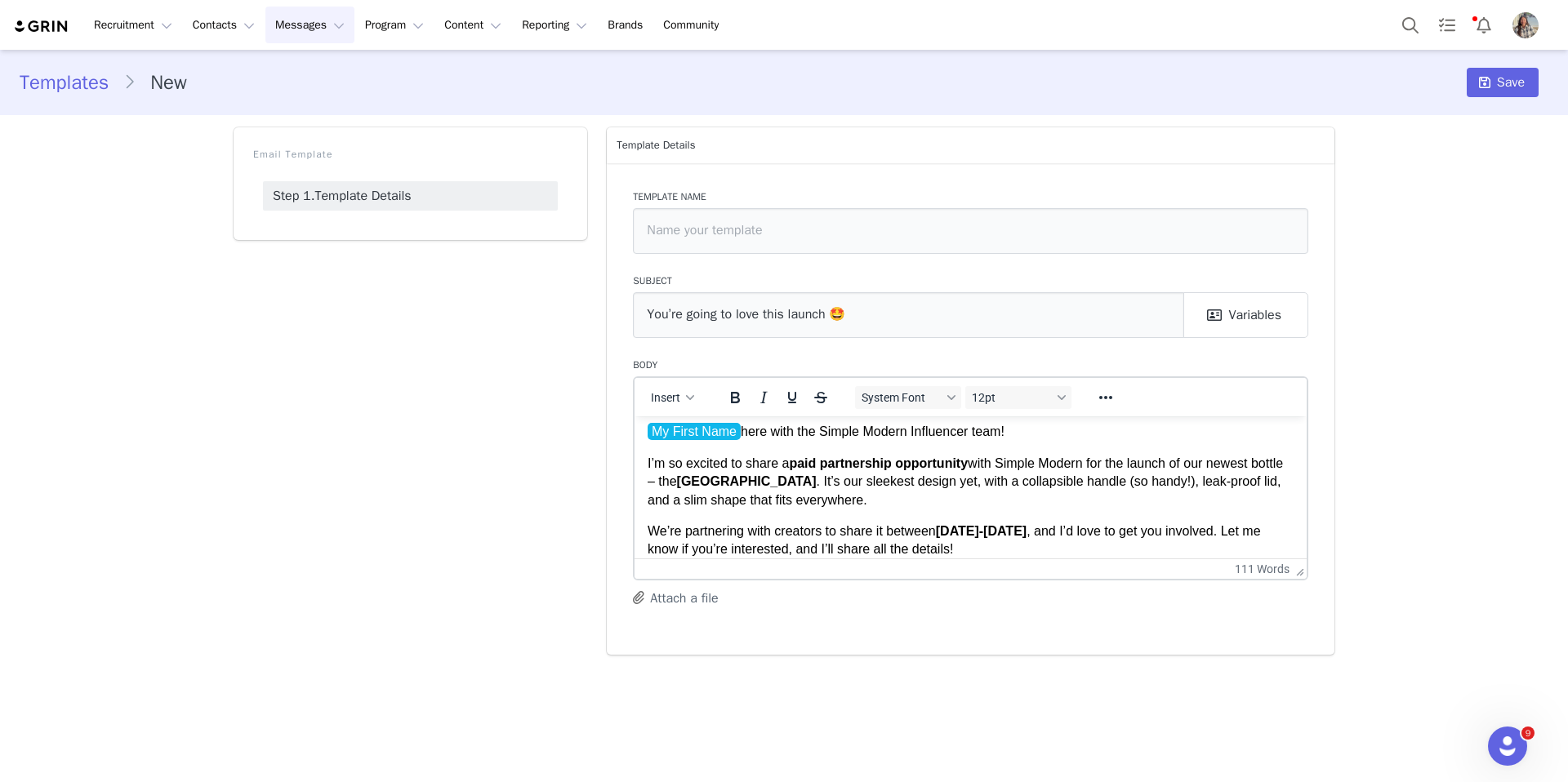 scroll, scrollTop: 33, scrollLeft: 0, axis: vertical 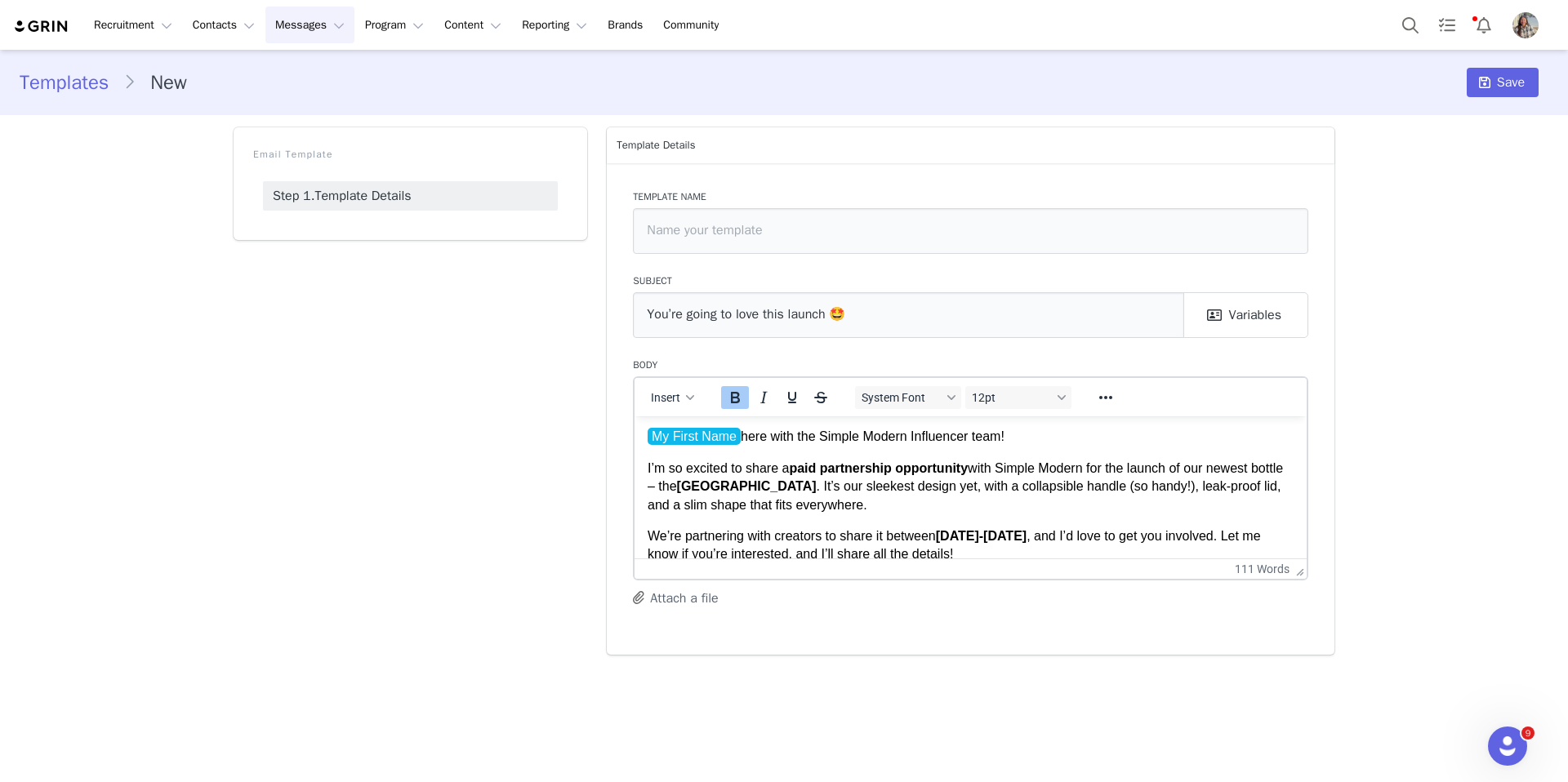 click on "I’m so excited to share a  paid partnership opportunity  with Simple Modern for the launch of our newest bottle – the  Mesa Loop . It’s our sleekest design yet, with a collapsible handle (so handy!), leak-proof lid, and a slim shape that fits everywhere." at bounding box center (970, 486) 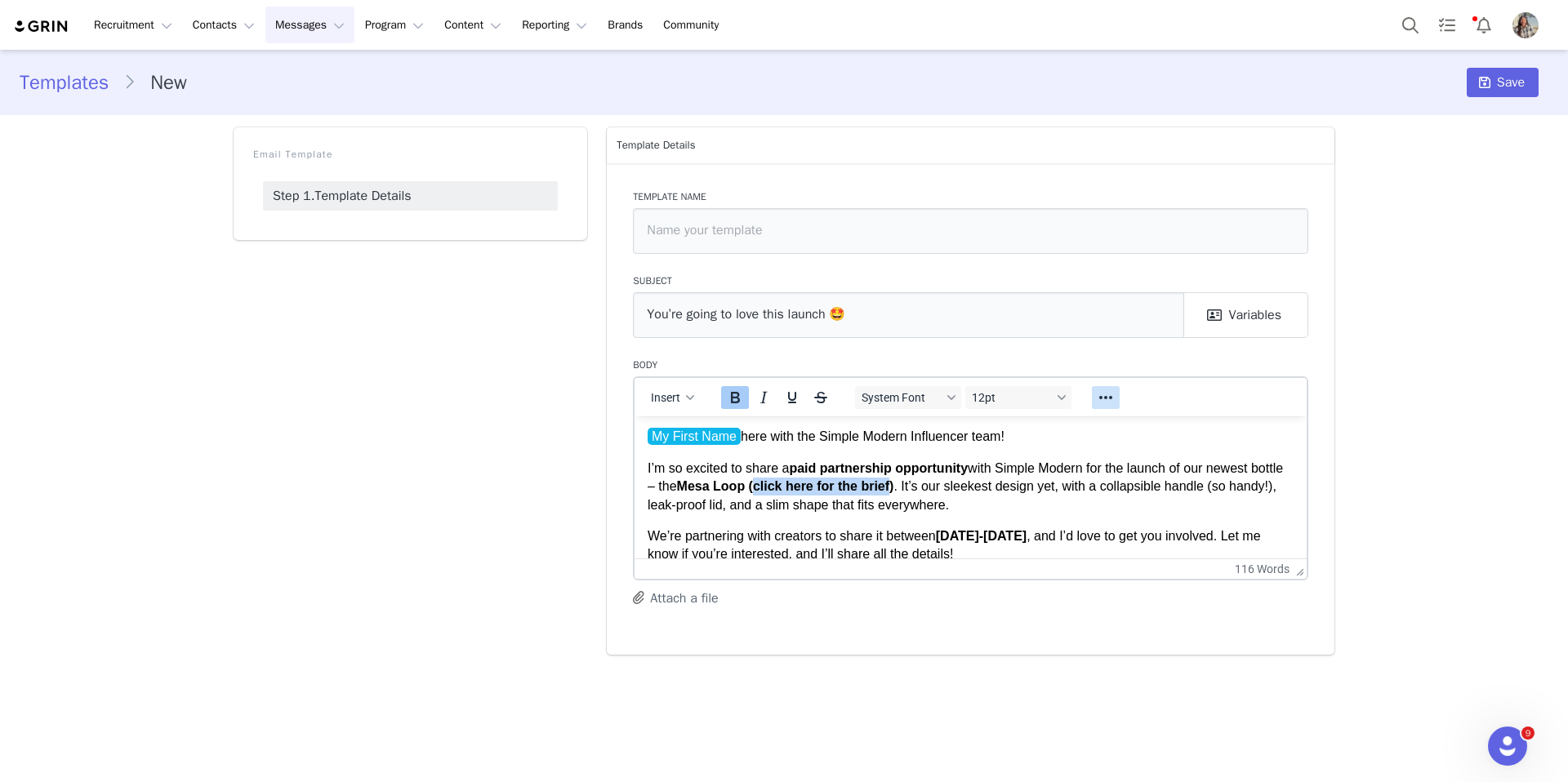 click 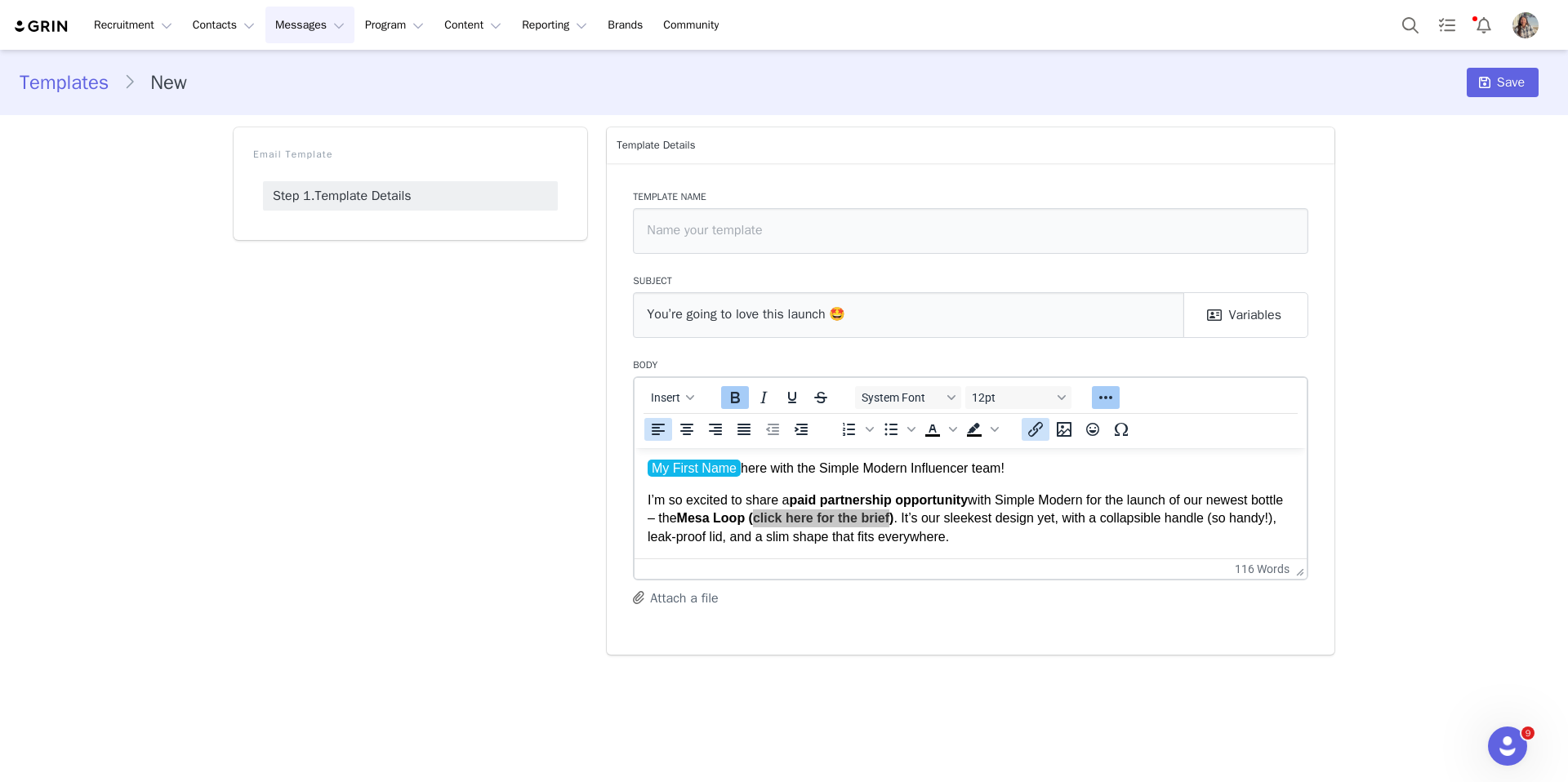 click 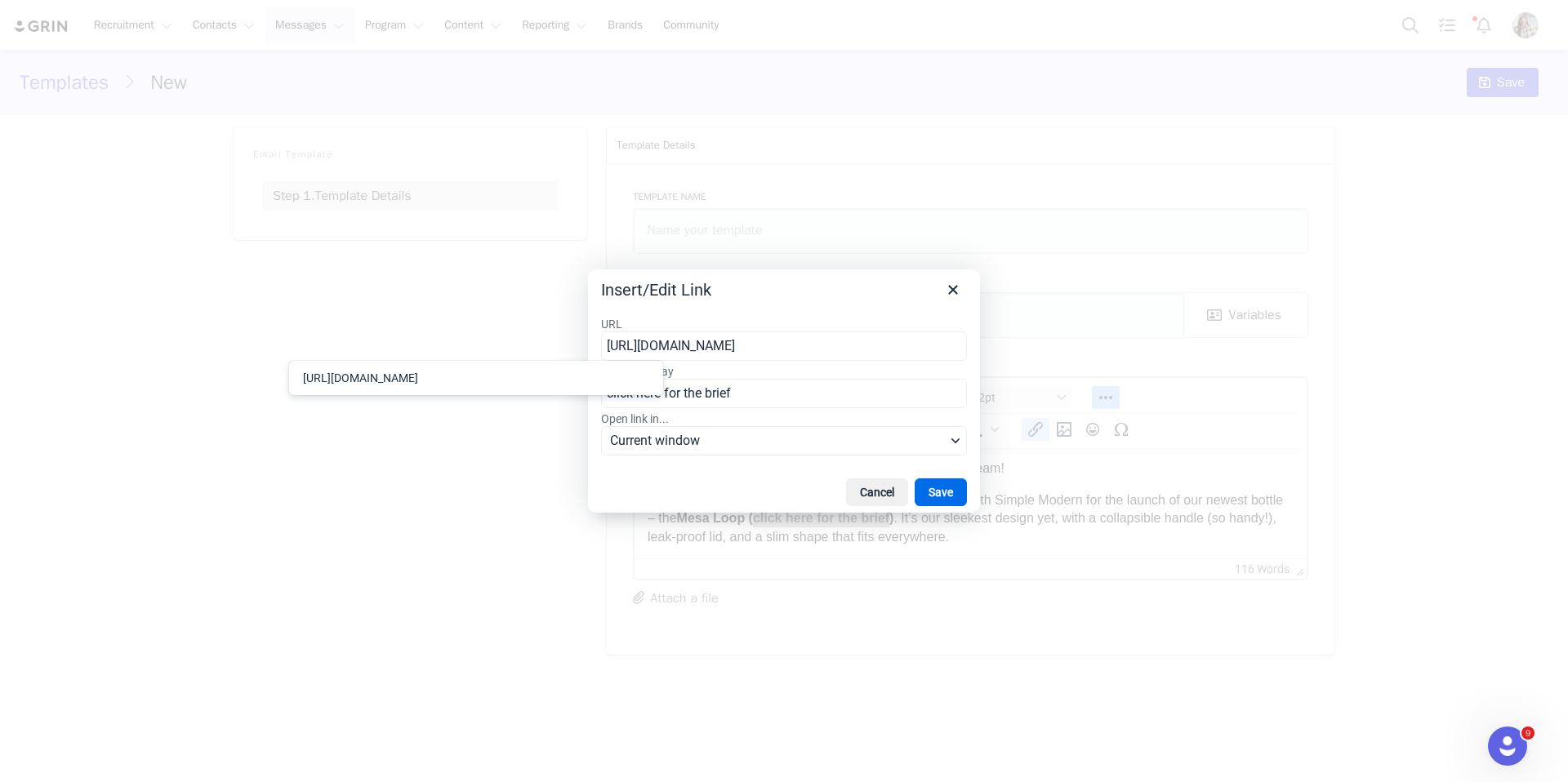 scroll, scrollTop: 0, scrollLeft: 727, axis: horizontal 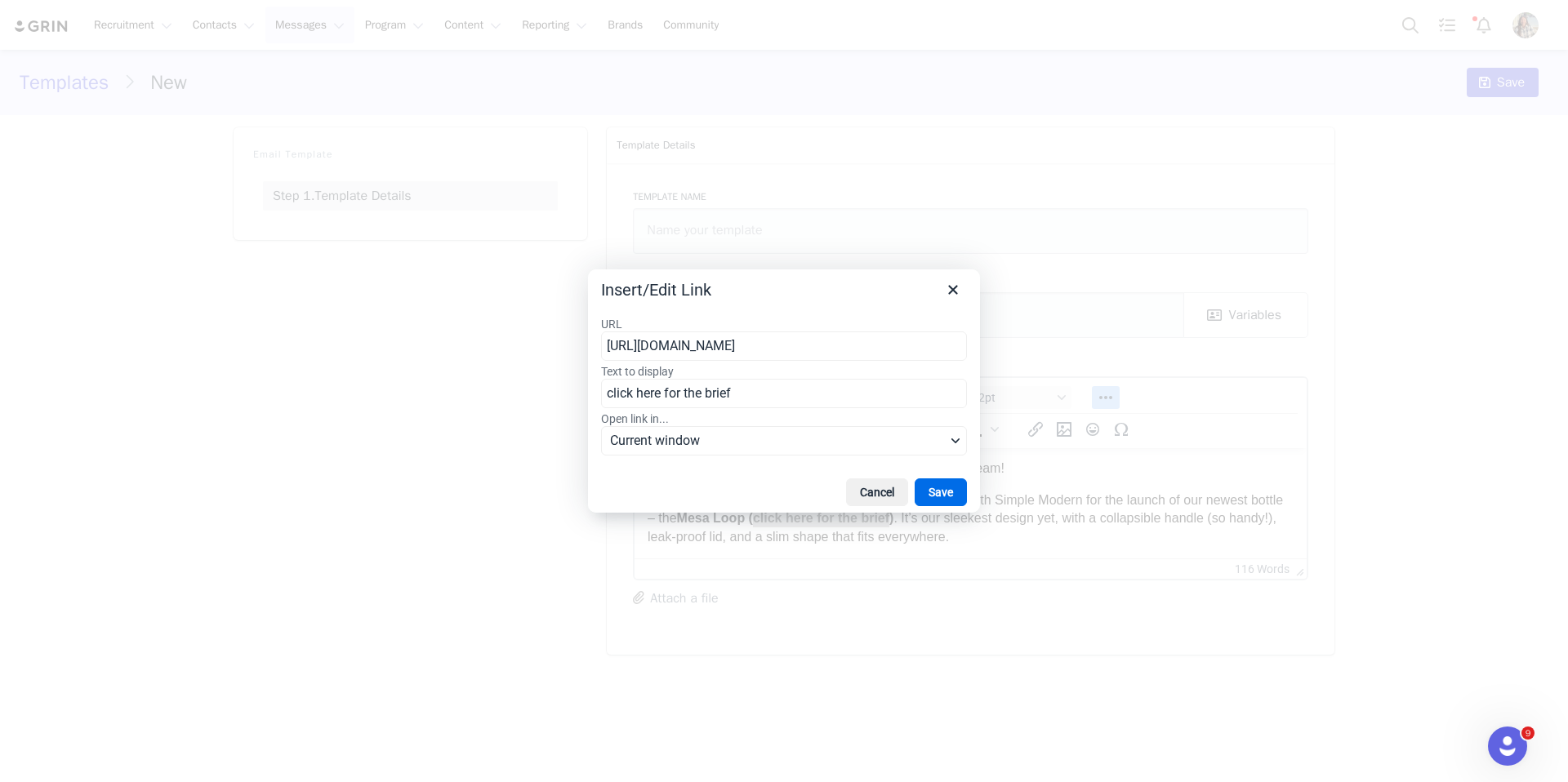 drag, startPoint x: 948, startPoint y: 495, endPoint x: 895, endPoint y: 457, distance: 65.21503 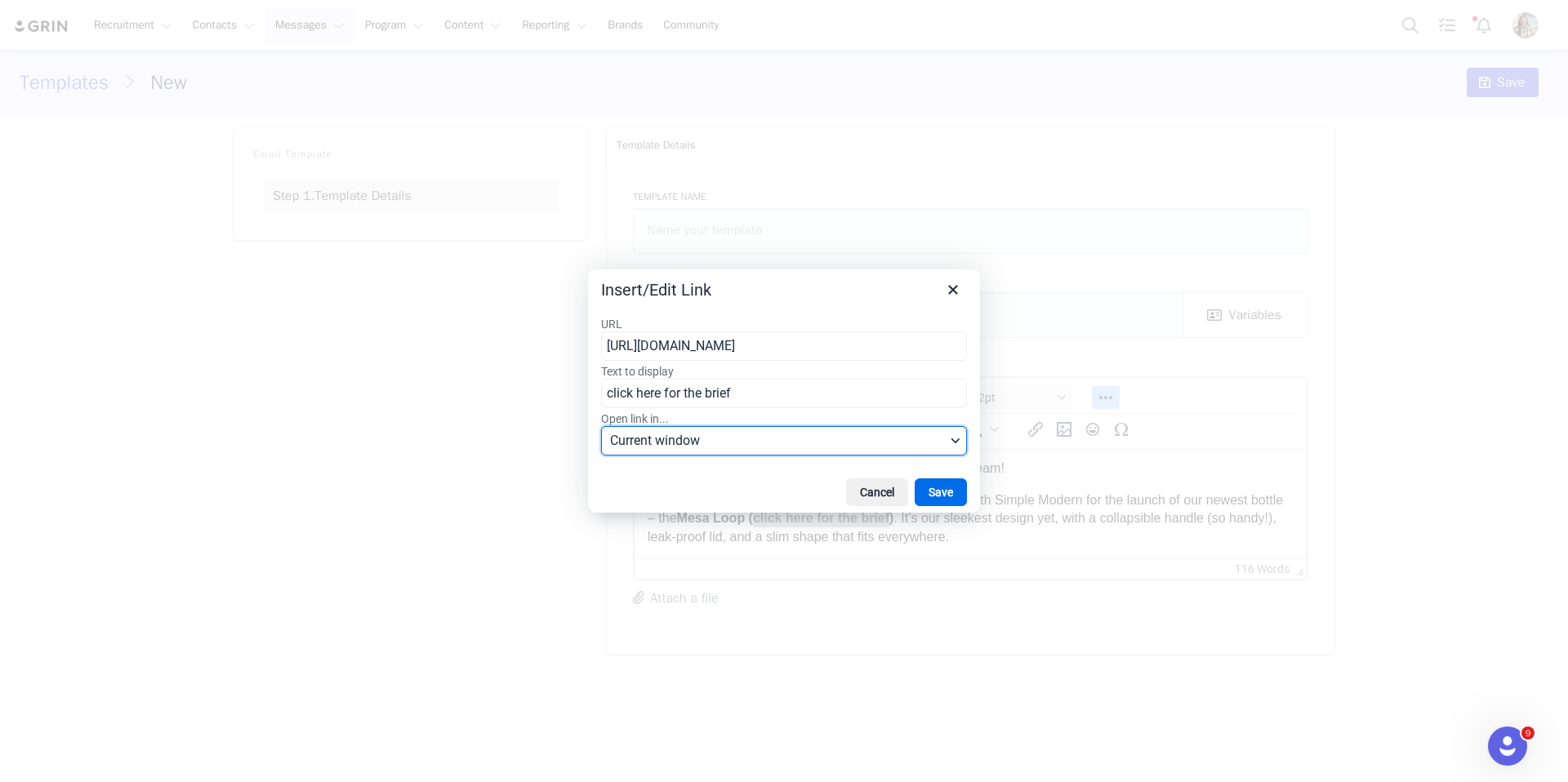 click on "Current window" at bounding box center (777, 441) 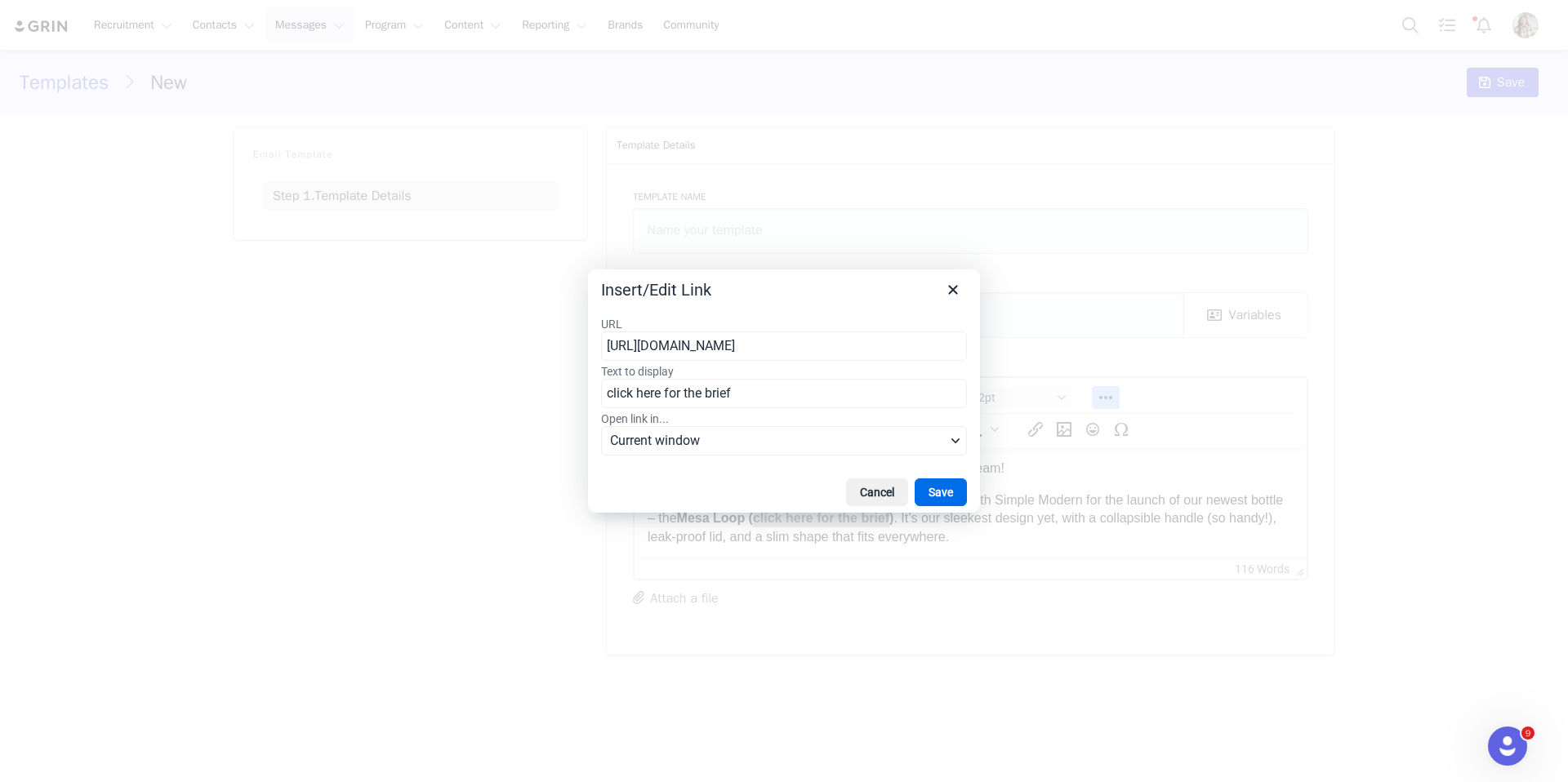 scroll, scrollTop: 0, scrollLeft: 0, axis: both 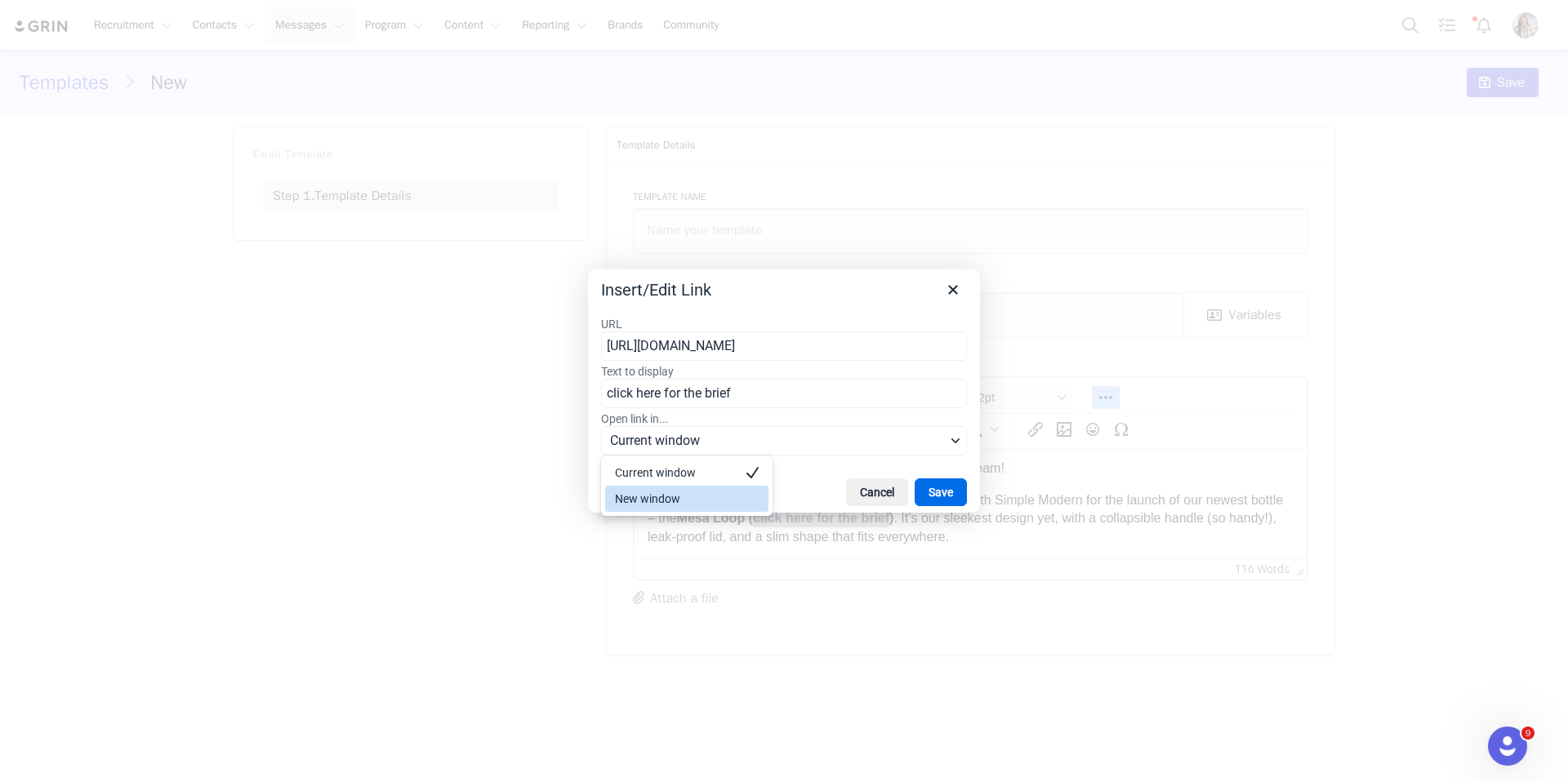 click on "New window" at bounding box center [687, 499] 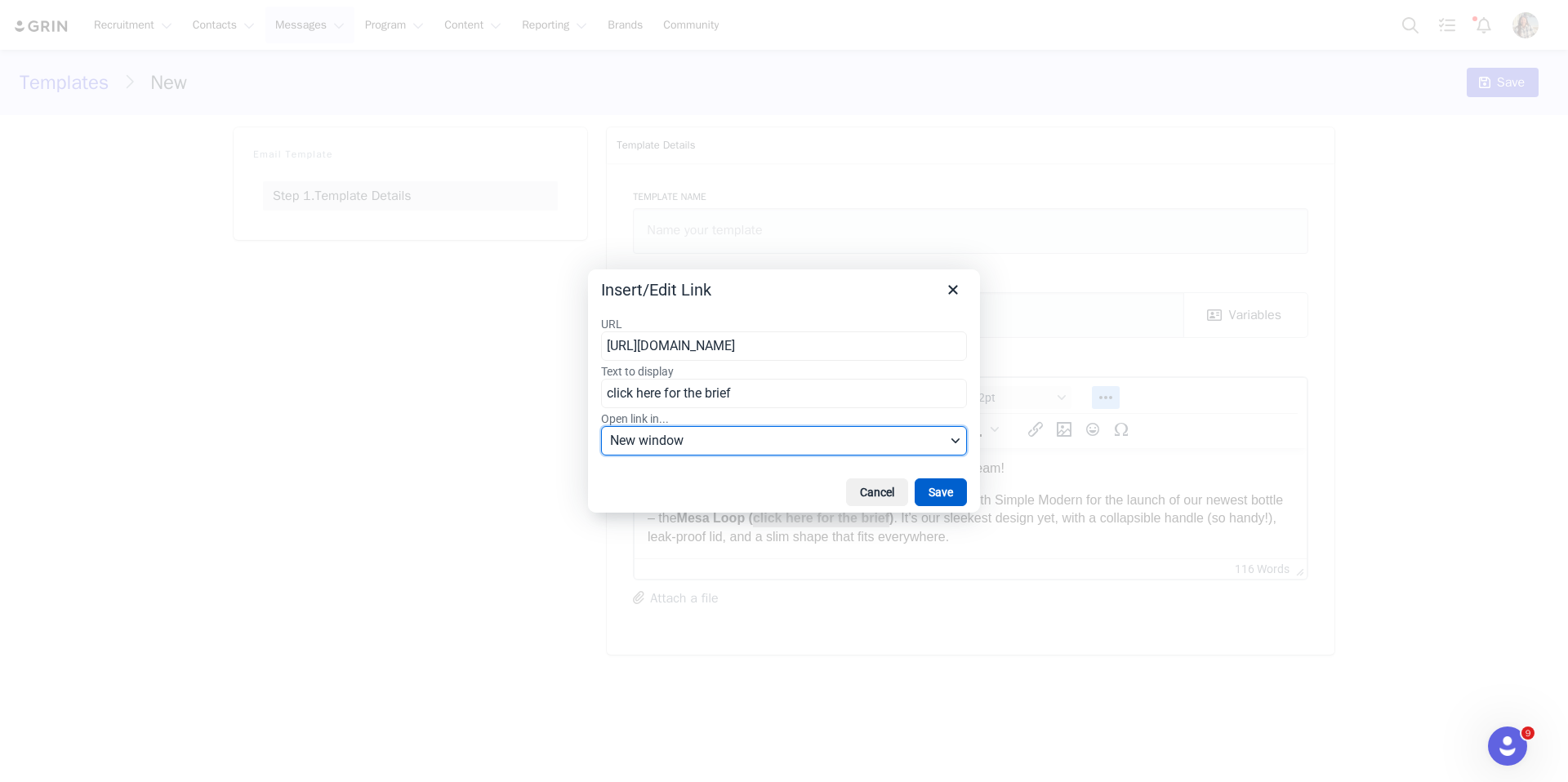 drag, startPoint x: 929, startPoint y: 493, endPoint x: 294, endPoint y: 46, distance: 776.5526 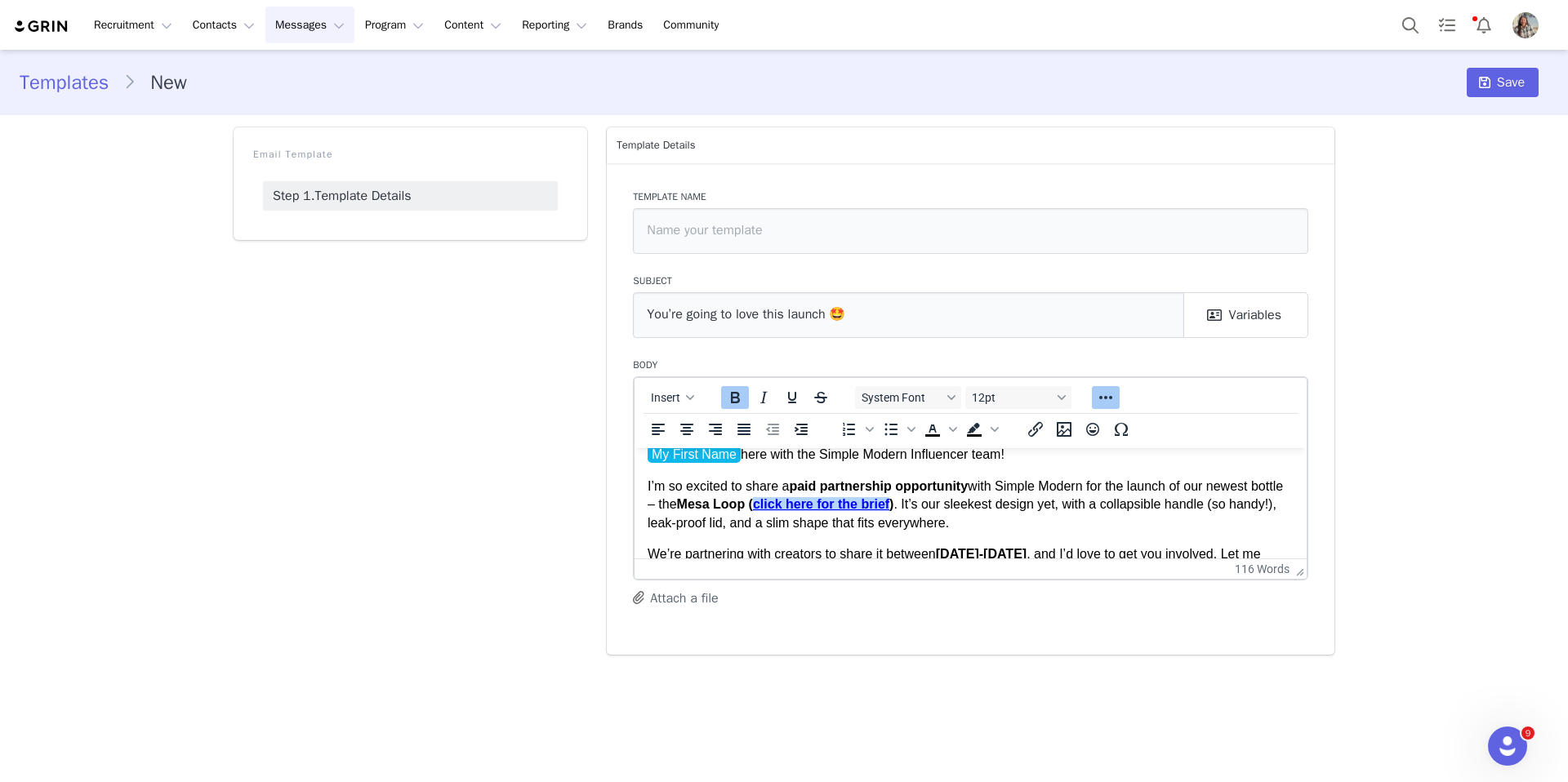 scroll, scrollTop: 58, scrollLeft: 0, axis: vertical 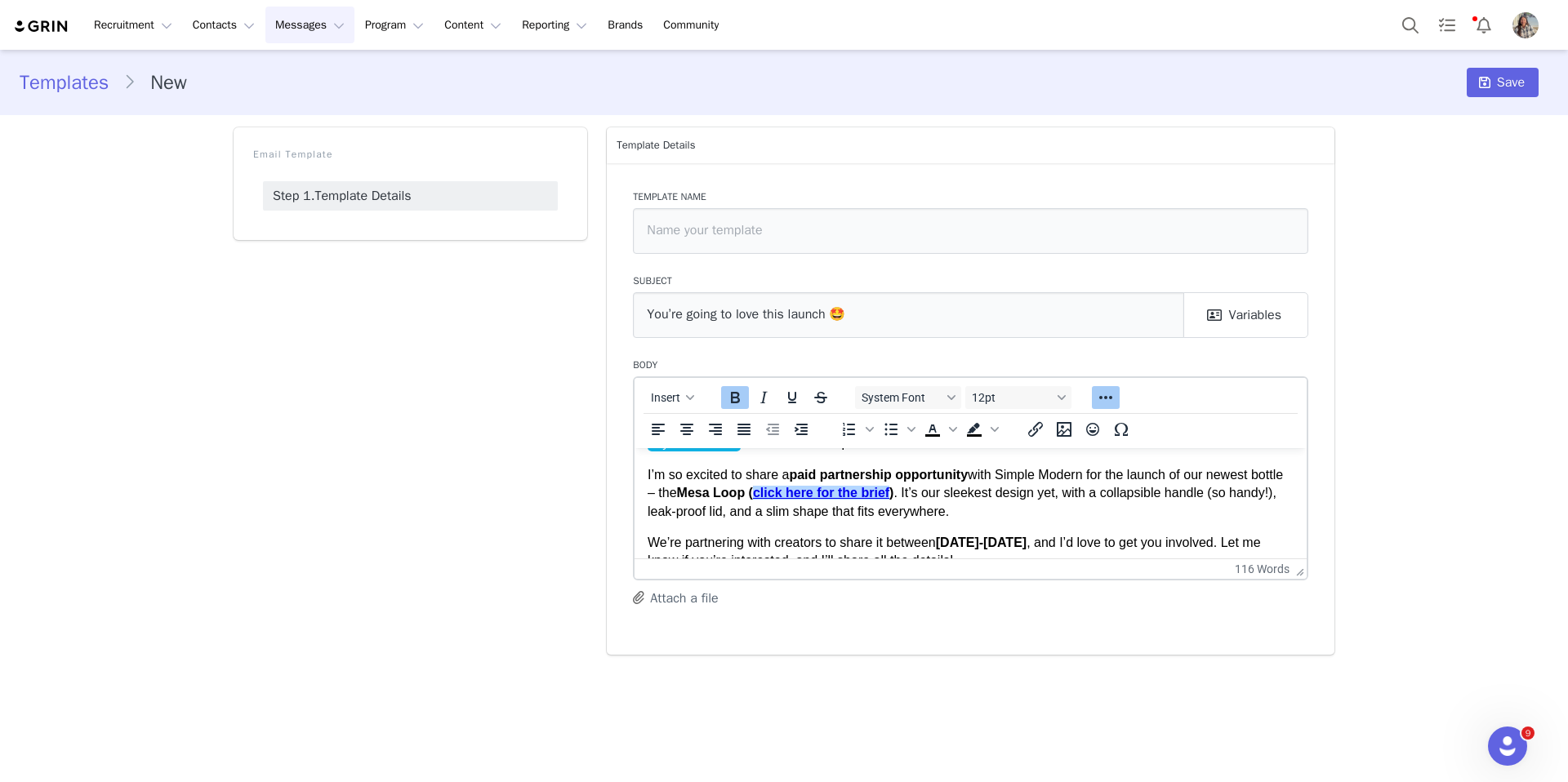 click 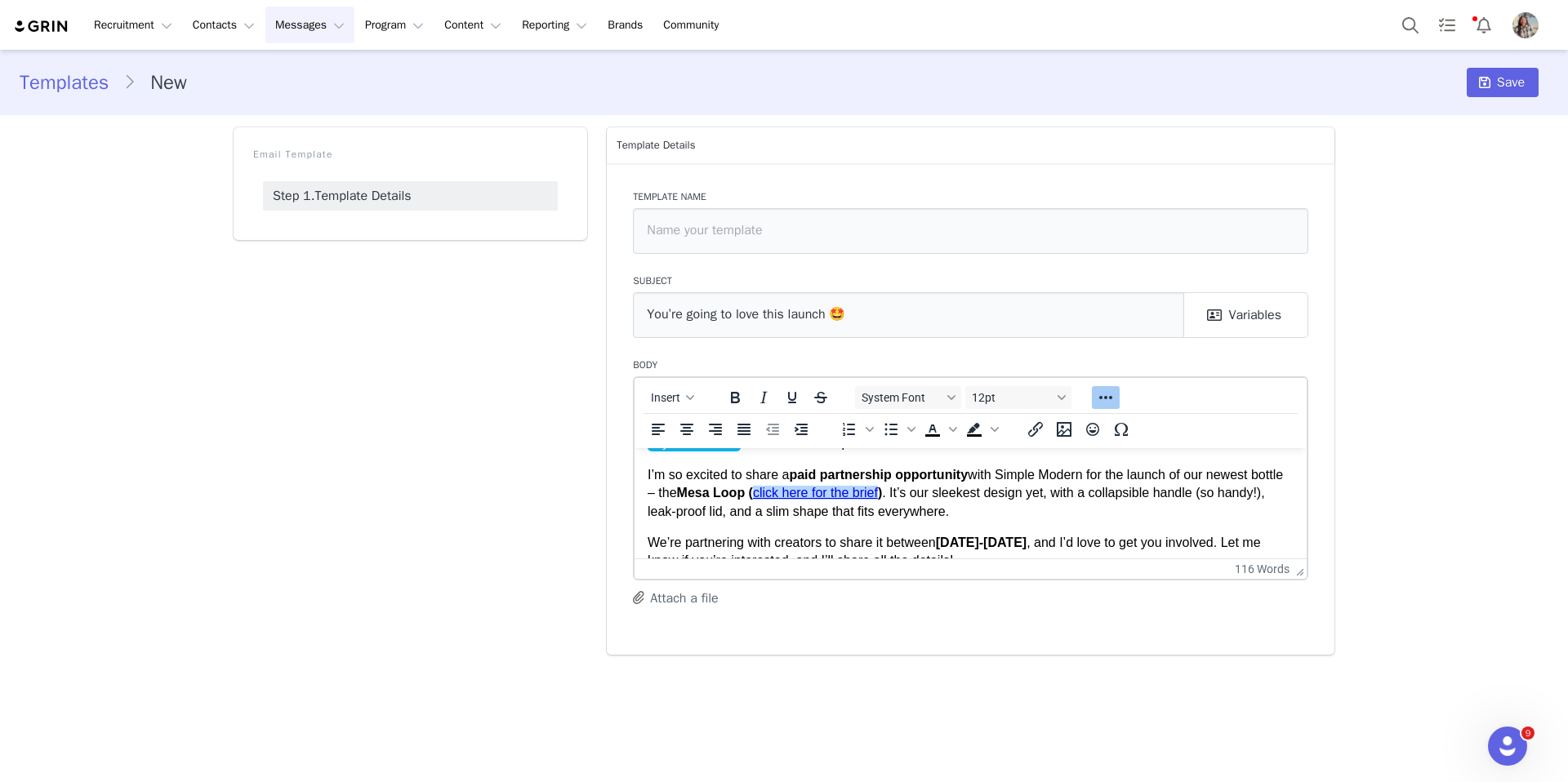 click on "Hi  Creator Name , My First Name  here with the Simple Modern Influencer team!  I’m so excited to share a  paid partnership opportunity  with Simple Modern for the launch of our newest bottle – the  Mesa Loop ( click here for the brief ) . It’s our sleekest design yet, with a collapsible handle (so handy!), leak-proof lid, and a slim shape that fits everywhere. We’re partnering with creators to share it between  August 13-30 , and I’d love to get you involved. Let me know if you’re interested, and I’ll share all the details! Let me know if you’re interested and we'd love to chat more about deliverables and get aligned on budget. Cheers! My First Name   Influencer Team Simple Modern" at bounding box center (970, 564) 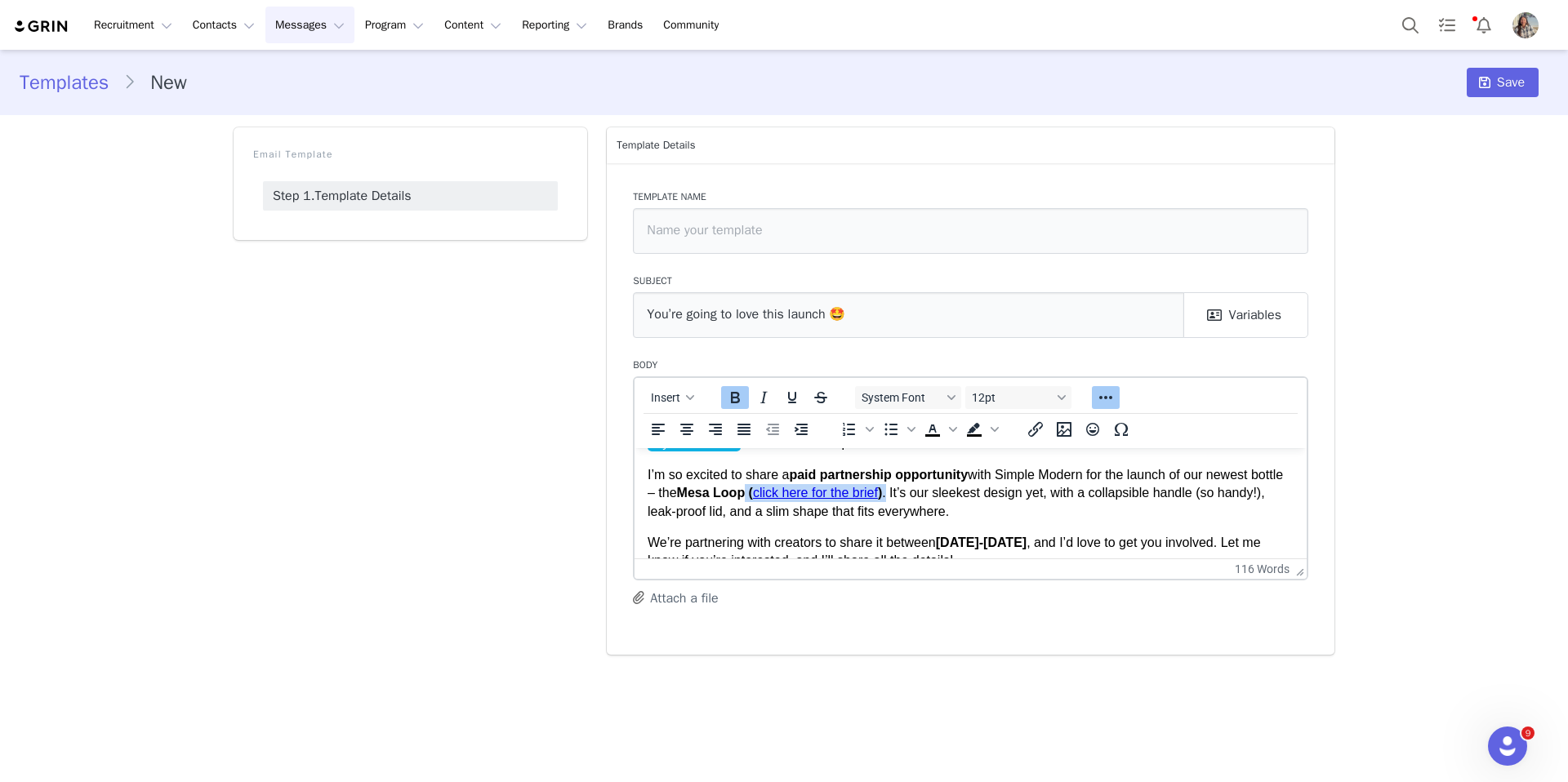 drag, startPoint x: 934, startPoint y: 490, endPoint x: 789, endPoint y: 491, distance: 145.0034 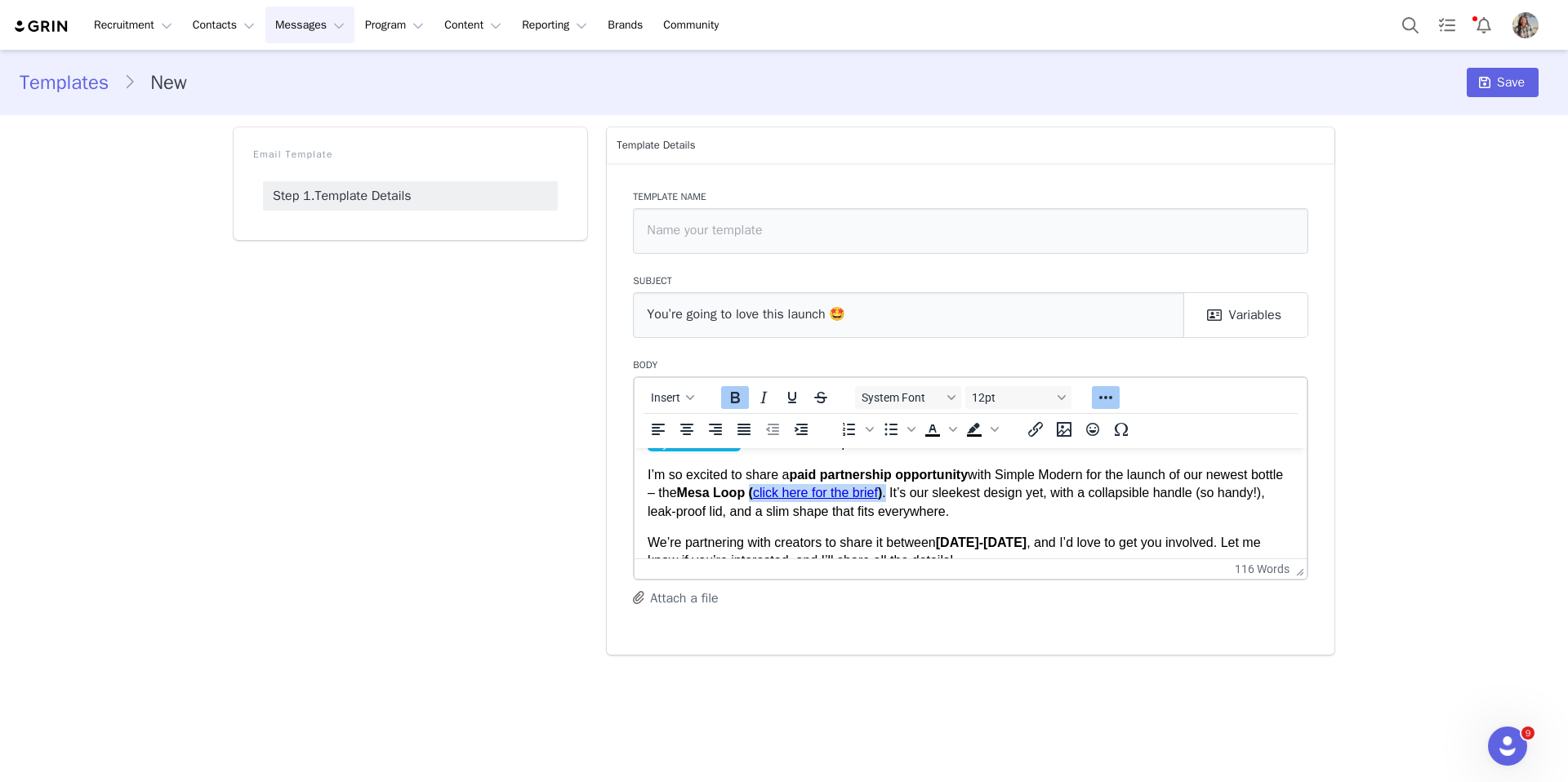 click 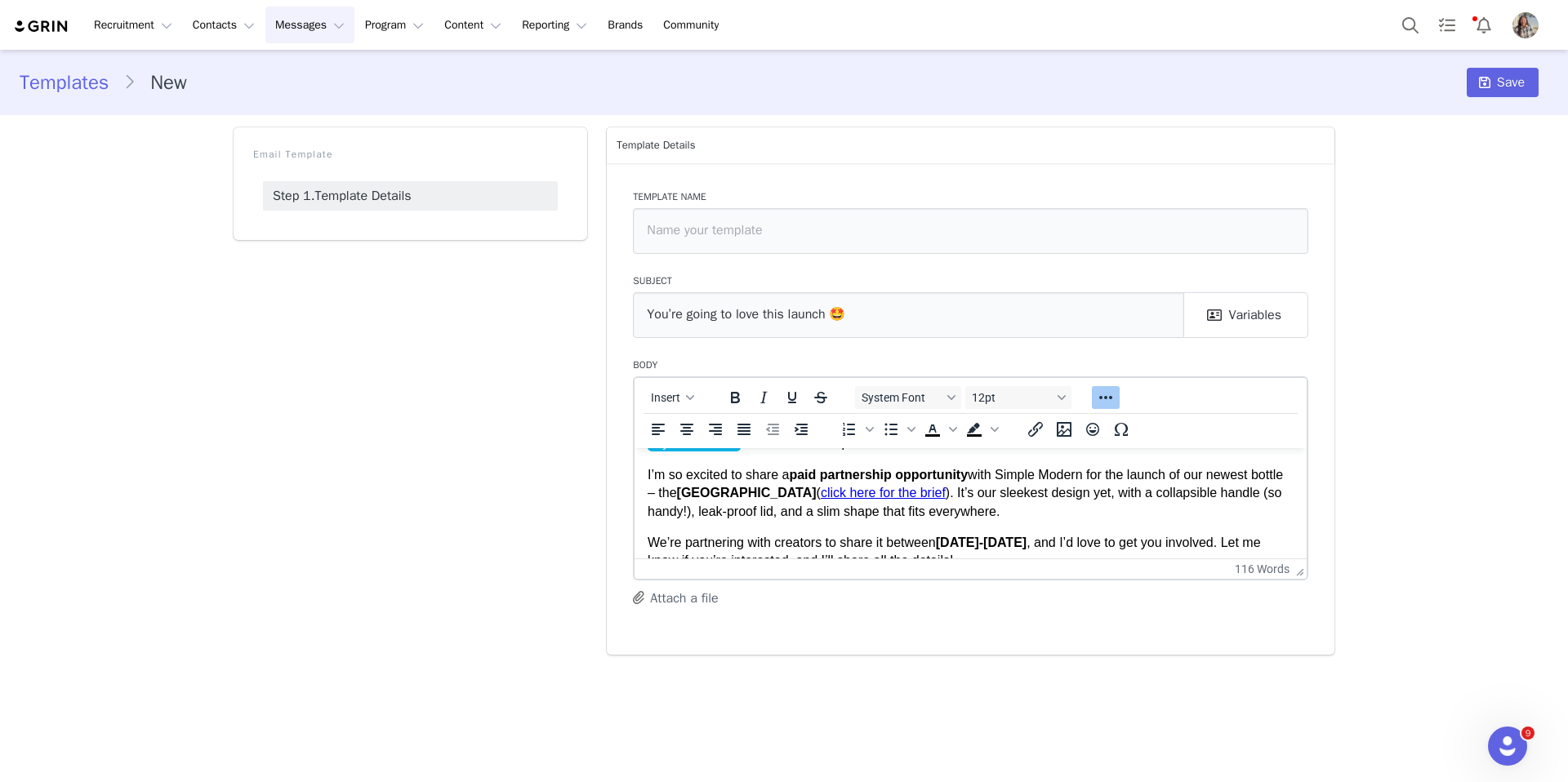 click on "I’m so excited to share a  paid partnership opportunity  with Simple Modern for the launch of our newest bottle – the  Mesa Loop  ( click here for the brief ) . It’s our sleekest design yet, with a collapsible handle (so handy!), leak-proof lid, and a slim shape that fits everywhere." at bounding box center [970, 492] 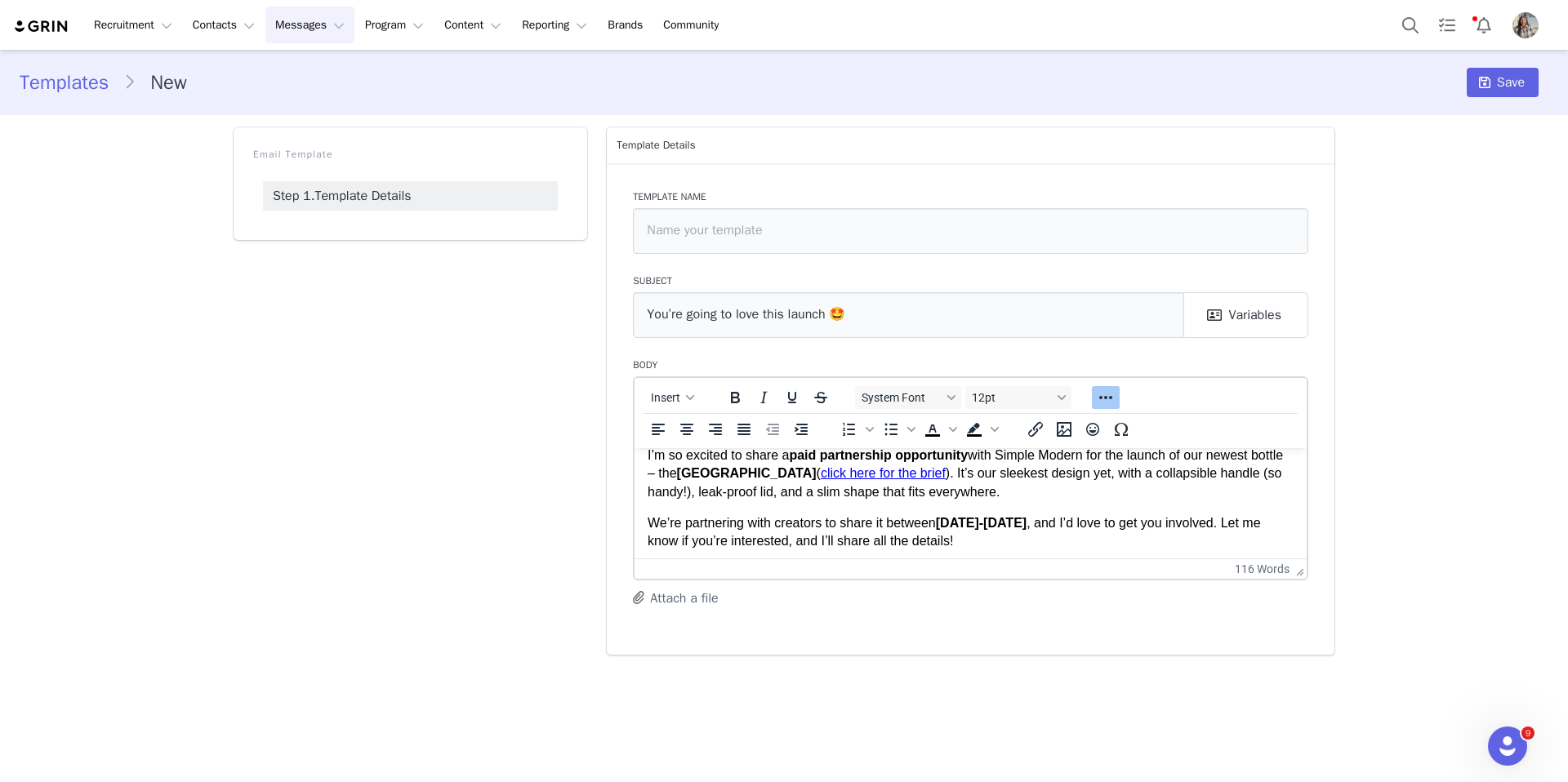 scroll, scrollTop: 76, scrollLeft: 0, axis: vertical 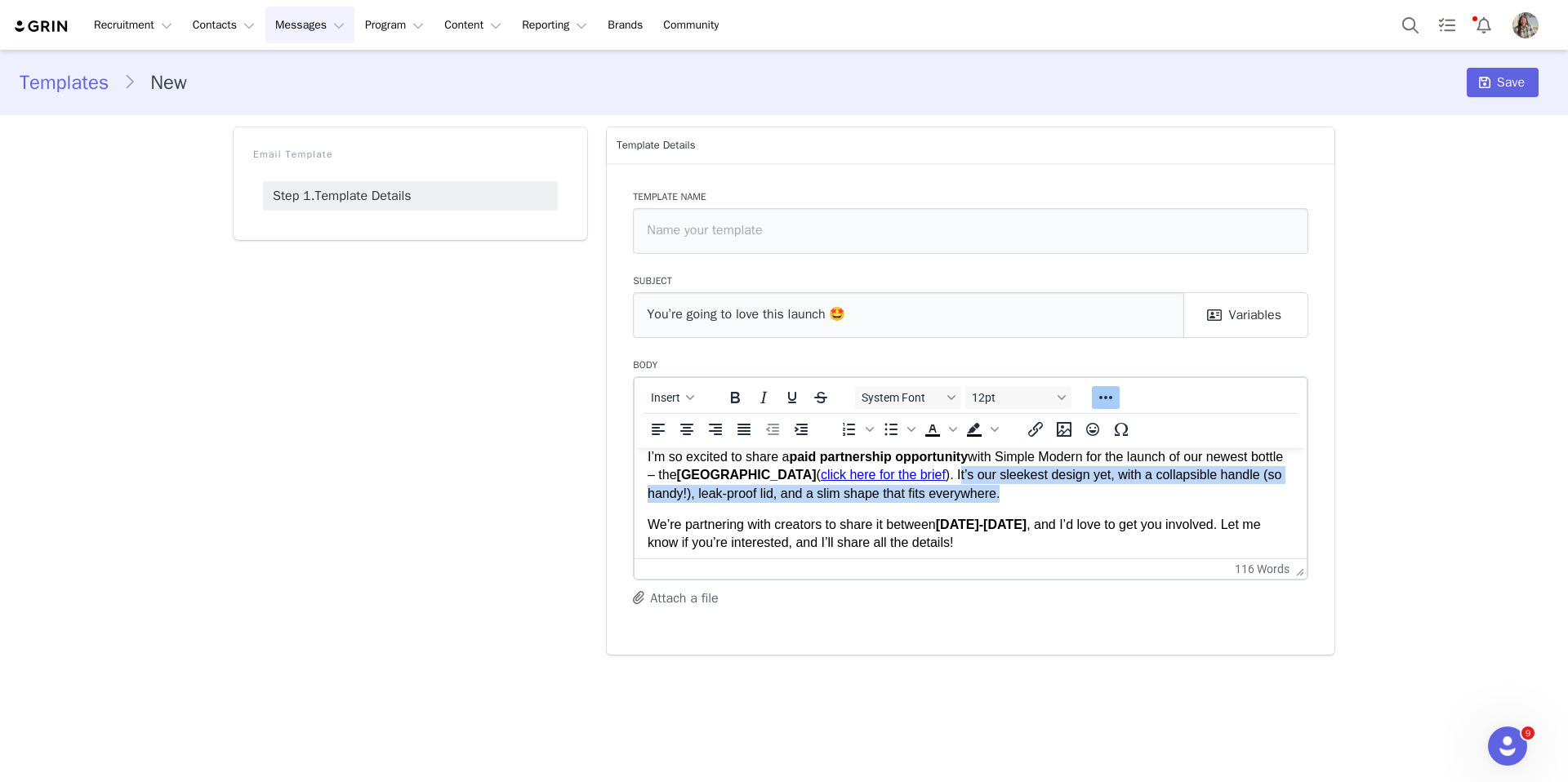 drag, startPoint x: 1044, startPoint y: 495, endPoint x: 938, endPoint y: 478, distance: 107.35455 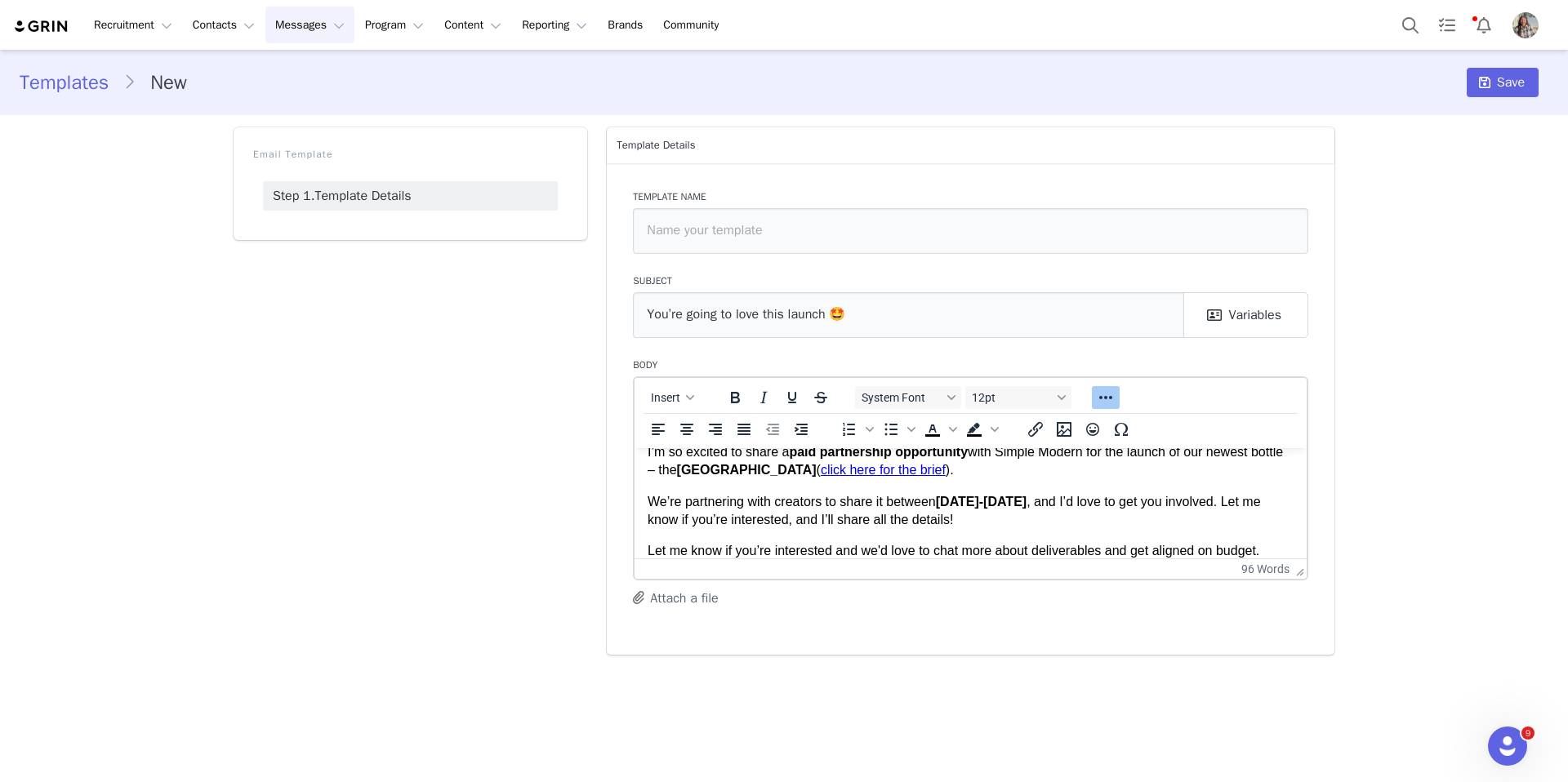 scroll, scrollTop: 82, scrollLeft: 0, axis: vertical 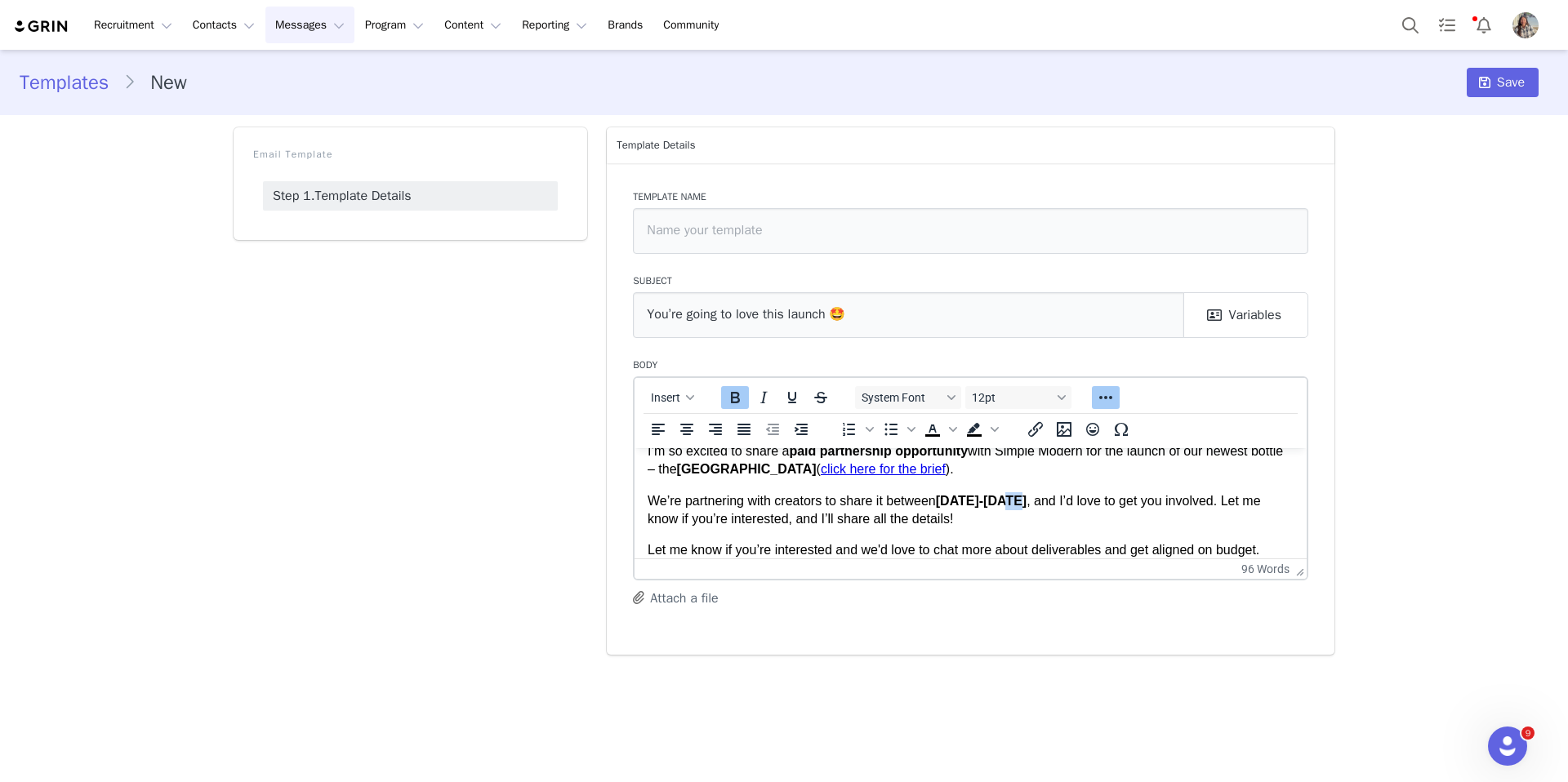 drag, startPoint x: 1032, startPoint y: 502, endPoint x: 1018, endPoint y: 500, distance: 14.142136 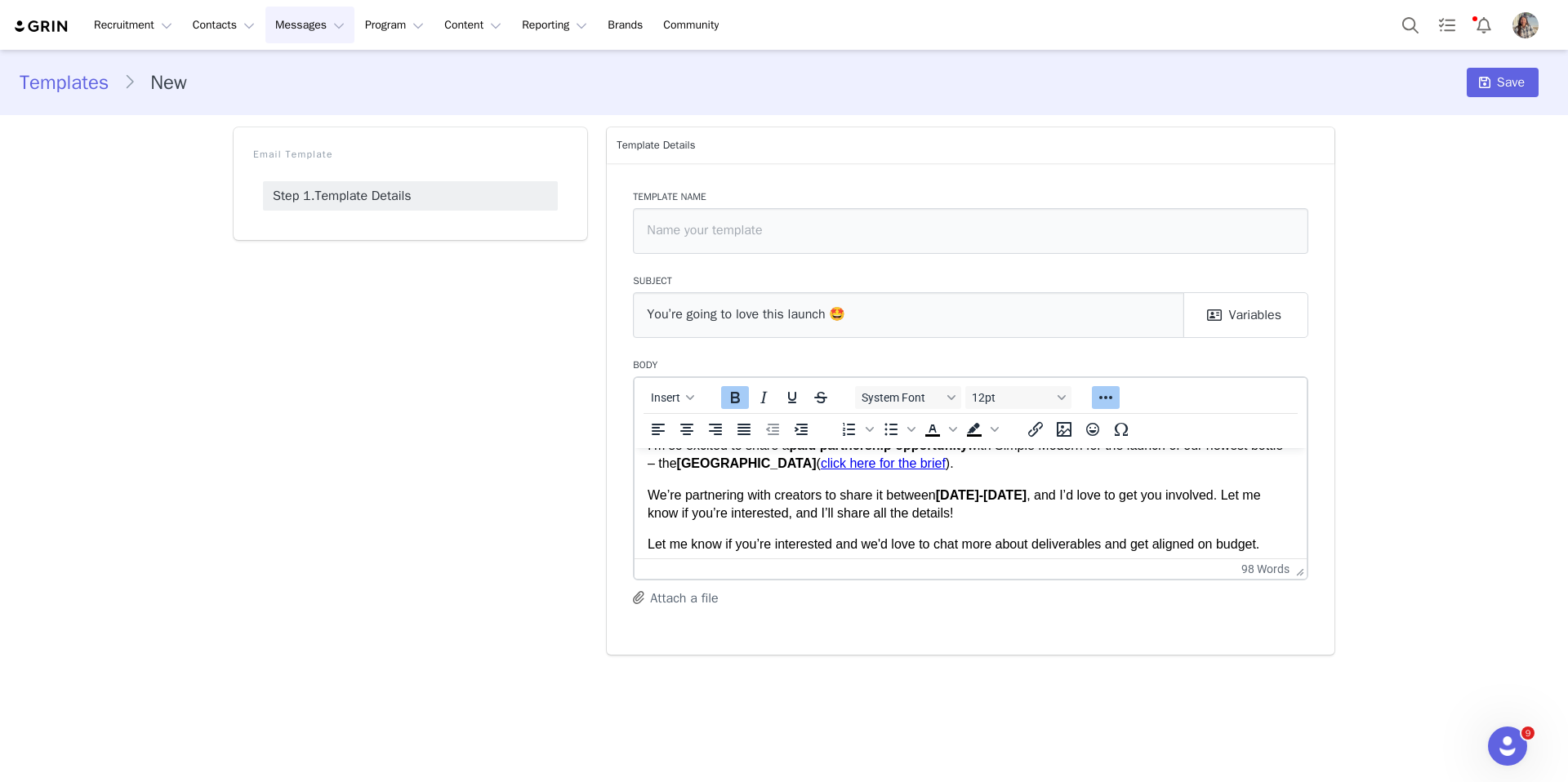 scroll, scrollTop: 89, scrollLeft: 0, axis: vertical 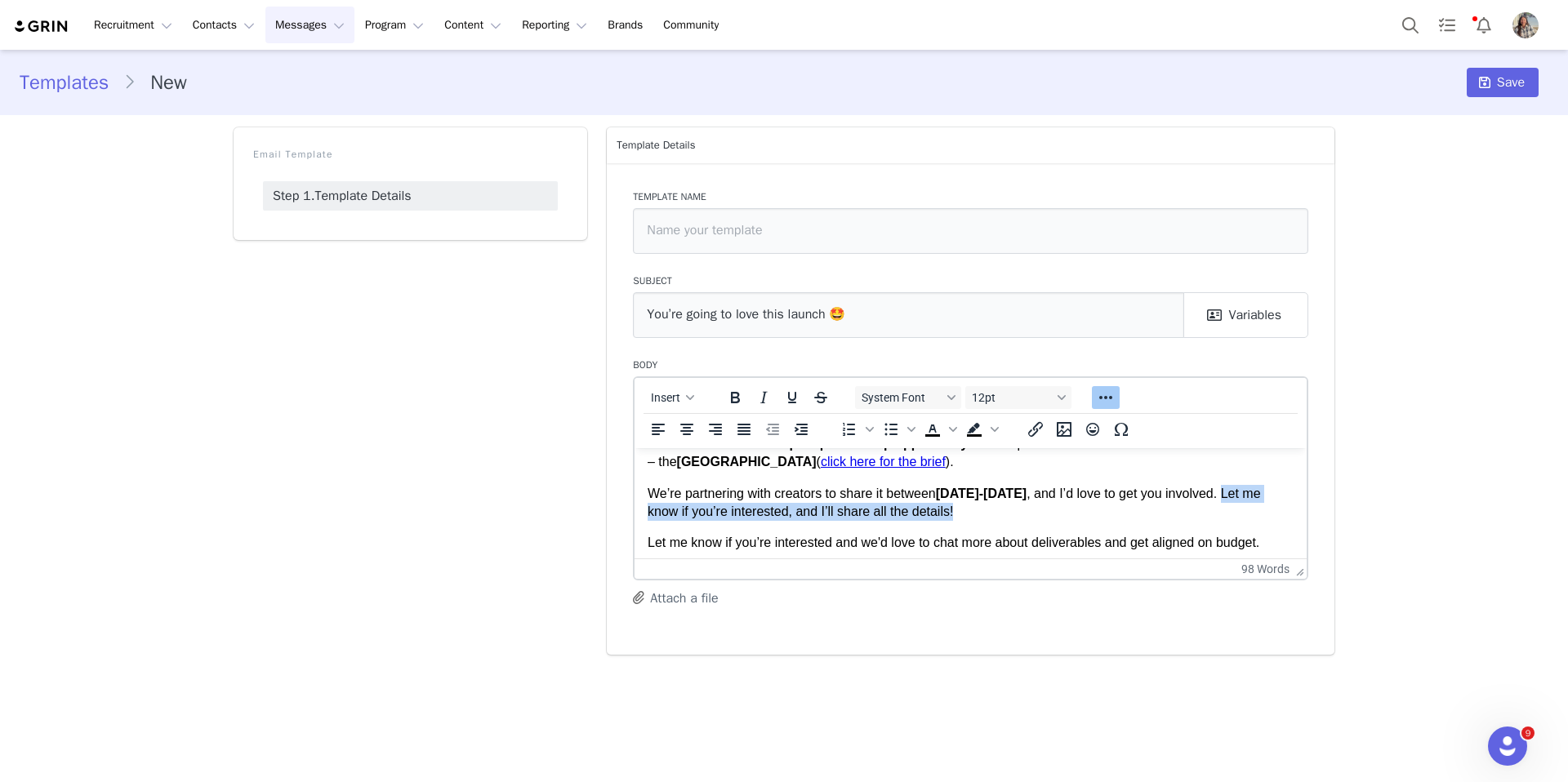 drag, startPoint x: 1069, startPoint y: 512, endPoint x: 715, endPoint y: 511, distance: 354.00141 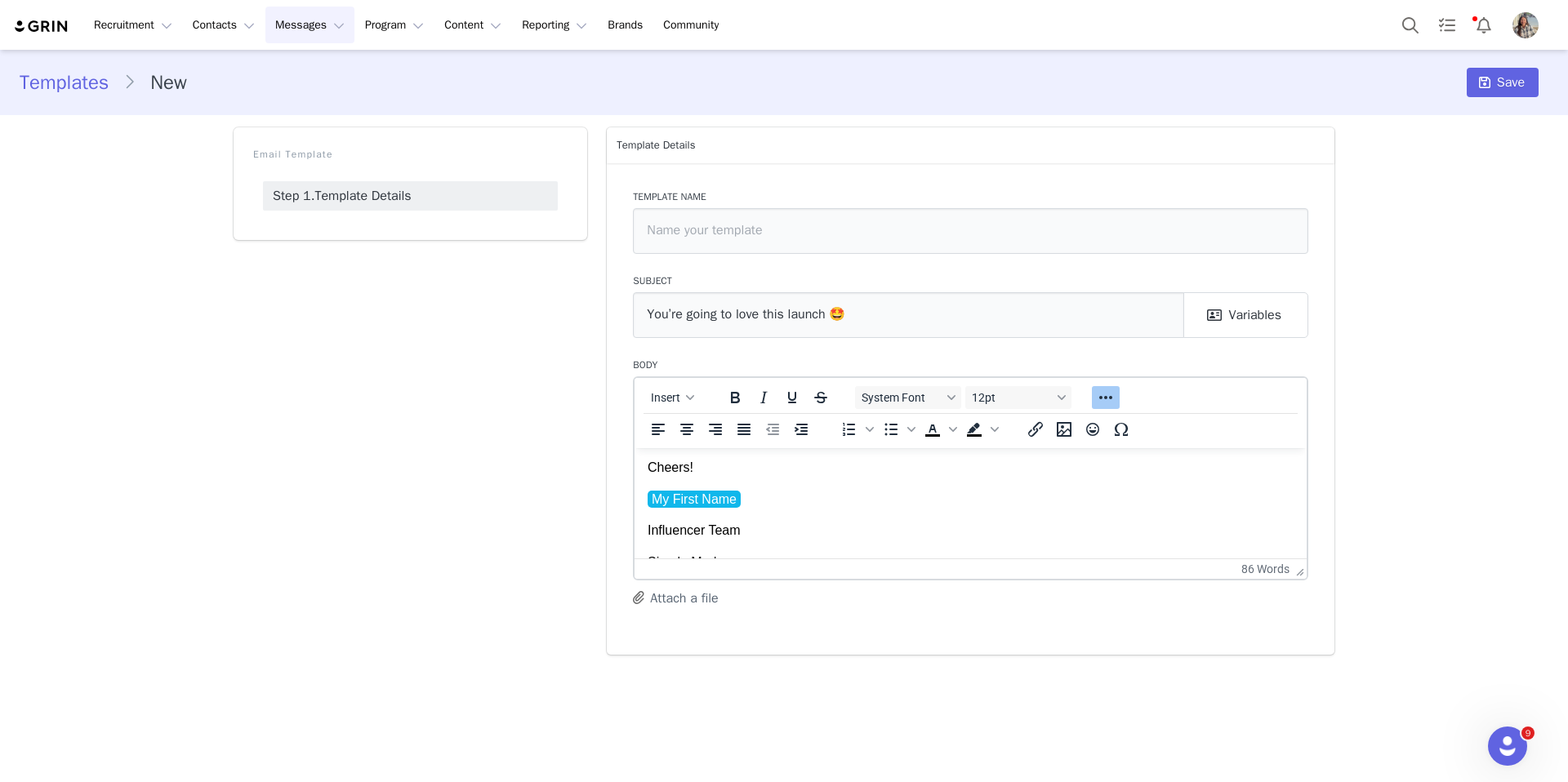 scroll, scrollTop: 221, scrollLeft: 0, axis: vertical 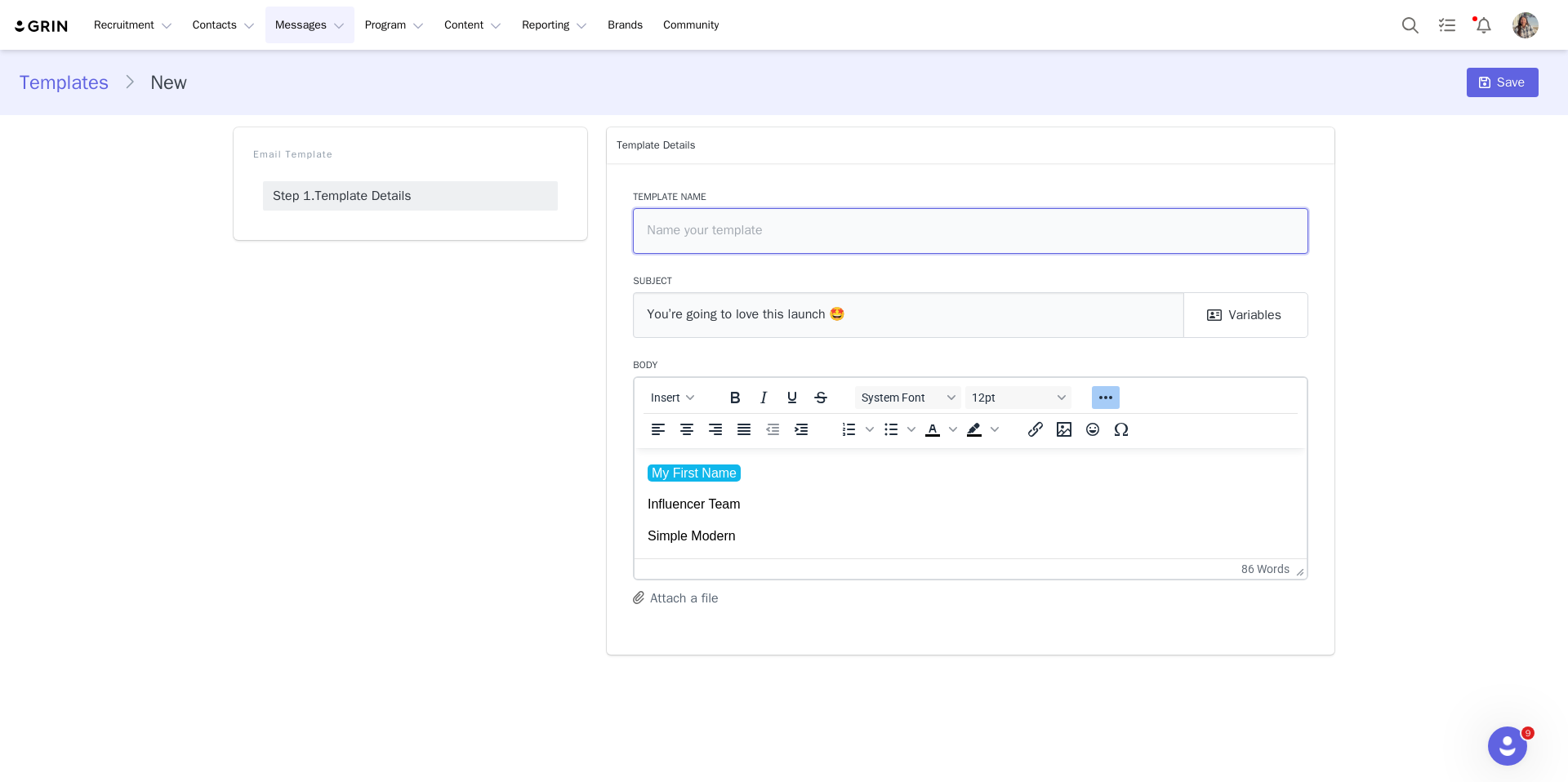 click at bounding box center (970, 231) 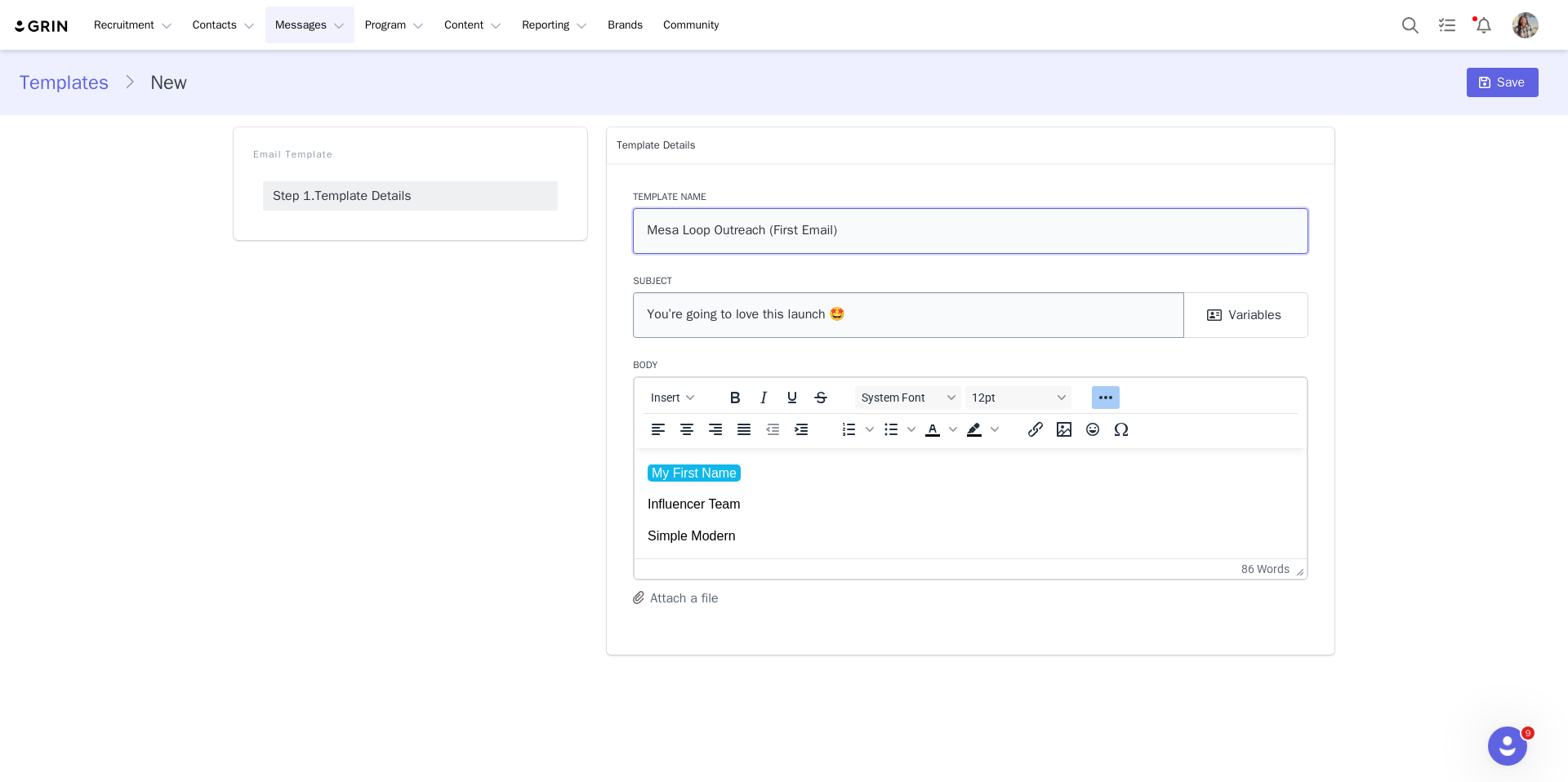 type on "Mesa Loop Outreach (First Email)" 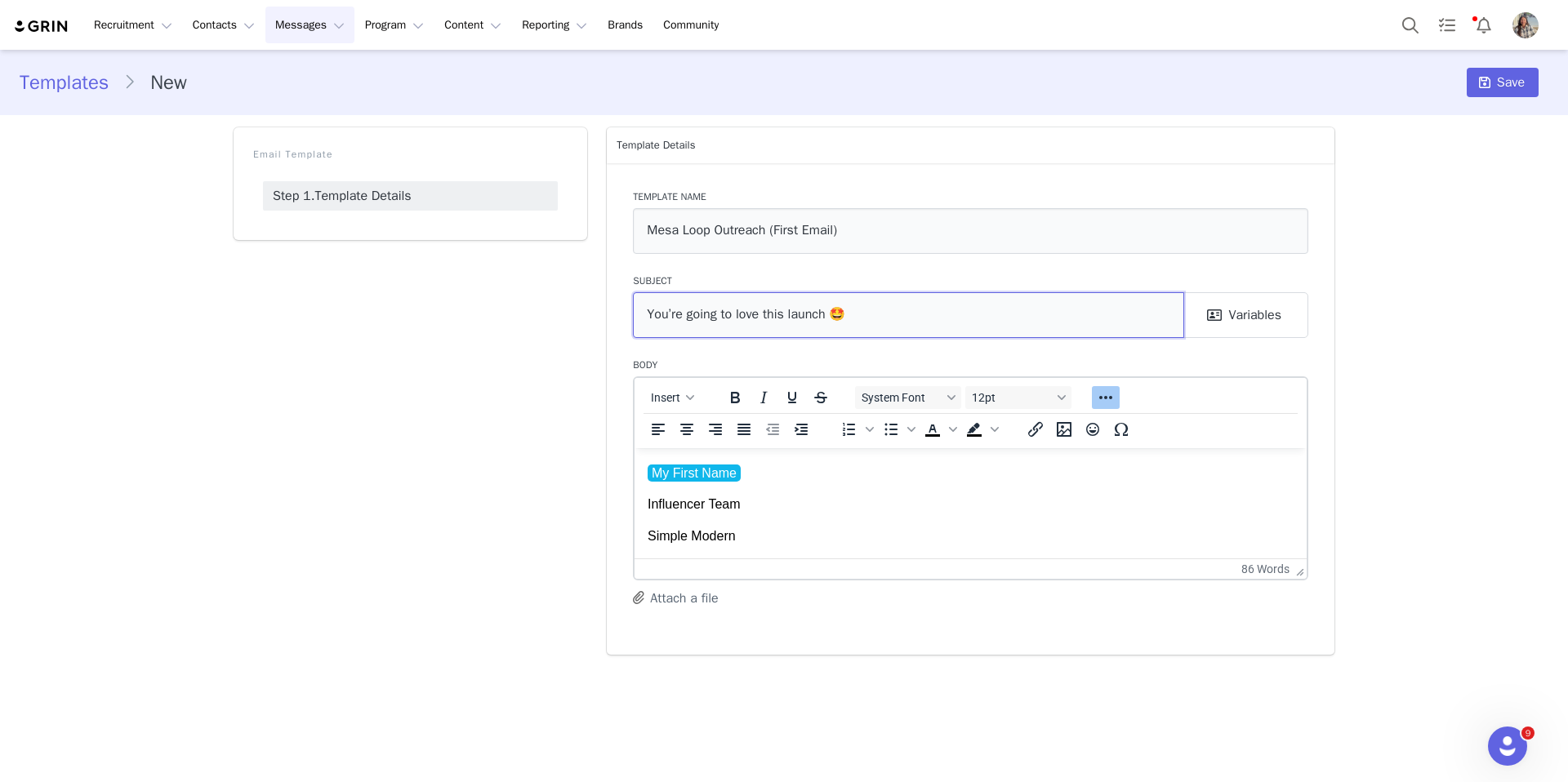 click on "You’re going to love this launch 🤩" at bounding box center (908, 315) 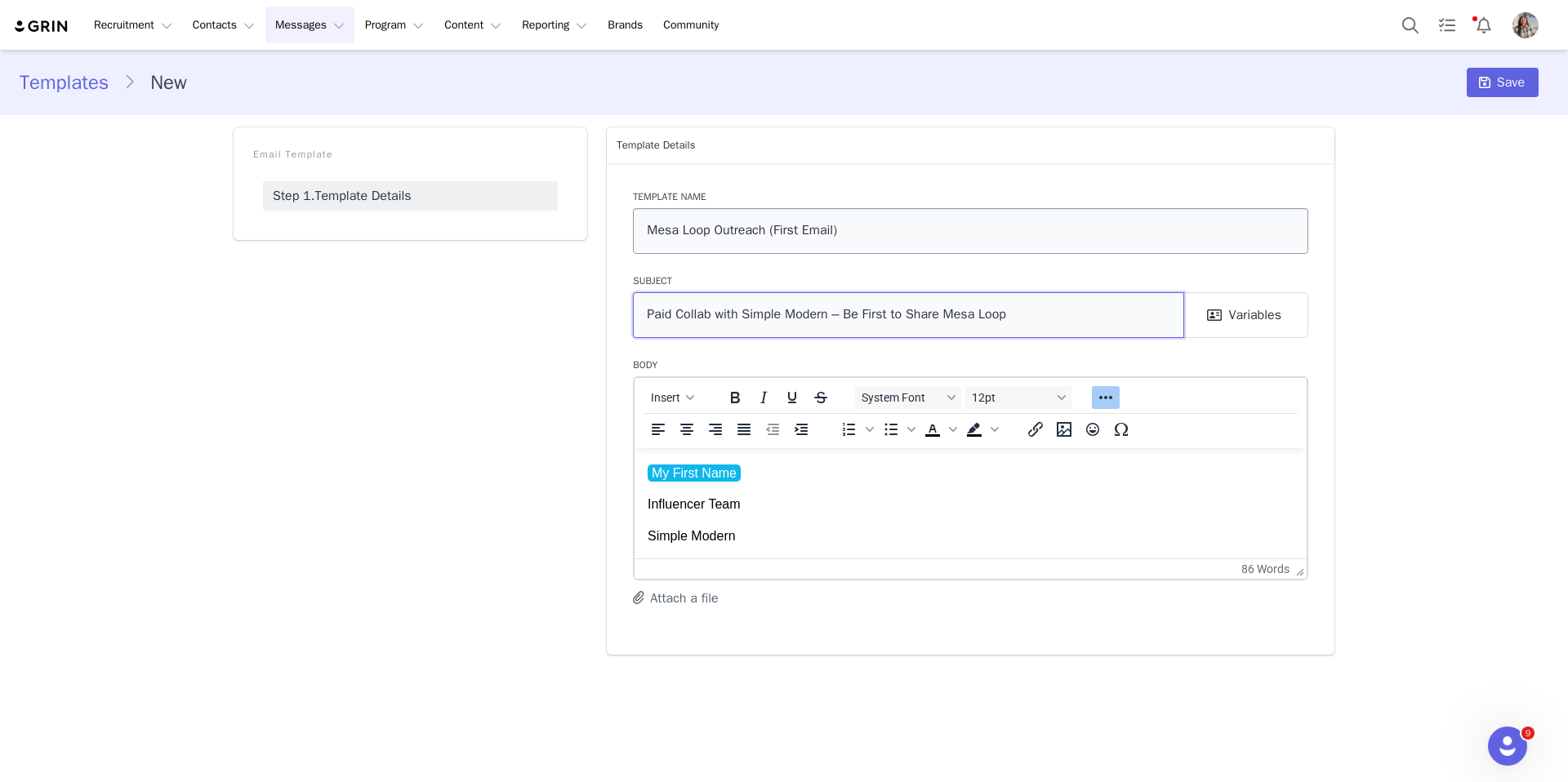 paste on "🚀" 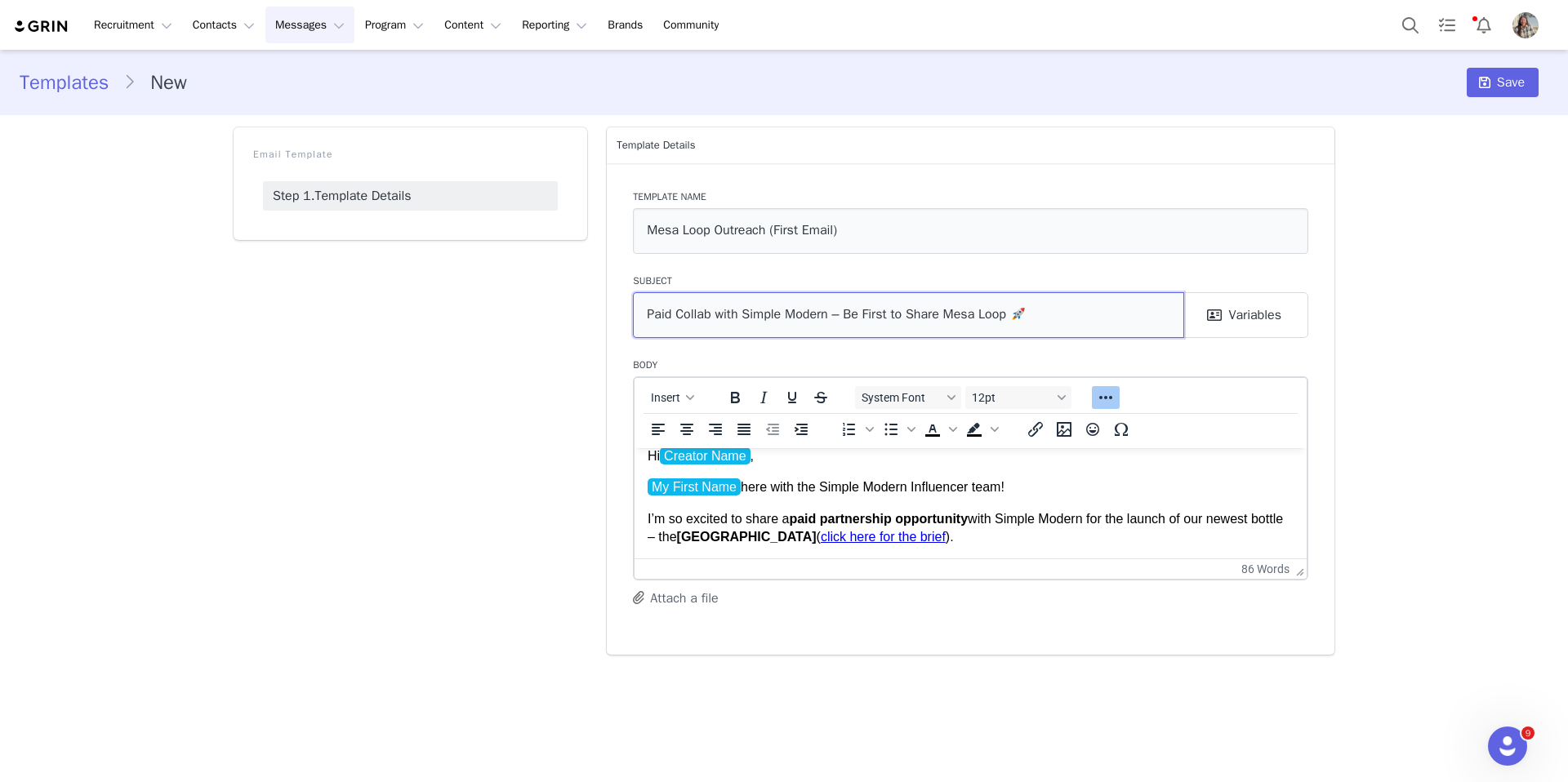 scroll, scrollTop: 0, scrollLeft: 0, axis: both 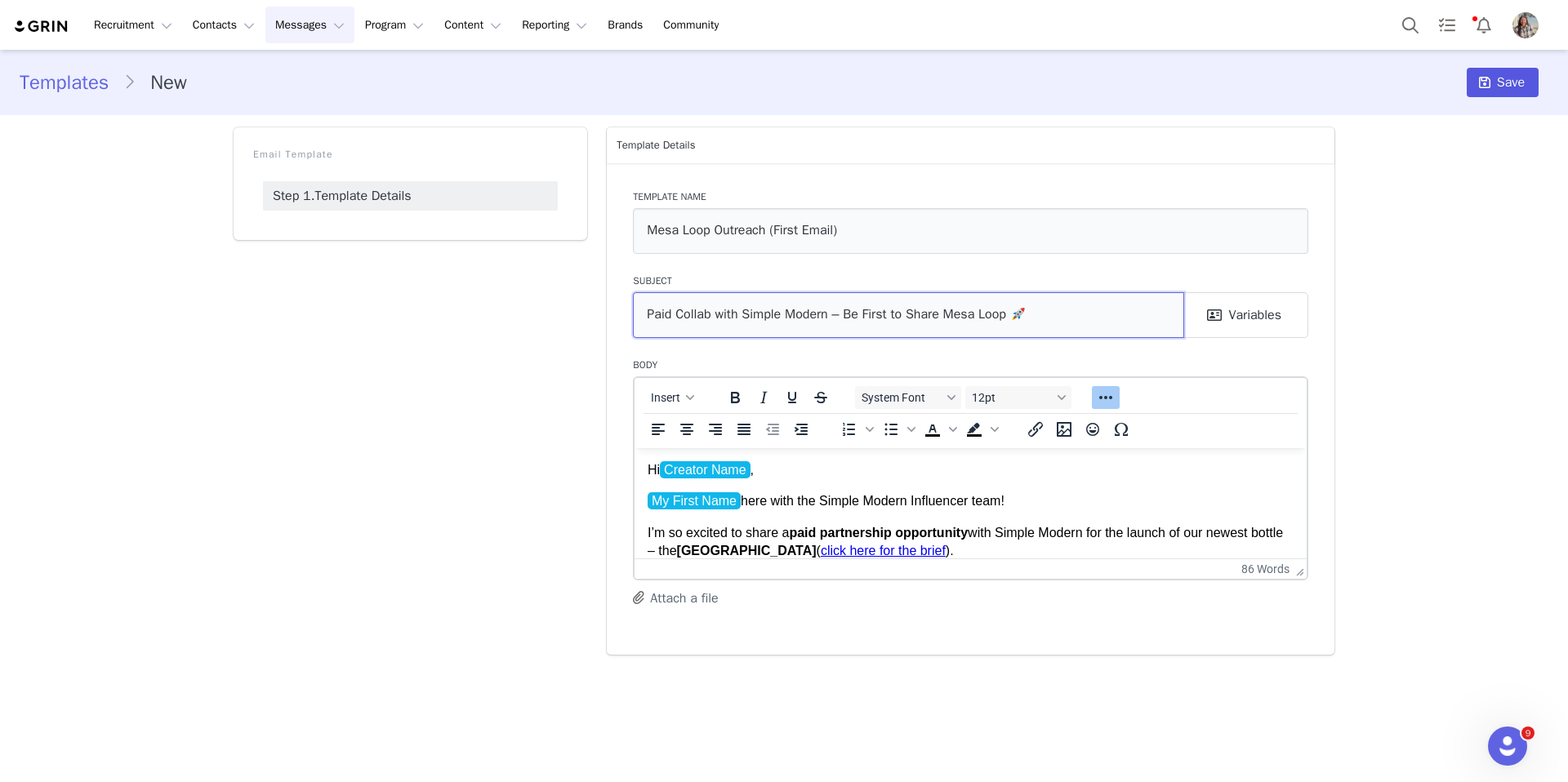 type on "Paid Collab with Simple Modern – Be First to Share Mesa Loop 🚀" 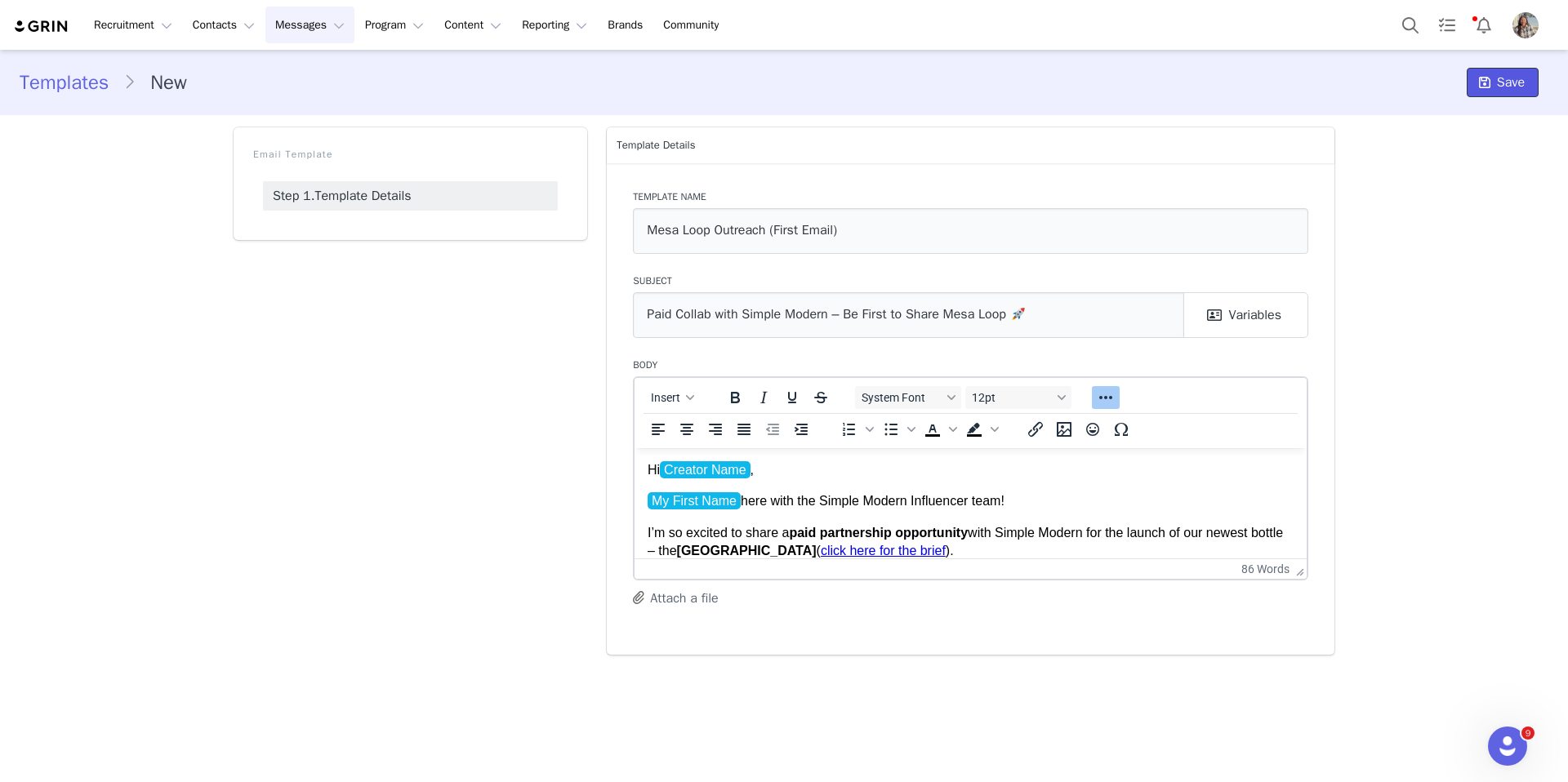 click on "Save" at bounding box center (1511, 82) 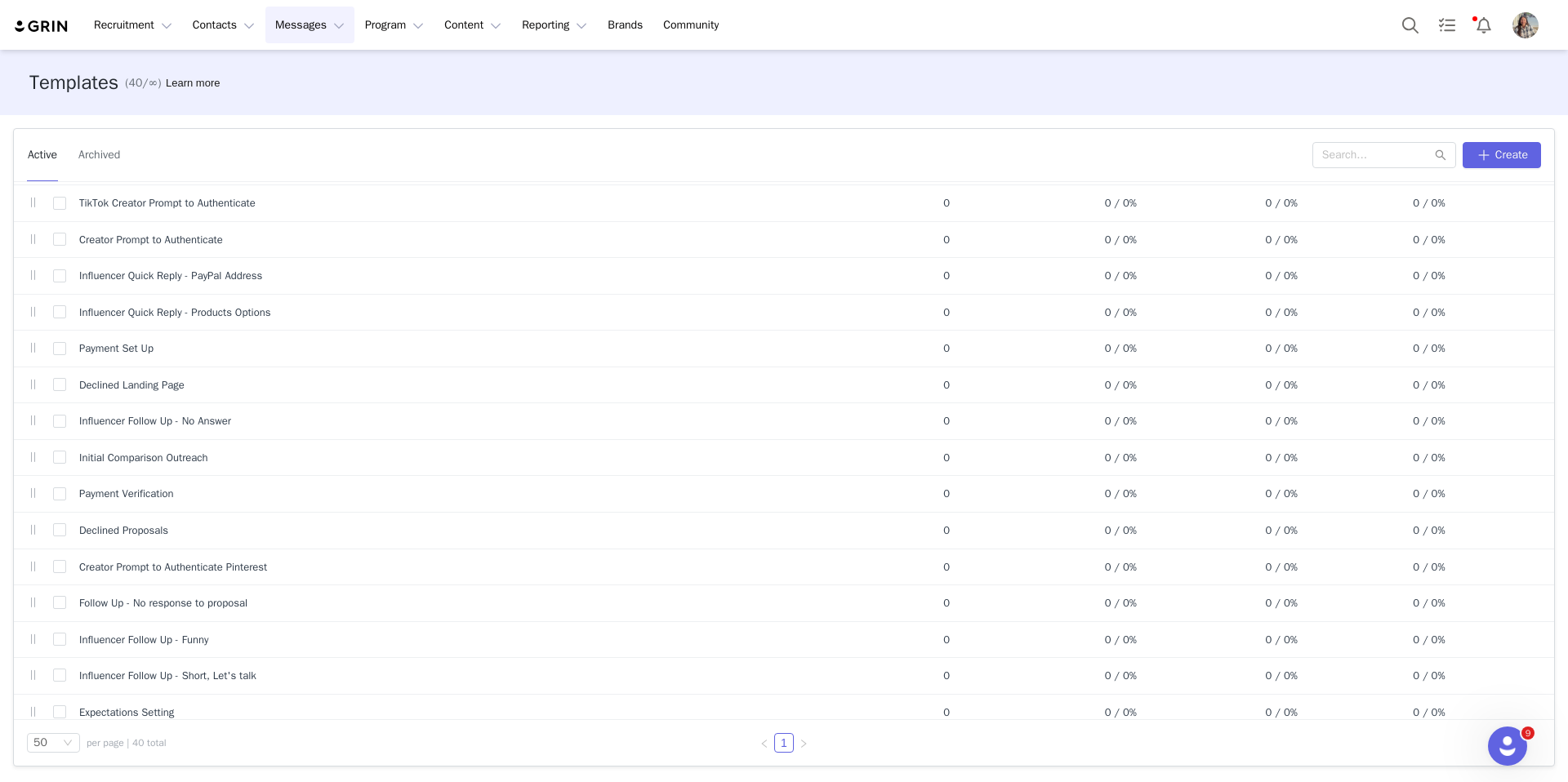 scroll, scrollTop: 843, scrollLeft: 0, axis: vertical 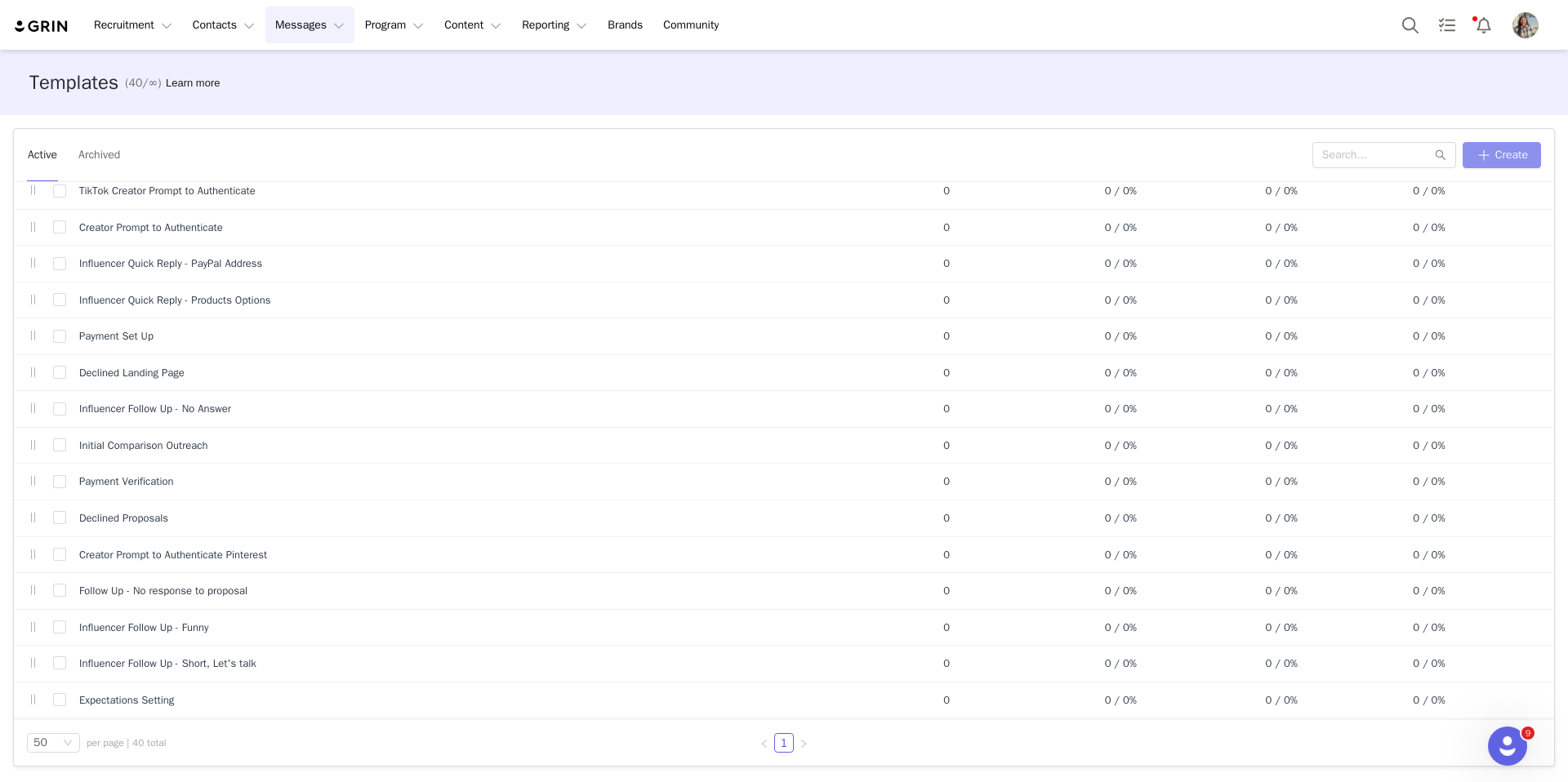 click on "Create" at bounding box center [1502, 155] 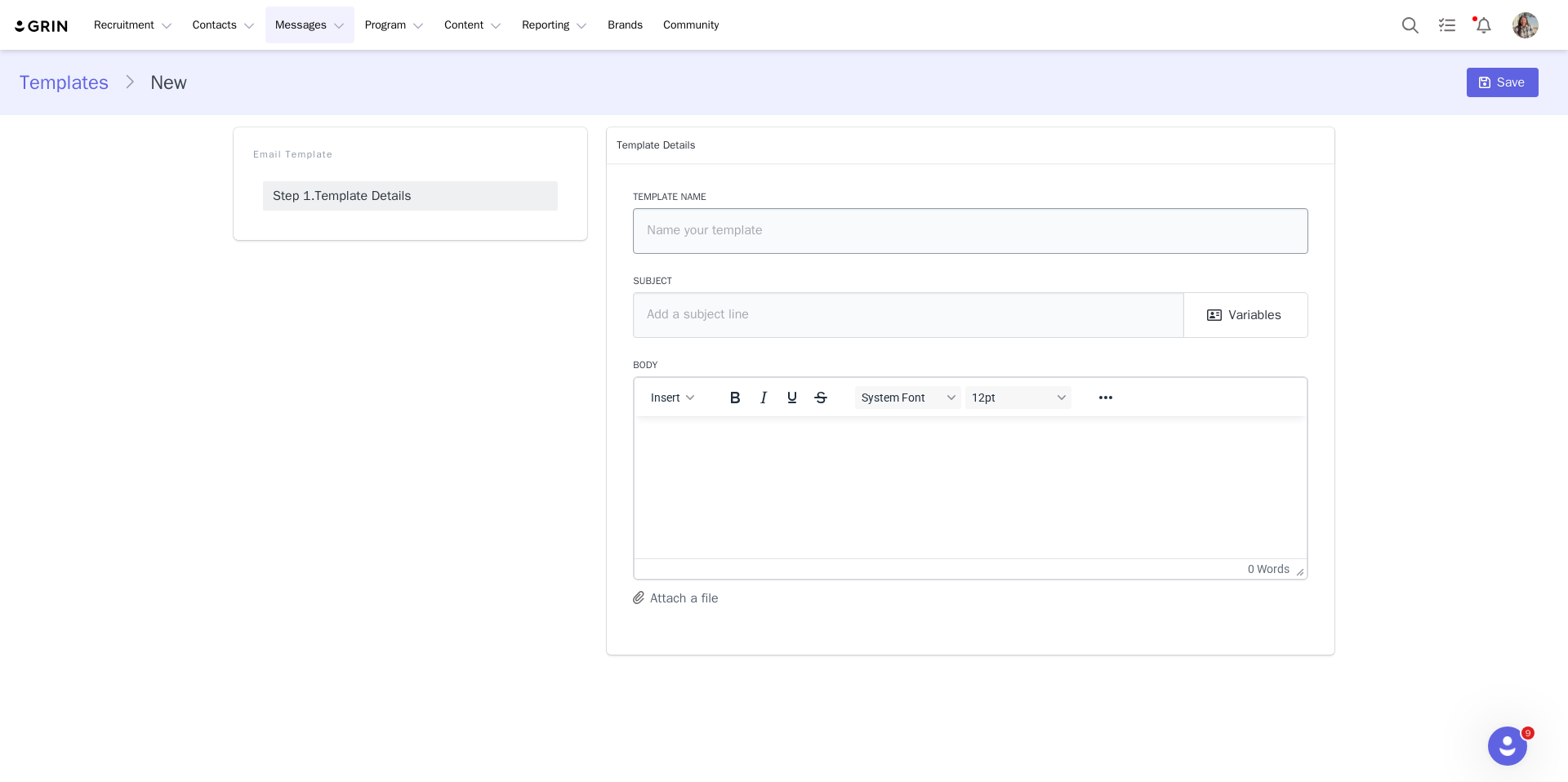 scroll, scrollTop: 0, scrollLeft: 0, axis: both 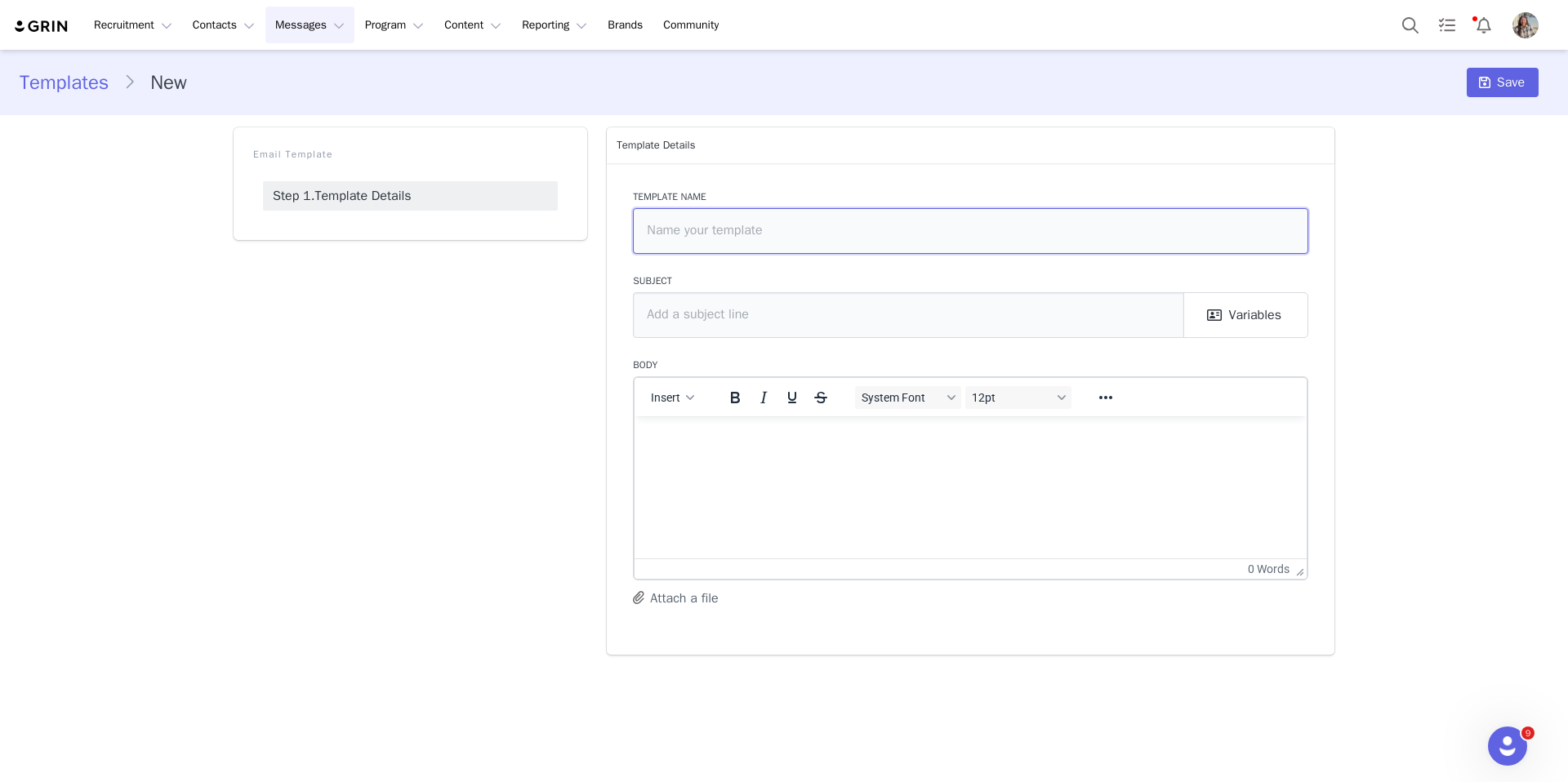 click at bounding box center (970, 231) 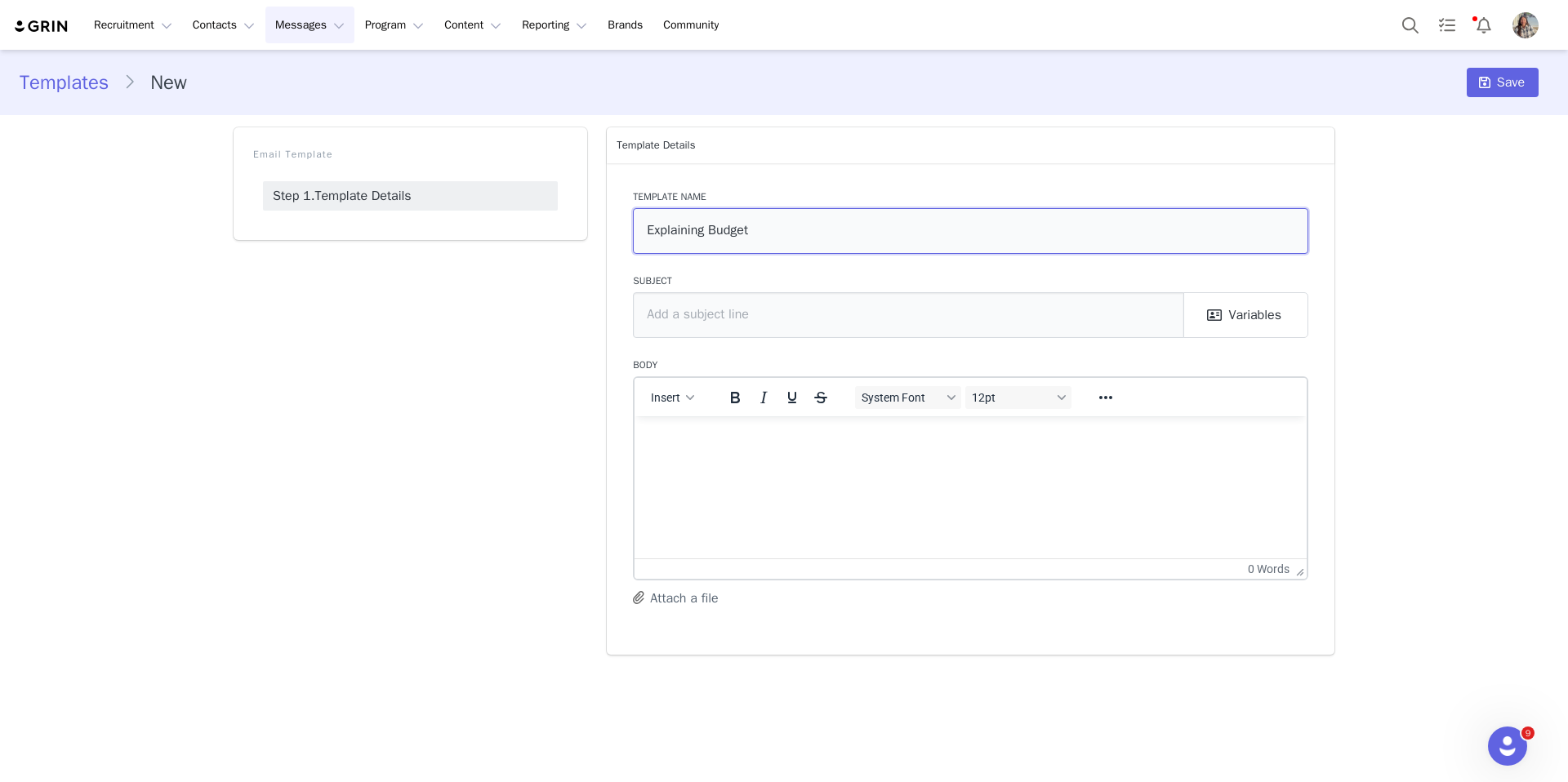 type on "Explaining Budget" 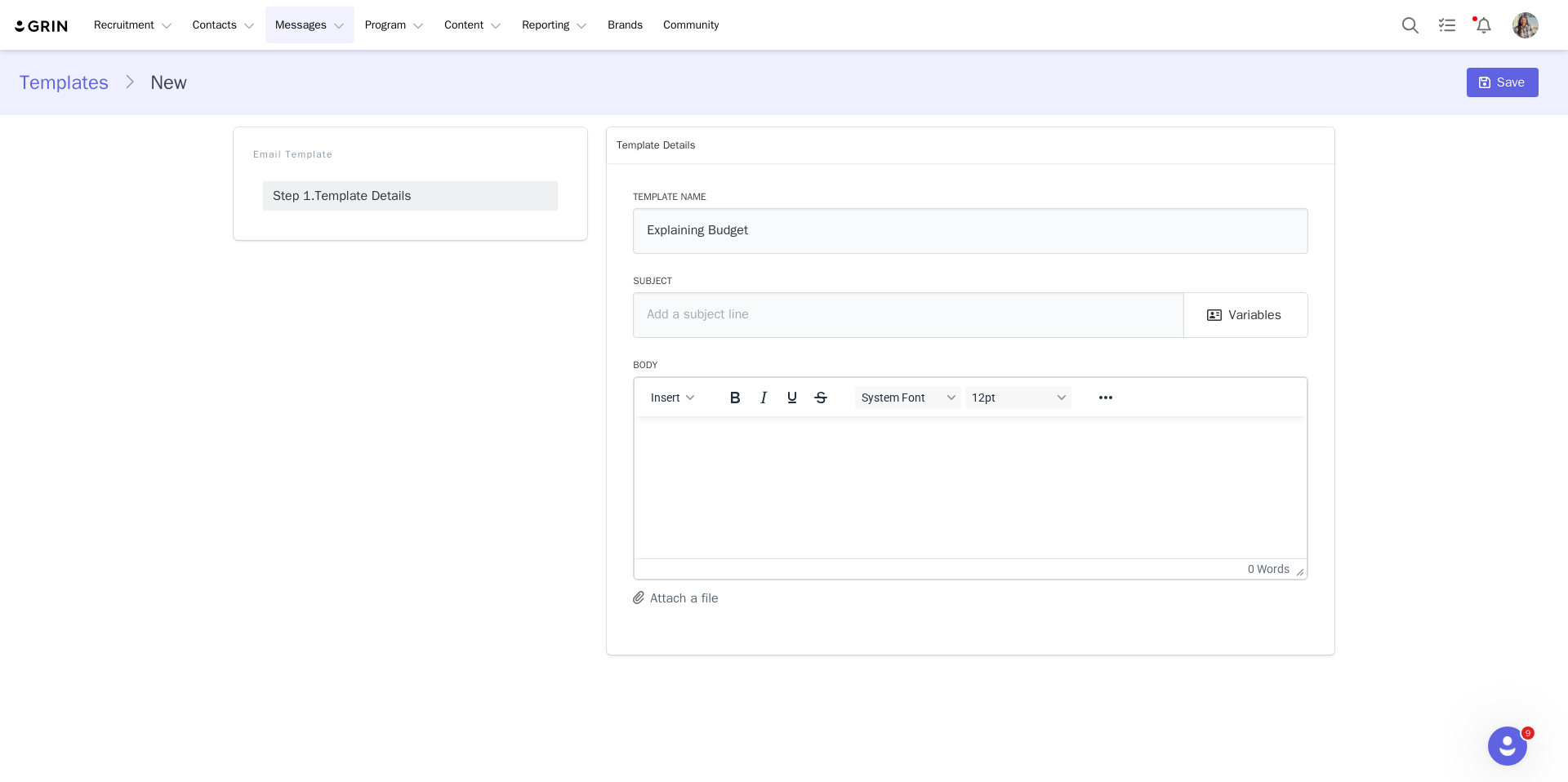 click at bounding box center (970, 438) 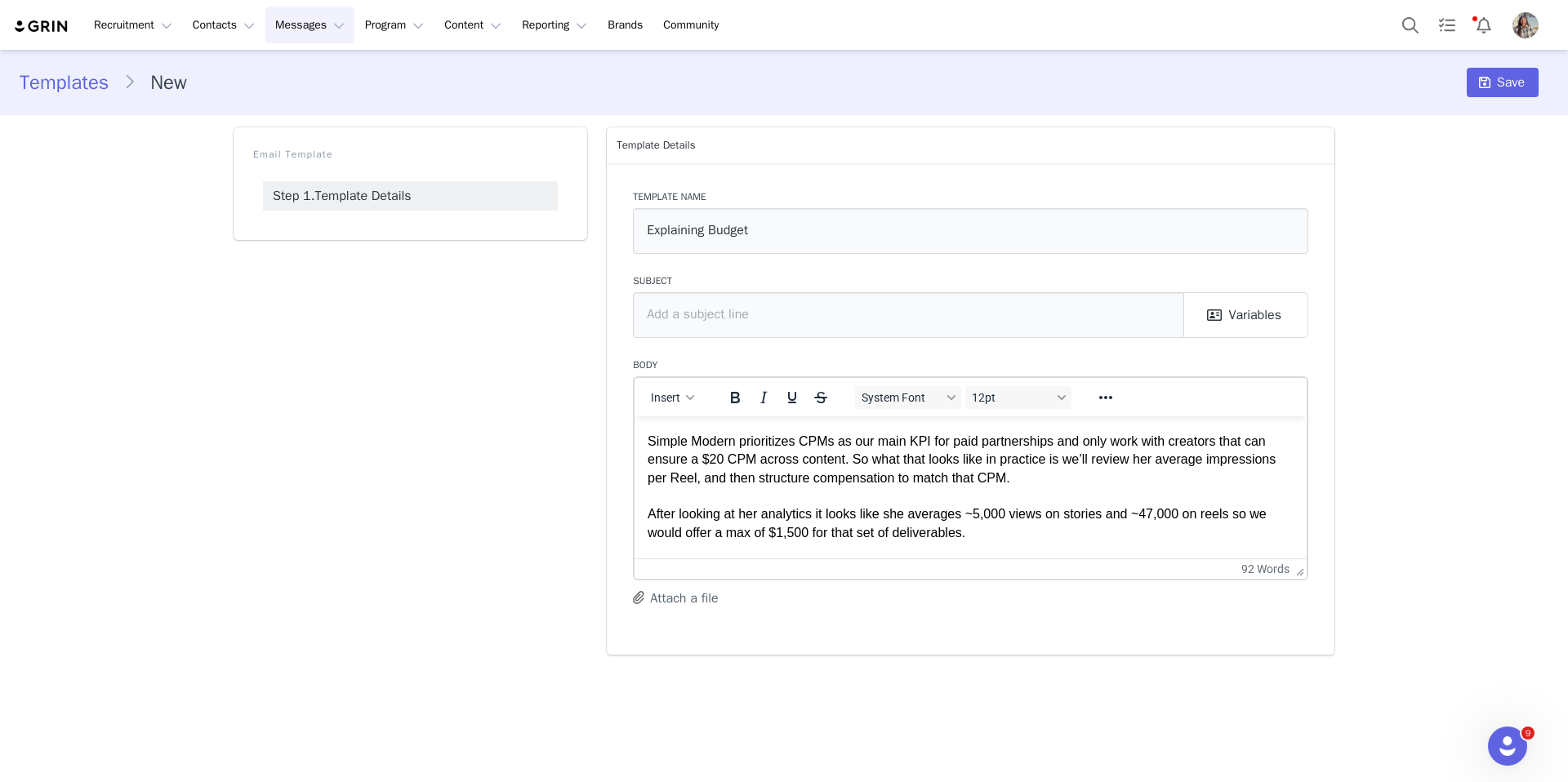 scroll, scrollTop: 0, scrollLeft: 0, axis: both 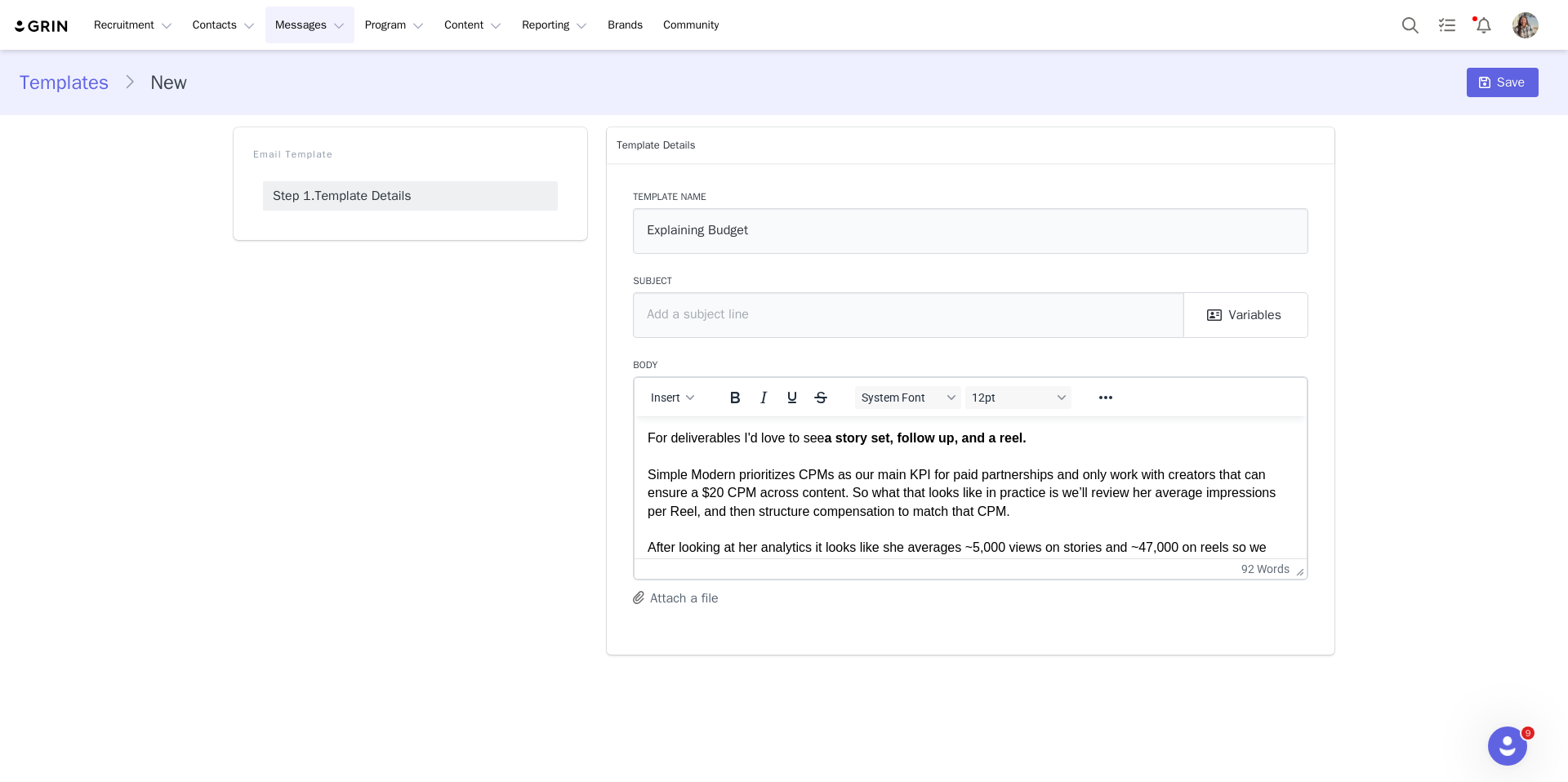 click on "For deliverables I'd love to see  a story set, follow up, and a reel. Simple Modern prioritizes CPMs as our main KPI for paid partnerships and only work with creators that can ensure a $20 CPM across content. So what that looks like in practice is we’ll review her average impressions per Reel, and then structure compensation to match that CPM.  After looking at her analytics it looks like she averages ~5,000 views on stories and ~47,000 on reels so we would offer a max of $1,500 for that set of deliverables." at bounding box center (970, 511) 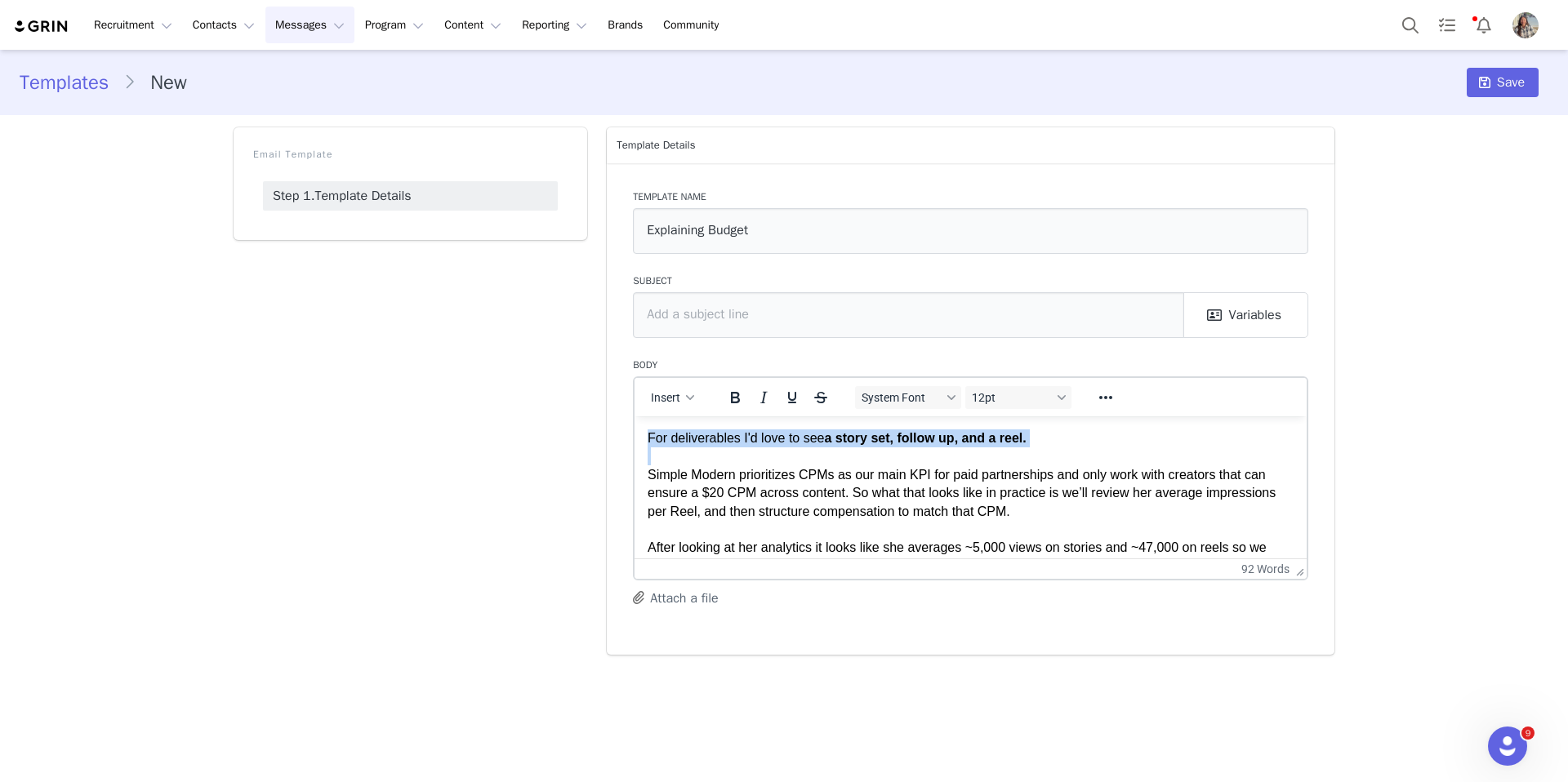 drag, startPoint x: 649, startPoint y: 477, endPoint x: 642, endPoint y: 427, distance: 50.48762 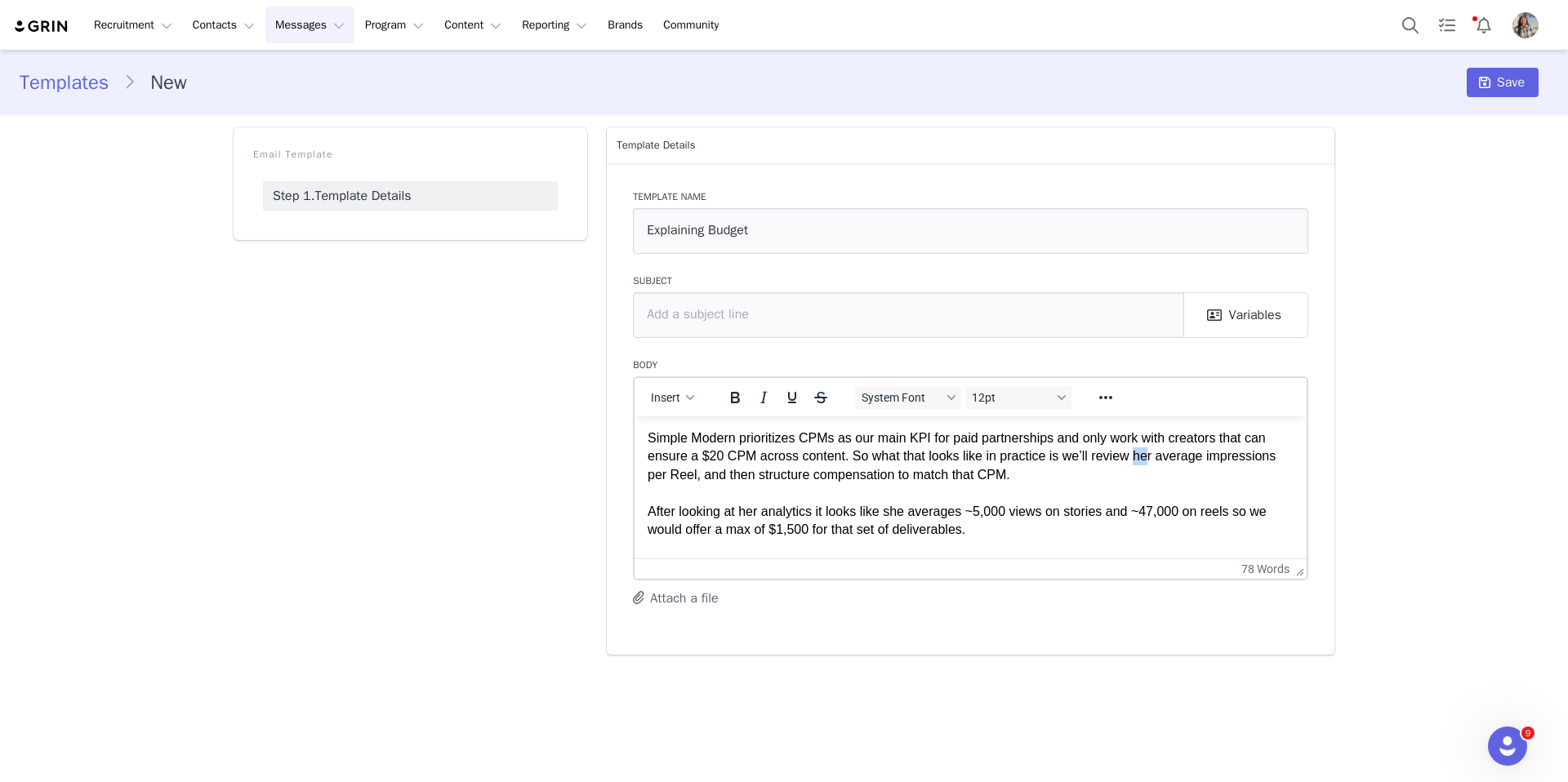 drag, startPoint x: 1144, startPoint y: 456, endPoint x: 1158, endPoint y: 458, distance: 14.142136 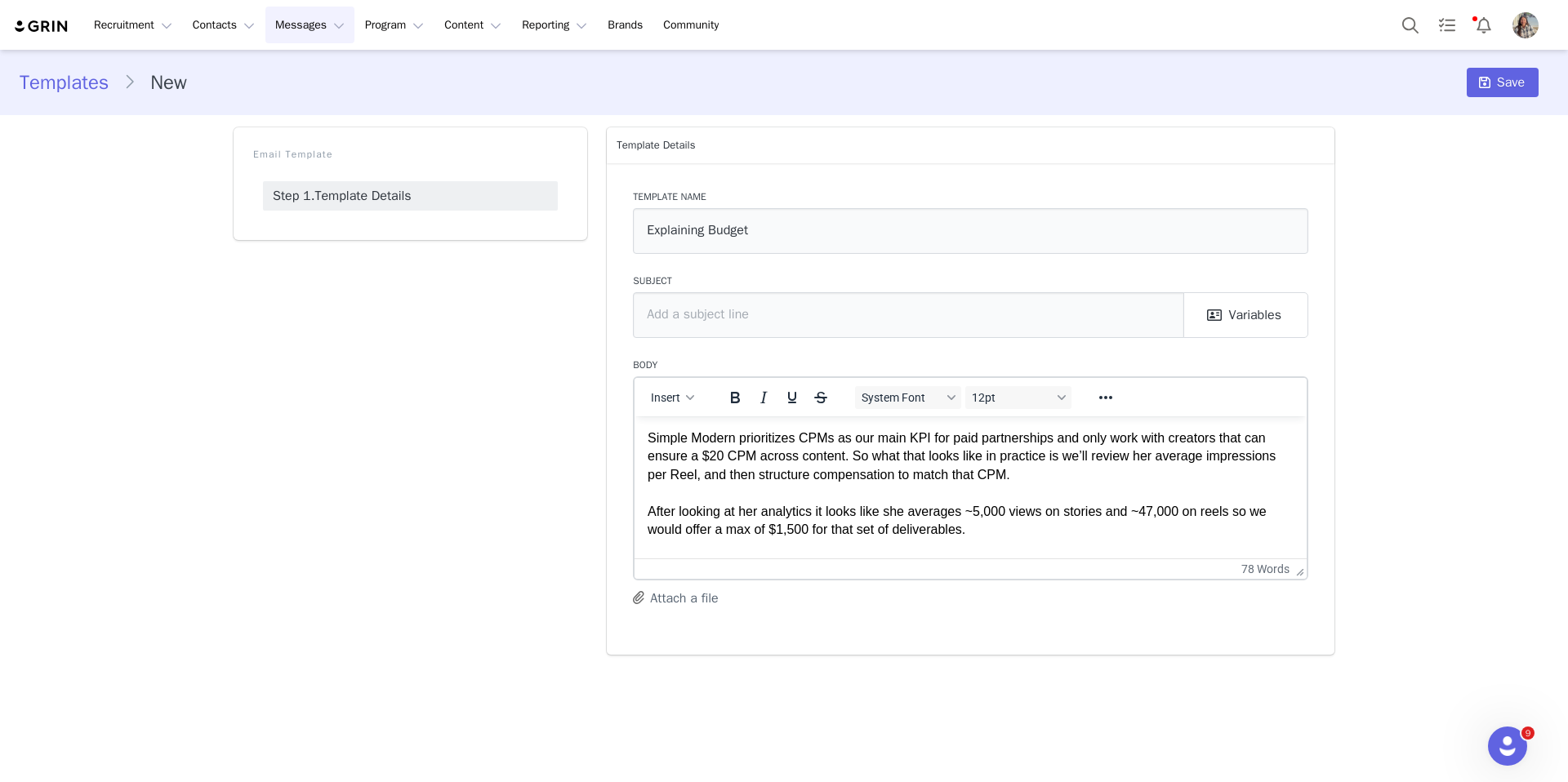 type 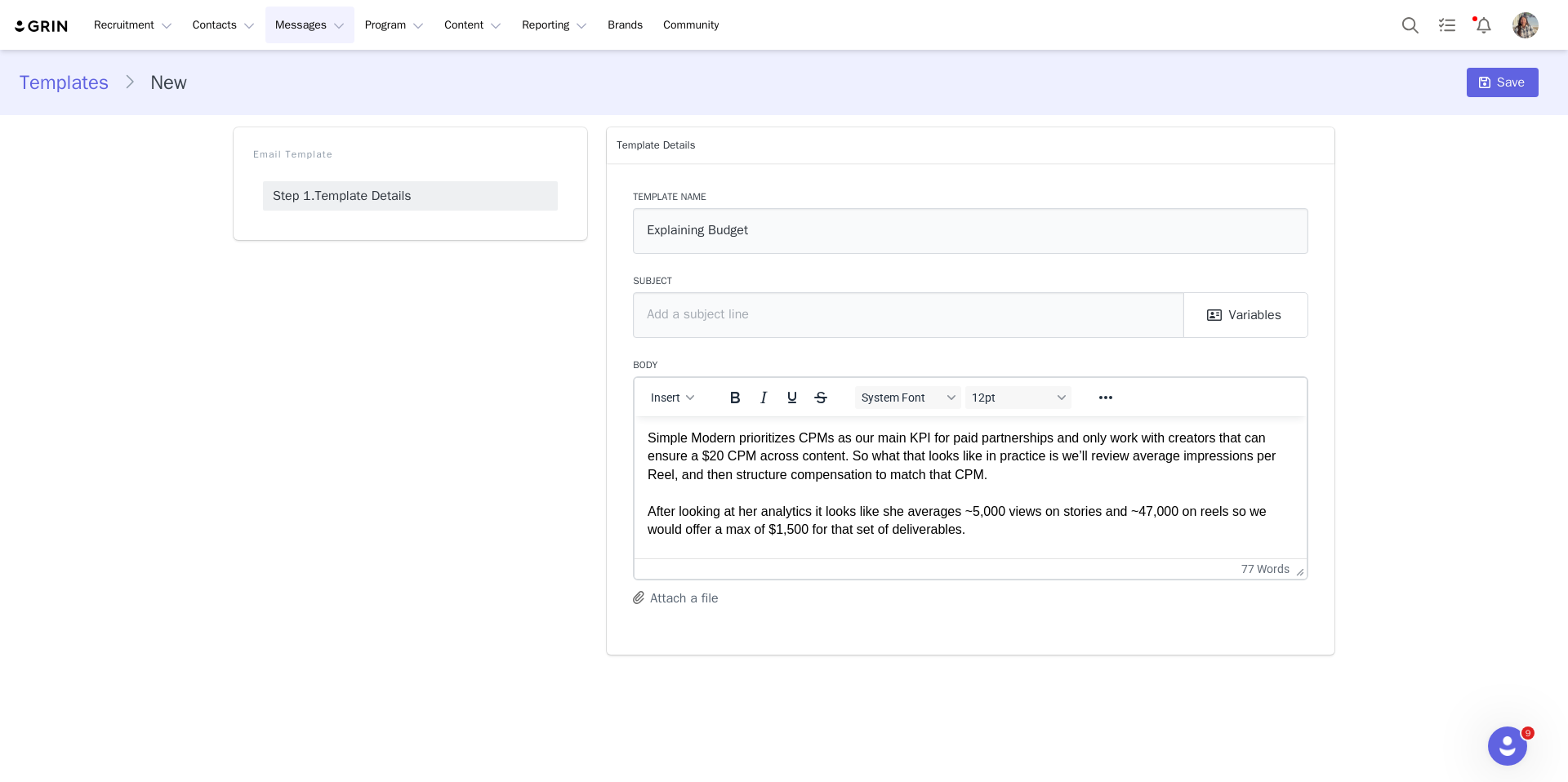 click on "Simple Modern prioritizes CPMs as our main KPI for paid partnerships and only work with creators that can ensure a $20 CPM across content. So what that looks like in practice is we’ll review average impressions per Reel, and then structure compensation to match that CPM." at bounding box center [970, 455] 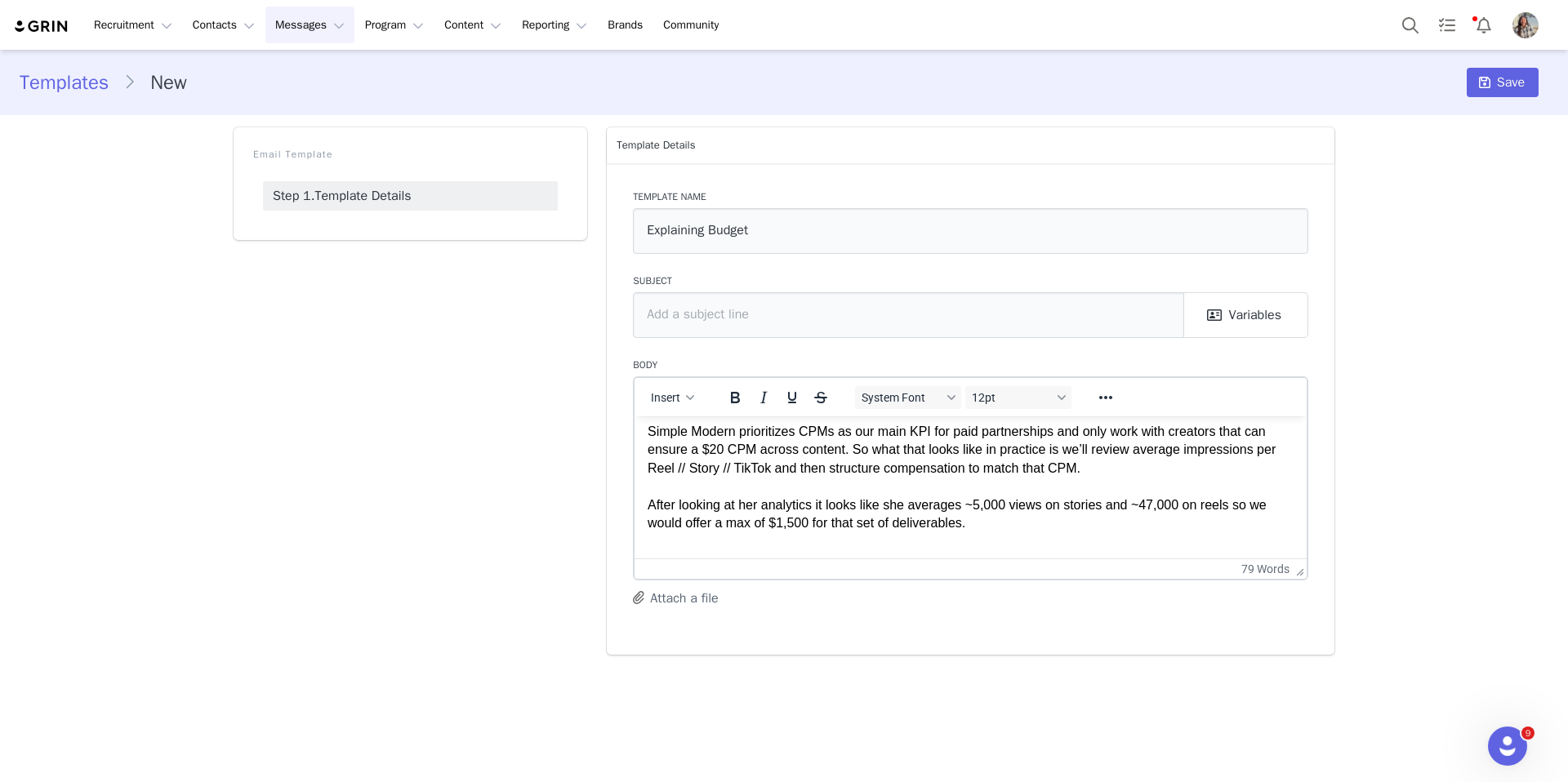 scroll, scrollTop: 12, scrollLeft: 0, axis: vertical 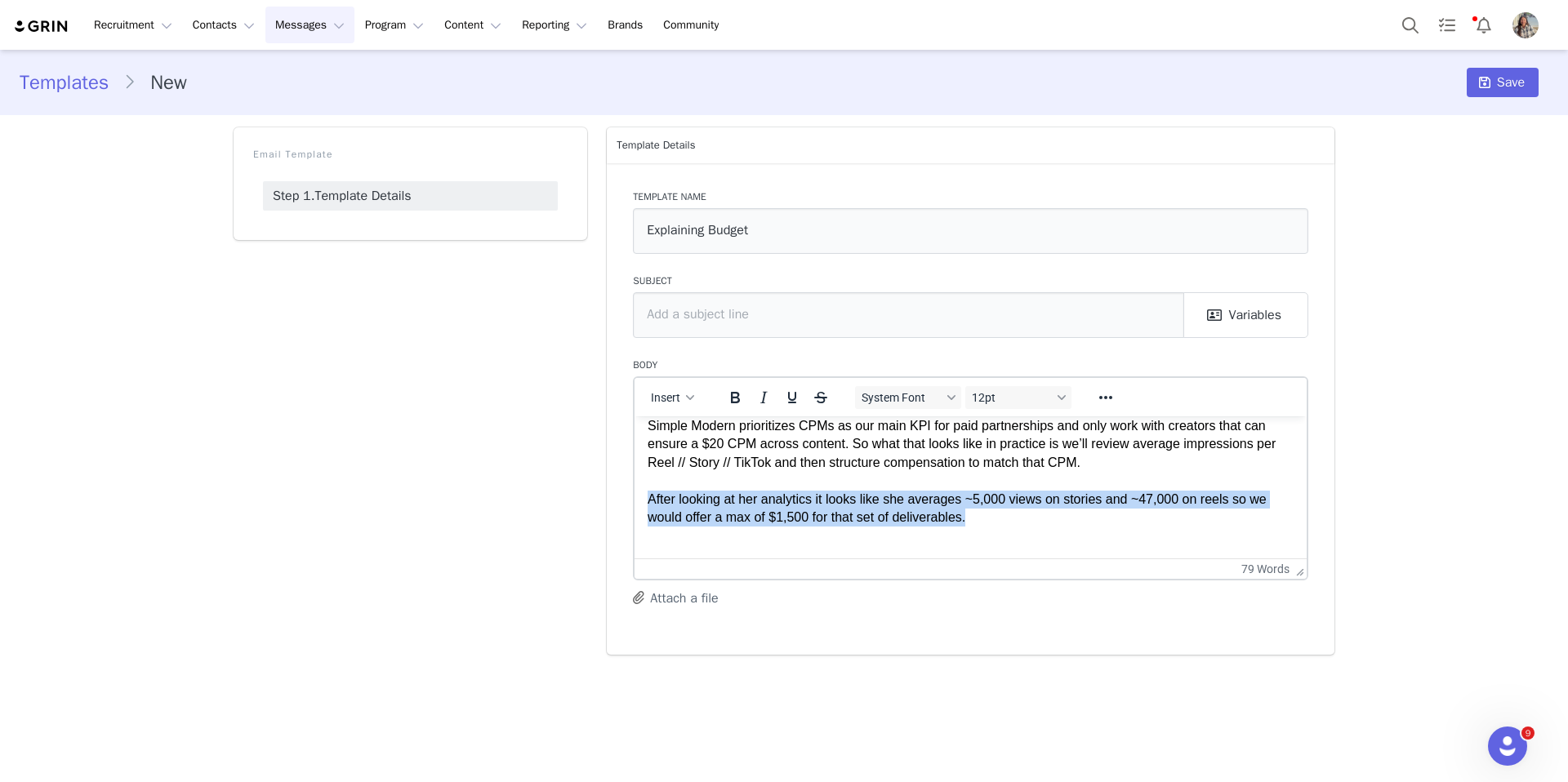 drag, startPoint x: 1036, startPoint y: 524, endPoint x: 639, endPoint y: 497, distance: 397.91708 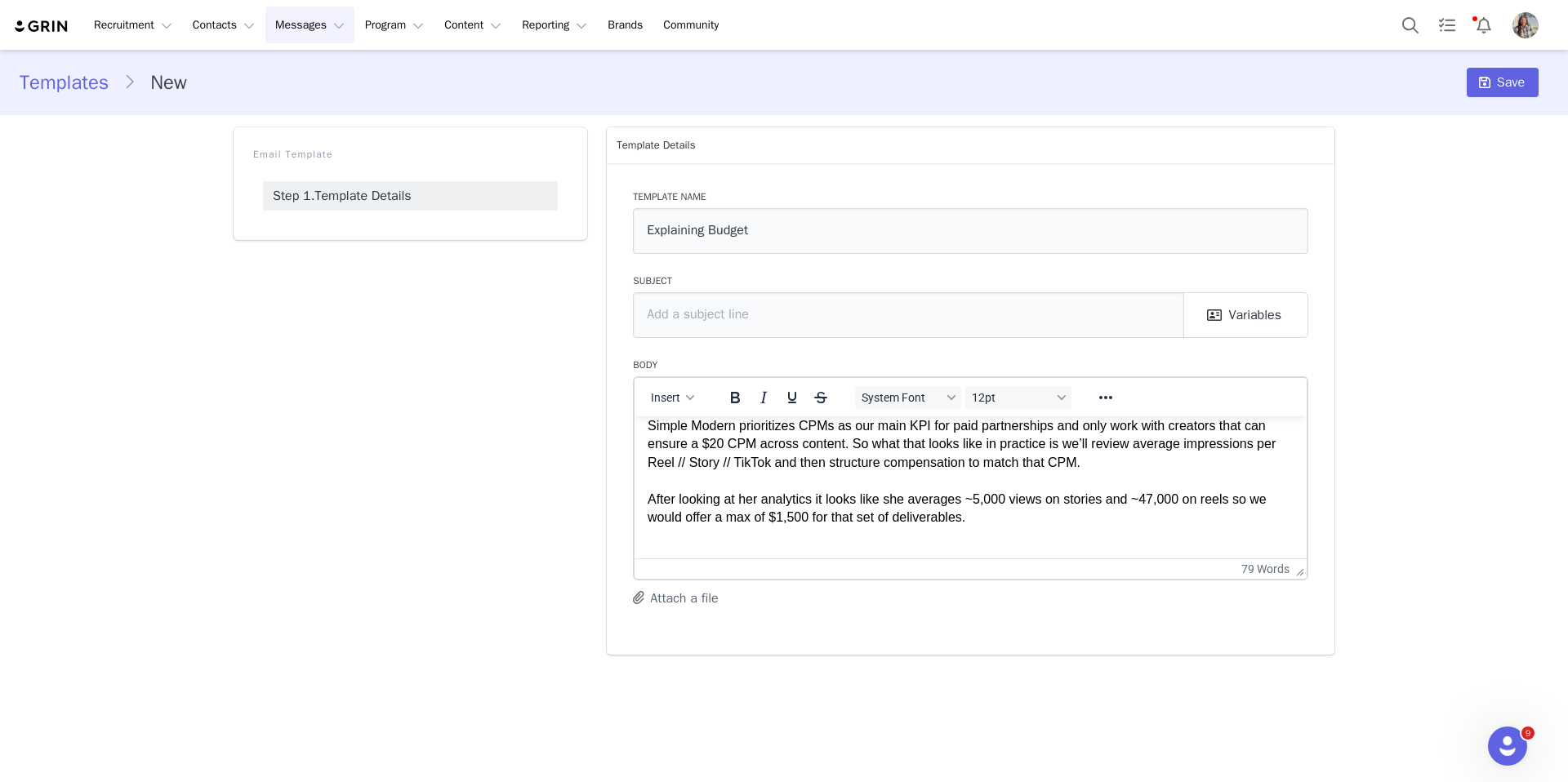 scroll, scrollTop: 23, scrollLeft: 0, axis: vertical 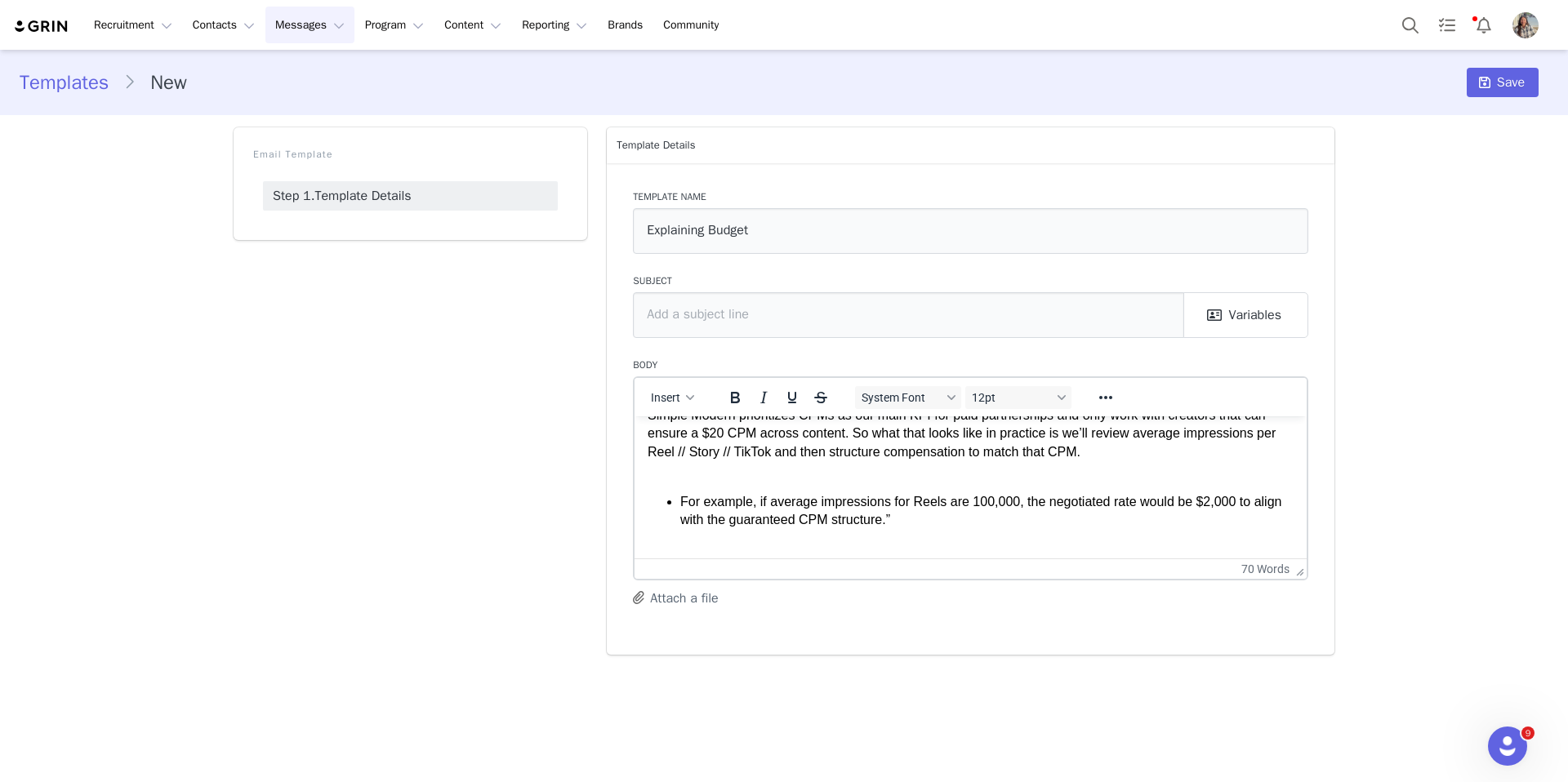 click on "For example, if average impressions for Reels are 100,000, the negotiated rate would be $2,000 to align with the guaranteed CPM structure.”" at bounding box center (987, 510) 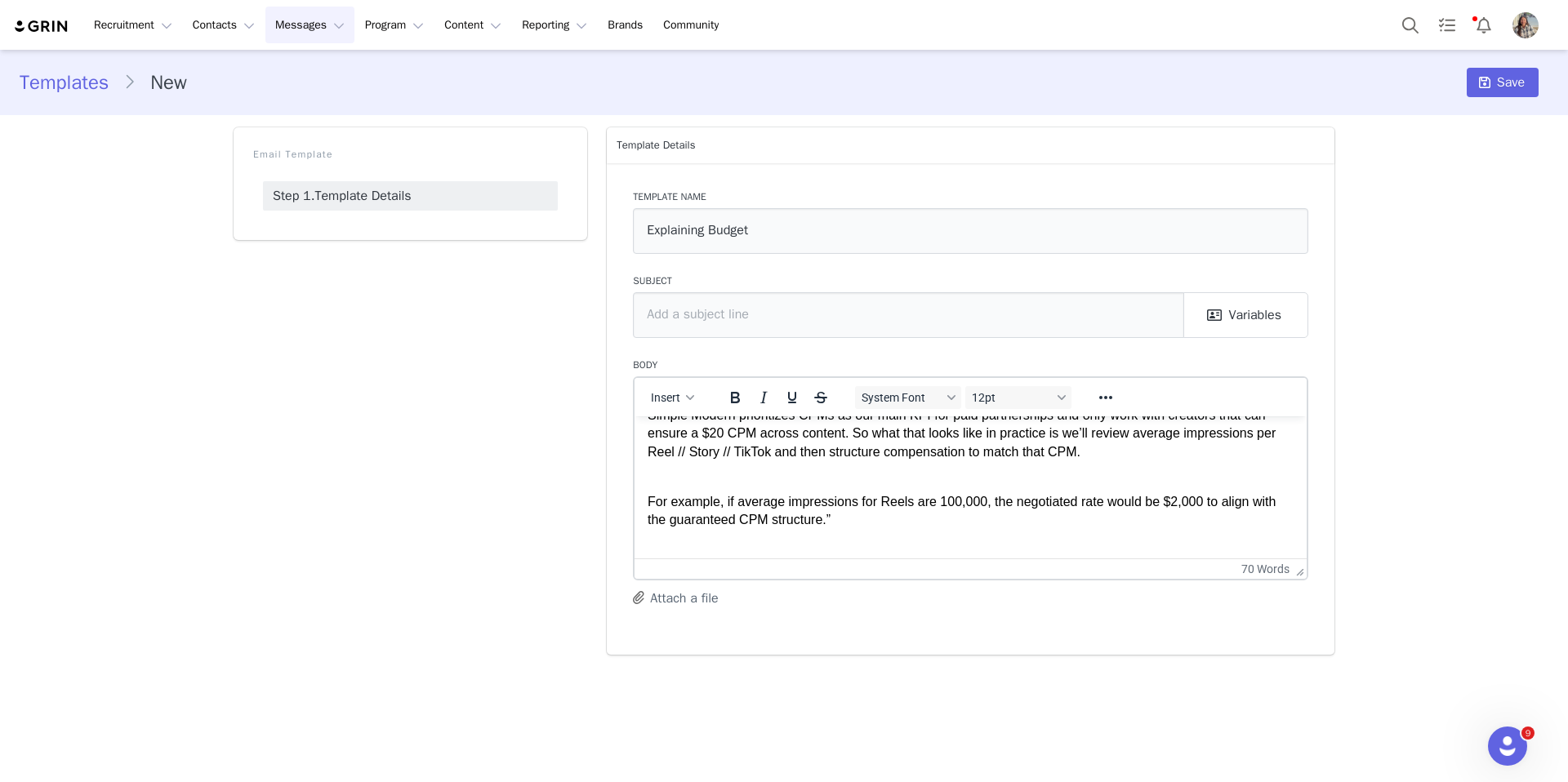 scroll, scrollTop: 20, scrollLeft: 0, axis: vertical 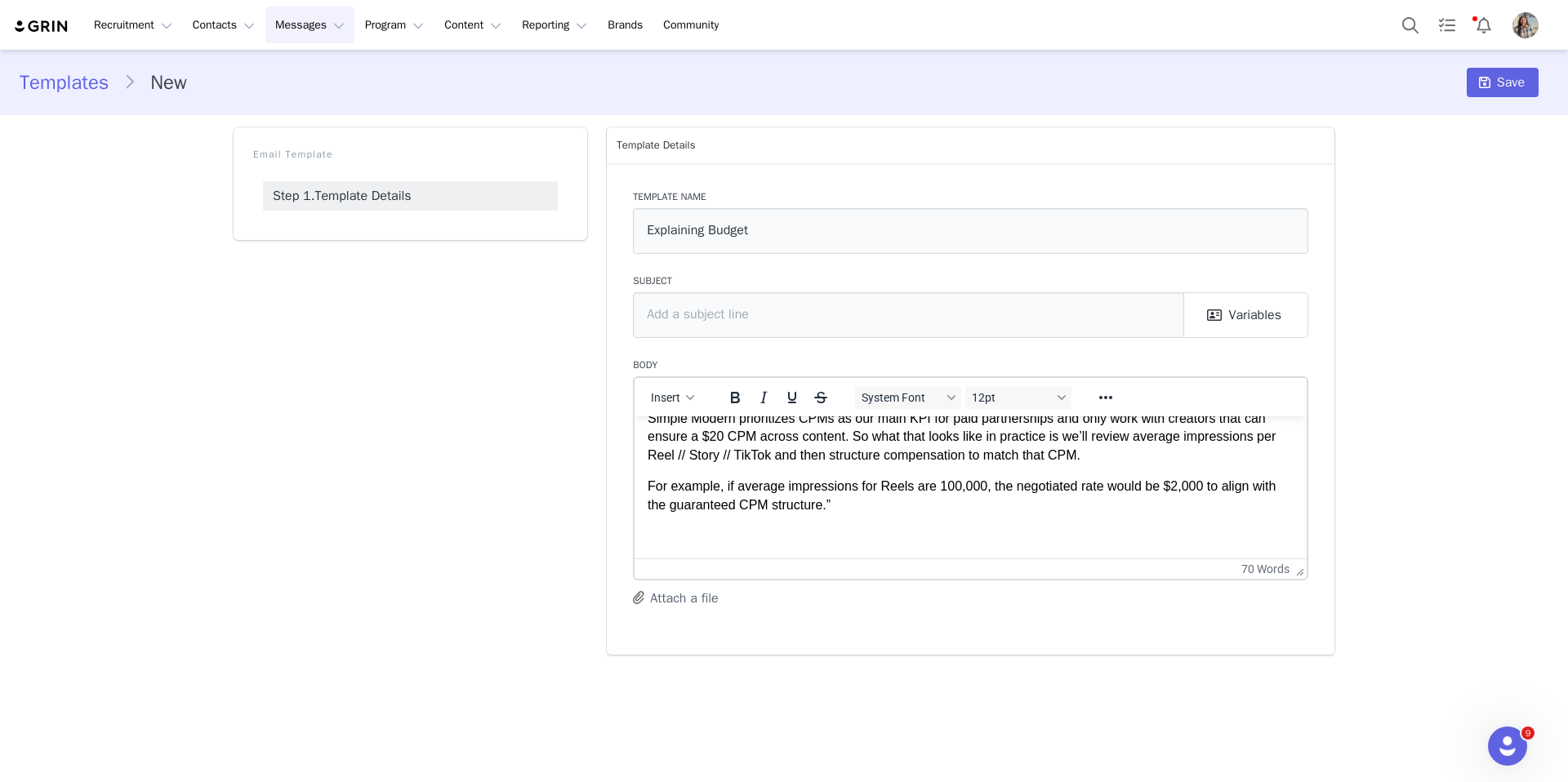 click on "Simple Modern prioritizes CPMs as our main KPI for paid partnerships and only work with creators that can ensure a $20 CPM across content. So what that looks like in practice is we’ll review average impressions per Reel // Story // TikTok and then structure compensation to match that CPM.  For example, if average impressions for Reels are 100,000, the negotiated rate would be $2,000 to align with the guaranteed CPM structure.”" at bounding box center [970, 477] 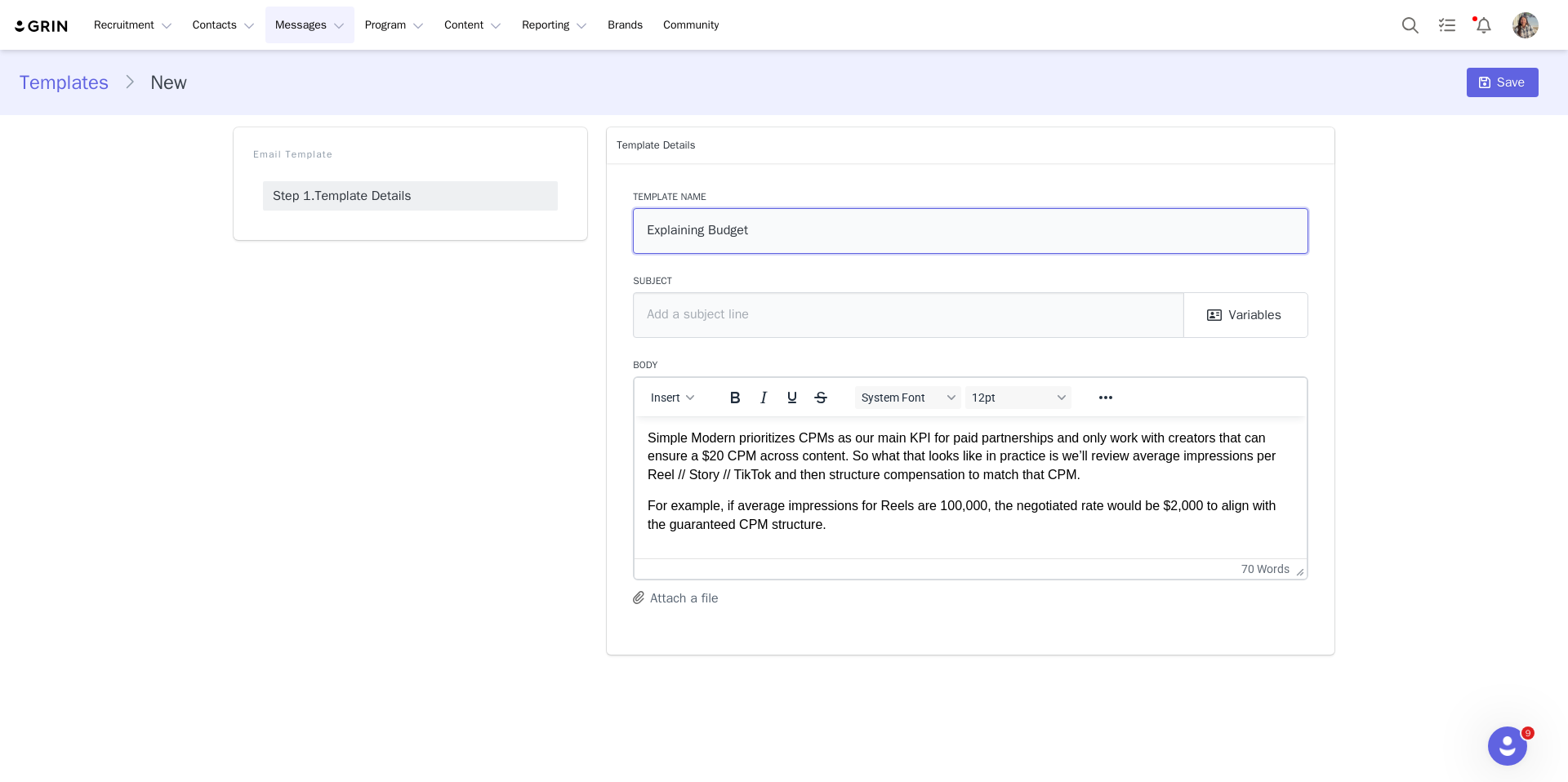 click on "Explaining Budget" at bounding box center [970, 231] 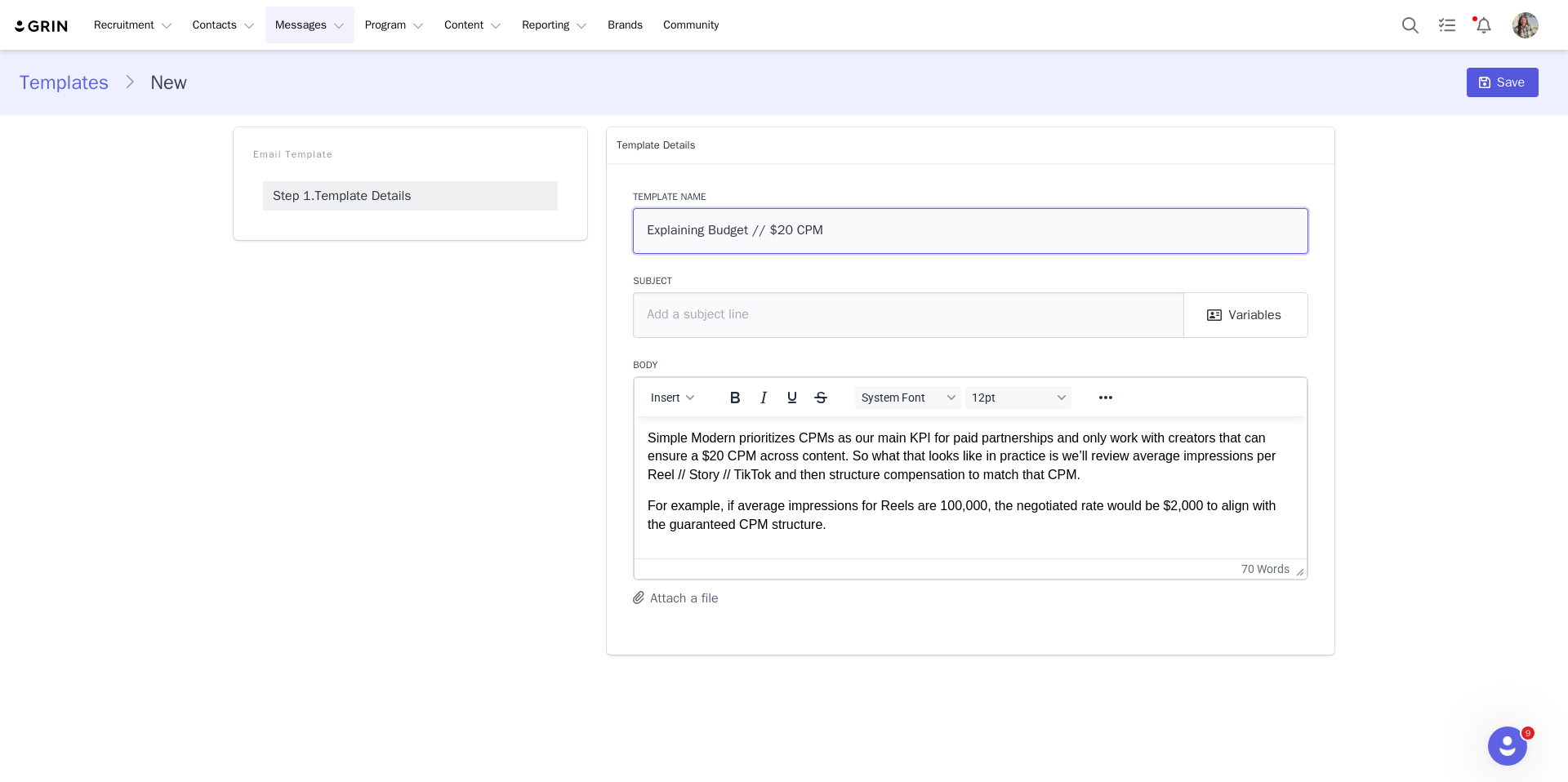 type on "Explaining Budget // $20 CPM" 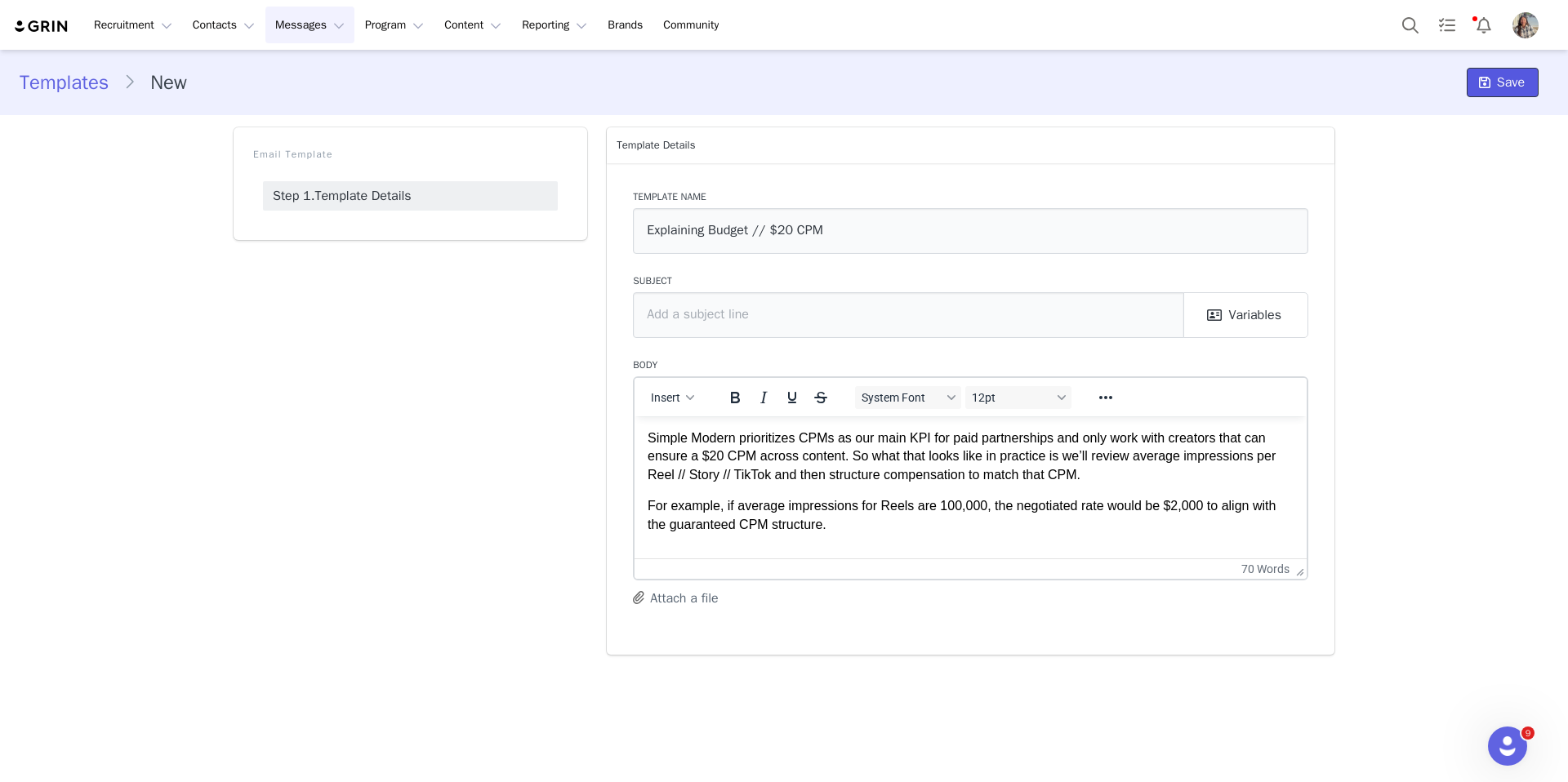 click on "Save" at bounding box center (1511, 82) 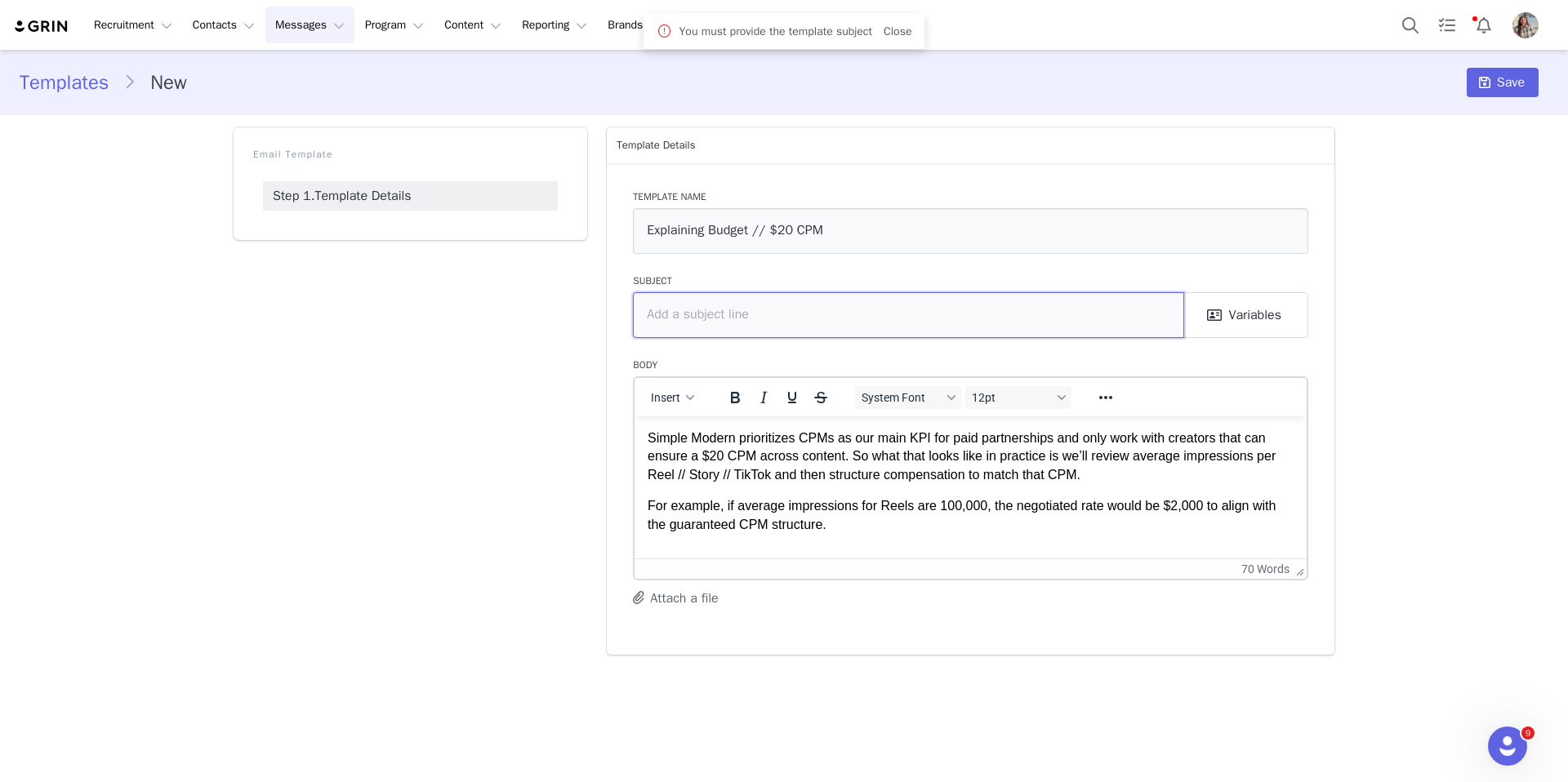click at bounding box center [908, 315] 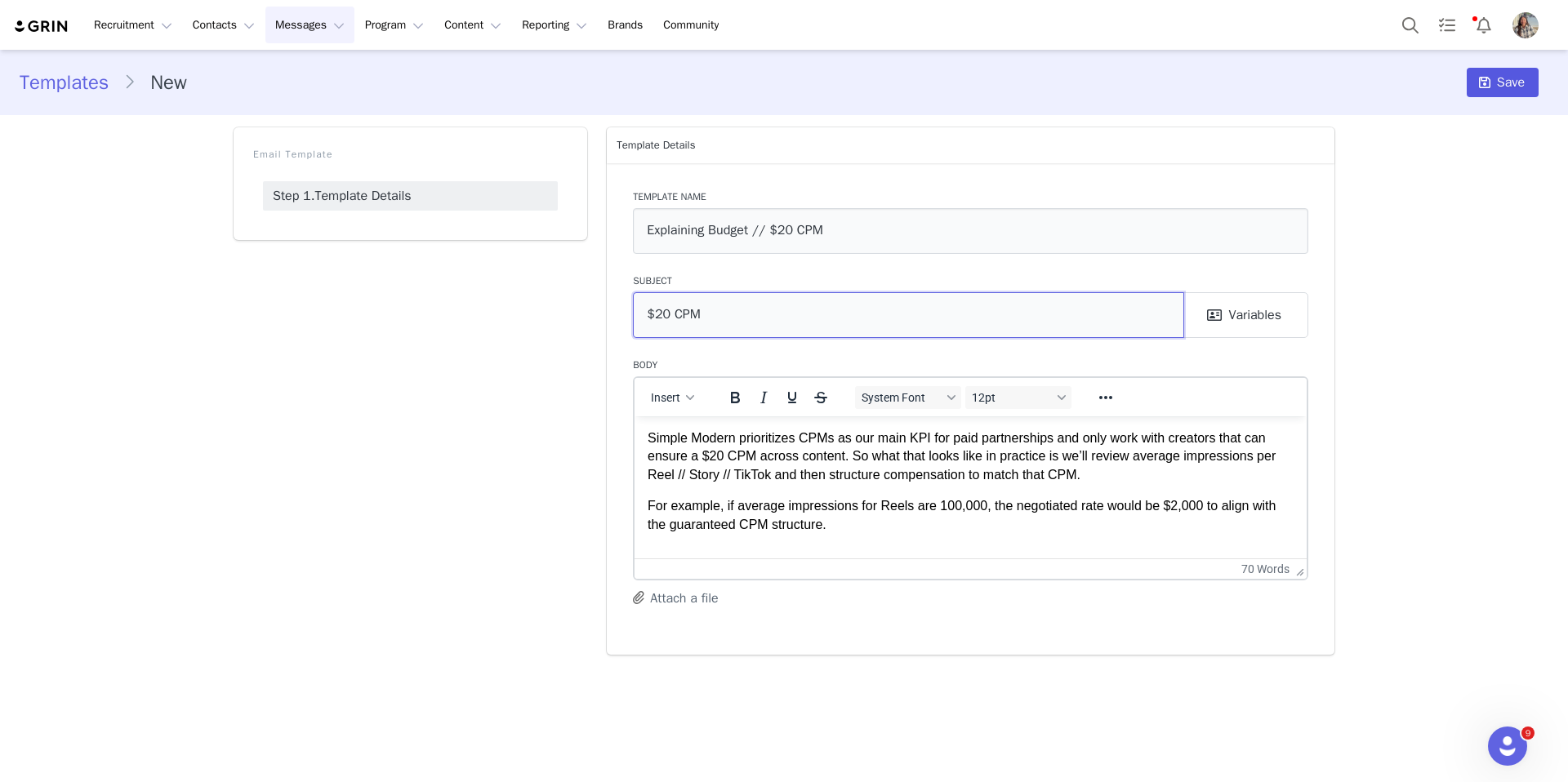 type on "$20 CPM" 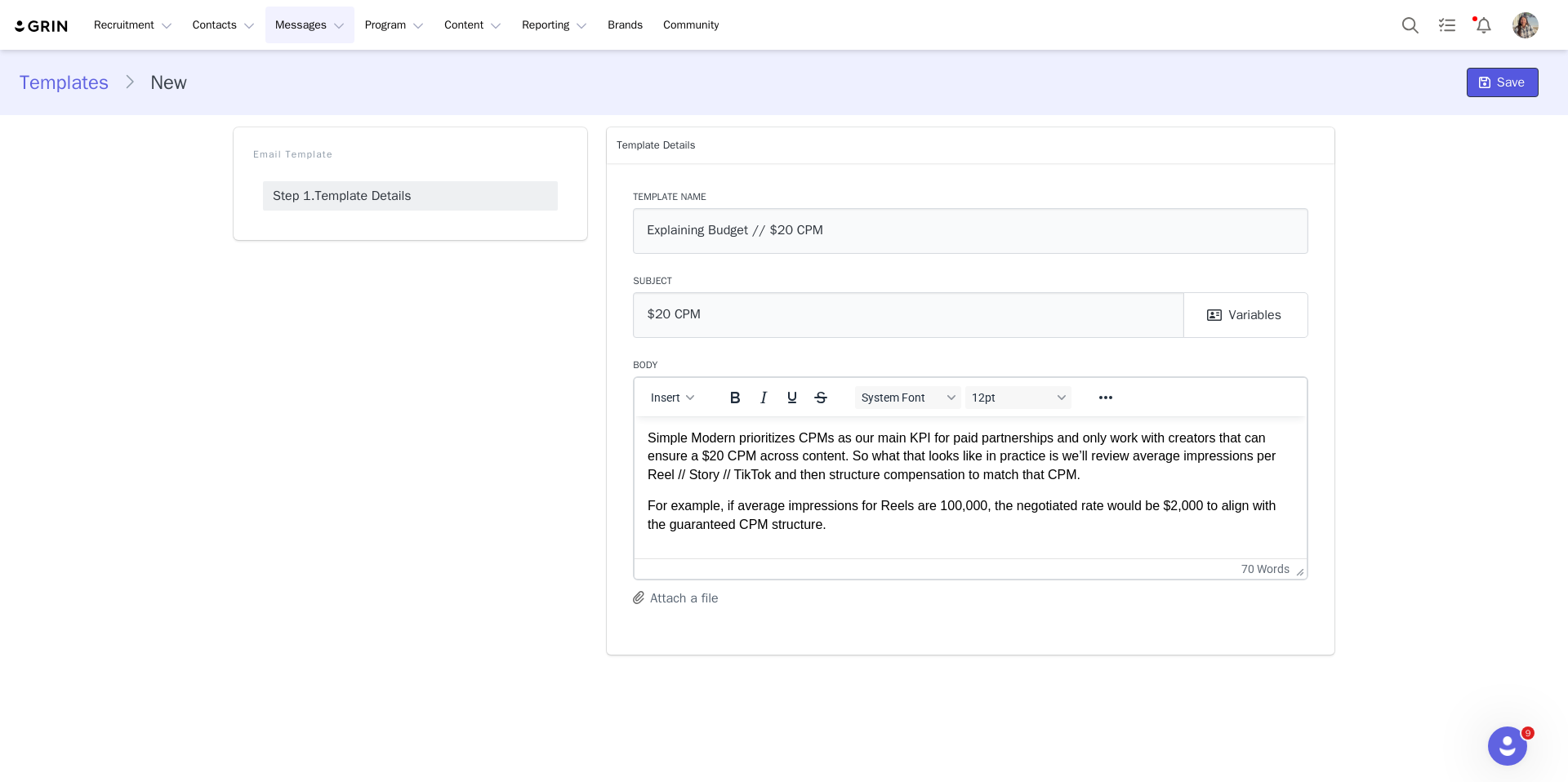 click on "Save" at bounding box center [1511, 82] 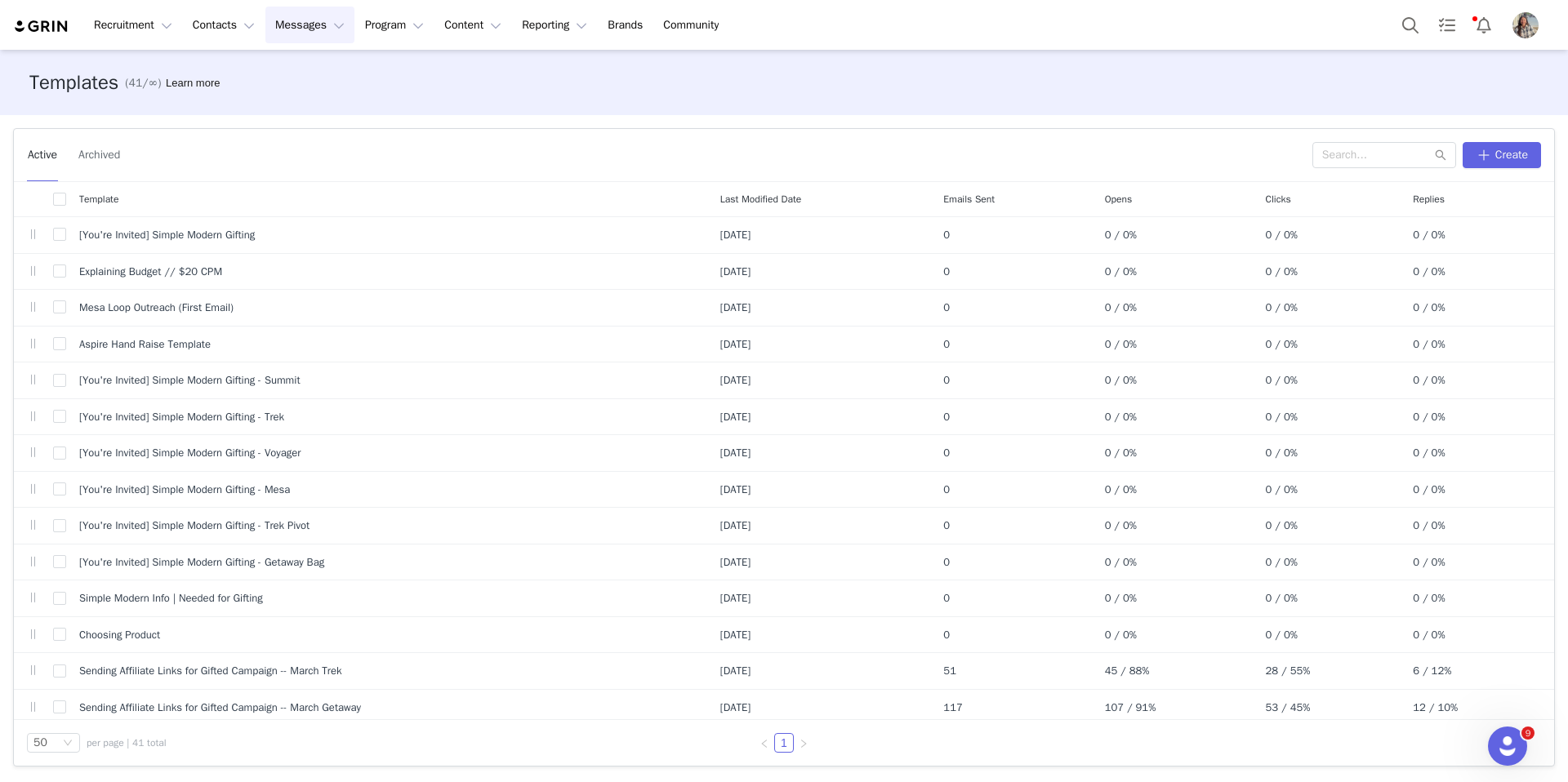 click on "Last Modified Date" at bounding box center (760, 199) 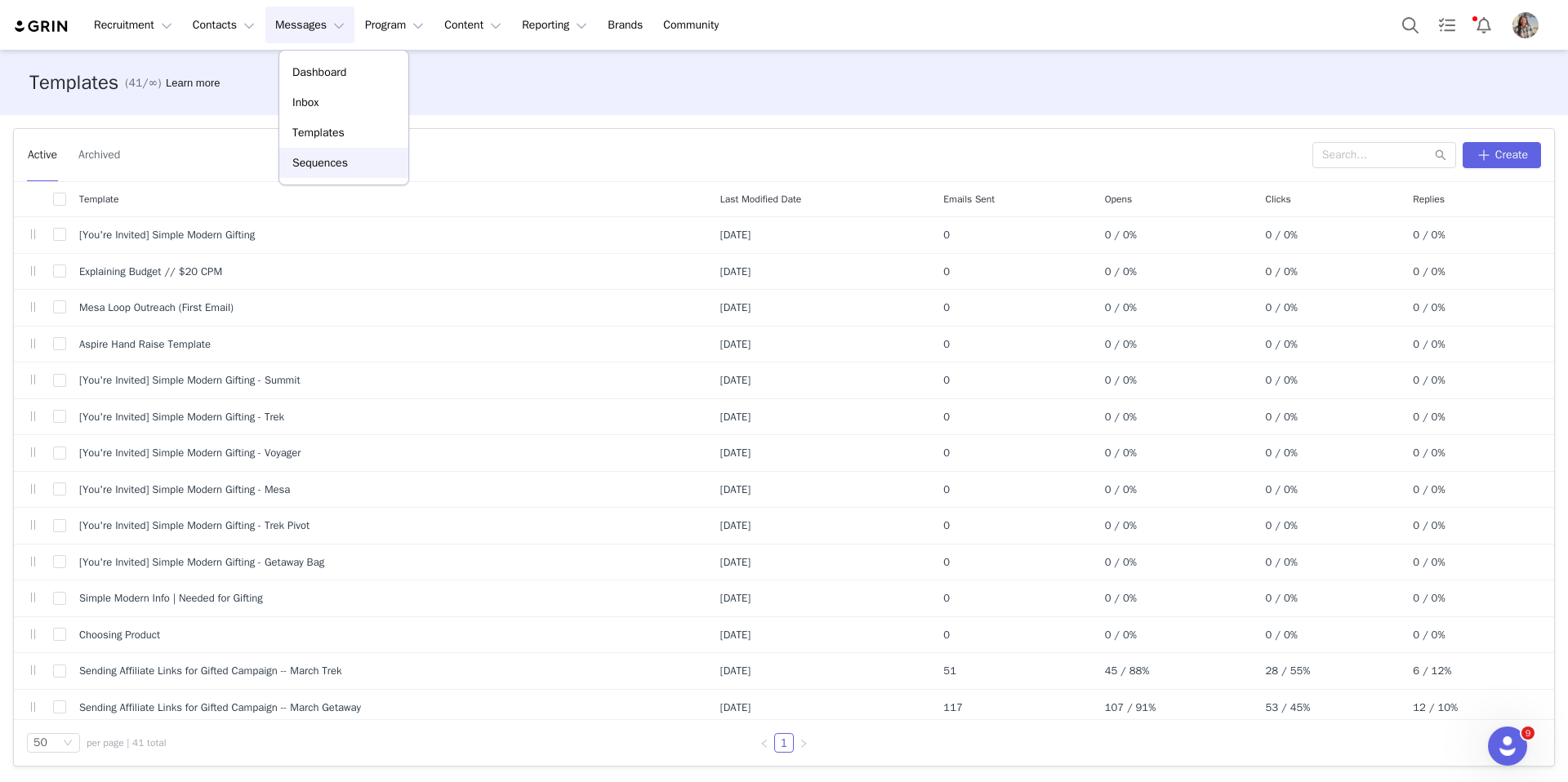 click on "Sequences" at bounding box center [344, 162] 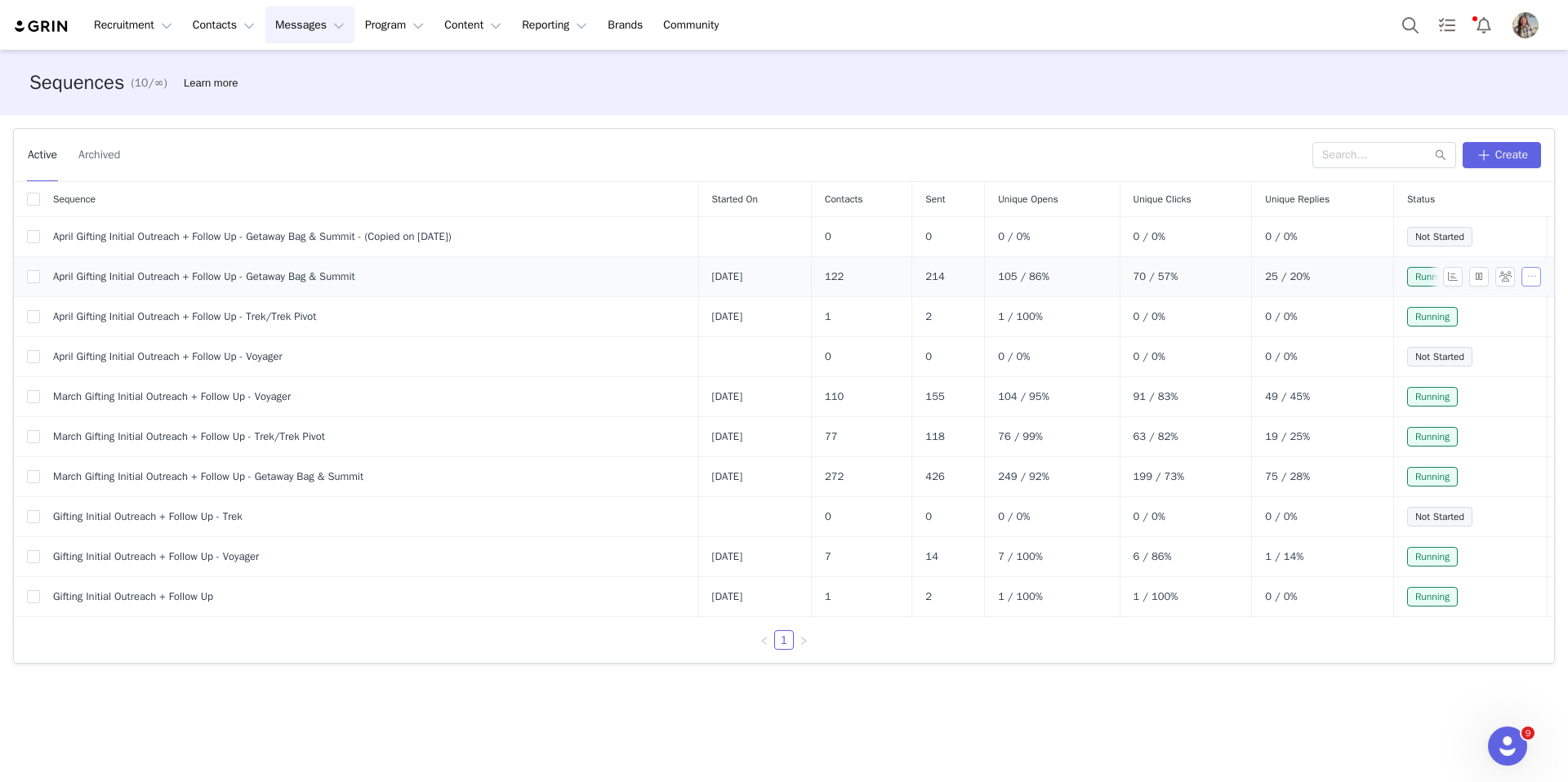 click at bounding box center (1531, 277) 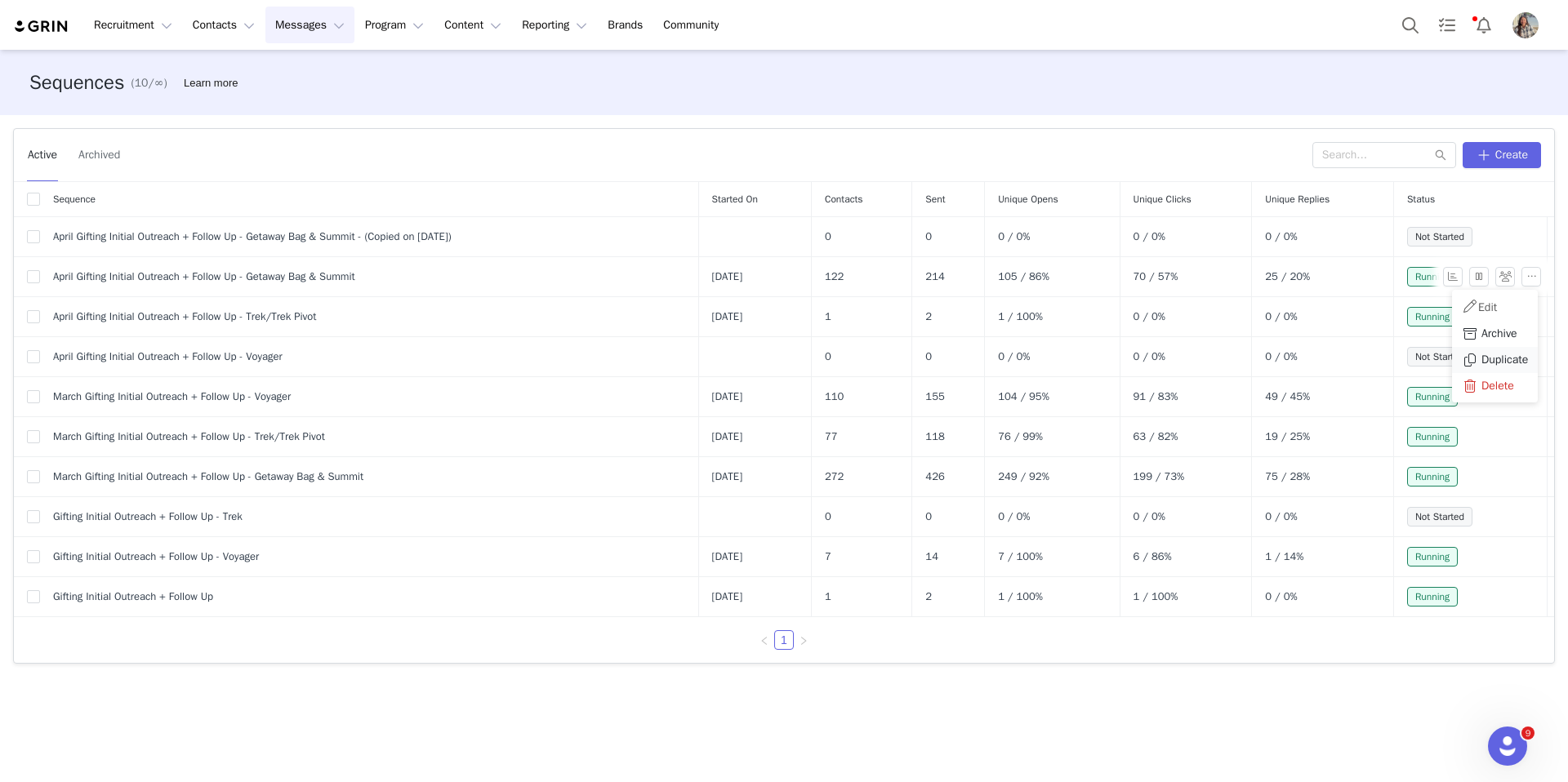 click on "Duplicate" at bounding box center (1504, 360) 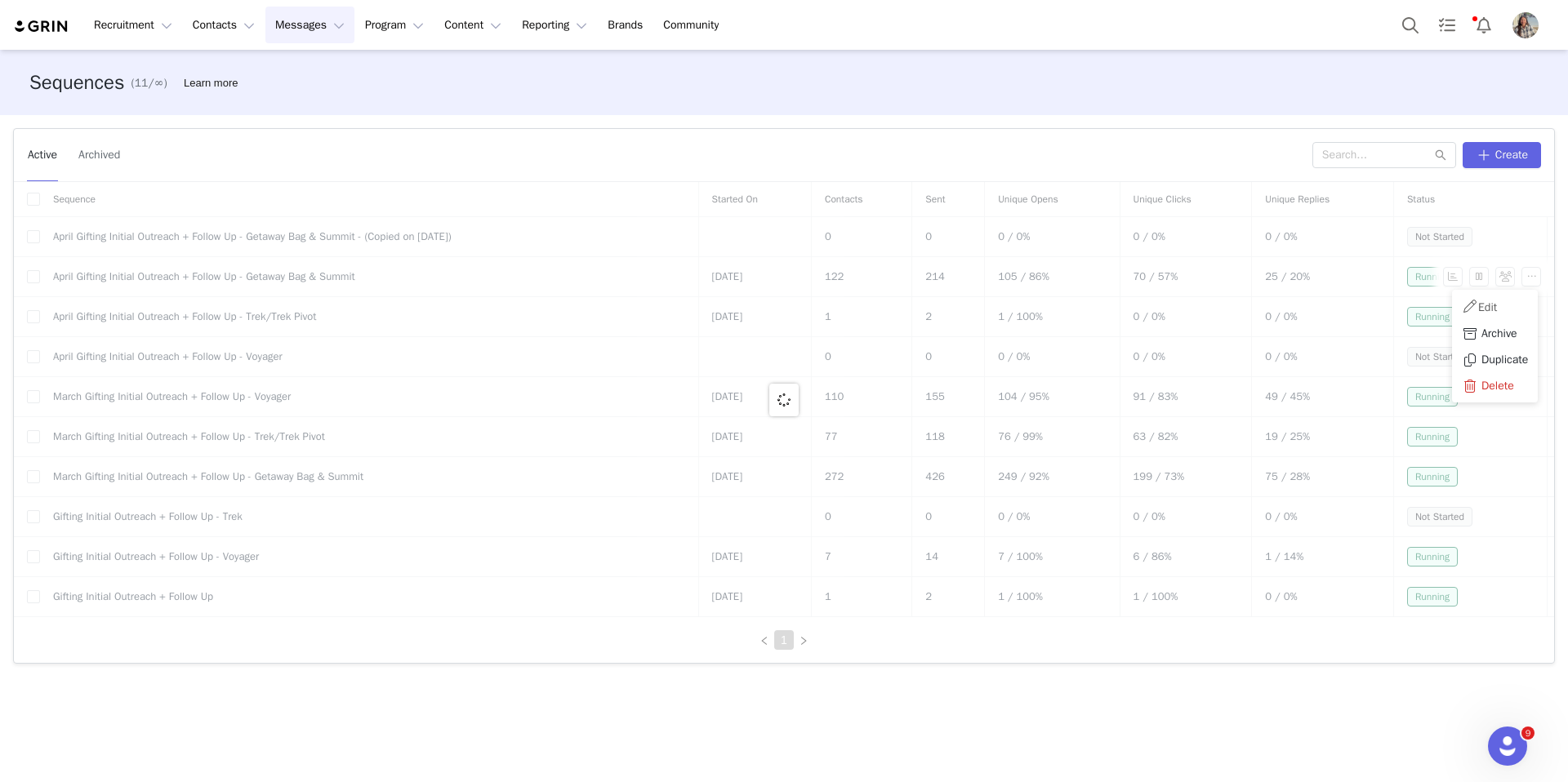 click at bounding box center (784, 399) 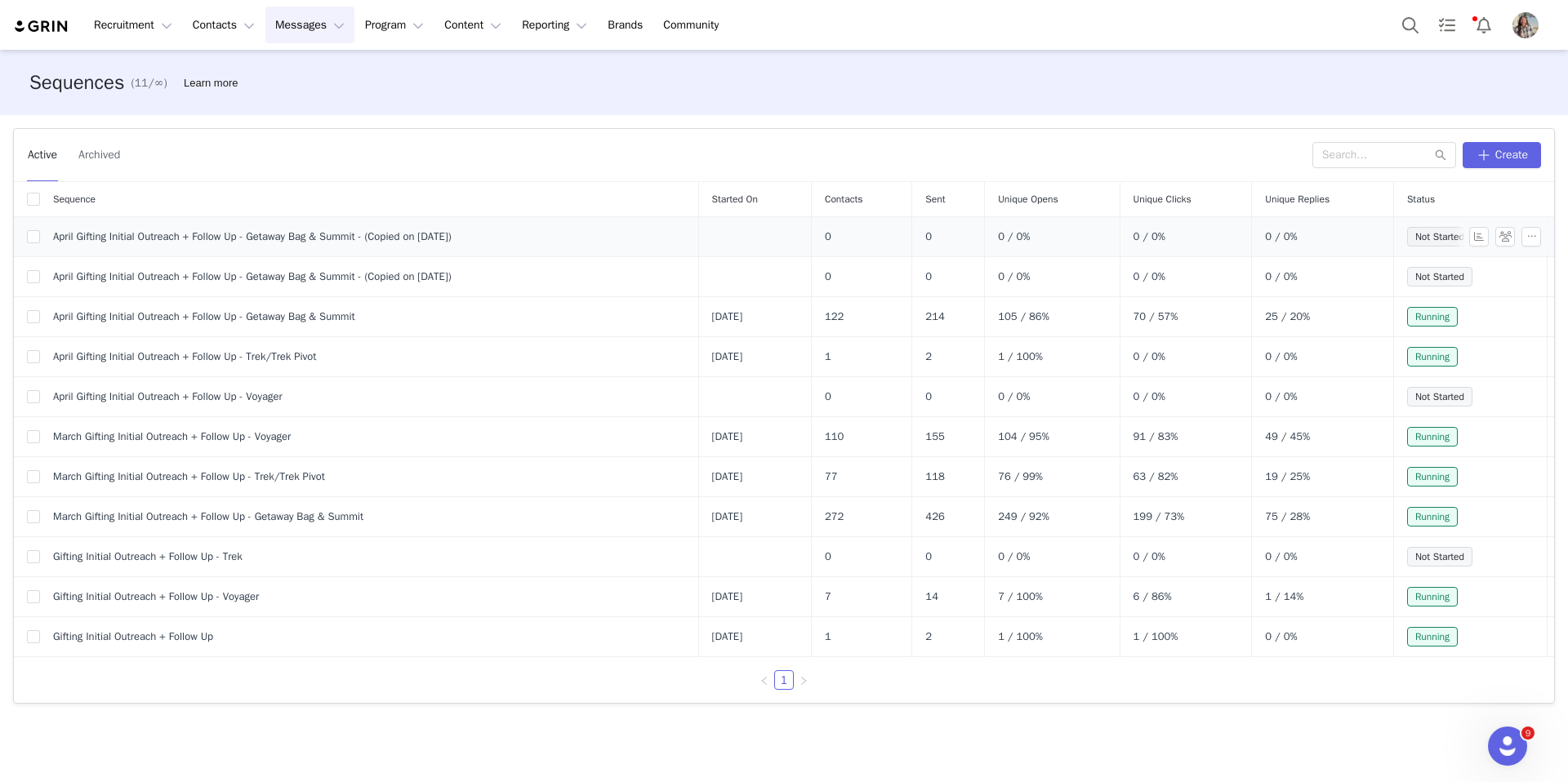 click at bounding box center [1508, 237] 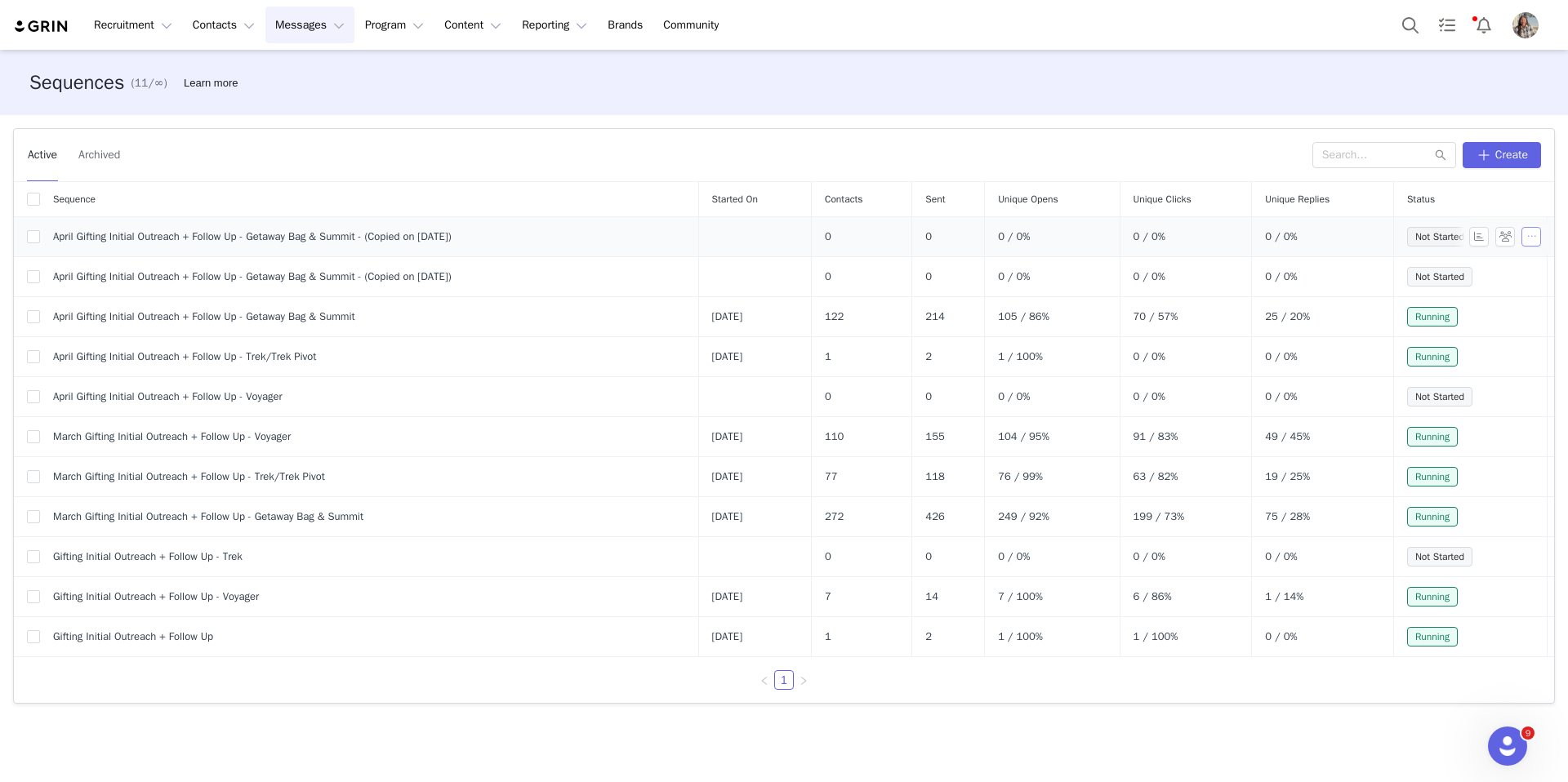 click at bounding box center [1531, 237] 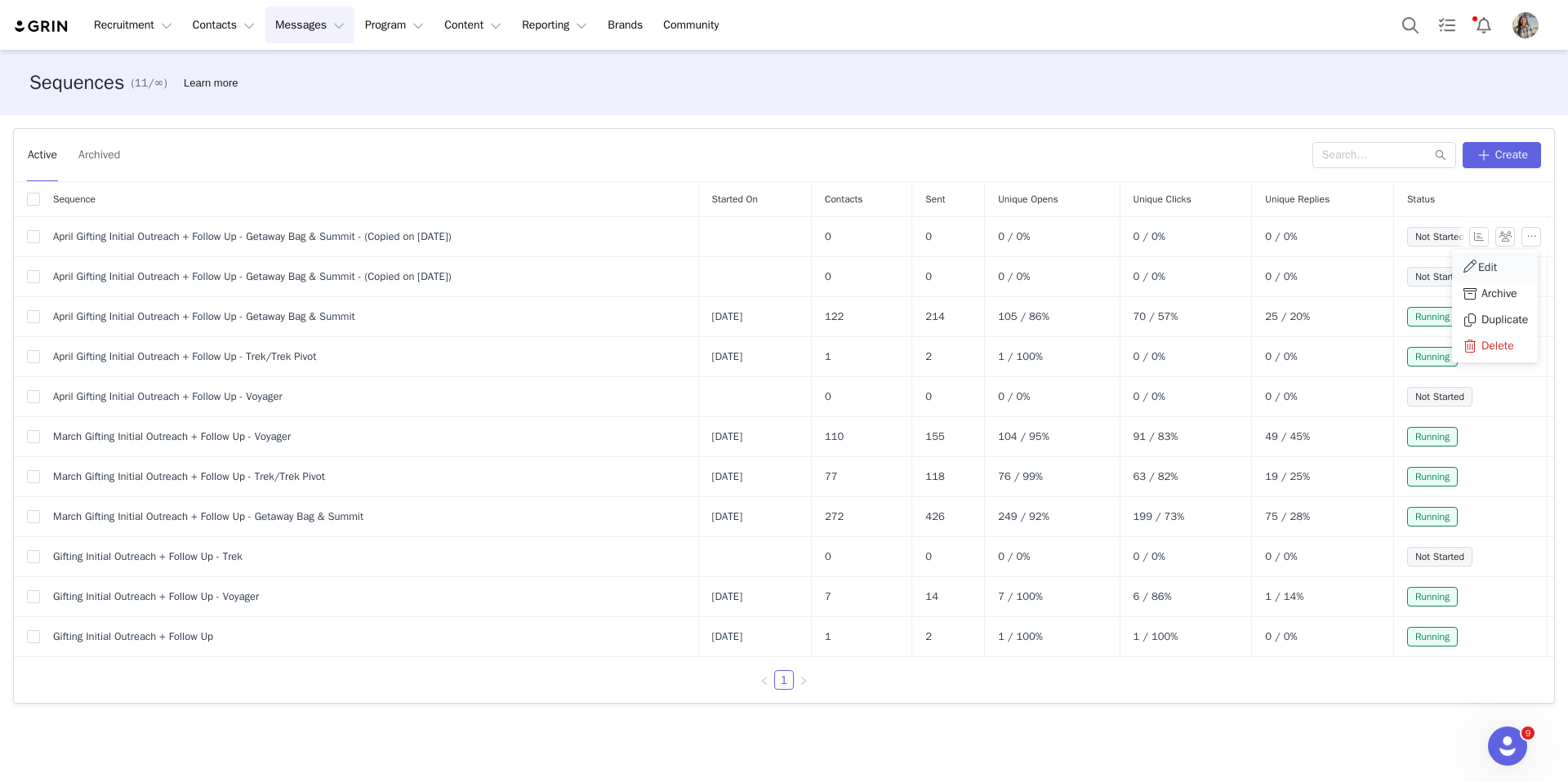 click on "Edit" at bounding box center (1494, 267) 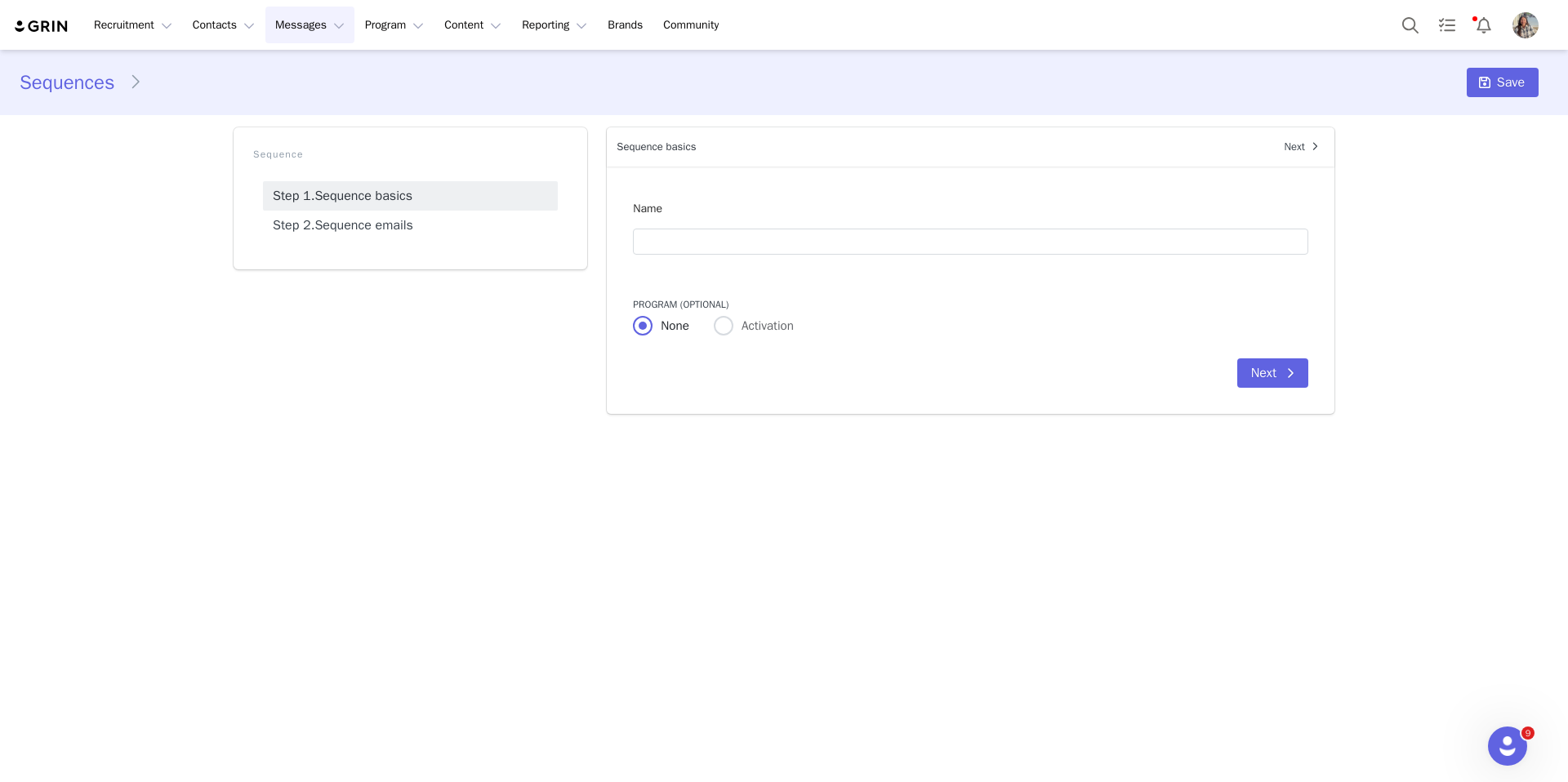 type on "April Gifting Initial Outreach + Follow Up - Getaway Bag & Summit - (Copied on Jul 10, 2025)" 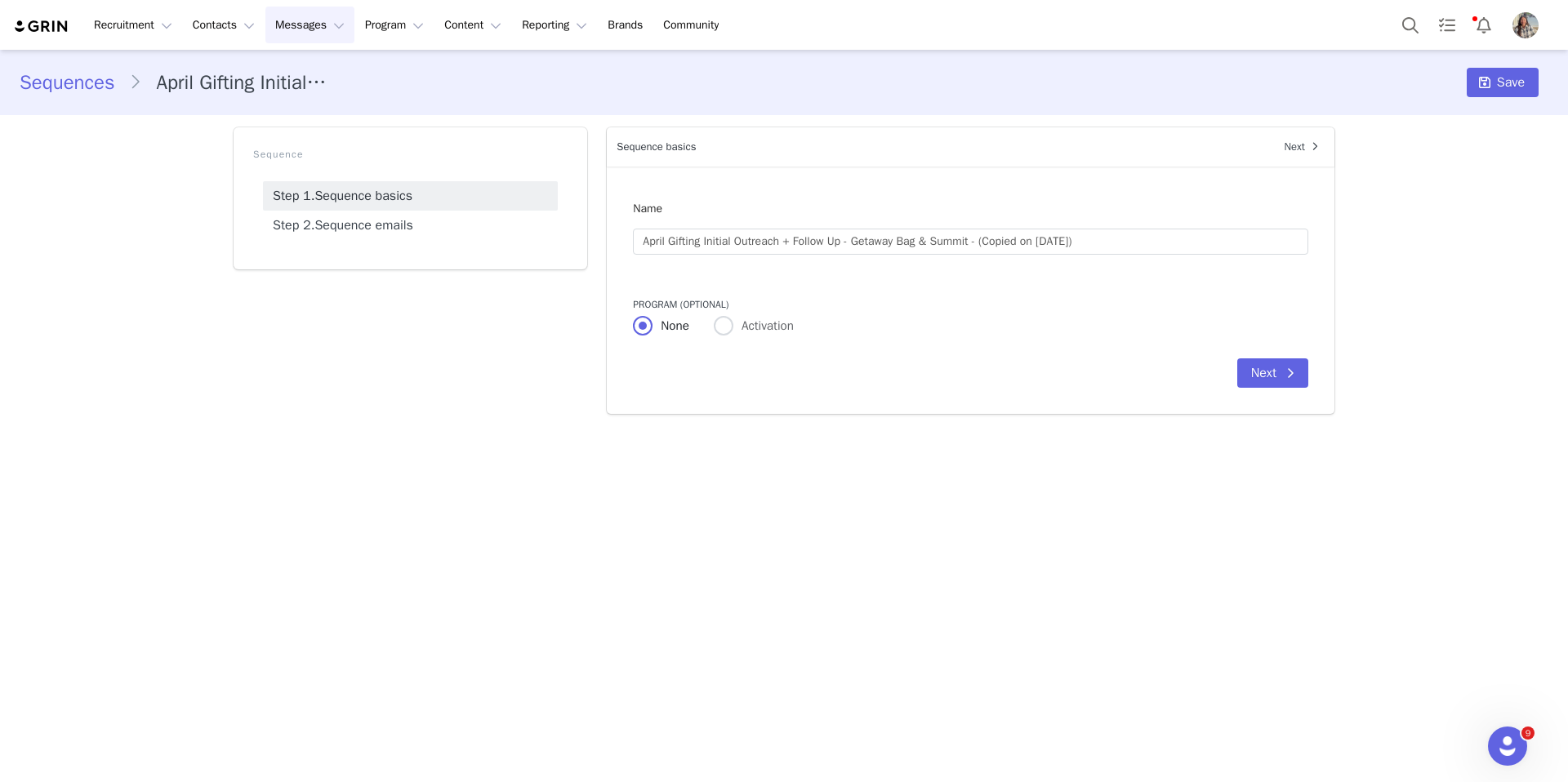 radio on "false" 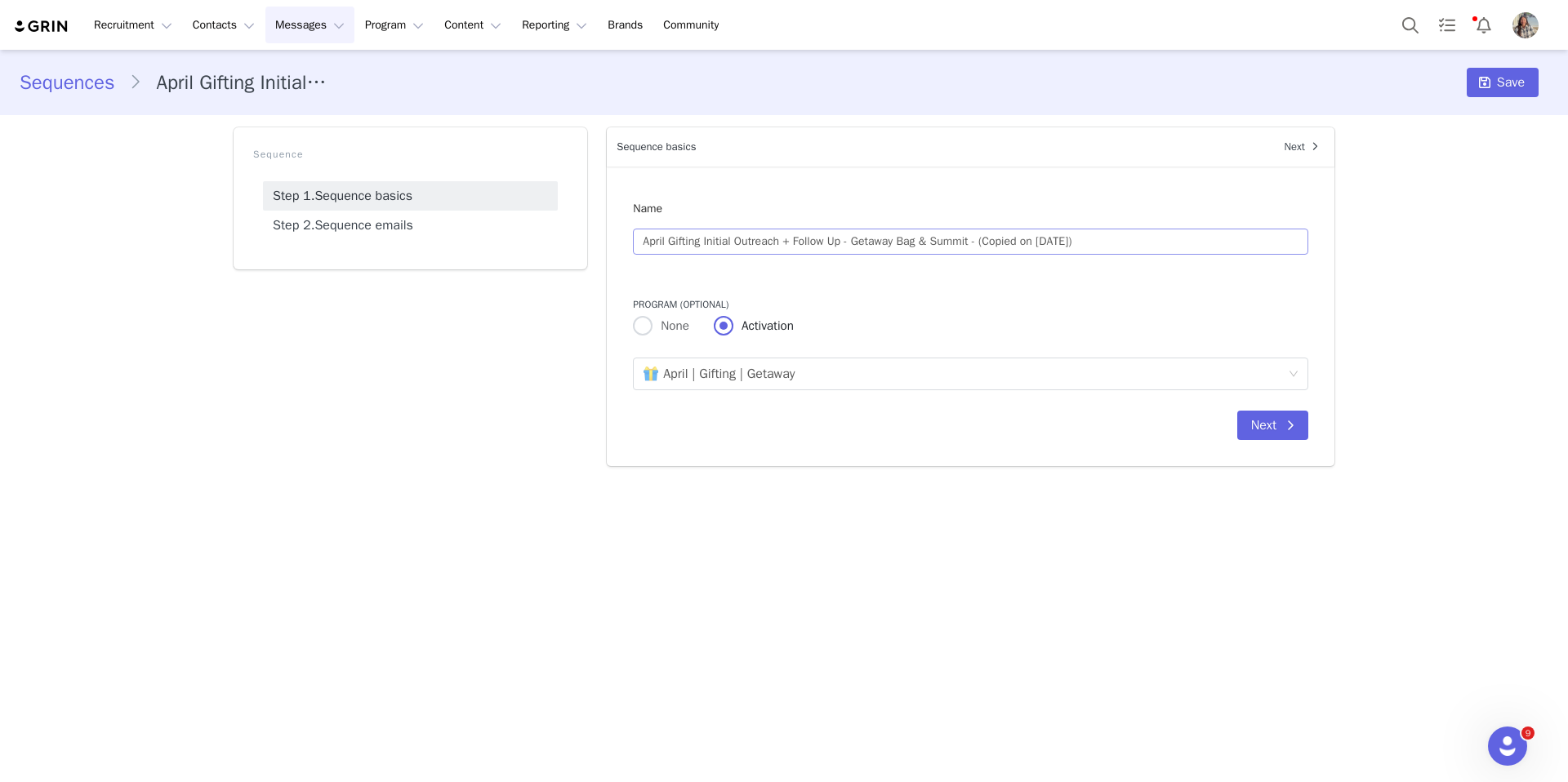 scroll, scrollTop: 0, scrollLeft: 0, axis: both 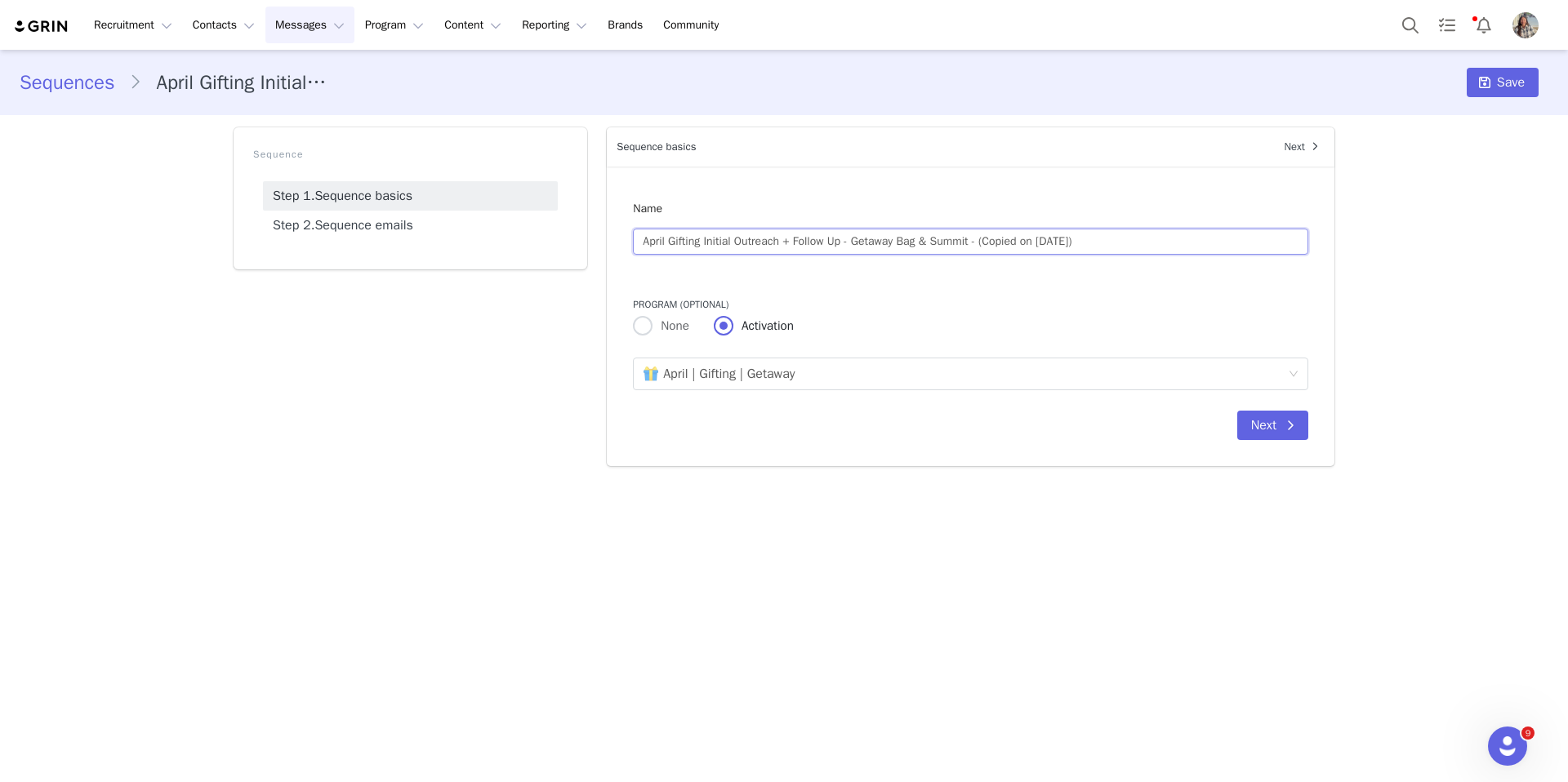 click on "April Gifting Initial Outreach + Follow Up - Getaway Bag & Summit - (Copied on Jul 10, 2025)" at bounding box center (970, 242) 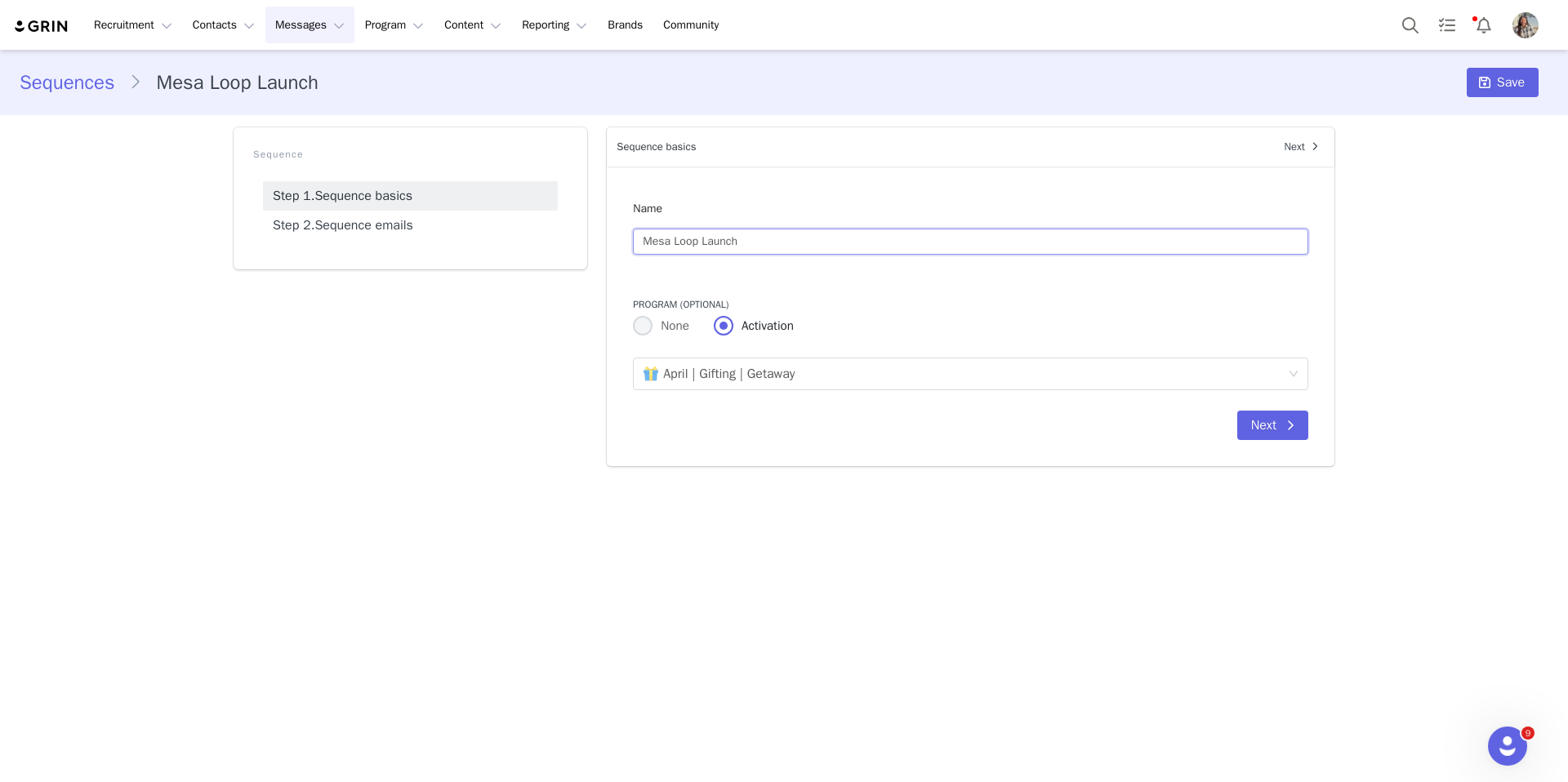 type on "Mesa Loop Launch" 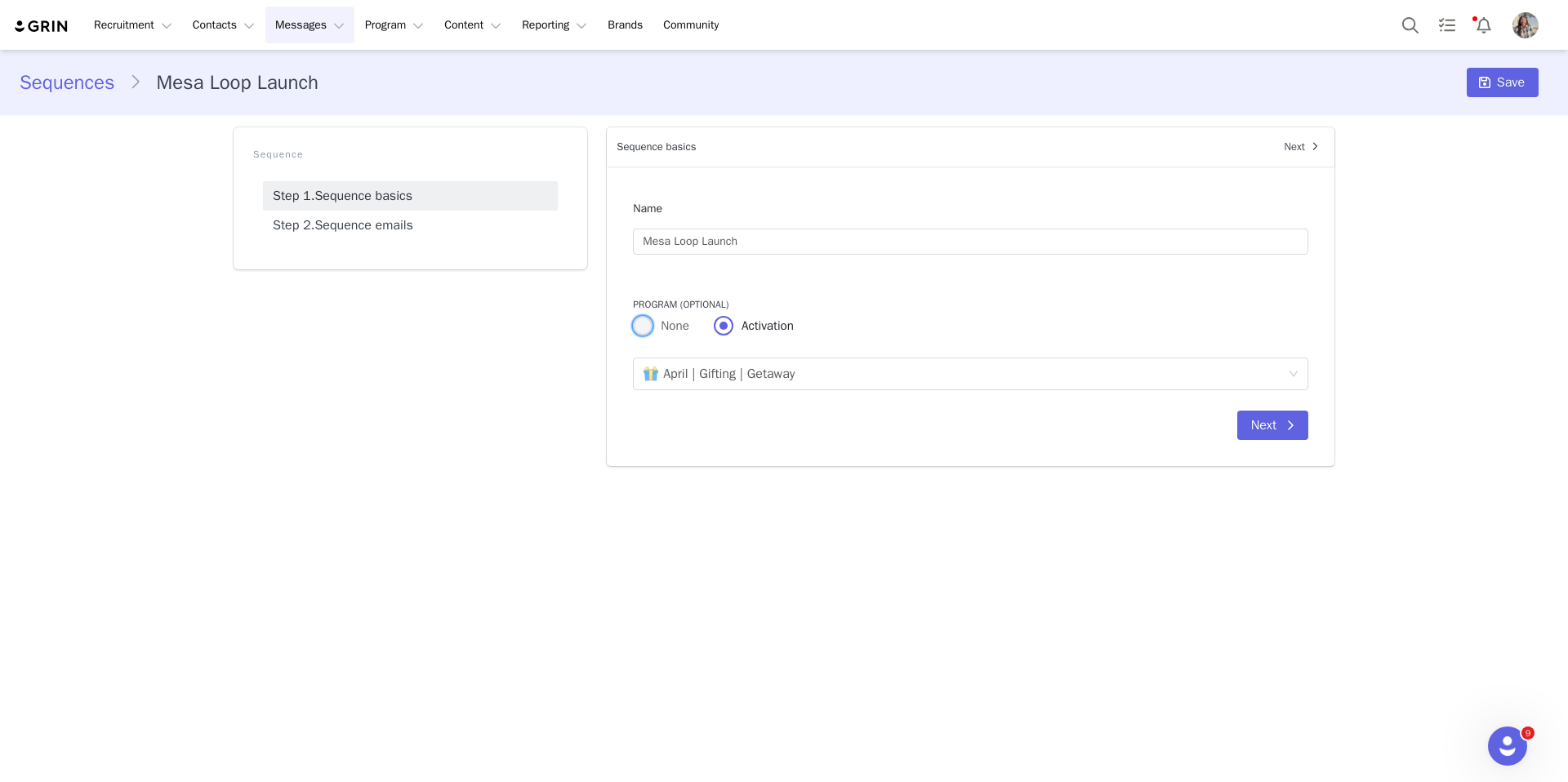 click on "None" at bounding box center [670, 326] 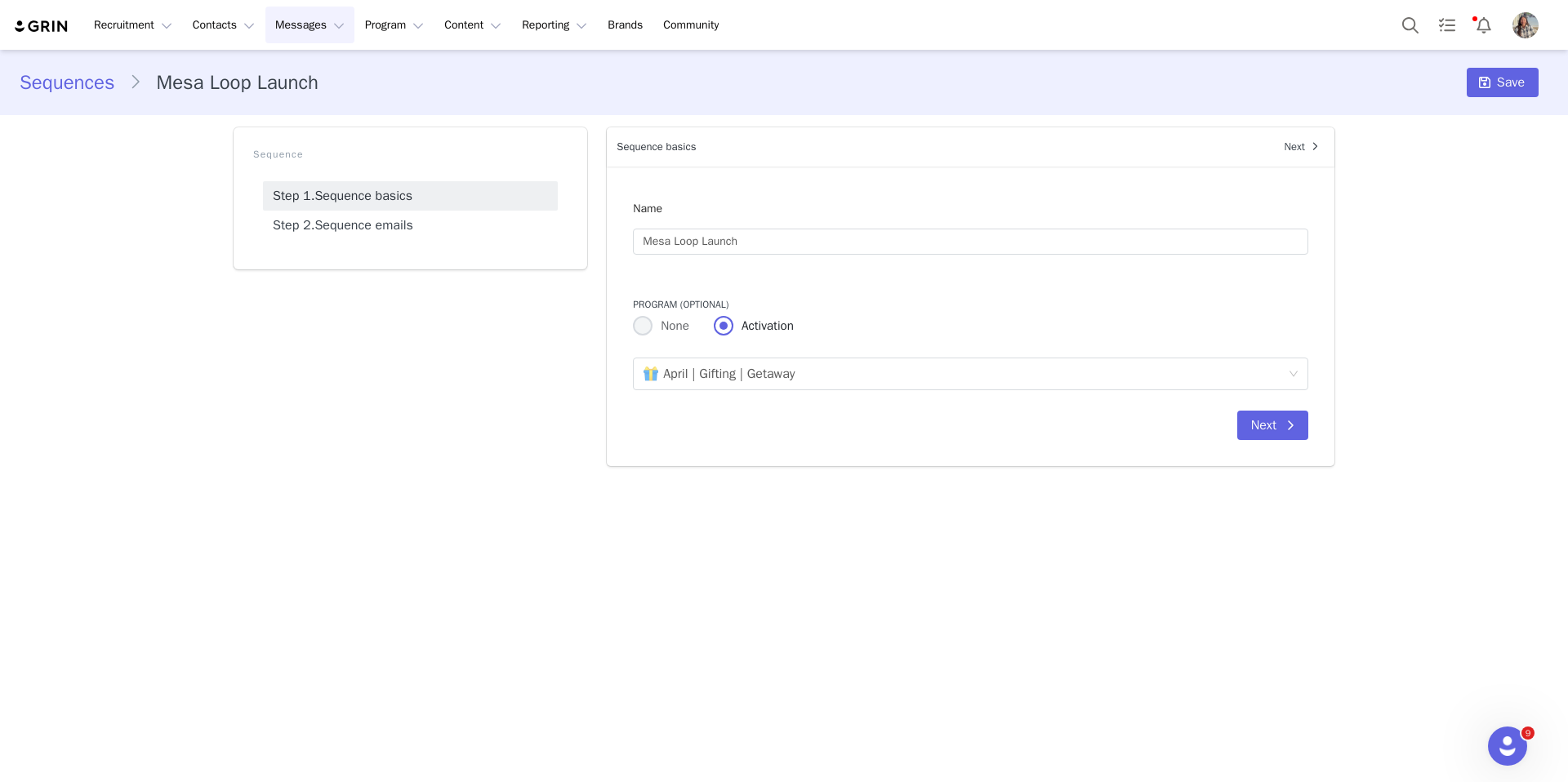 click on "None" at bounding box center (643, 327) 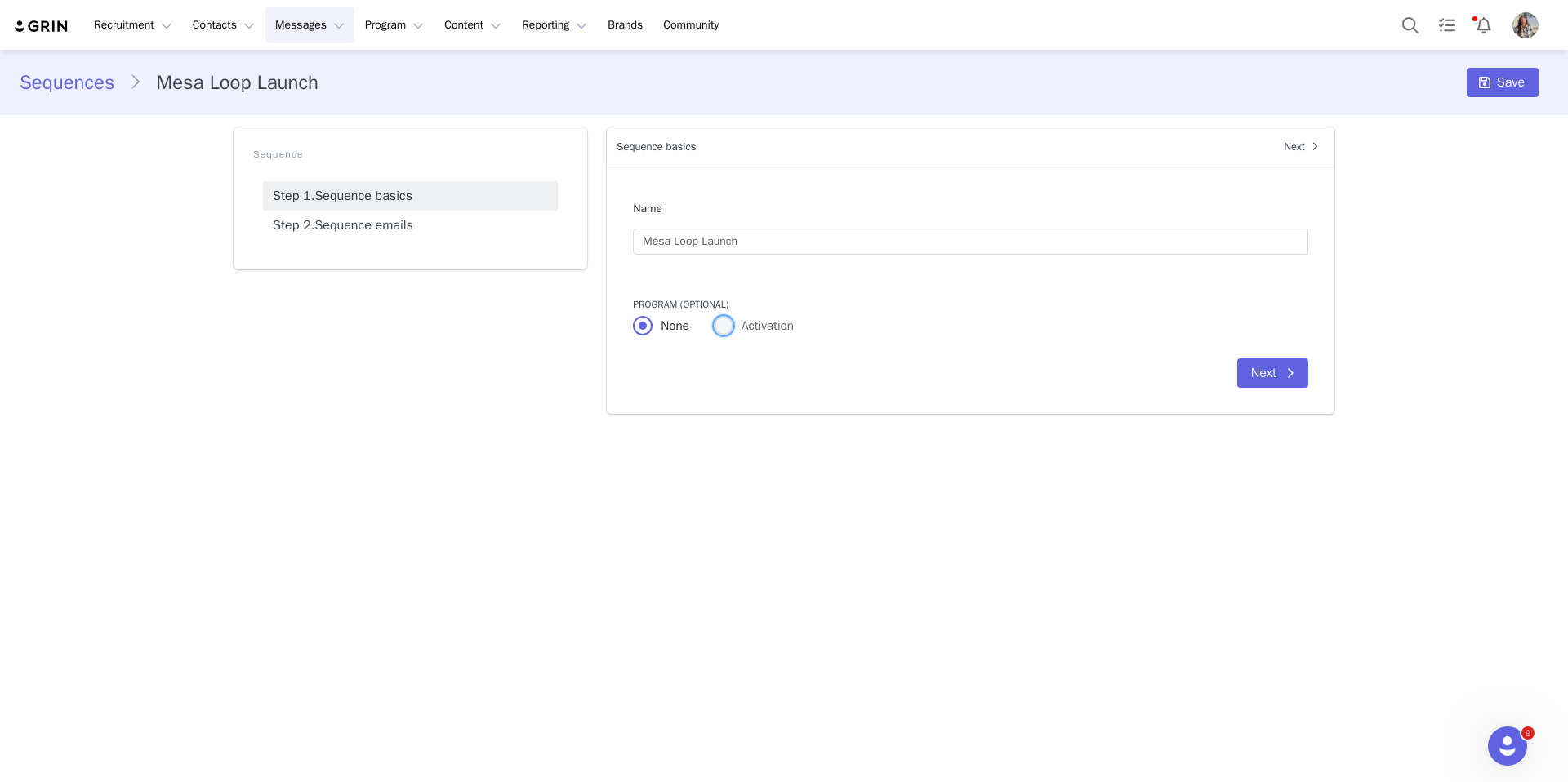 click on "Activation" at bounding box center [764, 326] 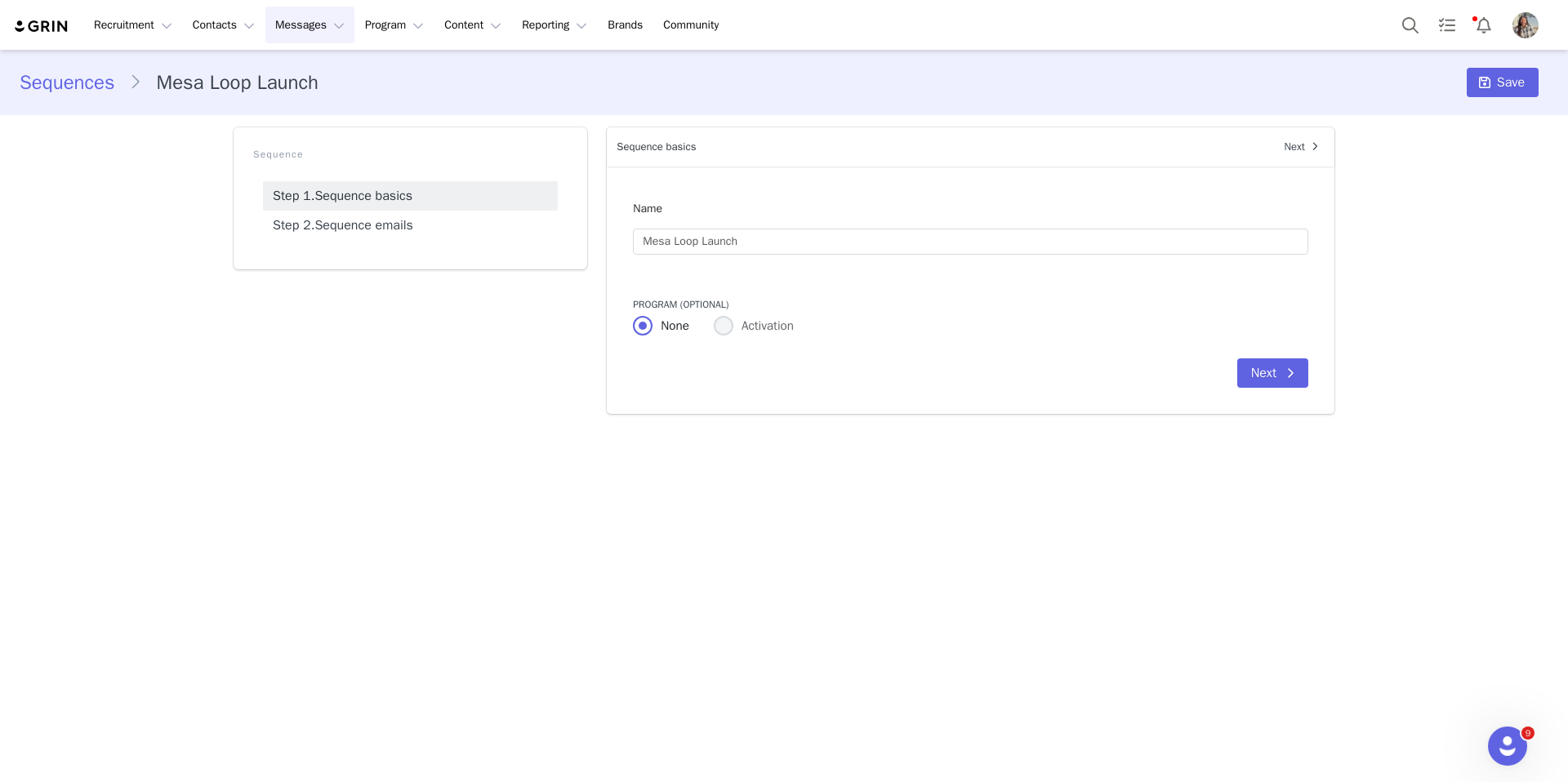 click on "Activation" at bounding box center (724, 327) 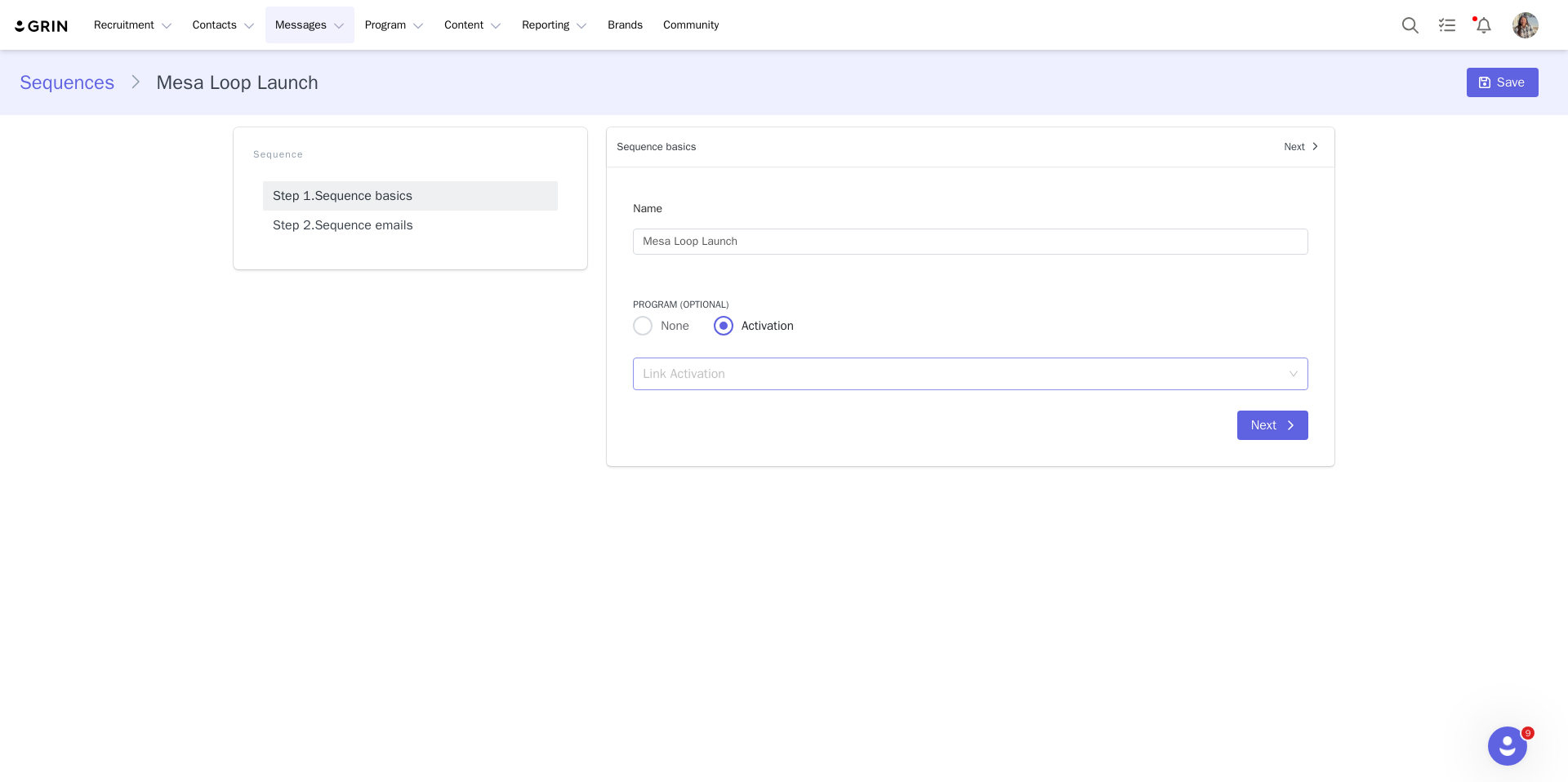 click on "Link Activation" at bounding box center [965, 374] 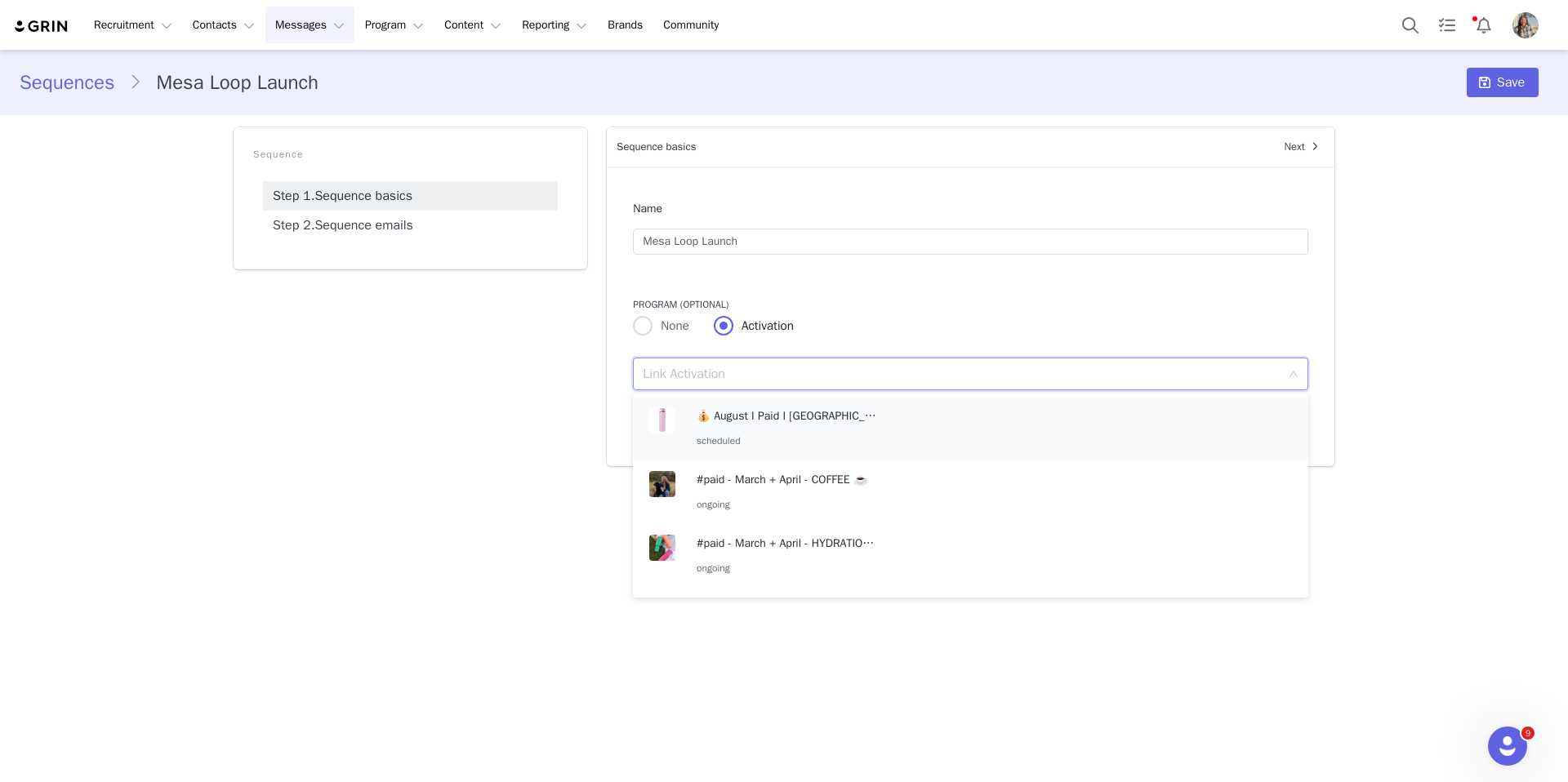 click on "💰 August I Paid I [GEOGRAPHIC_DATA]" at bounding box center [786, 416] 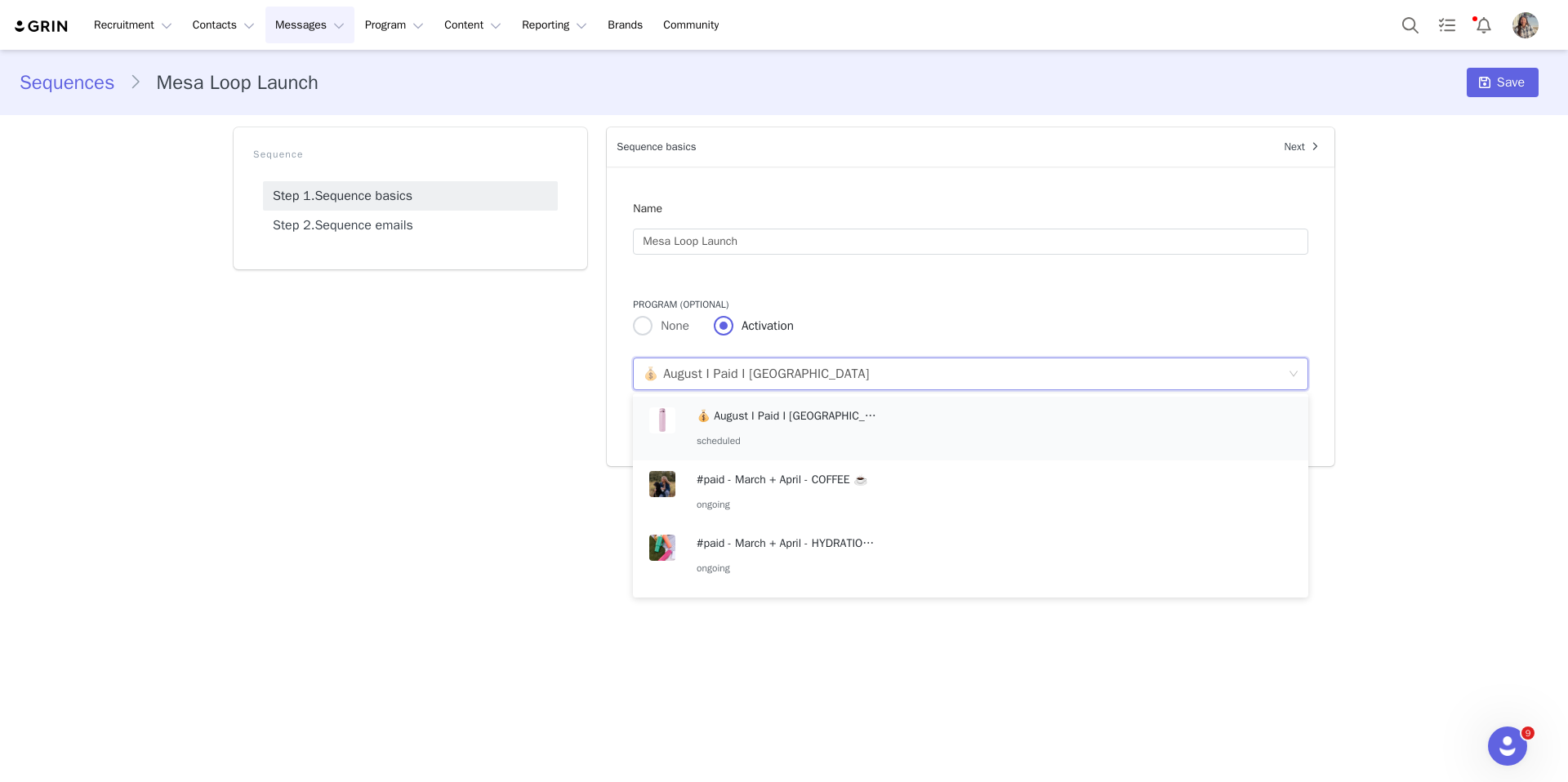 click on "Next" at bounding box center (970, 425) 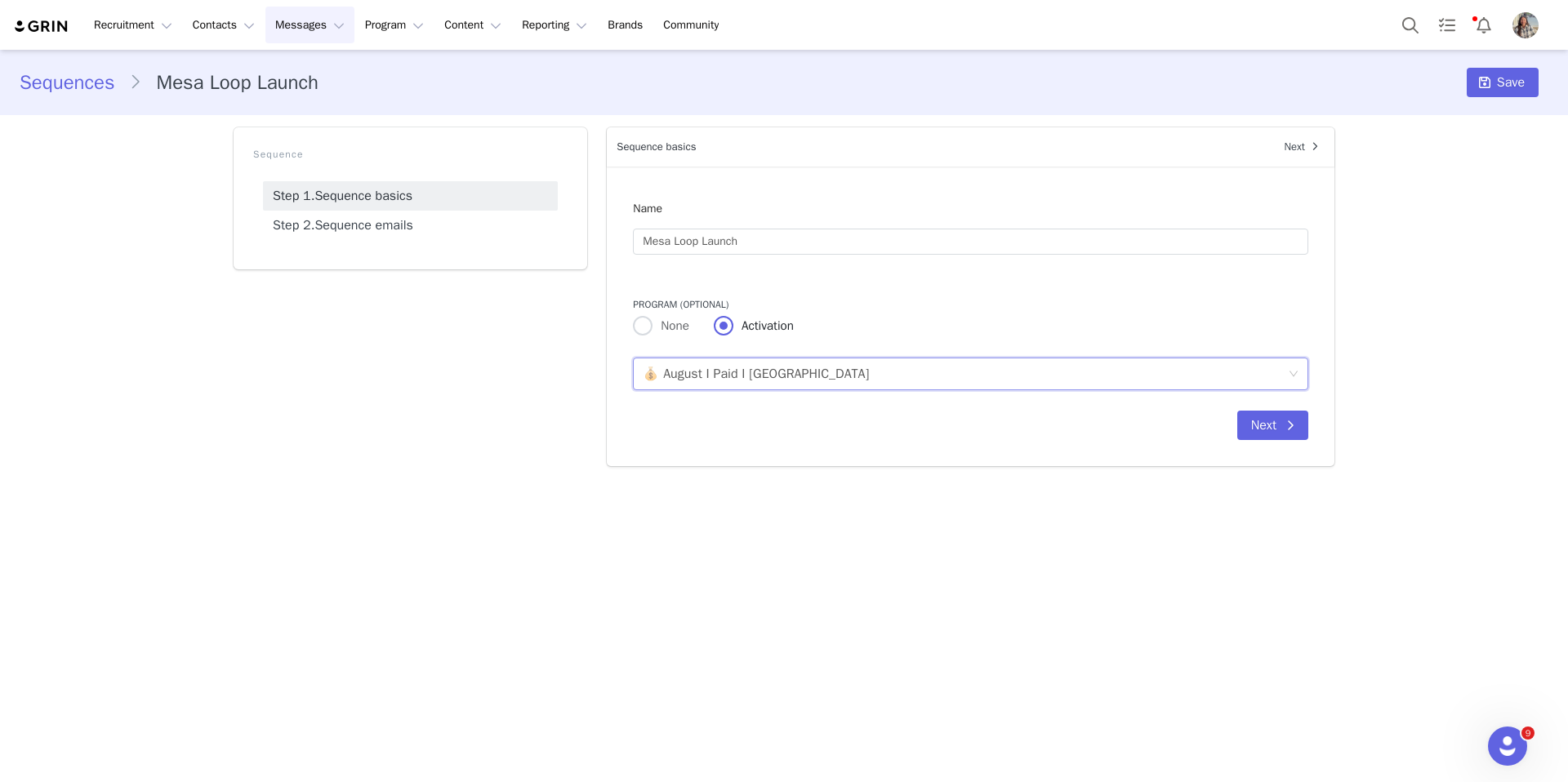 click on "Name Mesa Loop Launch  Program (optional)  None Activation Link Activation  💰 August I Paid I Mesa Loop     Next" at bounding box center [970, 316] 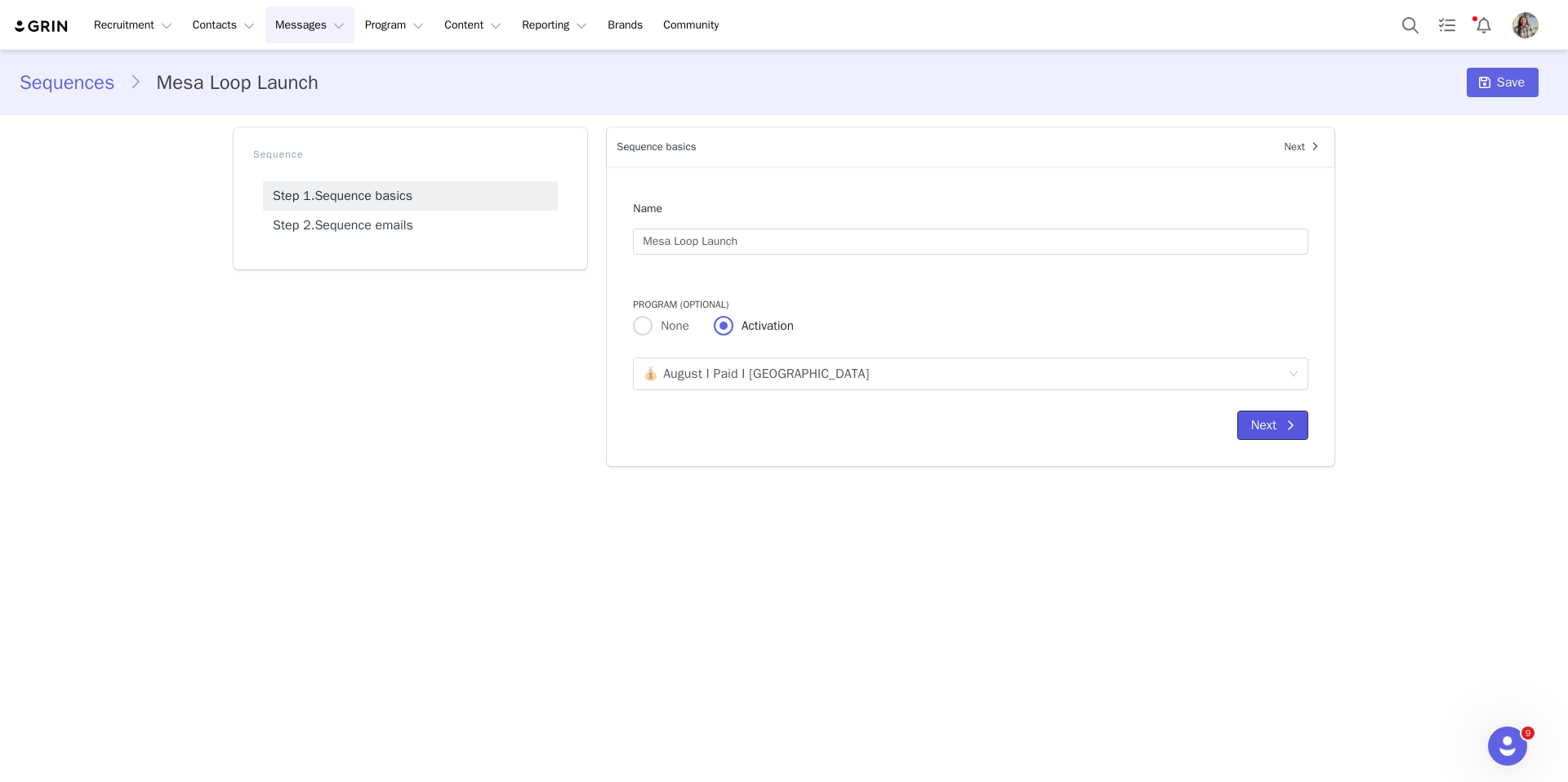click at bounding box center (1290, 425) 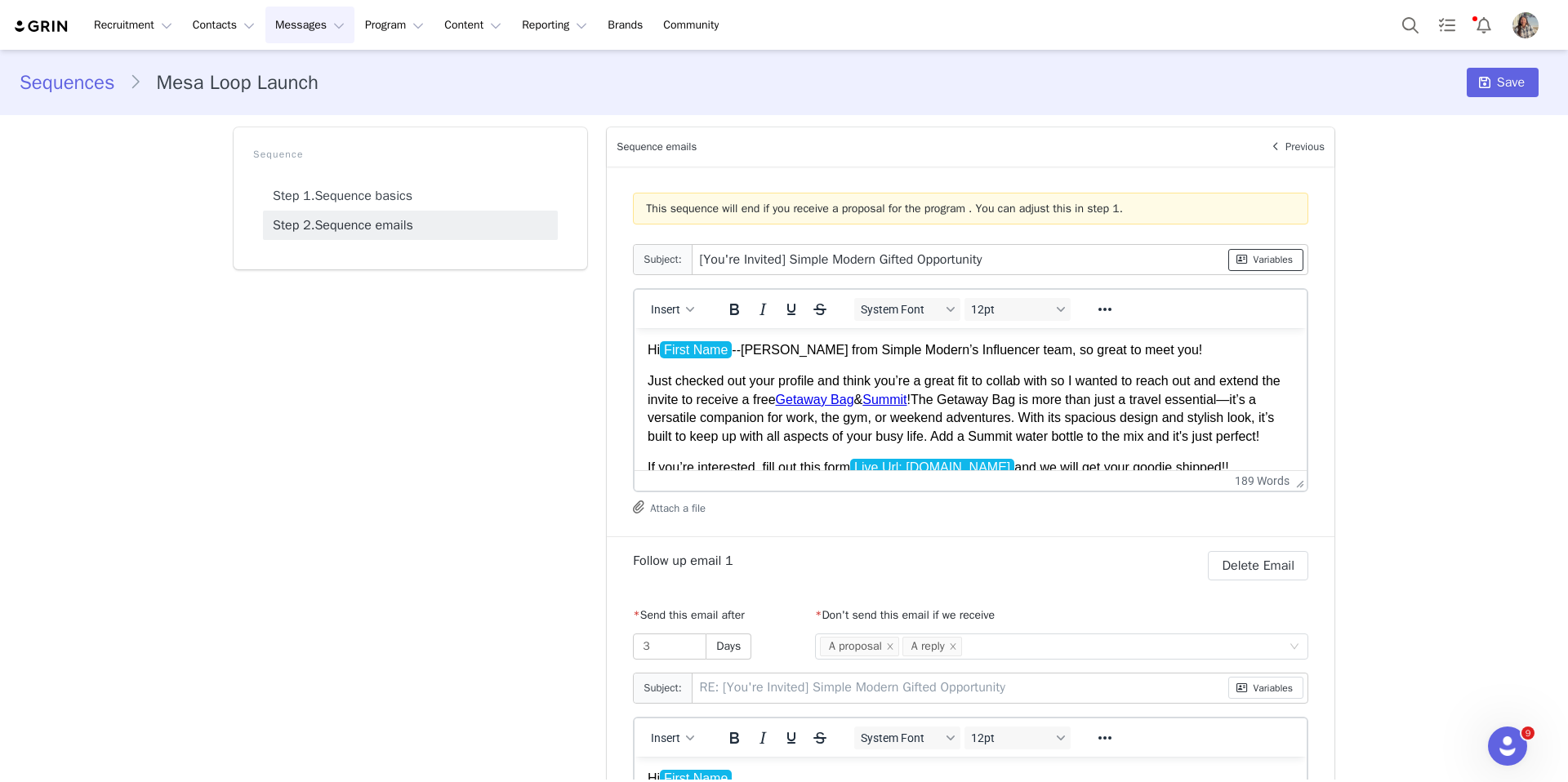 click on "Variables" at bounding box center (1266, 260) 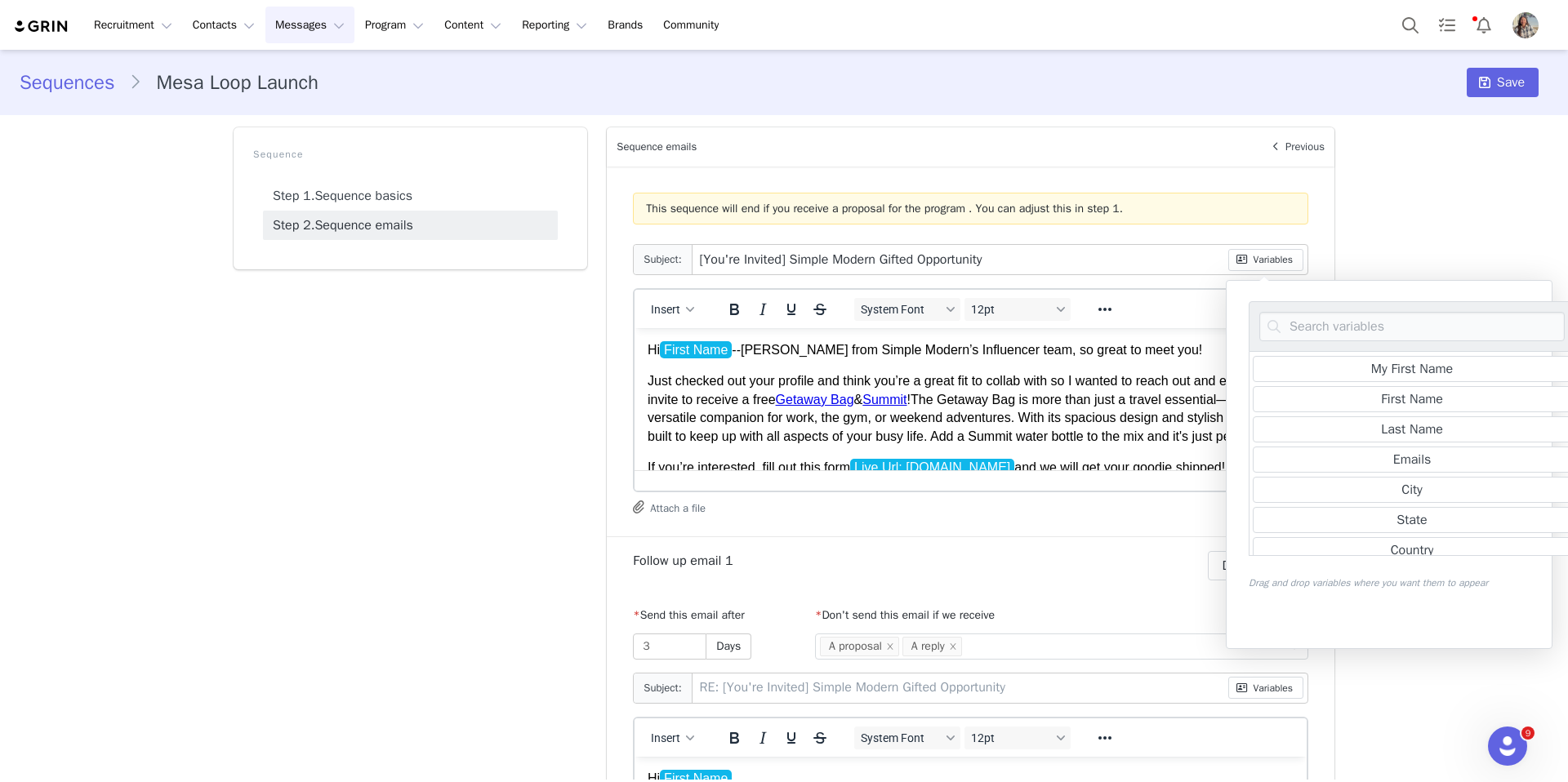 click on "This sequence will end if you receive a proposal for the program . You can adjust this in step 1." at bounding box center [970, 208] 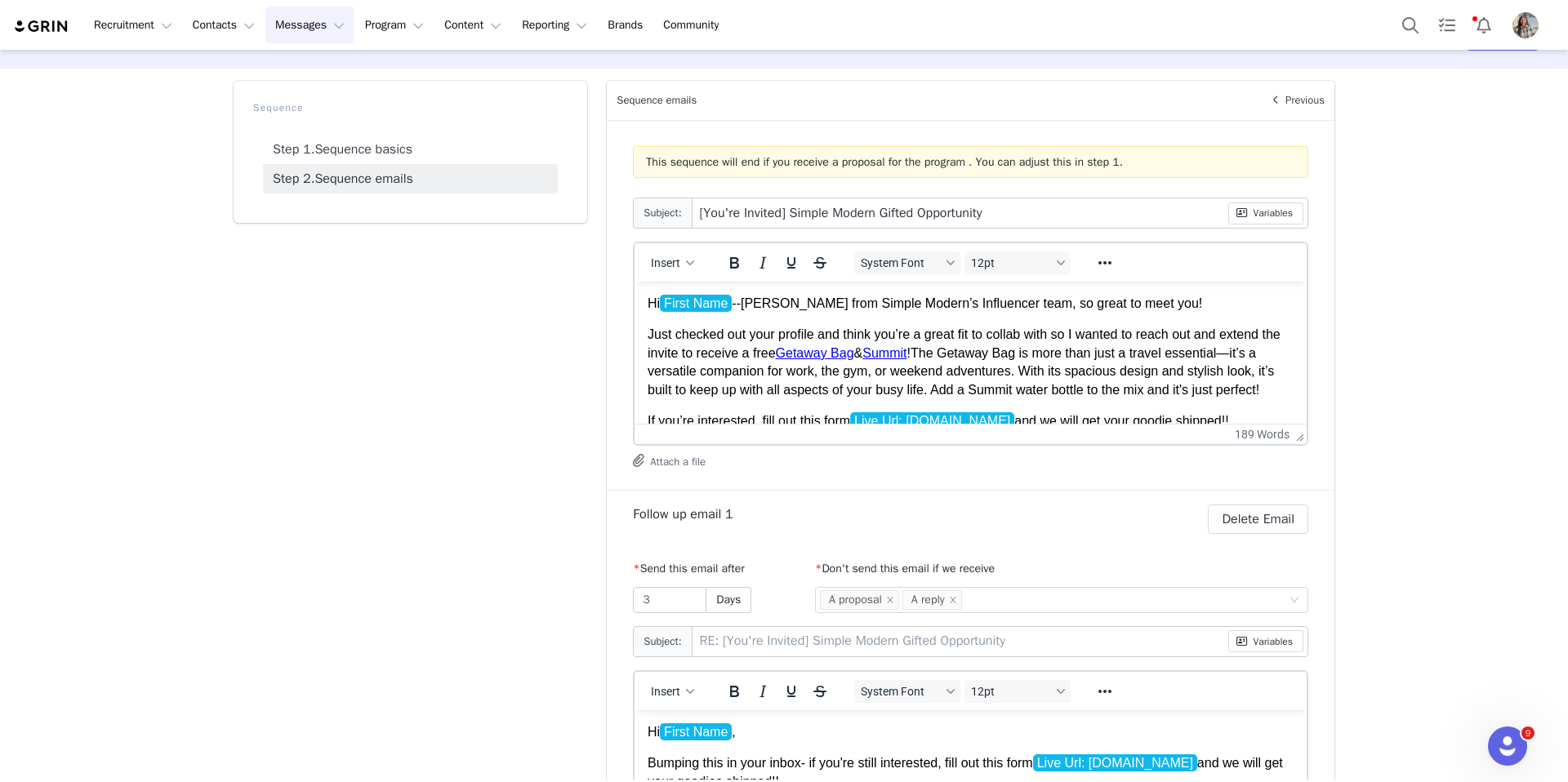 scroll, scrollTop: 0, scrollLeft: 0, axis: both 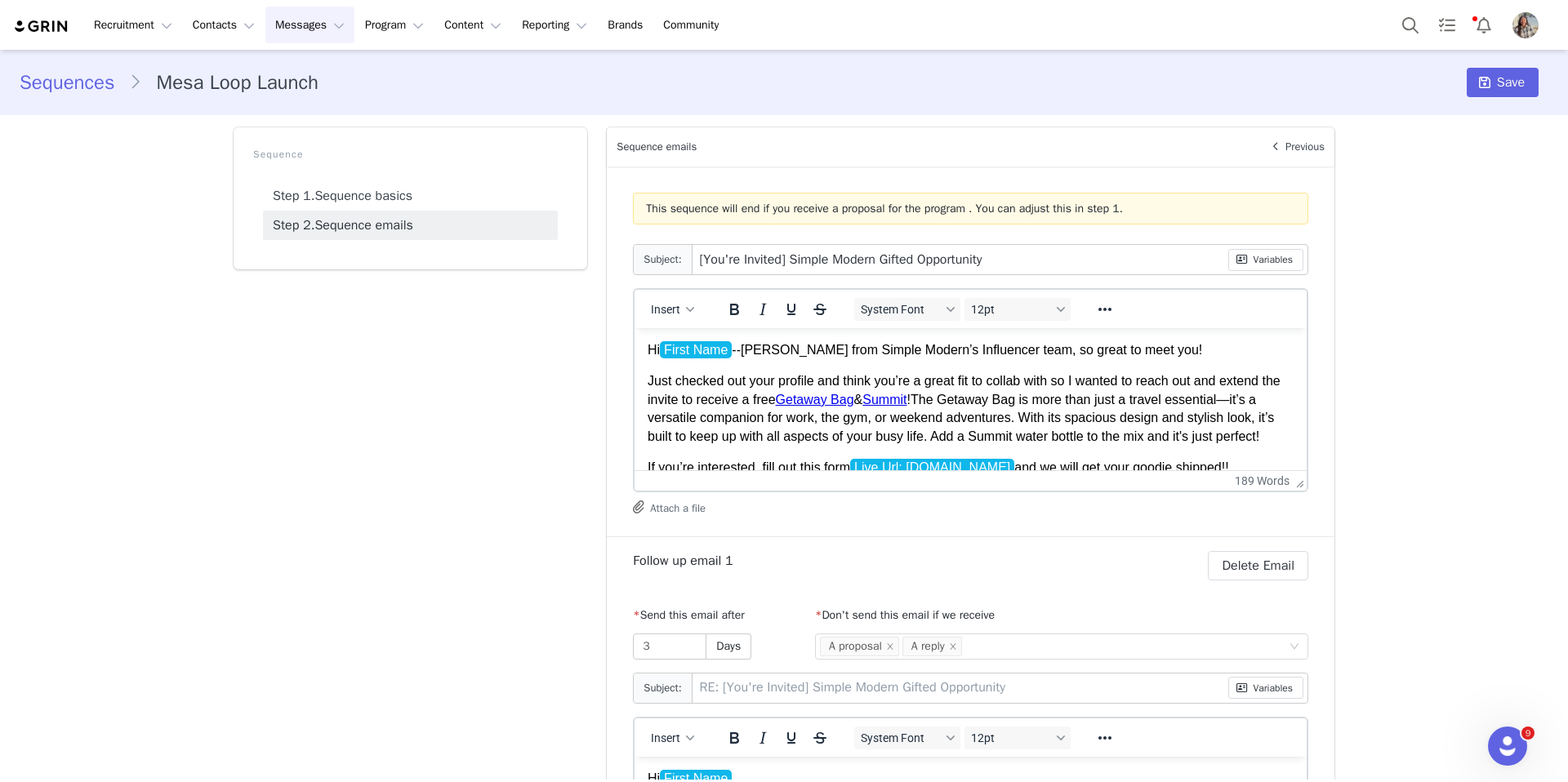 click on "Just checked out your profile and think you’re a great fit to collab with so I wanted to reach out and extend the invite to receive a free  Getaway Bag  &  Summit !  The Getaway Bag is more than just a travel essential—it’s a versatile companion for work, the gym, or weekend adventures. With its spacious design and stylish look, it’s built to keep up with all aspects of your busy life. Add a Summit water bottle to the mix and it's just perfect!" at bounding box center (970, 409) 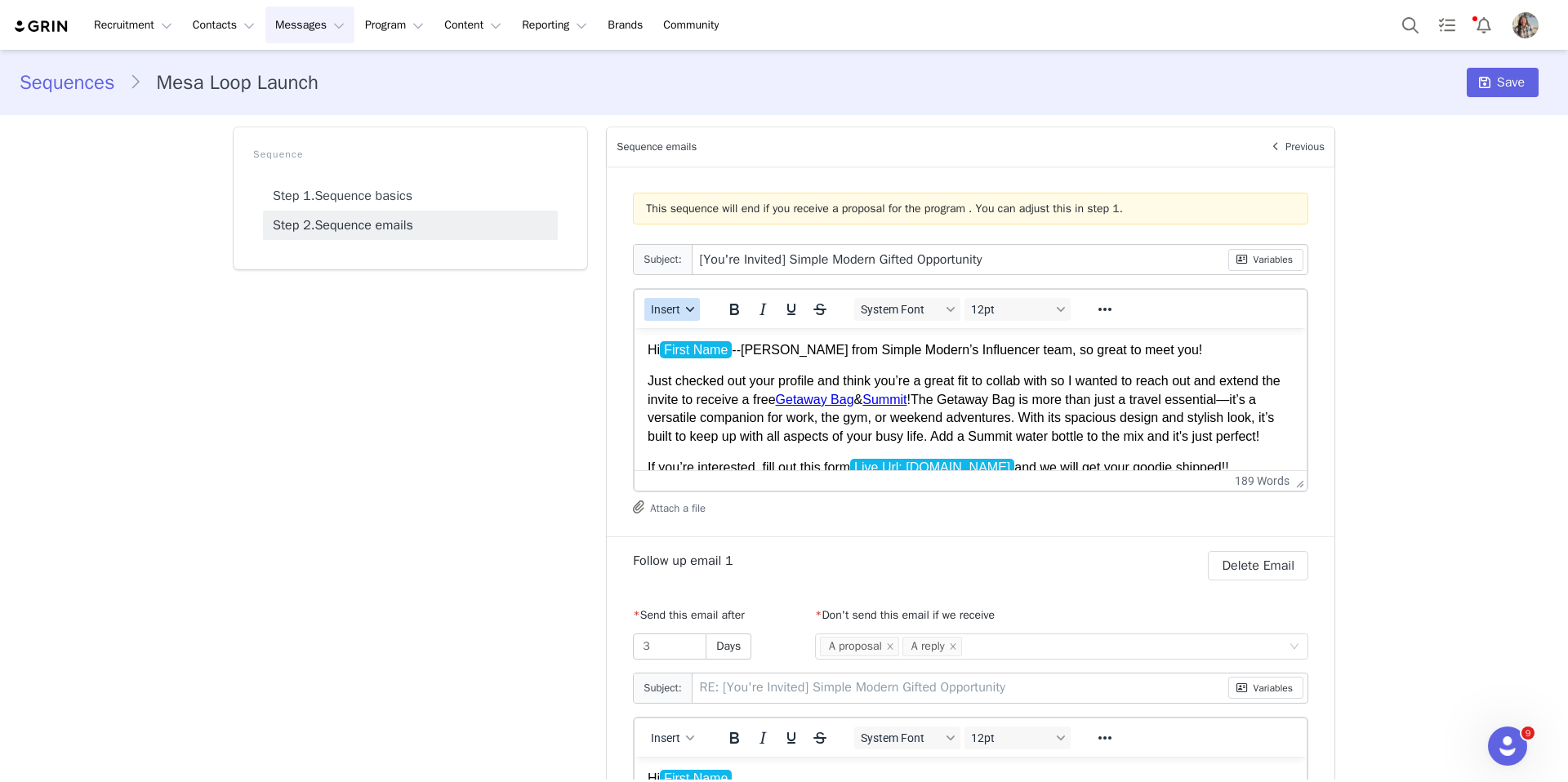 click 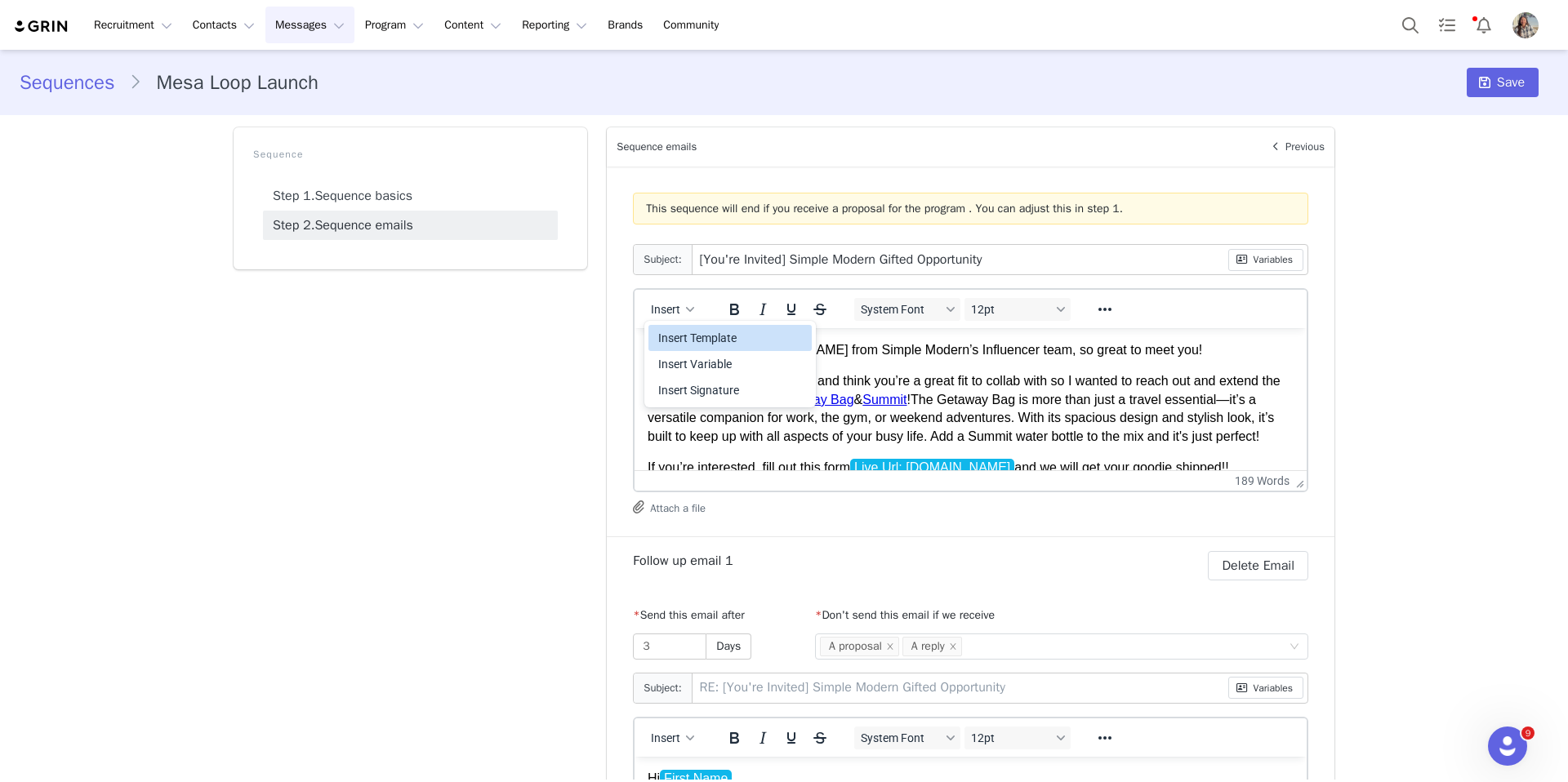 click on "Insert Template" at bounding box center (732, 338) 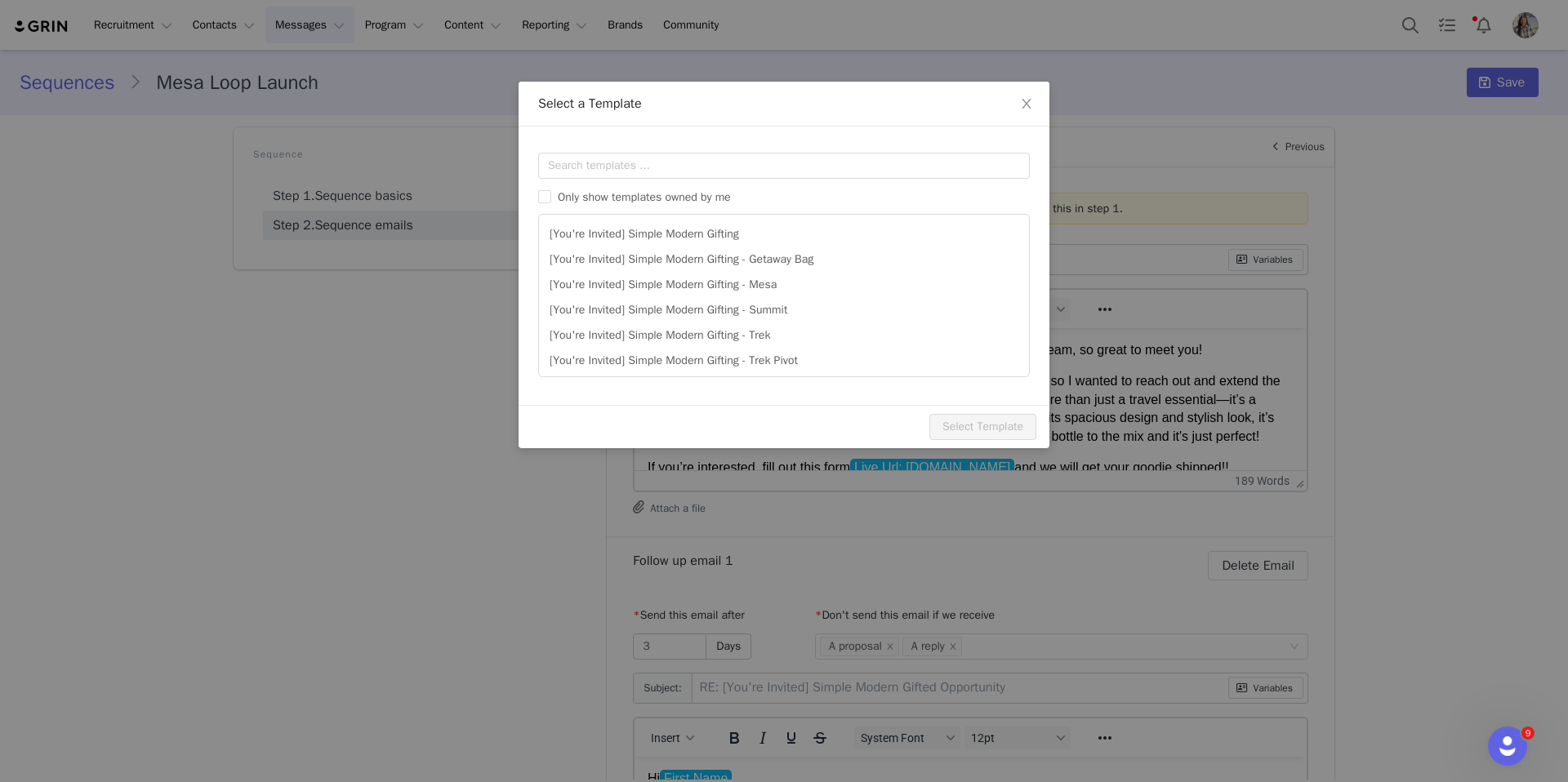 scroll, scrollTop: 0, scrollLeft: 0, axis: both 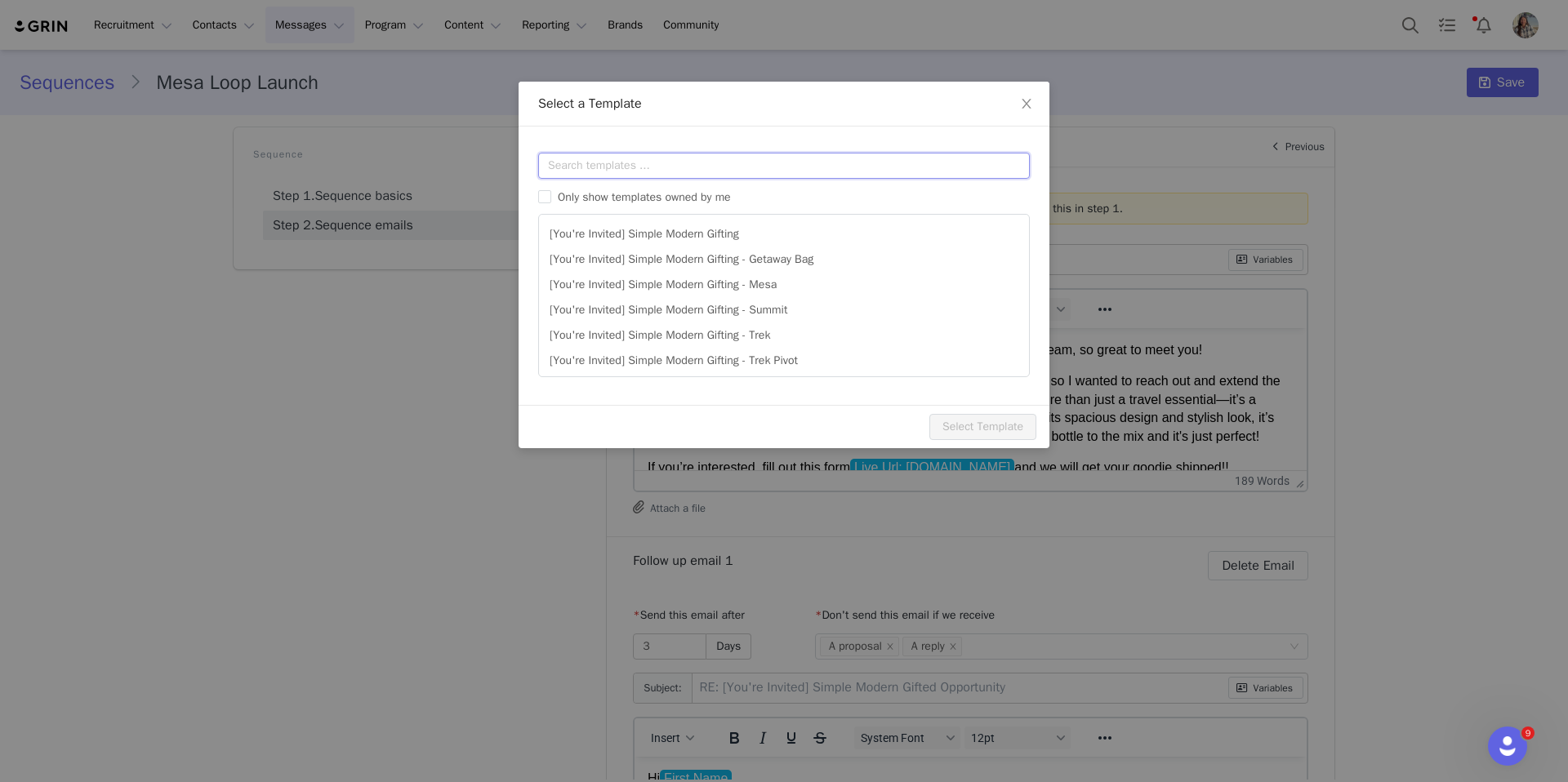 click at bounding box center (784, 166) 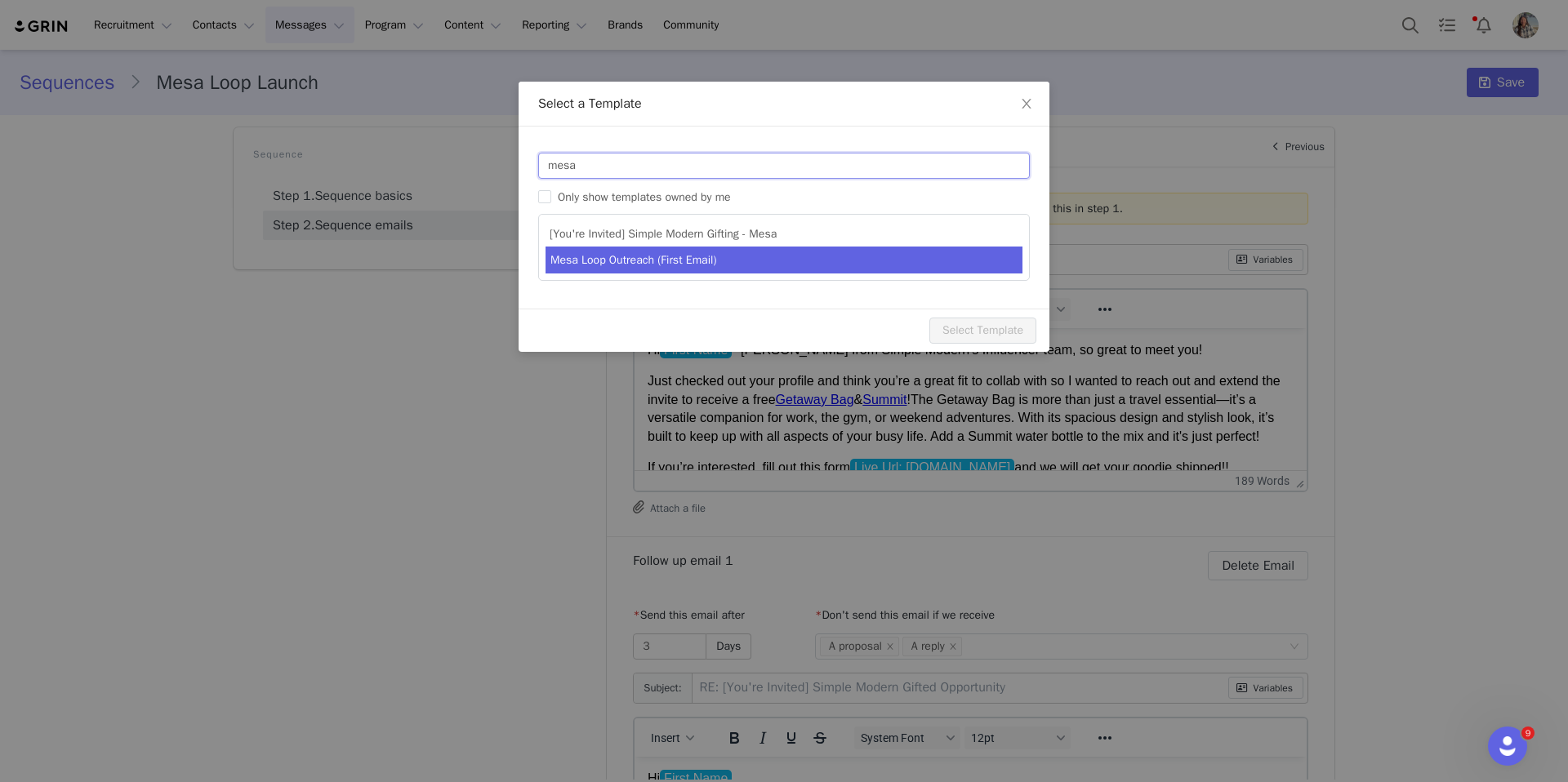 type on "mesa" 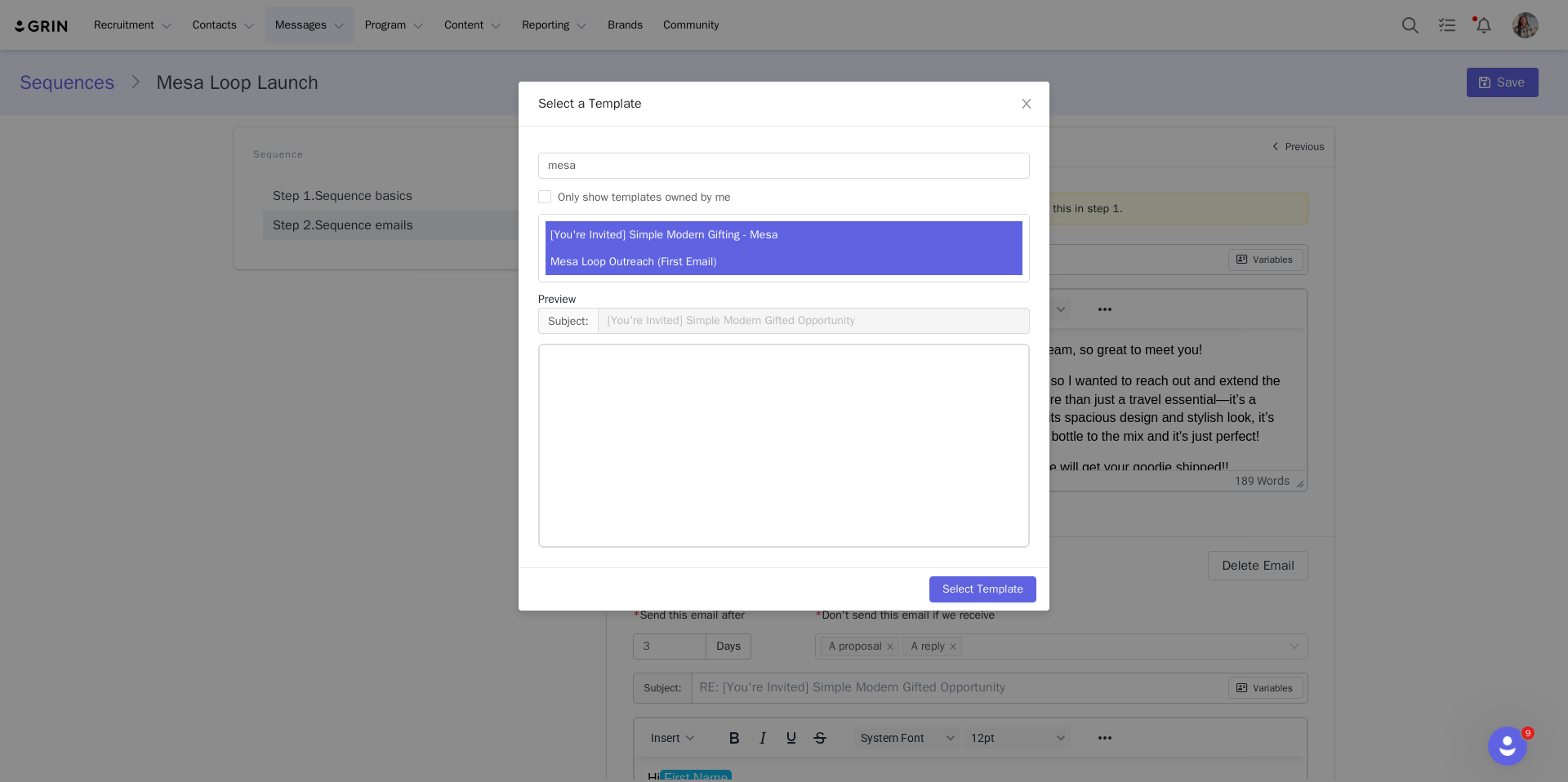 click on "Mesa Loop Outreach (First Email)" at bounding box center (784, 261) 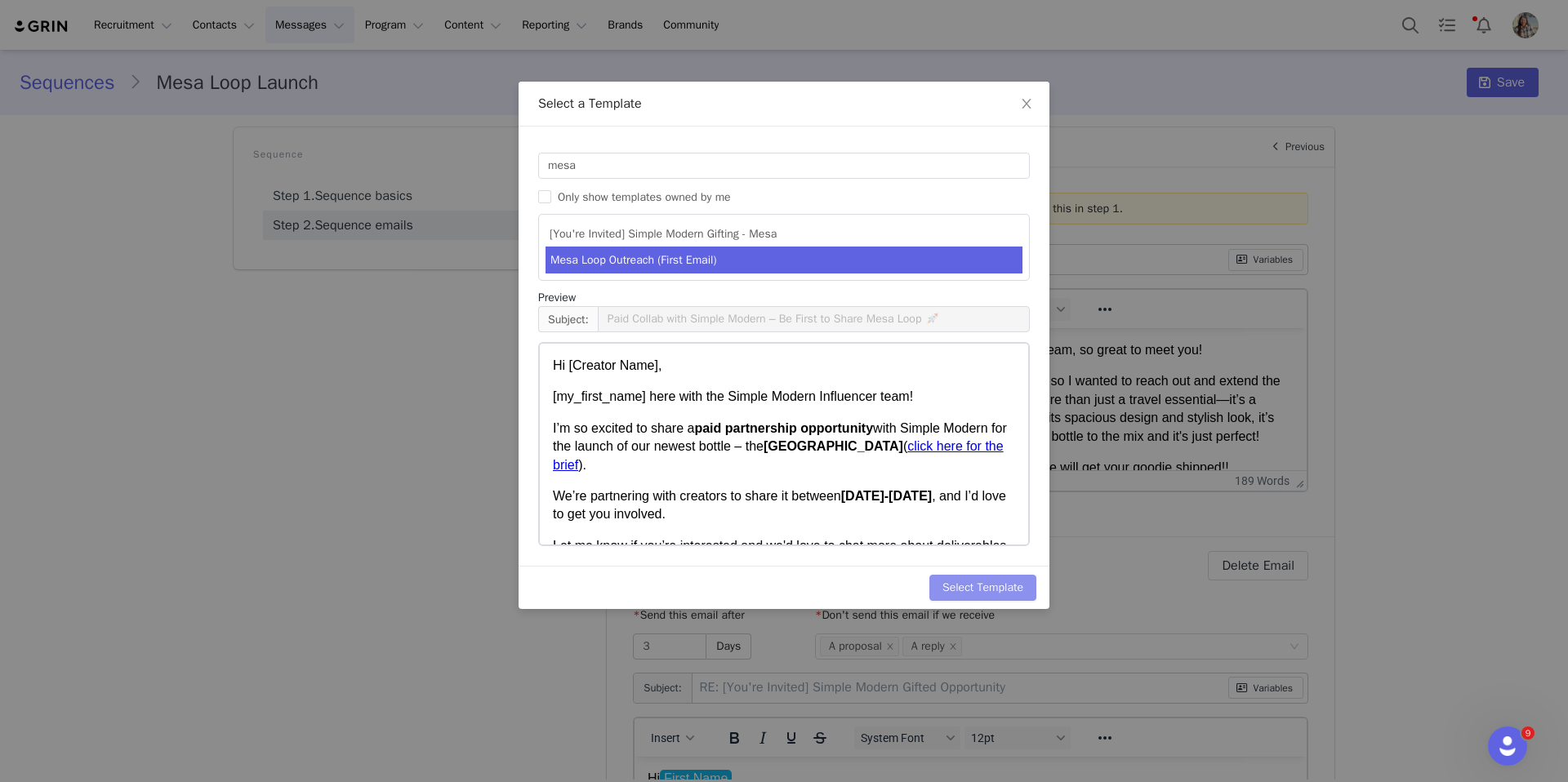 click on "Select Template" at bounding box center [982, 588] 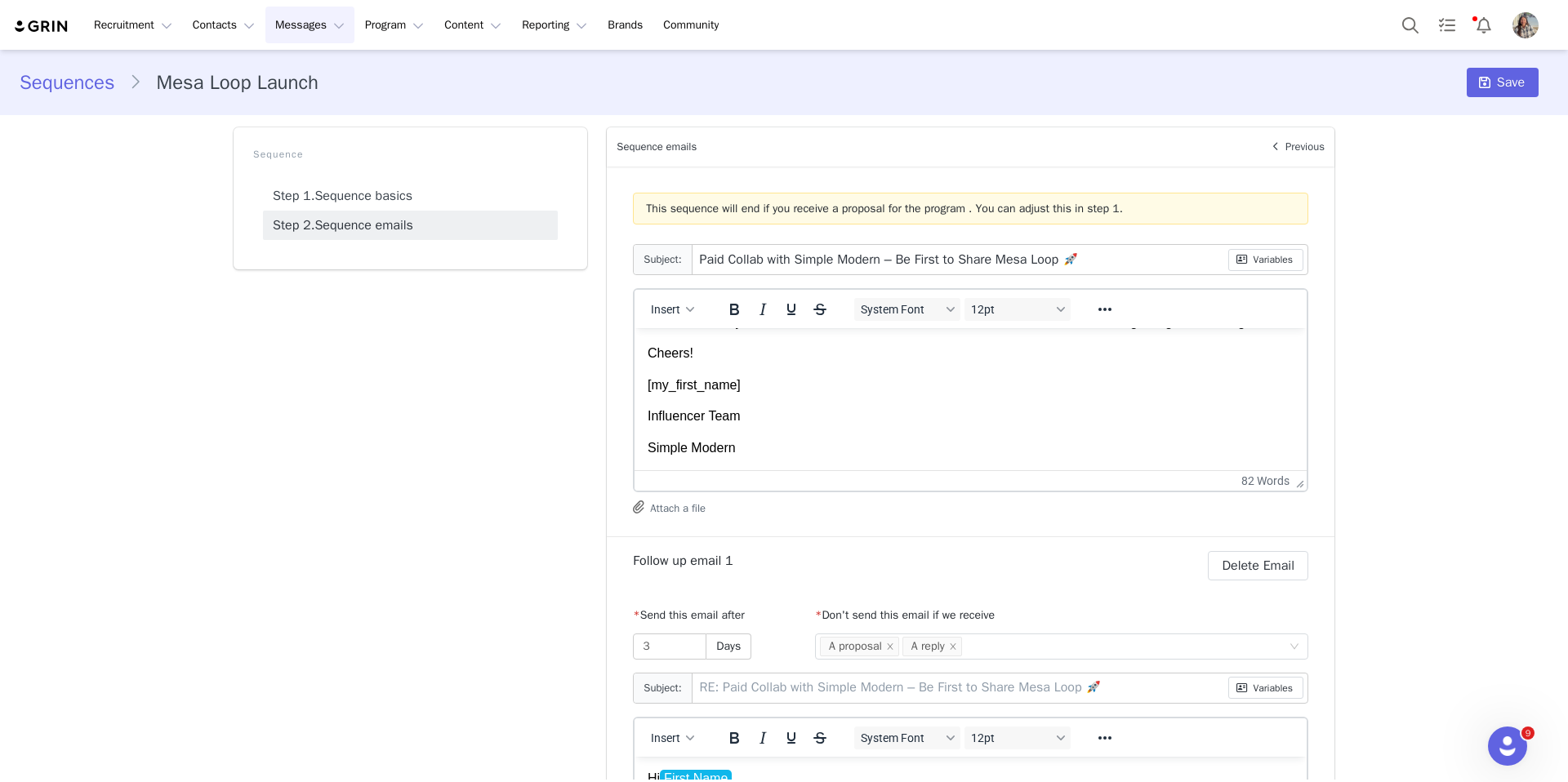 scroll, scrollTop: 189, scrollLeft: 0, axis: vertical 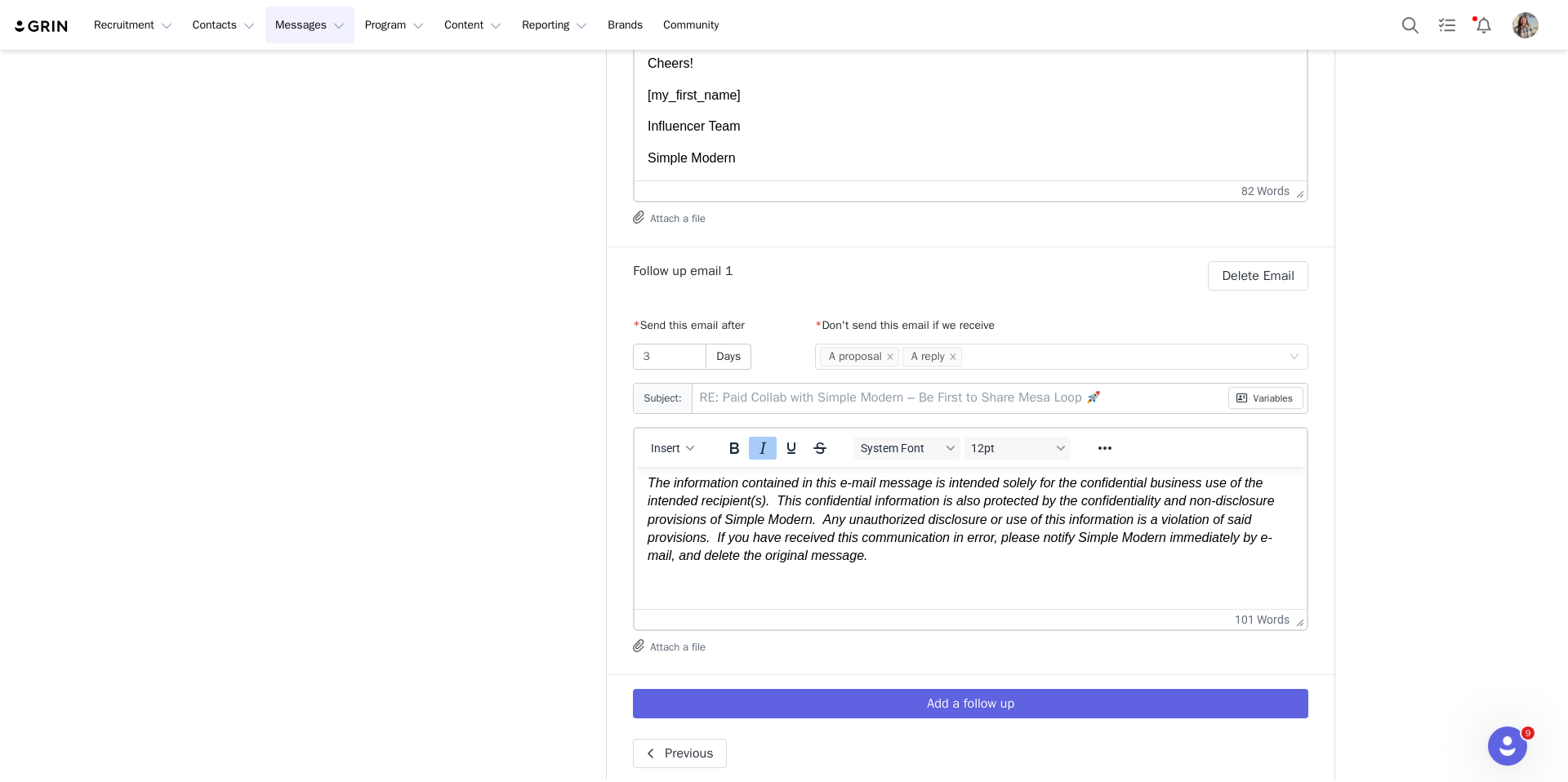 click on "The information contained in this e-mail message is intended solely for the confidential business use of the intended recipient(s).  This confidential information is also protected by the confidentiality and non-disclosure provisions of Simple Modern.  Any unauthorized disclosure or use of this information is a violation of said provisions.  If you have received this communication in error, please notify Simple Modern immediately by e-mail, and delete the original message." at bounding box center [970, 519] 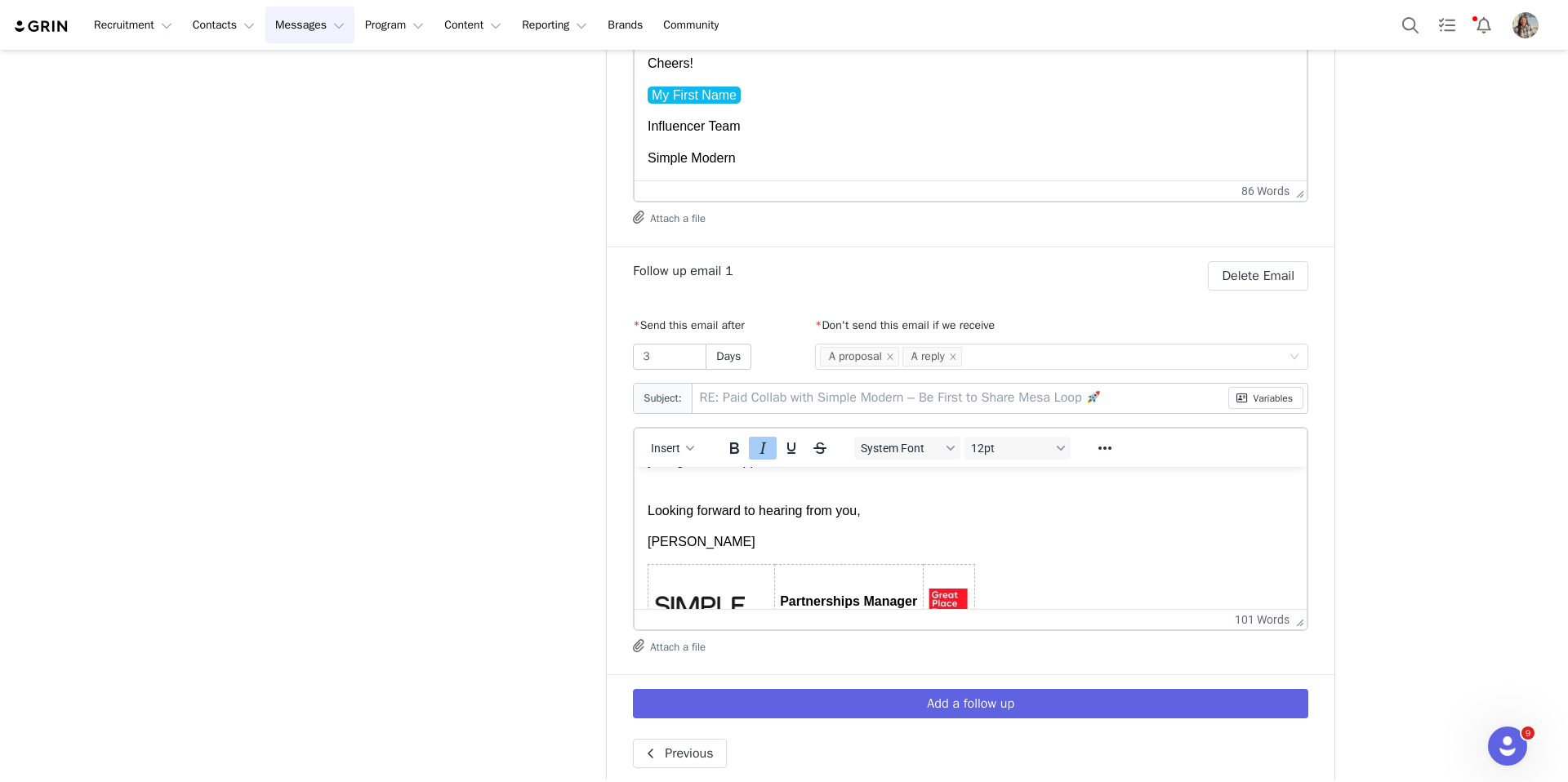 scroll, scrollTop: 75, scrollLeft: 0, axis: vertical 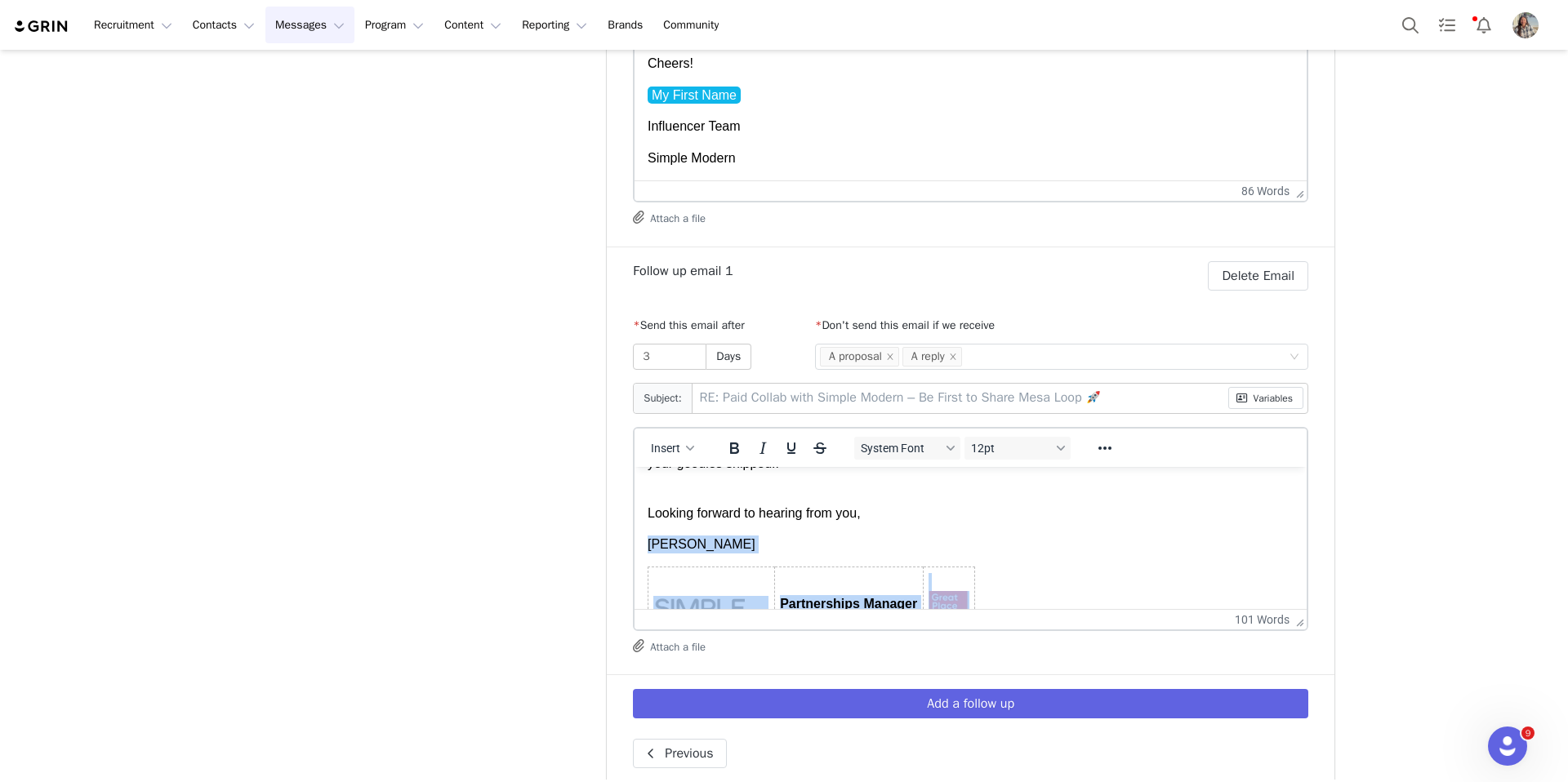 click on "Looking forward to hearing from you," at bounding box center (970, 503) 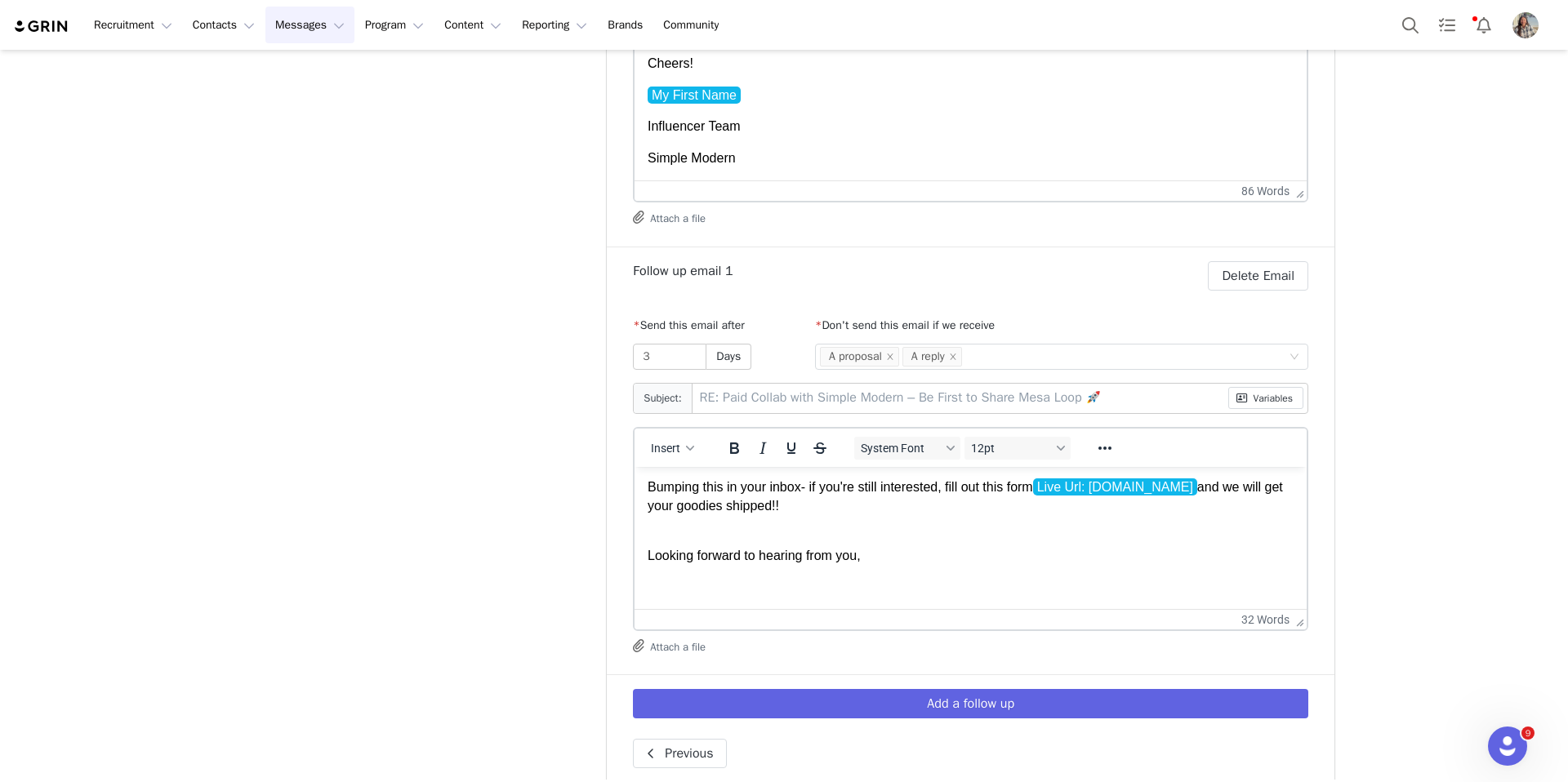 scroll, scrollTop: 64, scrollLeft: 0, axis: vertical 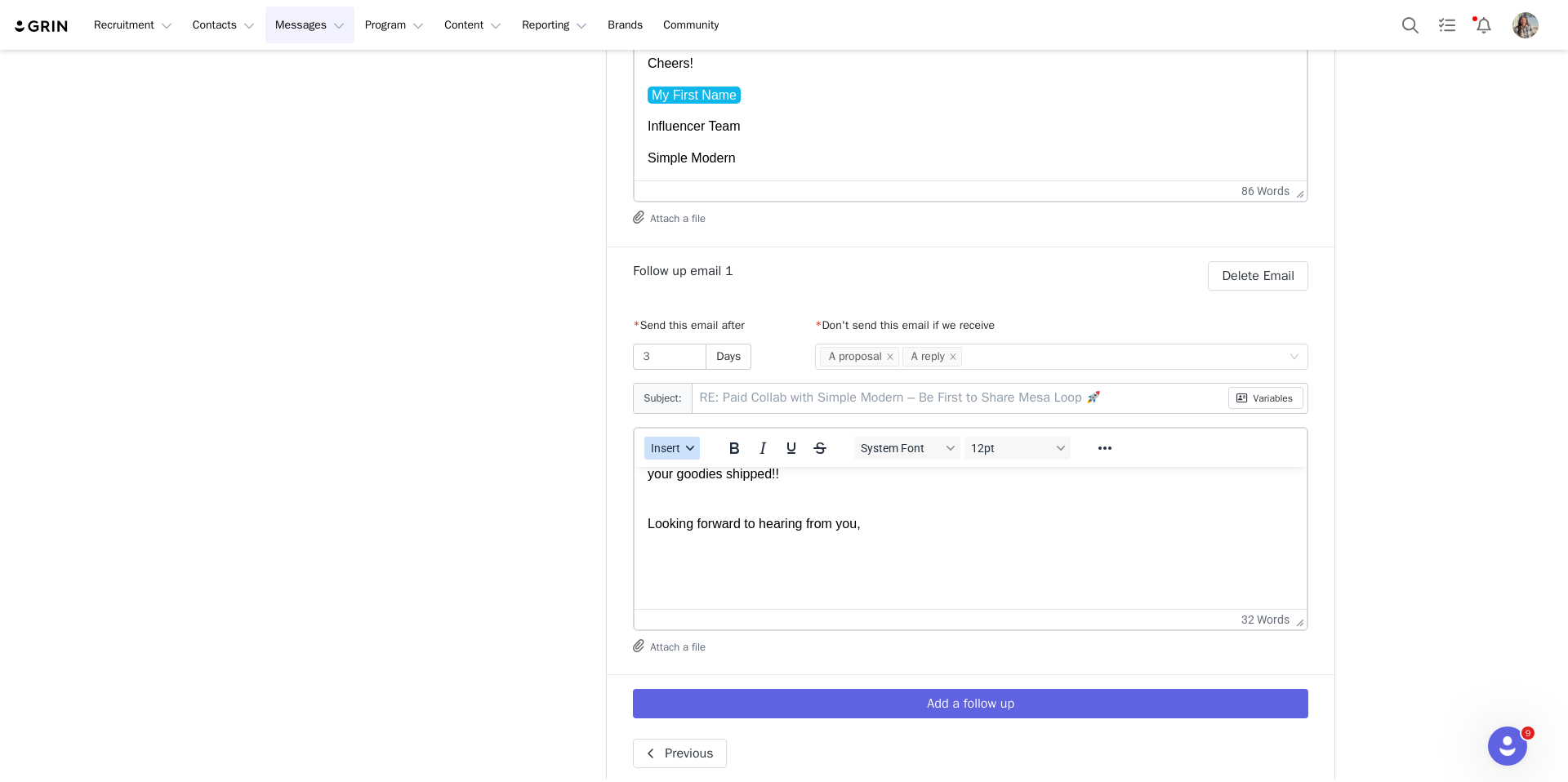 click at bounding box center (690, 448) 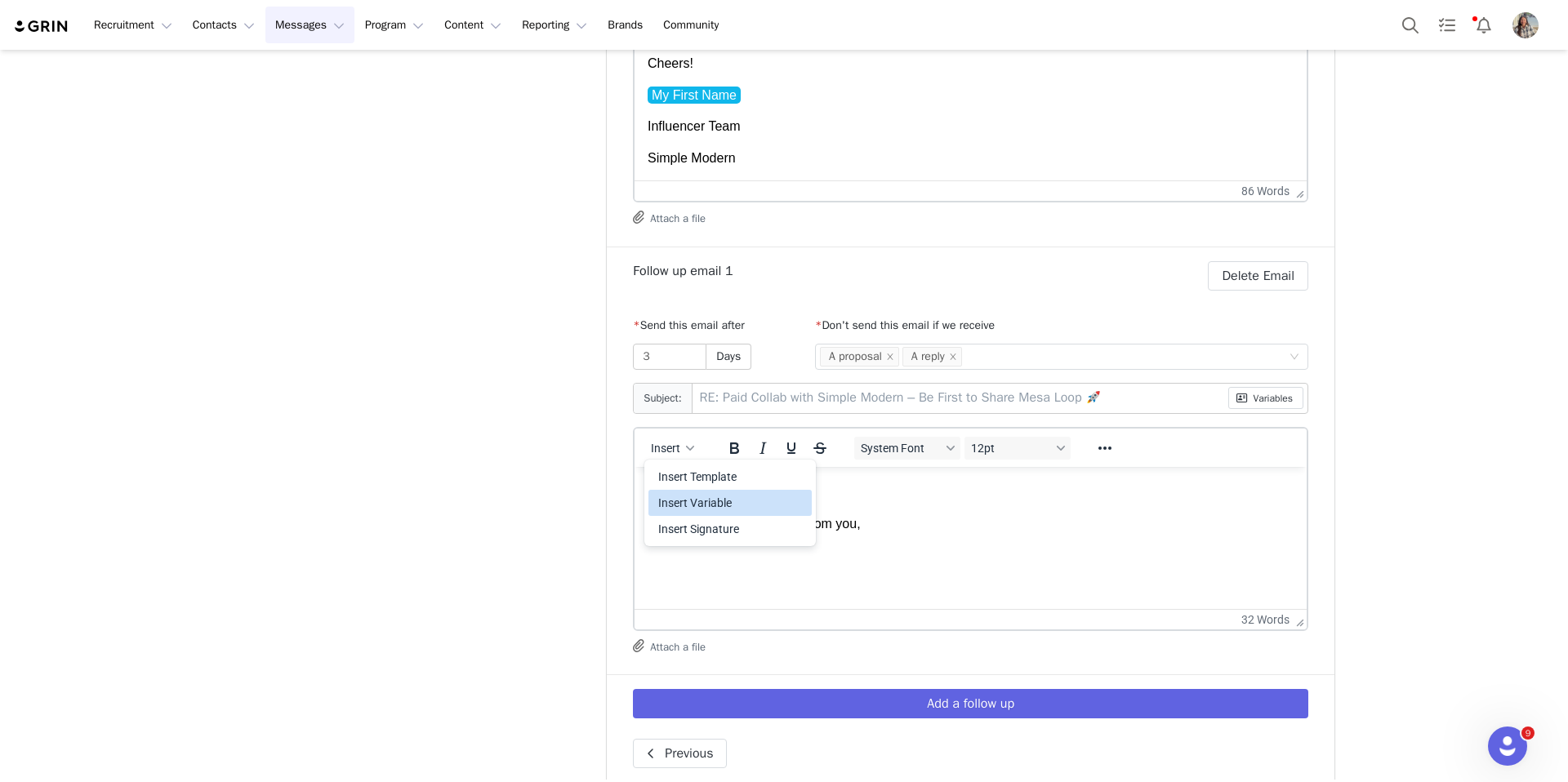 click on "Insert Variable" at bounding box center (732, 503) 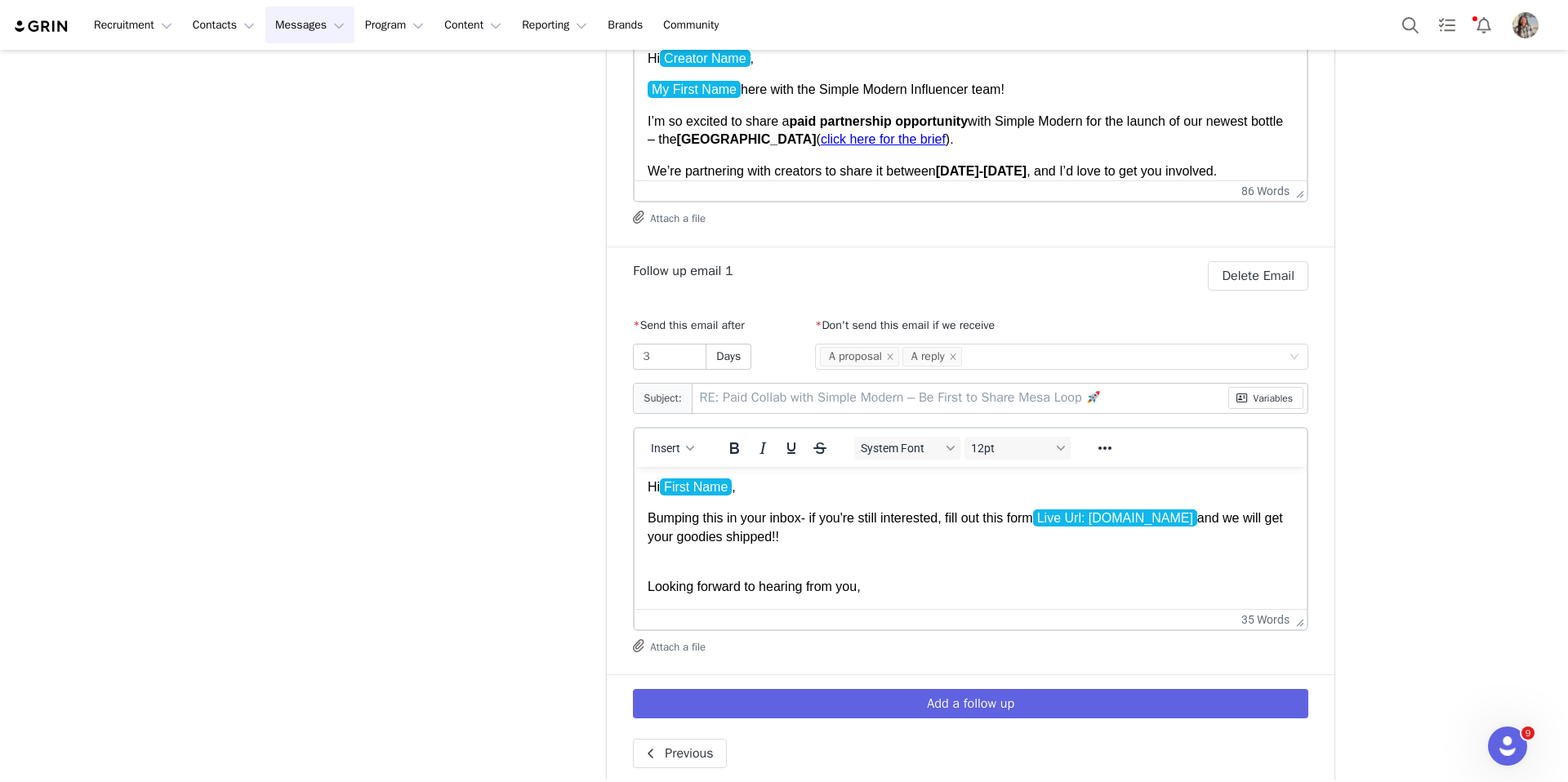 scroll, scrollTop: 0, scrollLeft: 0, axis: both 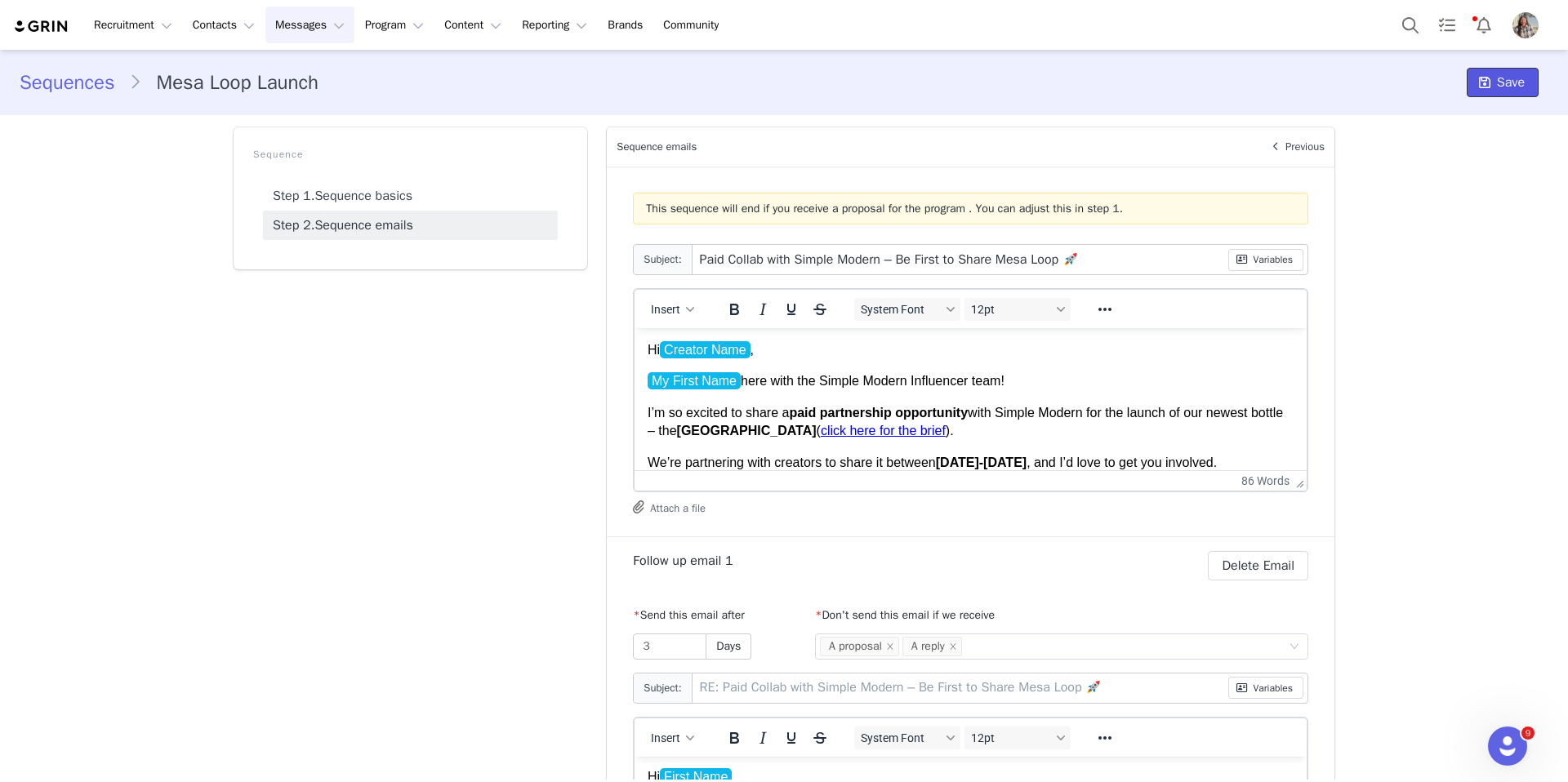 click on "Save" at bounding box center (1511, 82) 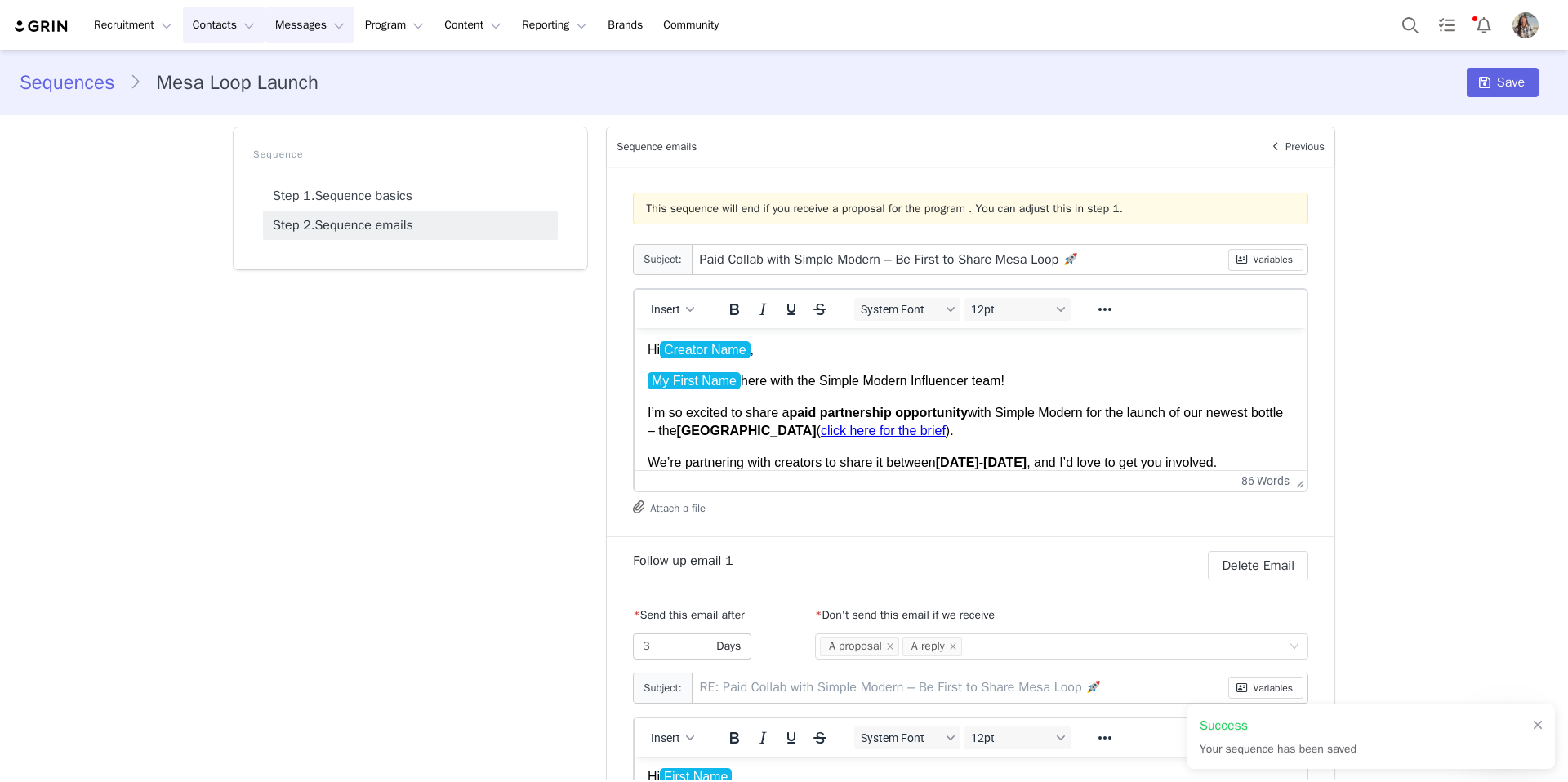 click on "Contacts Contacts" at bounding box center [224, 24] 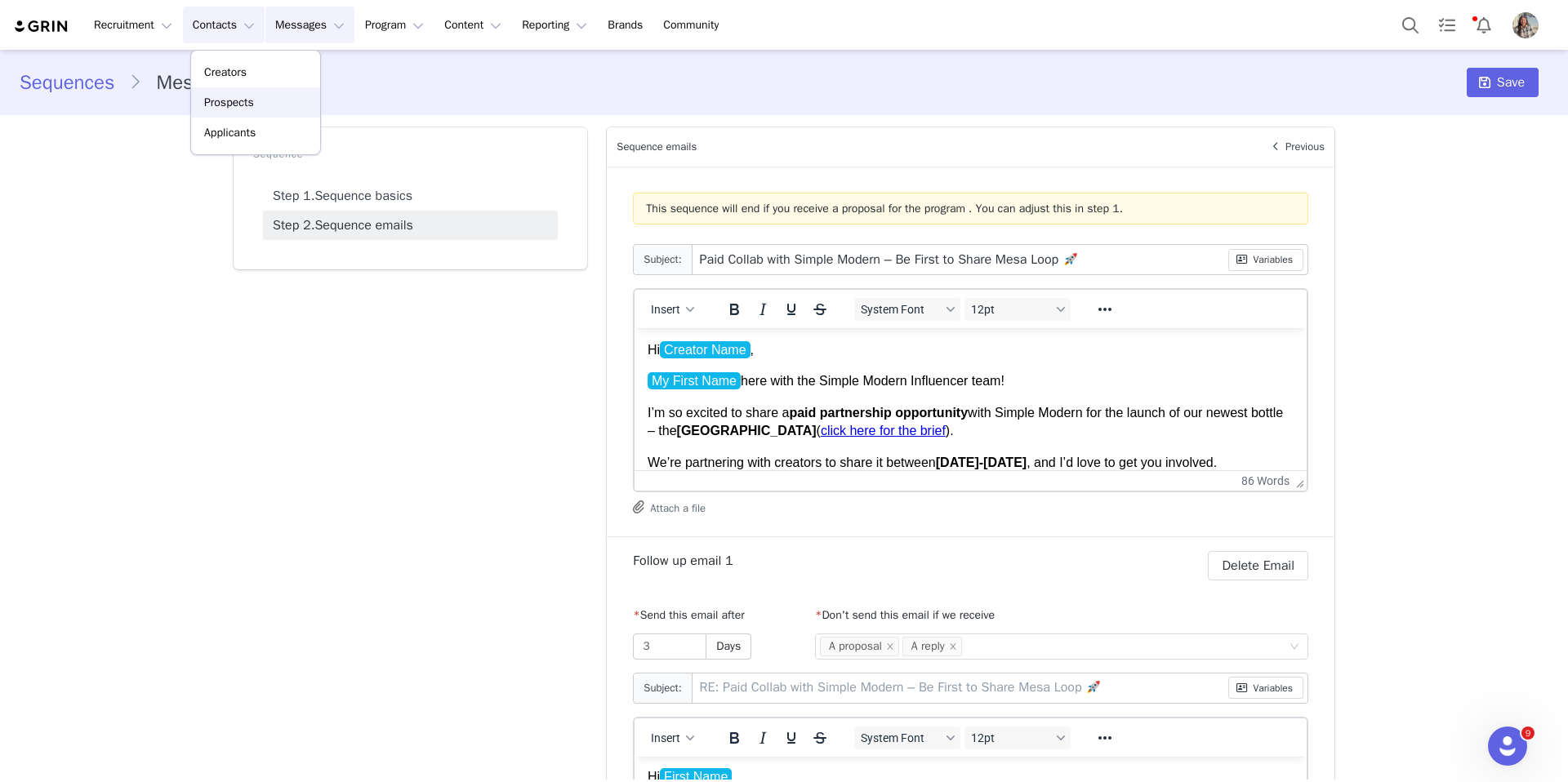 click on "Prospects" at bounding box center (229, 102) 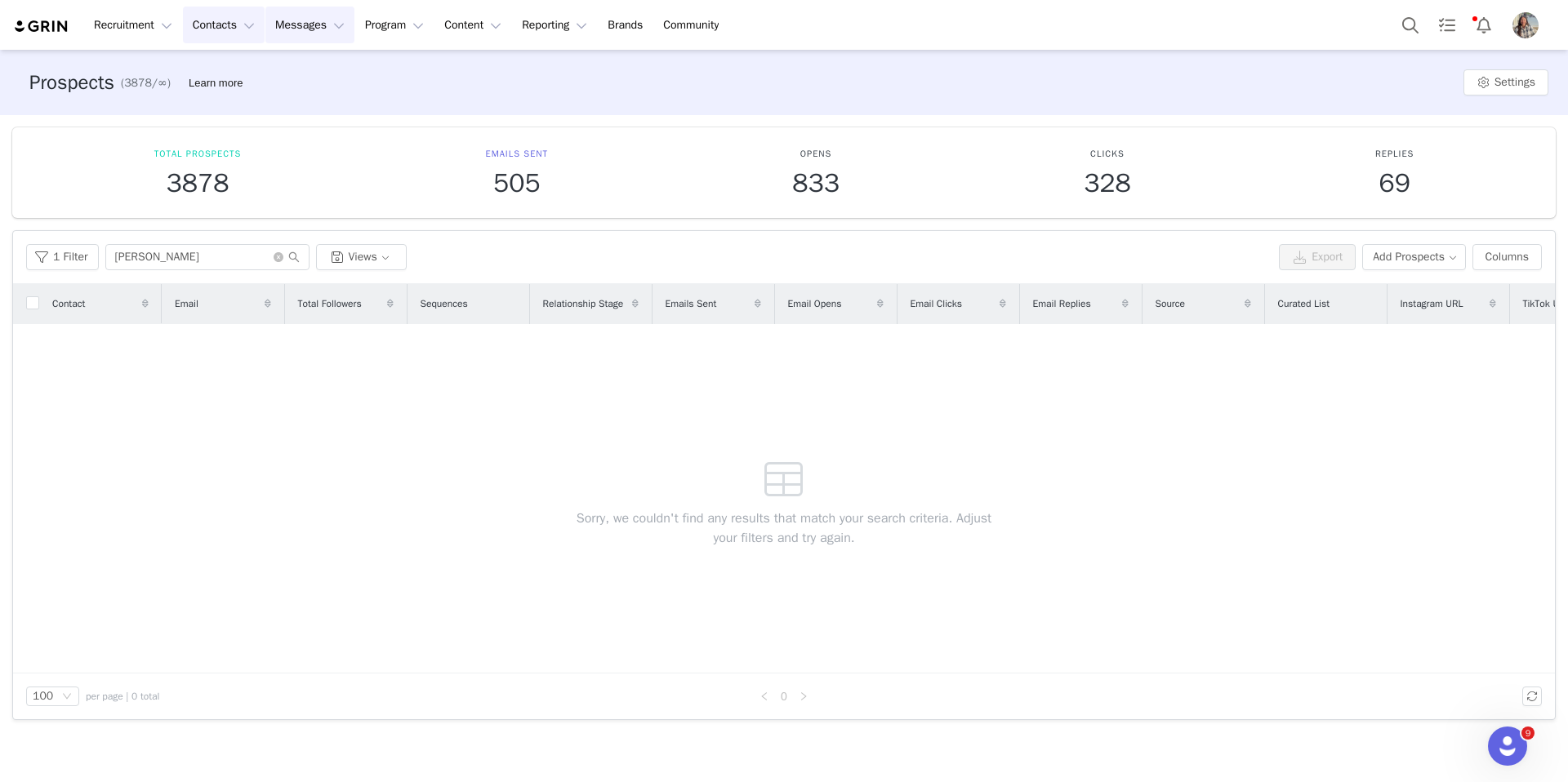 click on "Messages Messages" at bounding box center (310, 24) 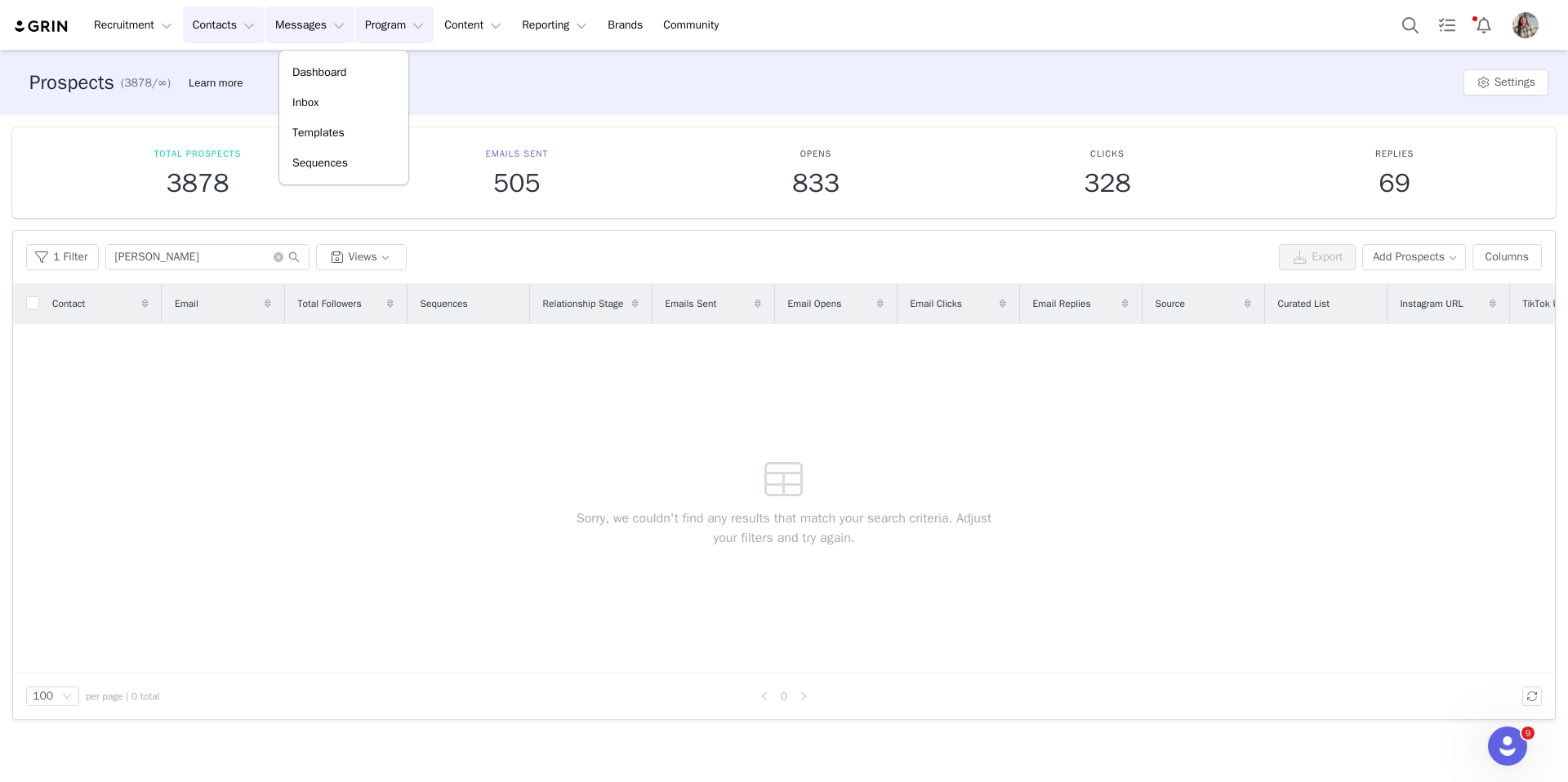 click on "Program Program" at bounding box center [394, 24] 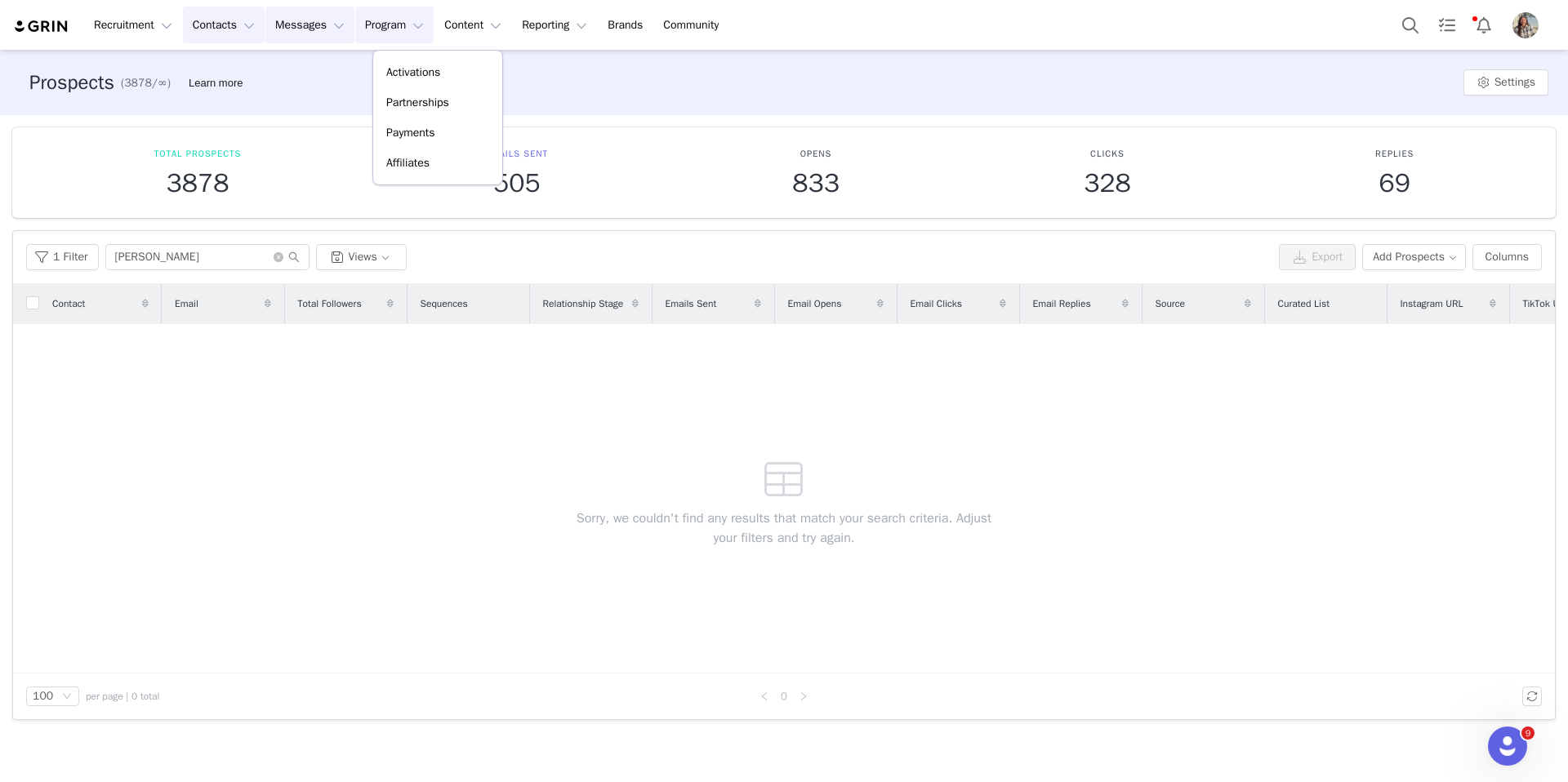 click on "Messages Messages" at bounding box center [310, 24] 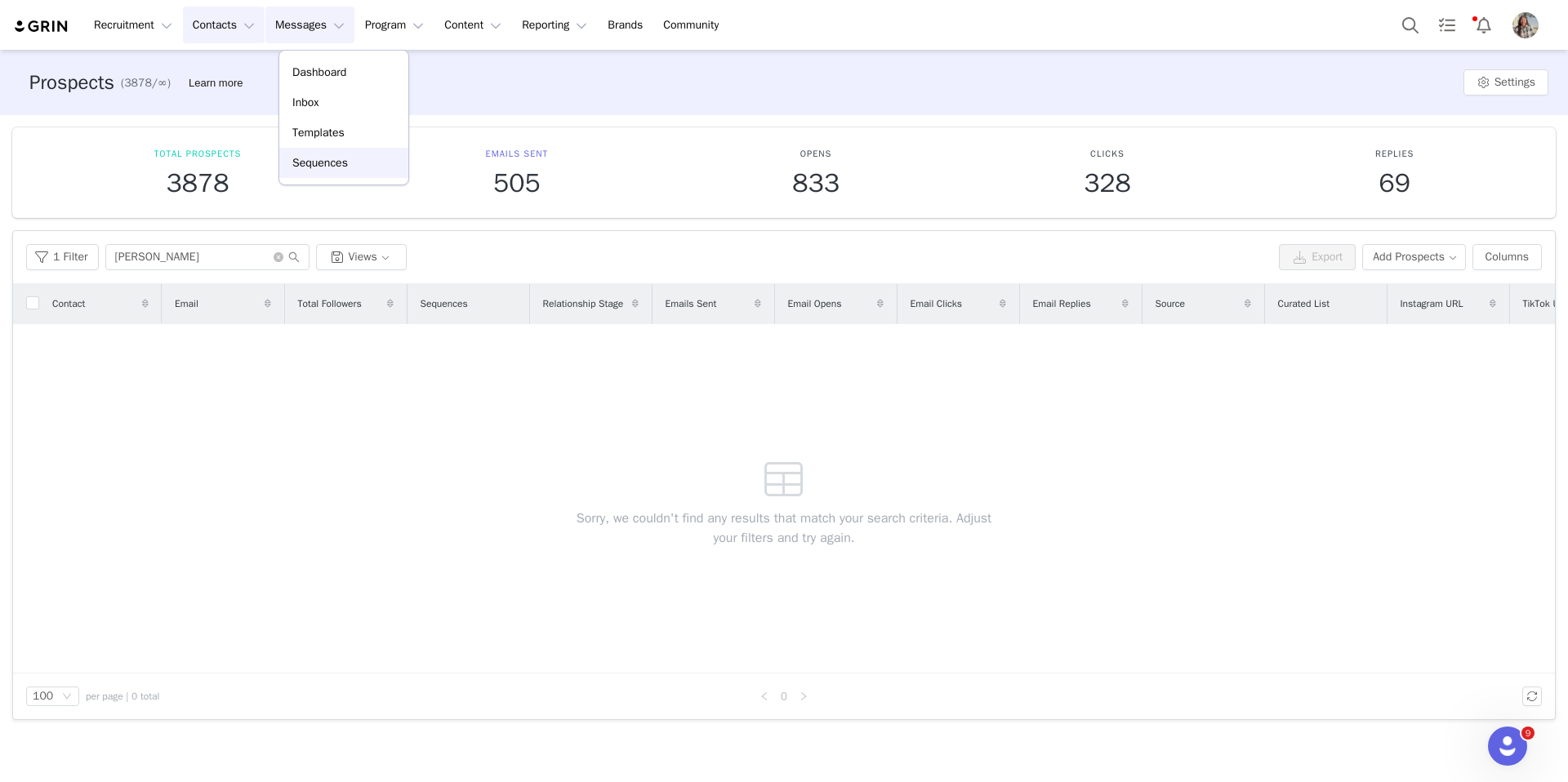 click on "Sequences" at bounding box center (320, 162) 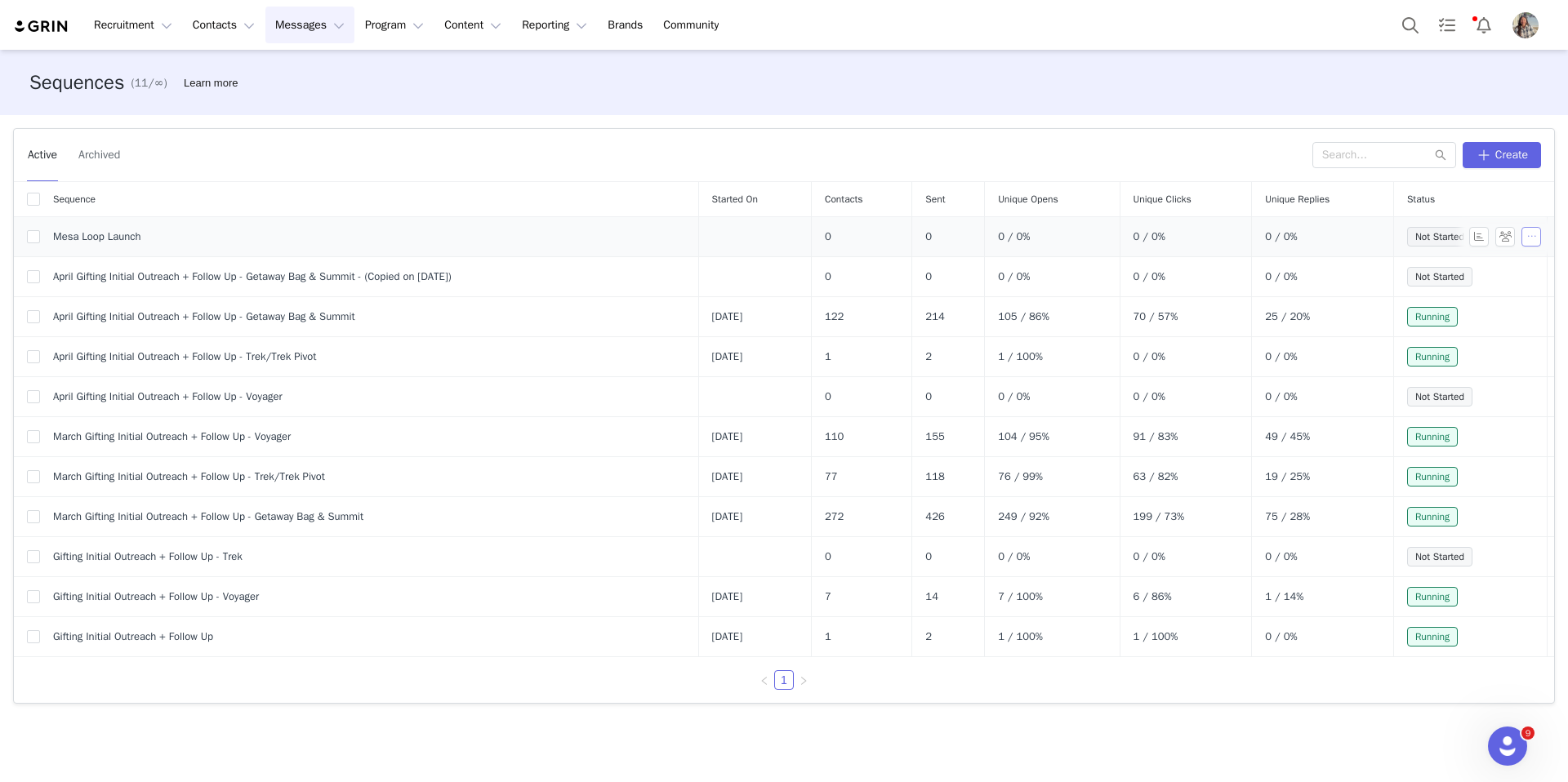 click at bounding box center (1531, 237) 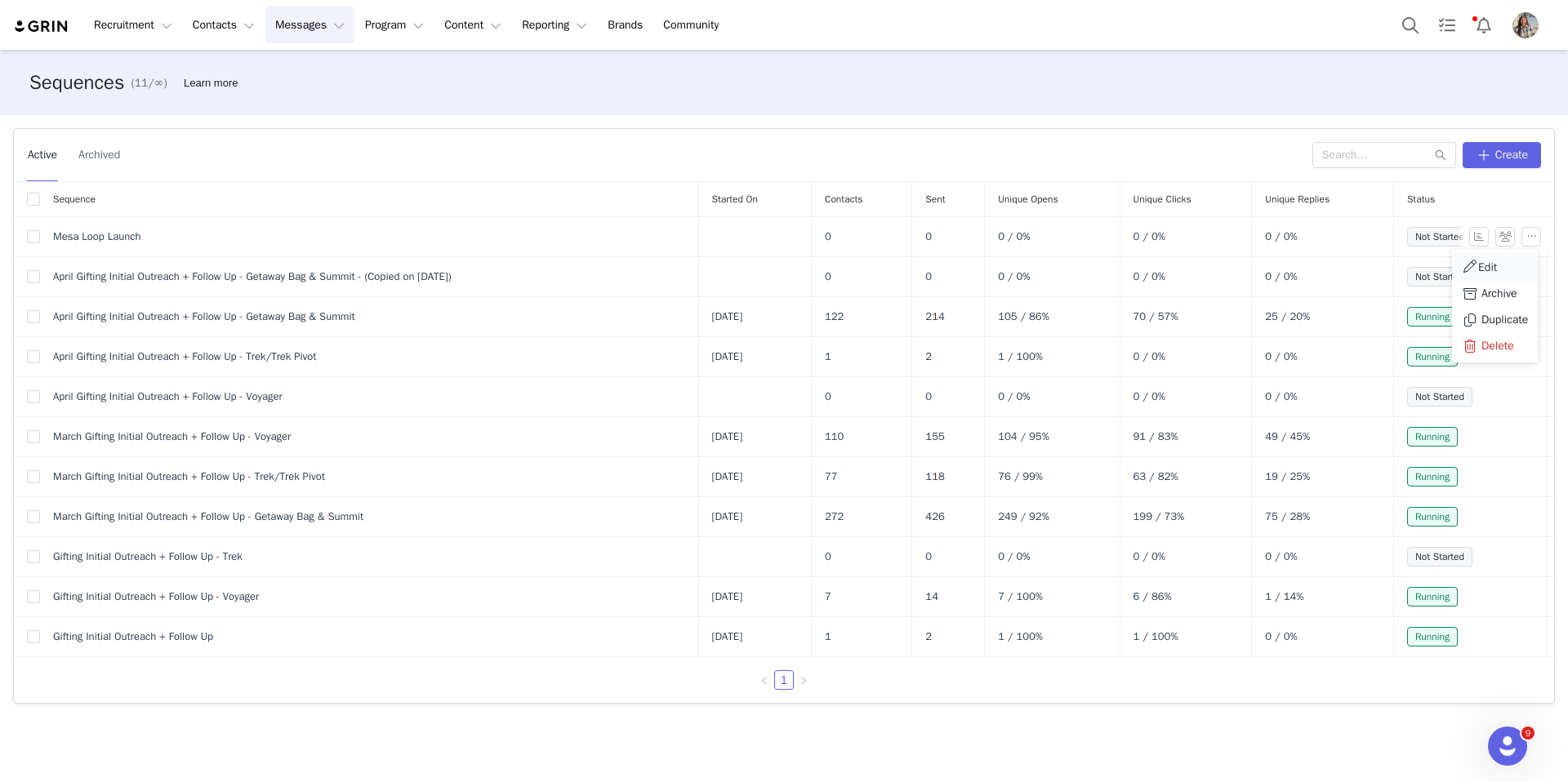 click on "Edit" at bounding box center [1487, 267] 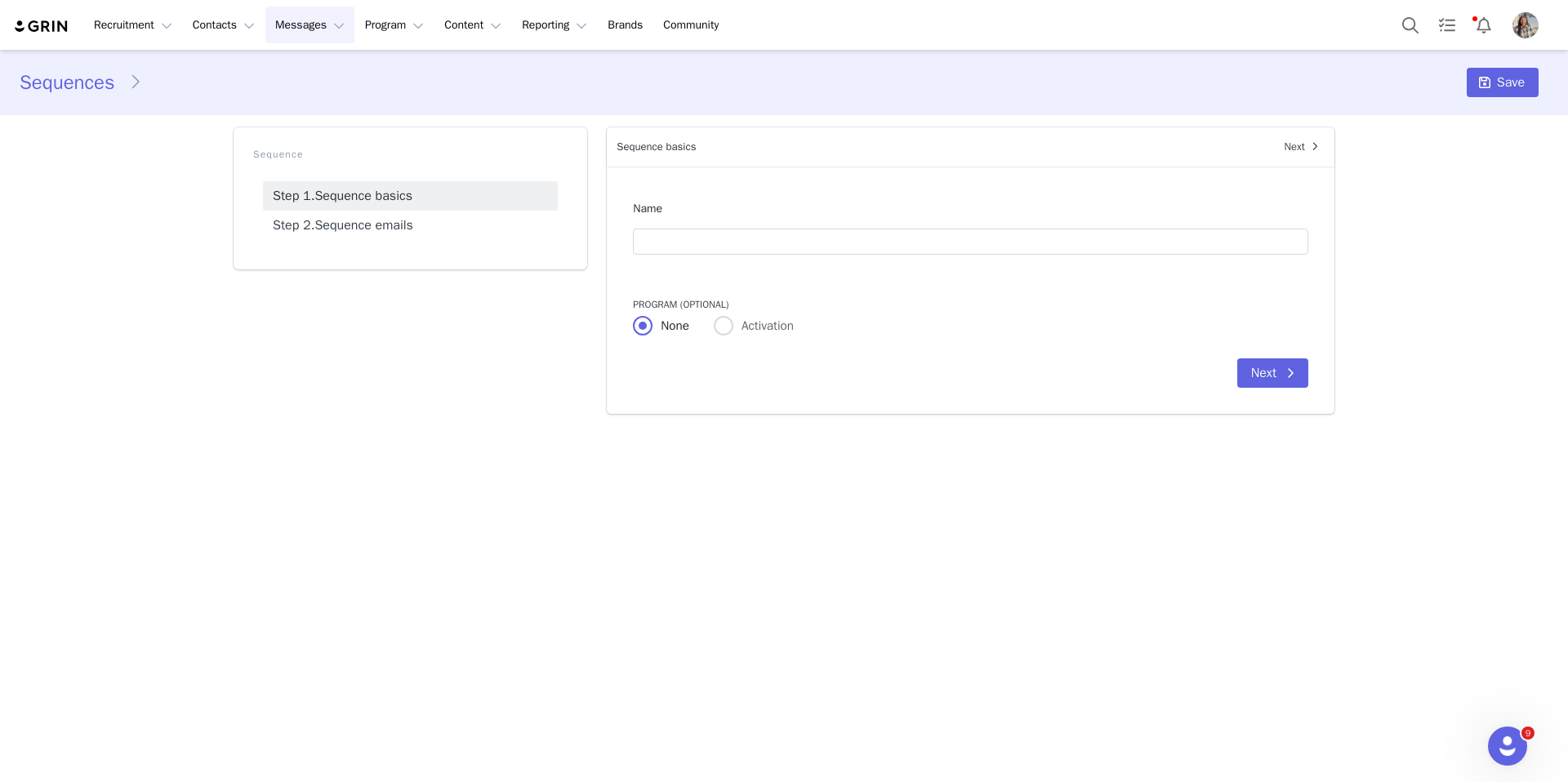 type on "Mesa Loop Launch" 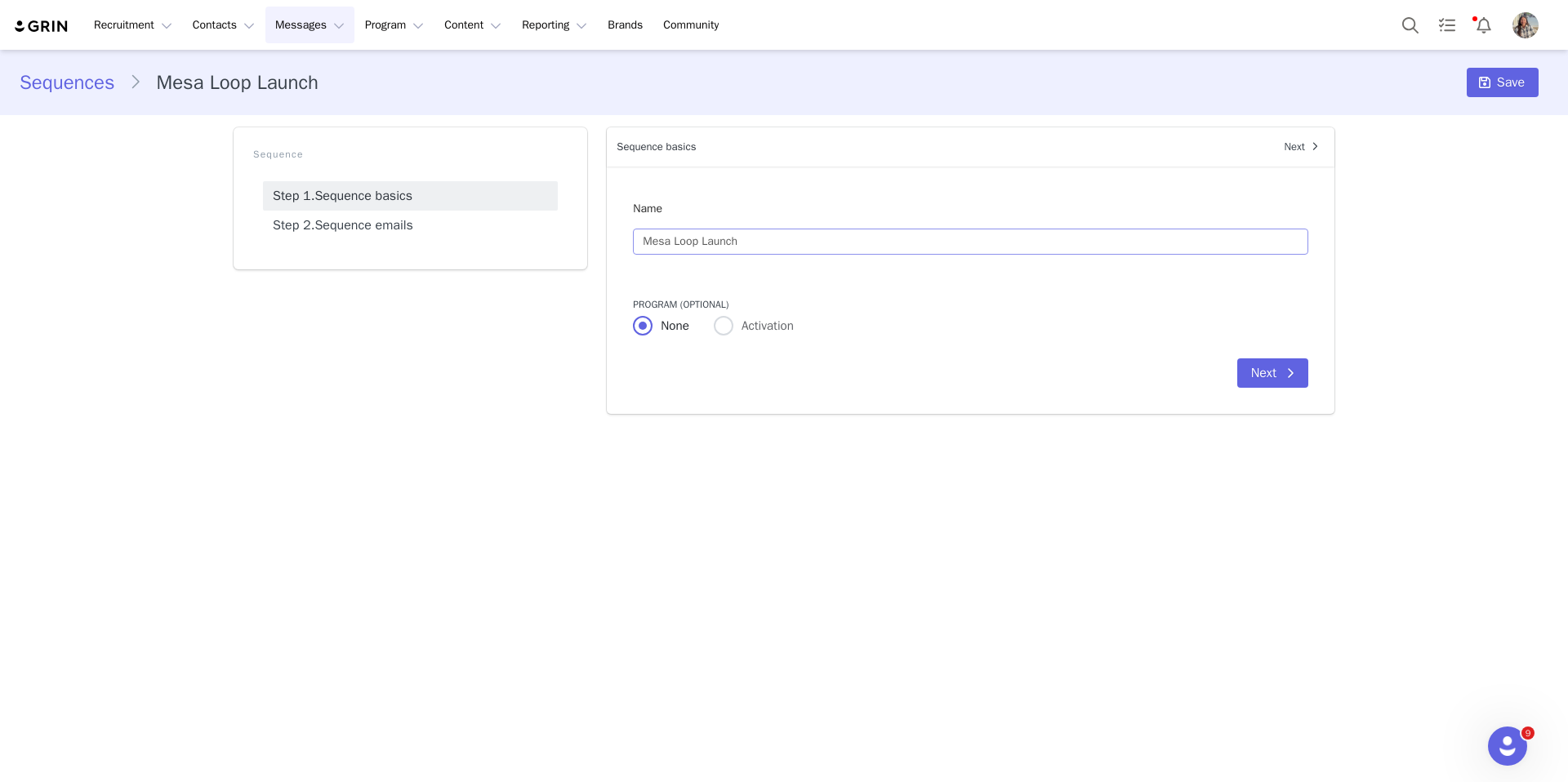 scroll, scrollTop: 0, scrollLeft: 0, axis: both 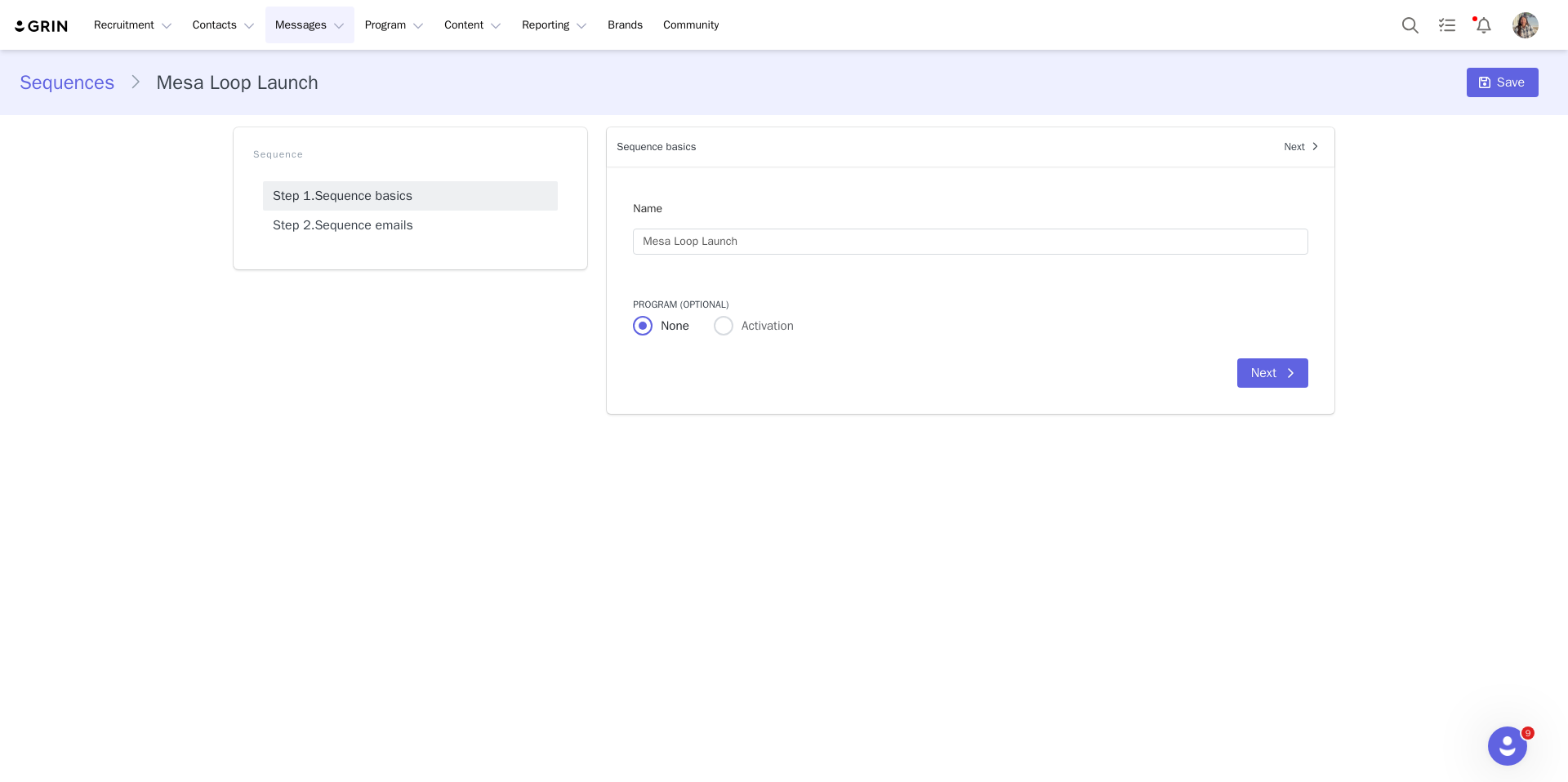 radio on "false" 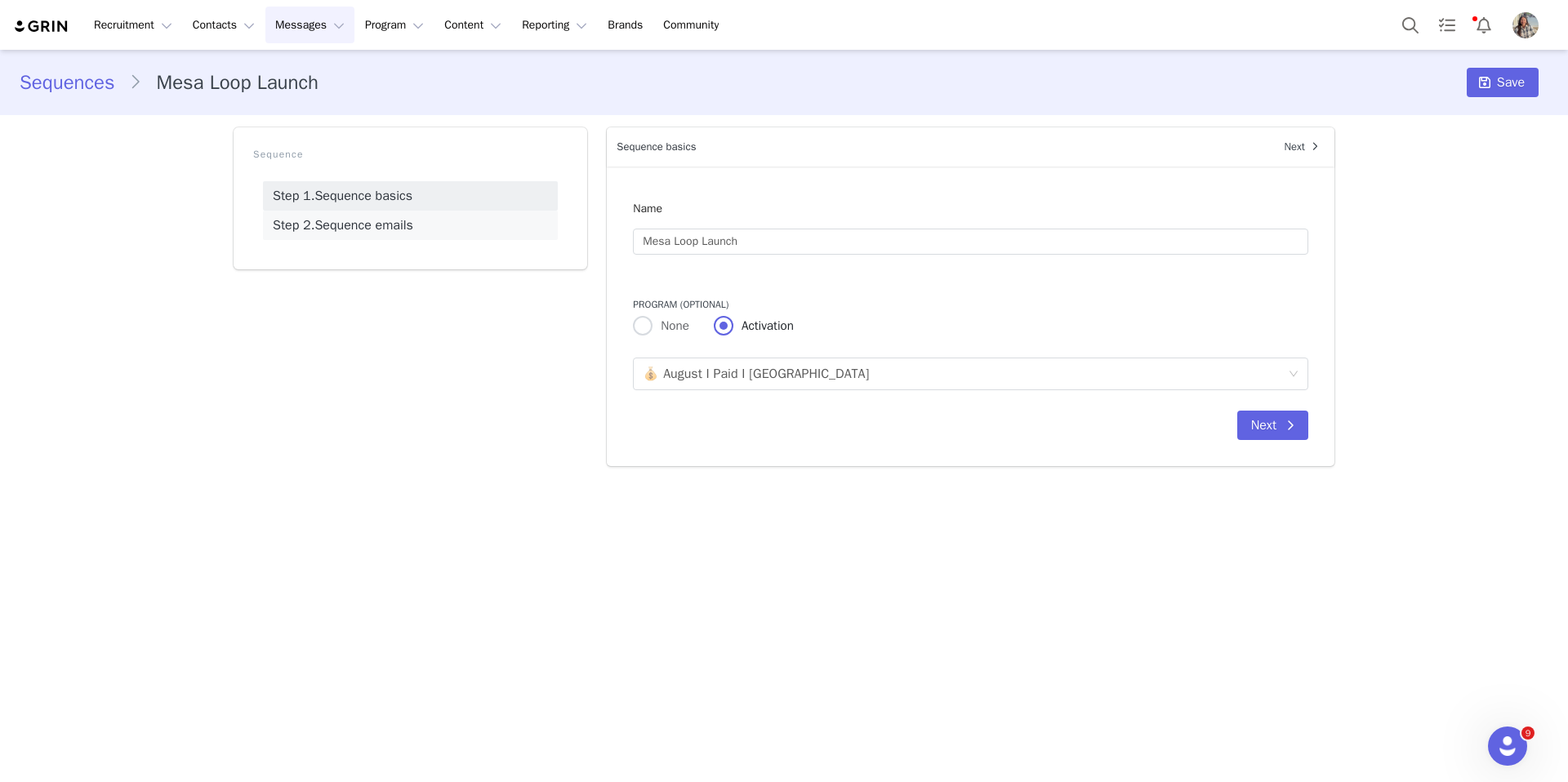 scroll, scrollTop: 0, scrollLeft: 0, axis: both 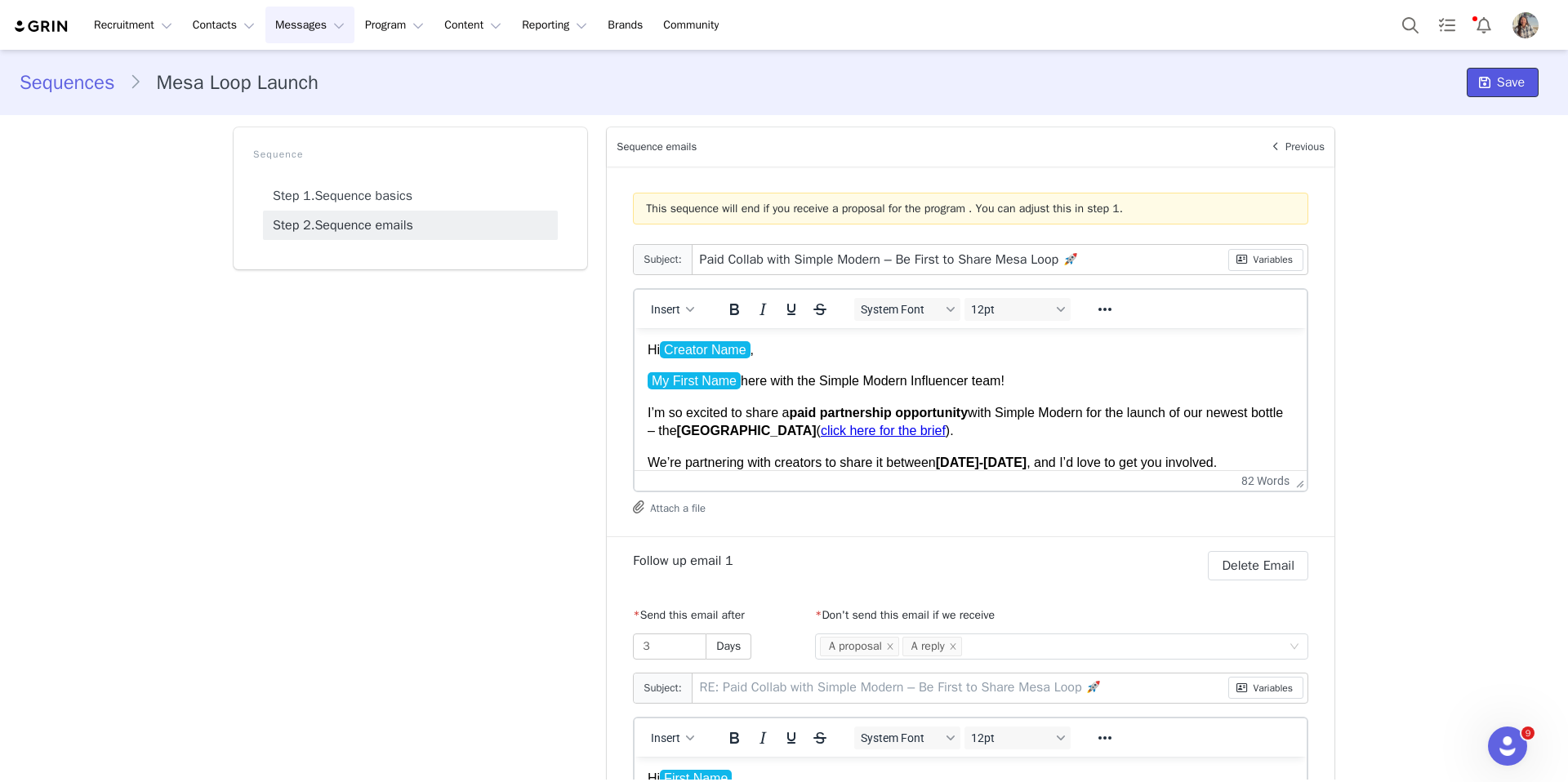 click on "Save" at bounding box center (1511, 82) 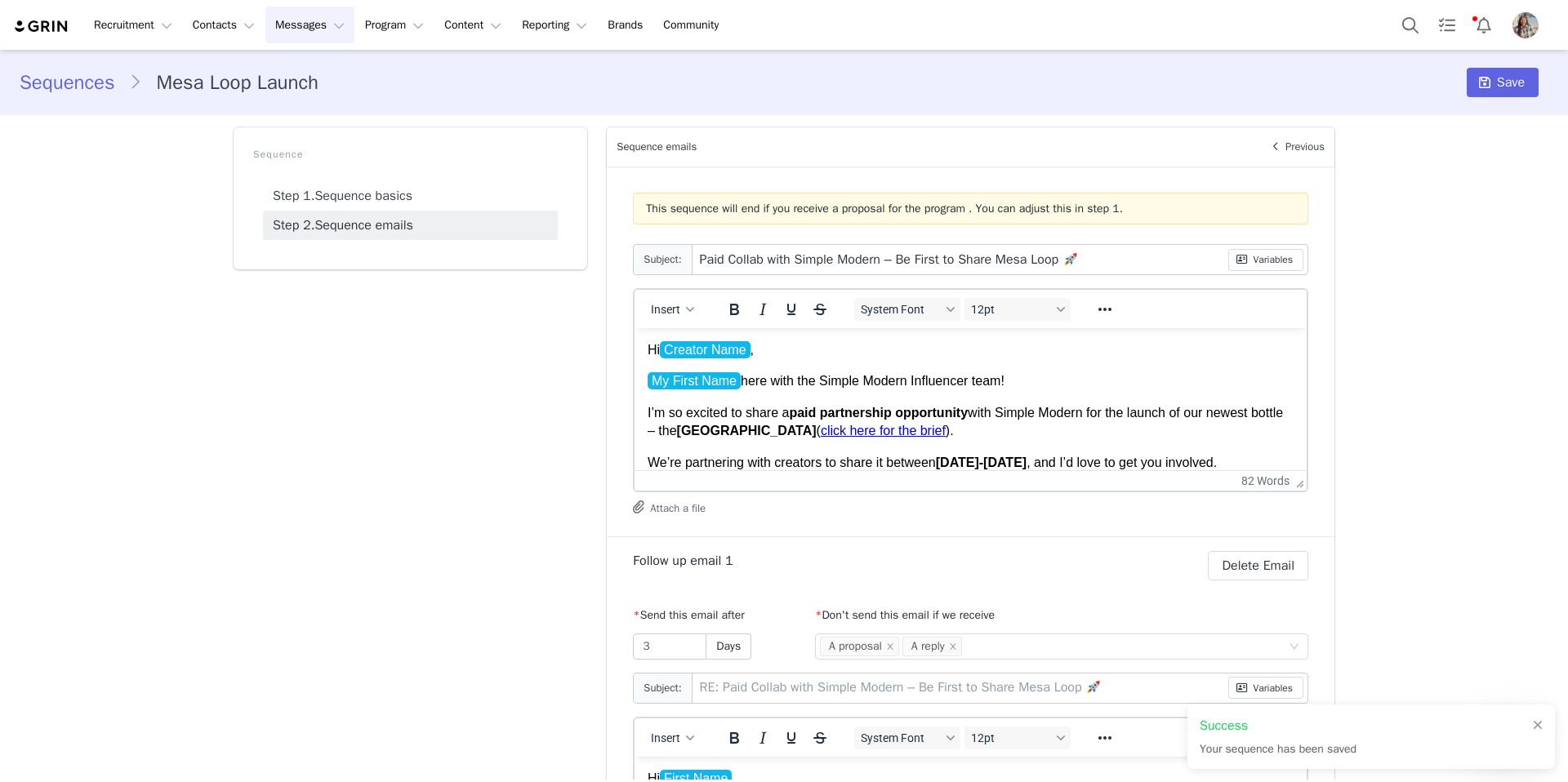 click on "Messages Messages" at bounding box center (310, 24) 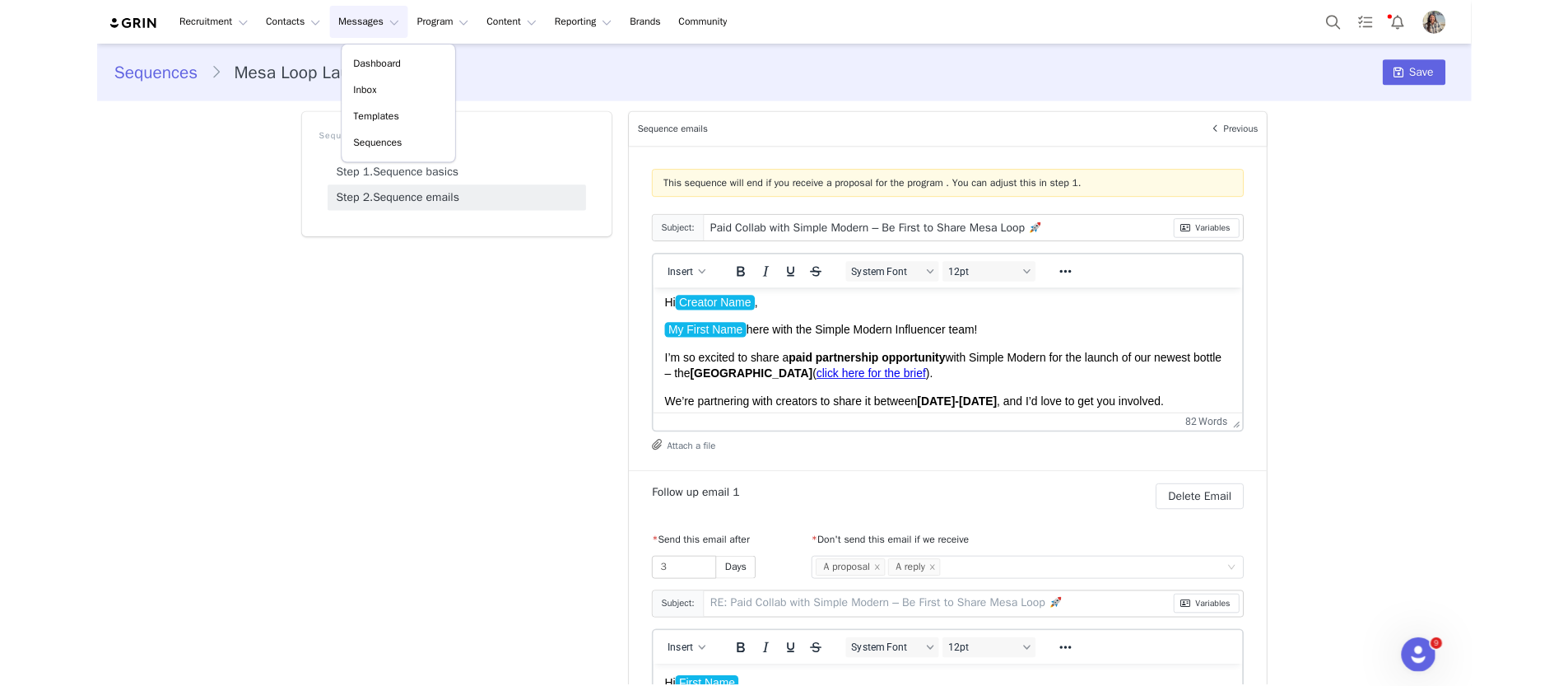 scroll, scrollTop: 0, scrollLeft: 0, axis: both 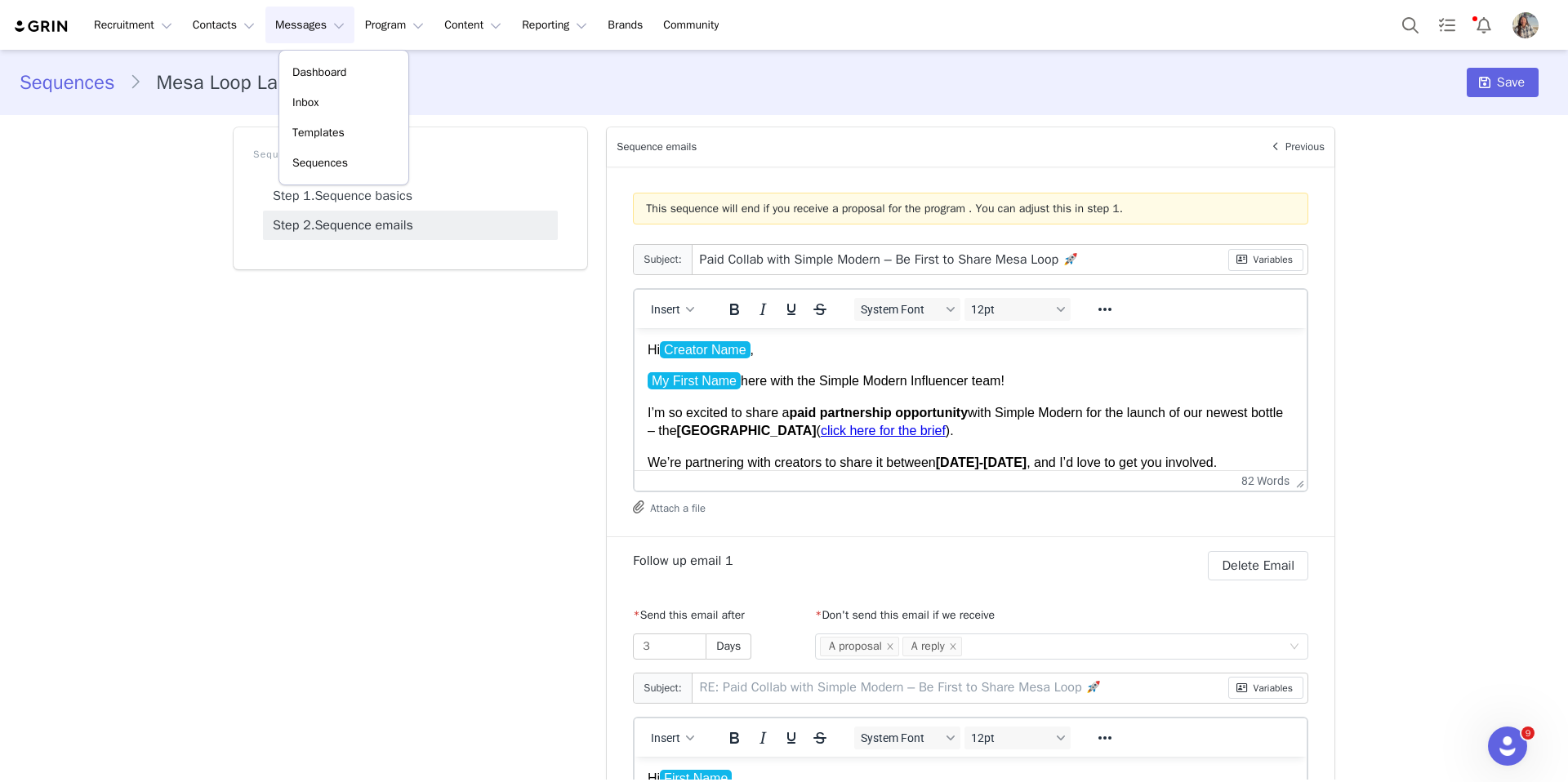 click on "Hi  Creator Name ," at bounding box center [970, 350] 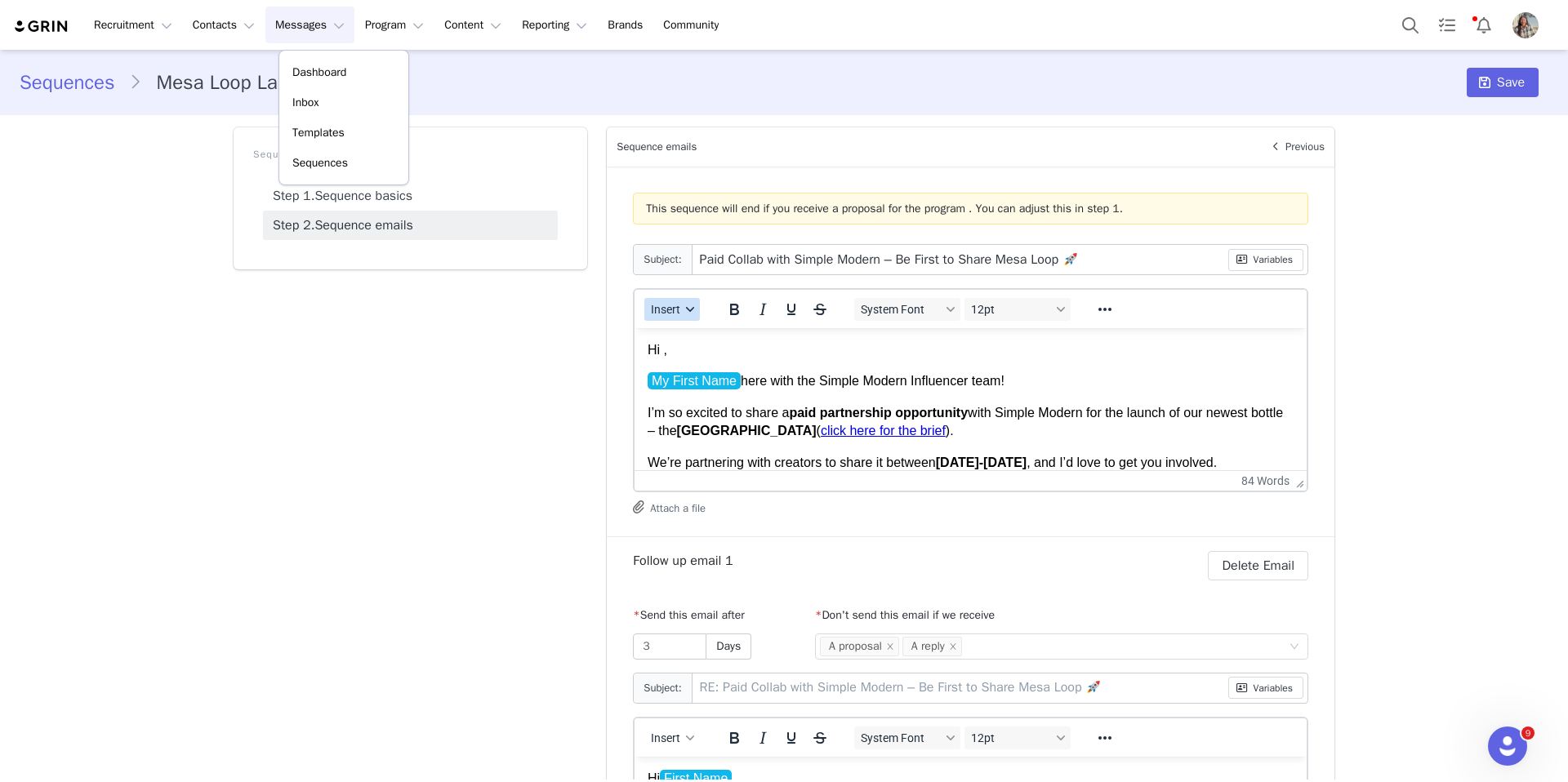 click at bounding box center (690, 309) 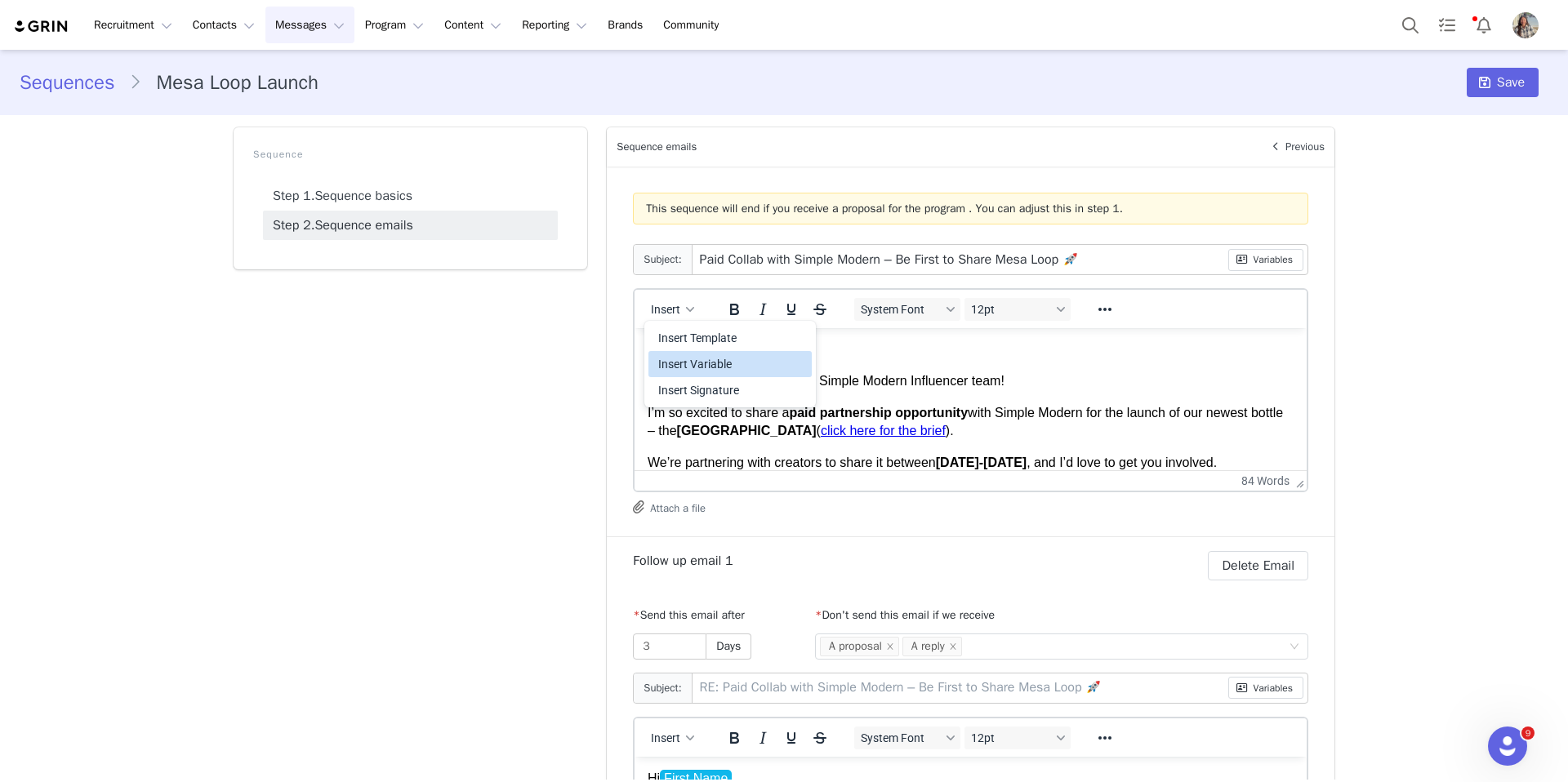 click on "Insert Variable" at bounding box center (732, 364) 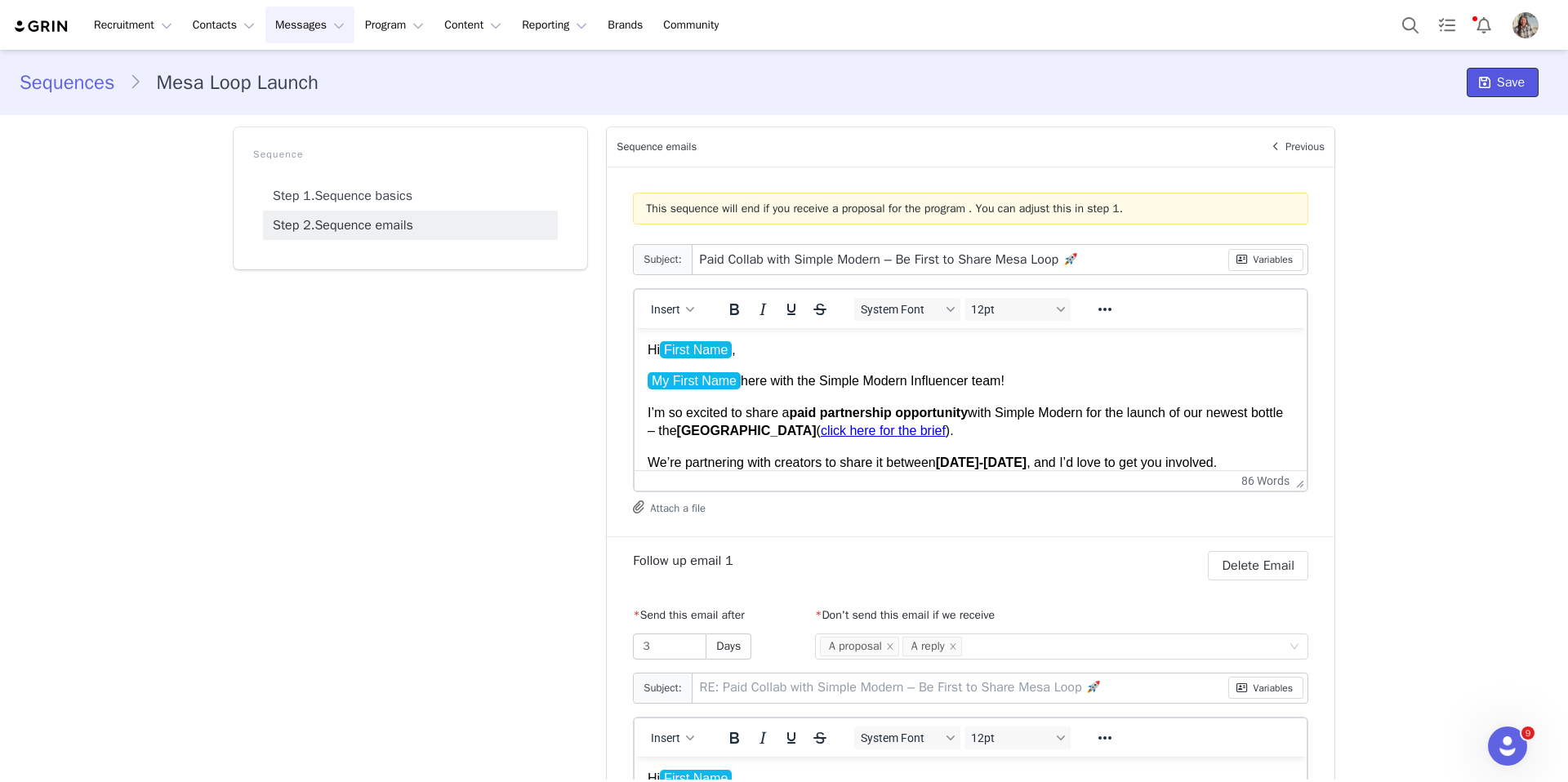 click at bounding box center (1485, 82) 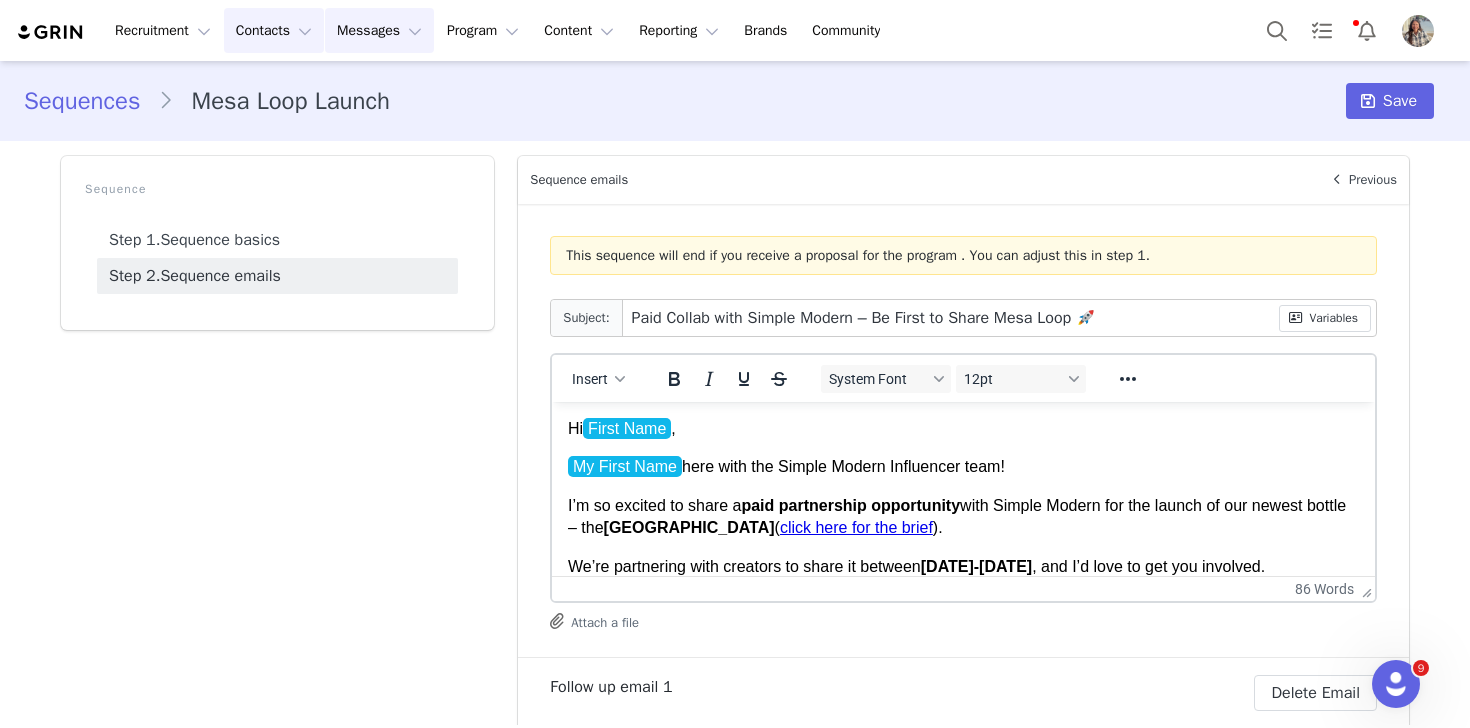click on "Contacts Contacts" at bounding box center [274, 30] 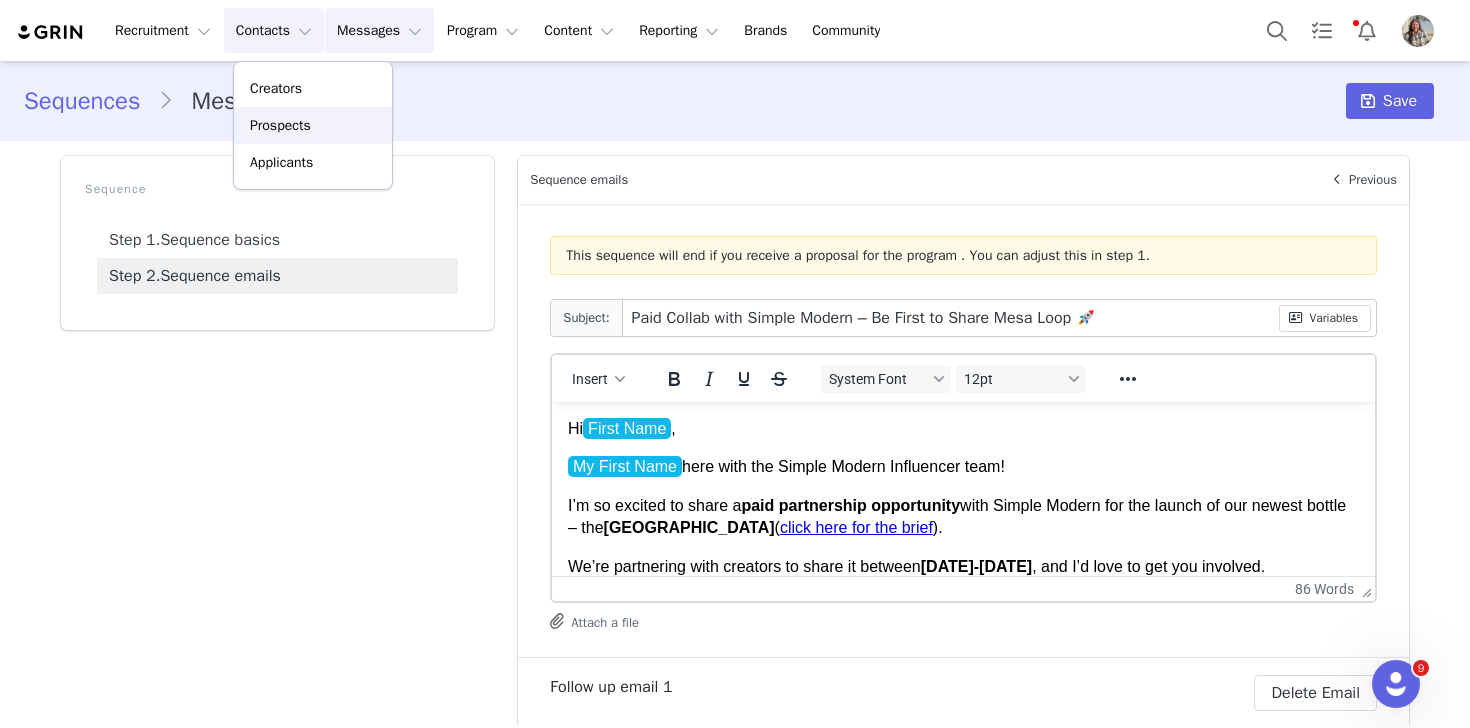 click on "Prospects" at bounding box center (280, 125) 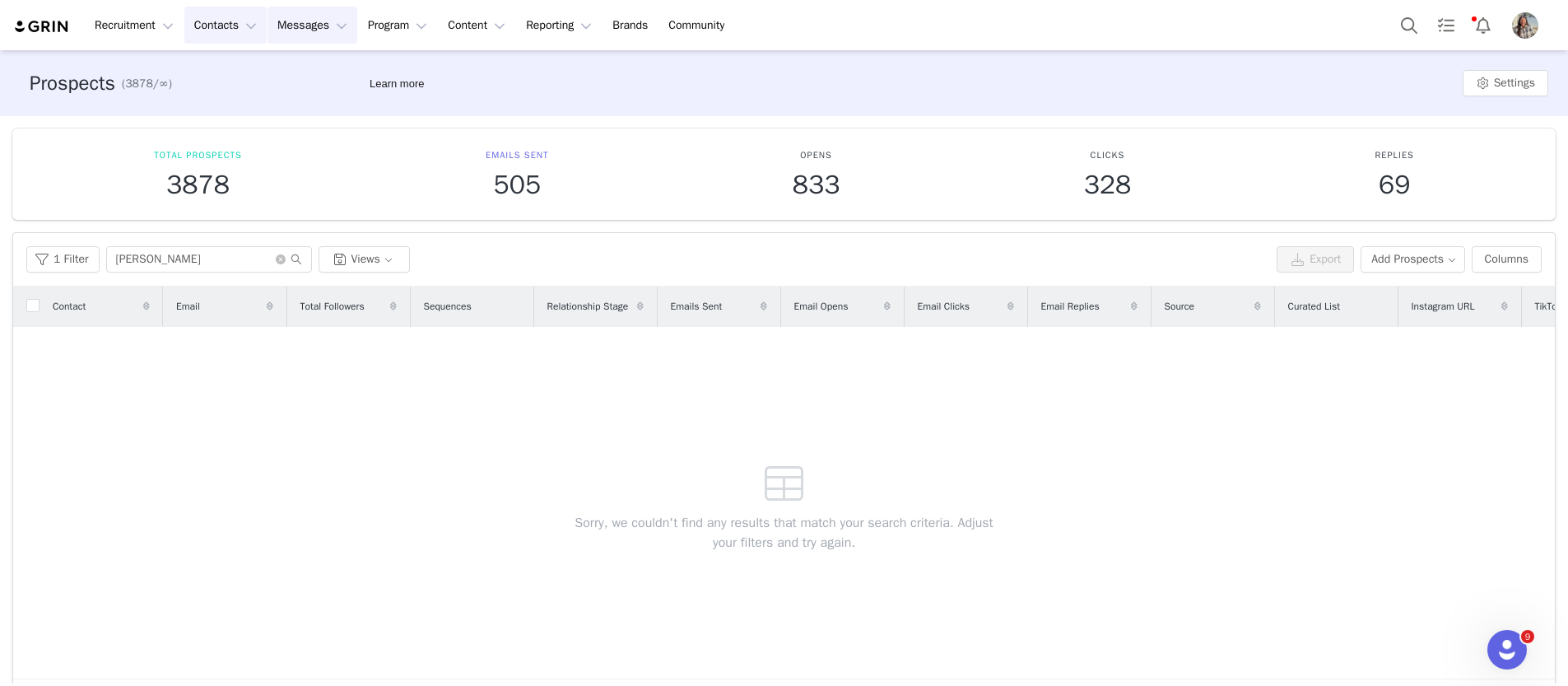 click on "Messages Messages" at bounding box center [312, 25] 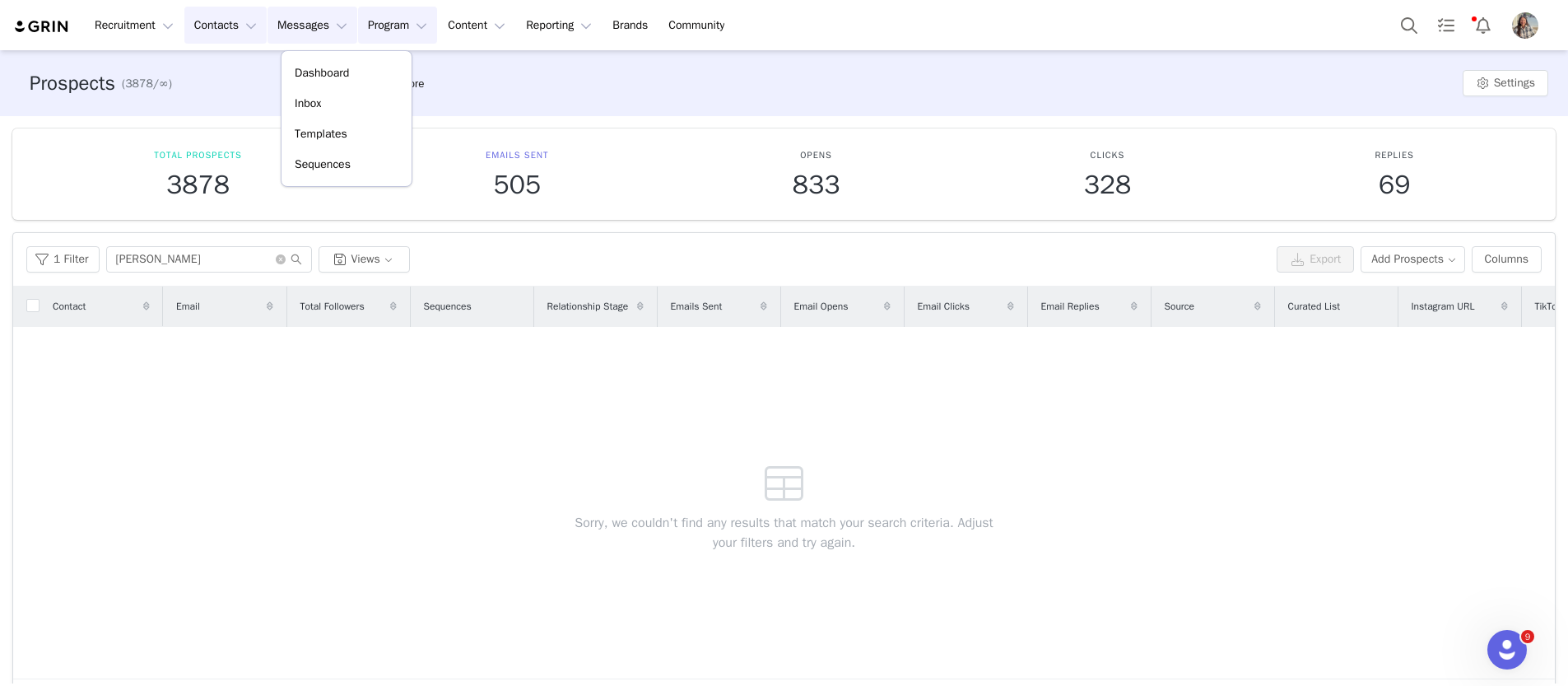 click on "Program Program" at bounding box center (398, 25) 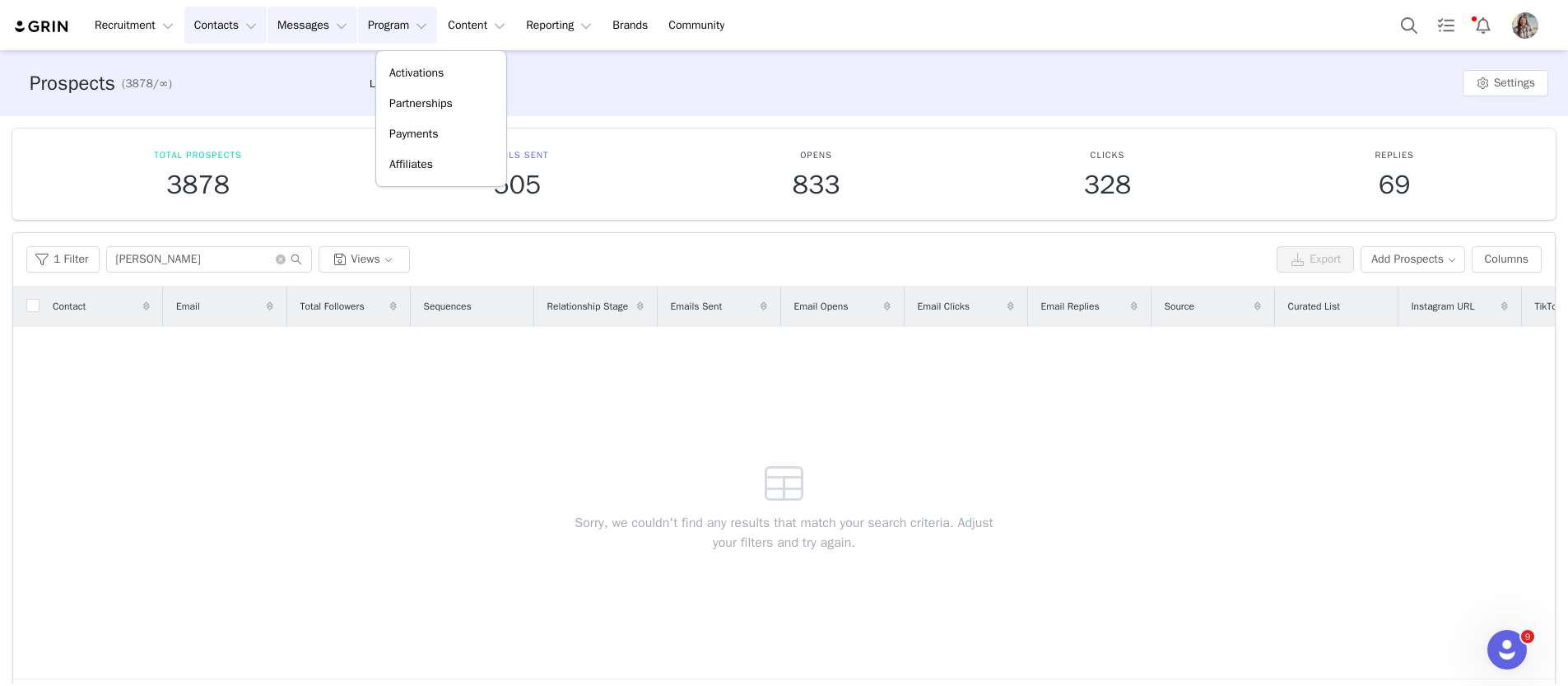 click on "Messages Messages" at bounding box center (312, 25) 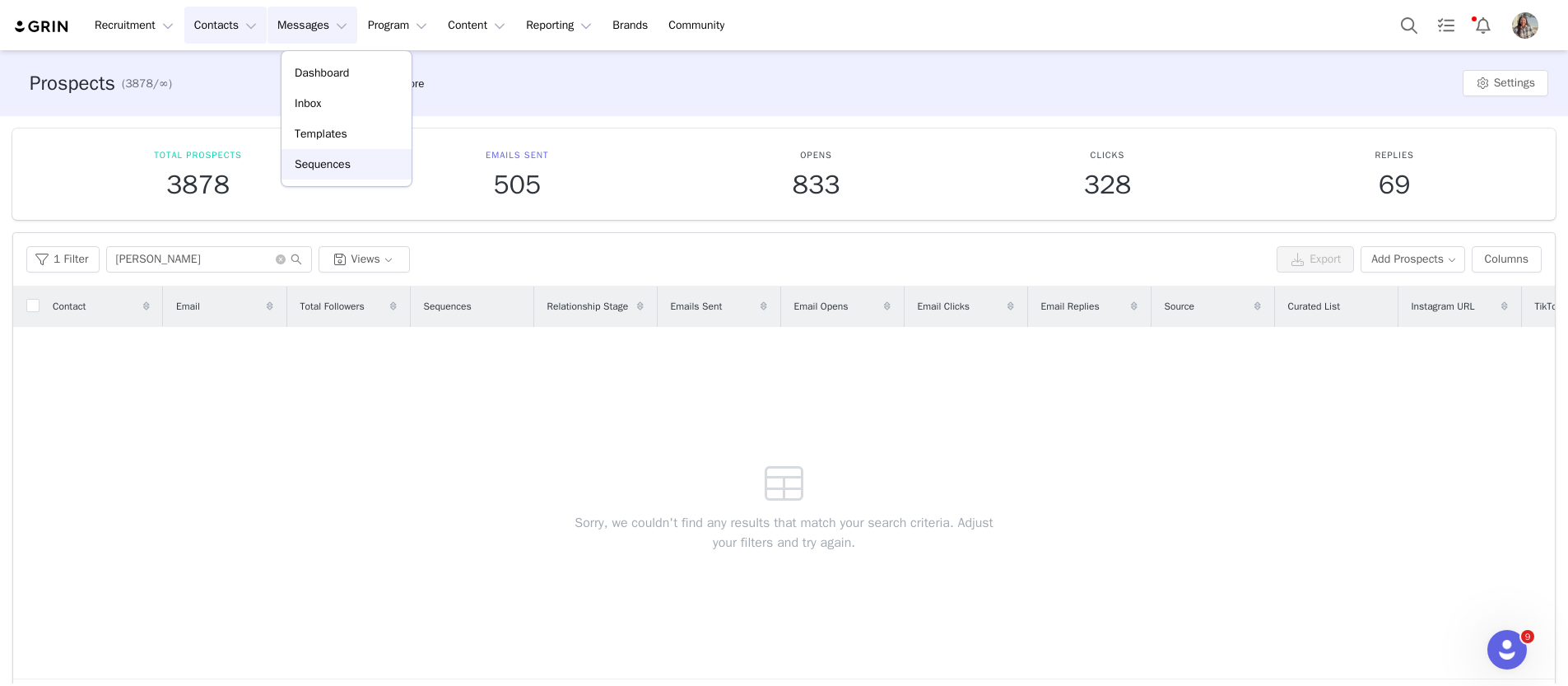 click on "Sequences" at bounding box center (323, 164) 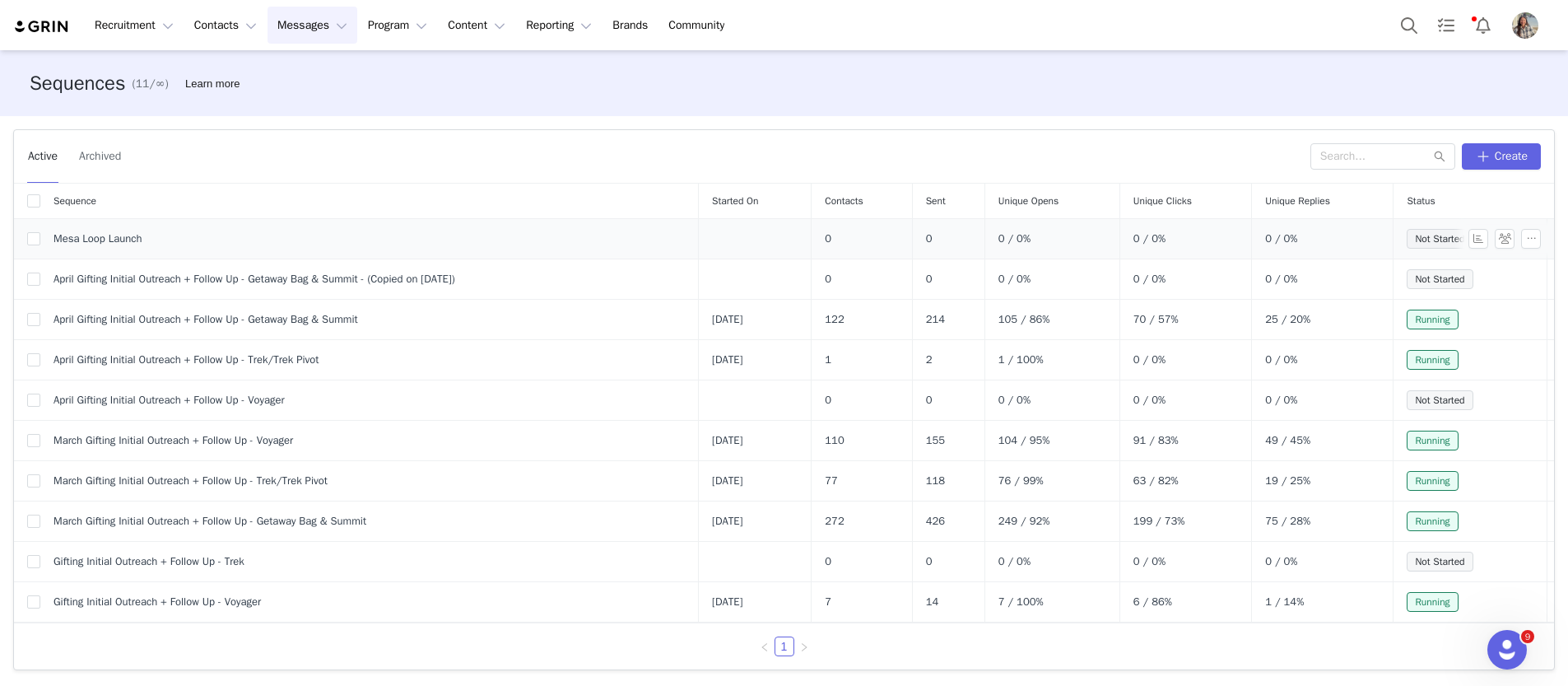 click on "Mesa Loop Launch" at bounding box center [370, 239] 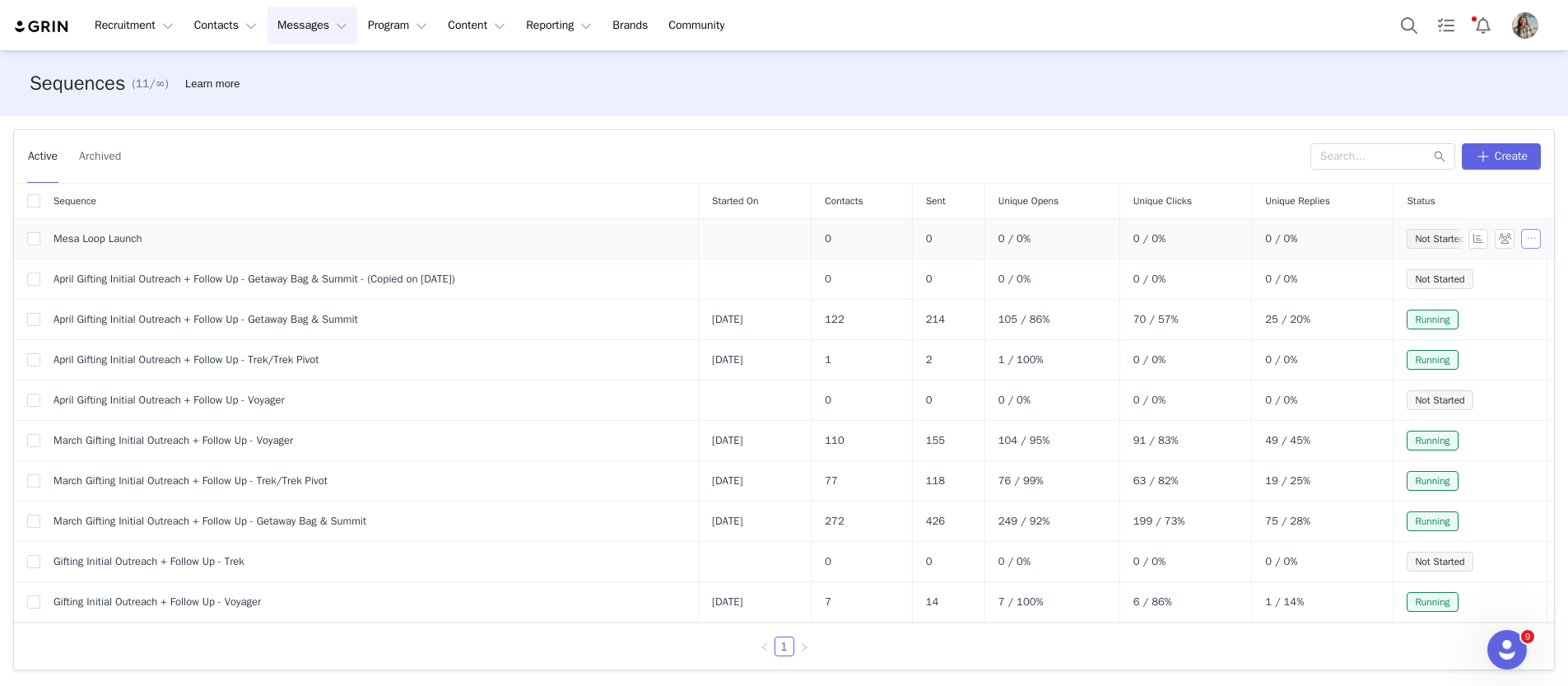 click at bounding box center [1531, 239] 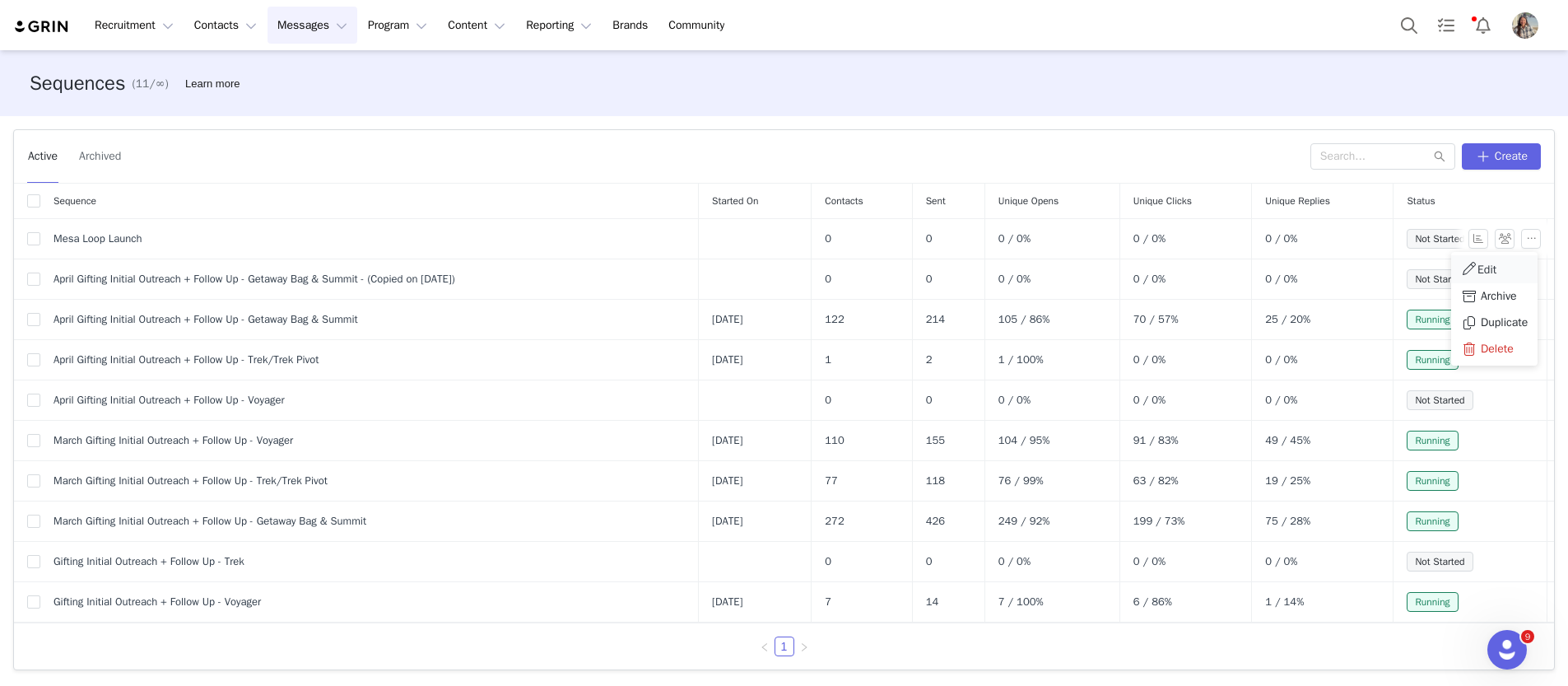 click on "Edit" at bounding box center (1494, 269) 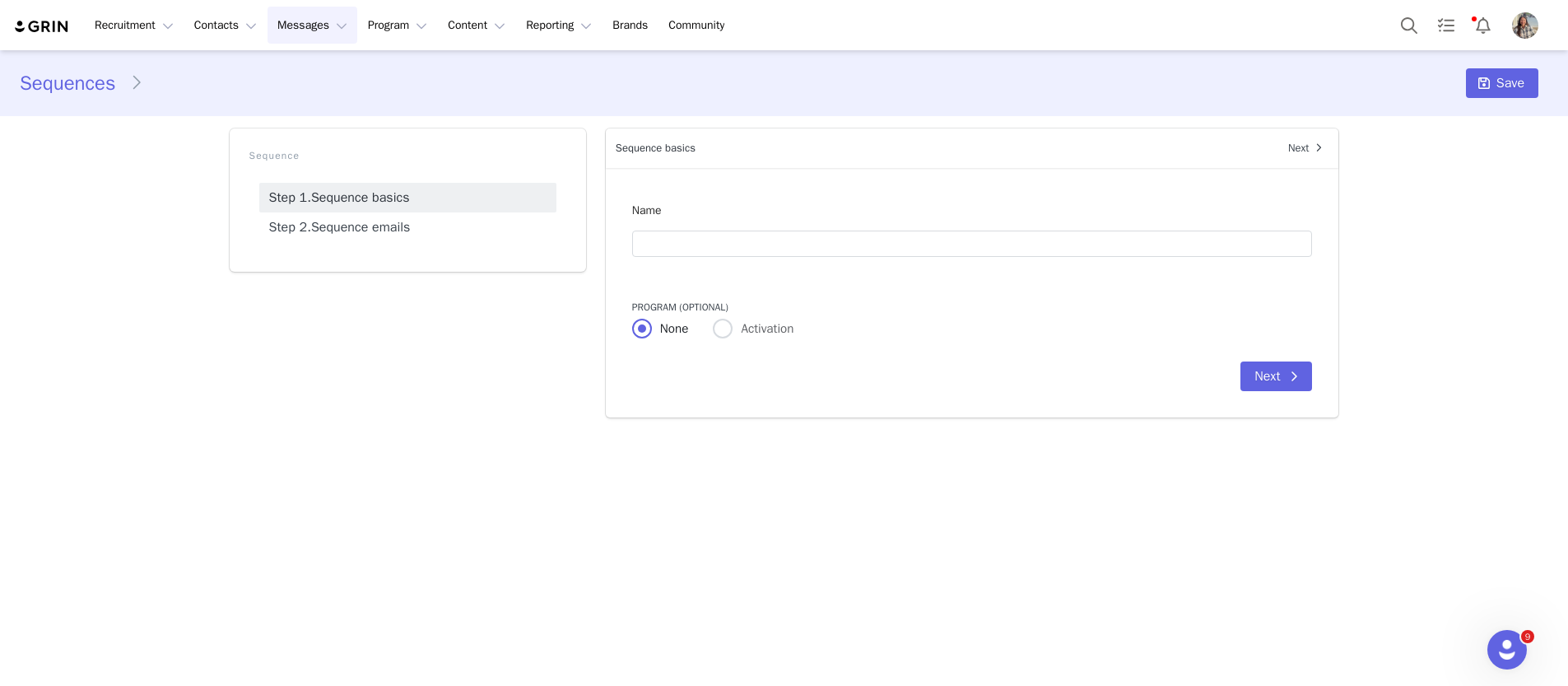 type on "Mesa Loop Launch" 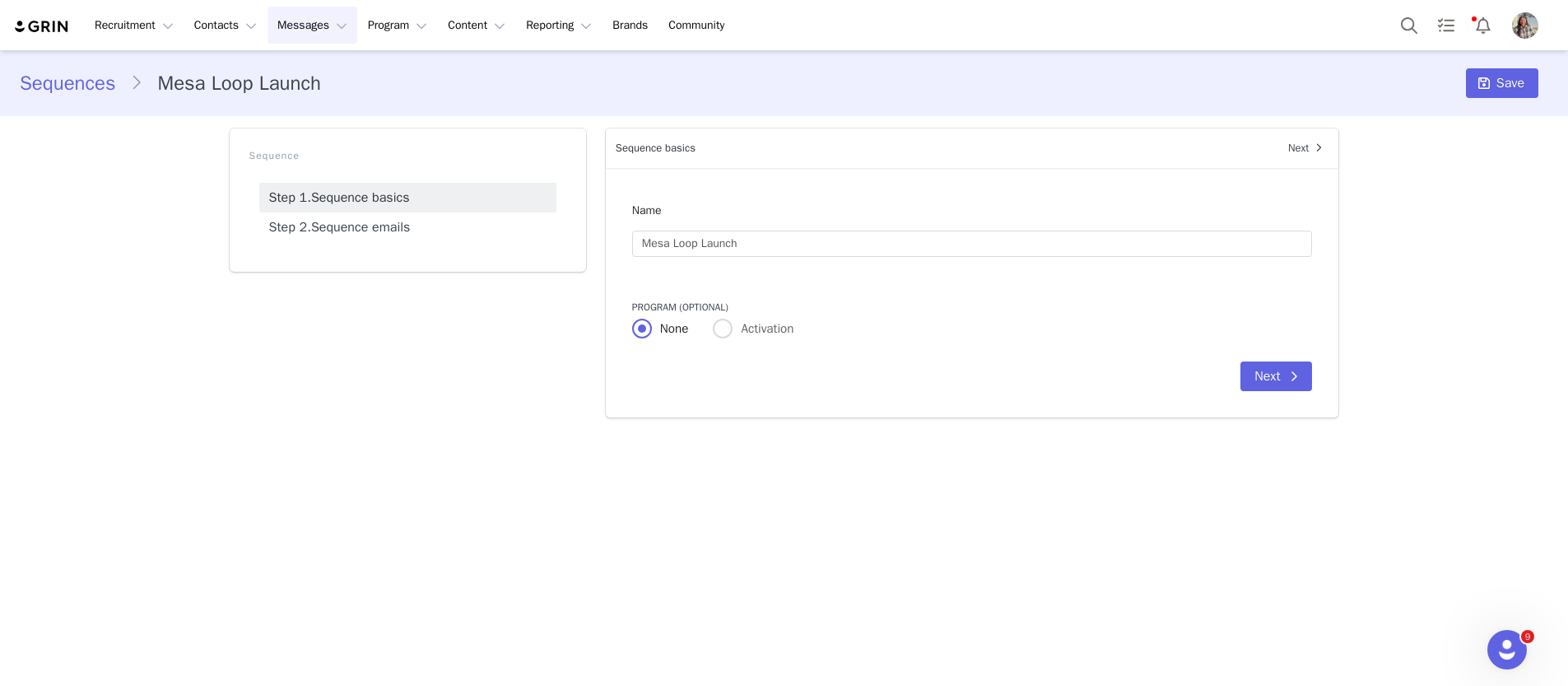 scroll, scrollTop: 0, scrollLeft: 0, axis: both 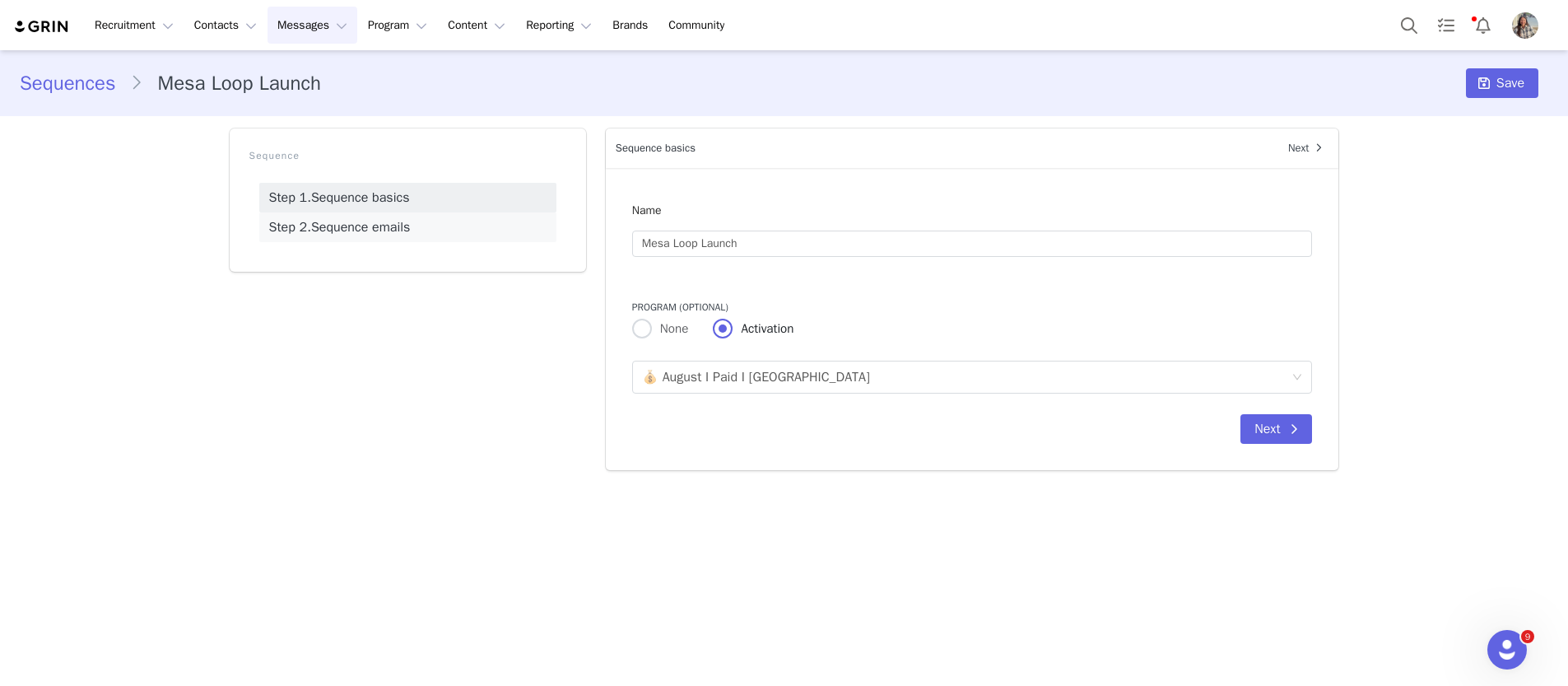 click on "Step 2.  Sequence emails" at bounding box center [407, 227] 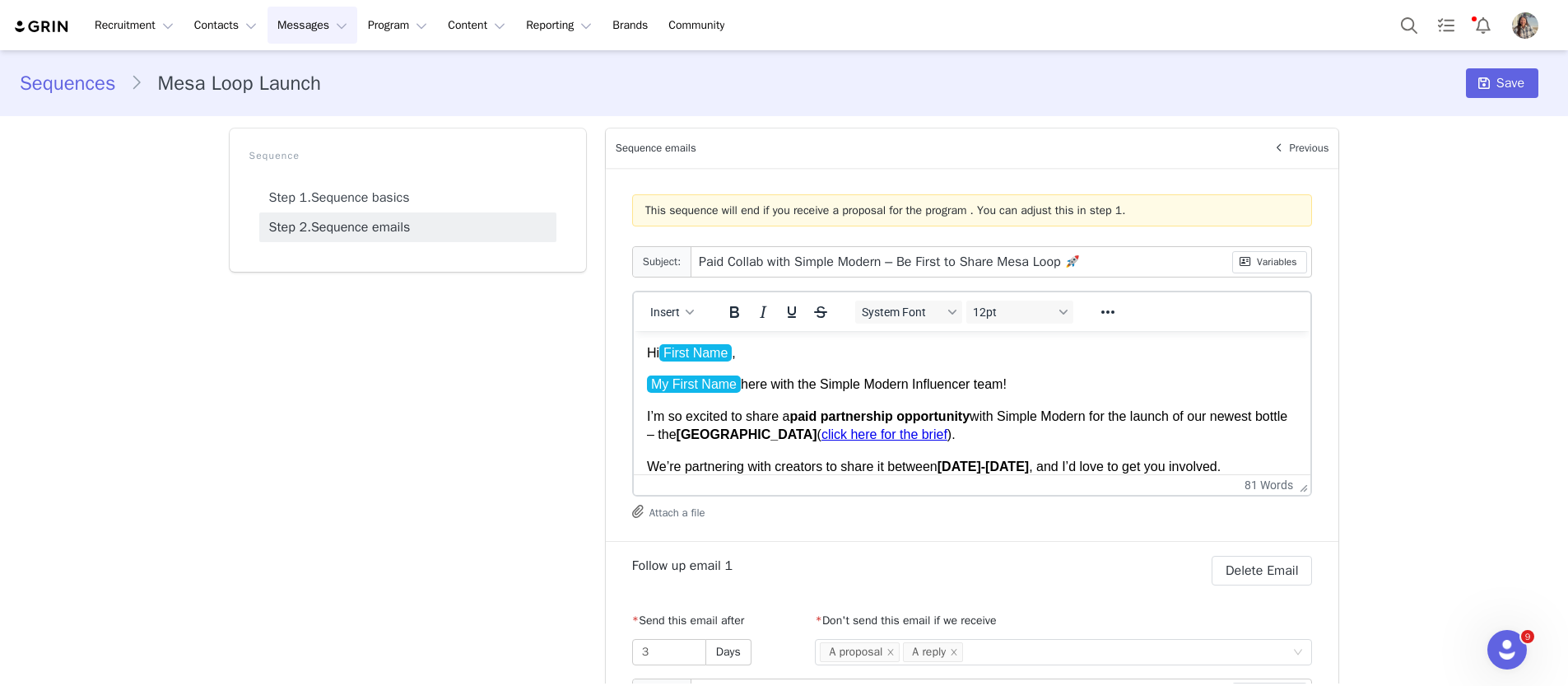 scroll, scrollTop: 191, scrollLeft: 0, axis: vertical 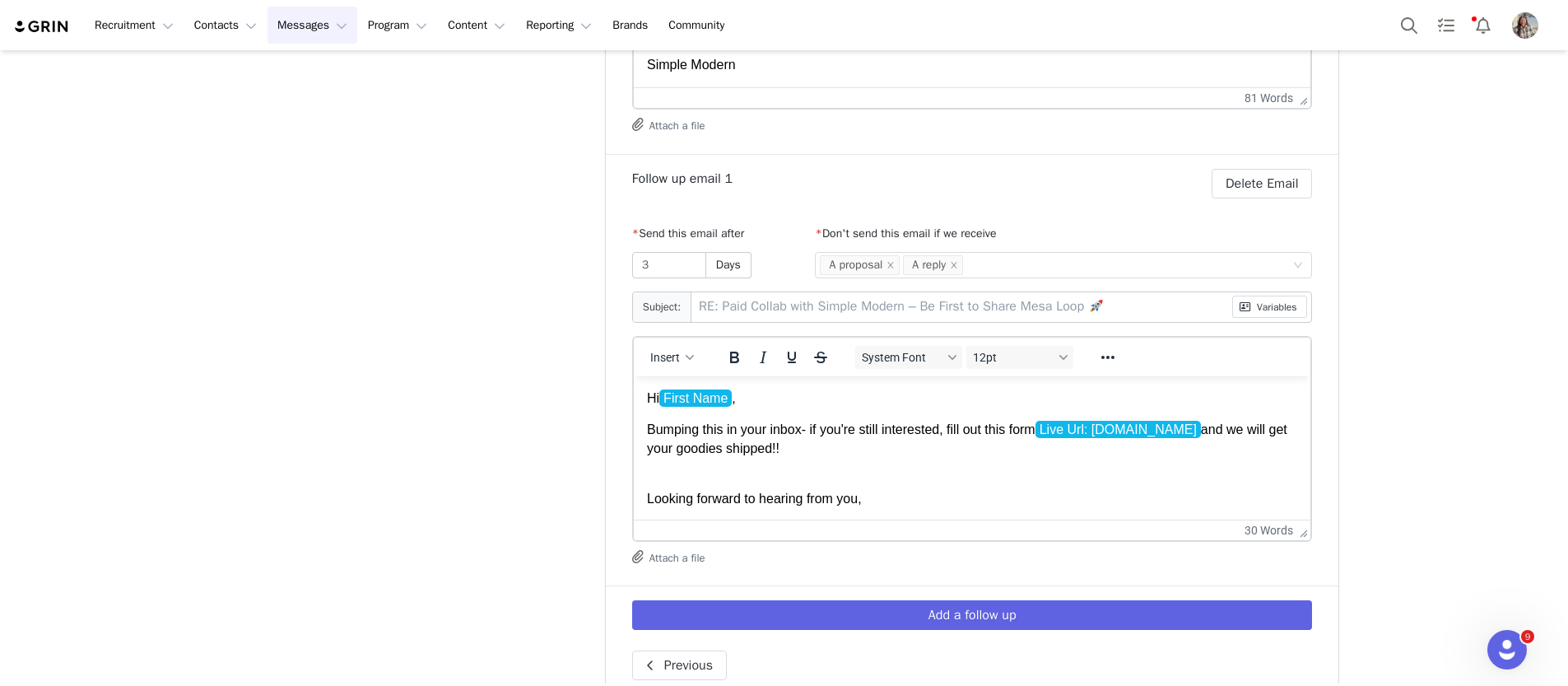 drag, startPoint x: 868, startPoint y: 452, endPoint x: 956, endPoint y: 432, distance: 90.24411 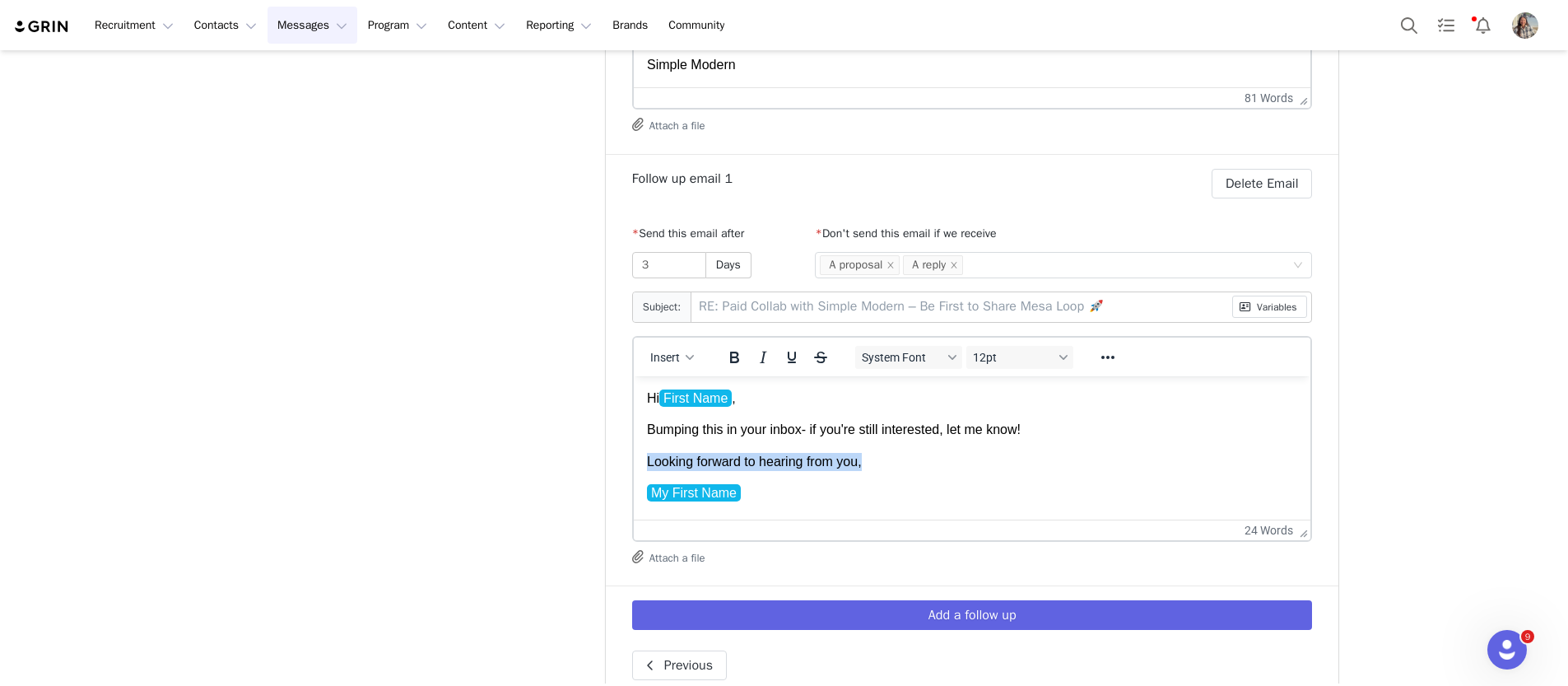 drag, startPoint x: 933, startPoint y: 467, endPoint x: 591, endPoint y: 467, distance: 342 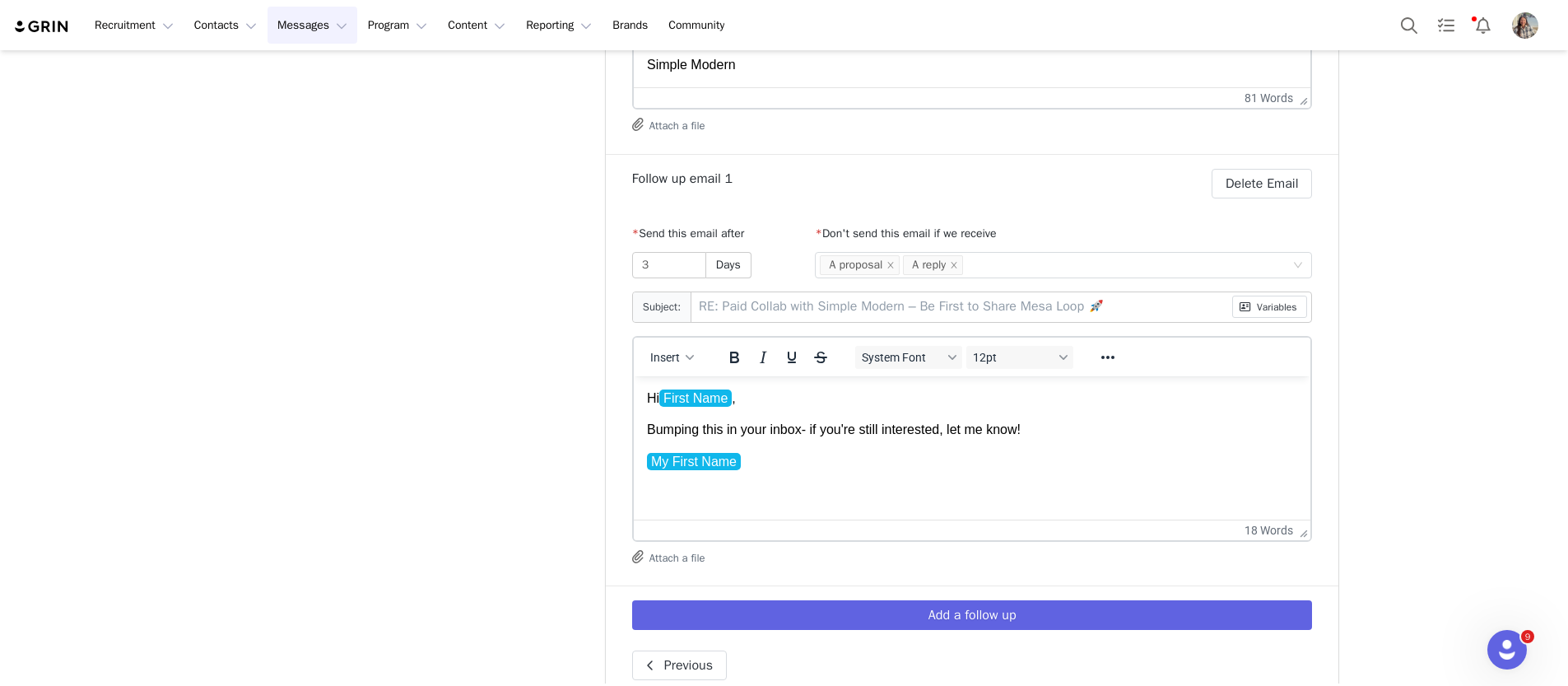 scroll, scrollTop: 0, scrollLeft: 0, axis: both 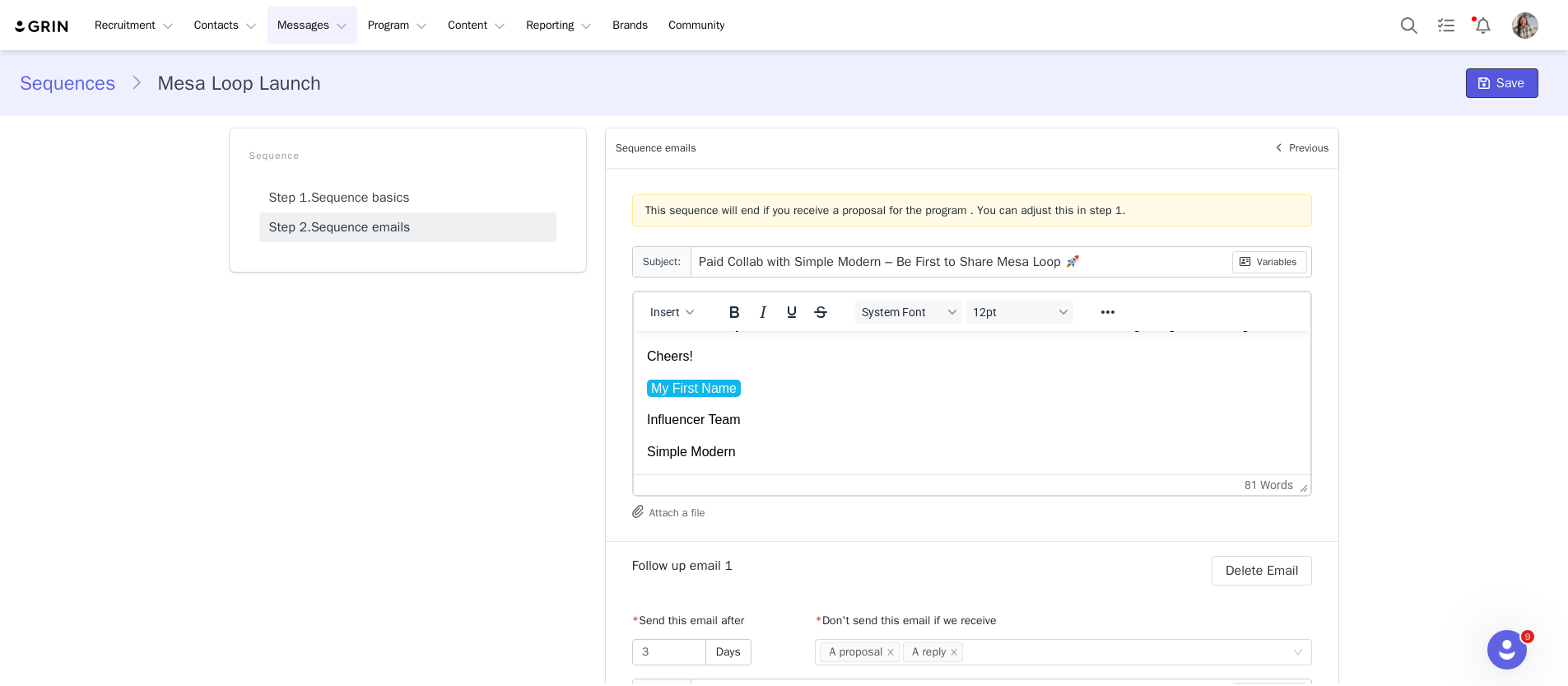click at bounding box center (1484, 83) 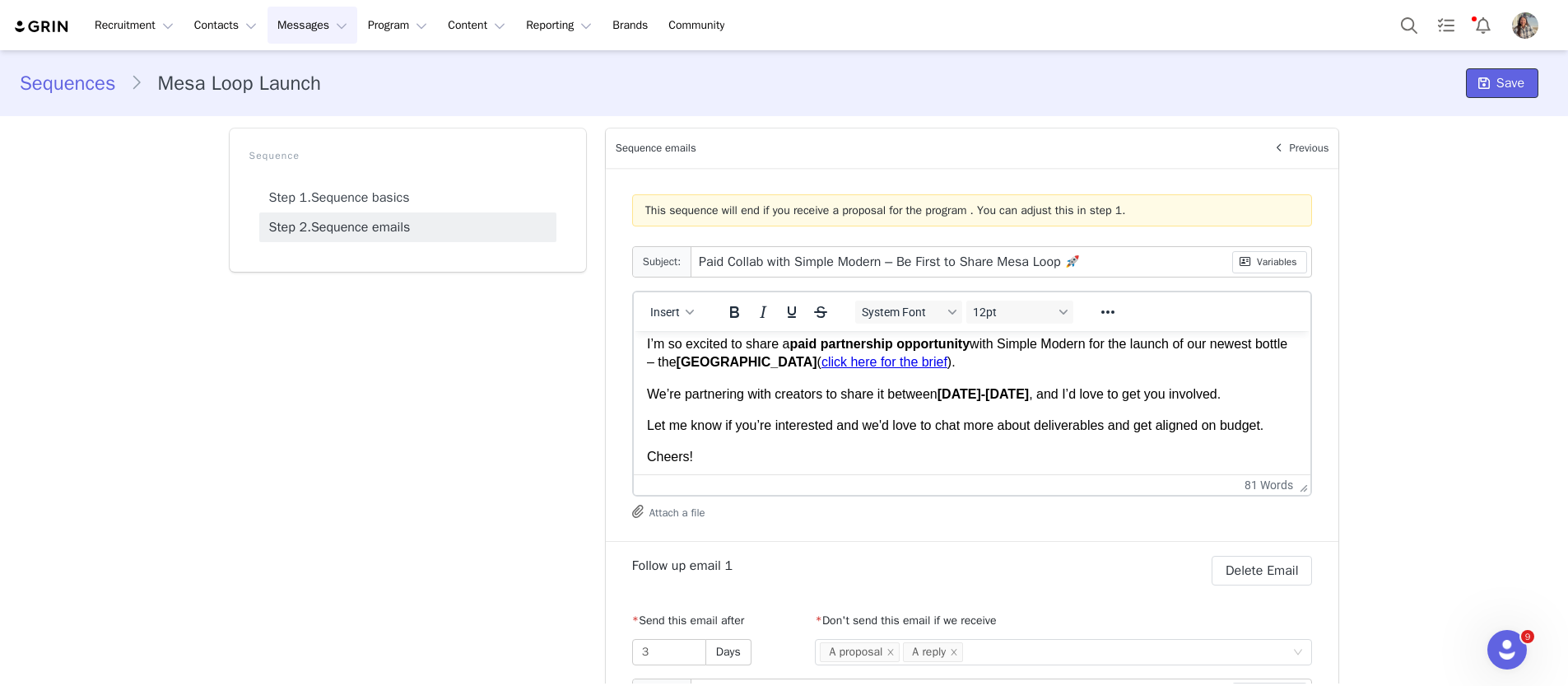 scroll, scrollTop: 74, scrollLeft: 0, axis: vertical 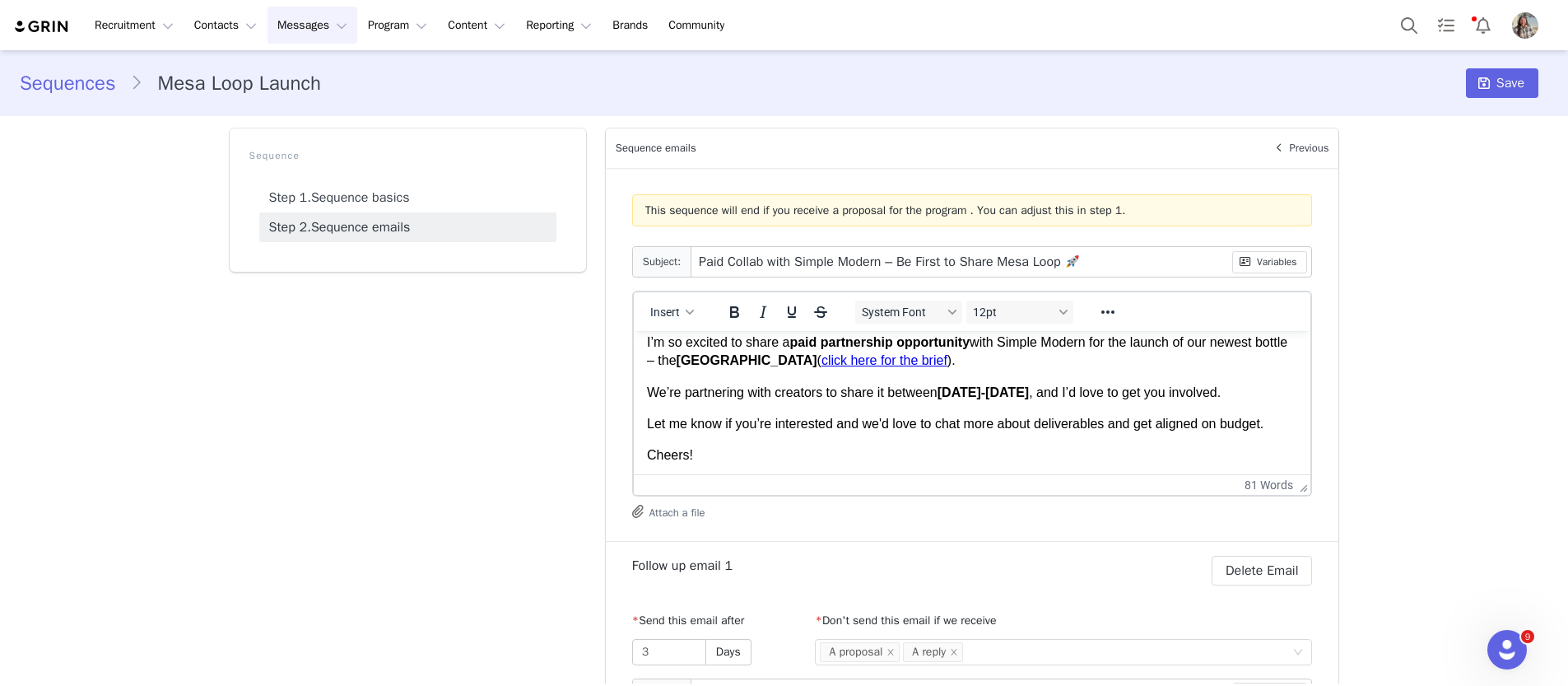 click on "Let me know if you’re interested and we'd love to chat more about deliverables and get aligned on budget." at bounding box center [971, 424] 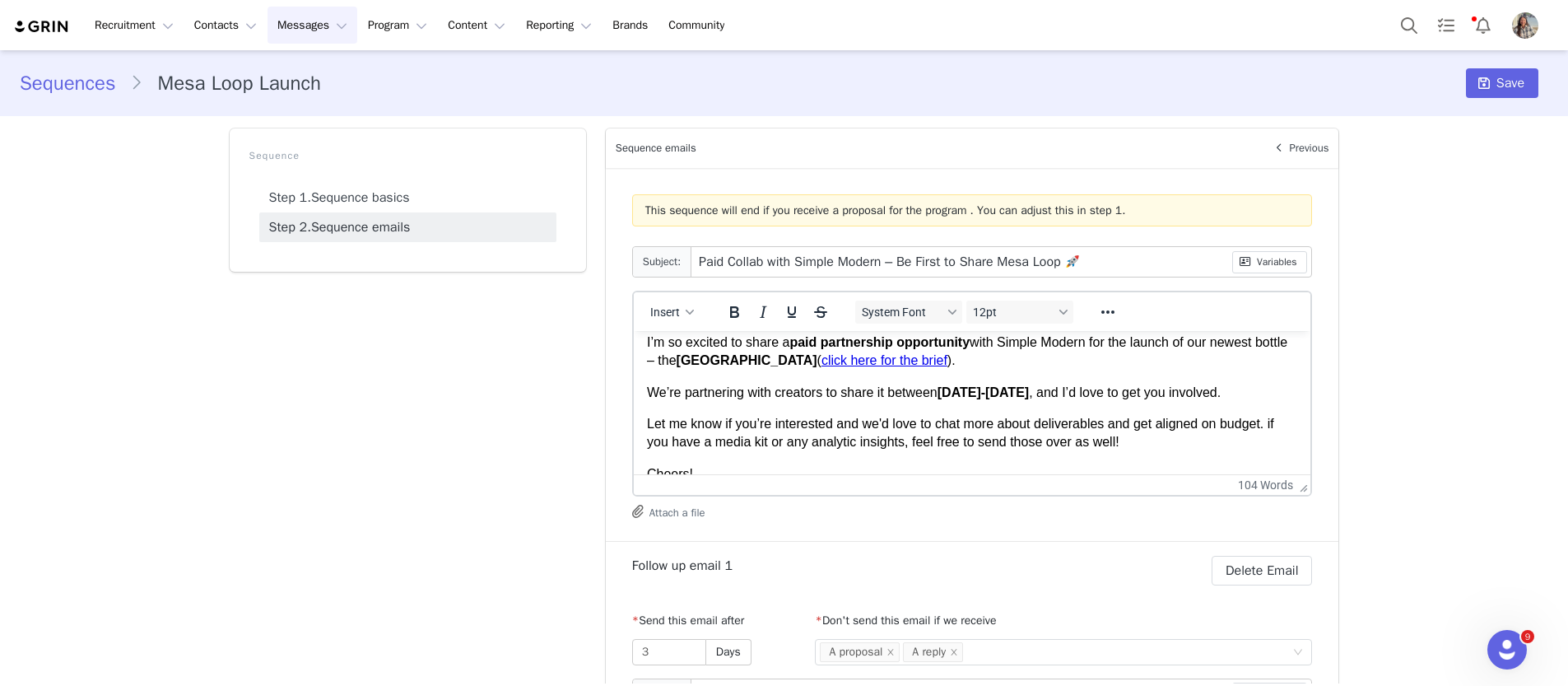 click on "Let me know if you’re interested and we'd love to chat more about deliverables and get aligned on budget. if you have a media kit or any analytic insights, feel free to send those over as well!" at bounding box center [971, 433] 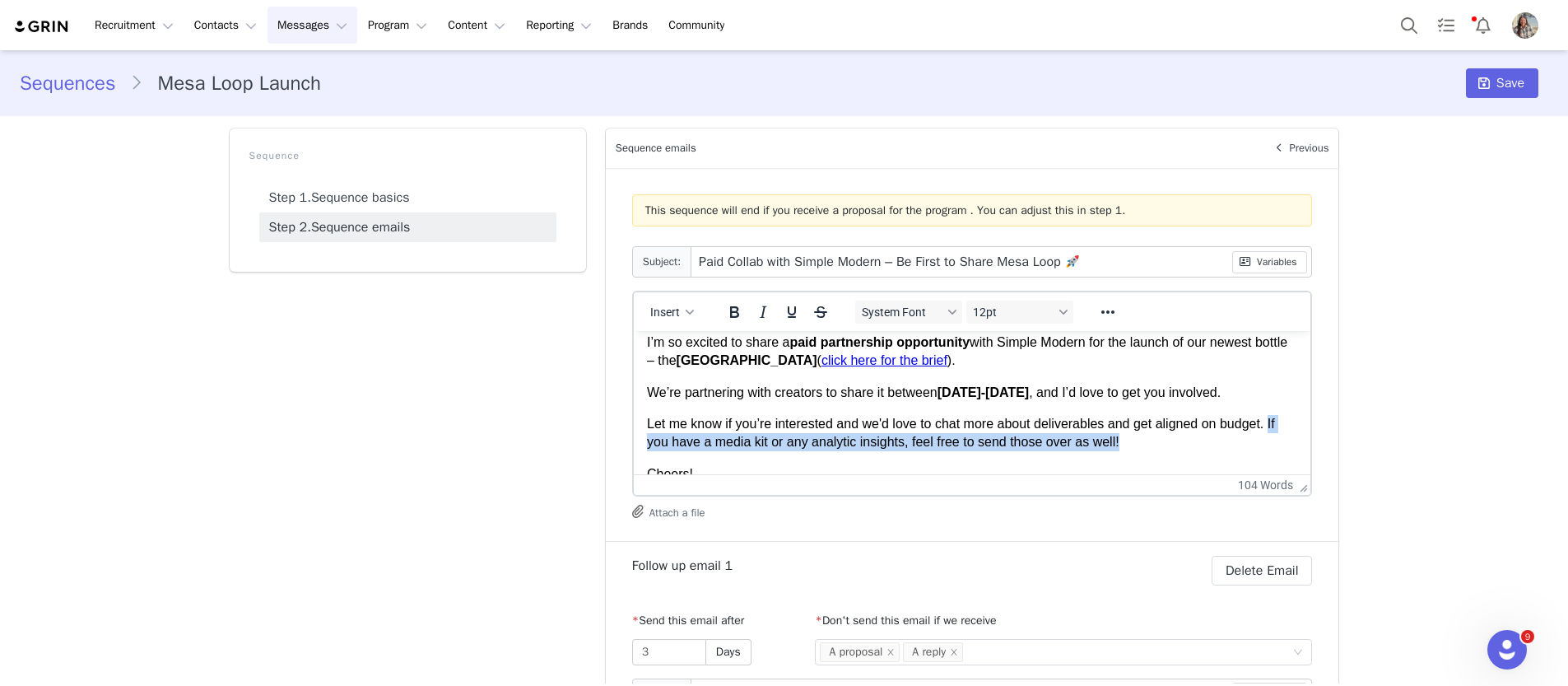 scroll, scrollTop: 97, scrollLeft: 0, axis: vertical 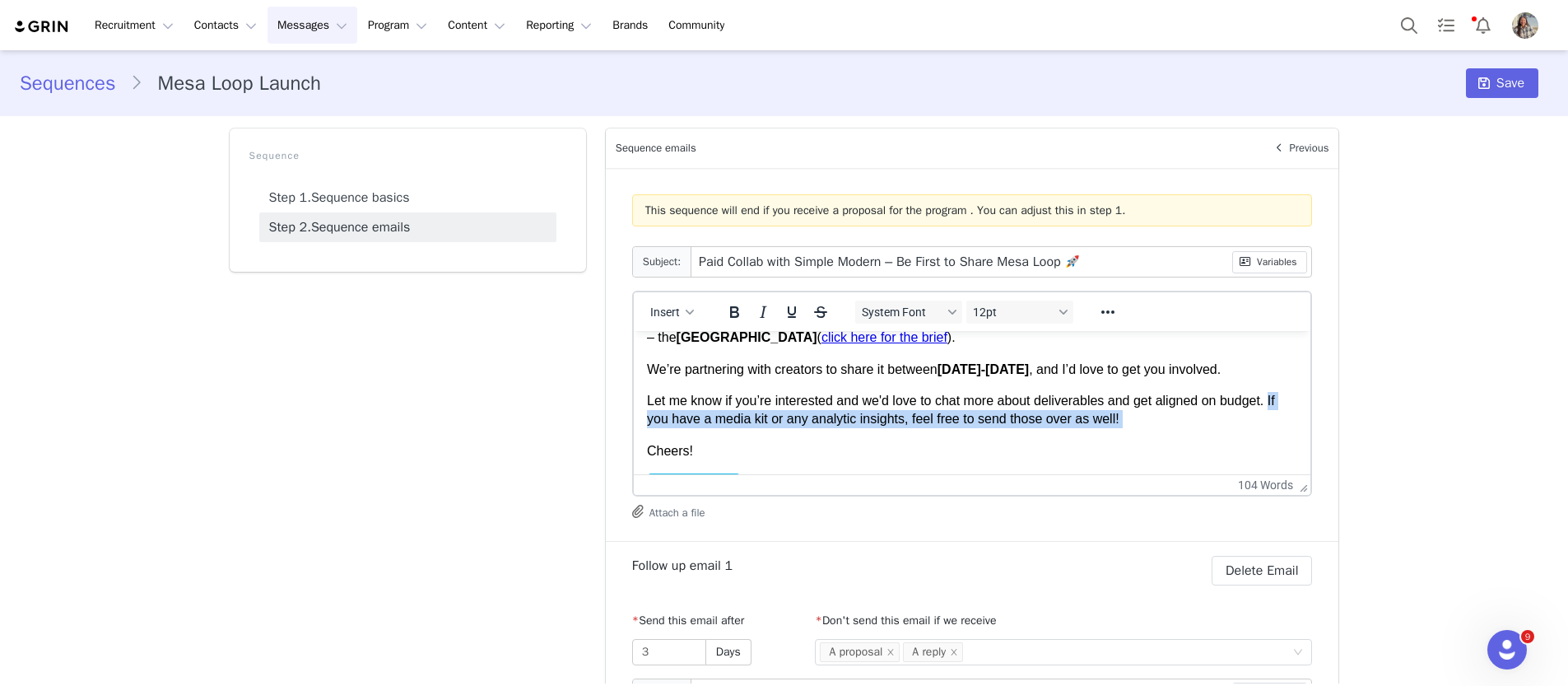 click on "Hi  First Name  , My First Name  here with the Simple Modern Influencer team!  I’m so excited to share a  paid partnership opportunity  with Simple Modern for the launch of our newest bottle – the  Mesa Loop  ( click here for the brief ). We’re partnering with creators to share it between  August 13-September 30 , and I’d love to get you involved. Let me know if you’re interested and we'd love to chat more about deliverables and get aligned on budget. If you have a media kit or any analytic insights, feel free to send those over as well! Cheers! My First Name   Influencer Team Simple Modern" at bounding box center [971, 401] 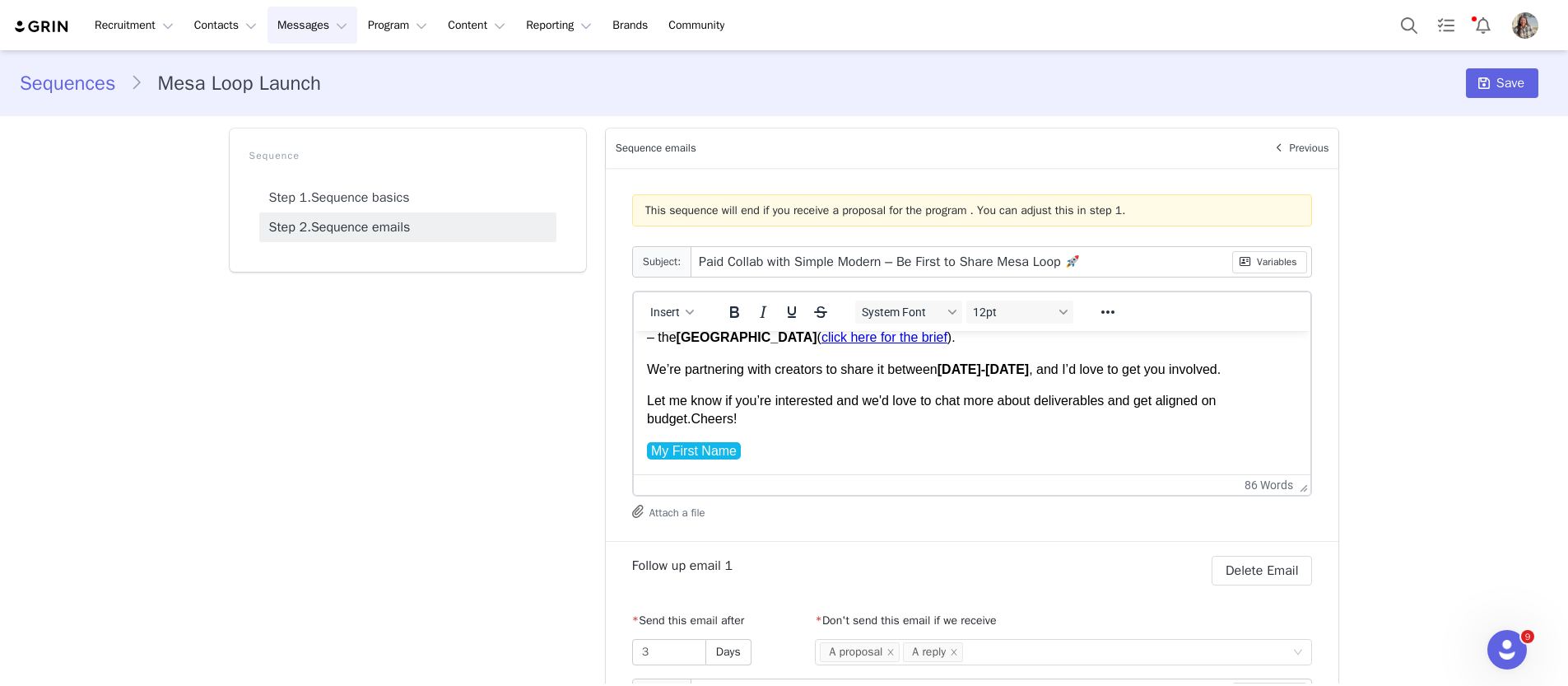 click on "We’re partnering with creators to share it between  August 13-September 30 , and I’d love to get you involved." at bounding box center (971, 370) 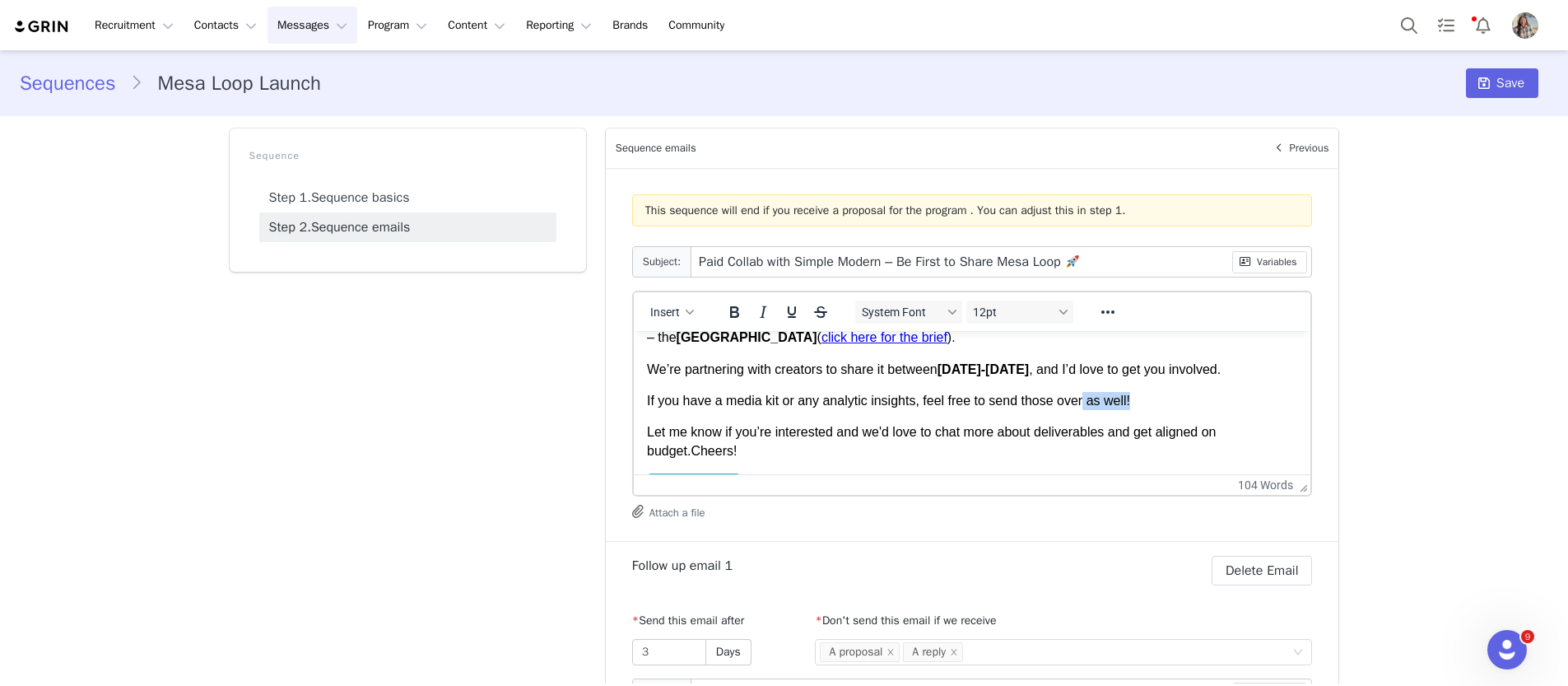 click on "If you have a media kit or any analytic insights, feel free to send those over as well!" at bounding box center [971, 401] 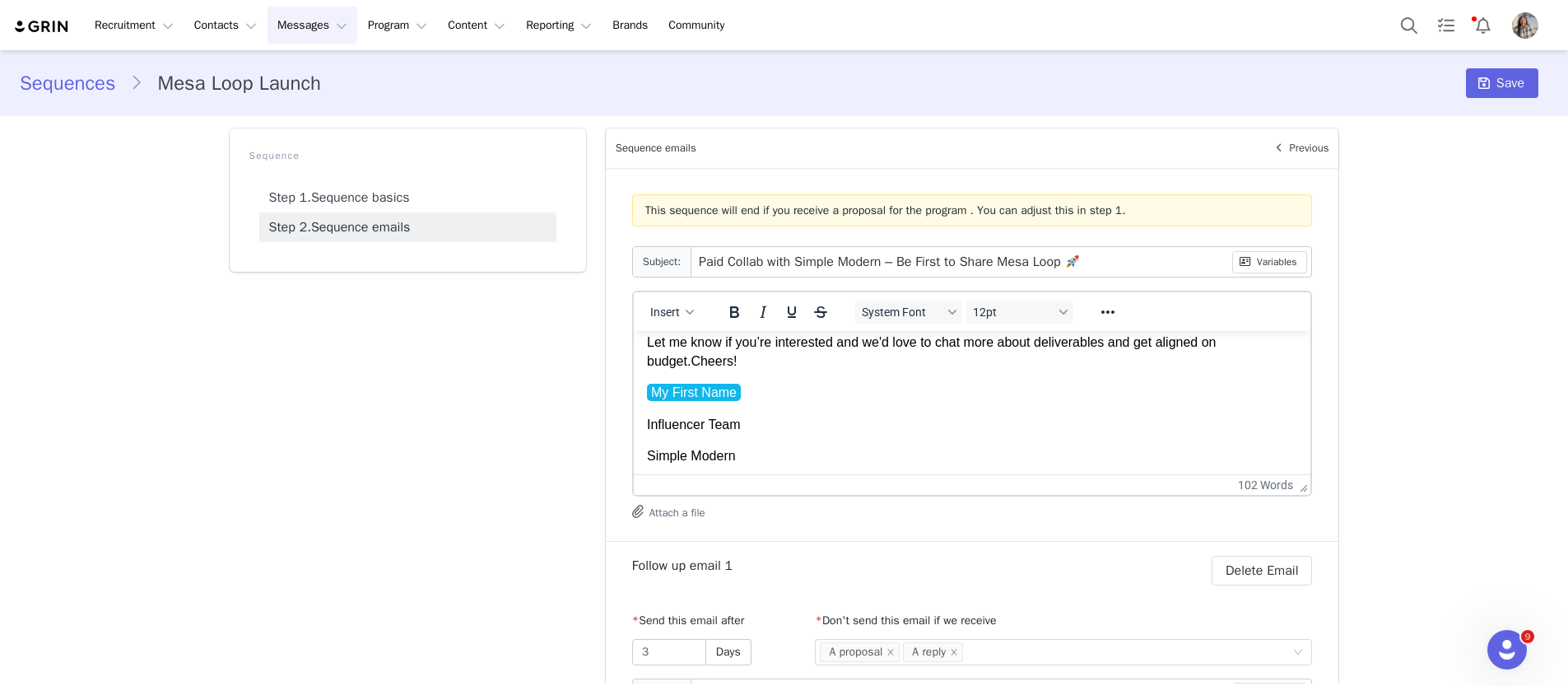 scroll, scrollTop: 210, scrollLeft: 0, axis: vertical 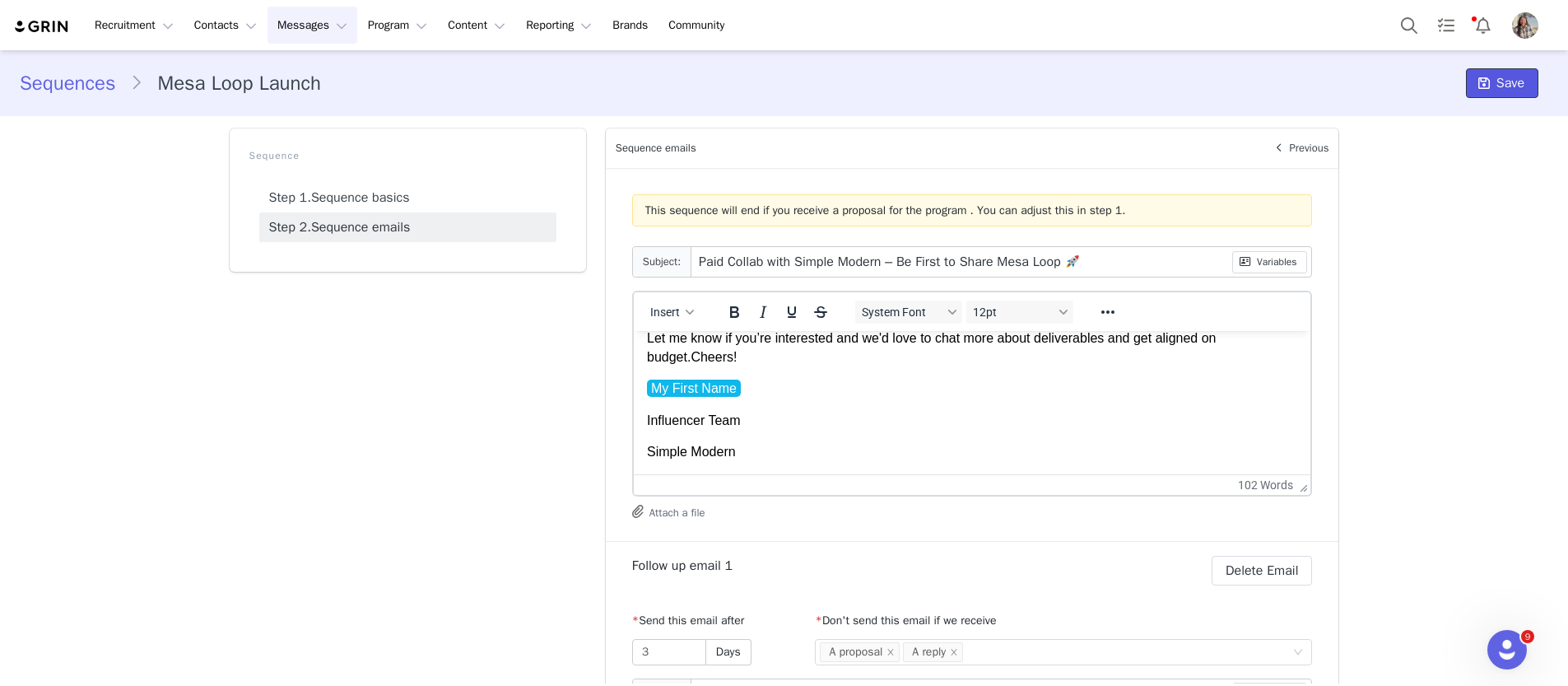 click on "Save" at bounding box center (1510, 83) 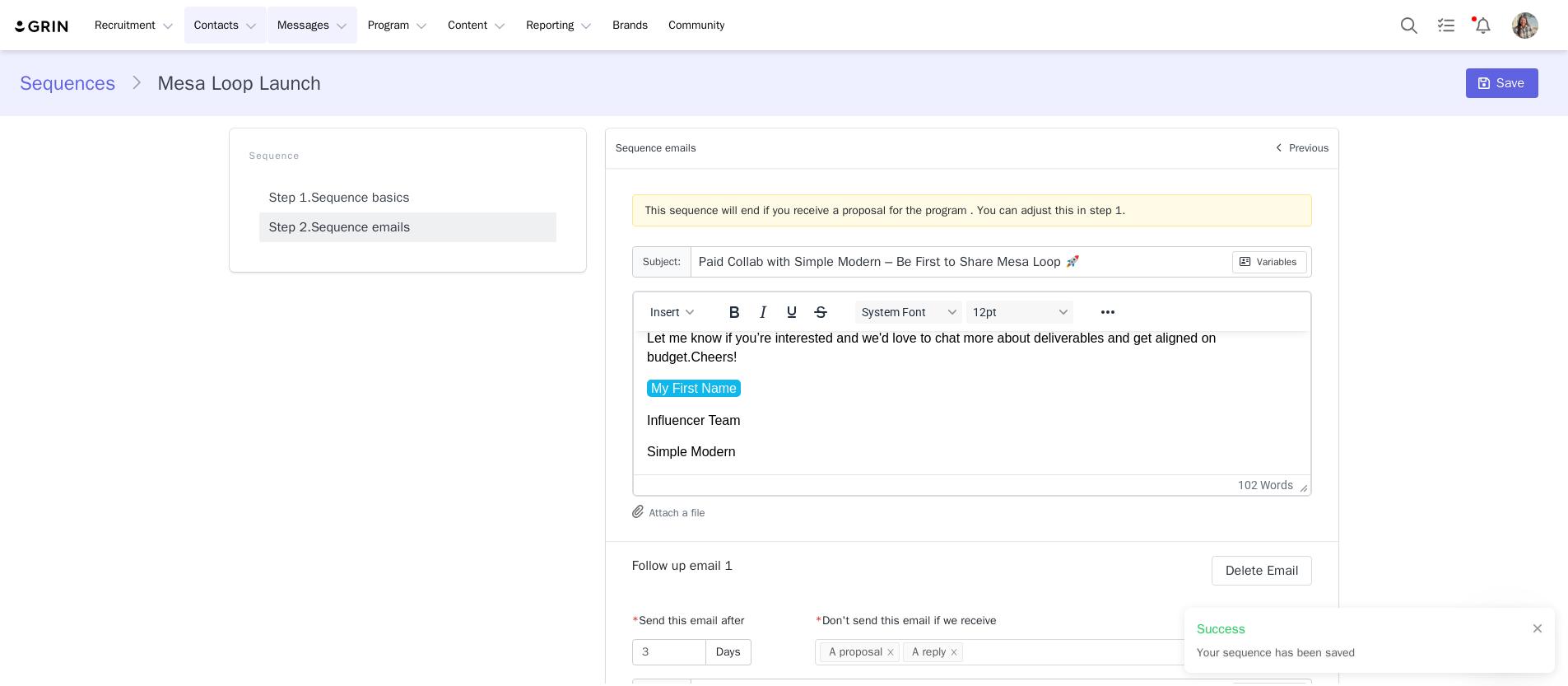click on "Contacts Contacts" at bounding box center [226, 25] 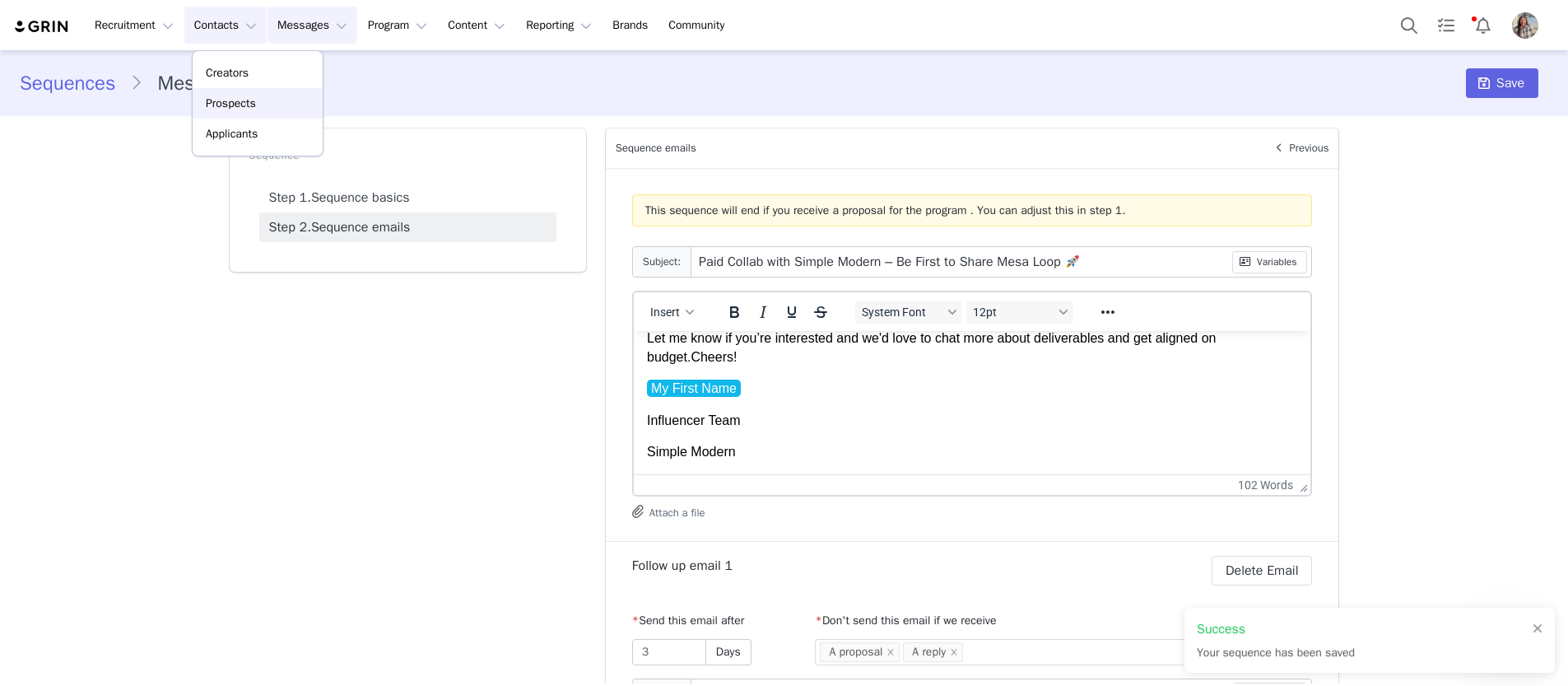 click on "Prospects" at bounding box center [258, 103] 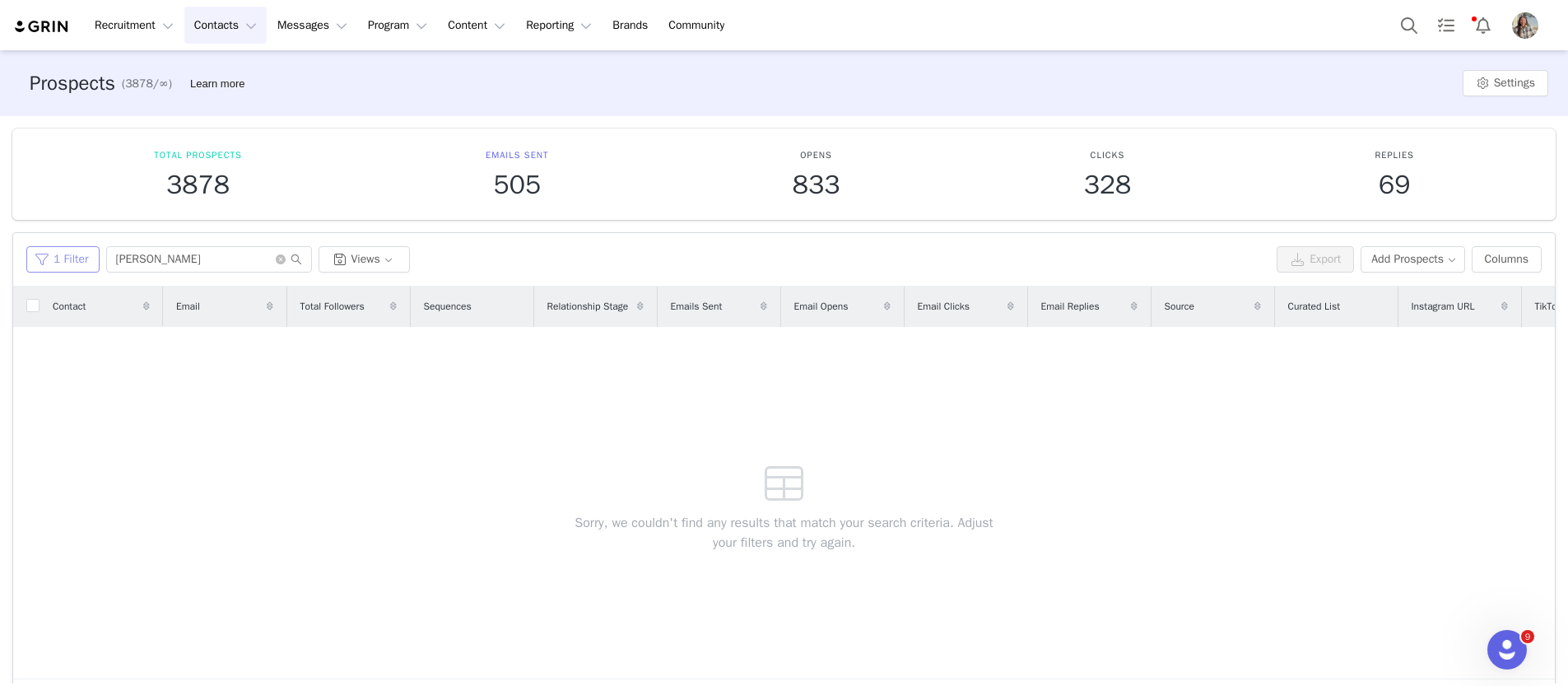 click on "1 Filter" at bounding box center (63, 259) 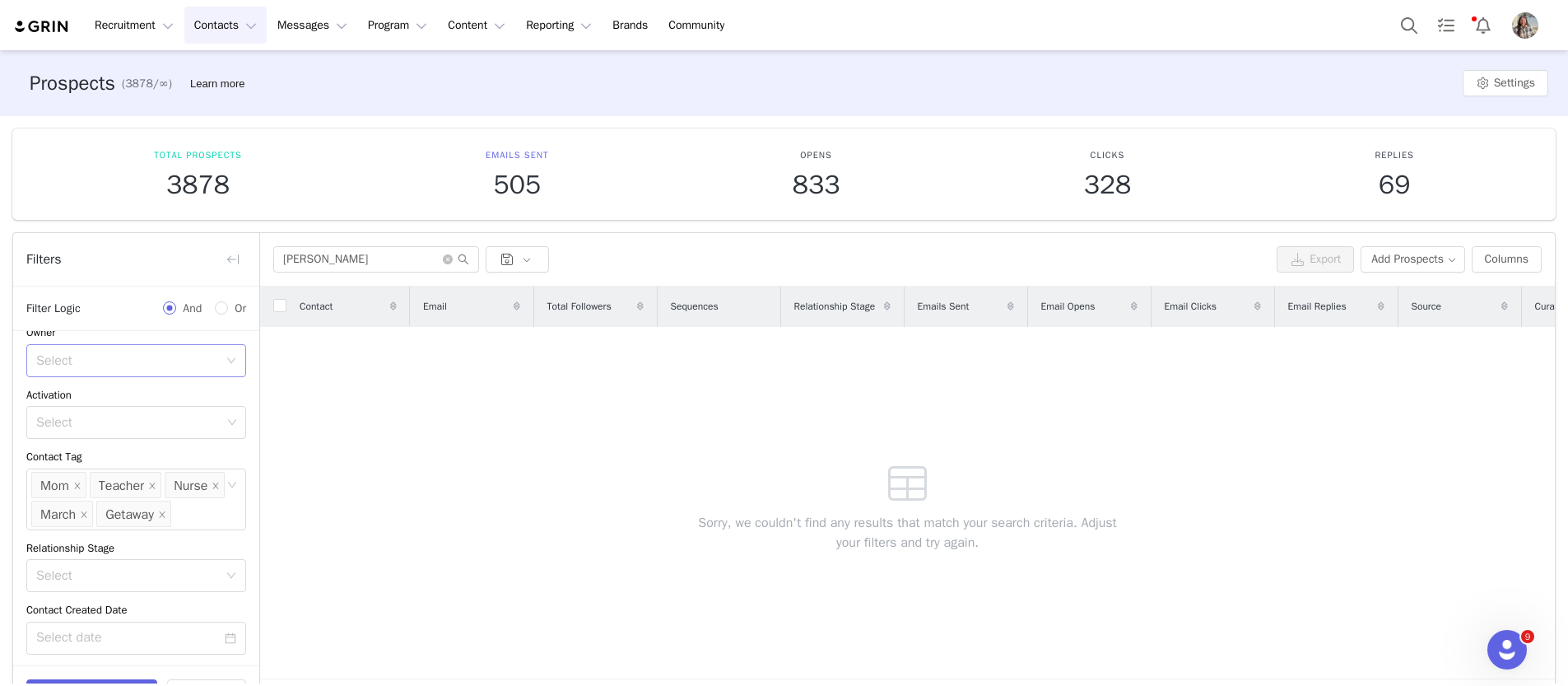 scroll, scrollTop: 95, scrollLeft: 0, axis: vertical 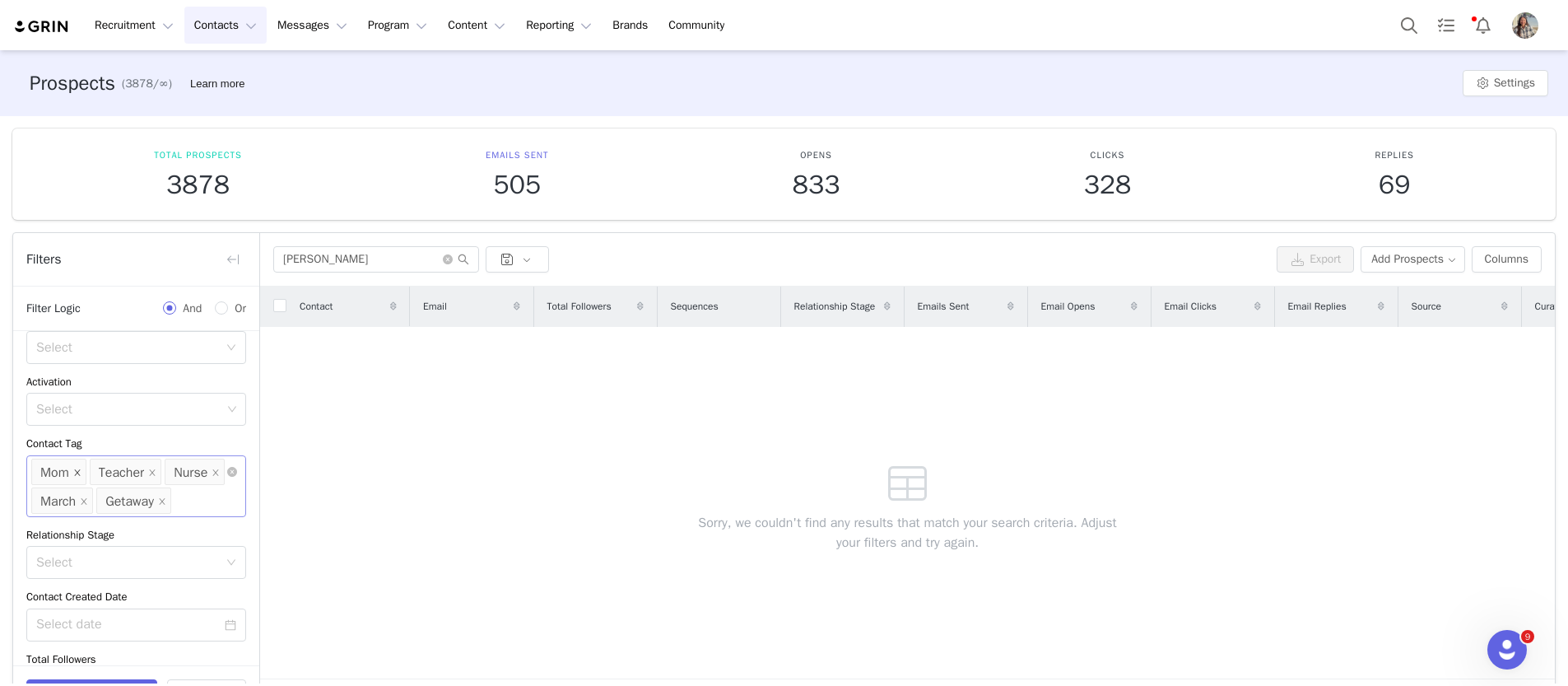 click at bounding box center (77, 473) 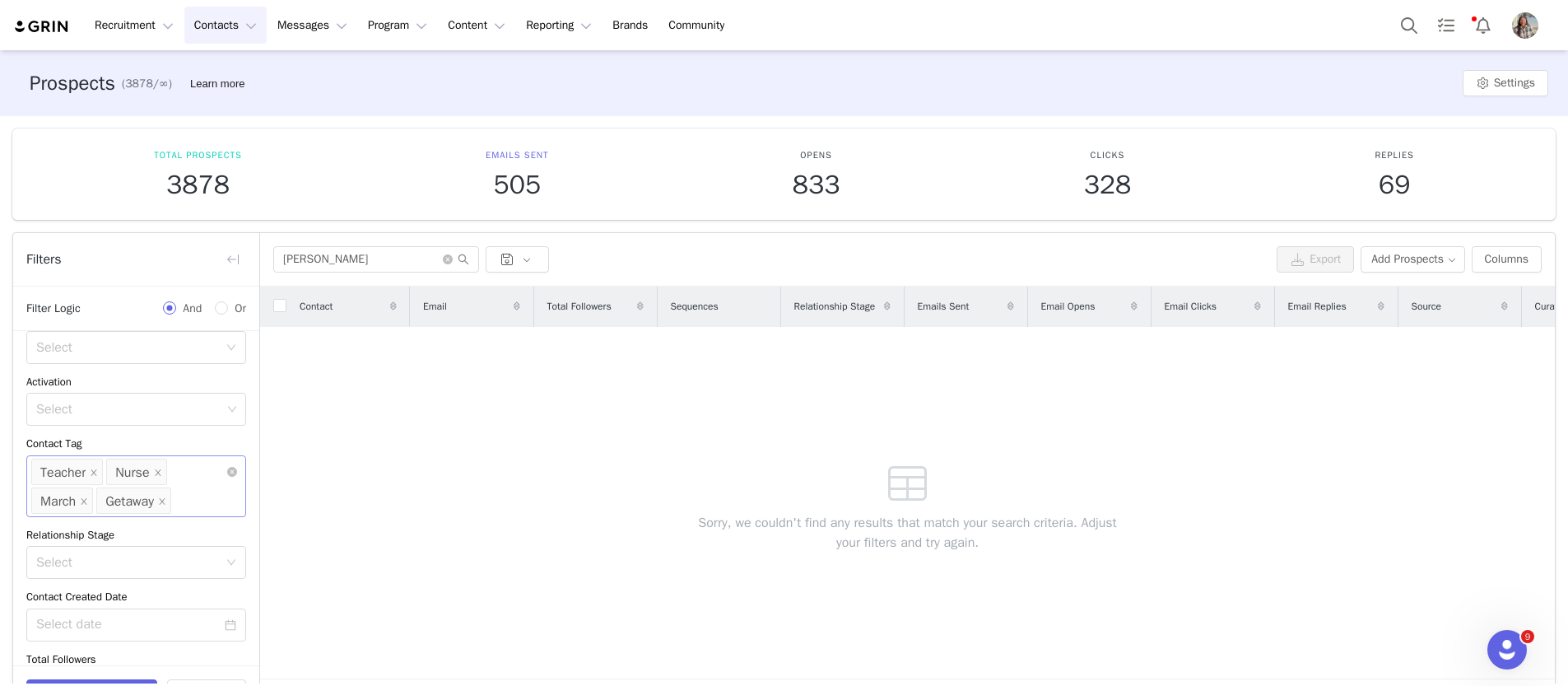 click on "Teacher" at bounding box center (63, 473) 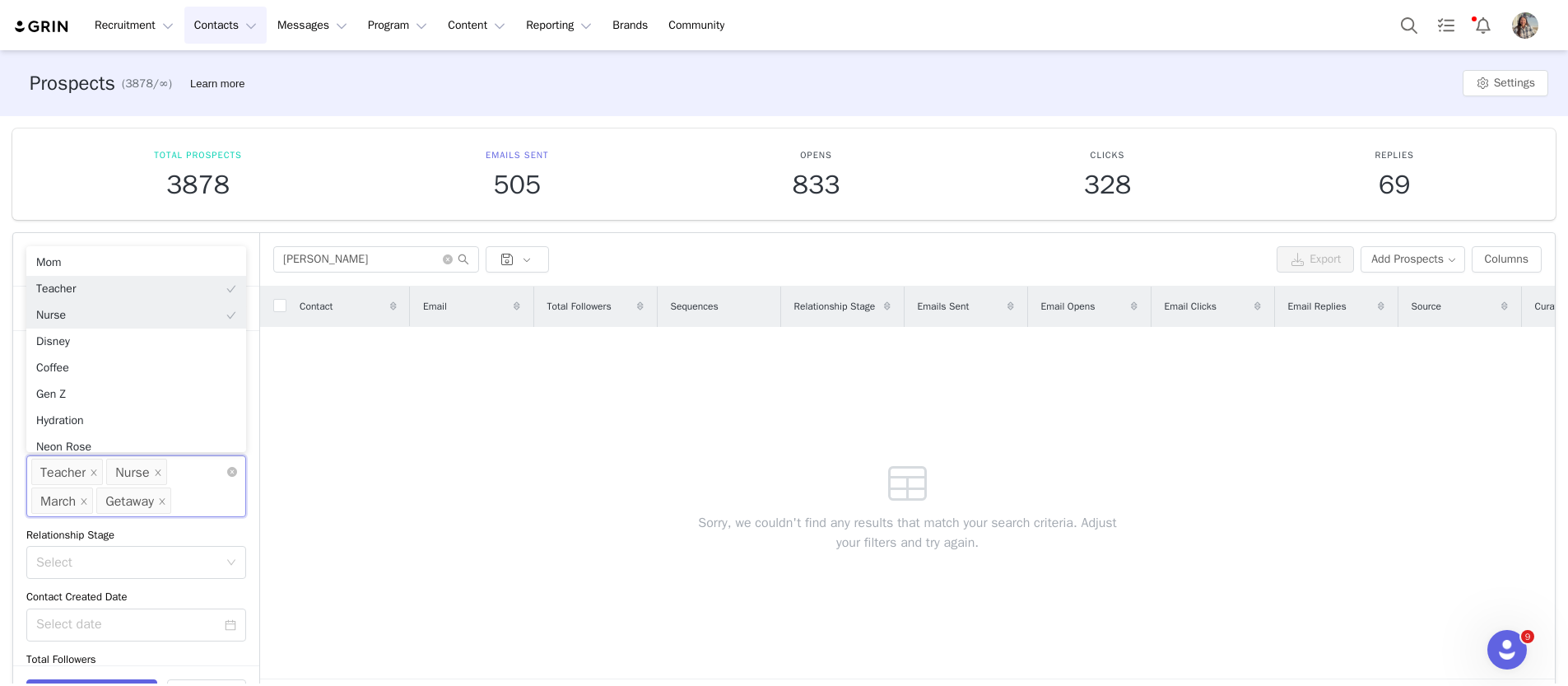 click on "Teacher" at bounding box center (67, 472) 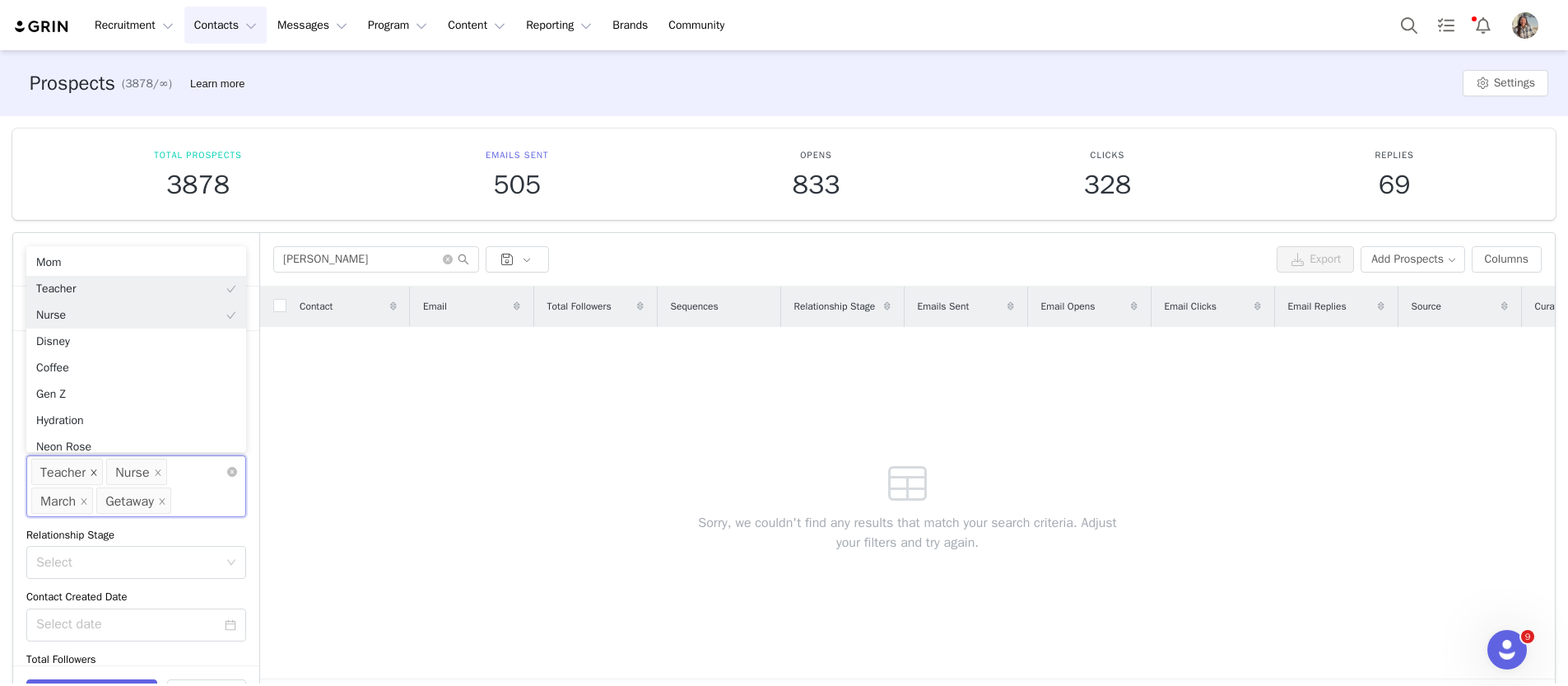 click 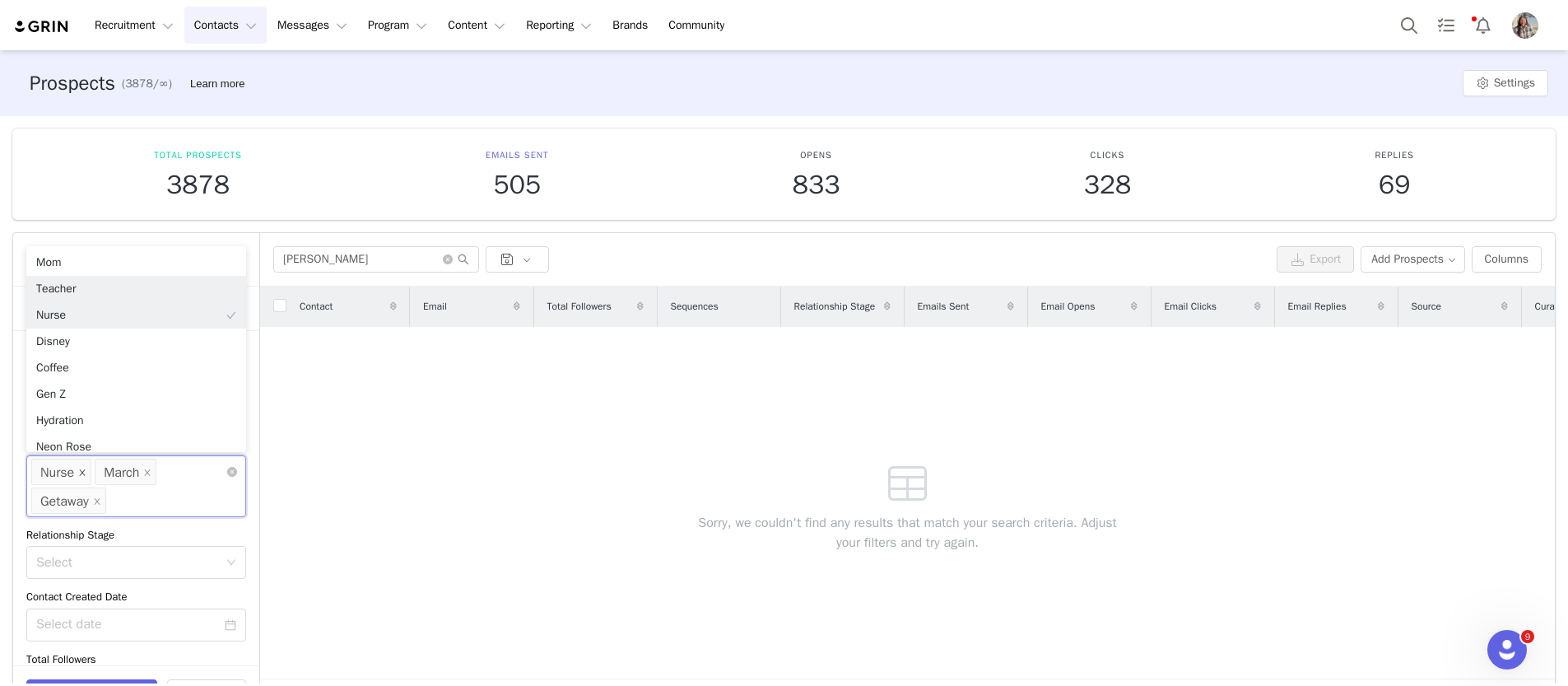 click 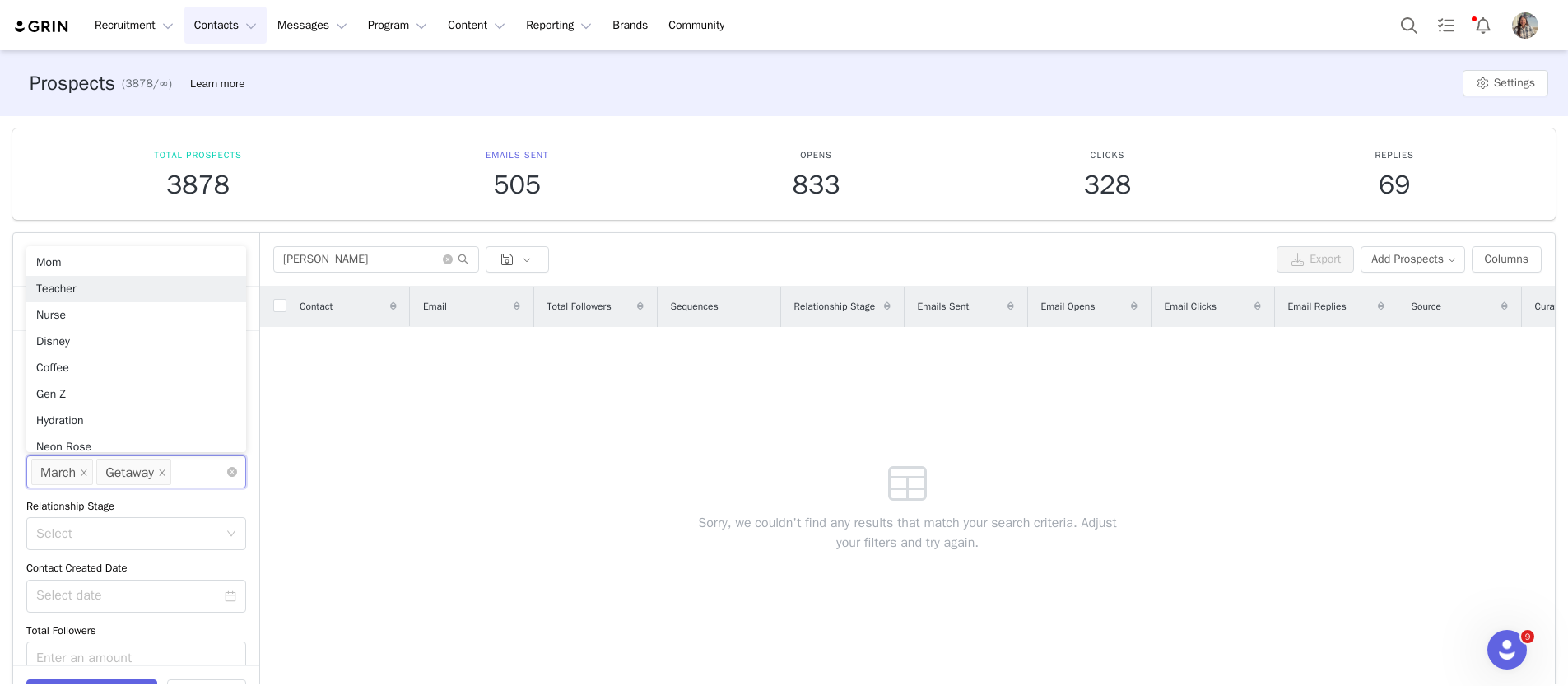 click on "March" at bounding box center (62, 472) 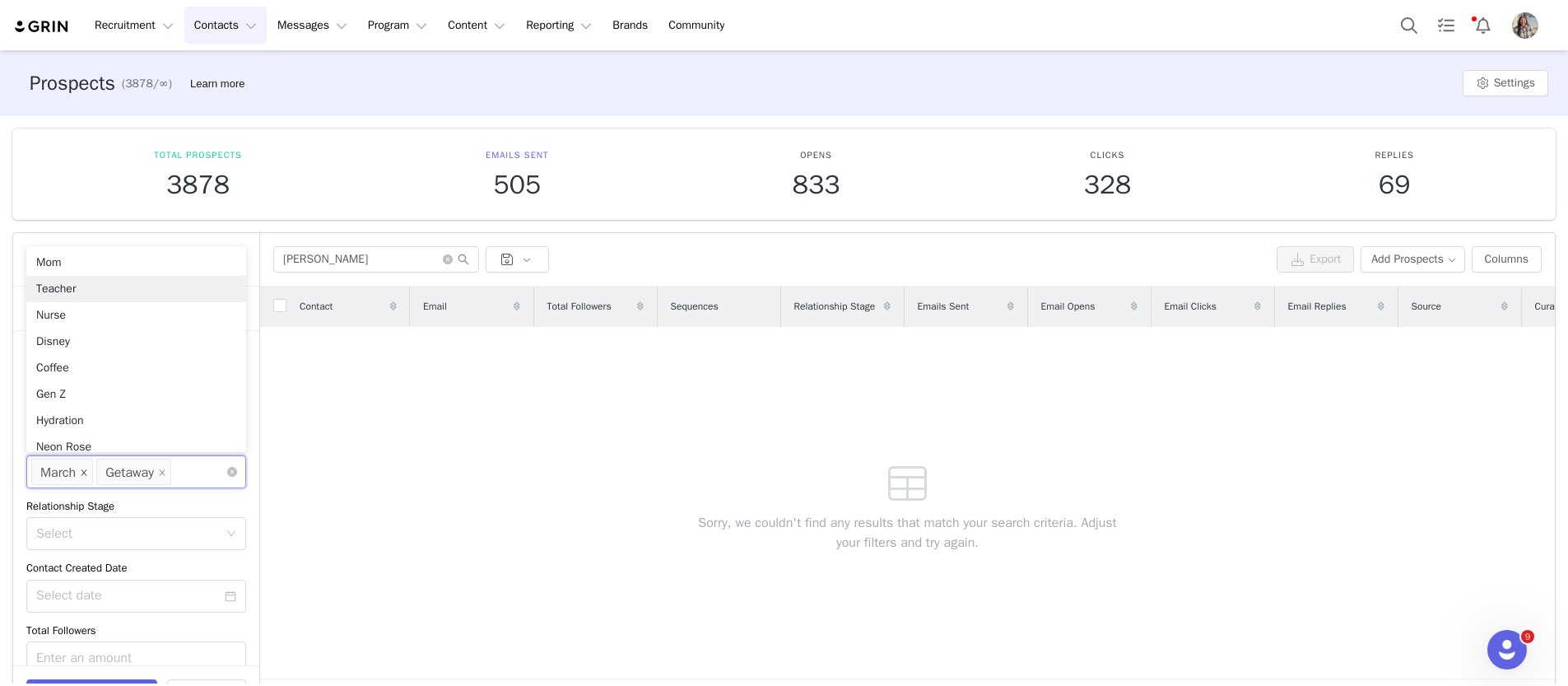 click 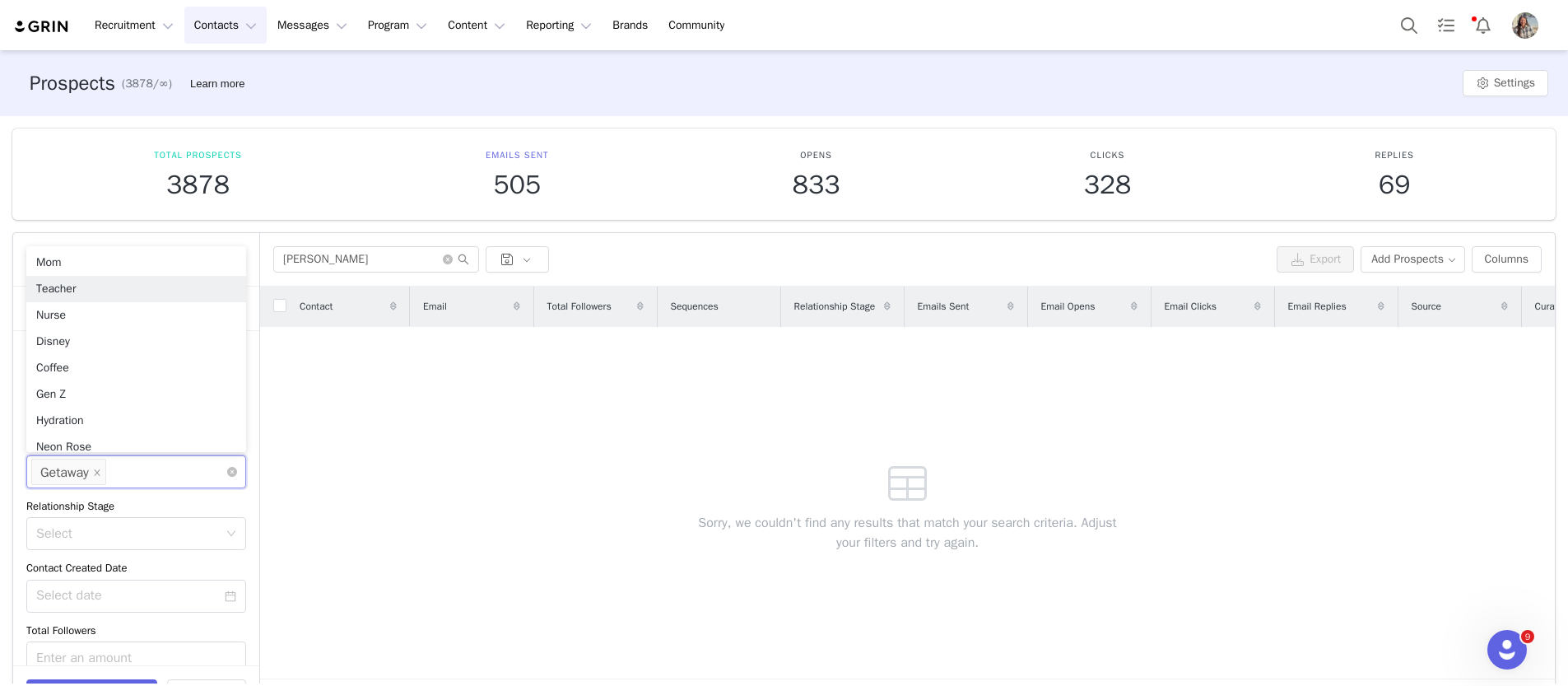 click on "Getaway" at bounding box center (64, 473) 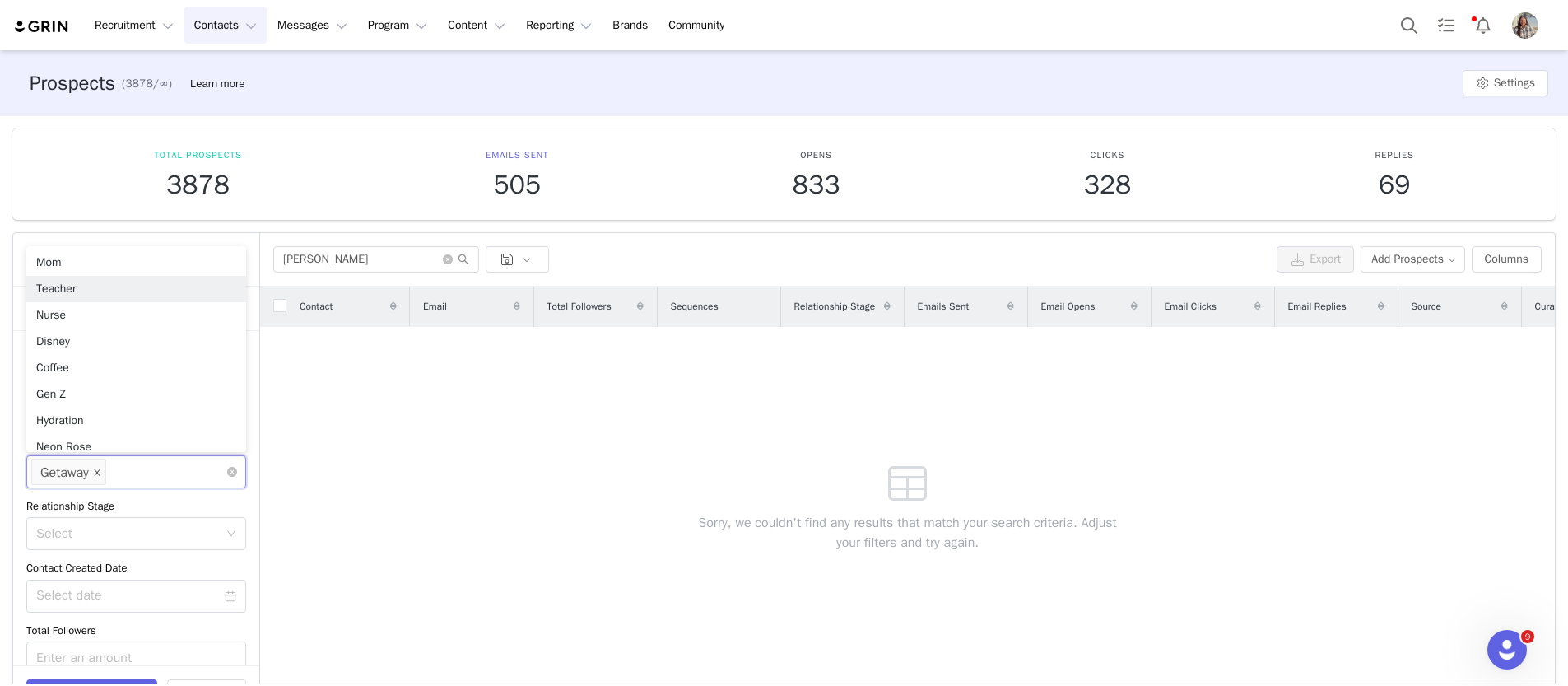 click 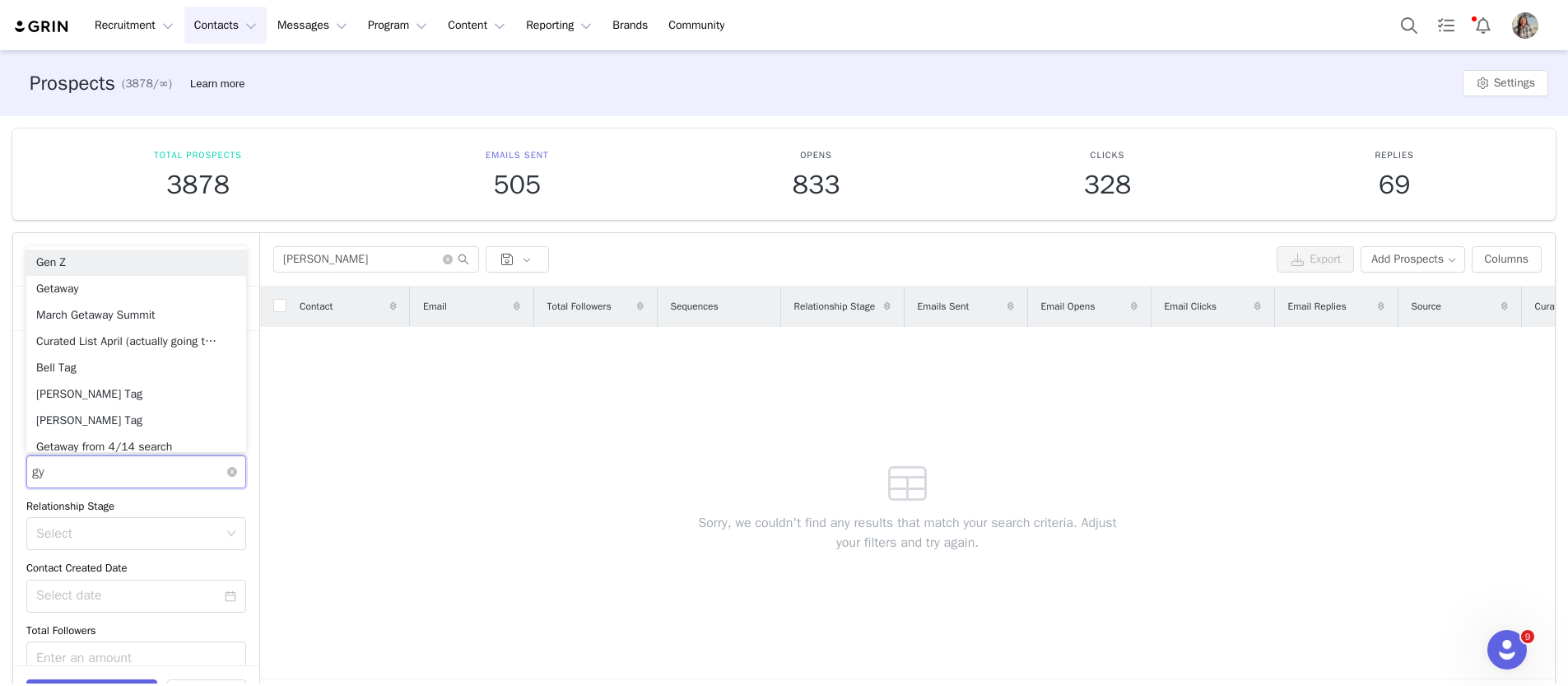 type on "gym" 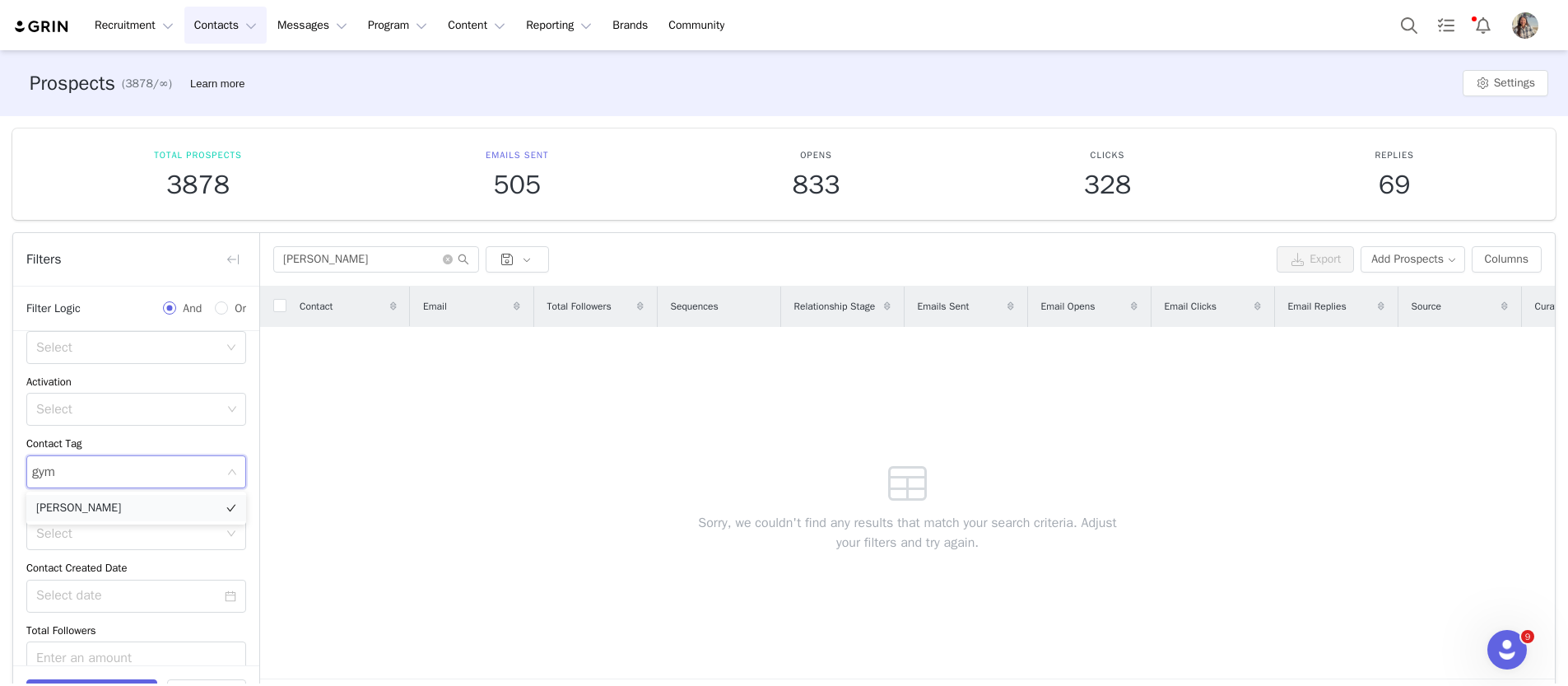 click on "[PERSON_NAME]" at bounding box center [136, 508] 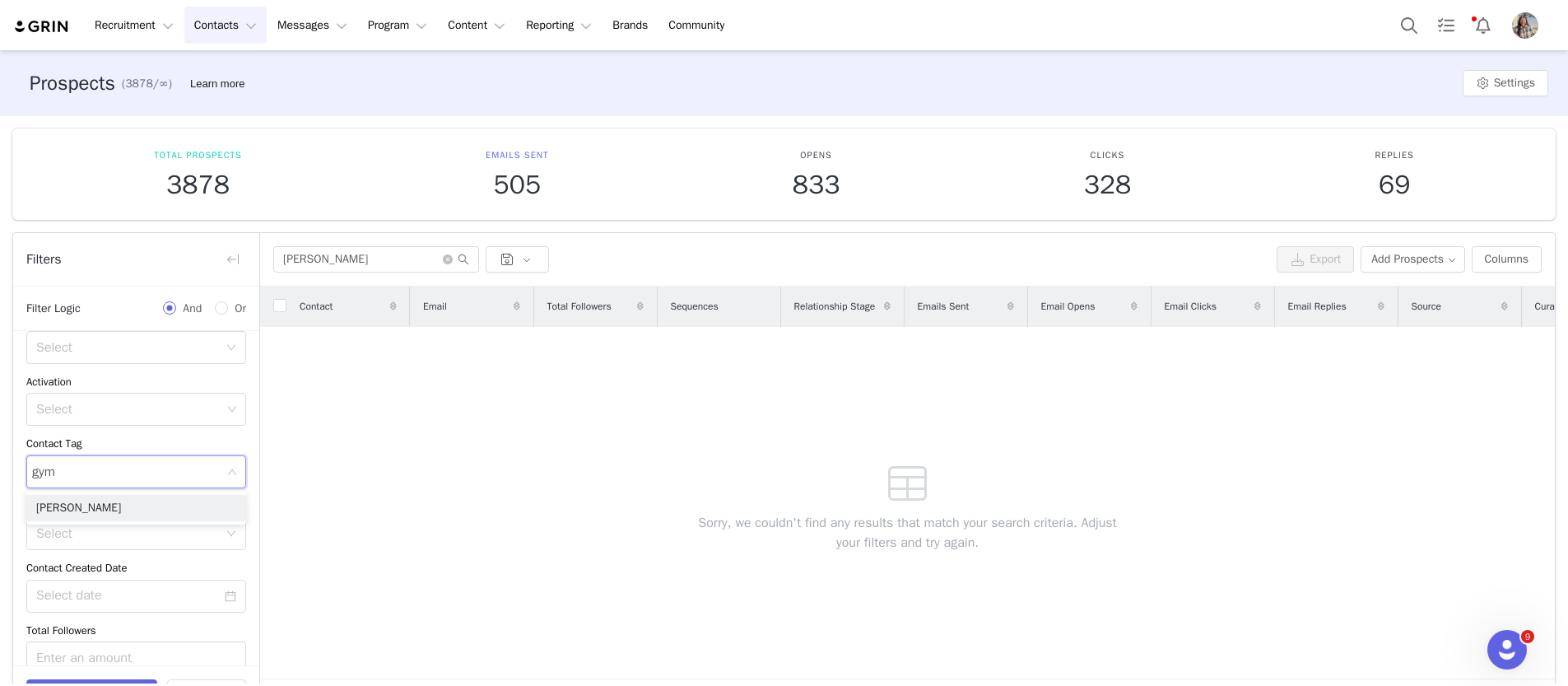 type 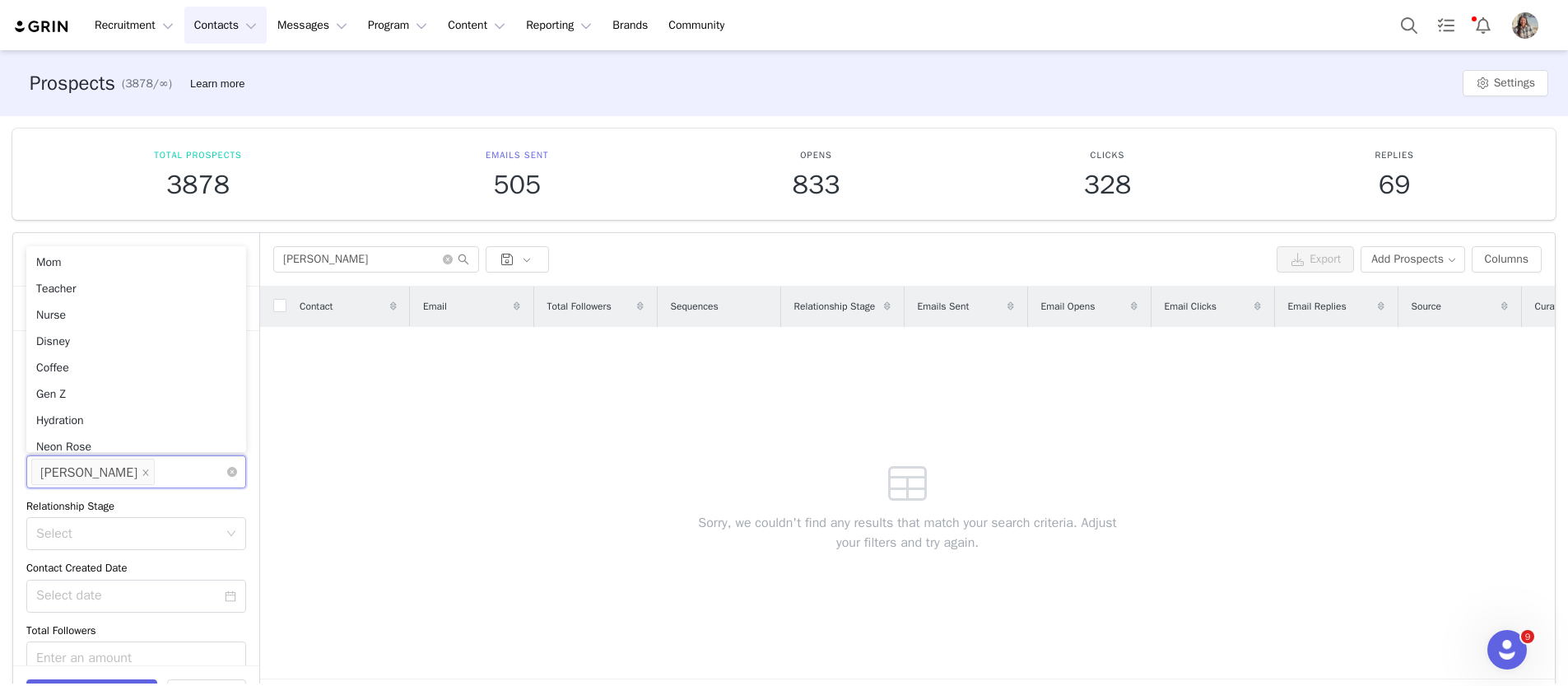 scroll, scrollTop: 8, scrollLeft: 0, axis: vertical 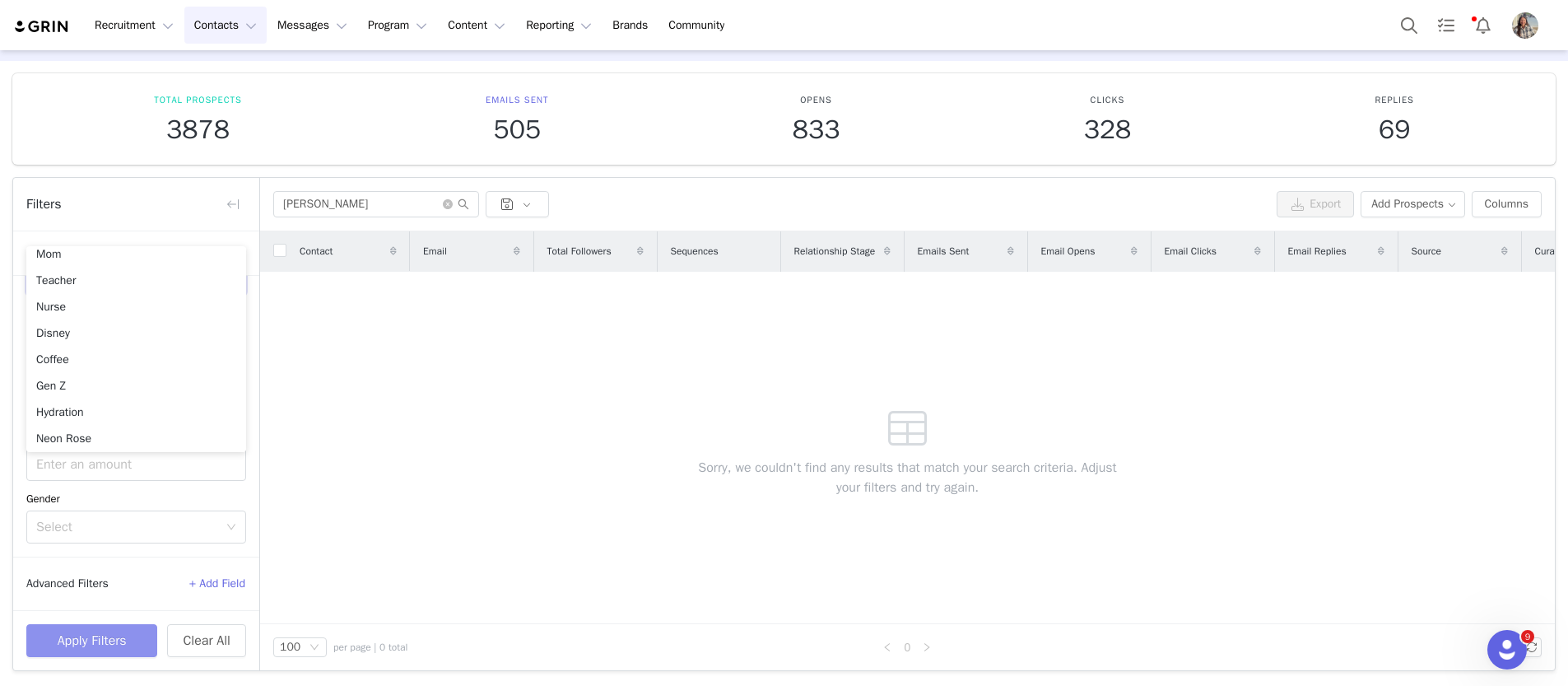 click on "Apply Filters" at bounding box center (91, 641) 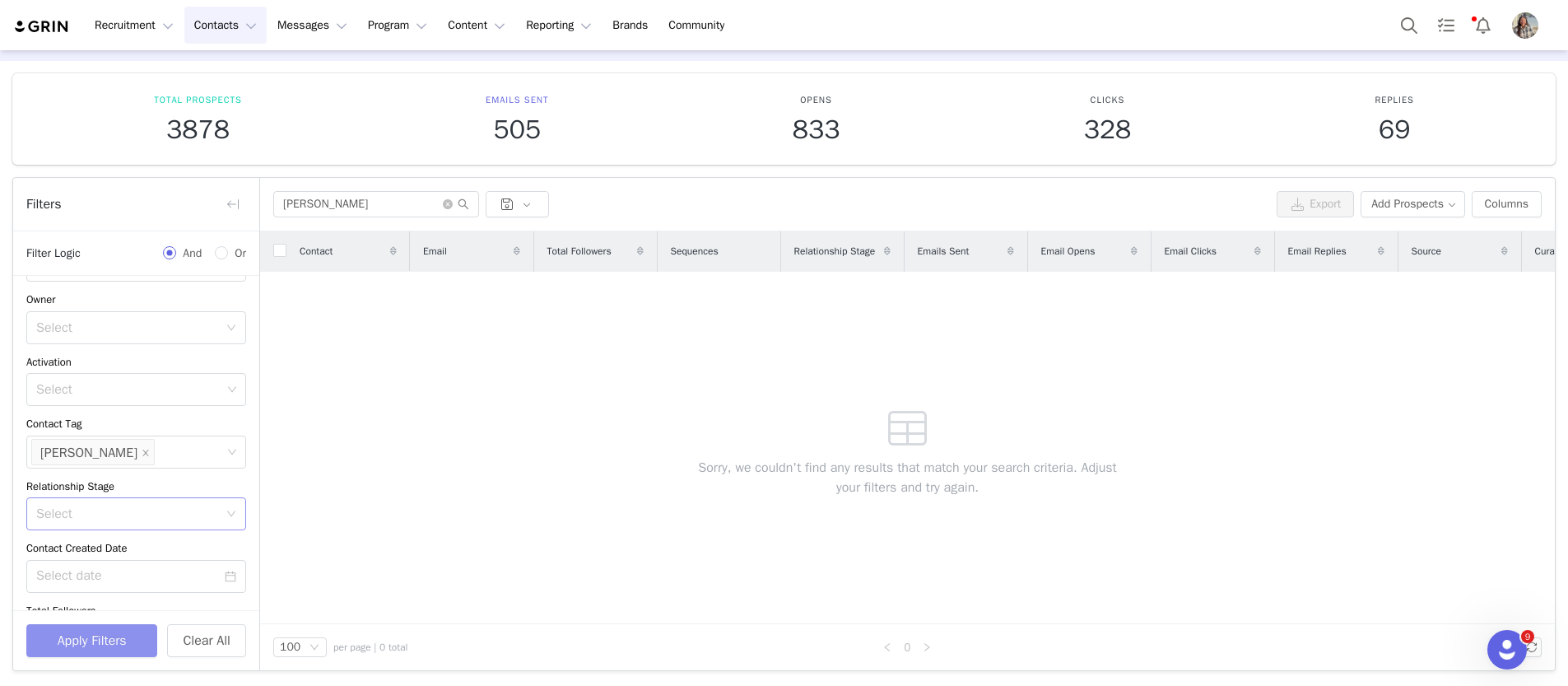scroll, scrollTop: 0, scrollLeft: 0, axis: both 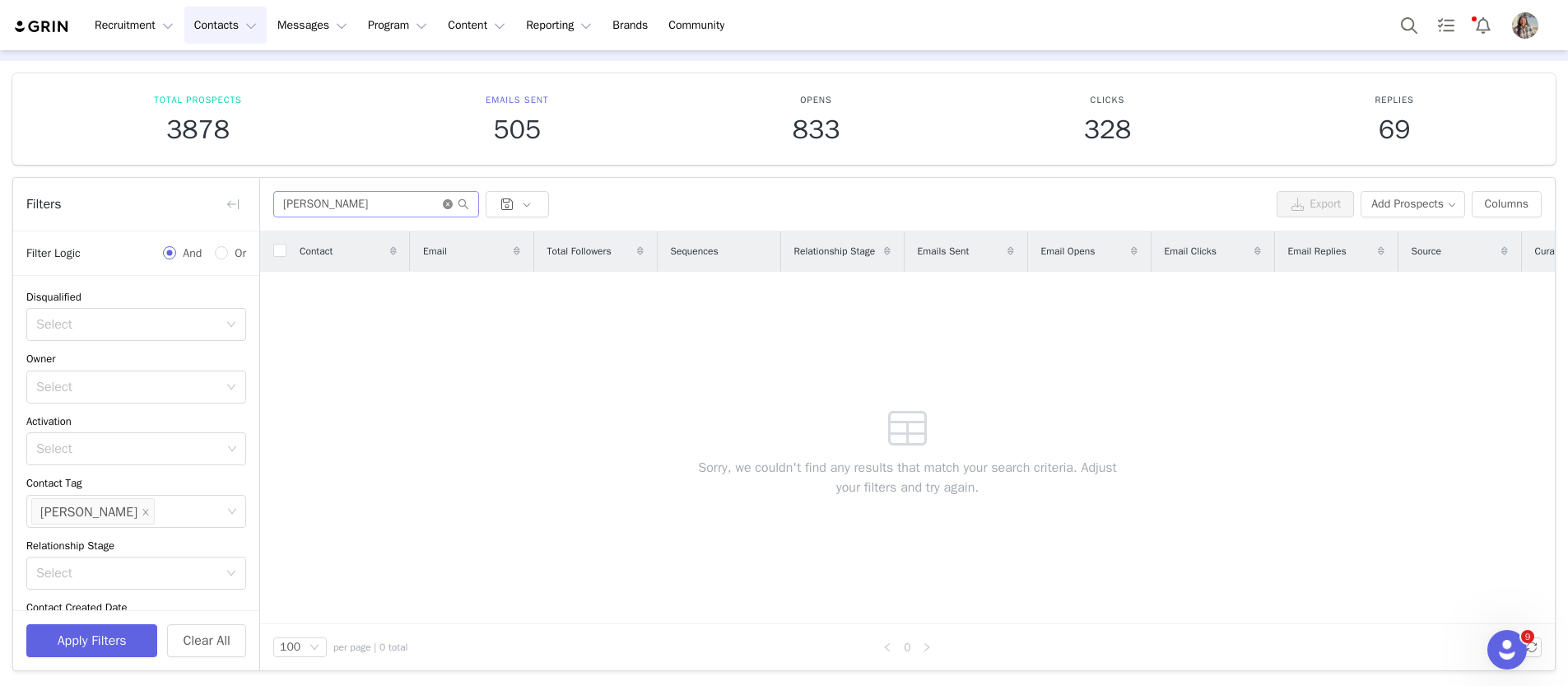 click 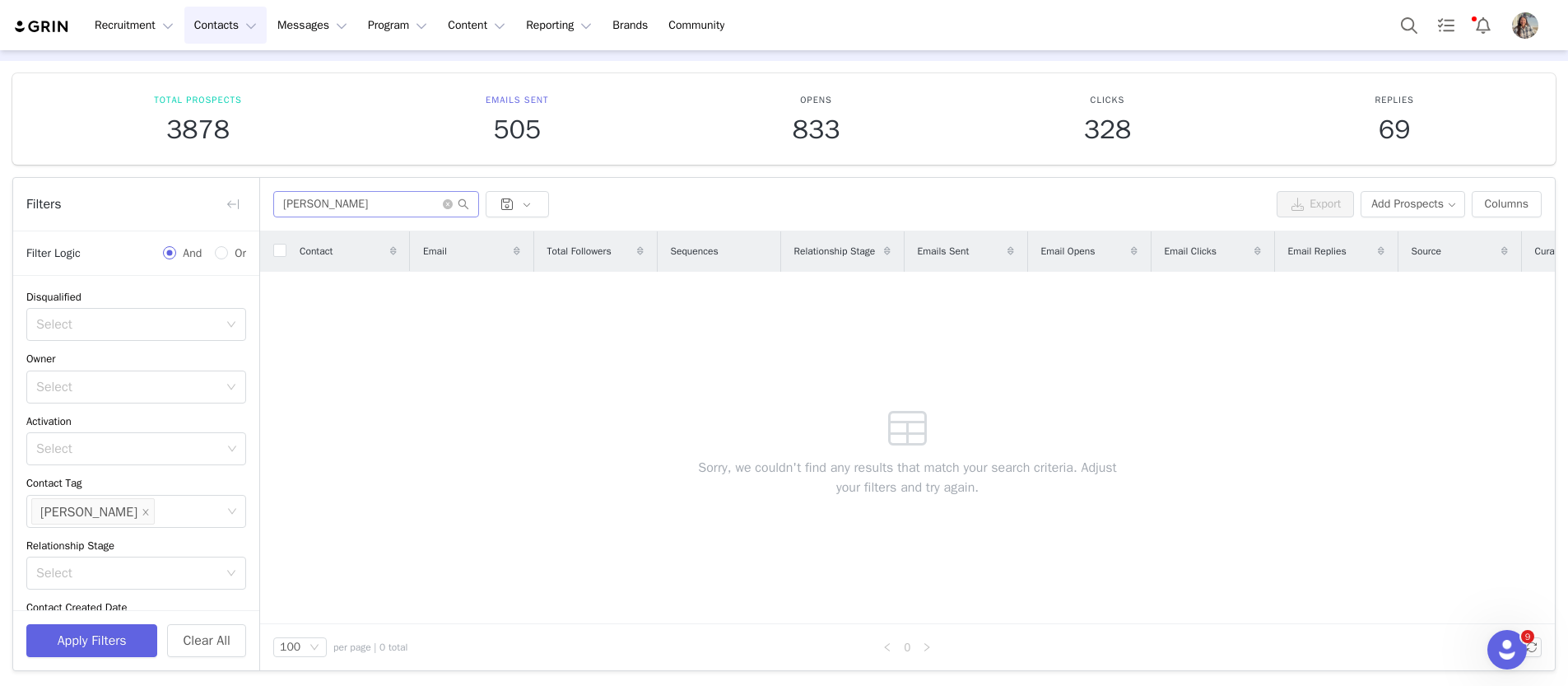 type 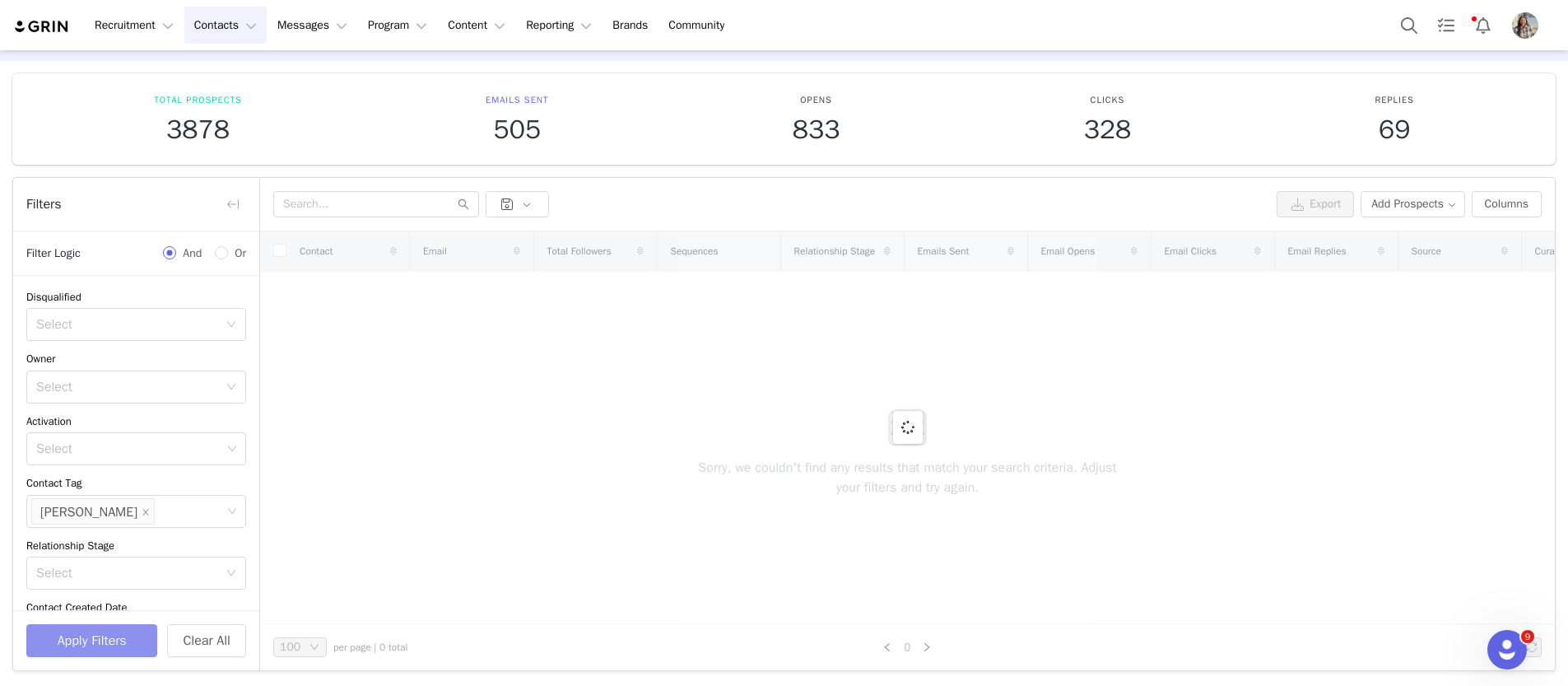click on "Apply Filters" at bounding box center (91, 641) 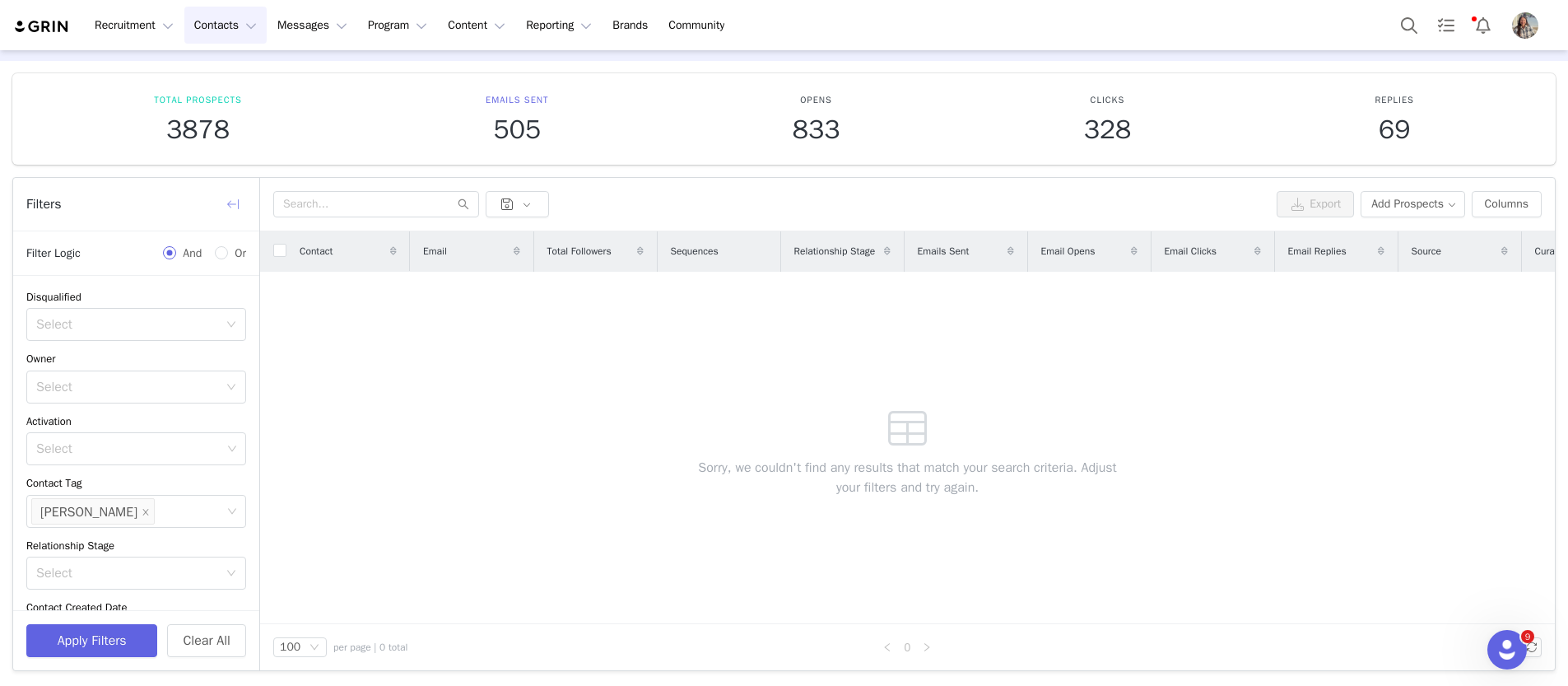 click at bounding box center (233, 204) 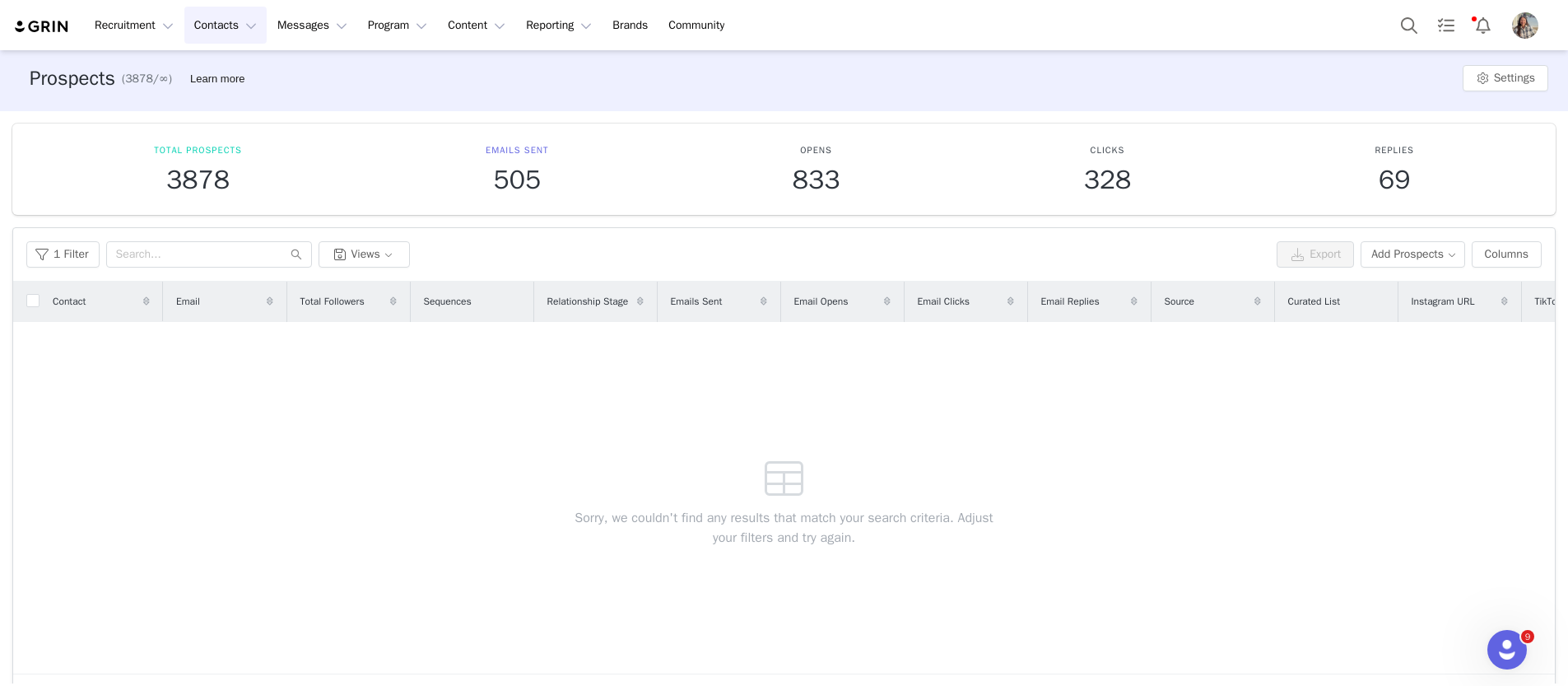 scroll, scrollTop: 0, scrollLeft: 0, axis: both 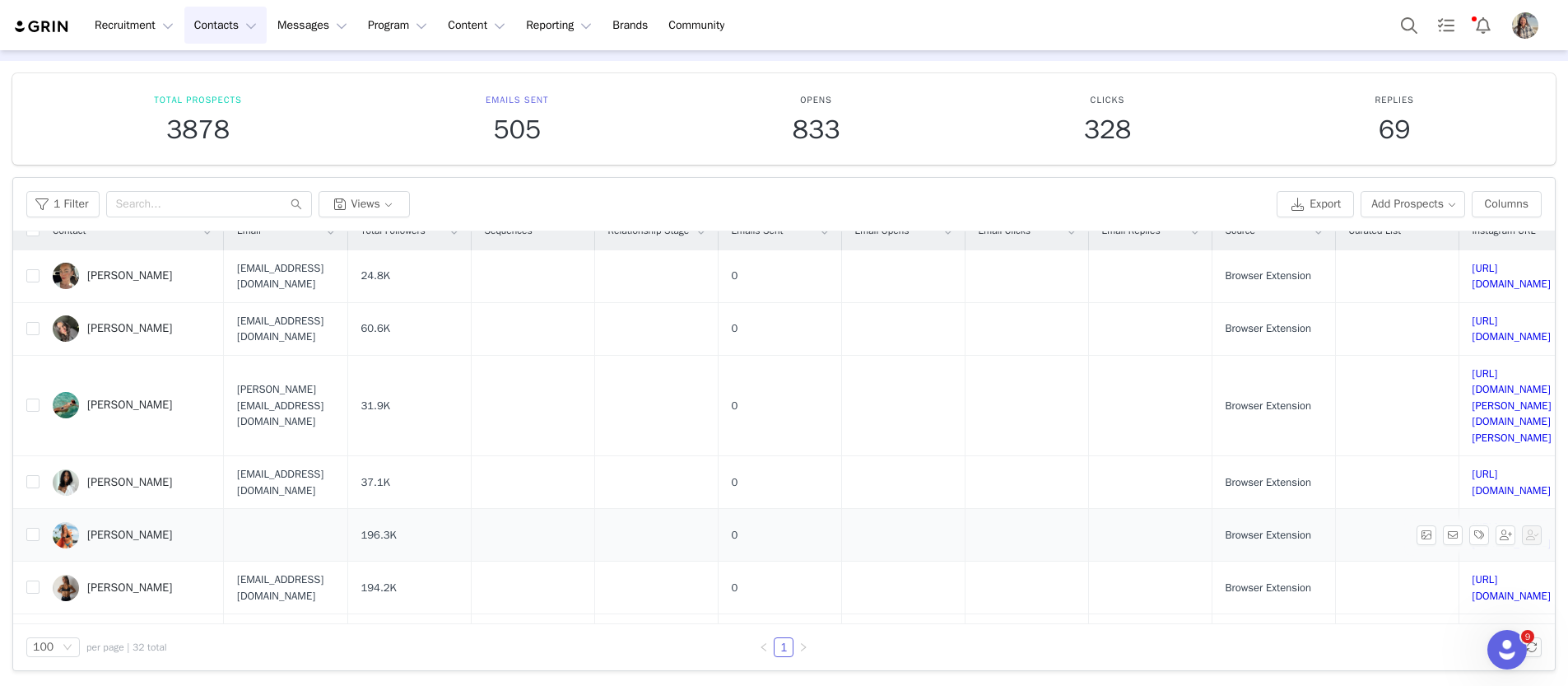 click on "[PERSON_NAME]" at bounding box center (129, 535) 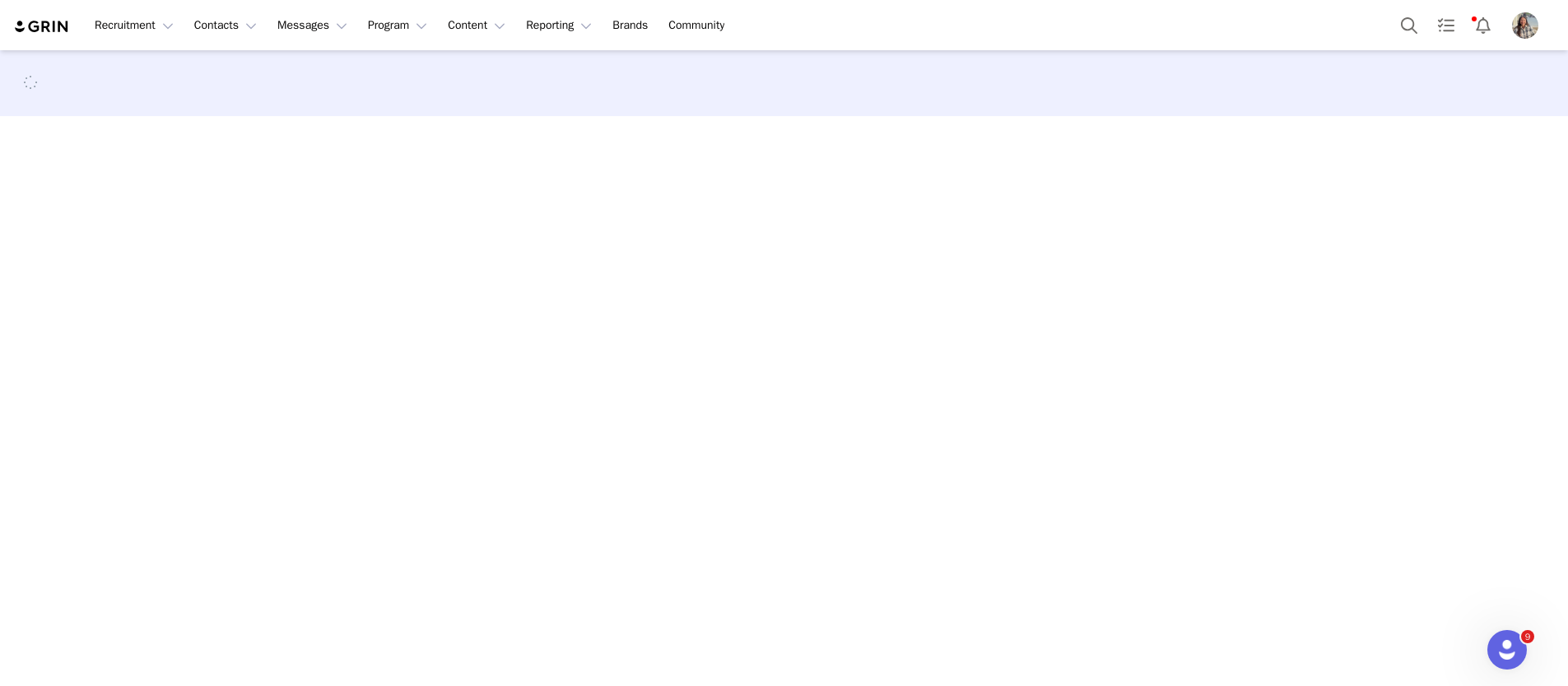 scroll, scrollTop: 0, scrollLeft: 0, axis: both 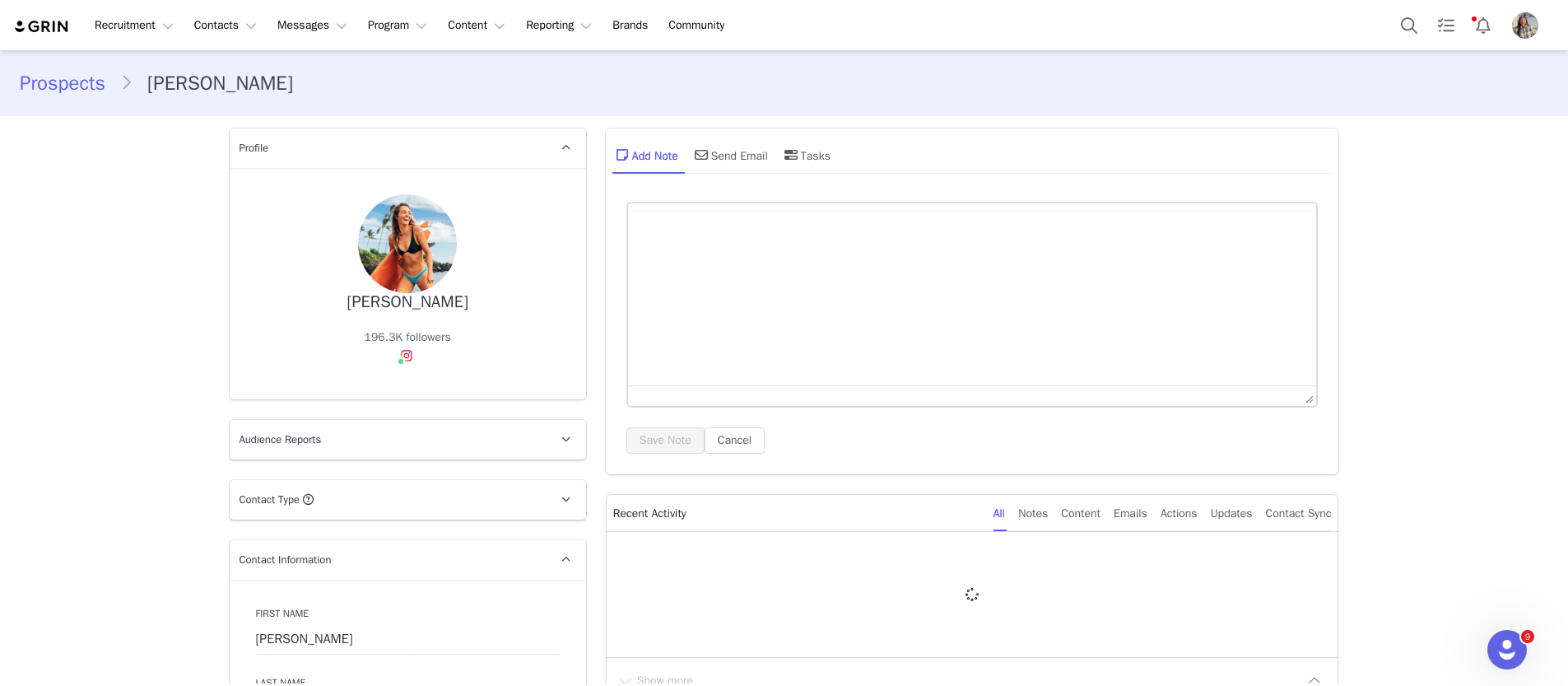 type on "+1 ([GEOGRAPHIC_DATA])" 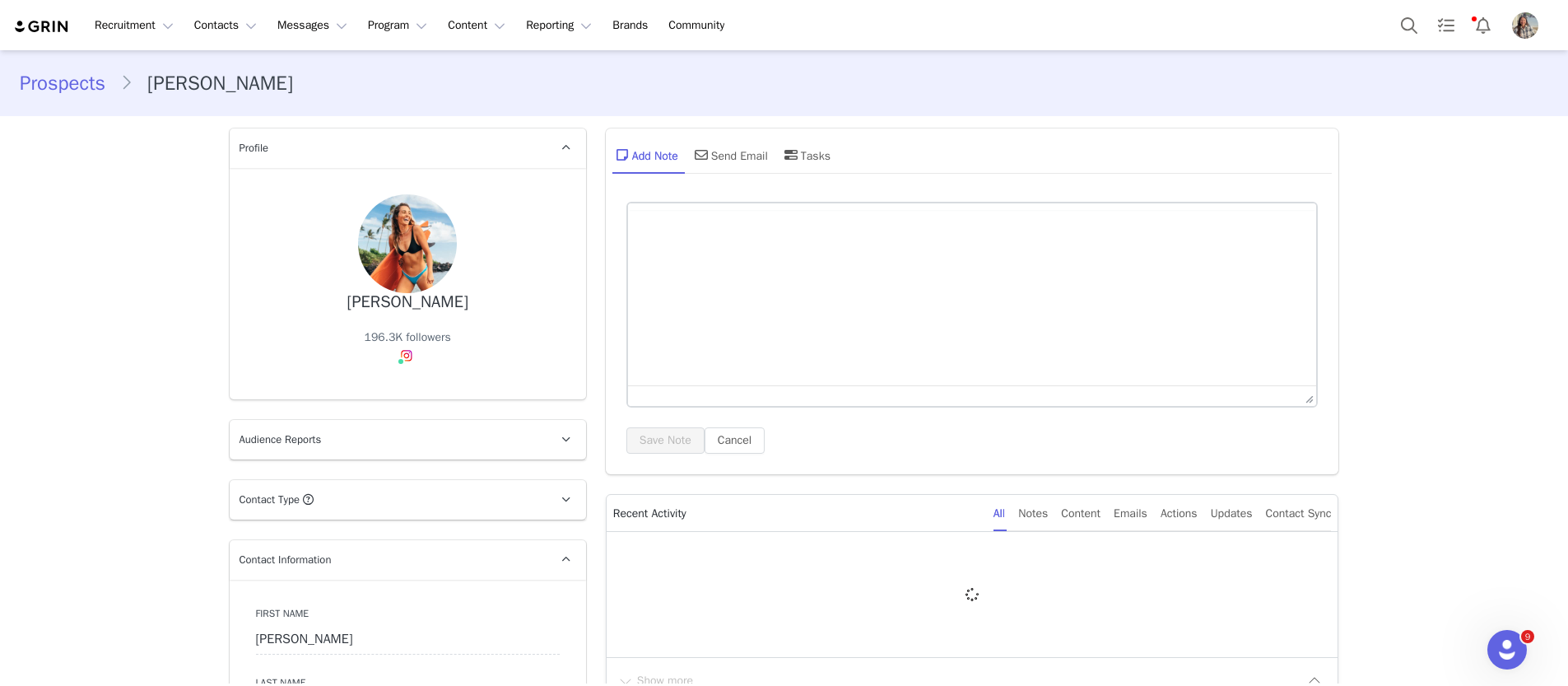 scroll, scrollTop: 0, scrollLeft: 0, axis: both 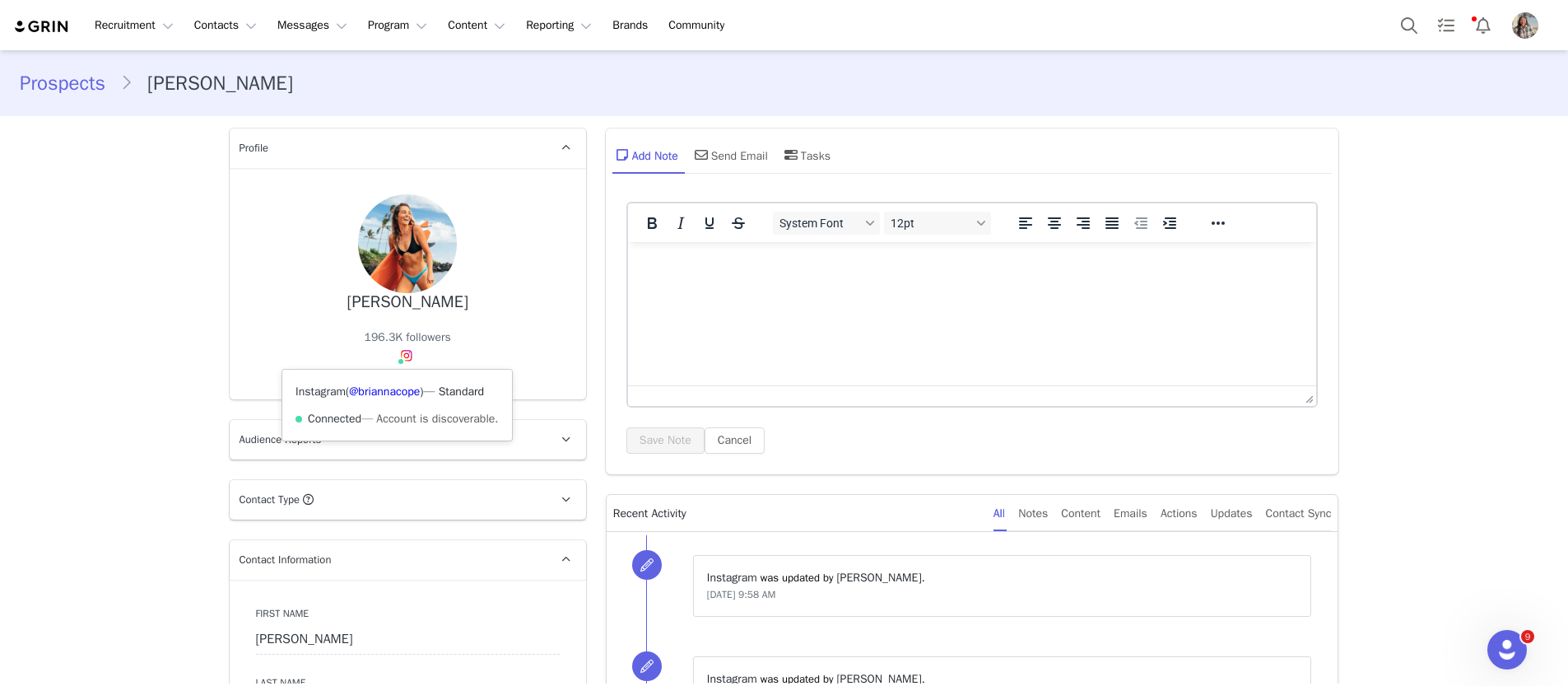 click at bounding box center [407, 356] 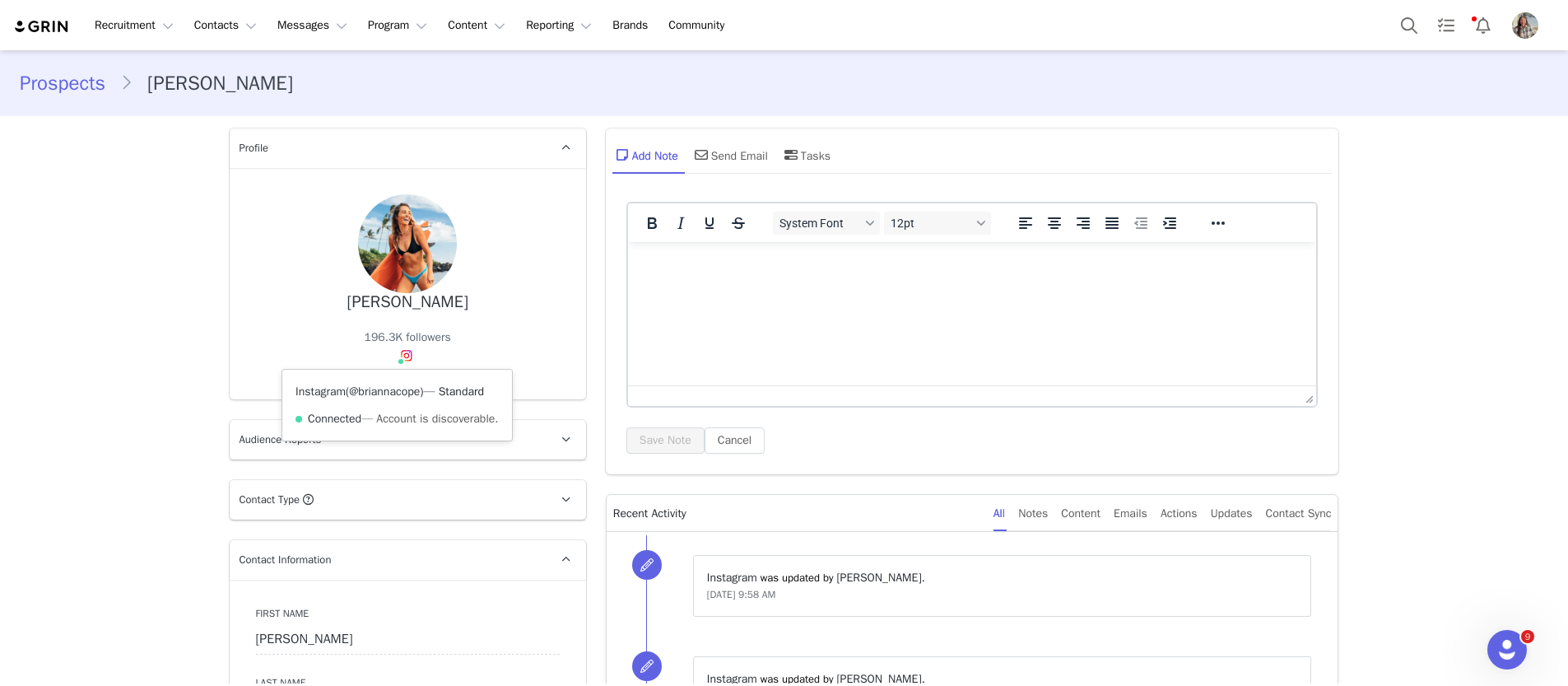 click on "@briannacope" at bounding box center [384, 391] 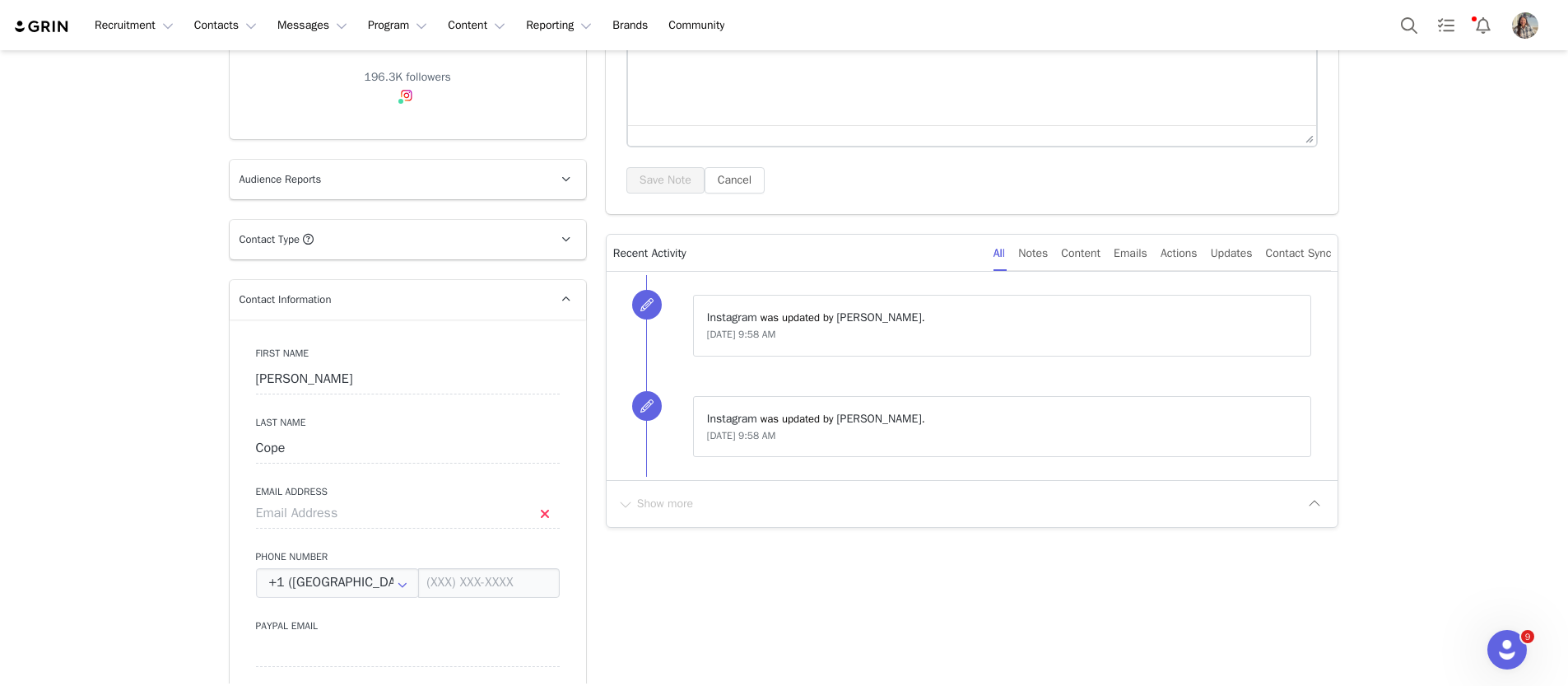scroll, scrollTop: 259, scrollLeft: 0, axis: vertical 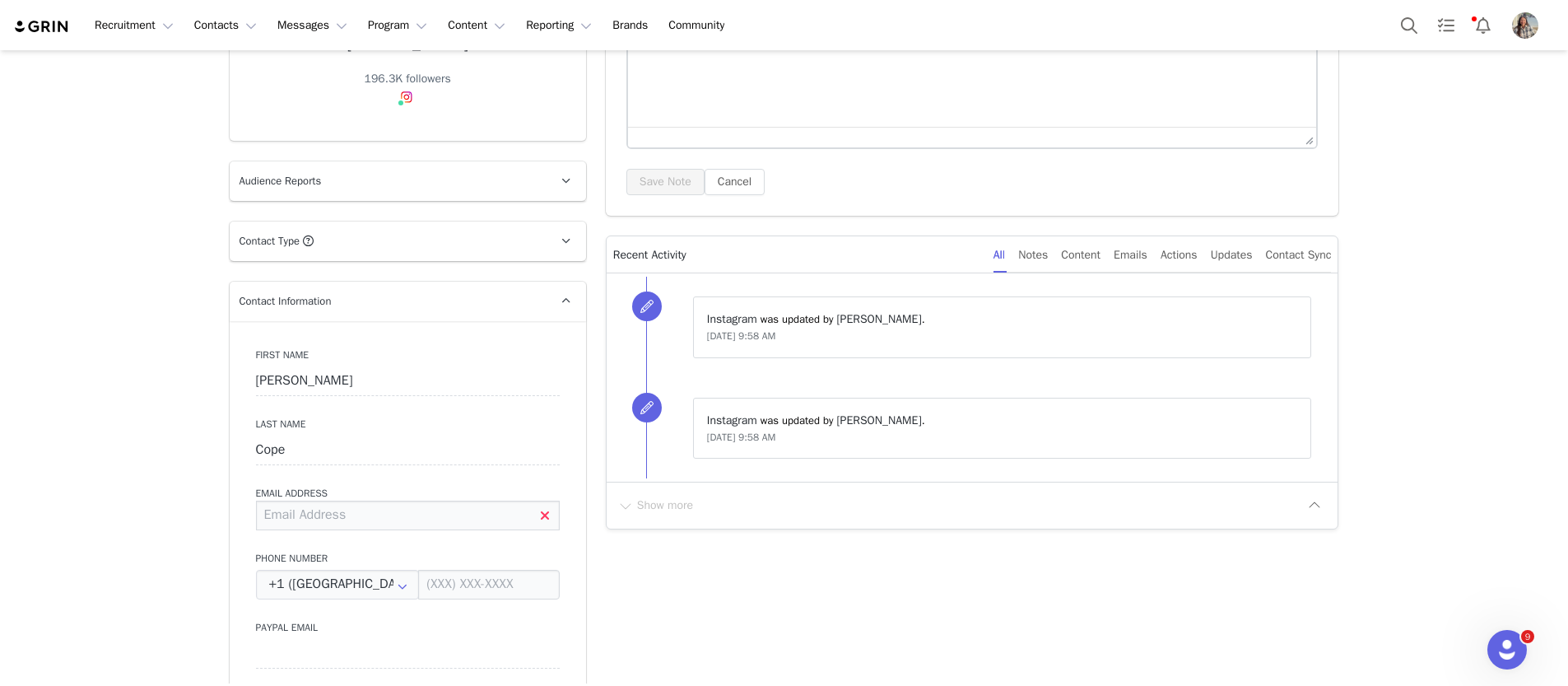 click at bounding box center [407, 516] 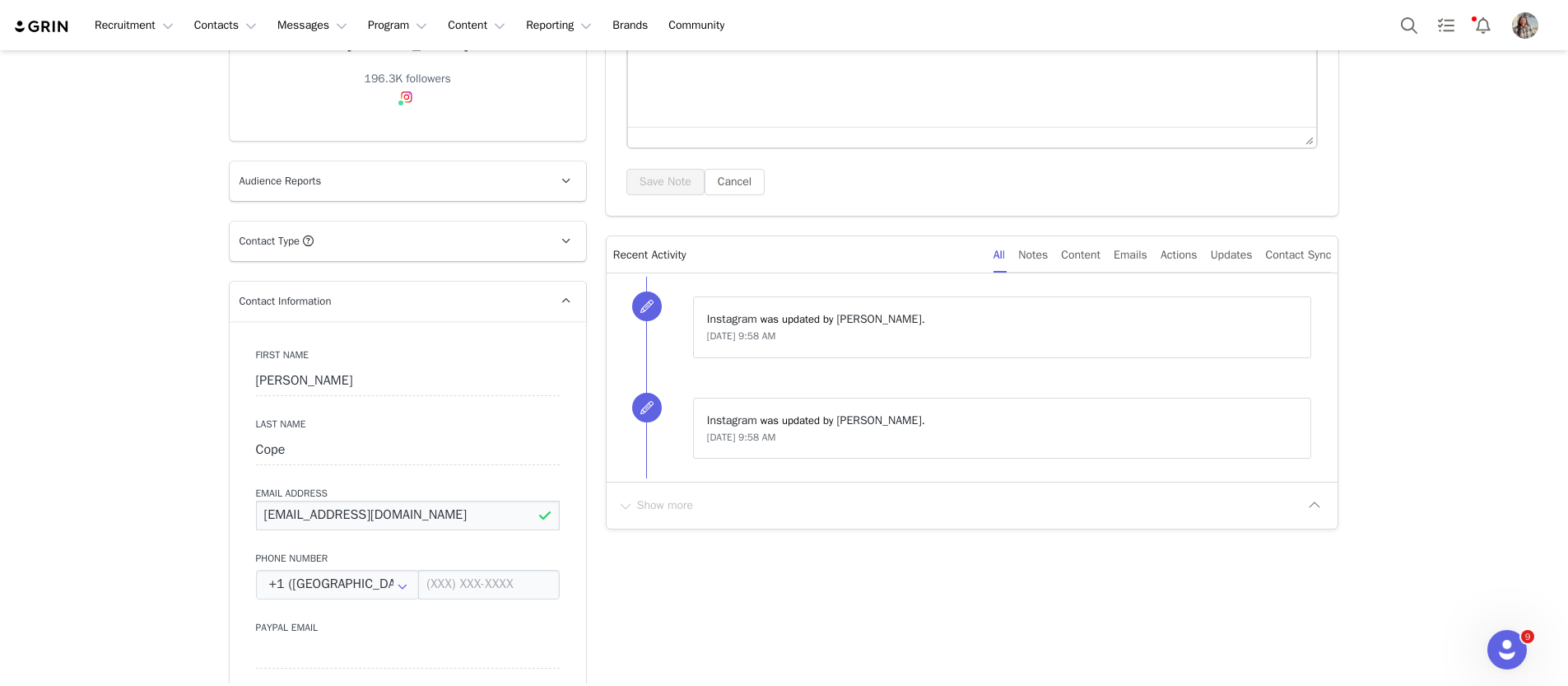 type on "[EMAIL_ADDRESS][DOMAIN_NAME]" 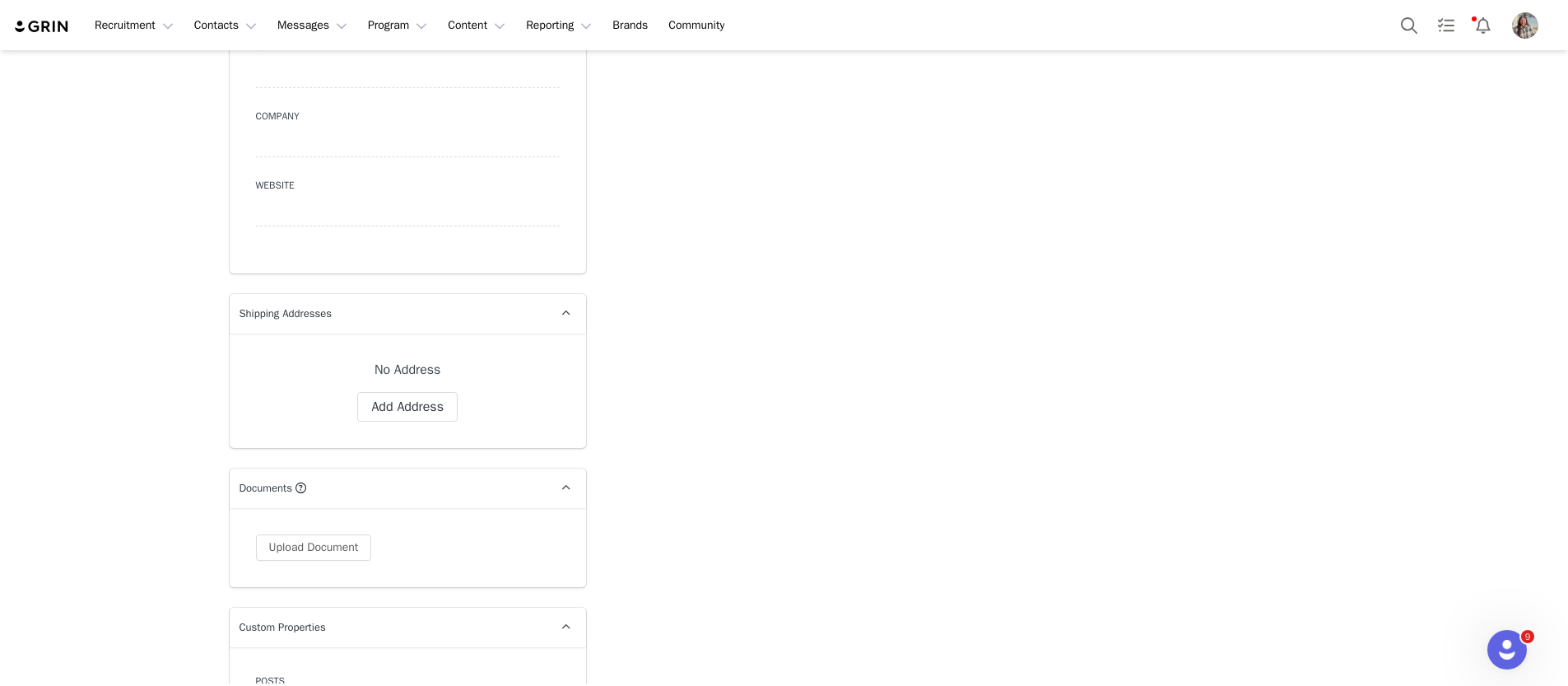 scroll, scrollTop: 497, scrollLeft: 0, axis: vertical 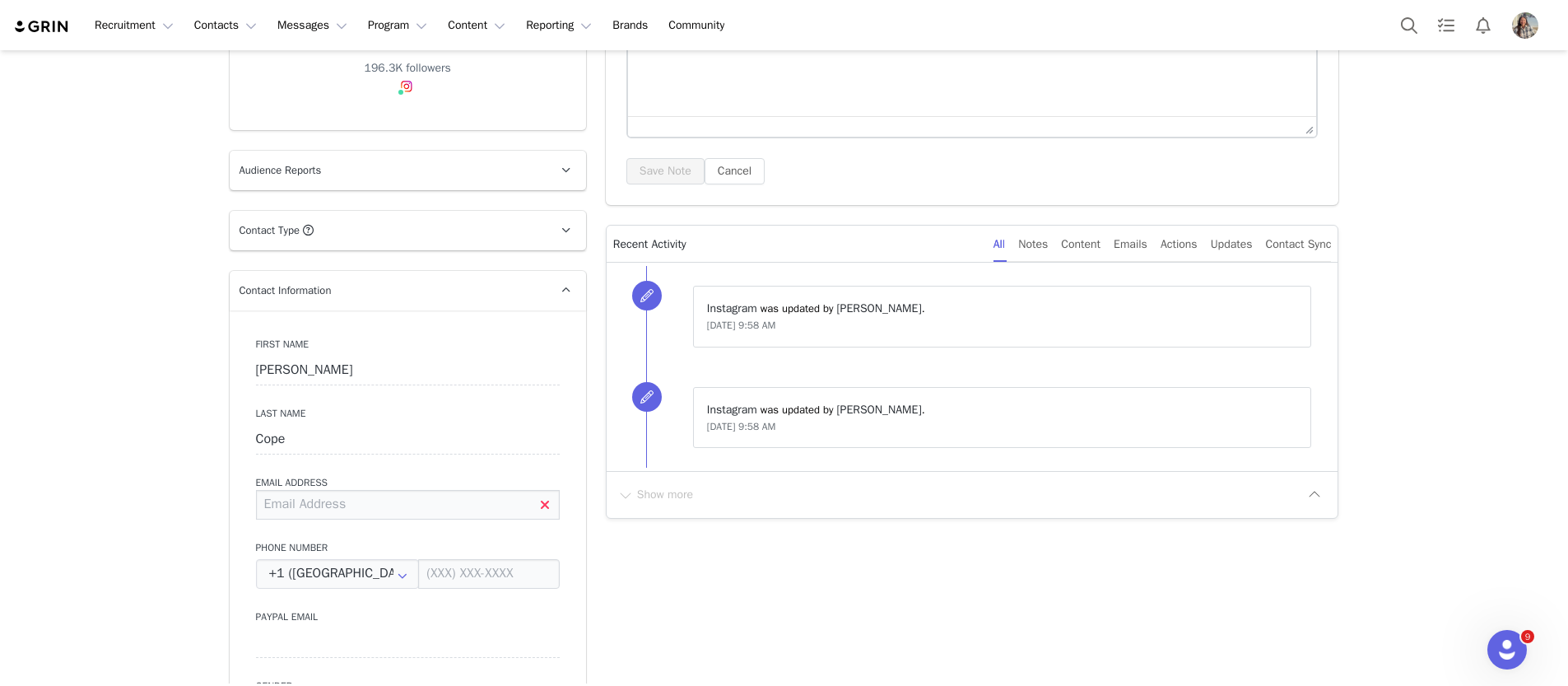 click at bounding box center [407, 505] 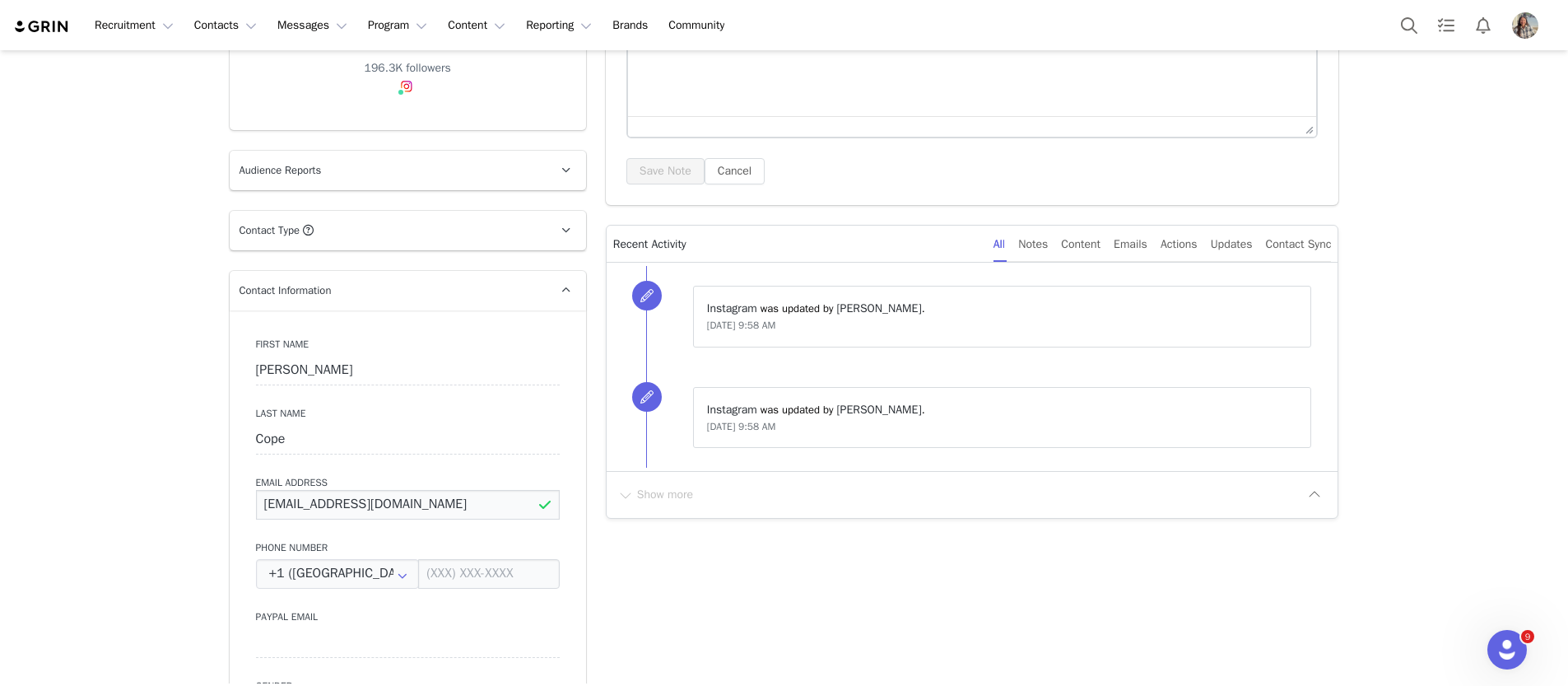 type on "briannacopesurf@gmail.com" 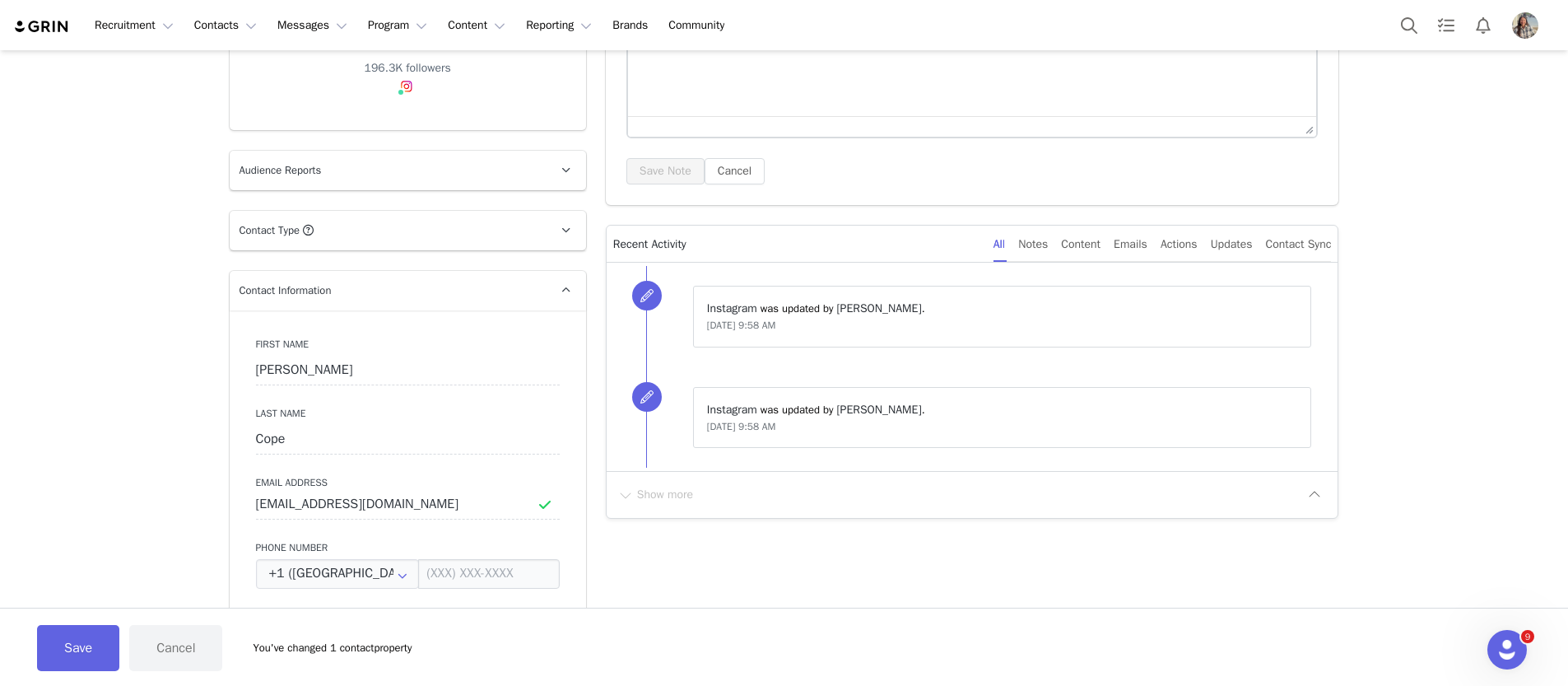 click on "Add Note   Send Email   Tasks  System Font 12pt To open the popup, press Shift+Enter To open the popup, press Shift+Enter To open the popup, press Shift+Enter To open the popup, press Shift+Enter Save Note Cancel Recent Activity All Notes Content Emails Actions Updates Contact Sync ⁨ Instagram ⁩ was updated by ⁨ Morgan Davis ⁩. Jul 10, 2025, 9:58 AM ⁨ Instagram ⁩ was updated by ⁨ Morgan Davis ⁩. Jul 10, 2025, 9:58 AM Show more" at bounding box center (972, 1557) 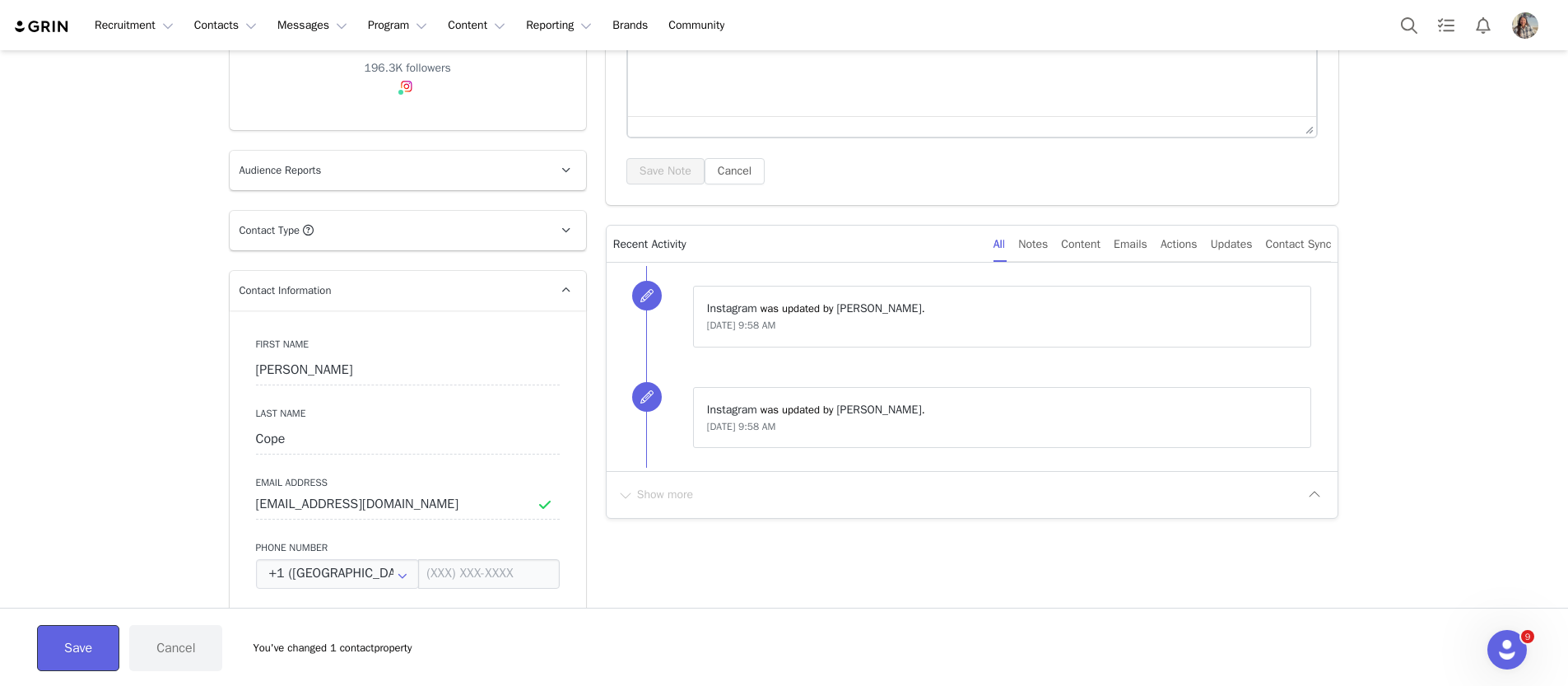 click on "Save" at bounding box center [78, 648] 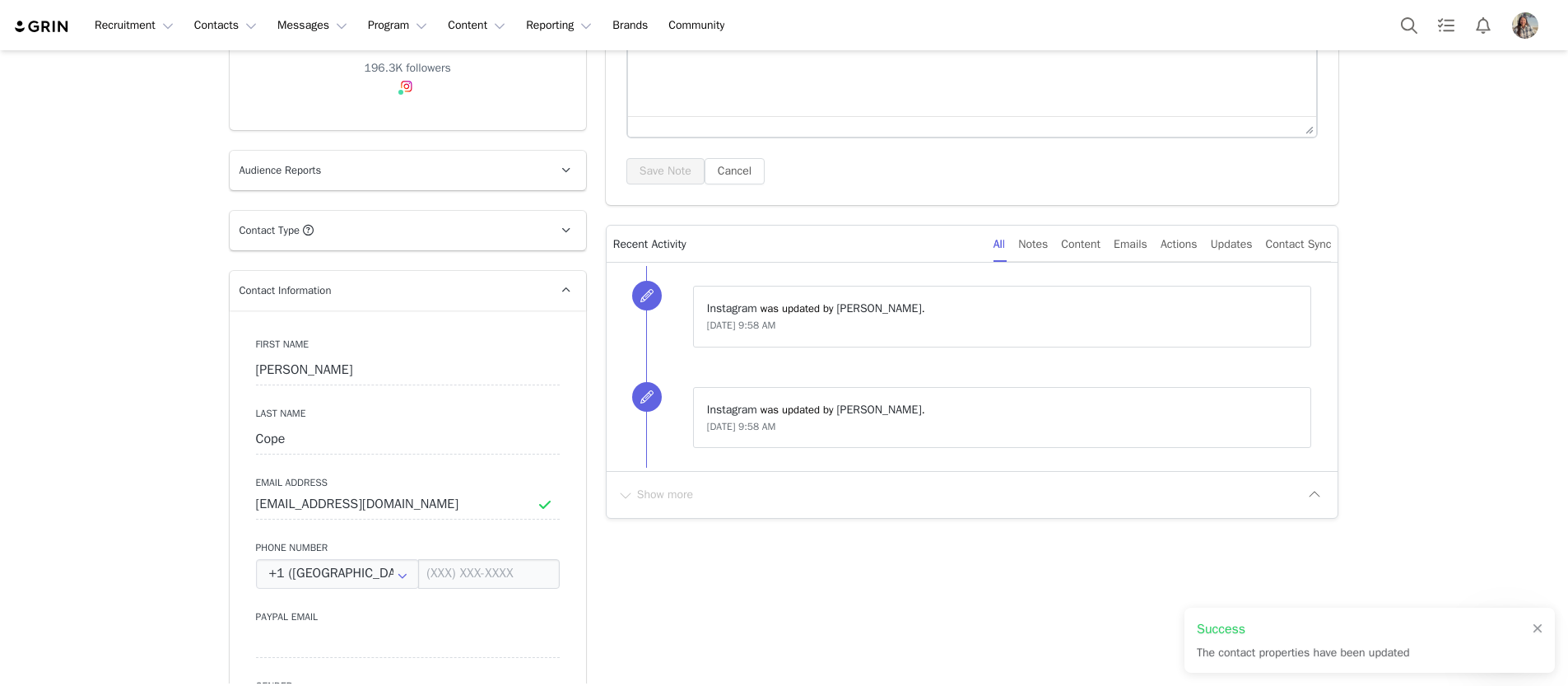 click on "Prospects Brianna Cope Profile  Brianna Cope      196.3K followers  Audience Reports  Request a detailed report of this creator's audience demographics and content performance for each social channel. Limit 100 reports per month.  31 / 100000 reports used this month  Instagram          Request Report Contact Type  Contact type can be Creator, Prospect, Application, or Manager.   Prospect  Promote to Creator Disqualify this Prospect?  Yes, disqualify  Disqualify Prospect Contact Information  First Name  Brianna  Last Name  Cope Email Address briannacopesurf@gmail.com  Phone Number  +1 (United States) +93 (Afghanistan) +358 (Aland Islands) +355 (Albania) +213 (Algeria) +376 (Andorra) +244 (Angola) +1264 (Anguilla) +1268 (Antigua And Barbuda) +54 (Argentina) +374 (Armenia) +297 (Aruba) +61 (Australia) +43 (Austria) +994 (Azerbaijan) +1242 (Bahamas) +973 (Bahrain) +880 (Bangladesh) +1246 (Barbados) +375 (Belarus) +32 (Belgium) +501 (Belize) +229 (Benin) +1441 (Bermuda) +975 (Bhutan) +591 (Bolivia) +267 (Botswana)" at bounding box center (784, 1524) 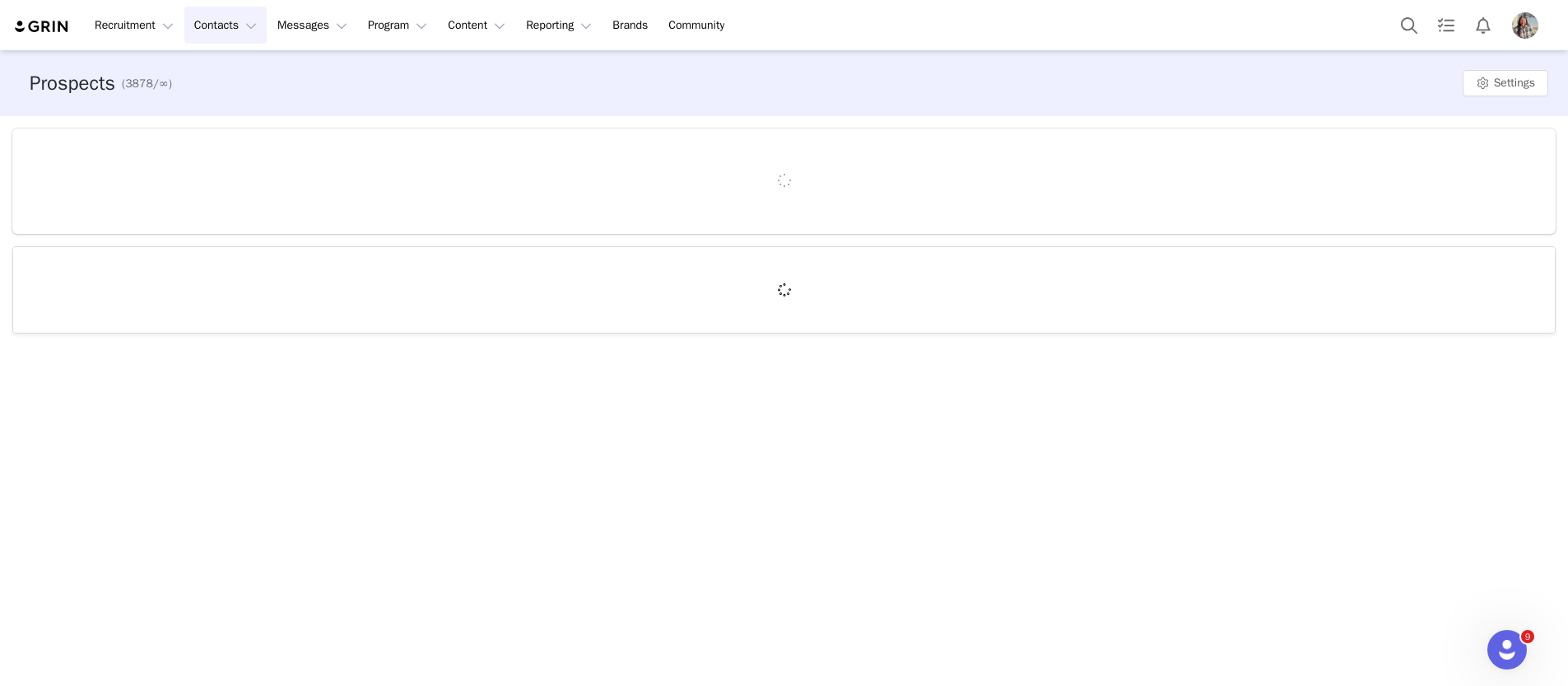 scroll, scrollTop: 0, scrollLeft: 0, axis: both 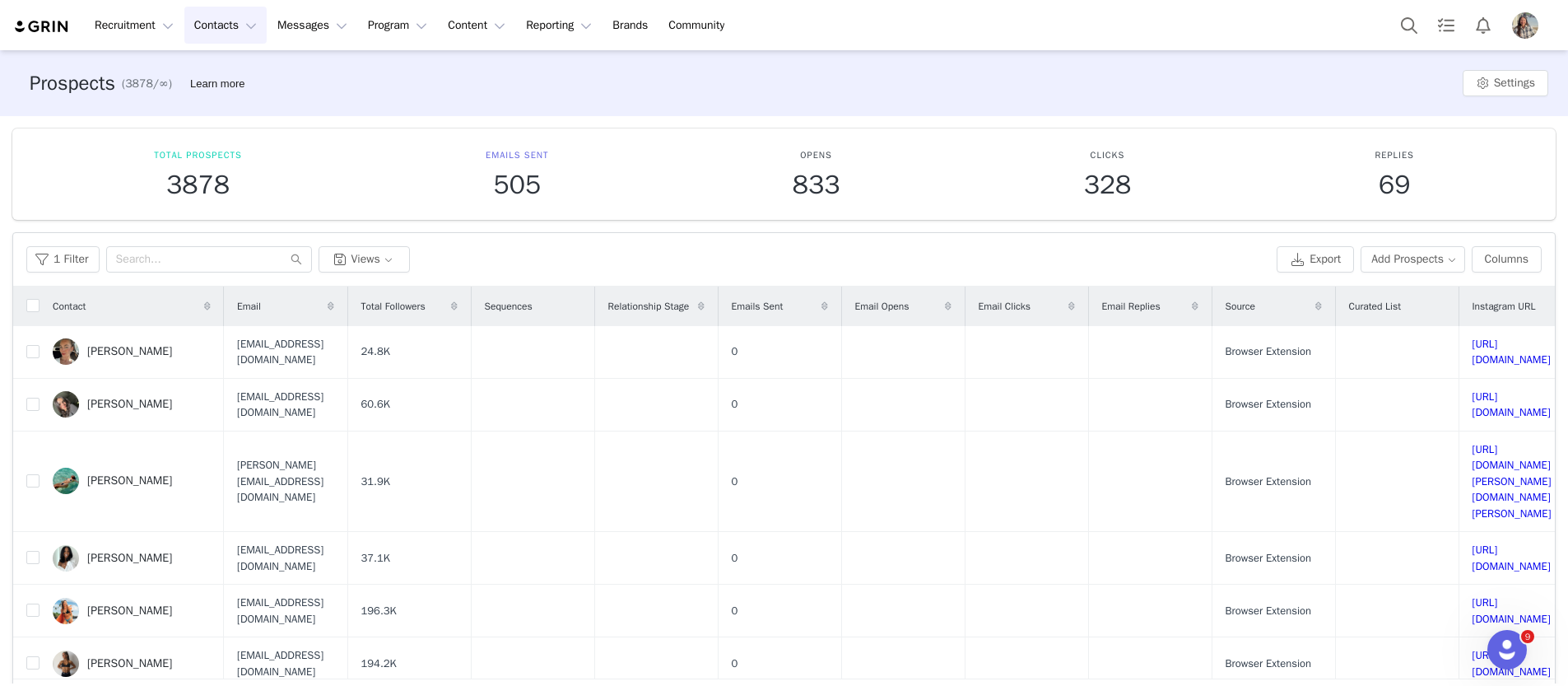 click on "Email" at bounding box center [286, 306] 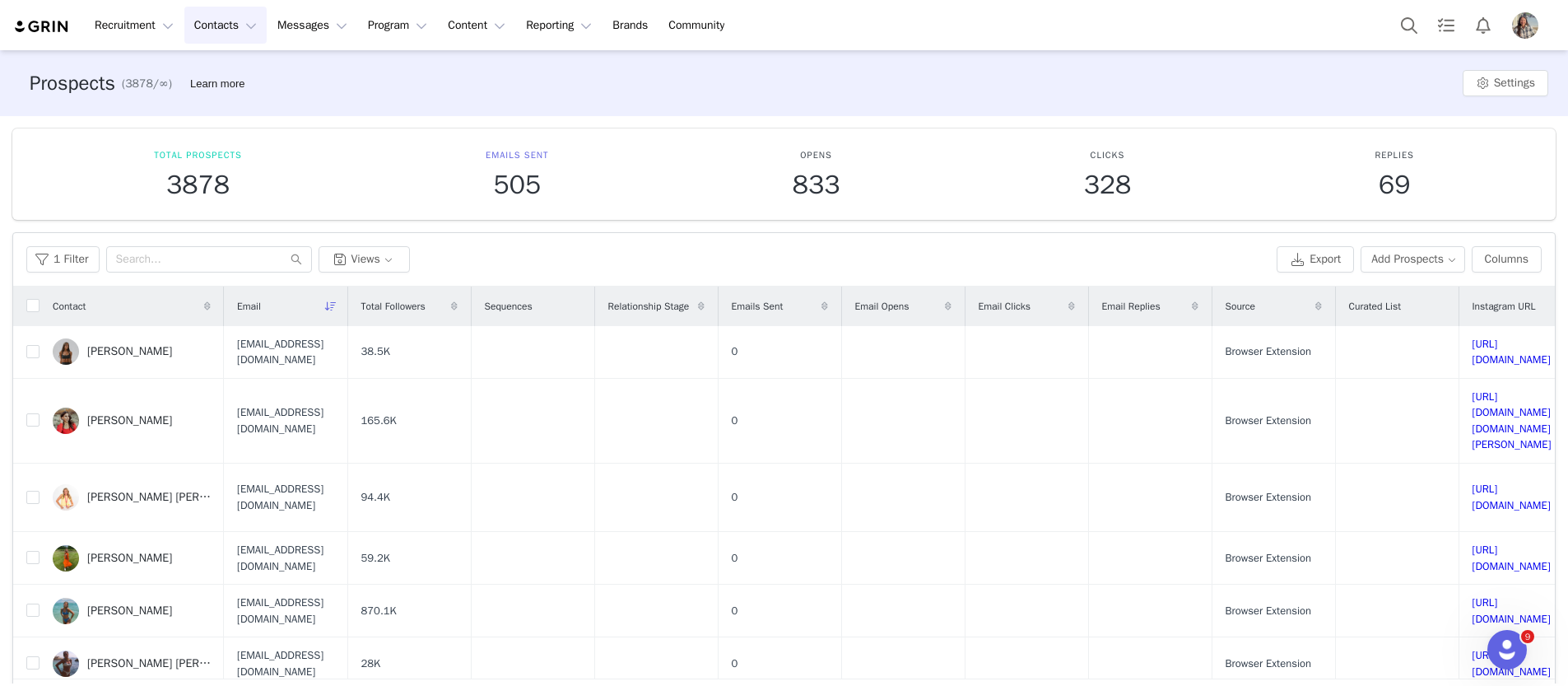 click on "Email" at bounding box center (286, 306) 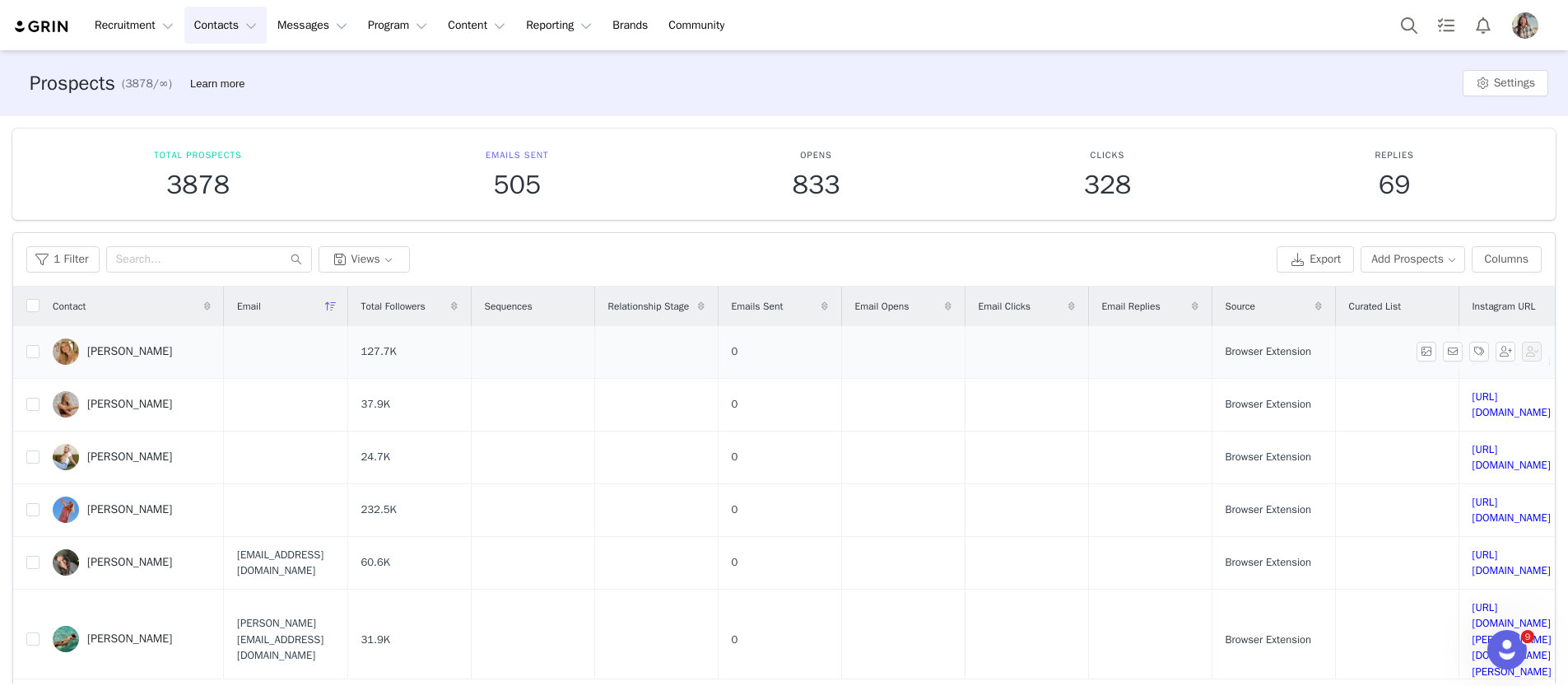 click on "[PERSON_NAME]" at bounding box center [129, 352] 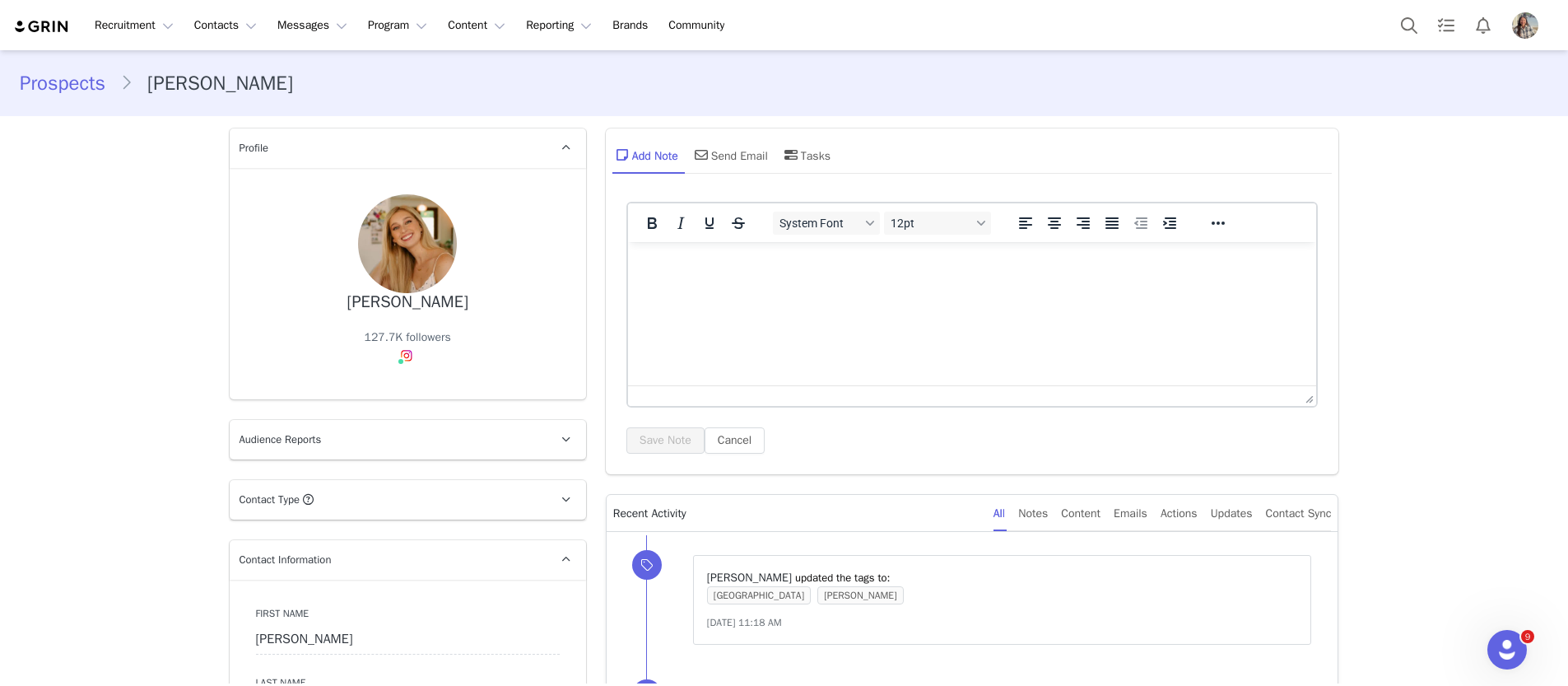 scroll, scrollTop: 0, scrollLeft: 0, axis: both 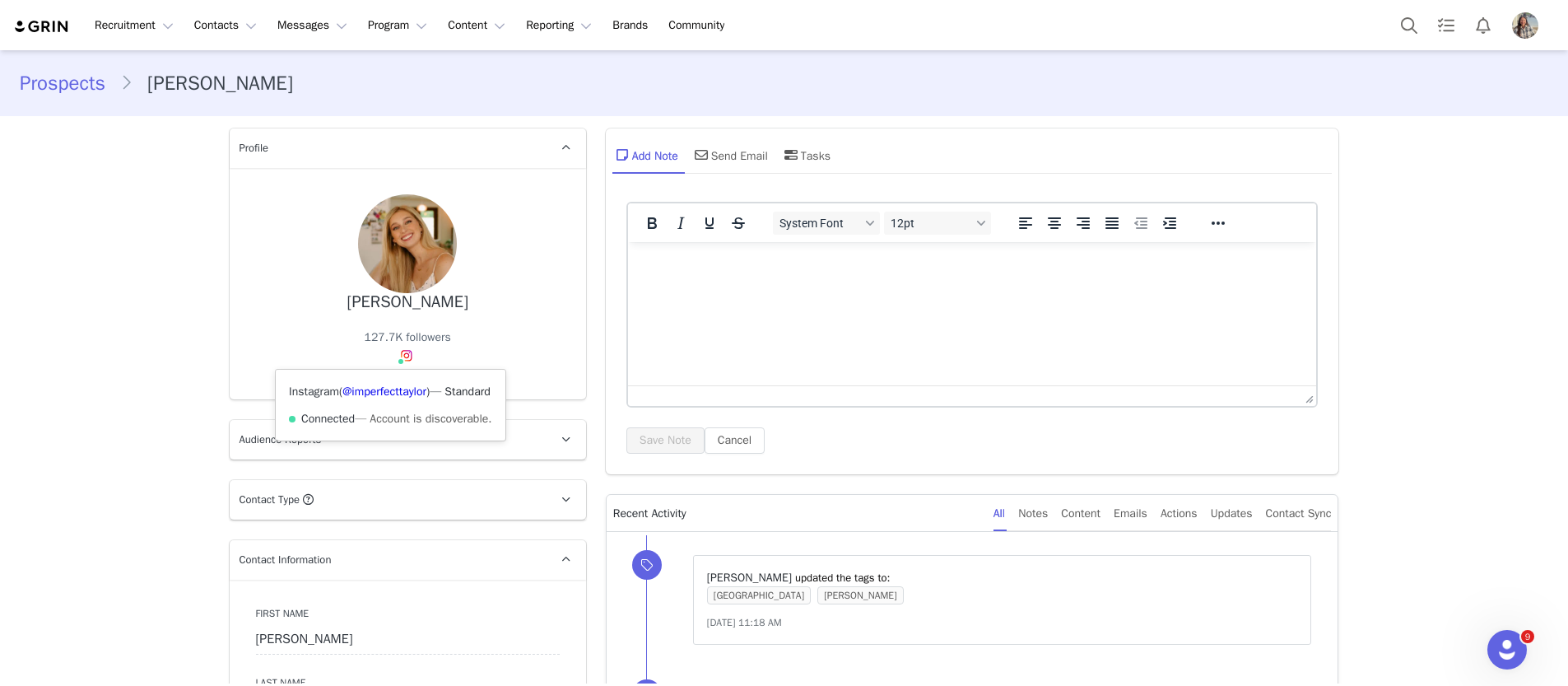 click at bounding box center [407, 356] 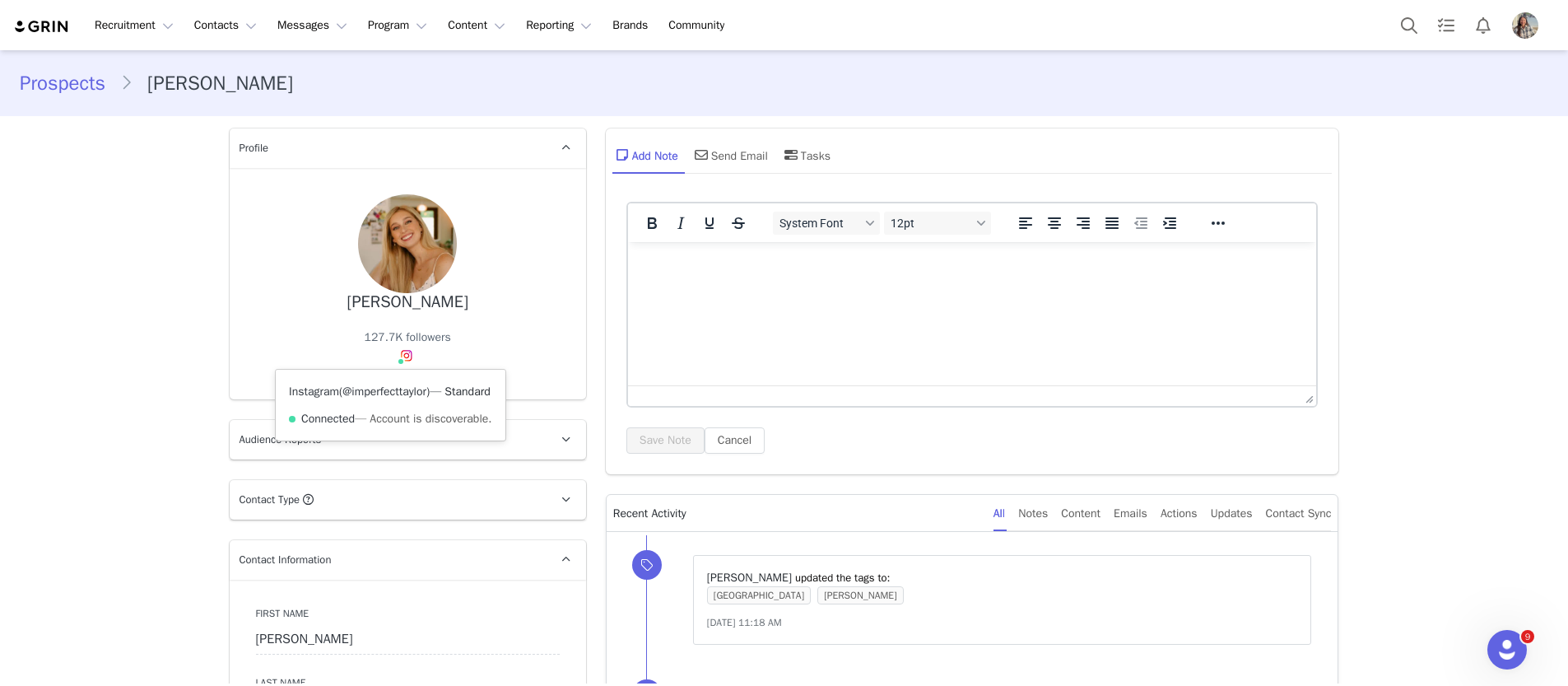click on "@imperfecttaylor" at bounding box center (384, 391) 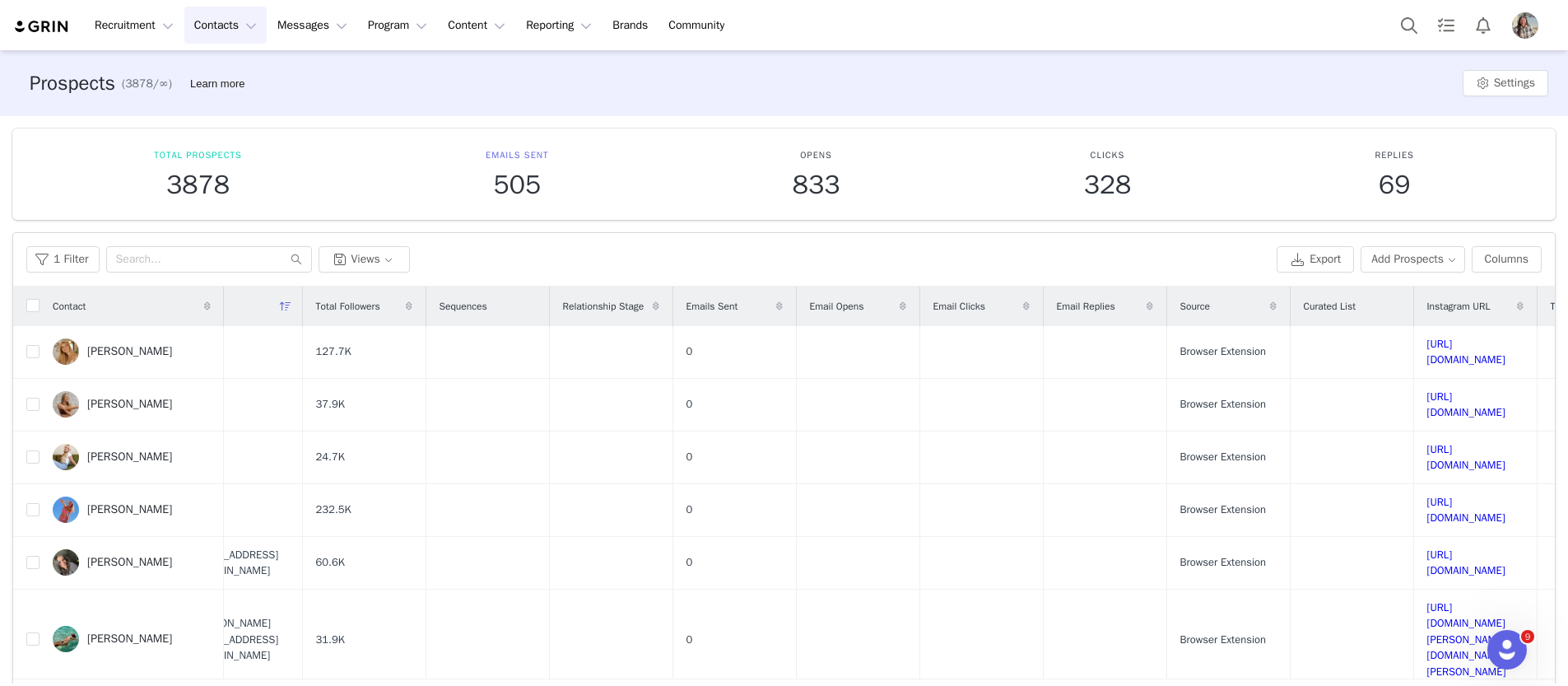 scroll, scrollTop: 0, scrollLeft: 0, axis: both 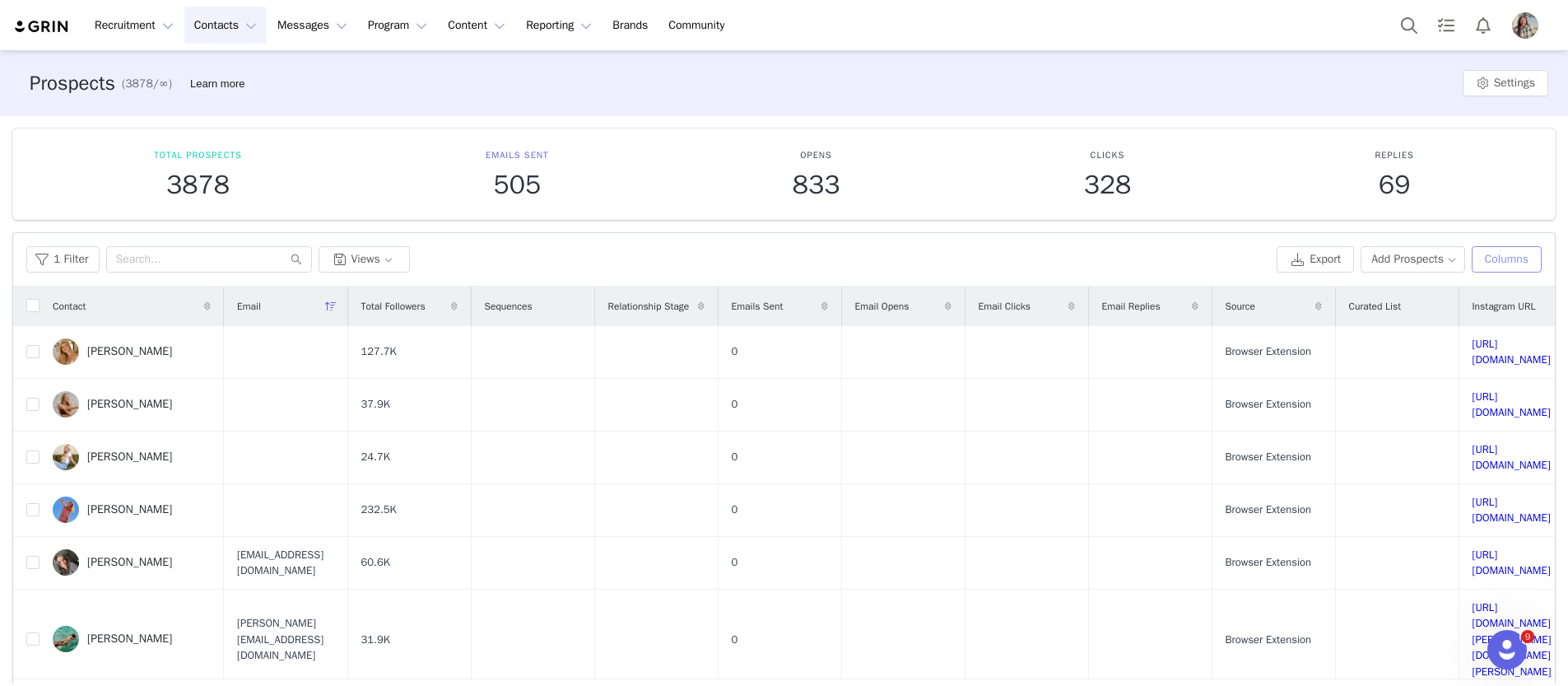click on "Columns" at bounding box center [1506, 259] 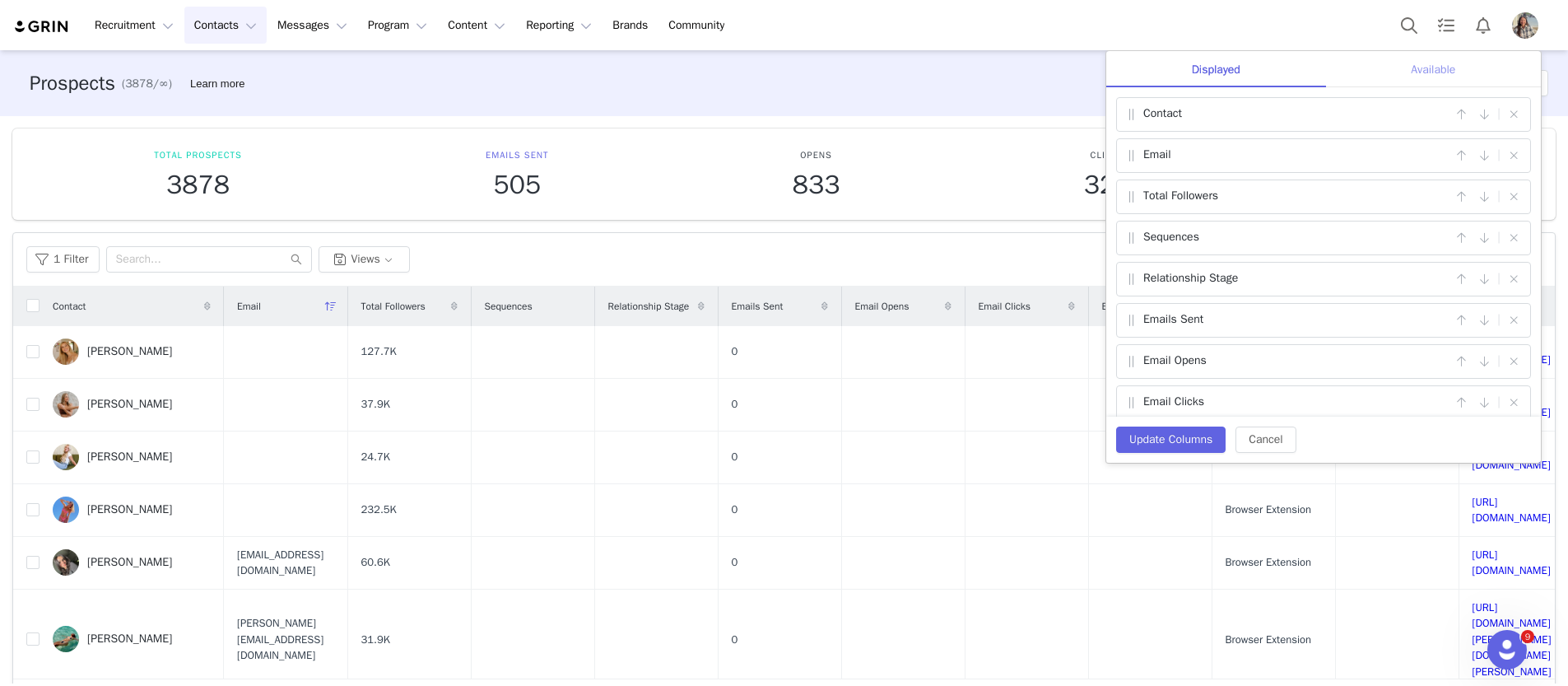 click on "Available" at bounding box center (1433, 69) 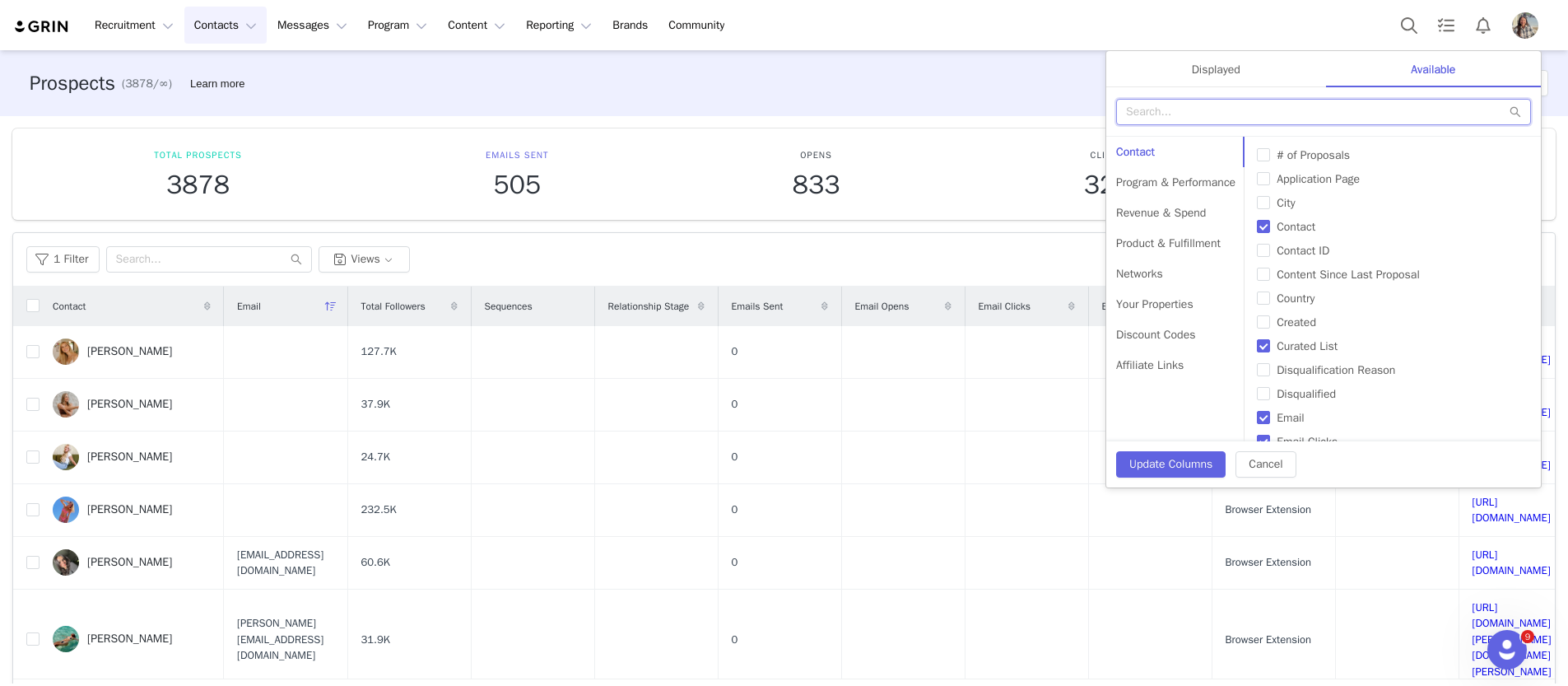 click at bounding box center [1324, 112] 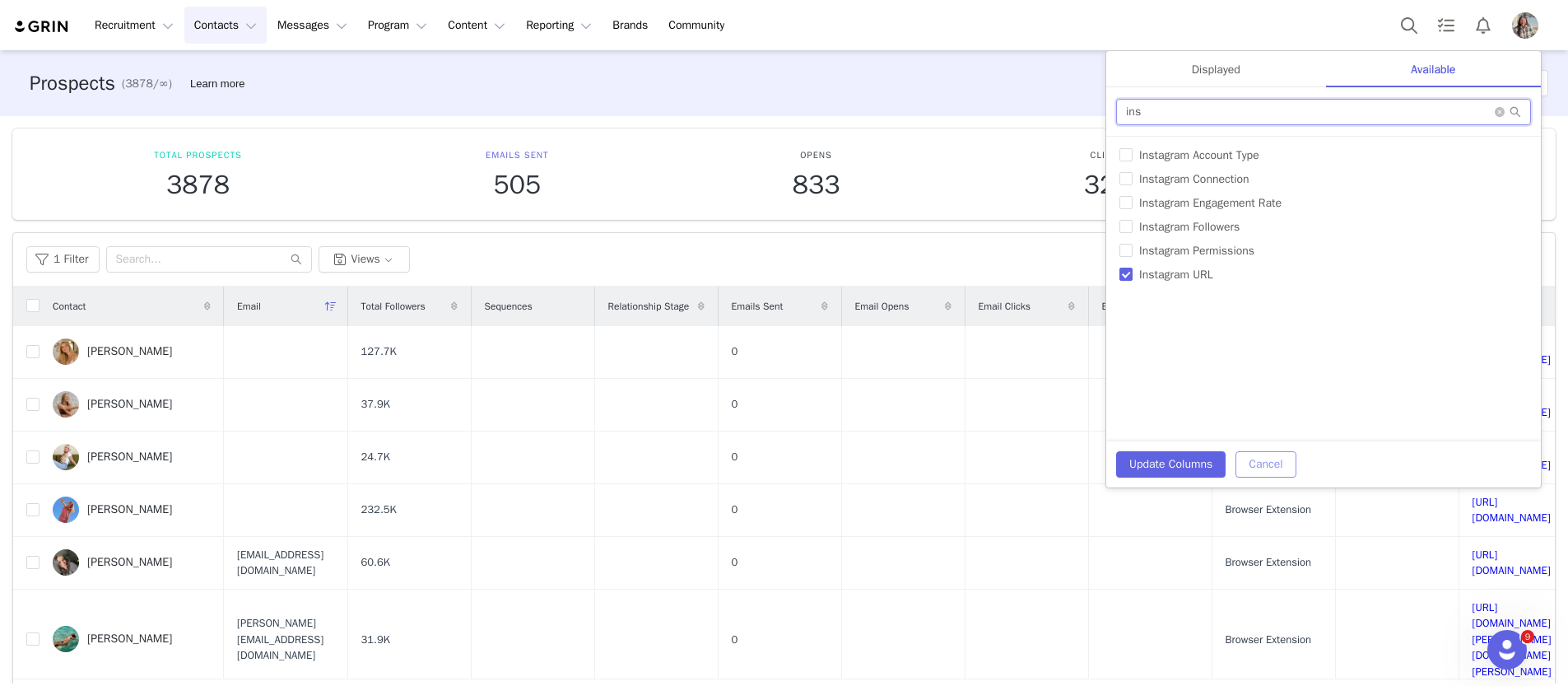 type on "ins" 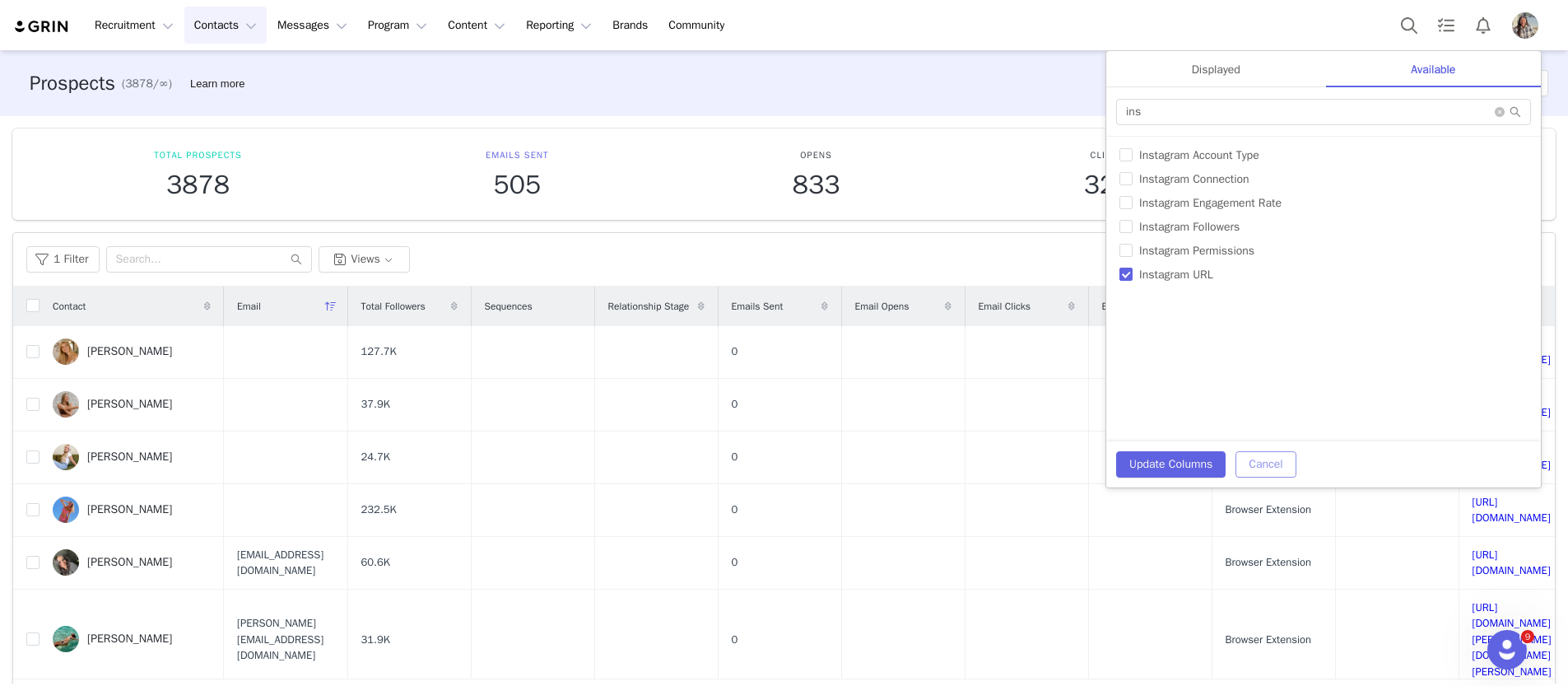 click on "Cancel" at bounding box center [1265, 464] 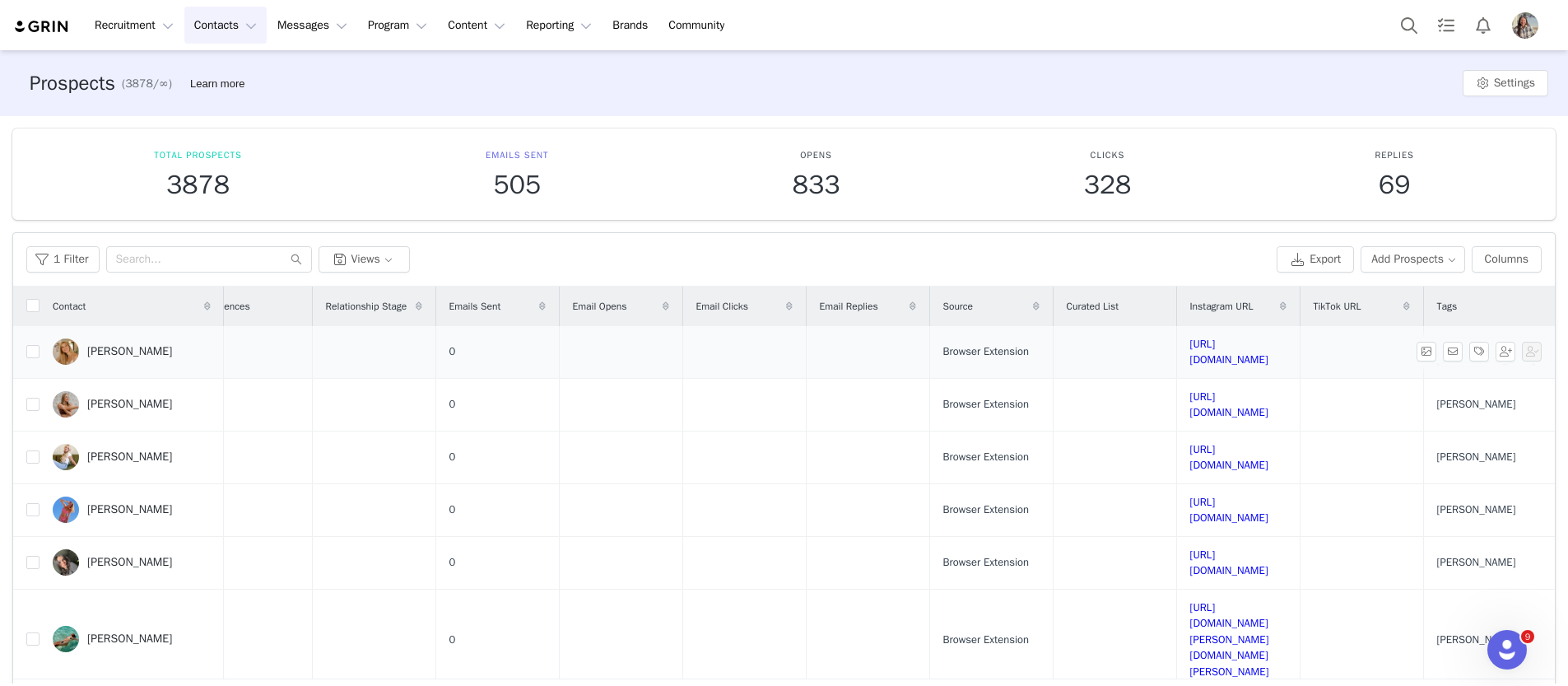 scroll, scrollTop: 0, scrollLeft: 631, axis: horizontal 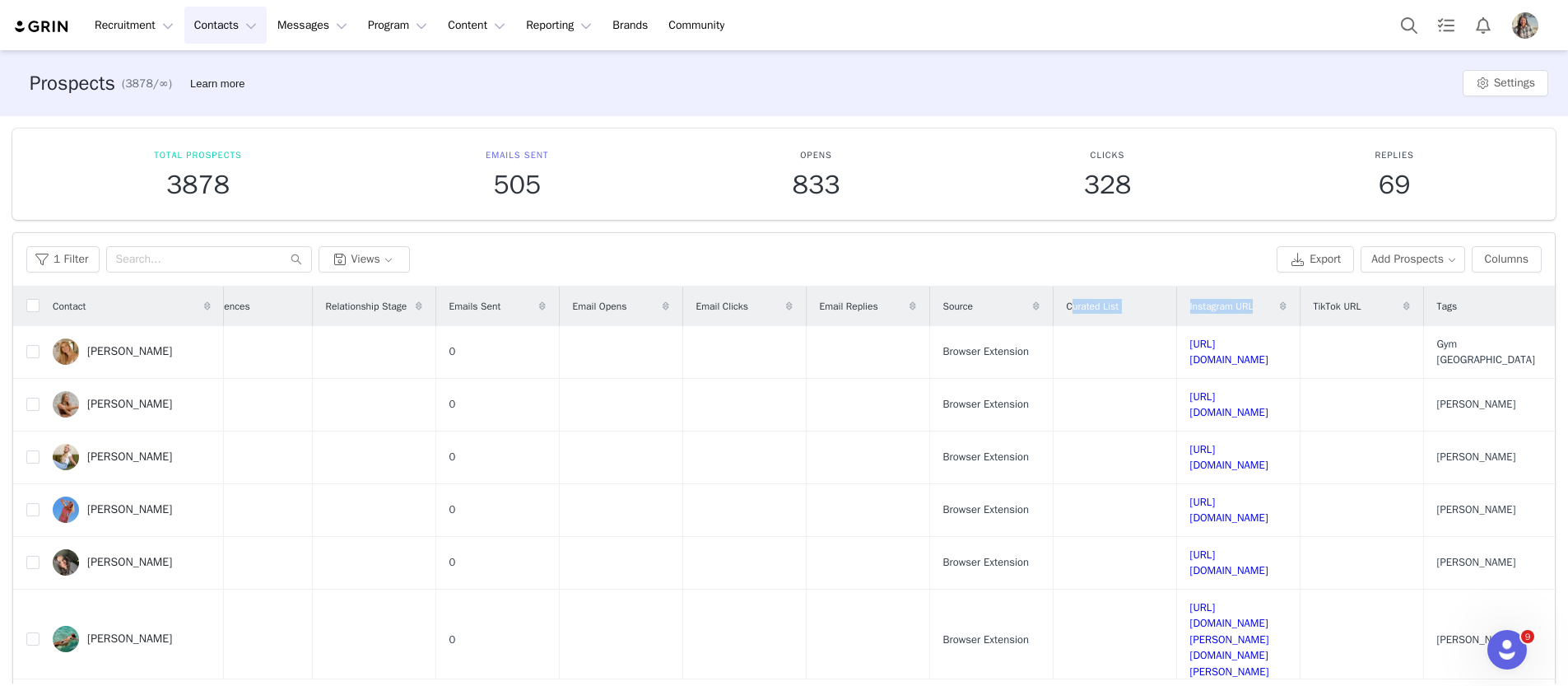 drag, startPoint x: 1137, startPoint y: 310, endPoint x: 894, endPoint y: 296, distance: 243.403 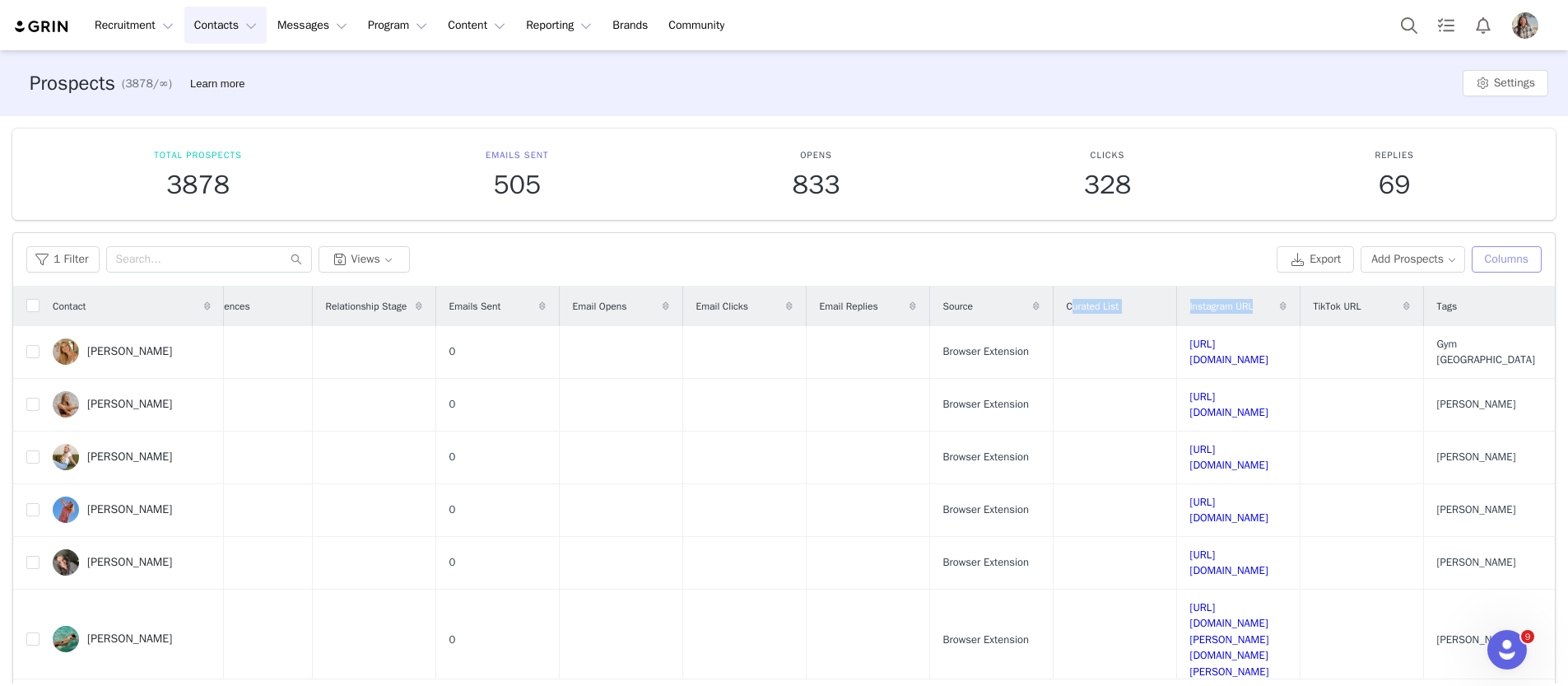 click on "Columns" at bounding box center [1506, 259] 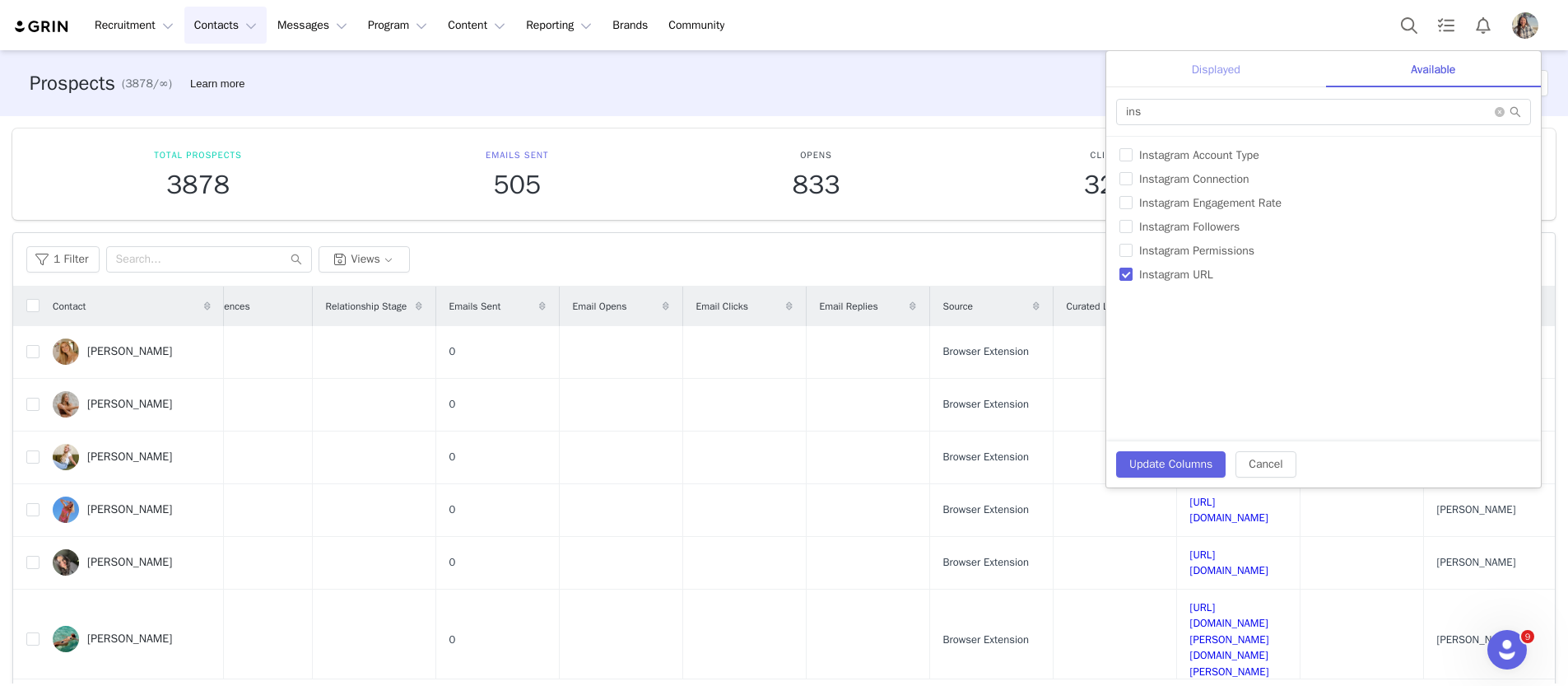 click on "Displayed" at bounding box center [1216, 69] 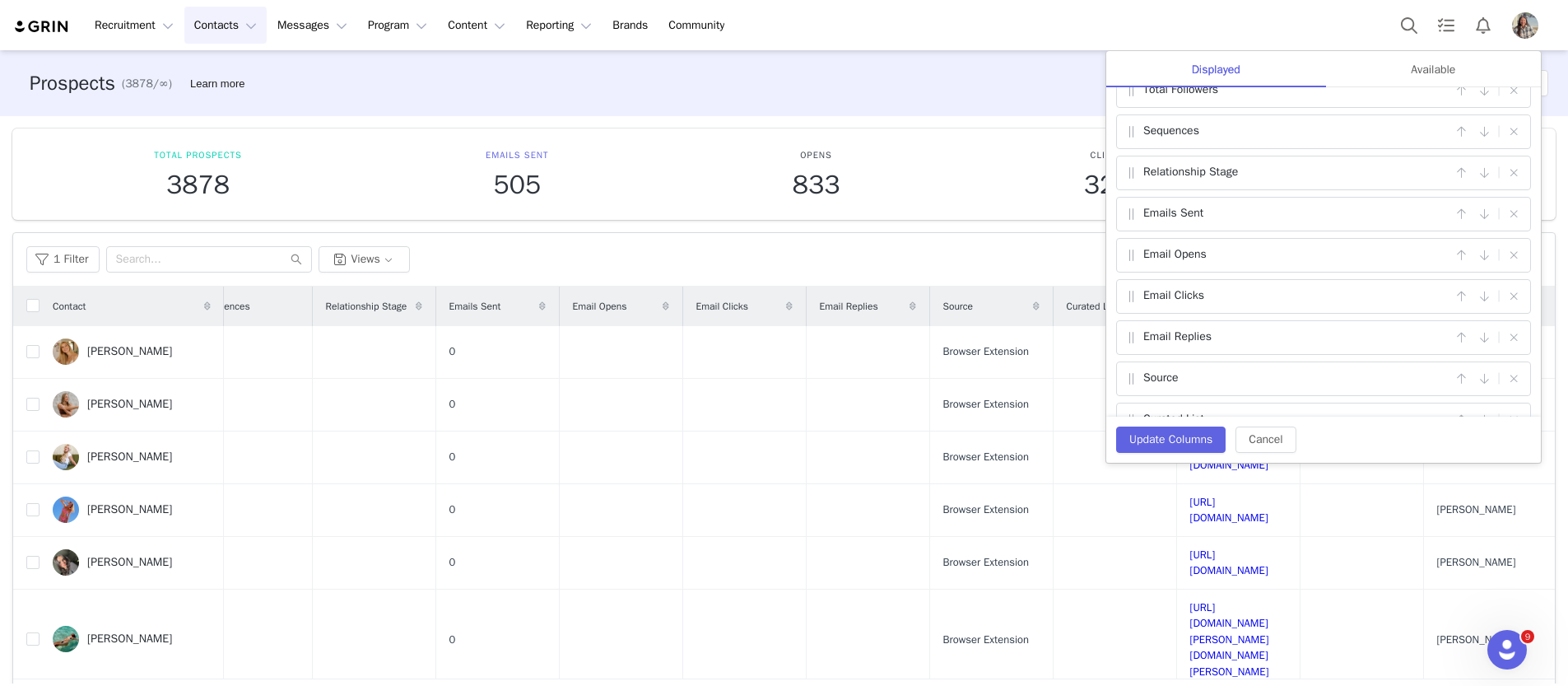 scroll, scrollTop: 260, scrollLeft: 0, axis: vertical 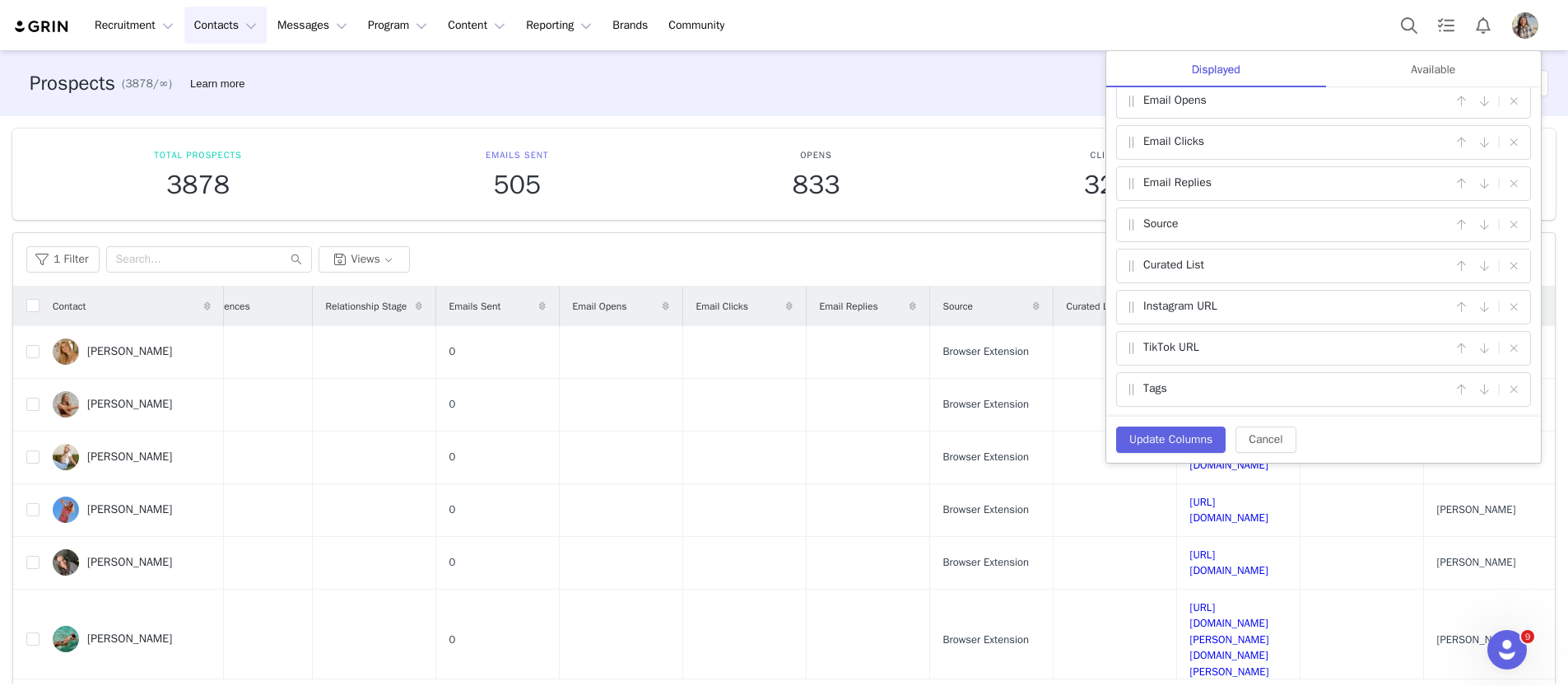type 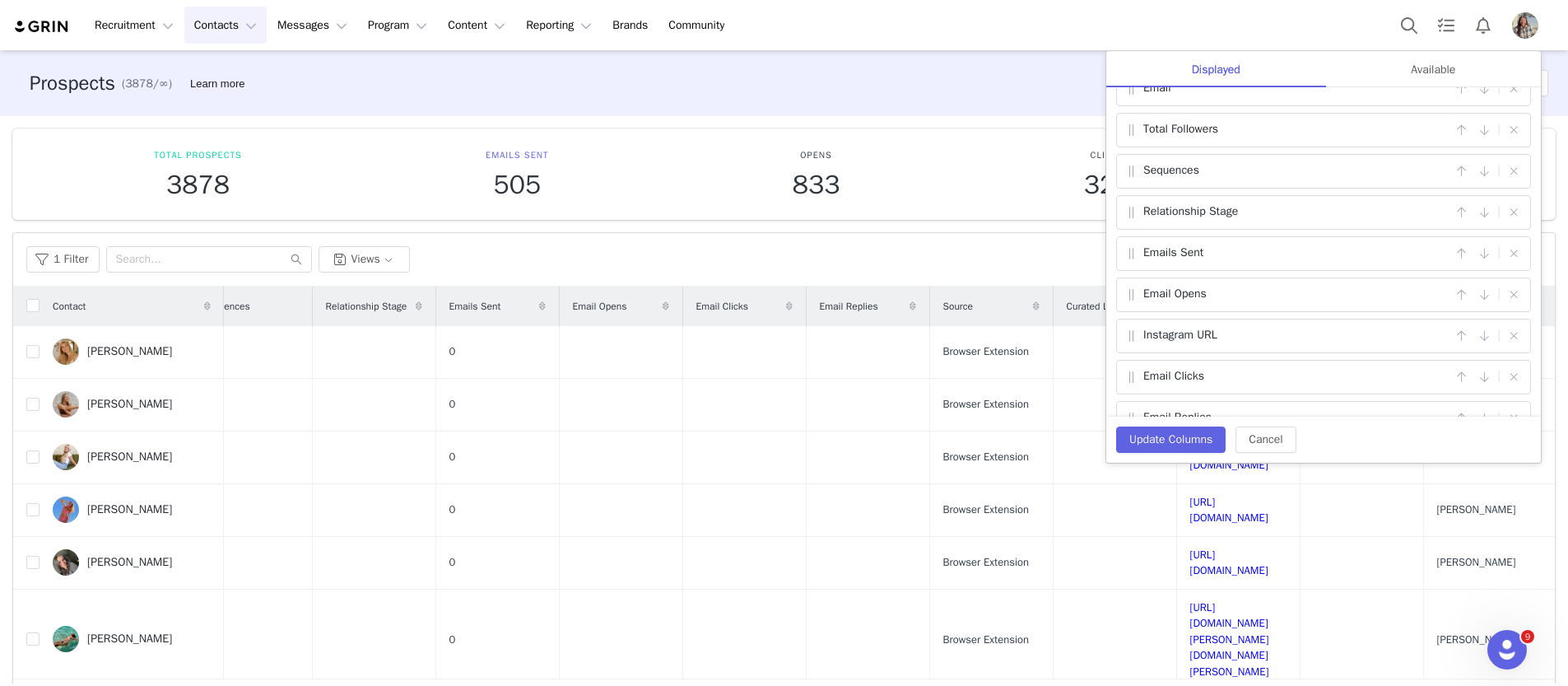 scroll, scrollTop: 77, scrollLeft: 0, axis: vertical 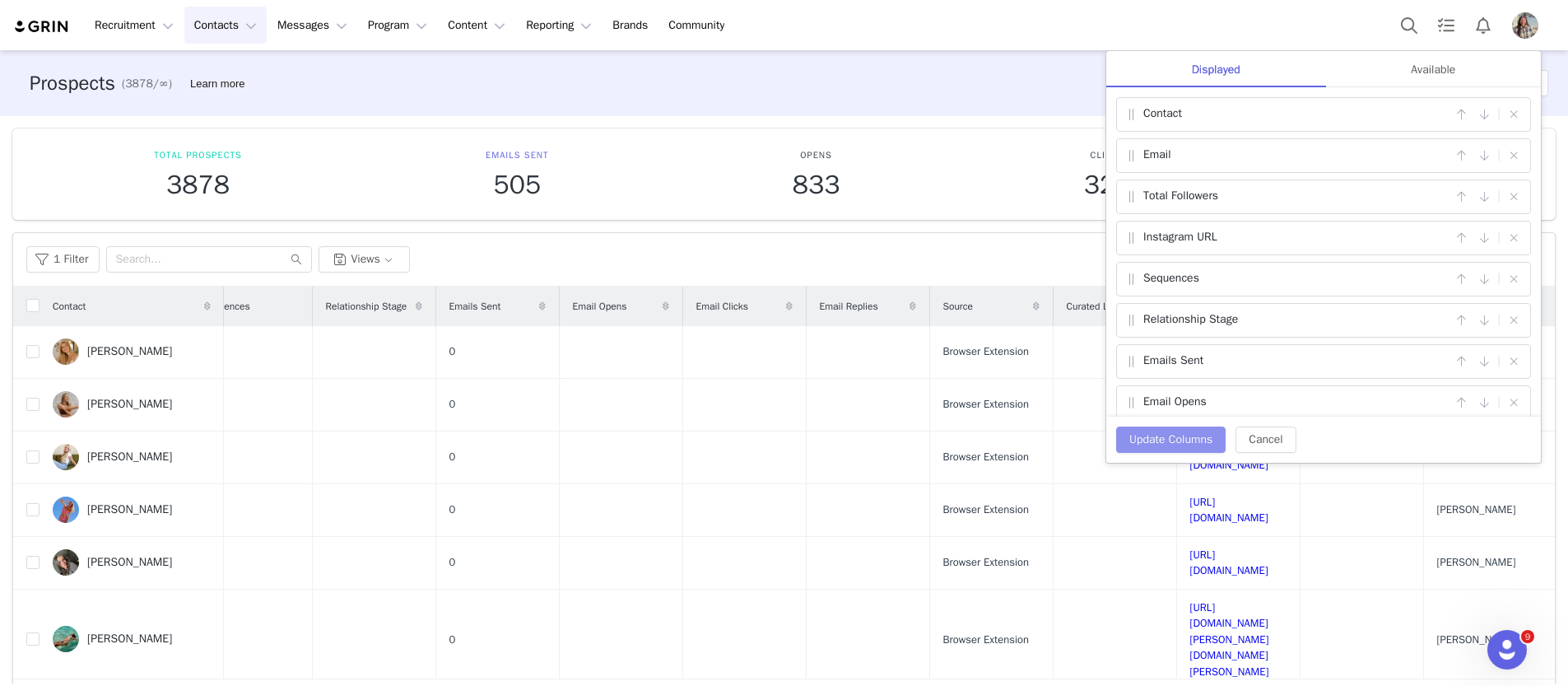 click on "Update Columns" at bounding box center (1170, 440) 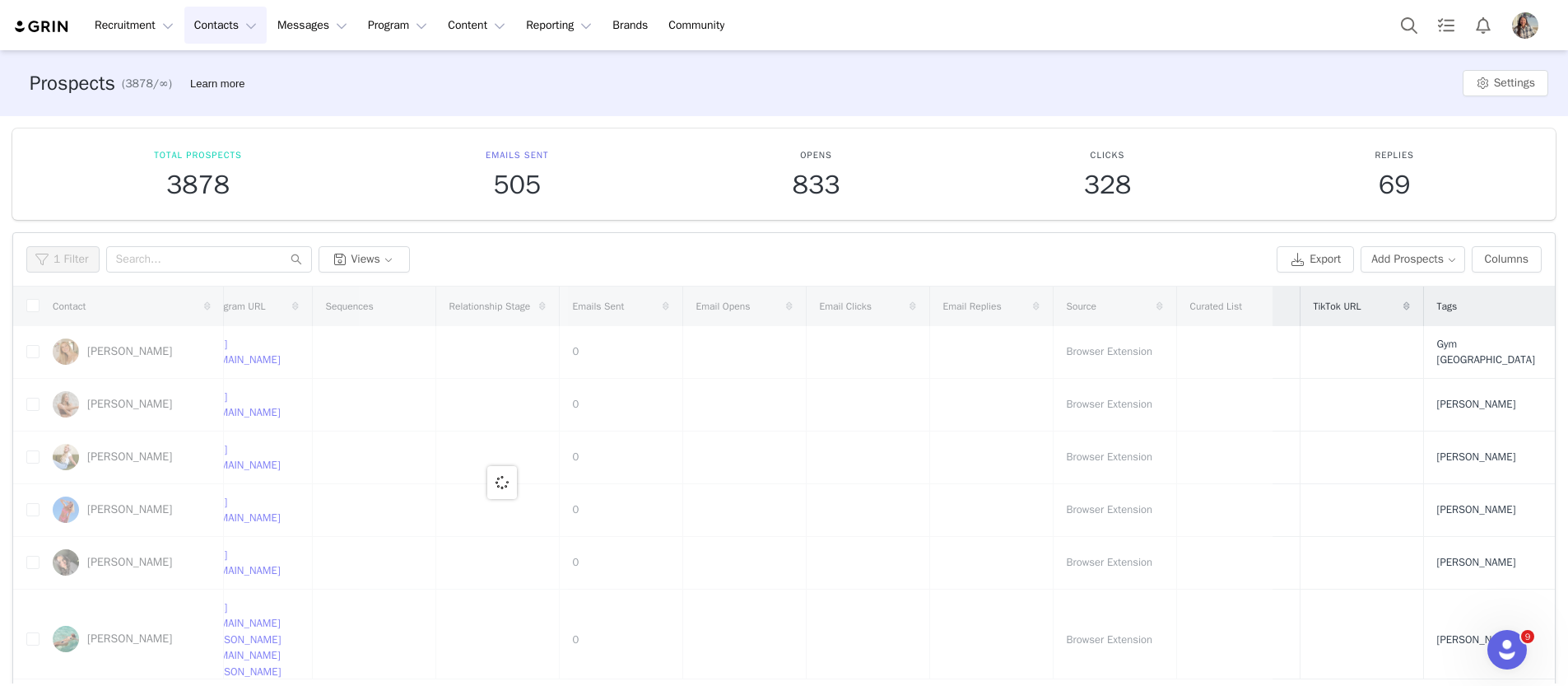 scroll, scrollTop: 0, scrollLeft: 0, axis: both 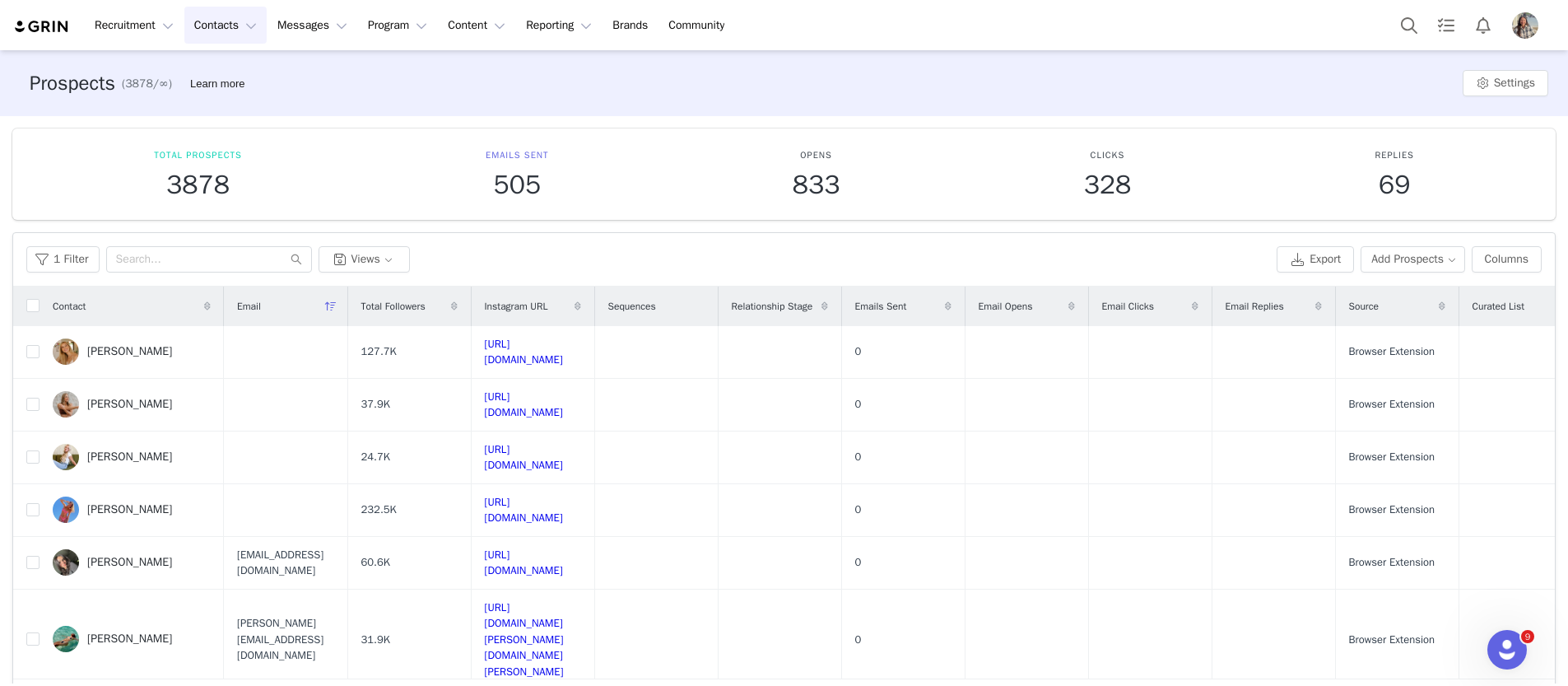 drag, startPoint x: 704, startPoint y: 452, endPoint x: 624, endPoint y: 0, distance: 459.02505 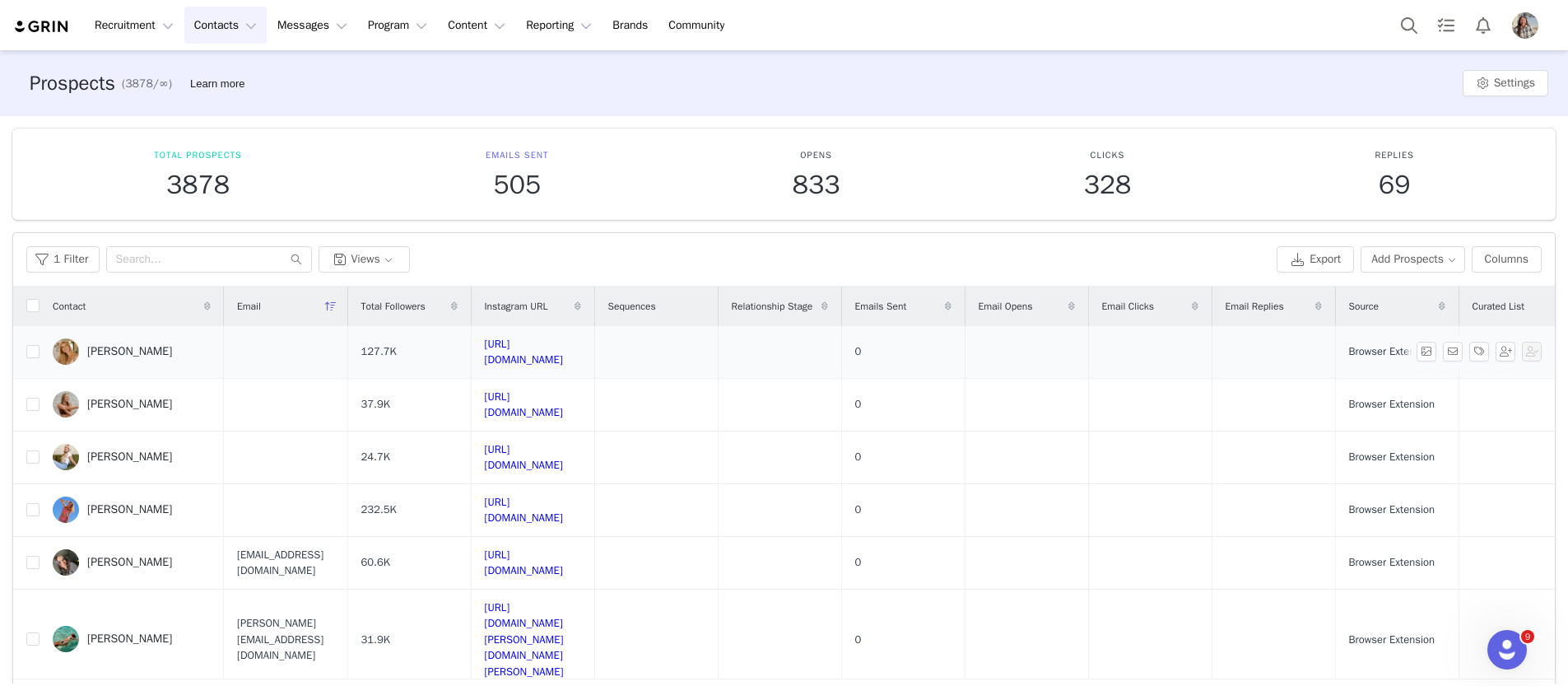 click on "Taylor Hayes" at bounding box center (129, 352) 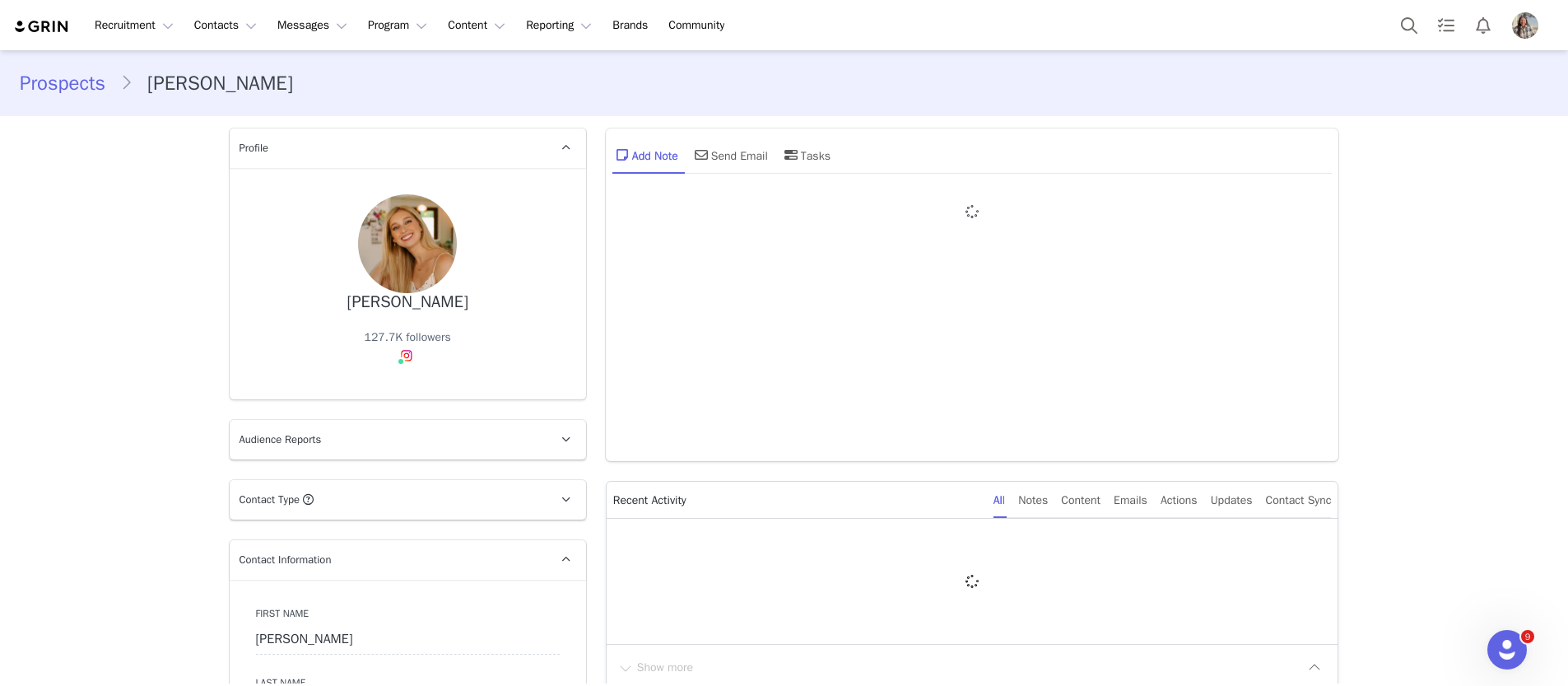 type on "+1 (United States)" 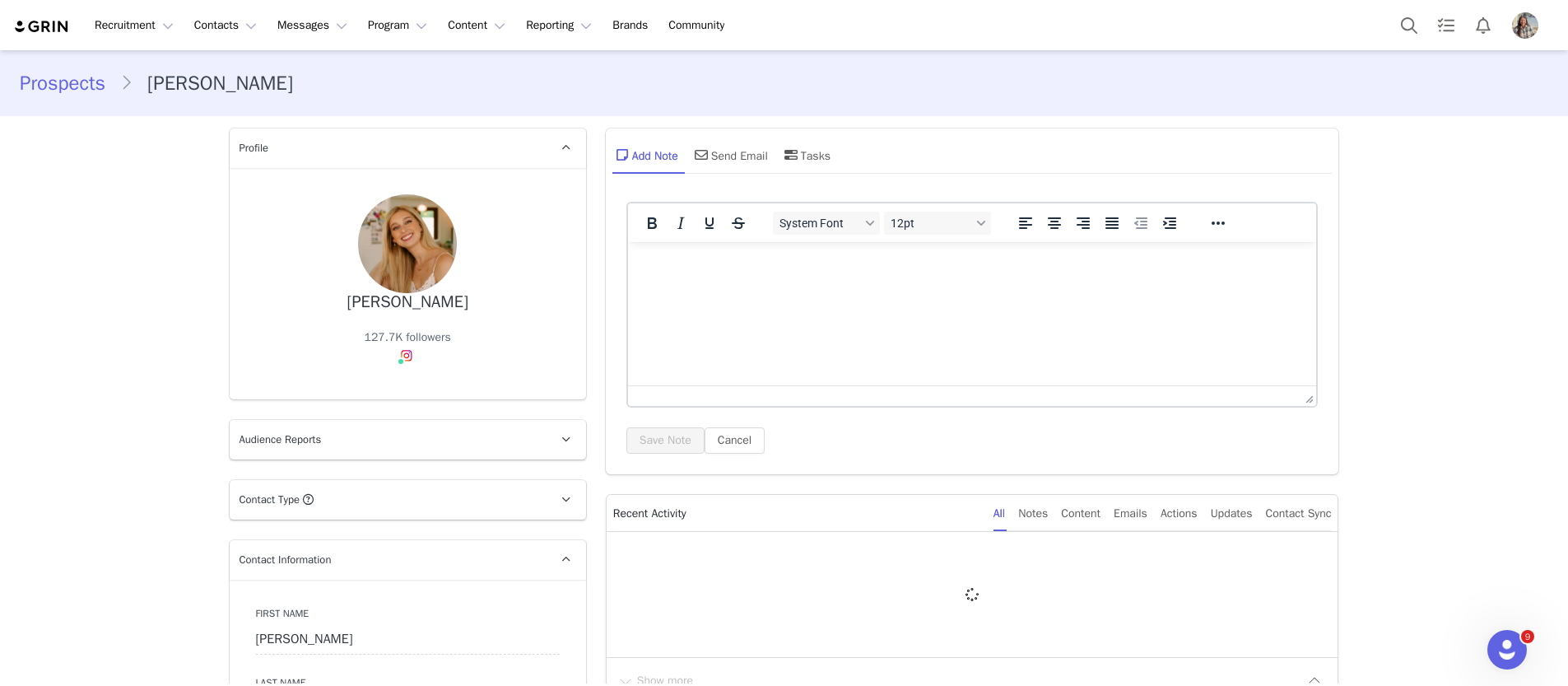 scroll, scrollTop: 0, scrollLeft: 0, axis: both 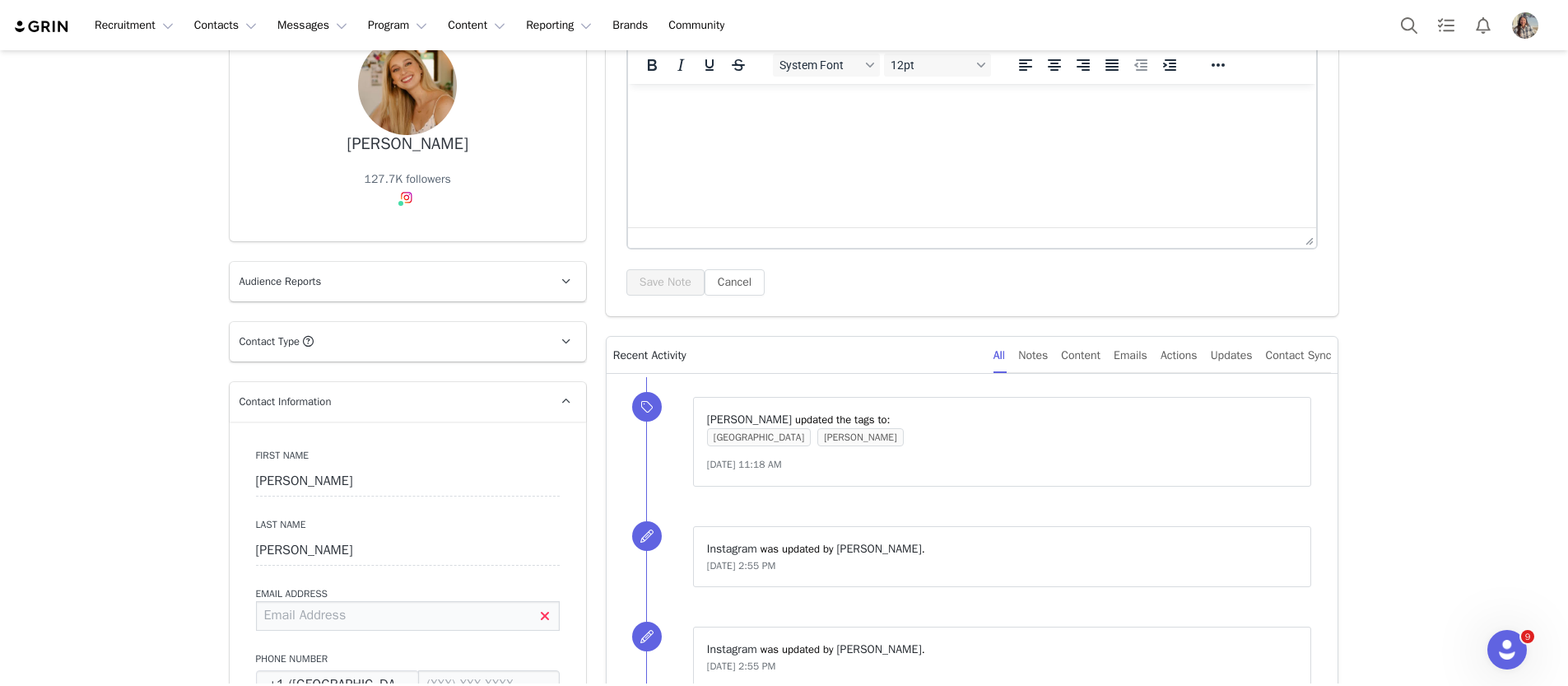 click at bounding box center [407, 616] 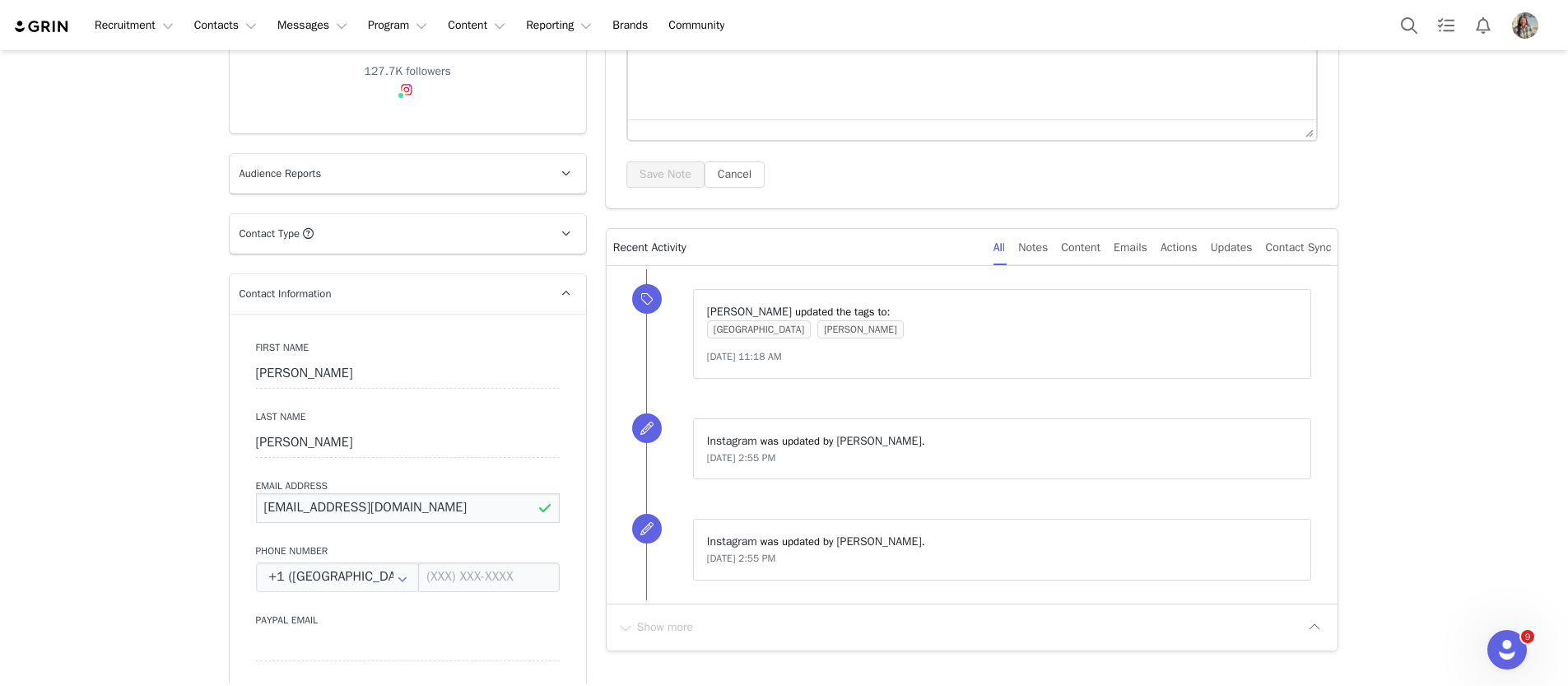 scroll, scrollTop: 287, scrollLeft: 0, axis: vertical 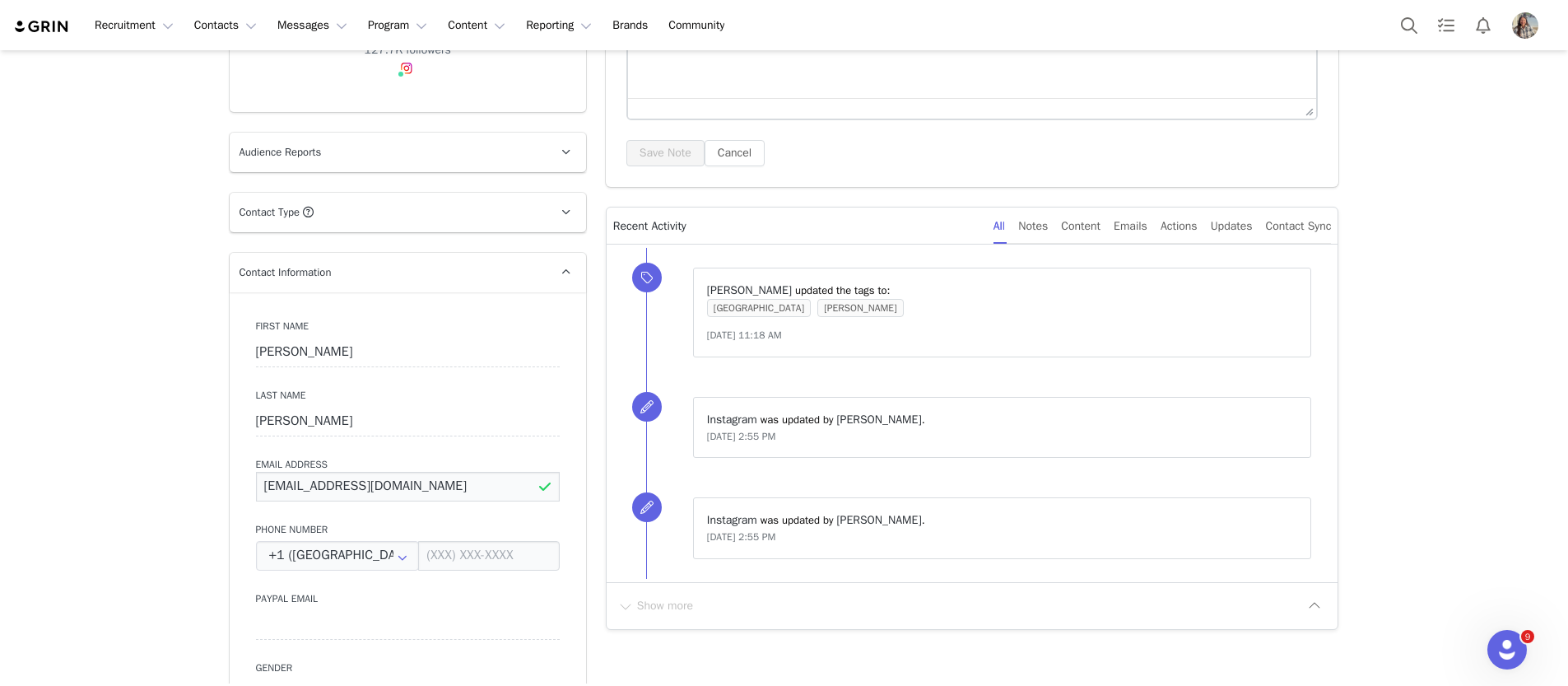 type on "helloimperfecttaylor@gmail.com" 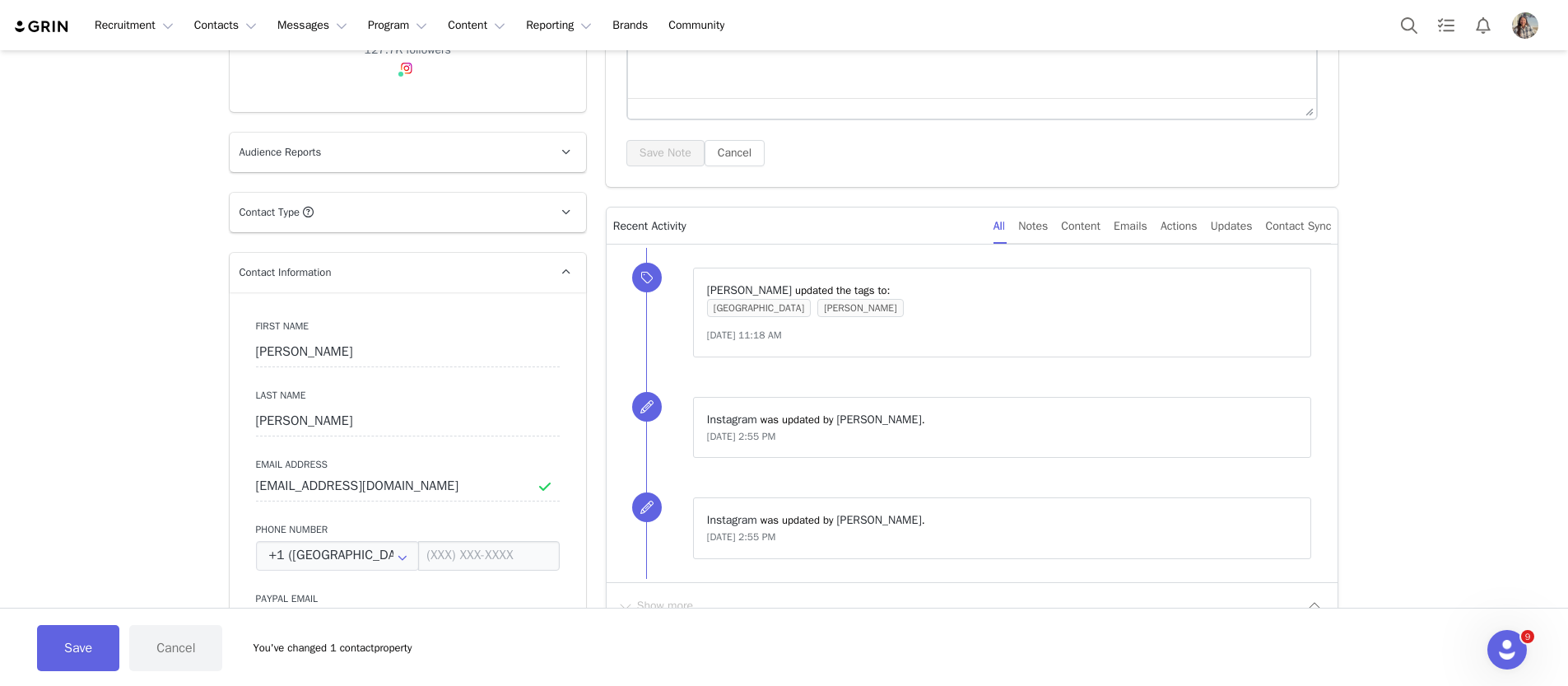 click on "Prospects Taylor Hayes Profile  Taylor Hayes      127.7K followers  Audience Reports  Request a detailed report of this creator's audience demographics and content performance for each social channel. Limit 100 reports per month.  31 / 100000 reports used this month  Instagram          View Report Contact Type  Contact type can be Creator, Prospect, Application, or Manager.   Prospect  Promote to Creator Disqualify this Prospect?  Yes, disqualify  Disqualify Prospect Contact Information  First Name  Taylor  Last Name  Hayes Email Address helloimperfecttaylor@gmail.com  Phone Number  +1 (United States) +93 (Afghanistan) +358 (Aland Islands) +355 (Albania) +213 (Algeria) +376 (Andorra) +244 (Angola) +1264 (Anguilla) +1268 (Antigua And Barbuda) +54 (Argentina) +374 (Armenia) +297 (Aruba) +61 (Australia) +43 (Austria) +994 (Azerbaijan) +1242 (Bahamas) +973 (Bahrain) +880 (Bangladesh) +1246 (Barbados) +375 (Belarus) +32 (Belgium) +501 (Belize) +229 (Benin) +1441 (Bermuda) +975 (Bhutan) +591 (Bolivia) +55 (Brazil)" at bounding box center (784, 1506) 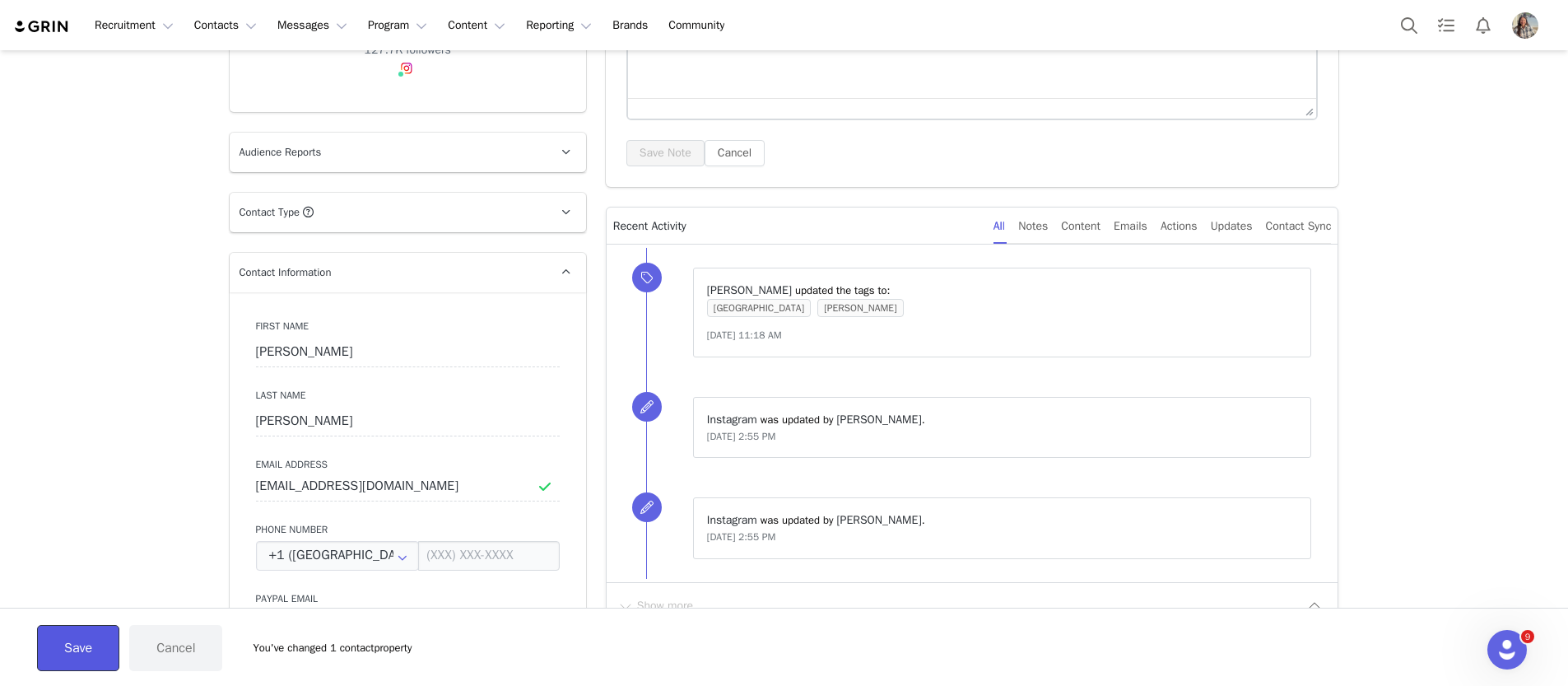 click on "Save" at bounding box center [78, 648] 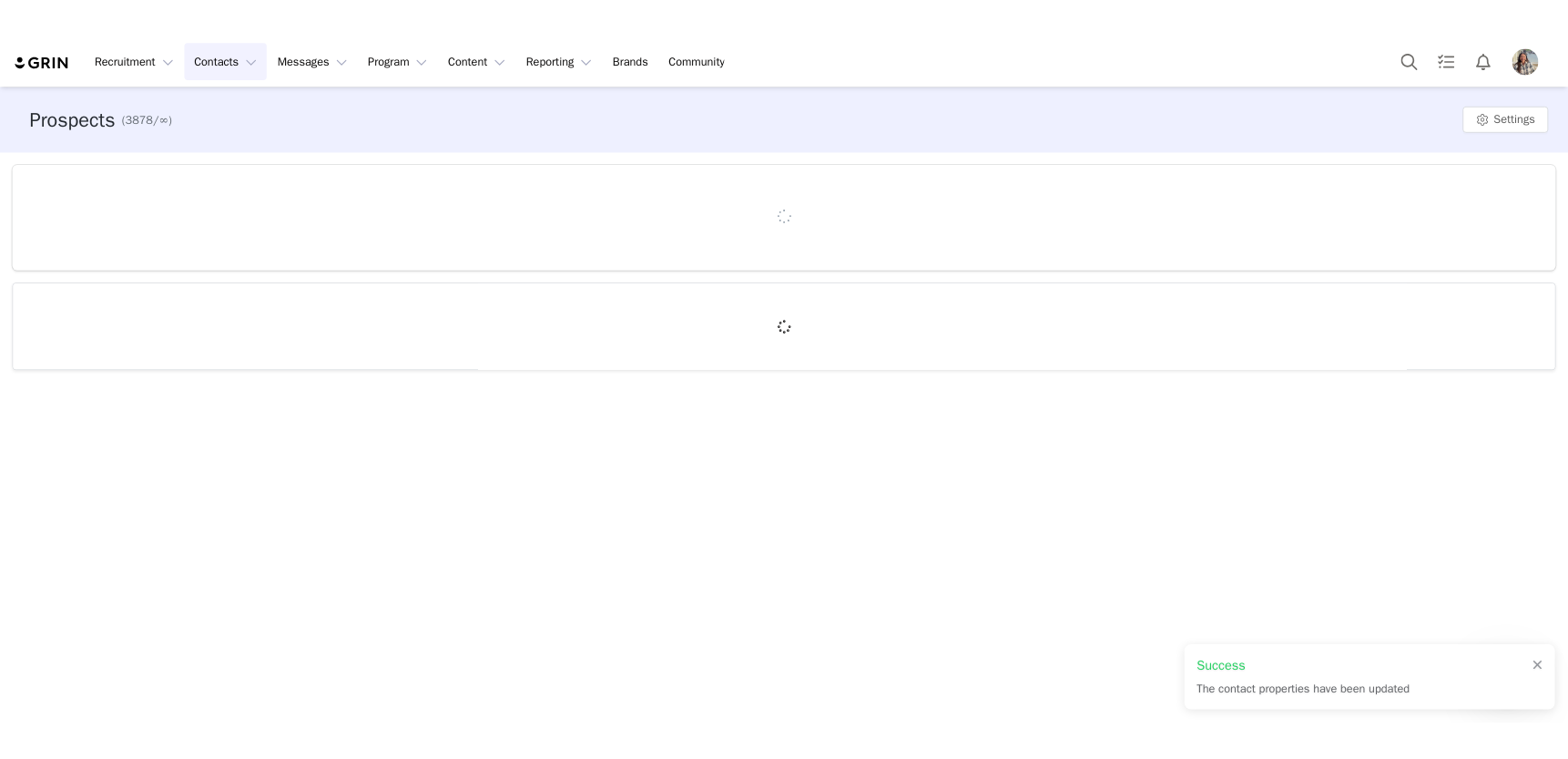 scroll, scrollTop: 0, scrollLeft: 0, axis: both 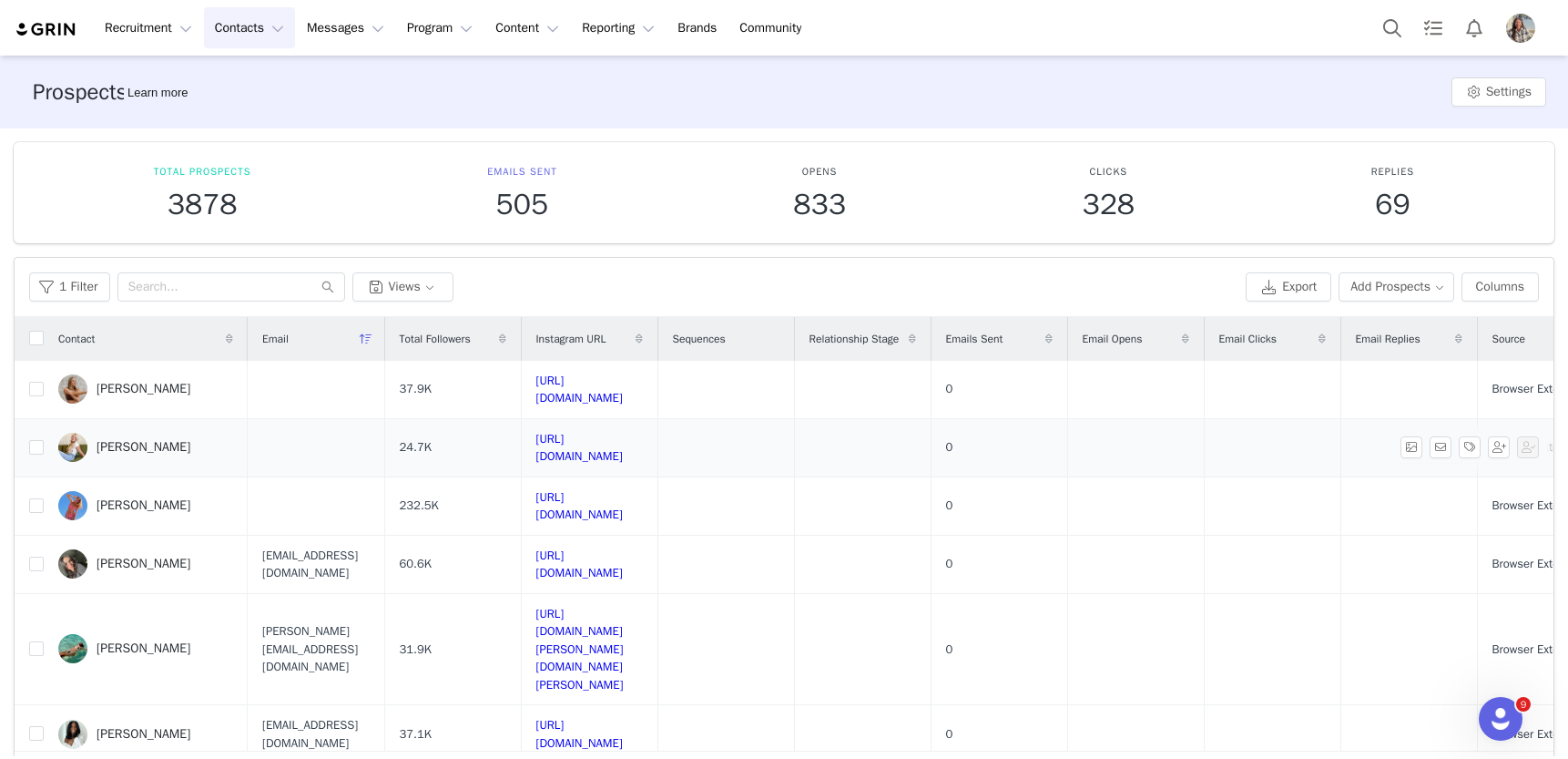 click on "Regan Gerlach" at bounding box center [143, 447] 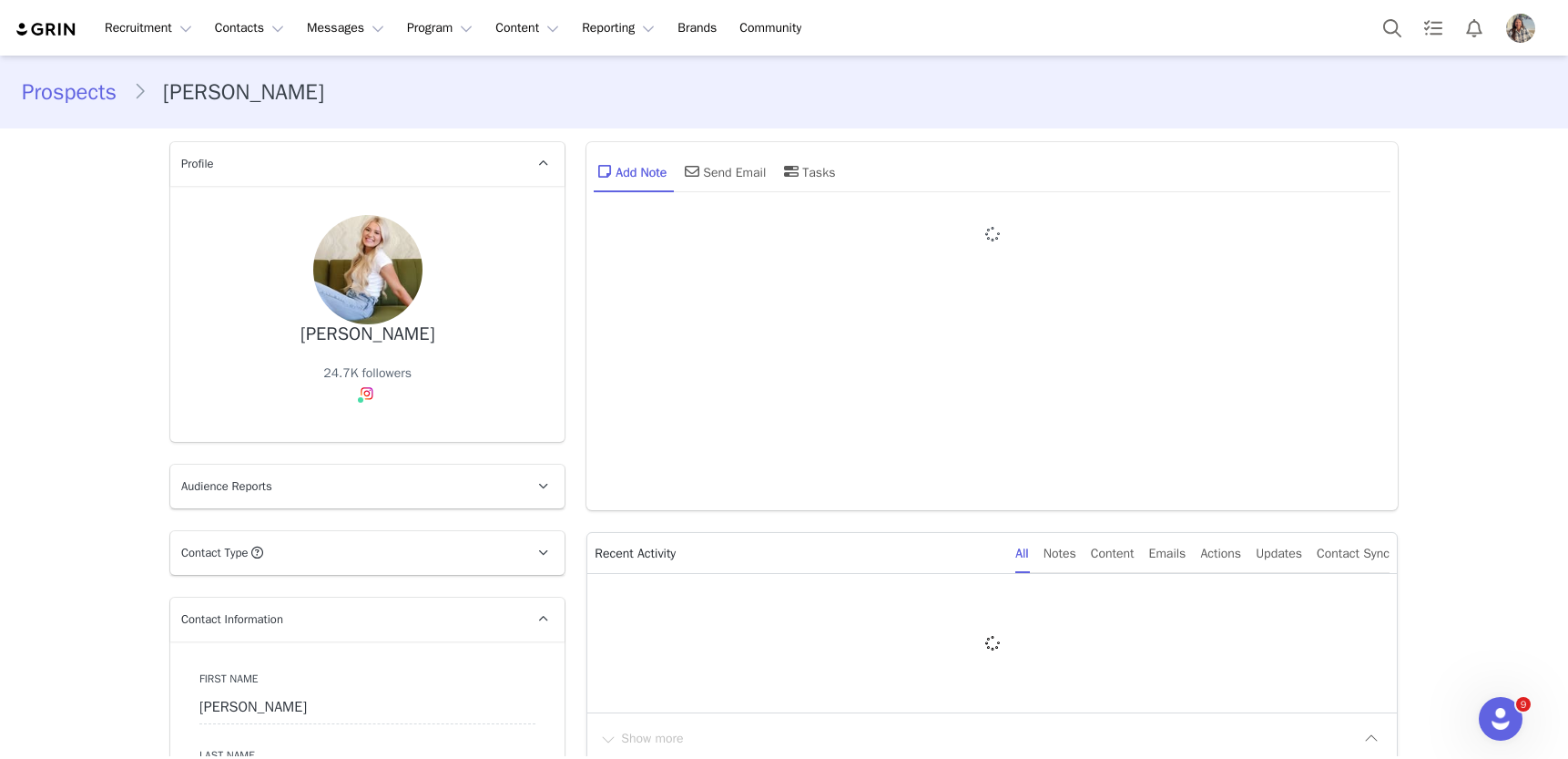 type on "+1 (United States)" 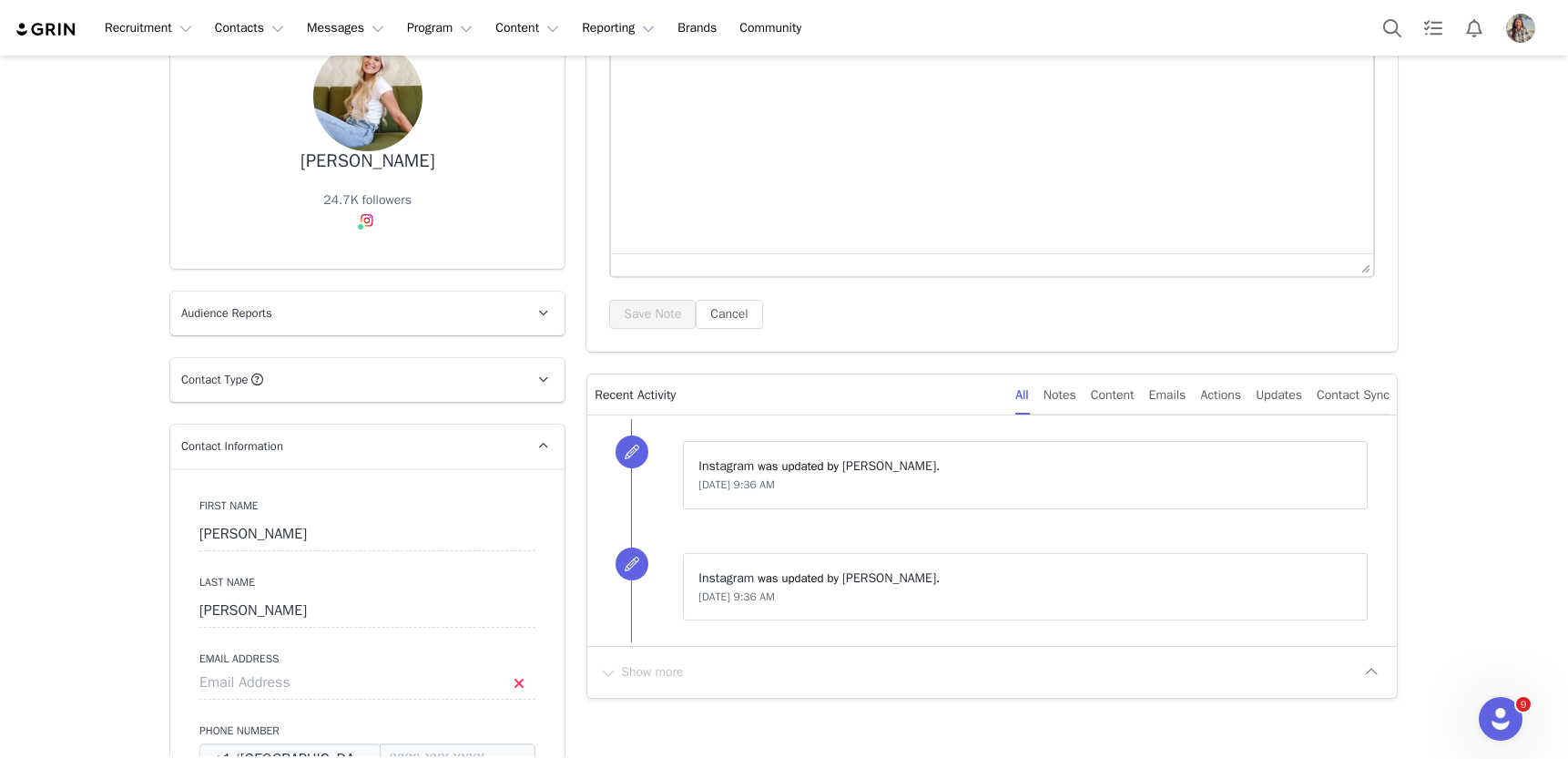 scroll, scrollTop: 226, scrollLeft: 0, axis: vertical 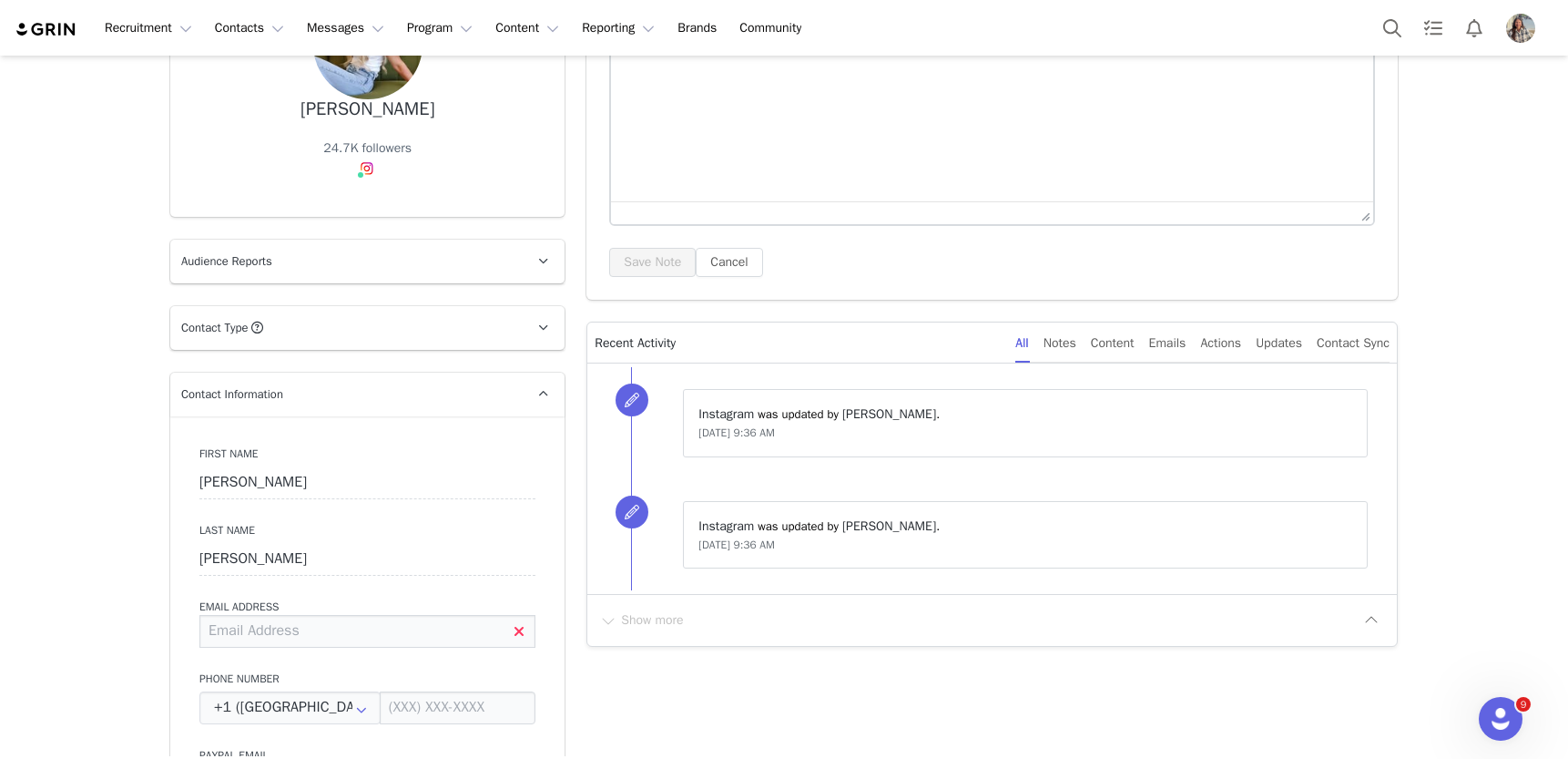 click at bounding box center [367, 631] 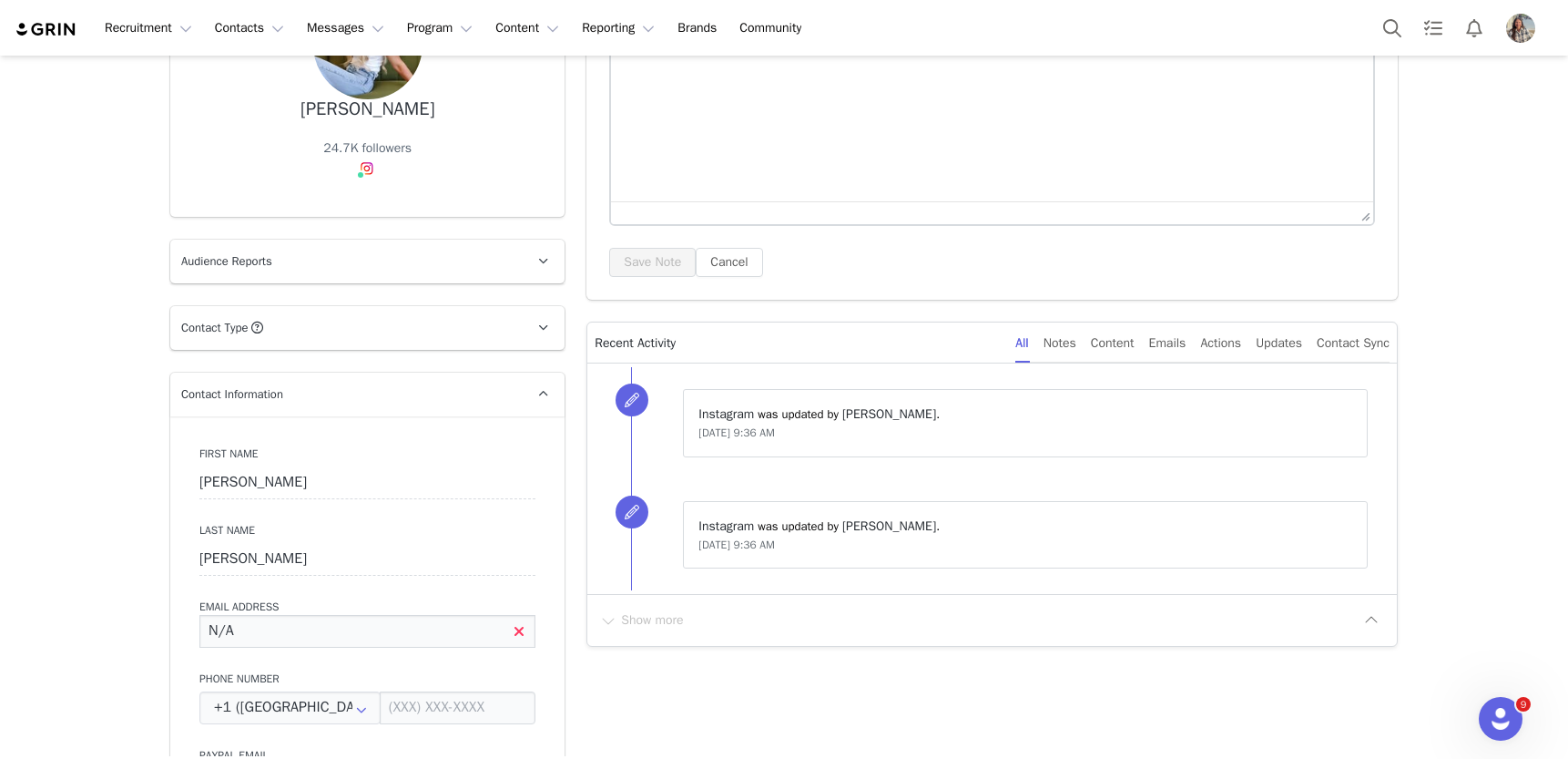 type on "N/A" 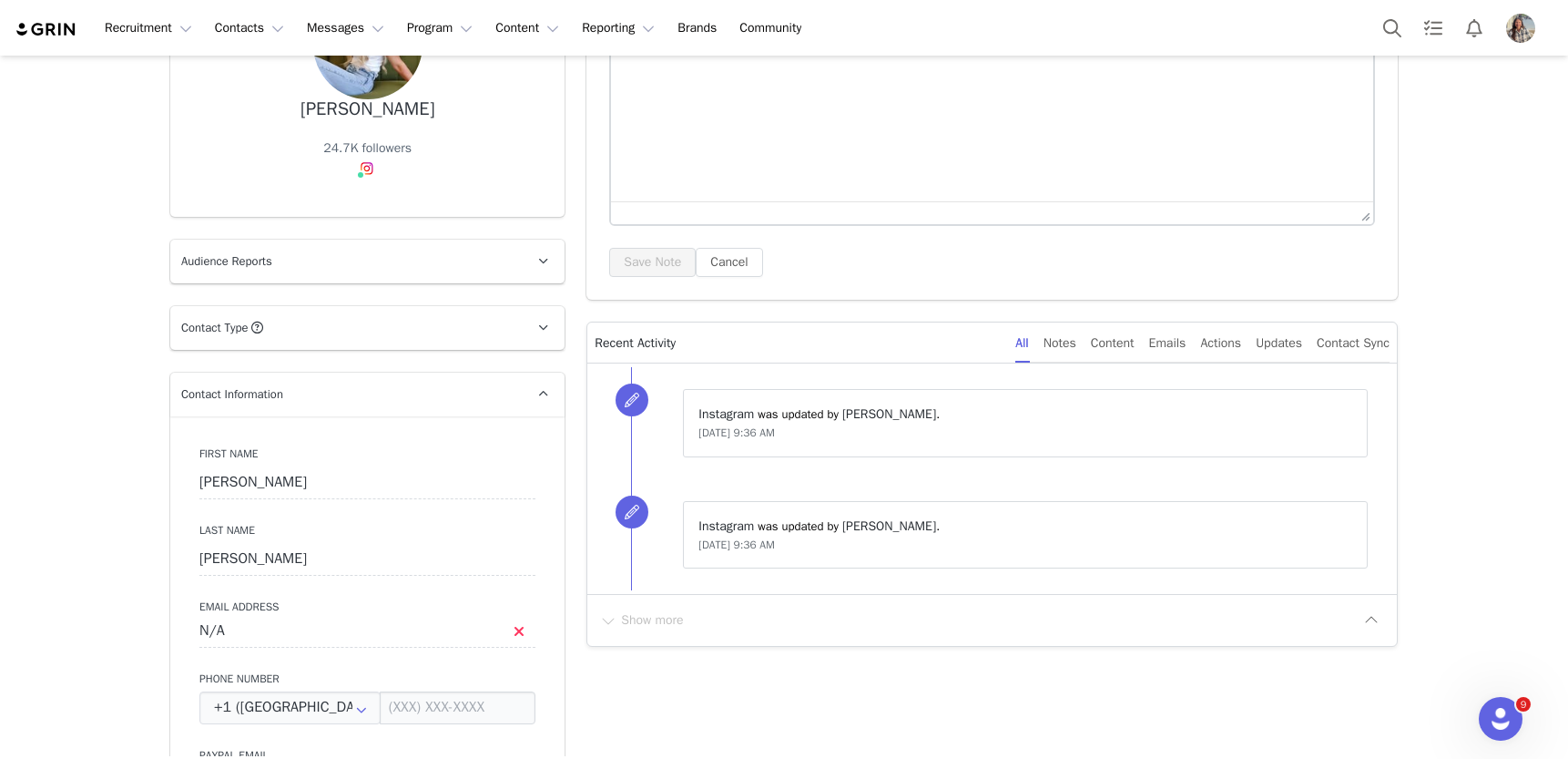 click on "Prospects Regan Gerlach Profile  Regan Gerlach      24.7K followers  Audience Reports  Request a detailed report of this creator's audience demographics and content performance for each social channel. Limit 100 reports per month.  31 / 100000 reports used this month  Instagram          Request Report Contact Type  Contact type can be Creator, Prospect, Application, or Manager.   Prospect  Promote to Creator Disqualify this Prospect?  Yes, disqualify  Disqualify Prospect Contact Information  First Name  Regan  Last Name  Gerlach Email Address N/A  Phone Number  +1 (United States) +93 (Afghanistan) +358 (Aland Islands) +355 (Albania) +213 (Algeria) +376 (Andorra) +244 (Angola) +1264 (Anguilla) +1268 (Antigua And Barbuda) +54 (Argentina) +374 (Armenia) +297 (Aruba) +61 (Australia) +43 (Austria) +994 (Azerbaijan) +1242 (Bahamas) +973 (Bahrain) +880 (Bangladesh) +1246 (Barbados) +375 (Belarus) +32 (Belgium) +501 (Belize) +229 (Benin) +1441 (Bermuda) +975 (Bhutan) +591 (Bolivia) +387 (Bosnia And Herzegovina) Regan" at bounding box center (784, 1759) 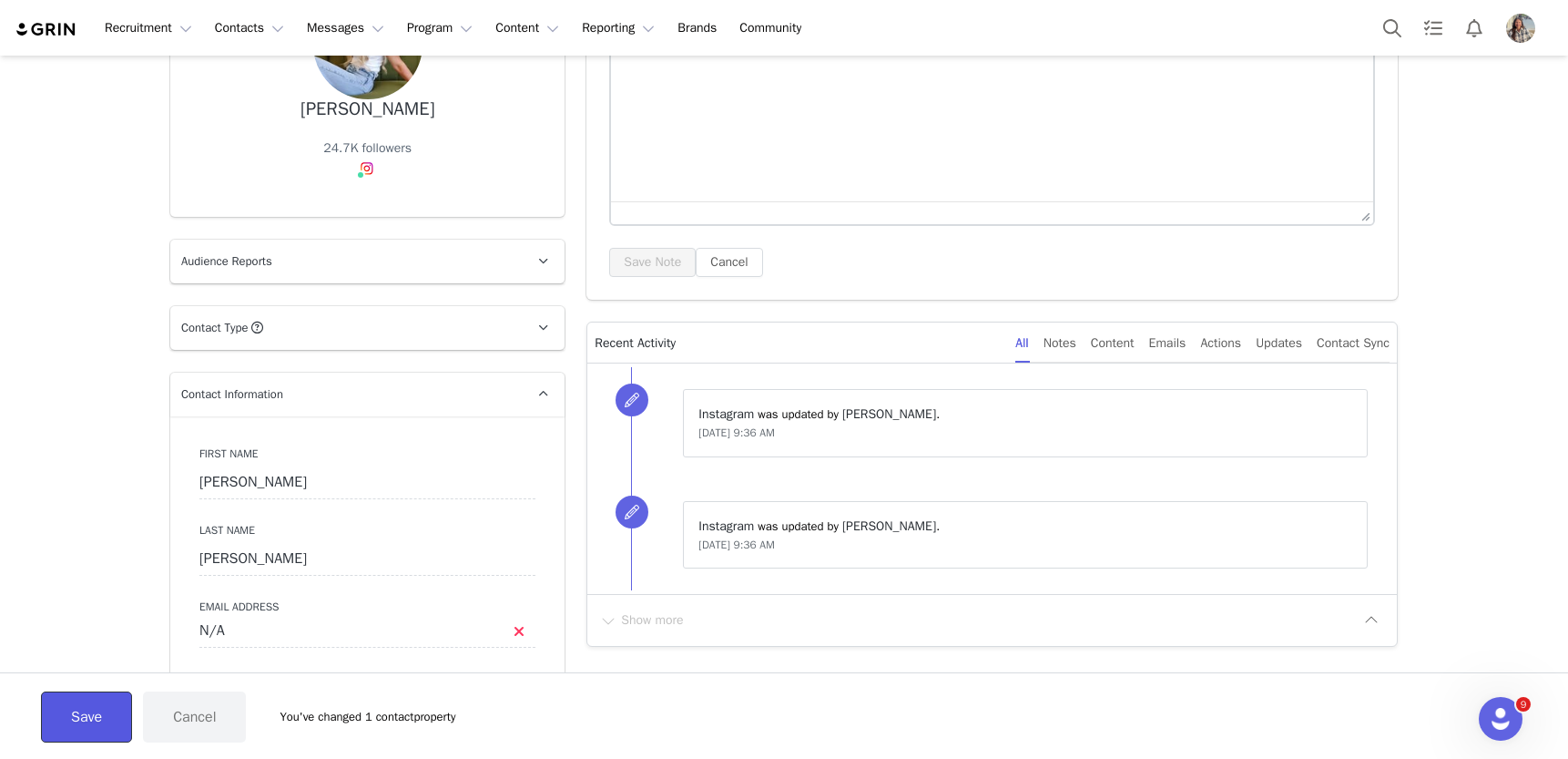 click on "Save" at bounding box center [87, 717] 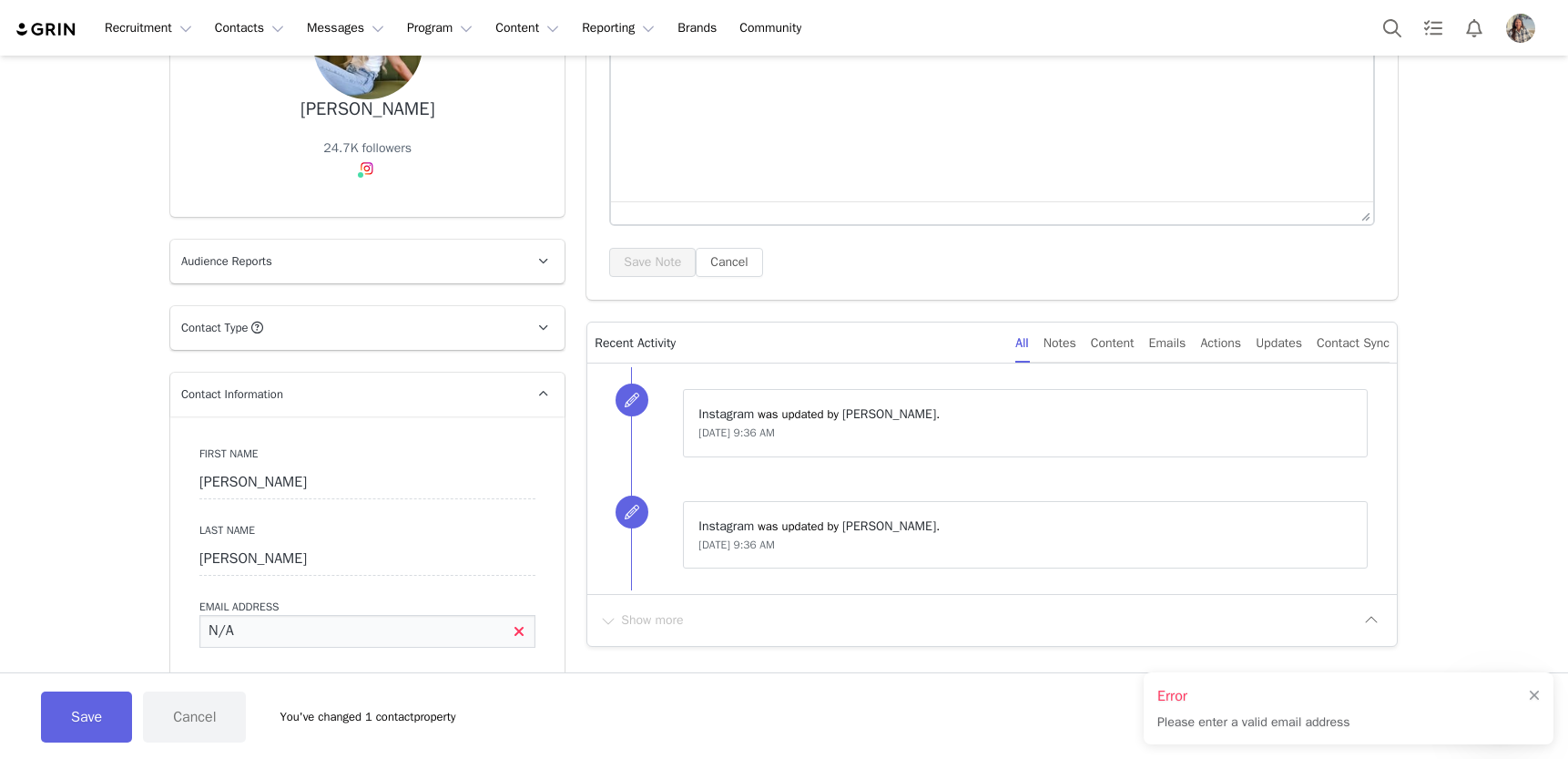 click on "N/A" at bounding box center (367, 631) 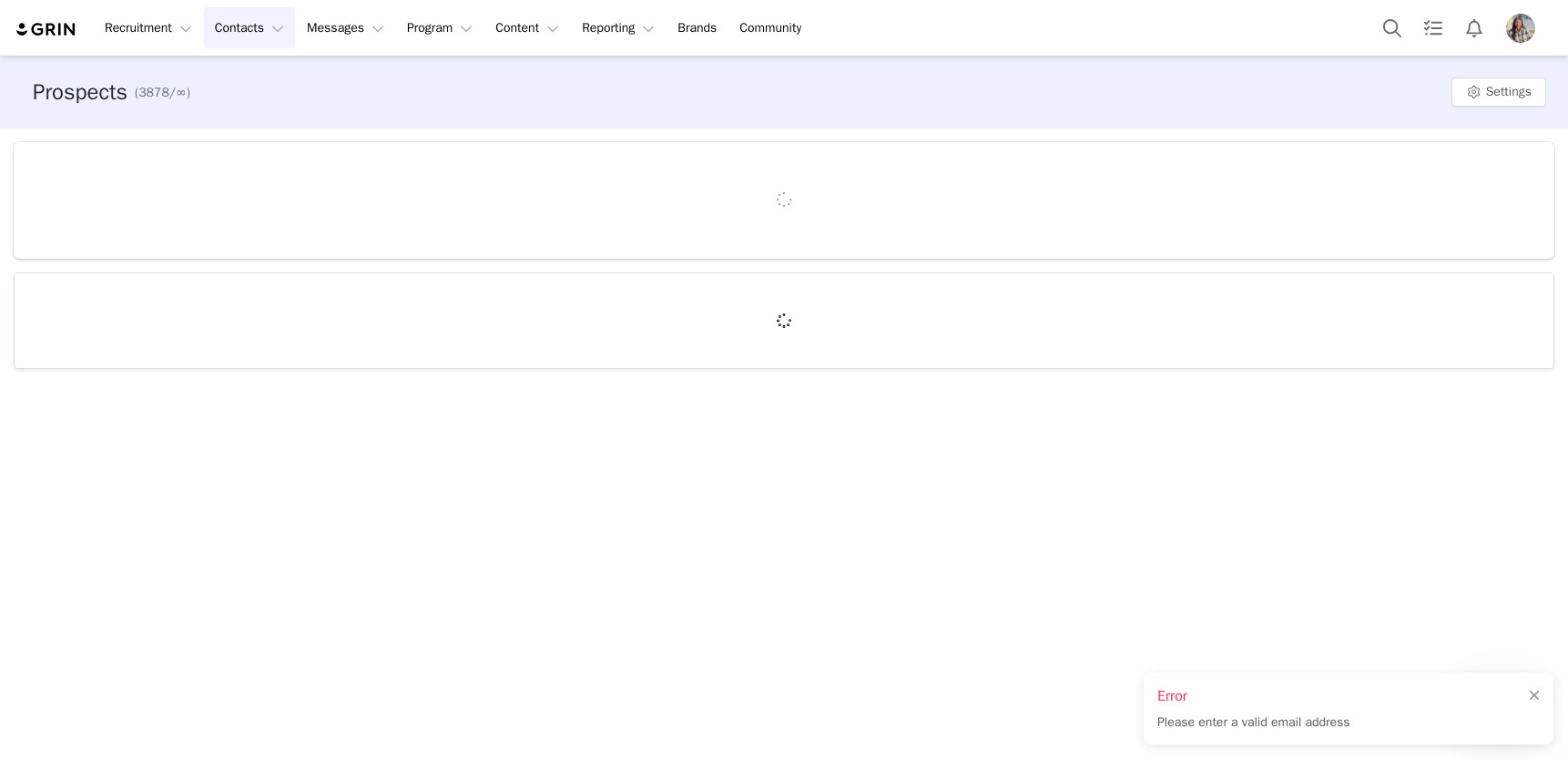 scroll, scrollTop: 0, scrollLeft: 0, axis: both 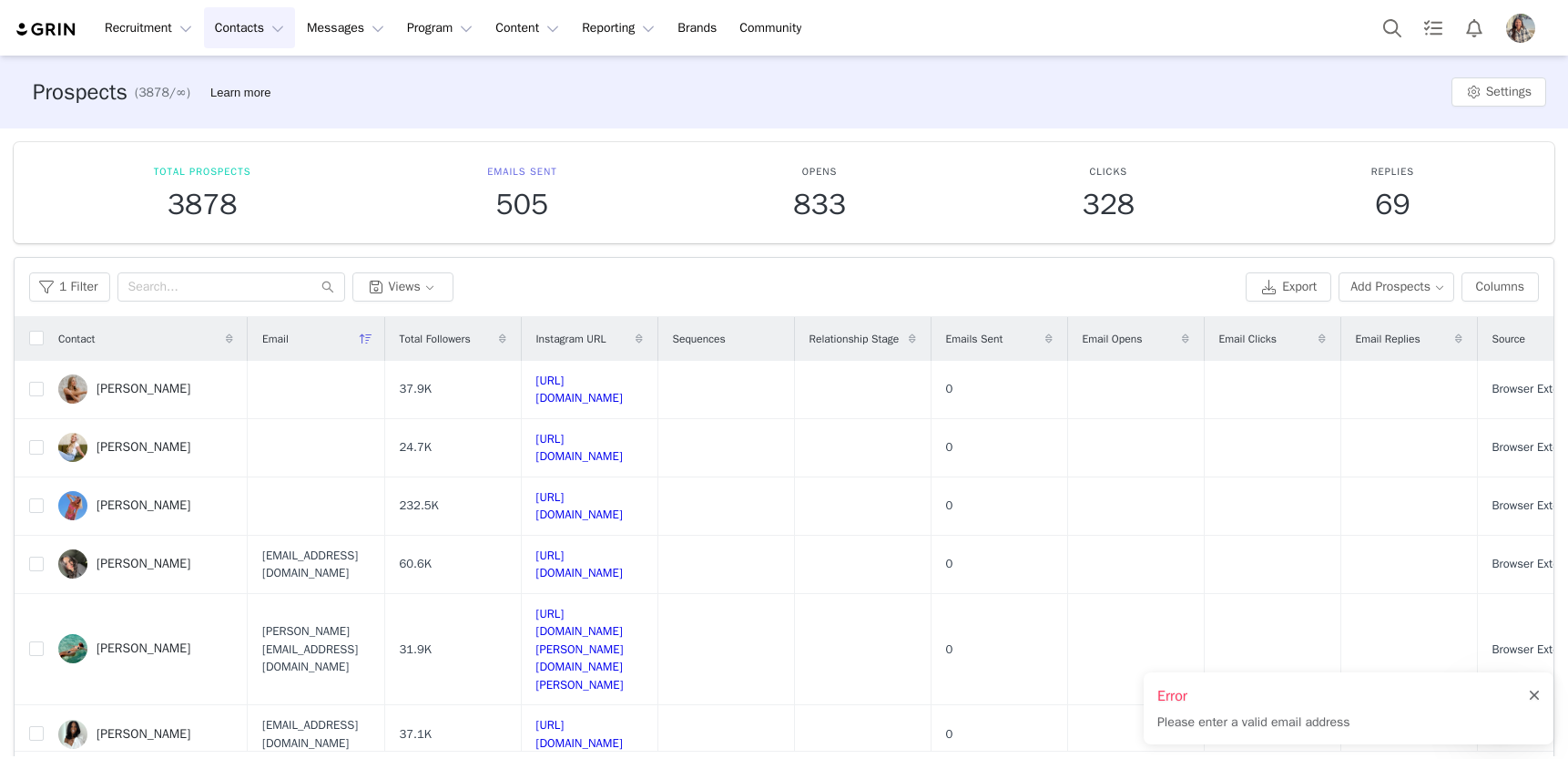 click at bounding box center [1534, 696] 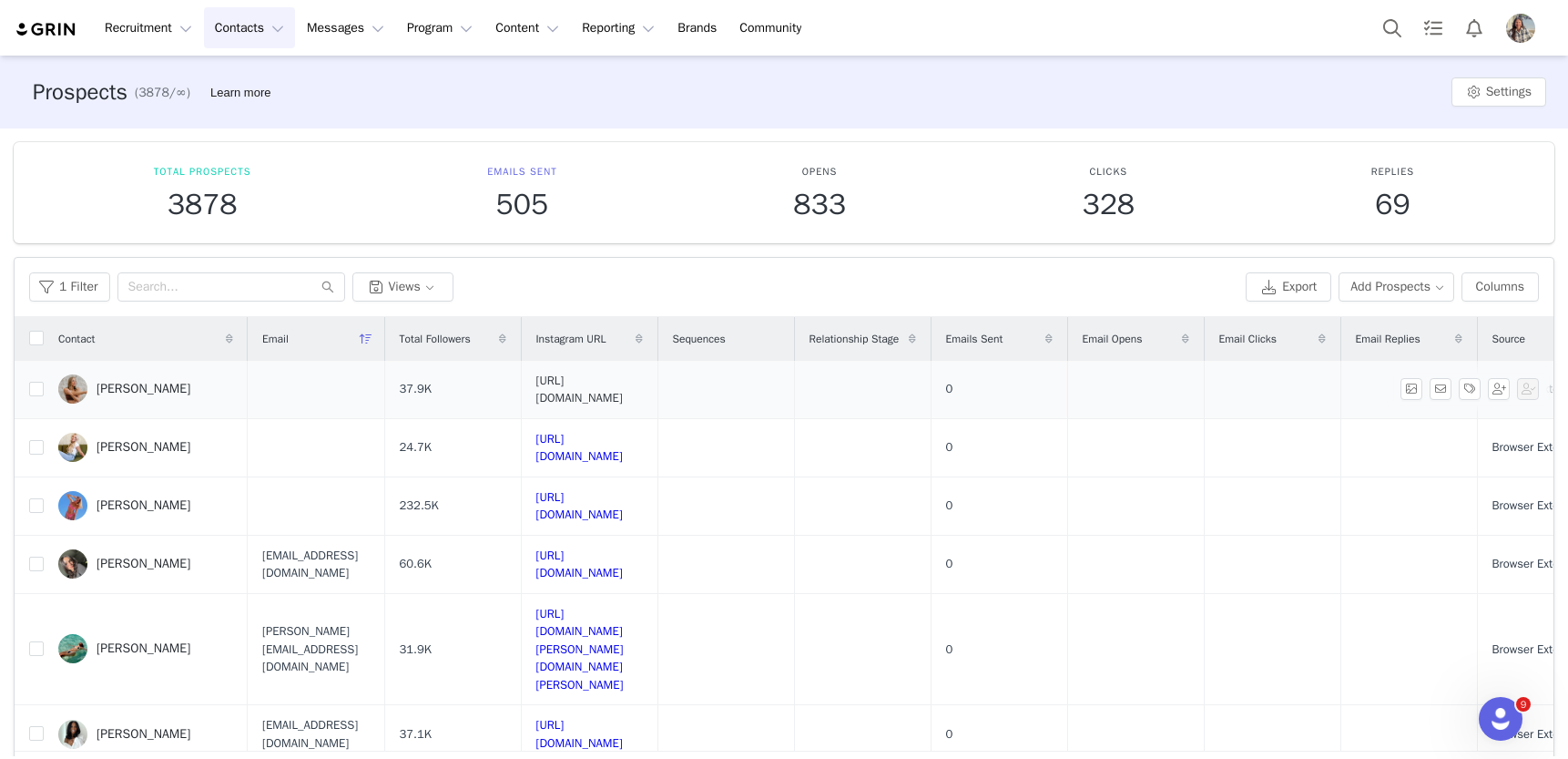 click on "[URL][DOMAIN_NAME]" at bounding box center [579, 389] 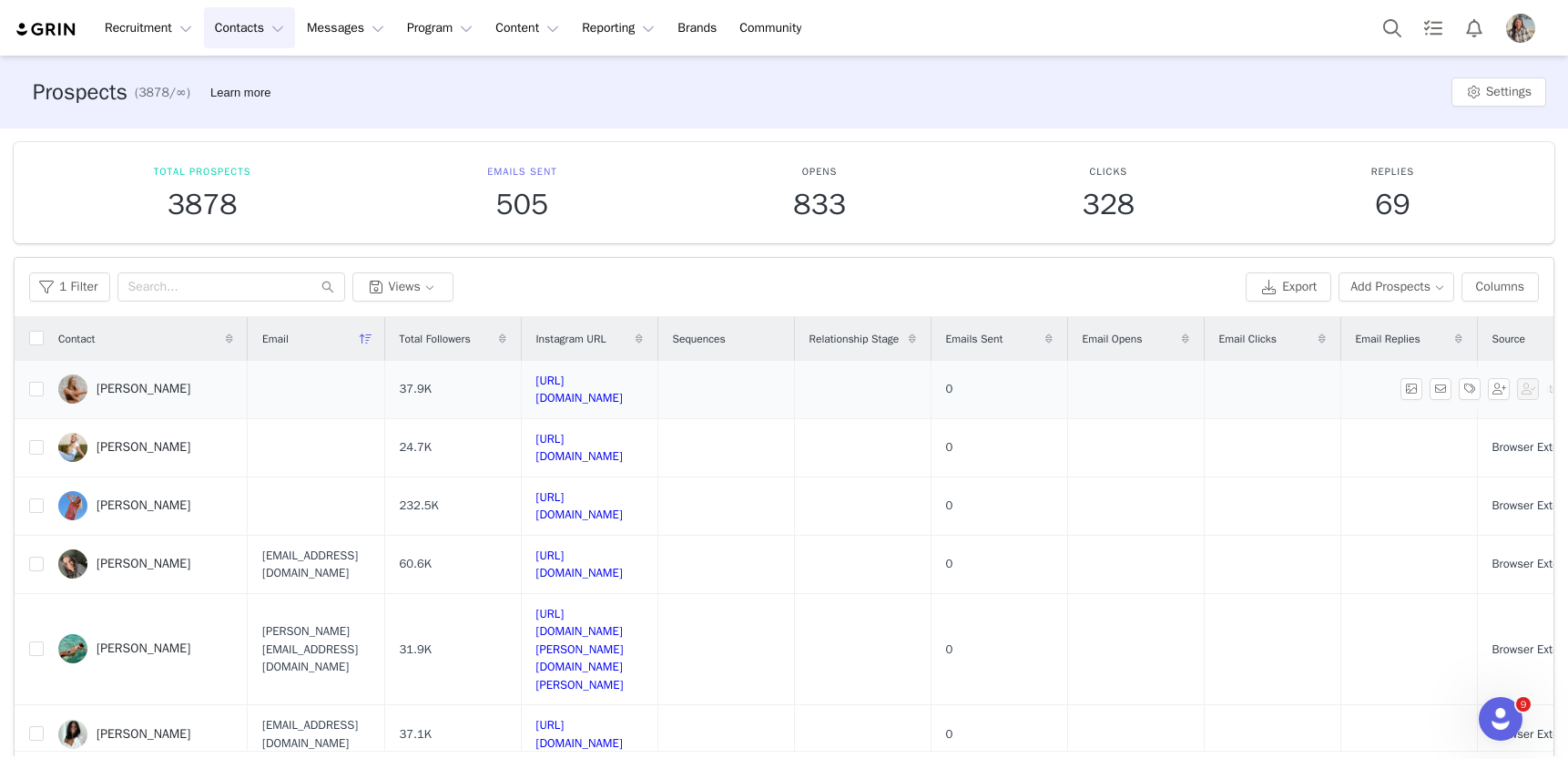 click on "[PERSON_NAME]" at bounding box center [143, 389] 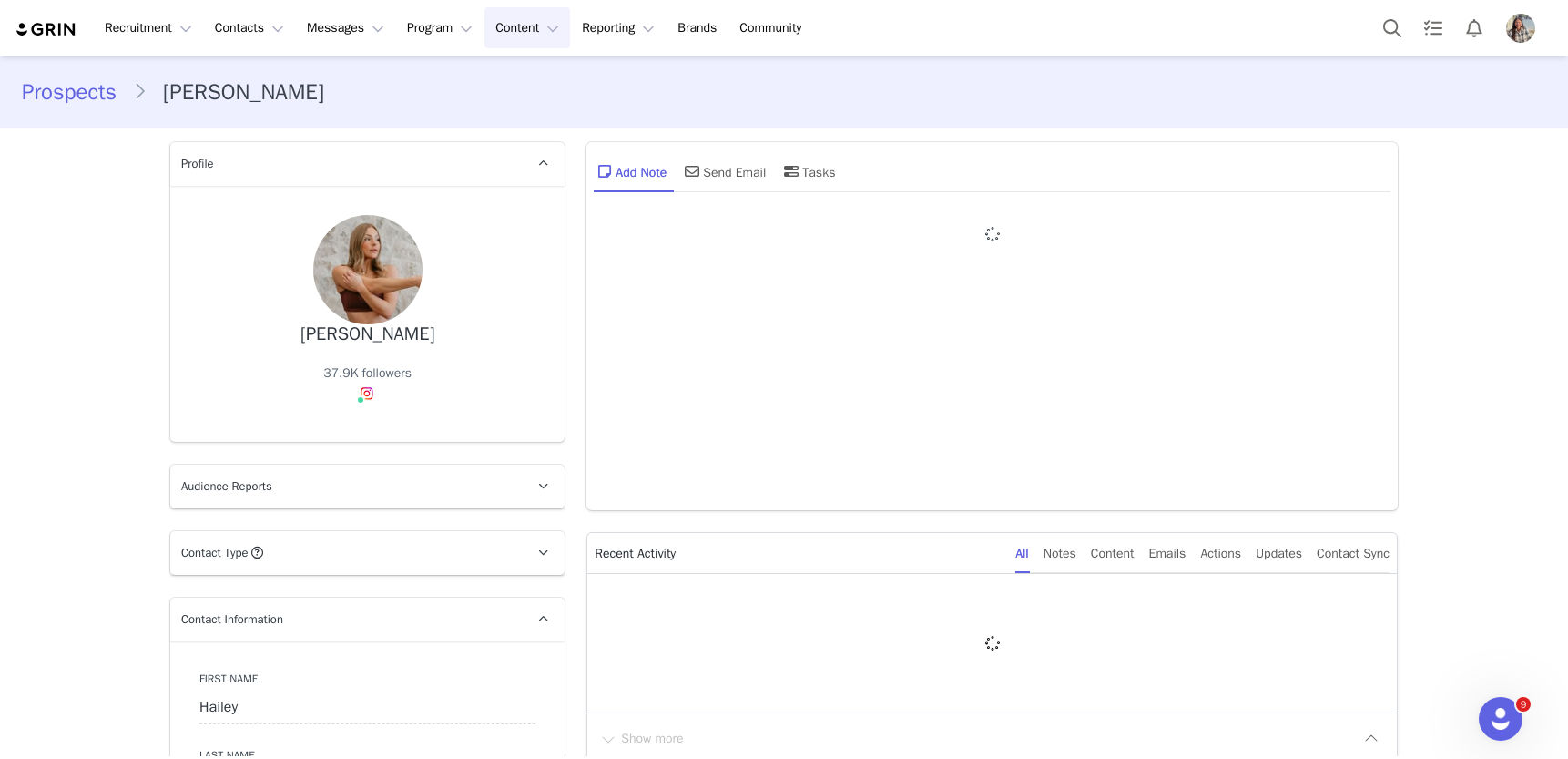 type on "+1 ([GEOGRAPHIC_DATA])" 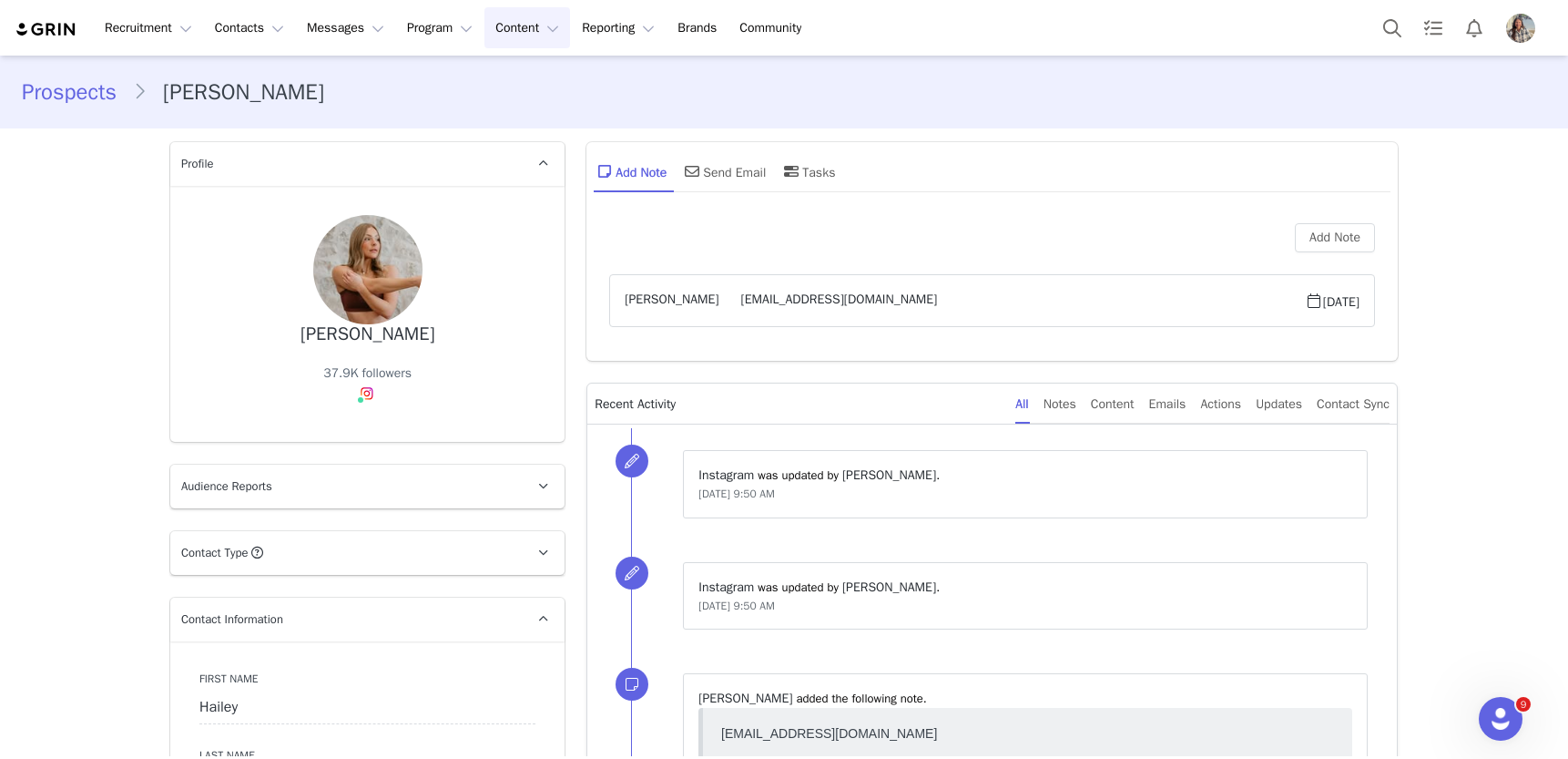 scroll, scrollTop: 0, scrollLeft: 0, axis: both 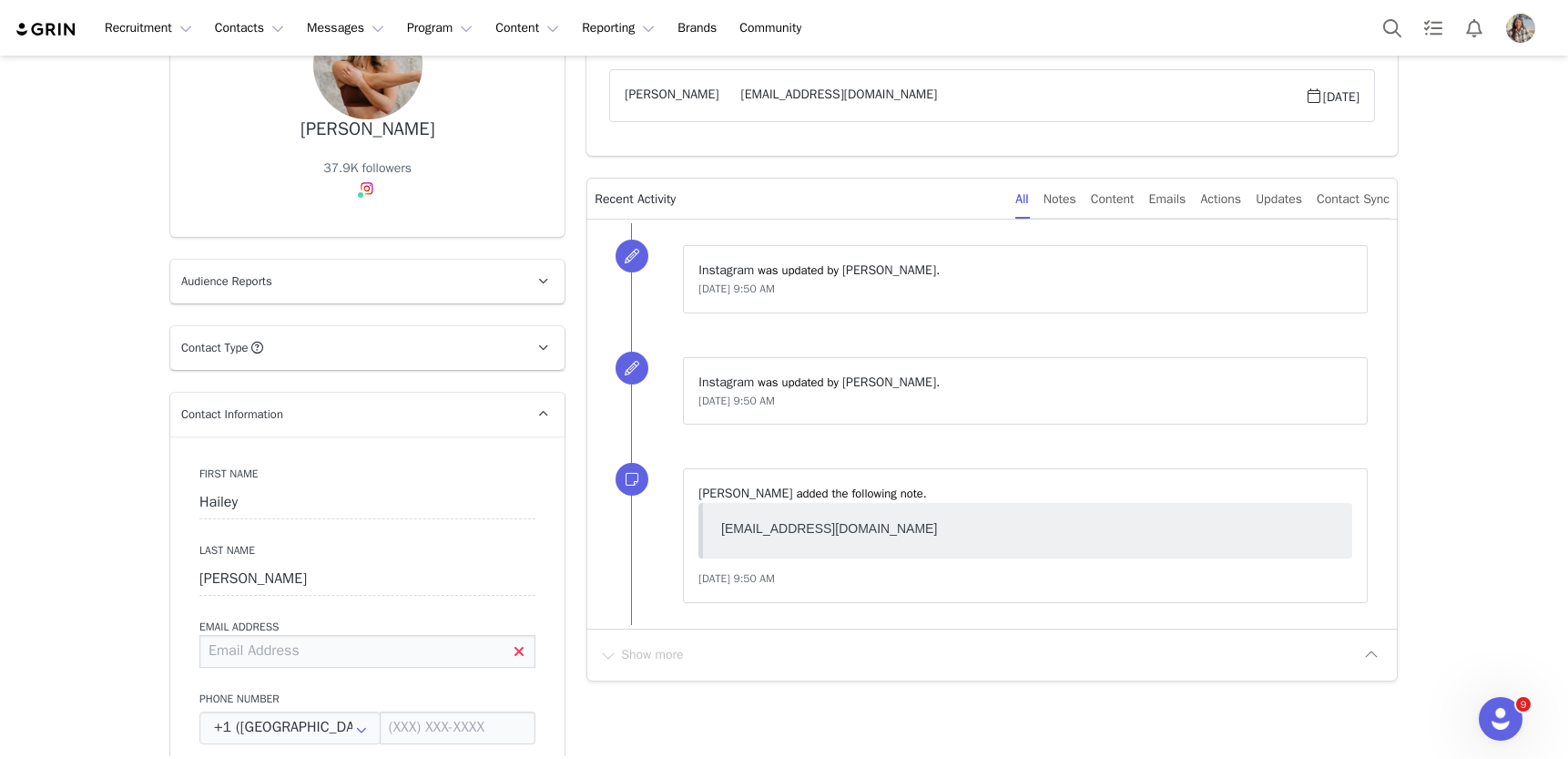 click at bounding box center [367, 651] 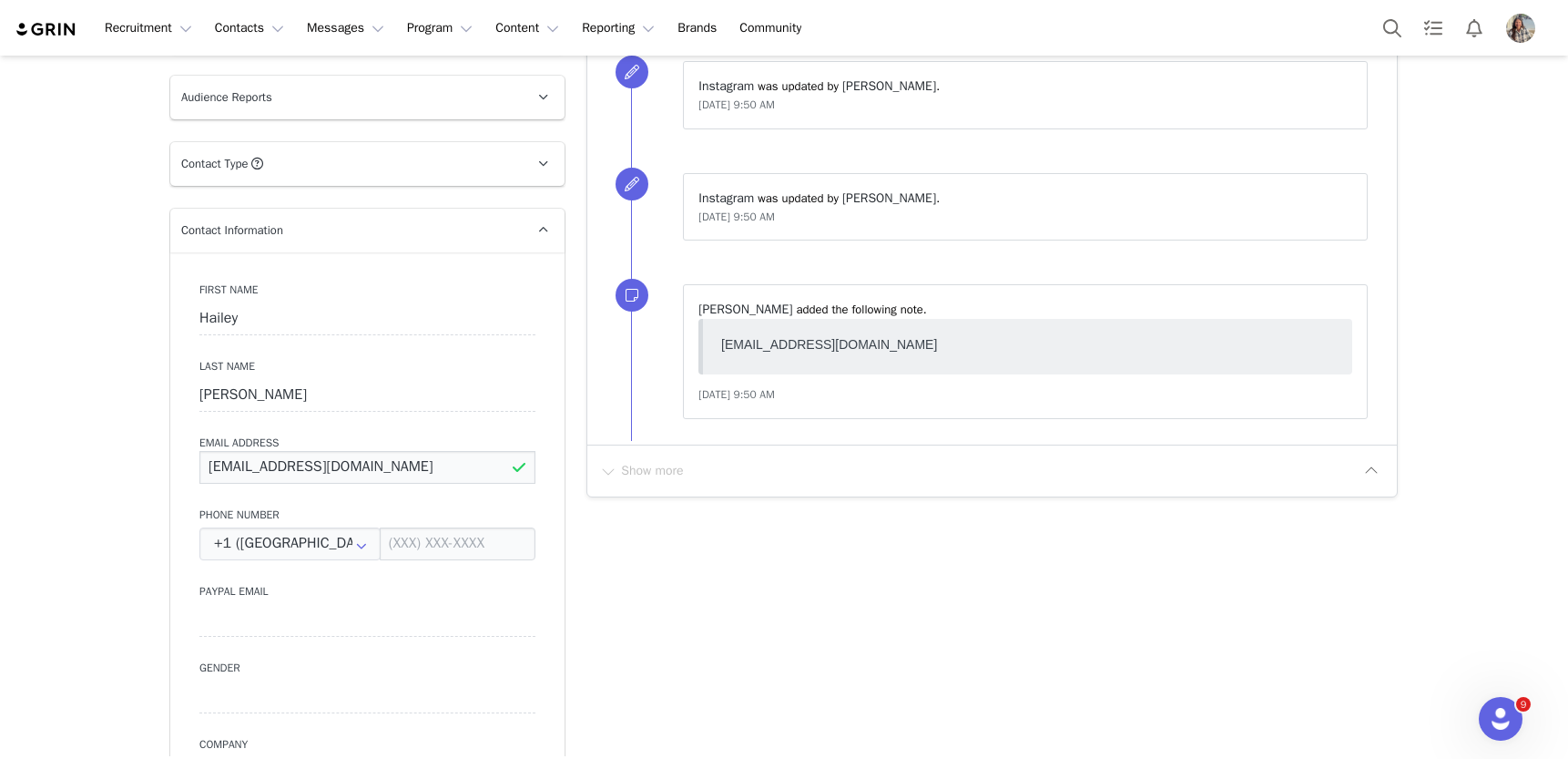 scroll, scrollTop: 394, scrollLeft: 0, axis: vertical 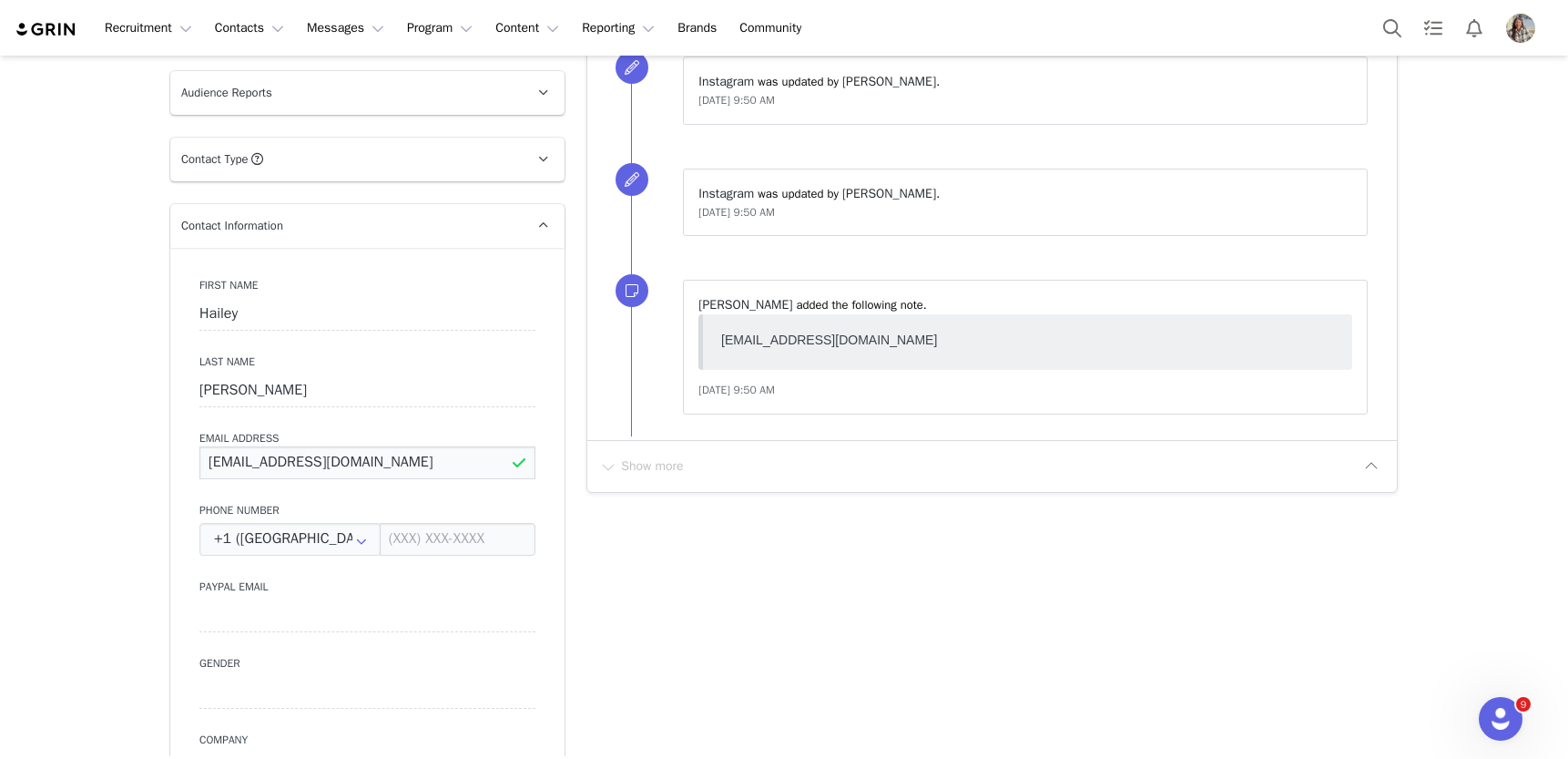 type on "[EMAIL_ADDRESS][DOMAIN_NAME]" 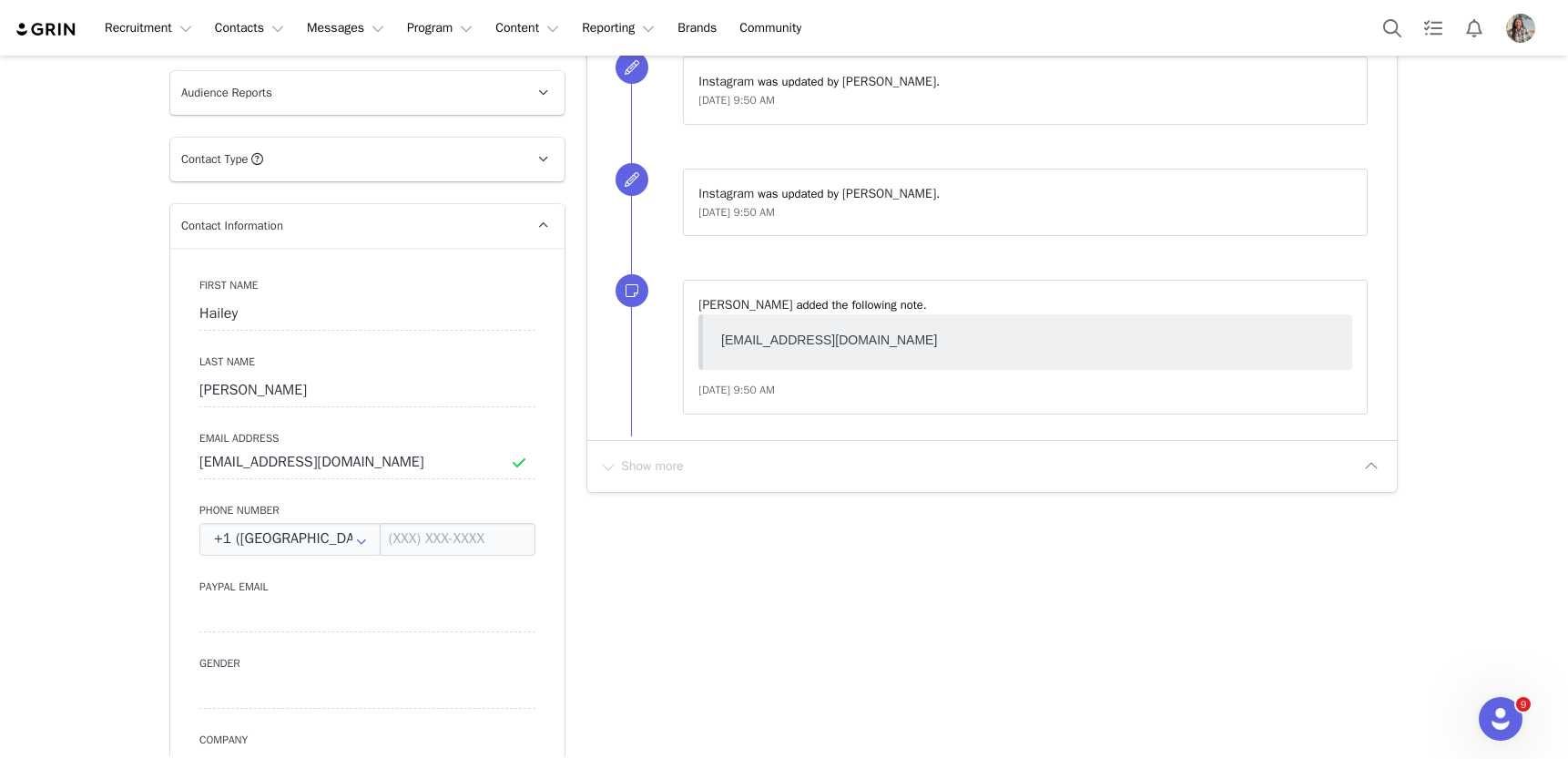 click on "Prospects Hailey Jensen Profile  Hailey Jensen      37.9K followers  Instagram  (   @baybayhay   )   — Standard  Connected  — Account is discoverable. Audience Reports  Request a detailed report of this creator's audience demographics and content performance for each social channel. Limit 100 reports per month.  31 / 100000 reports used this month  Instagram          Request Report Contact Type  Contact type can be Creator, Prospect, Application, or Manager.   Prospect  Promote to Creator Disqualify this Prospect?  Yes, disqualify  Disqualify Prospect Contact Information  First Name  Hailey  Last Name  Jensen Email Address contact@tablerockmanagement.com  Phone Number  +1 (United States) +93 (Afghanistan) +358 (Aland Islands) +355 (Albania) +213 (Algeria) +376 (Andorra) +244 (Angola) +1264 (Anguilla) +1268 (Antigua And Barbuda) +54 (Argentina) +374 (Armenia) +297 (Aruba) +61 (Australia) +43 (Austria) +994 (Azerbaijan) +1242 (Bahamas) +973 (Bahrain) +880 (Bangladesh) +1246 (Barbados) +375 (Belarus)  Save" at bounding box center (784, 1591) 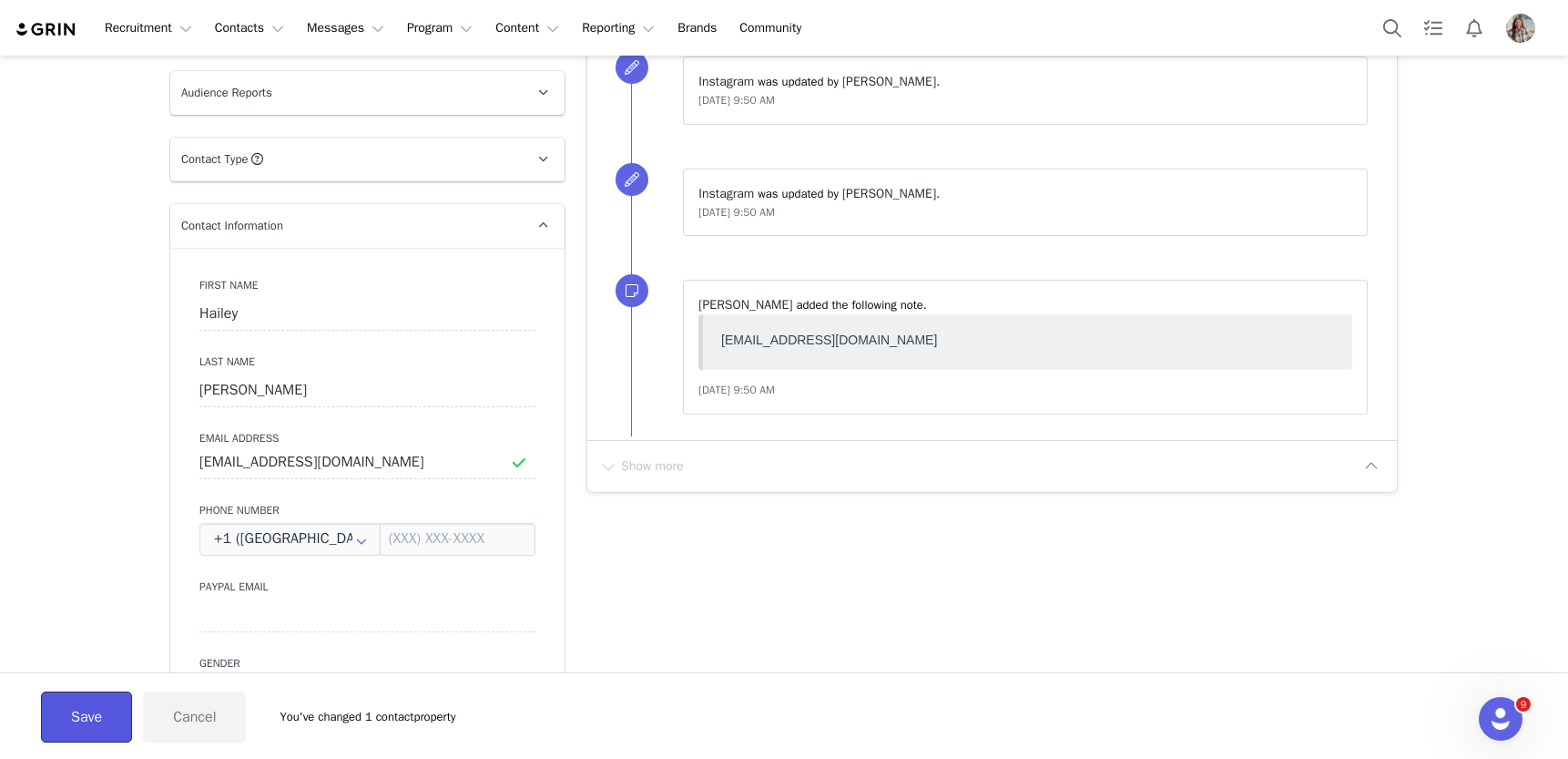 click on "Save" at bounding box center [87, 717] 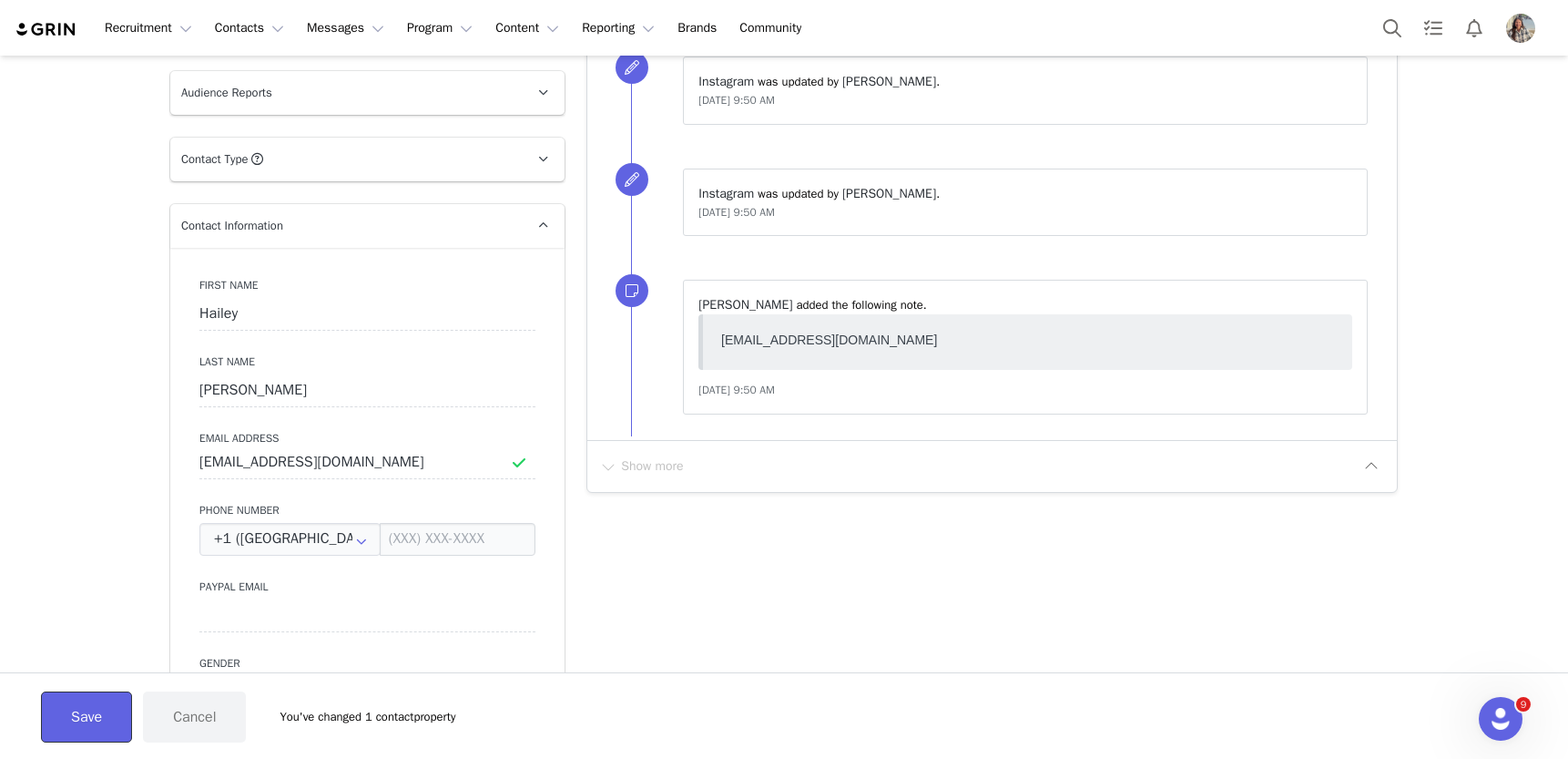 scroll, scrollTop: 417, scrollLeft: 0, axis: vertical 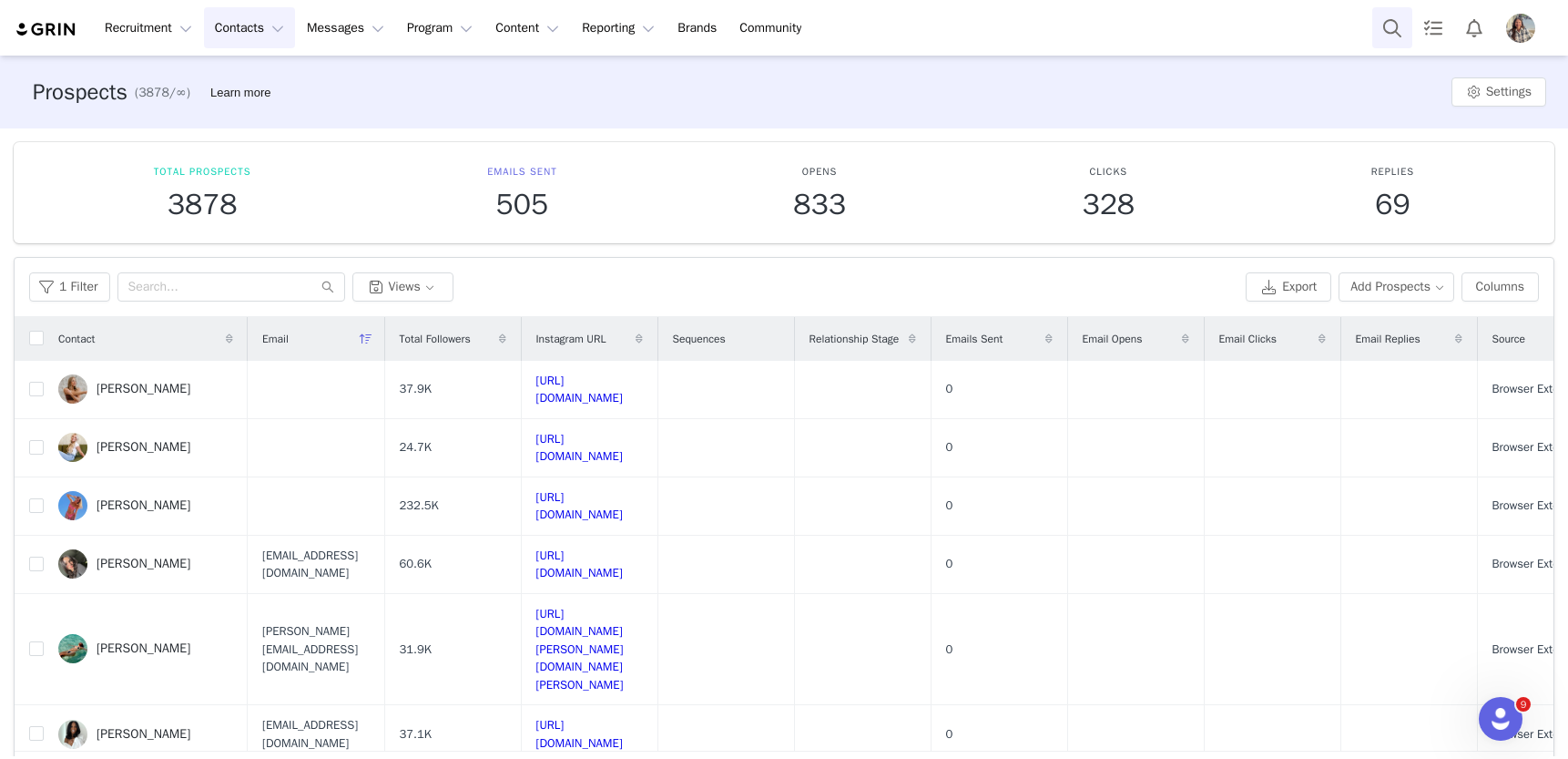 click at bounding box center [1392, 27] 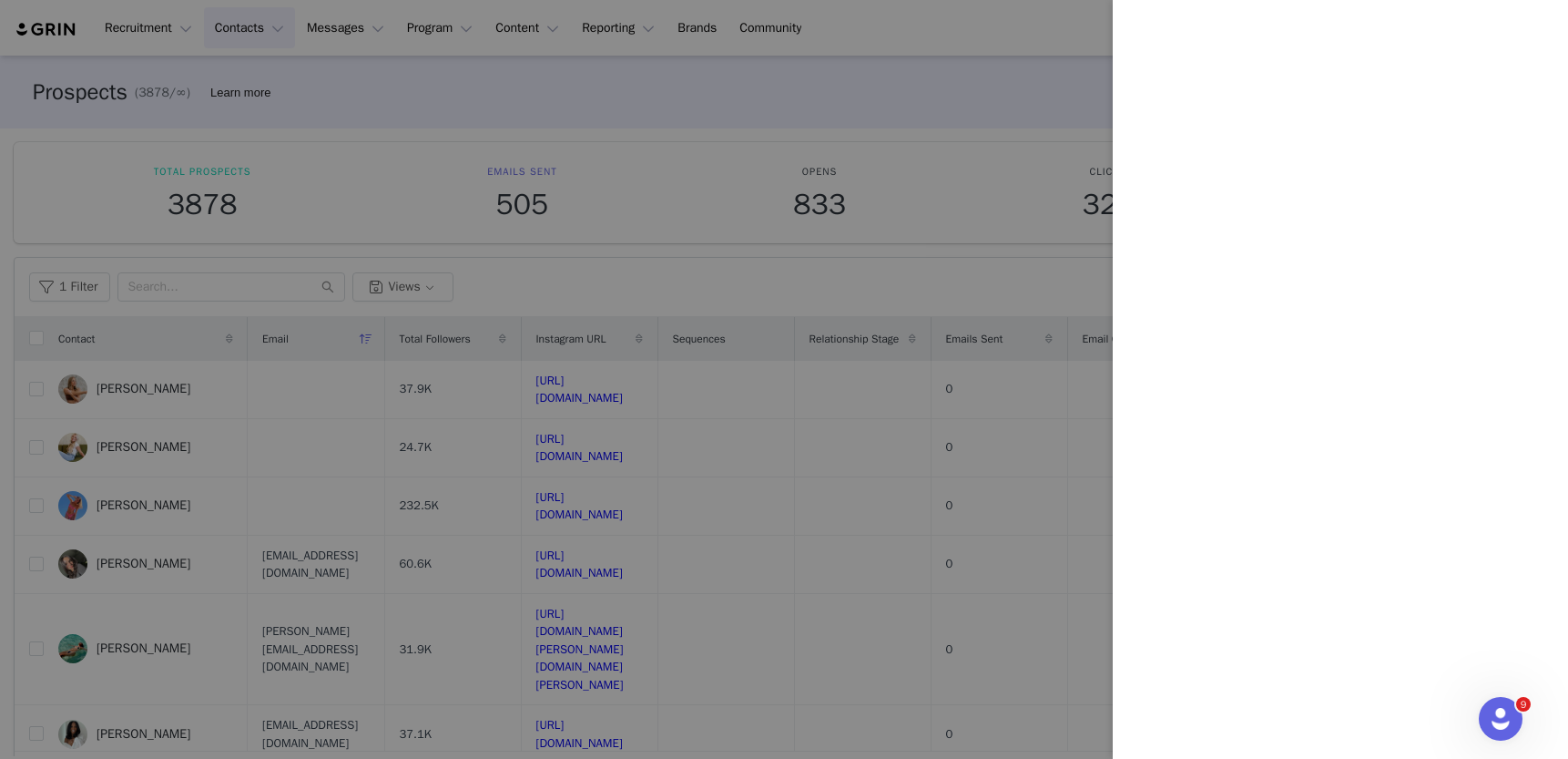 click at bounding box center (784, 379) 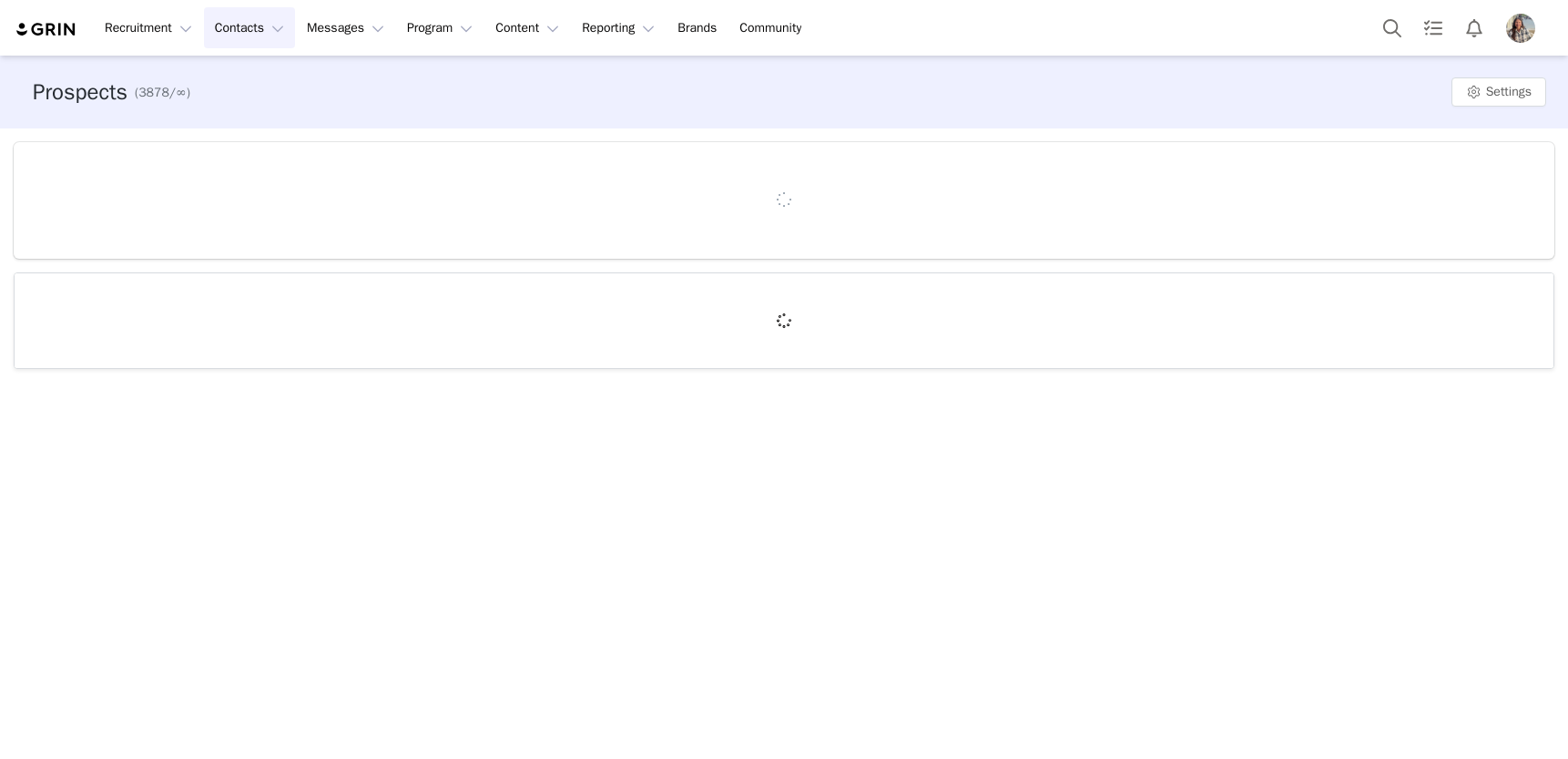 scroll, scrollTop: 0, scrollLeft: 0, axis: both 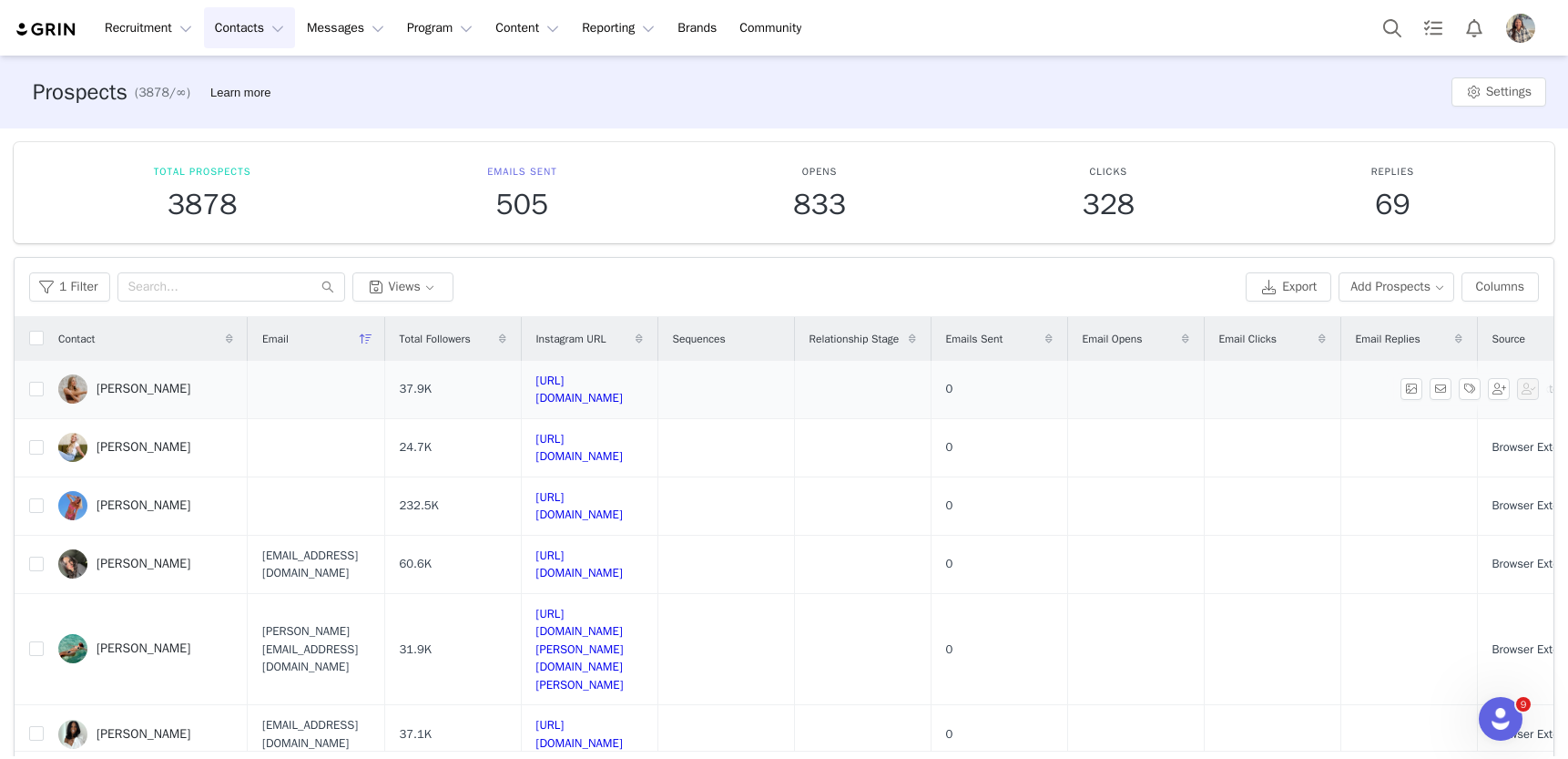 click on "[PERSON_NAME]" at bounding box center [143, 389] 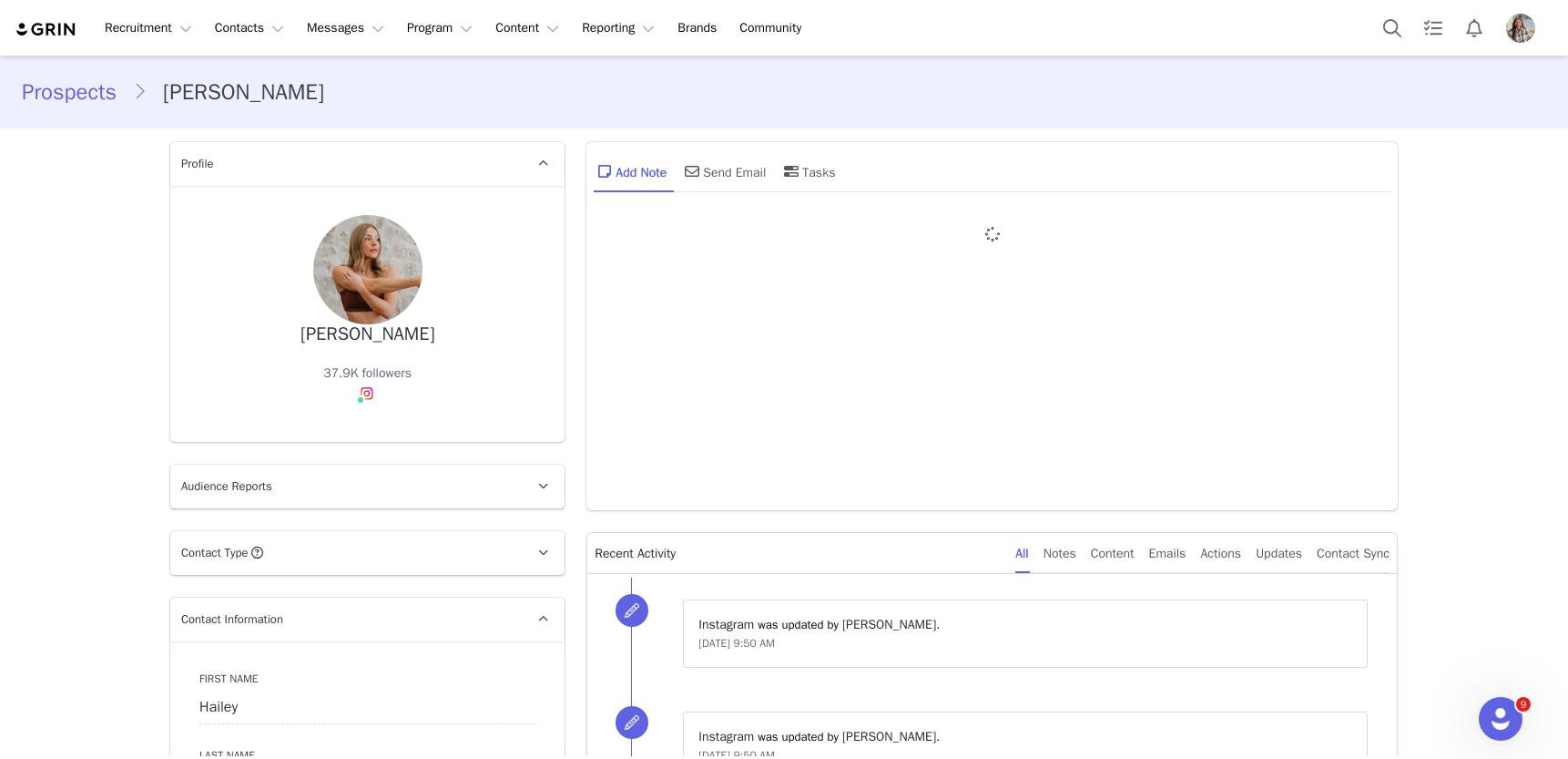 type on "+1 ([GEOGRAPHIC_DATA])" 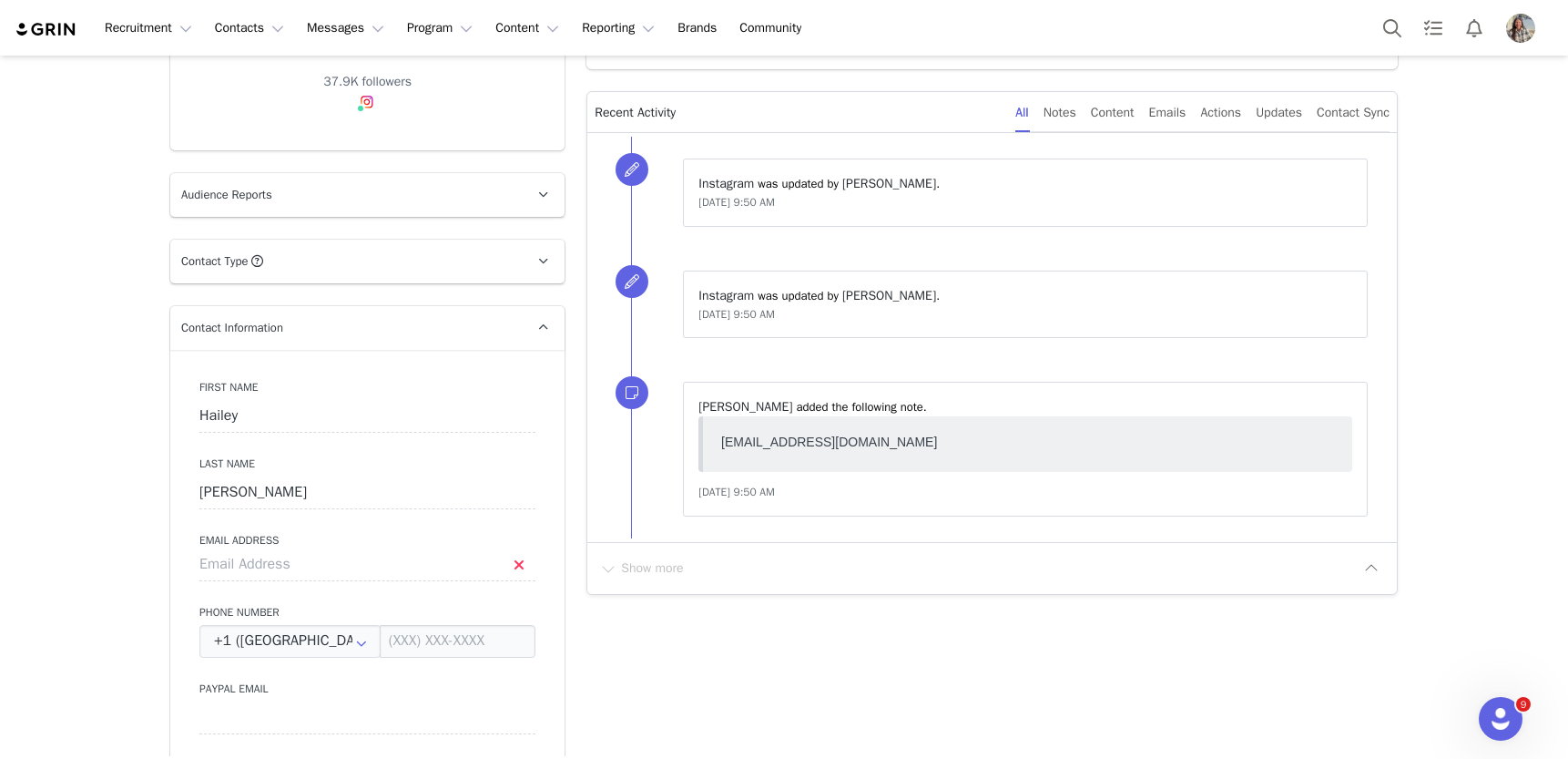 scroll, scrollTop: 298, scrollLeft: 0, axis: vertical 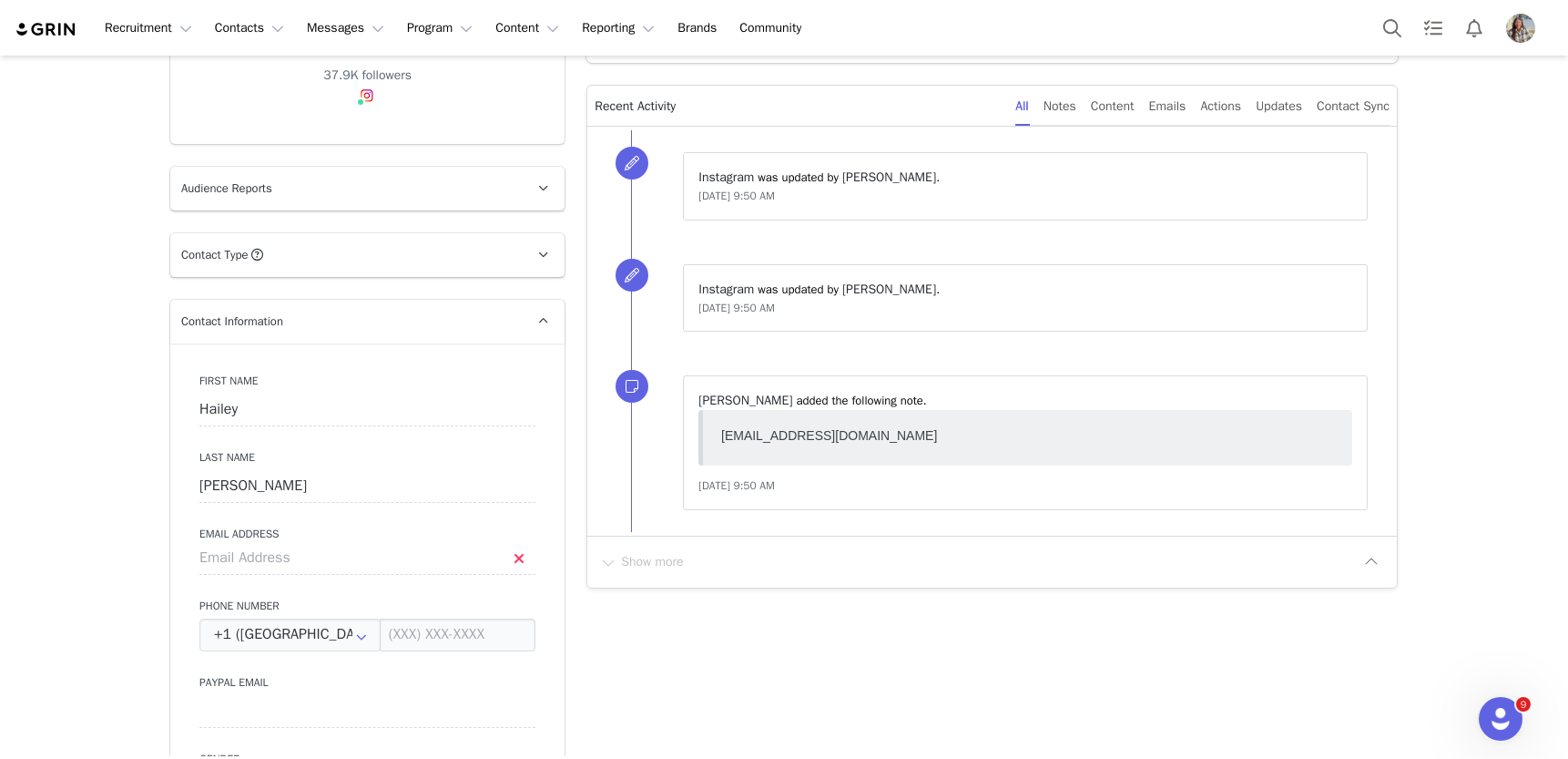 click at bounding box center [1501, 719] 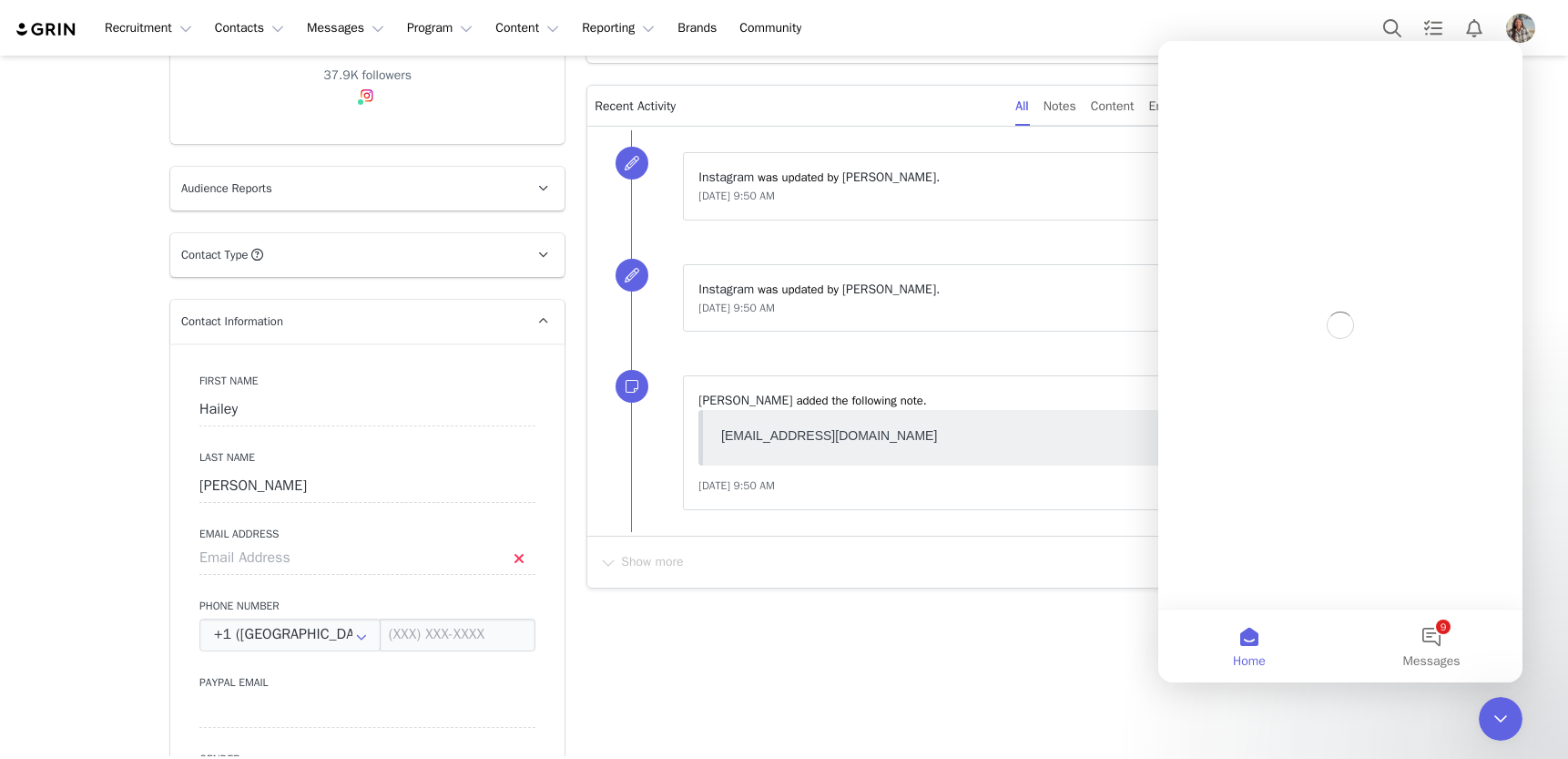 scroll, scrollTop: 0, scrollLeft: 0, axis: both 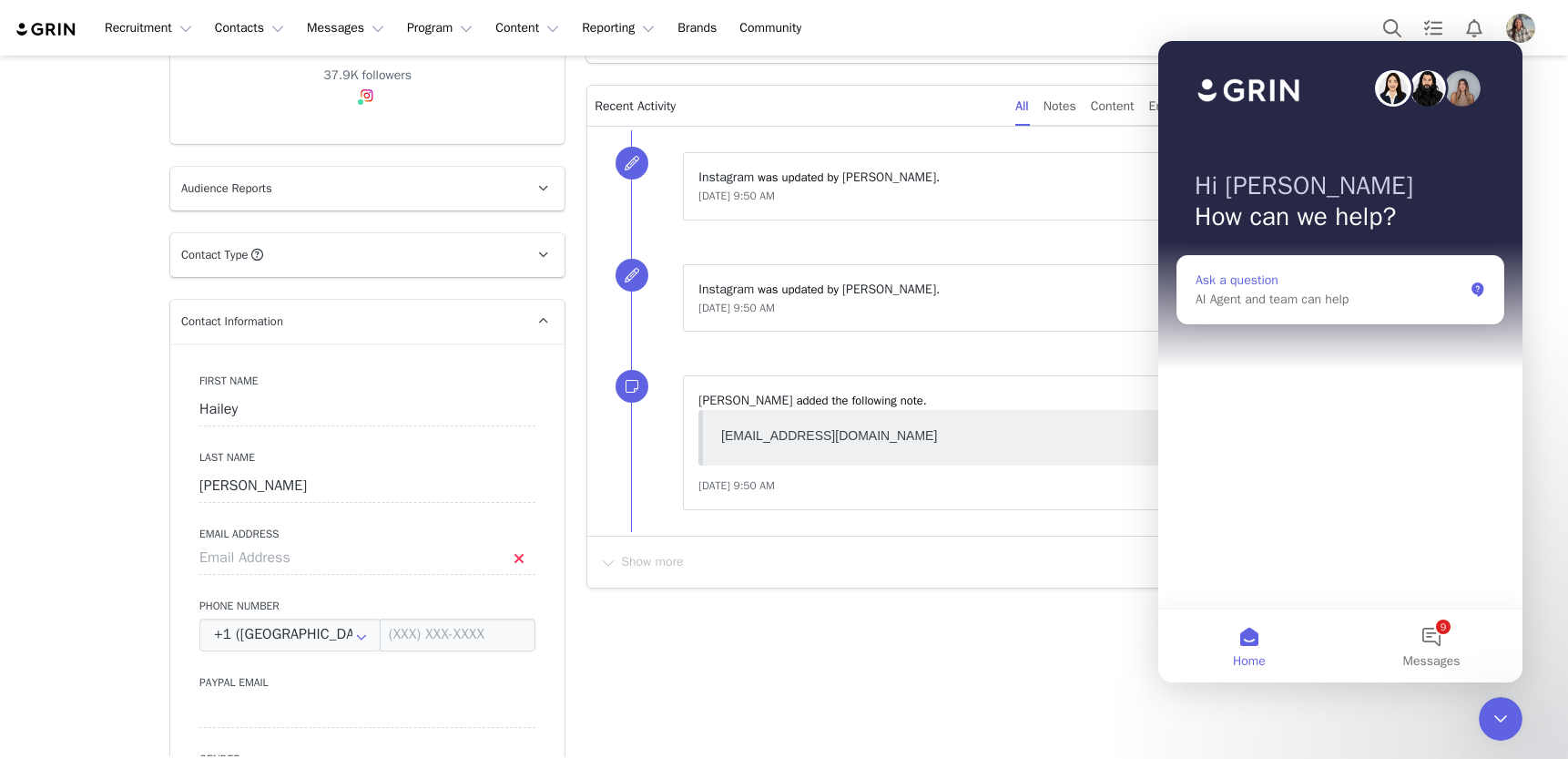click on "AI Agent and team can help" at bounding box center (1329, 299) 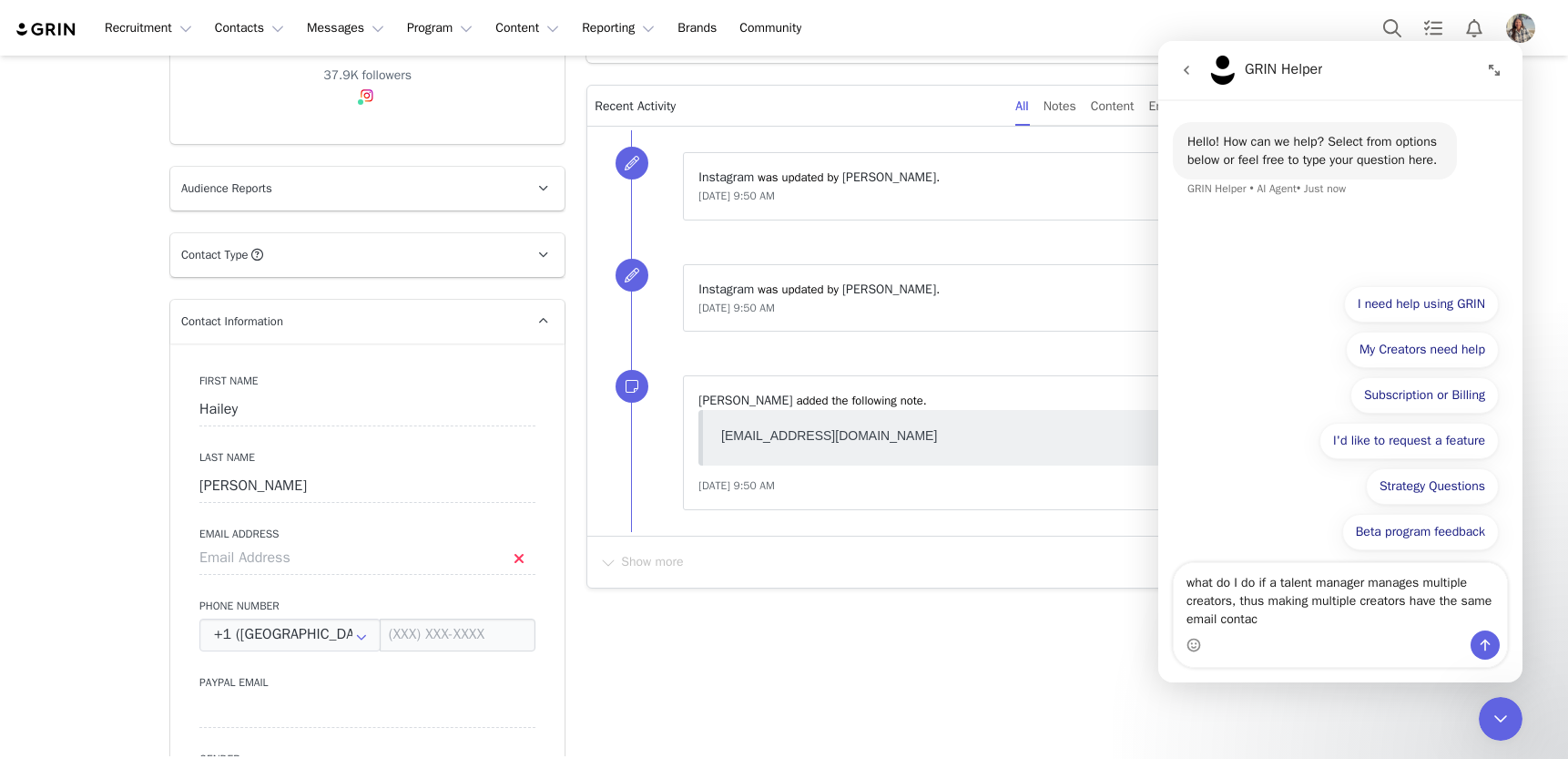type on "what do I do if a talent manager manages multiple creators, thus making multiple creators have the same email contact" 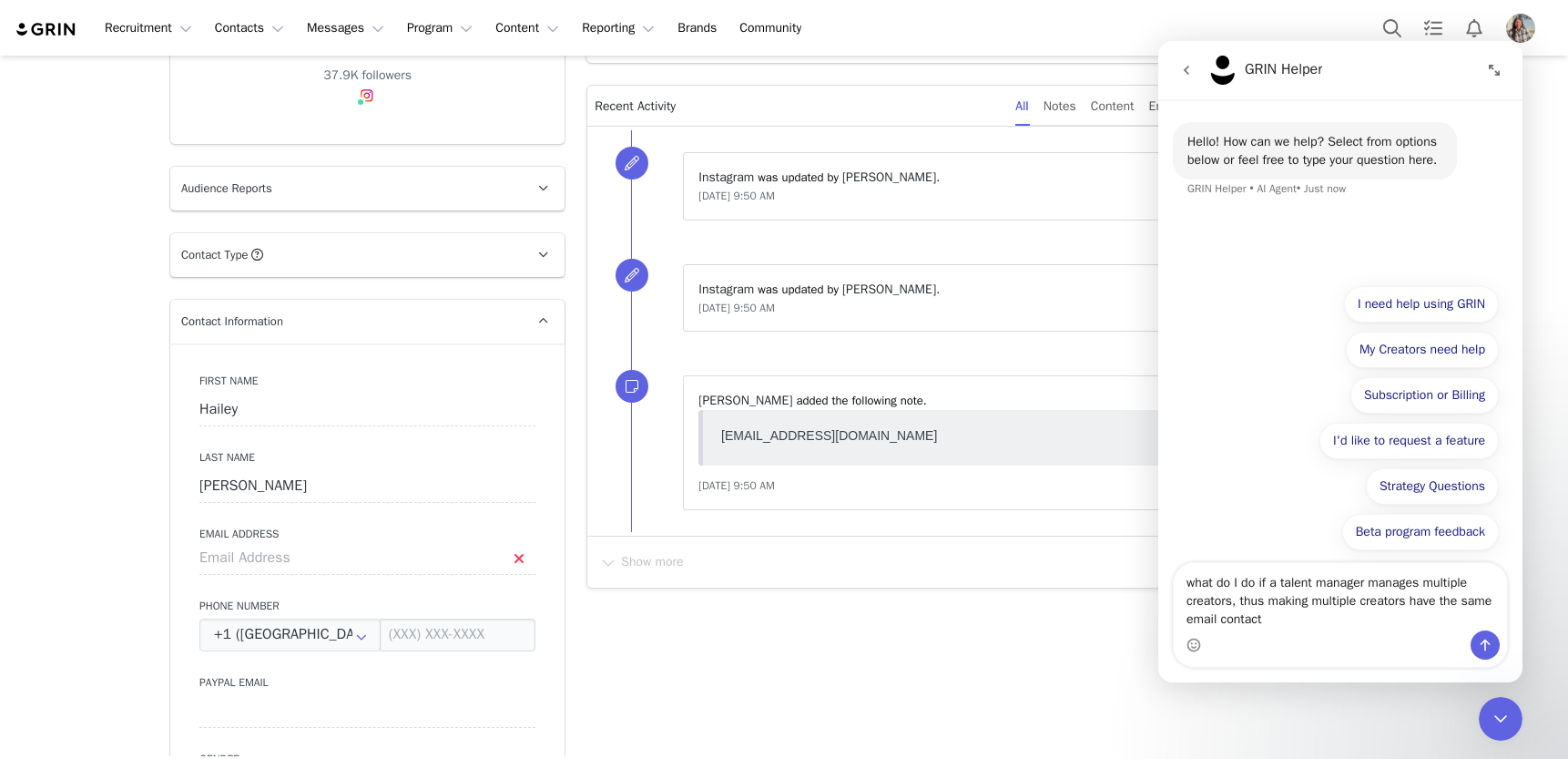 type 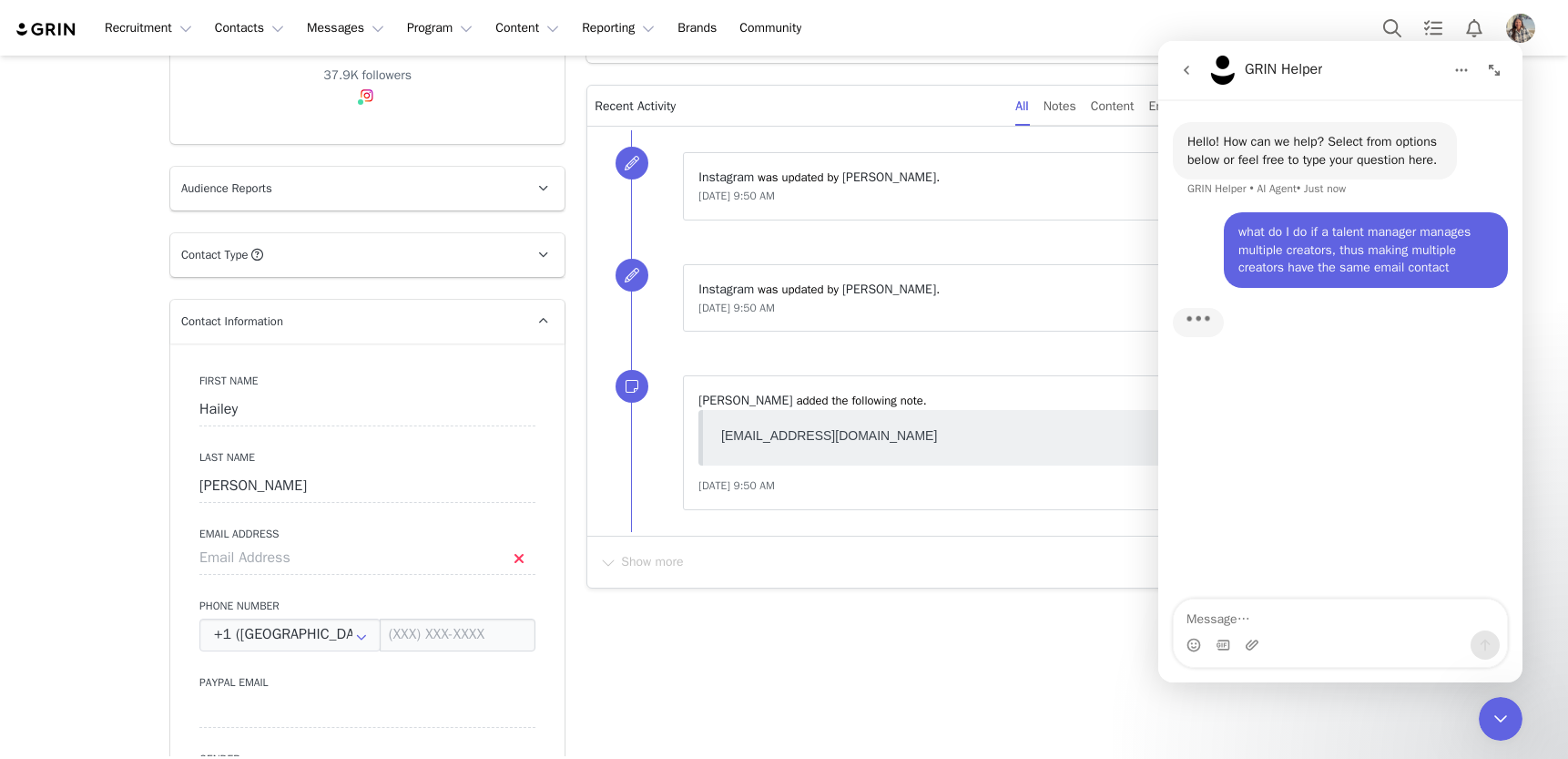 scroll, scrollTop: 3, scrollLeft: 0, axis: vertical 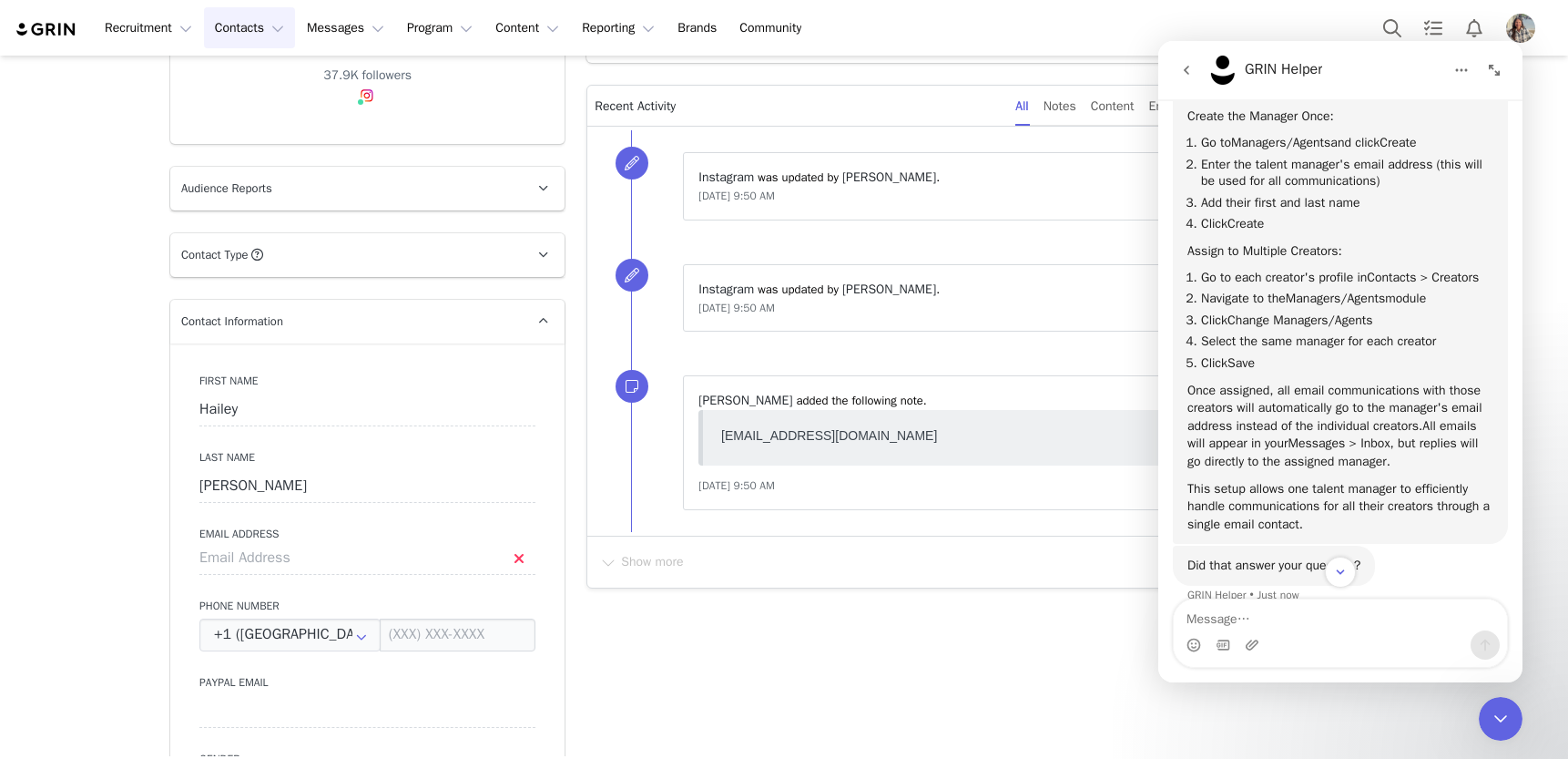 click on "Contacts Contacts" at bounding box center [249, 27] 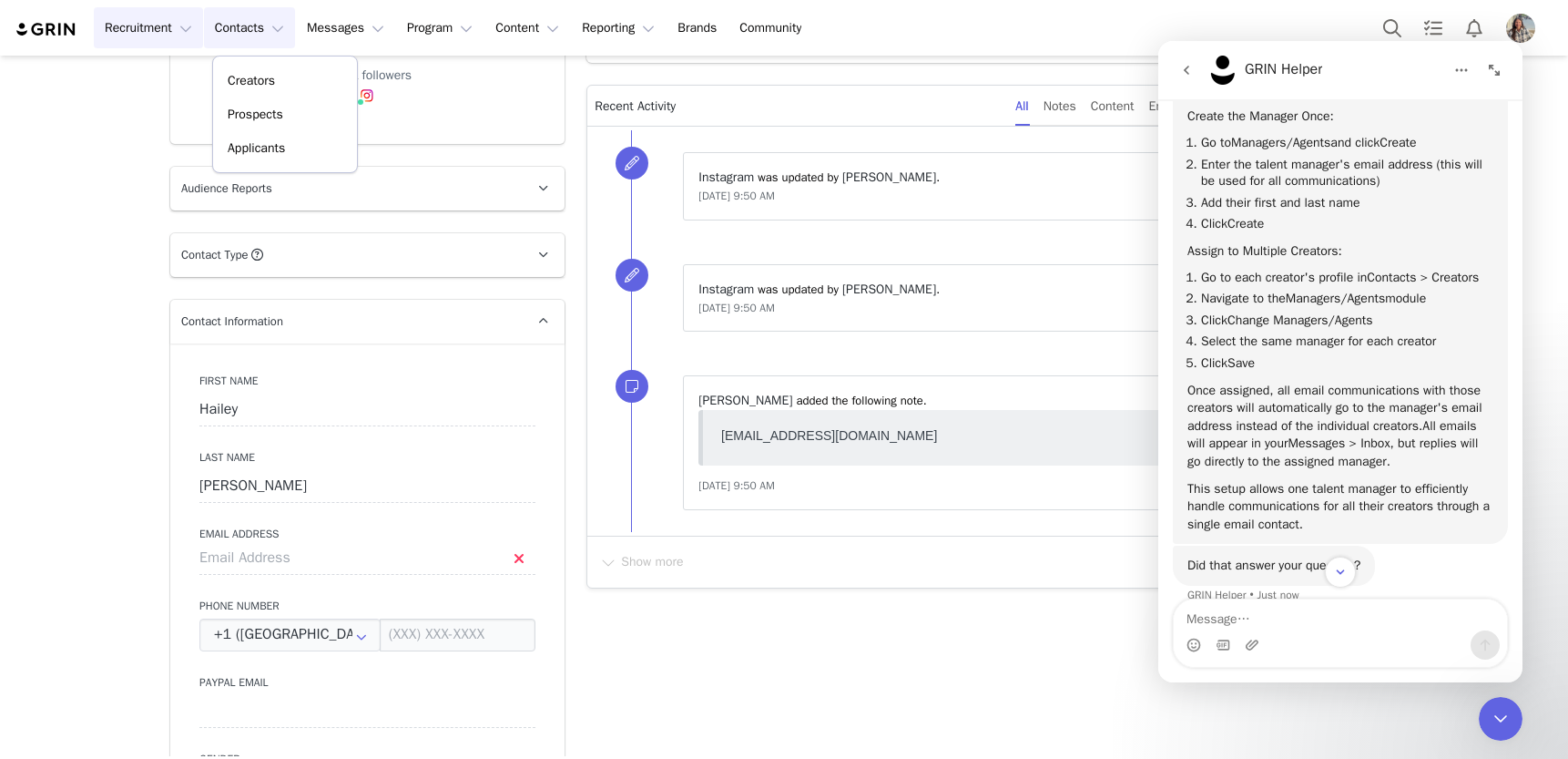 click on "Recruitment Recruitment" at bounding box center [148, 27] 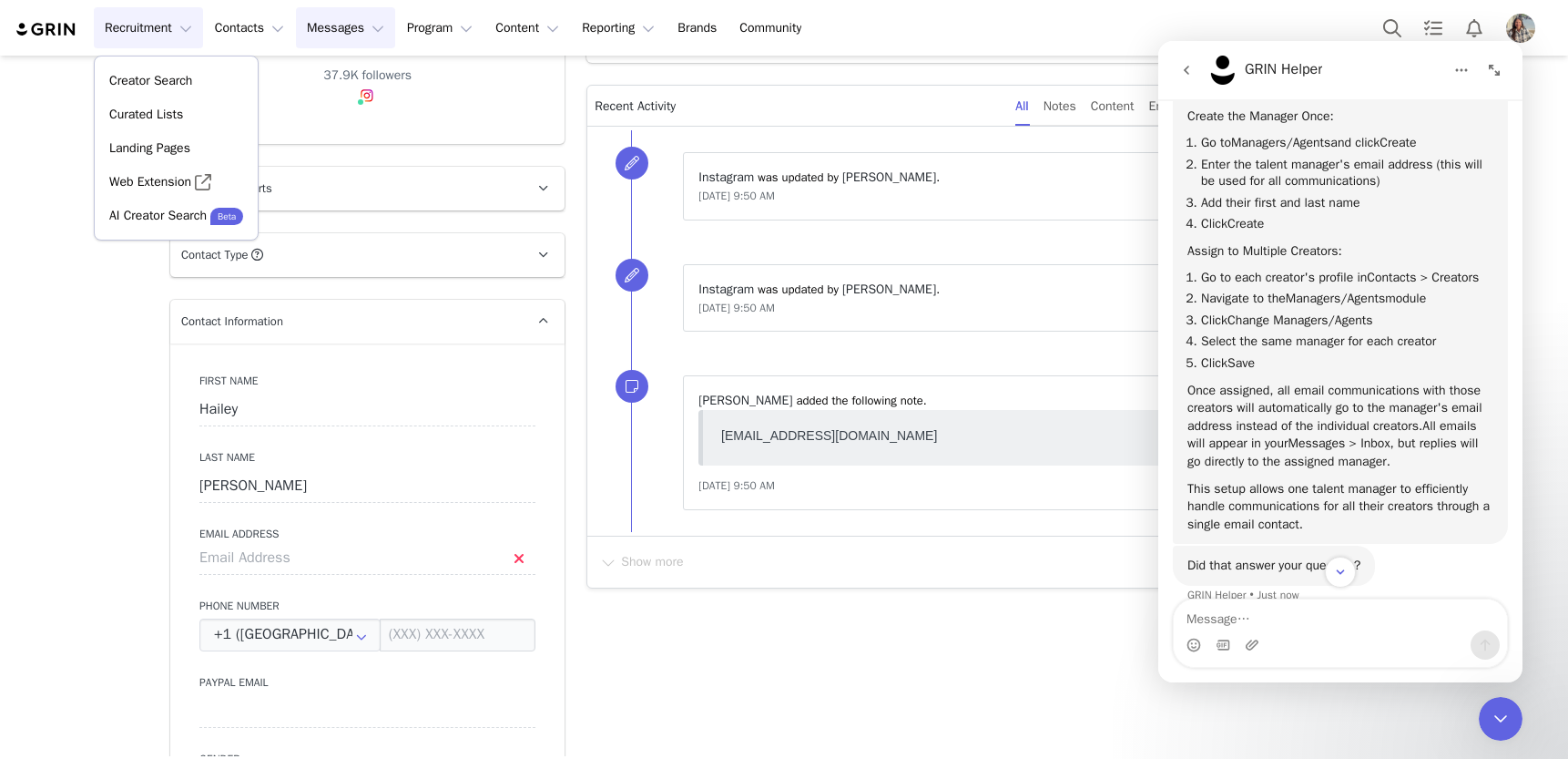 click on "Messages Messages" at bounding box center [345, 27] 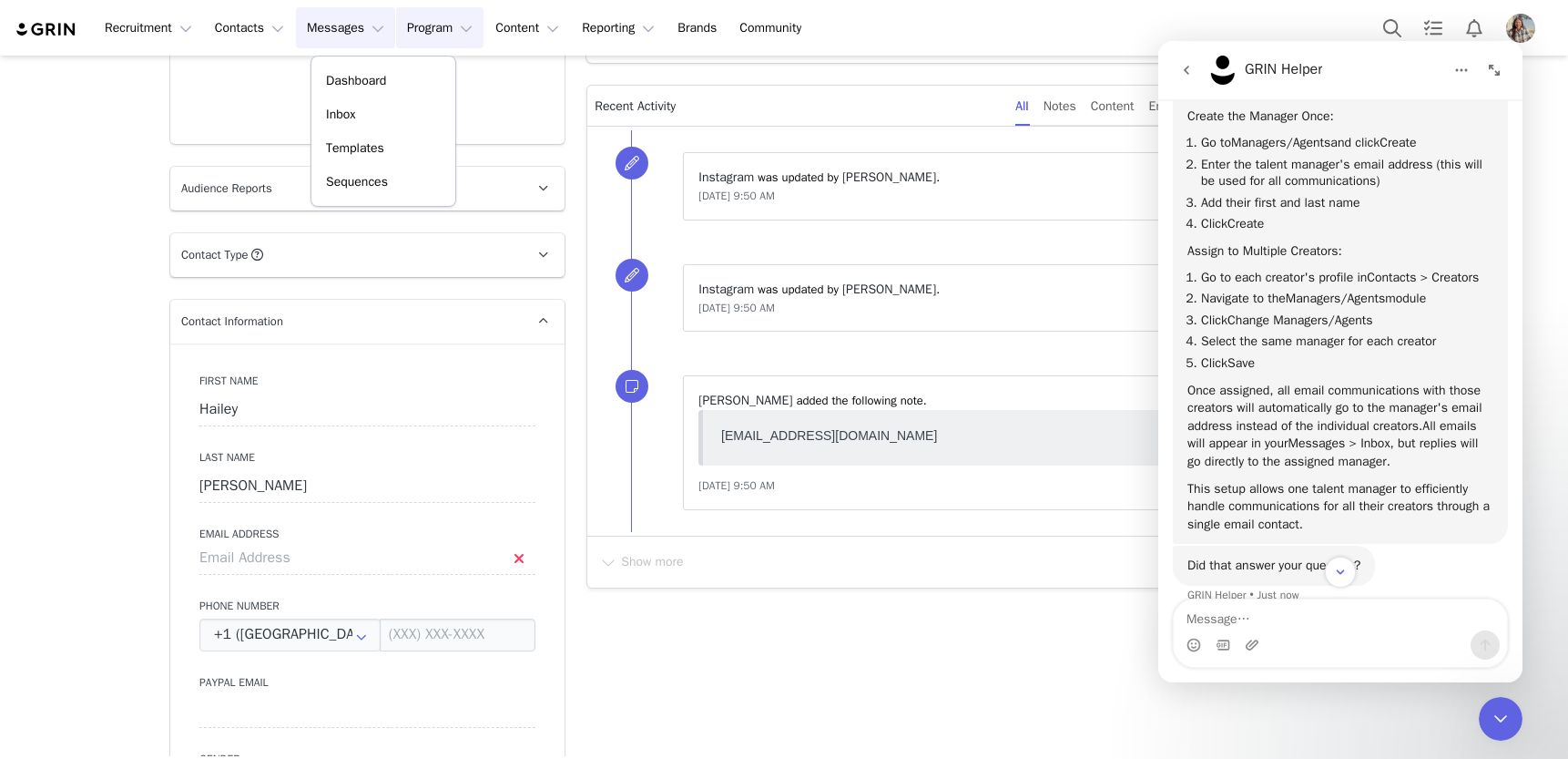 click on "Program Program" at bounding box center (440, 27) 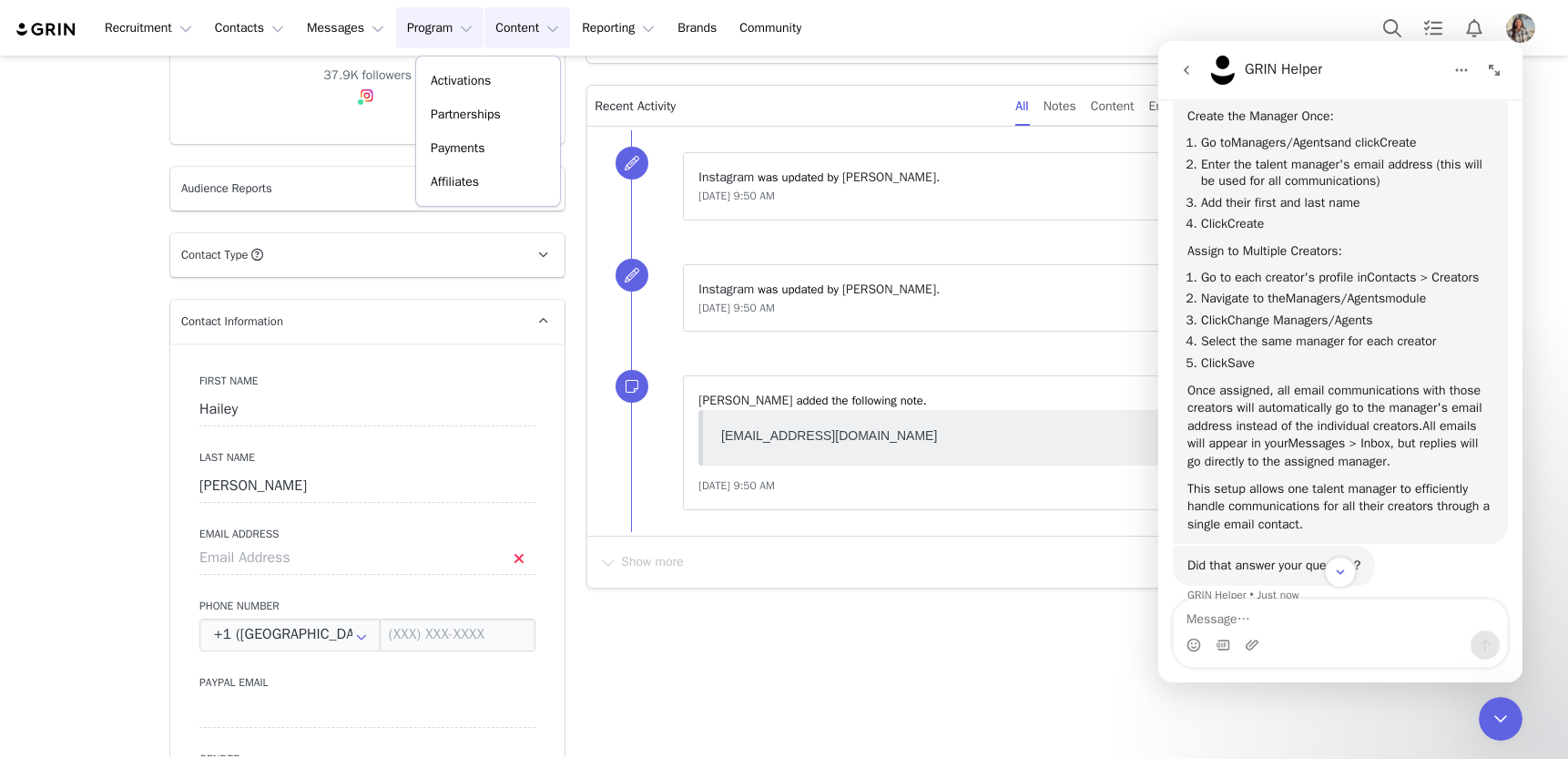 click on "Content Content" at bounding box center [527, 27] 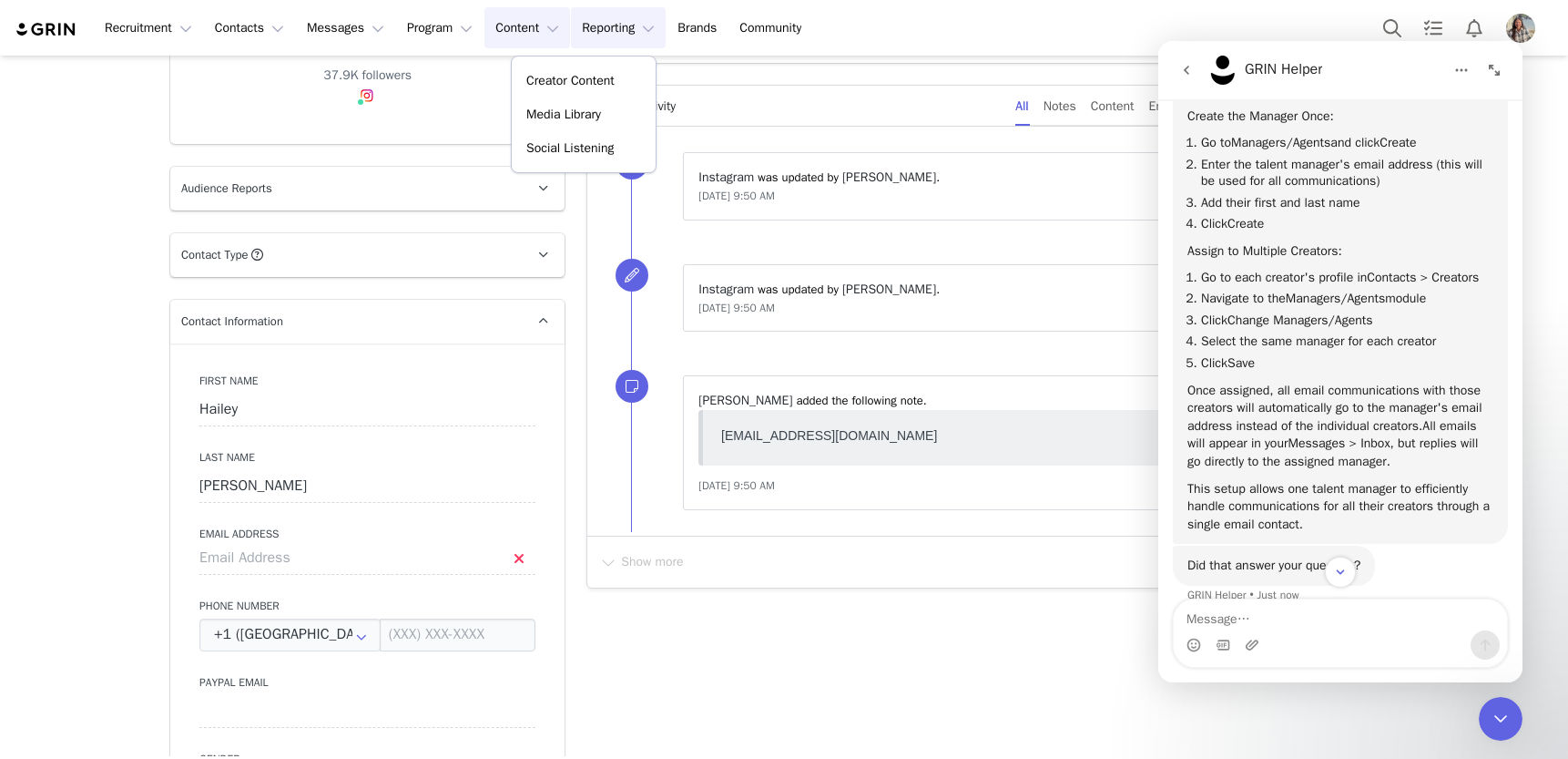 click on "Reporting Reporting" at bounding box center (618, 27) 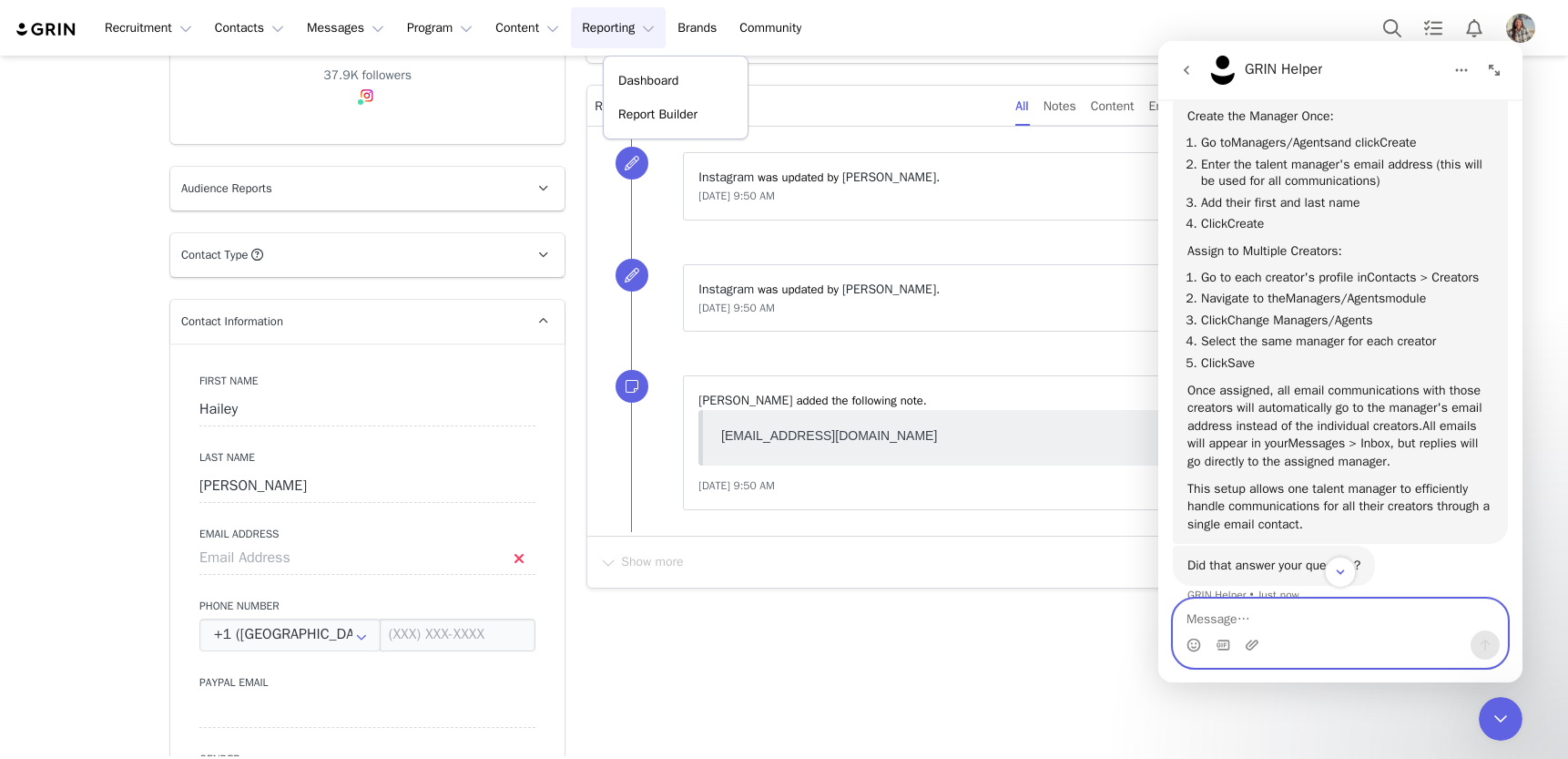 click at bounding box center (1340, 615) 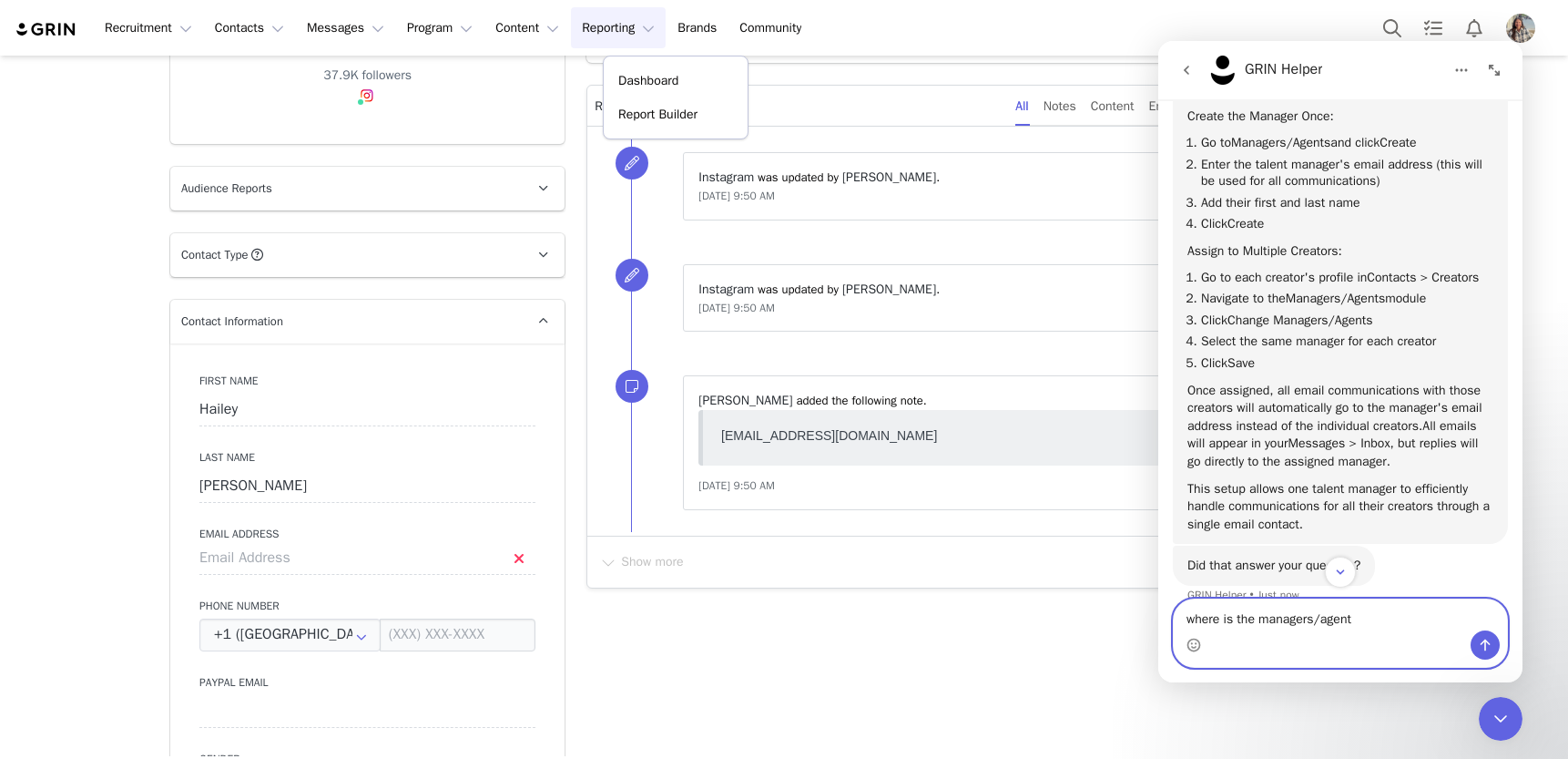 type on "where is the managers/agents" 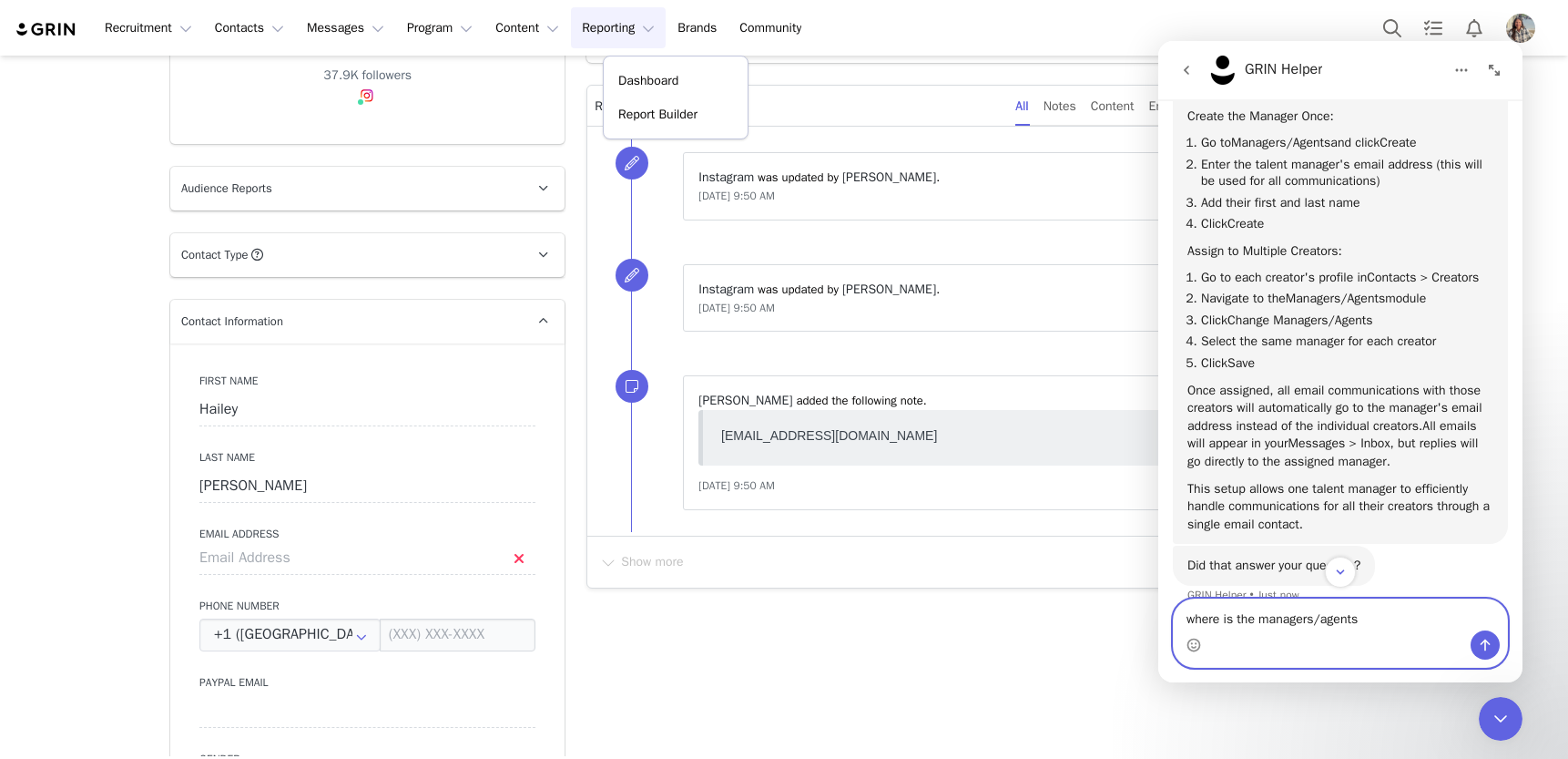 type 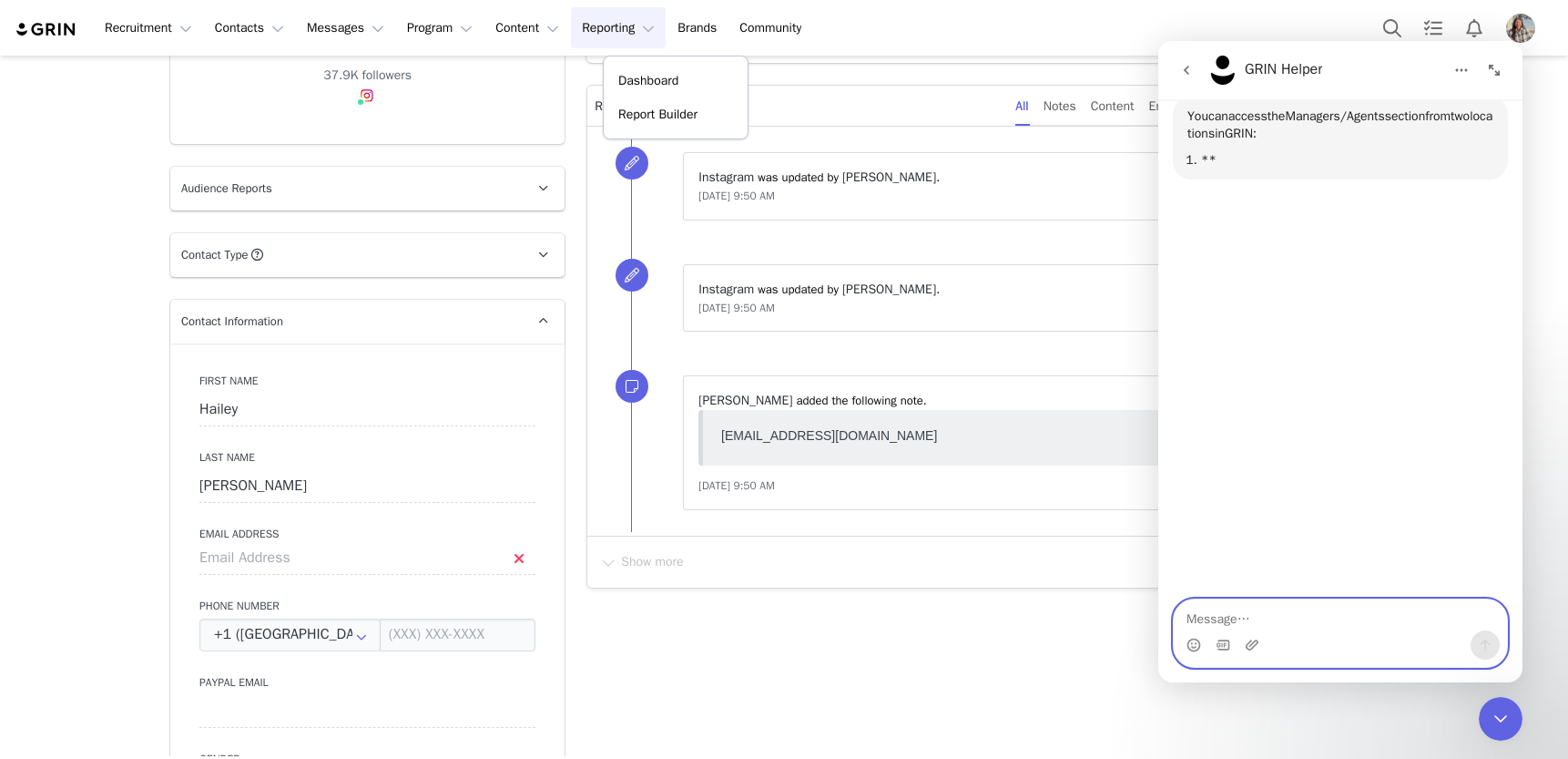 scroll, scrollTop: 835, scrollLeft: 0, axis: vertical 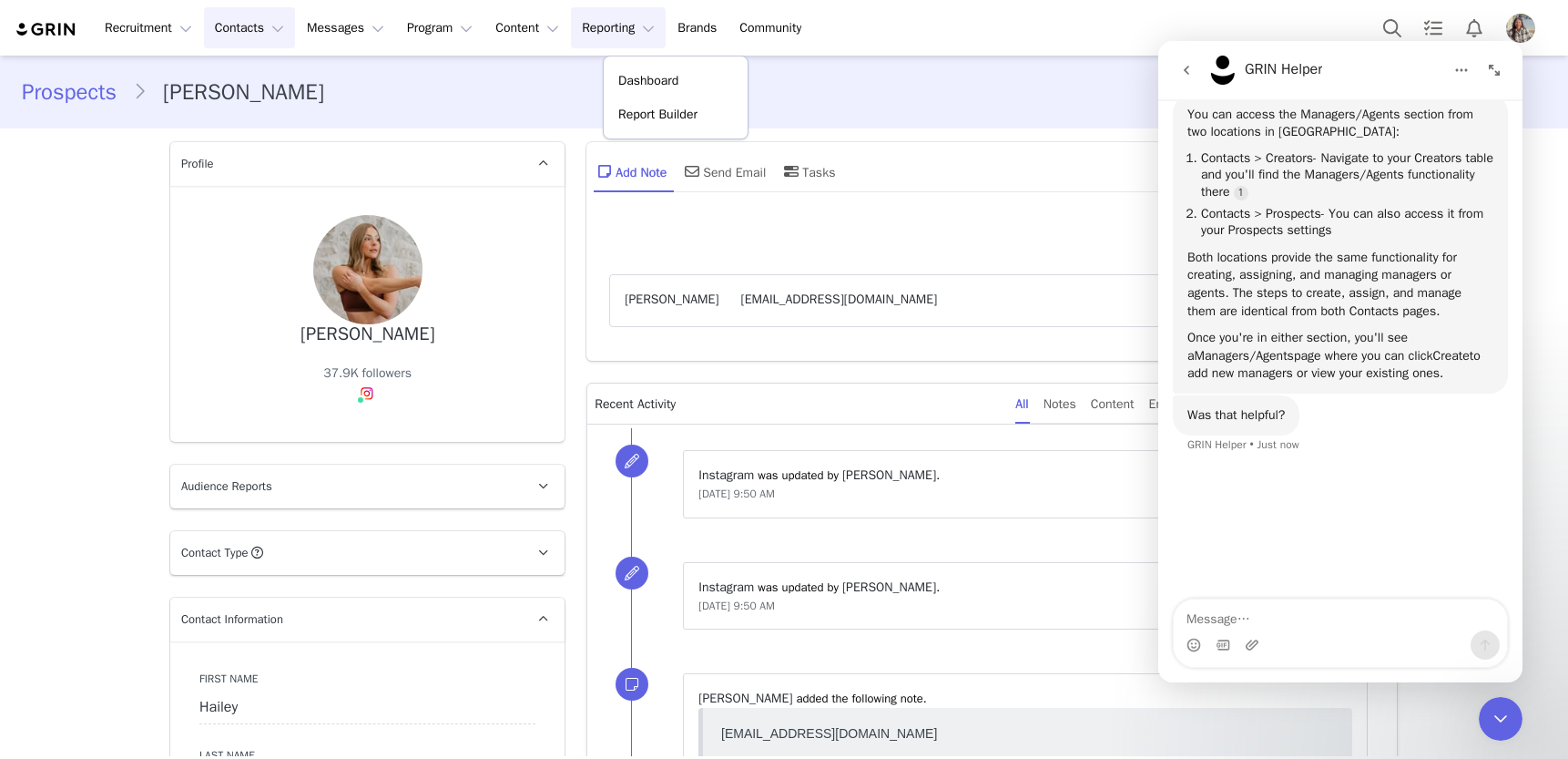 click on "Contacts Contacts" at bounding box center (249, 27) 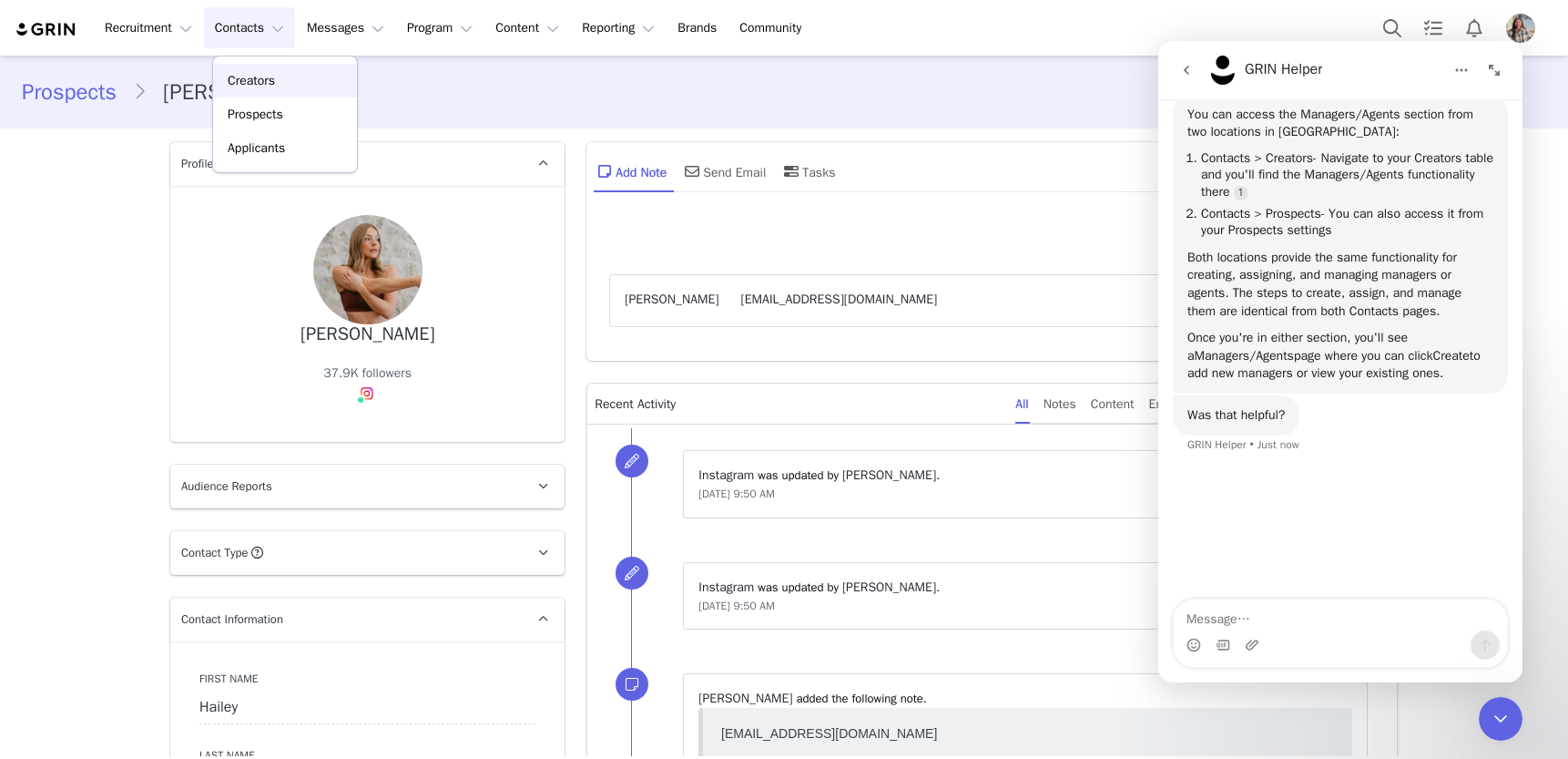 click on "Creators" at bounding box center (285, 80) 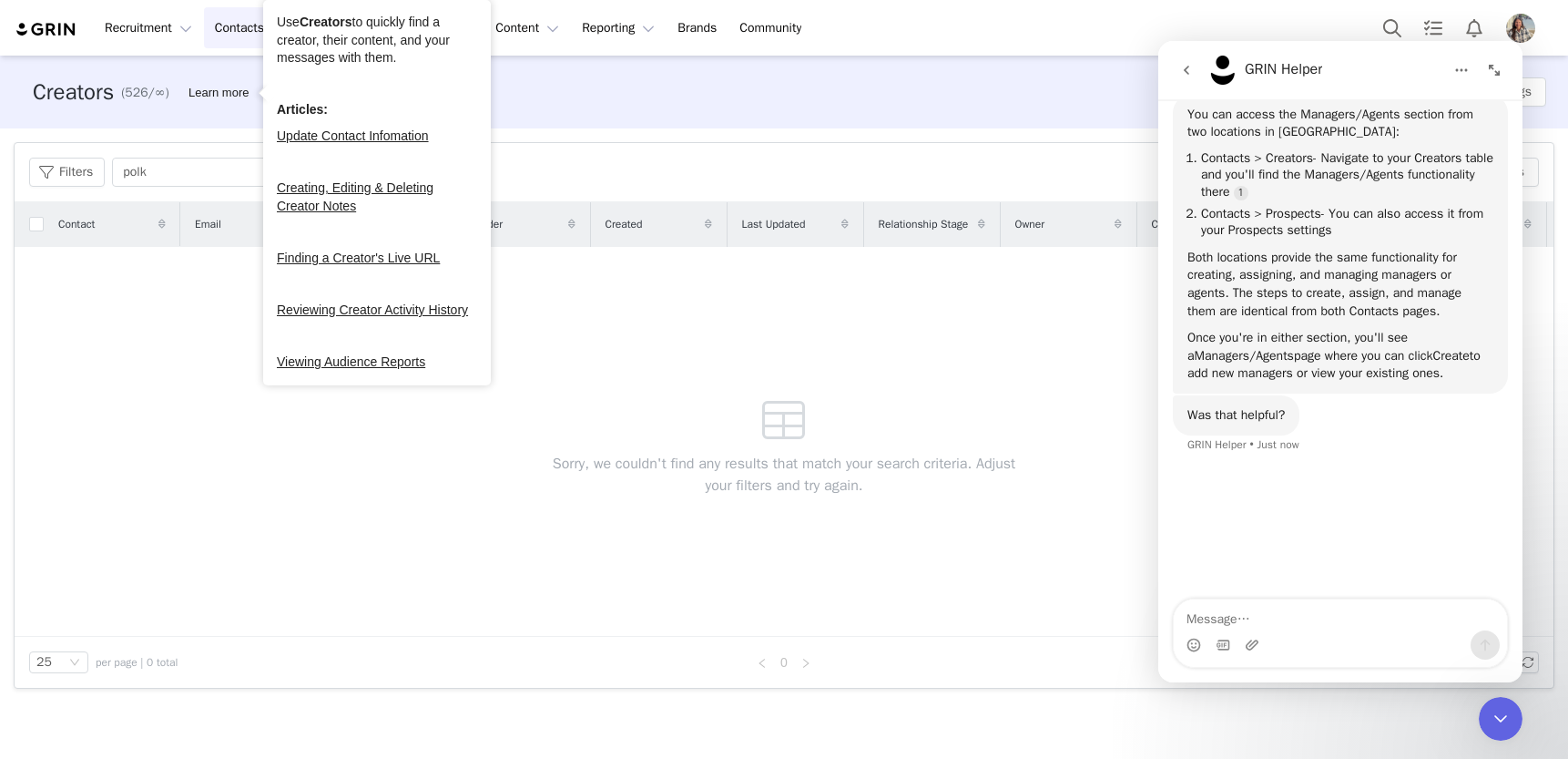 click on "Contacts Contacts" at bounding box center [249, 27] 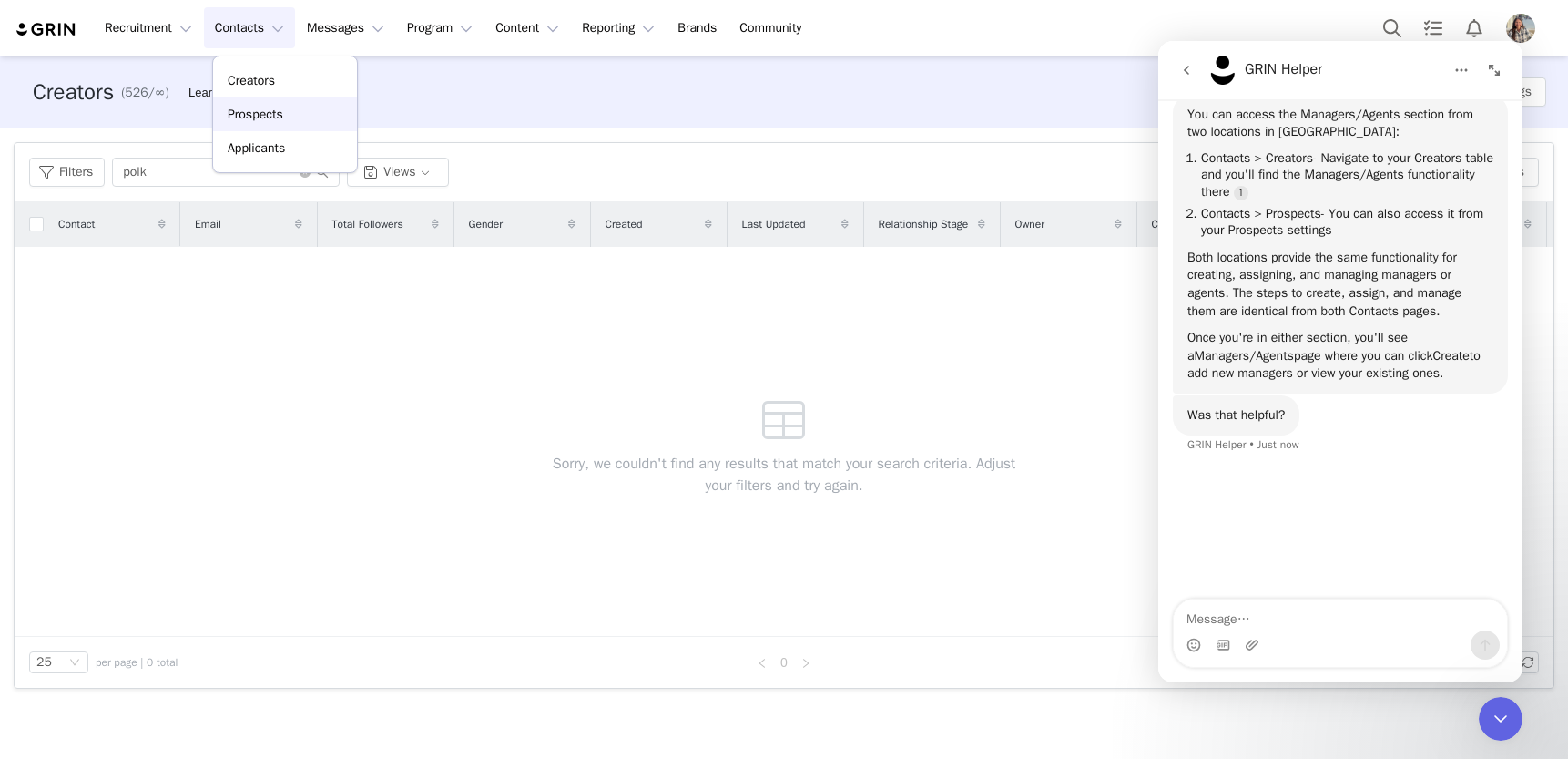 click on "Prospects" at bounding box center (255, 114) 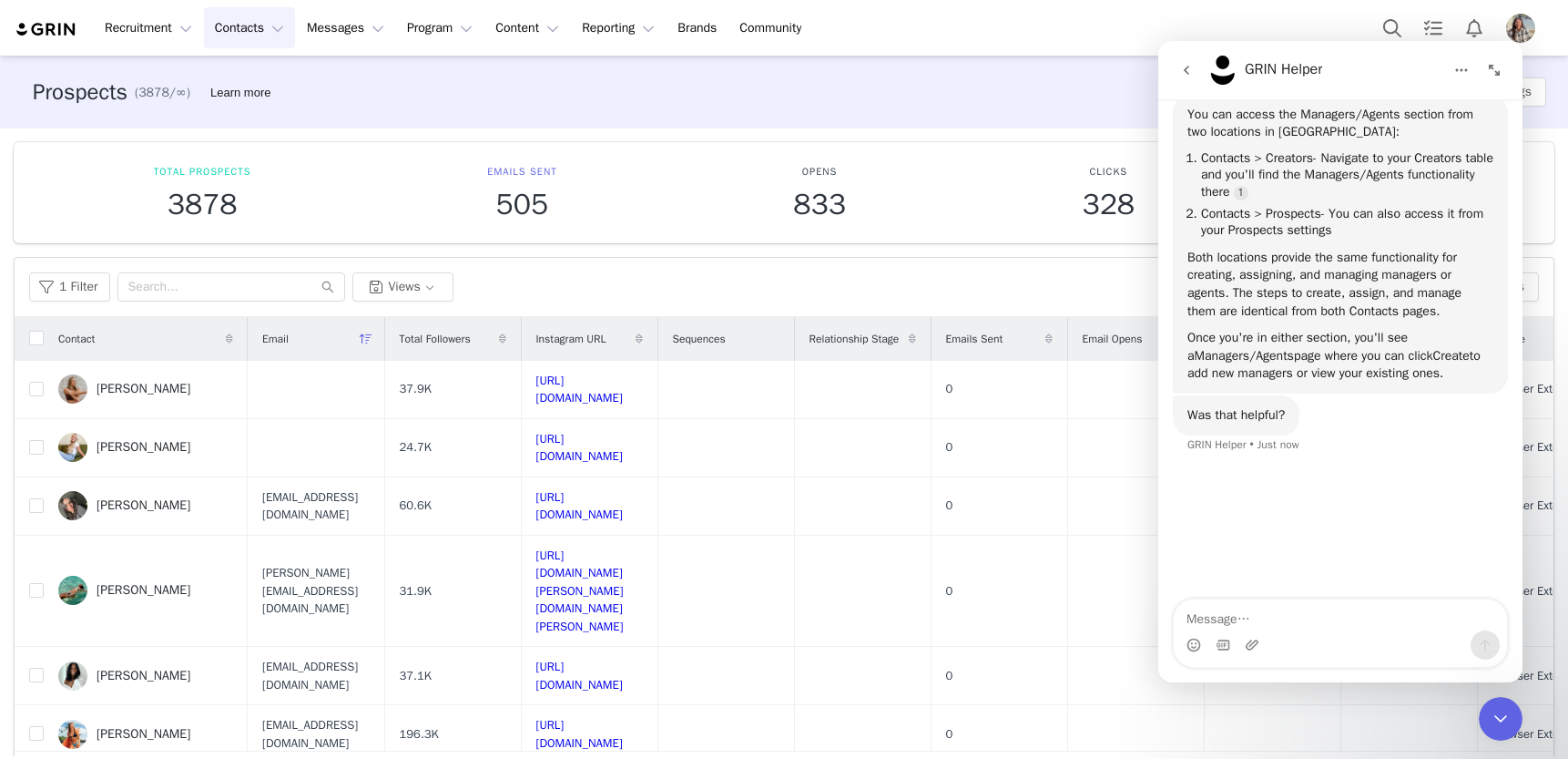 scroll, scrollTop: 1, scrollLeft: 0, axis: vertical 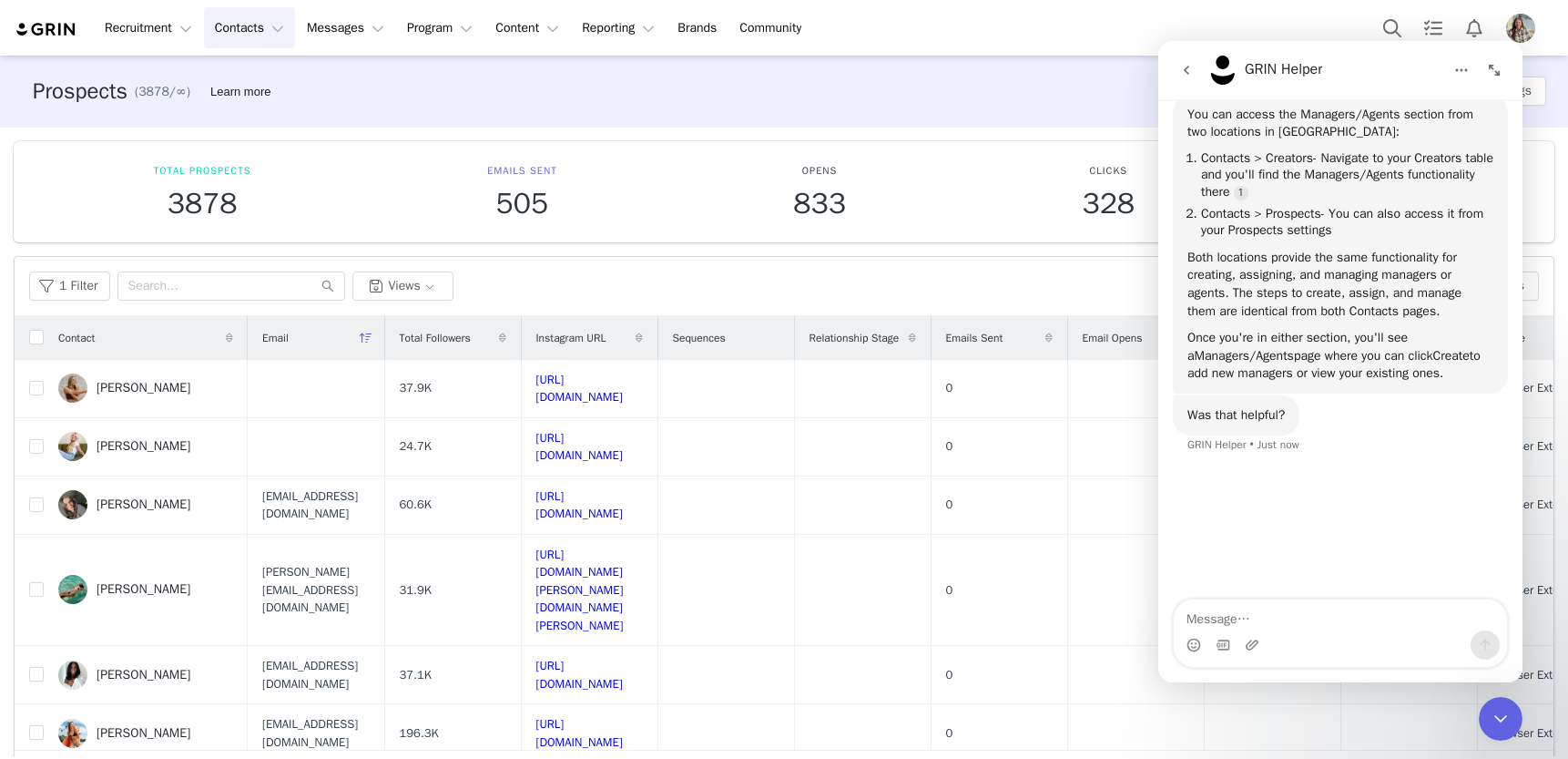 drag, startPoint x: 1461, startPoint y: 62, endPoint x: 1159, endPoint y: 51, distance: 302.20026 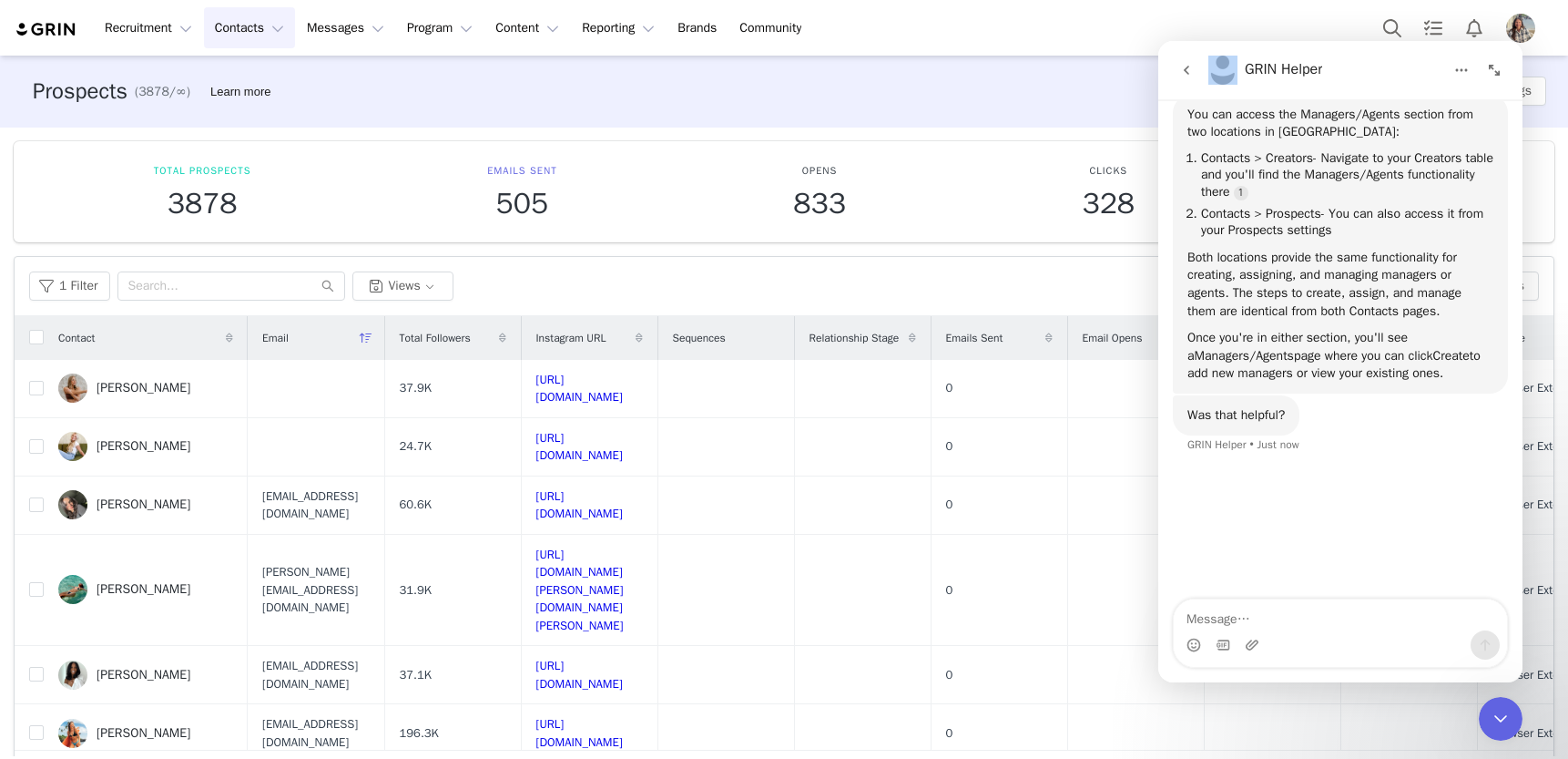 drag, startPoint x: 1279, startPoint y: 55, endPoint x: 1010, endPoint y: 51, distance: 269.02974 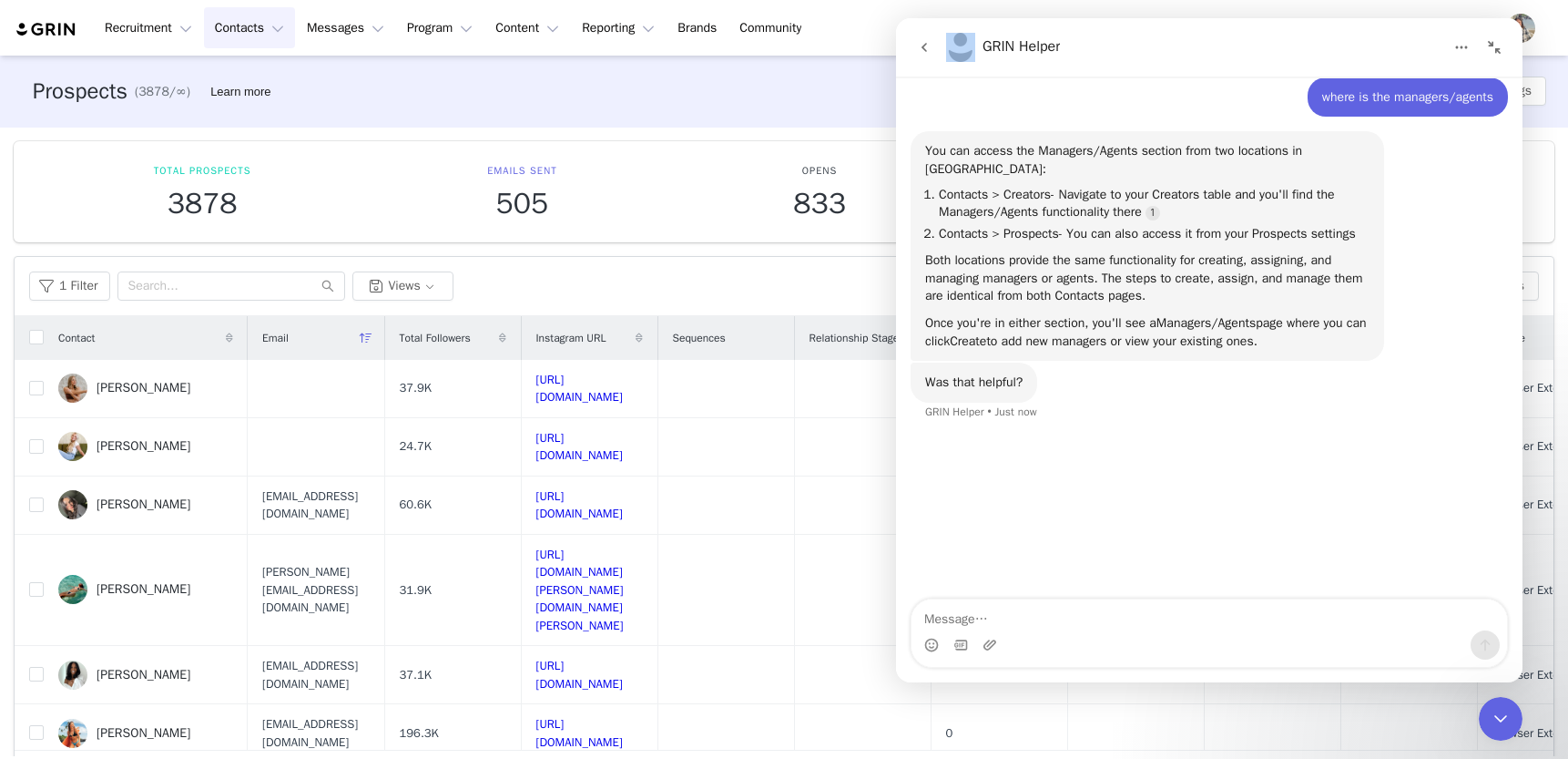 click 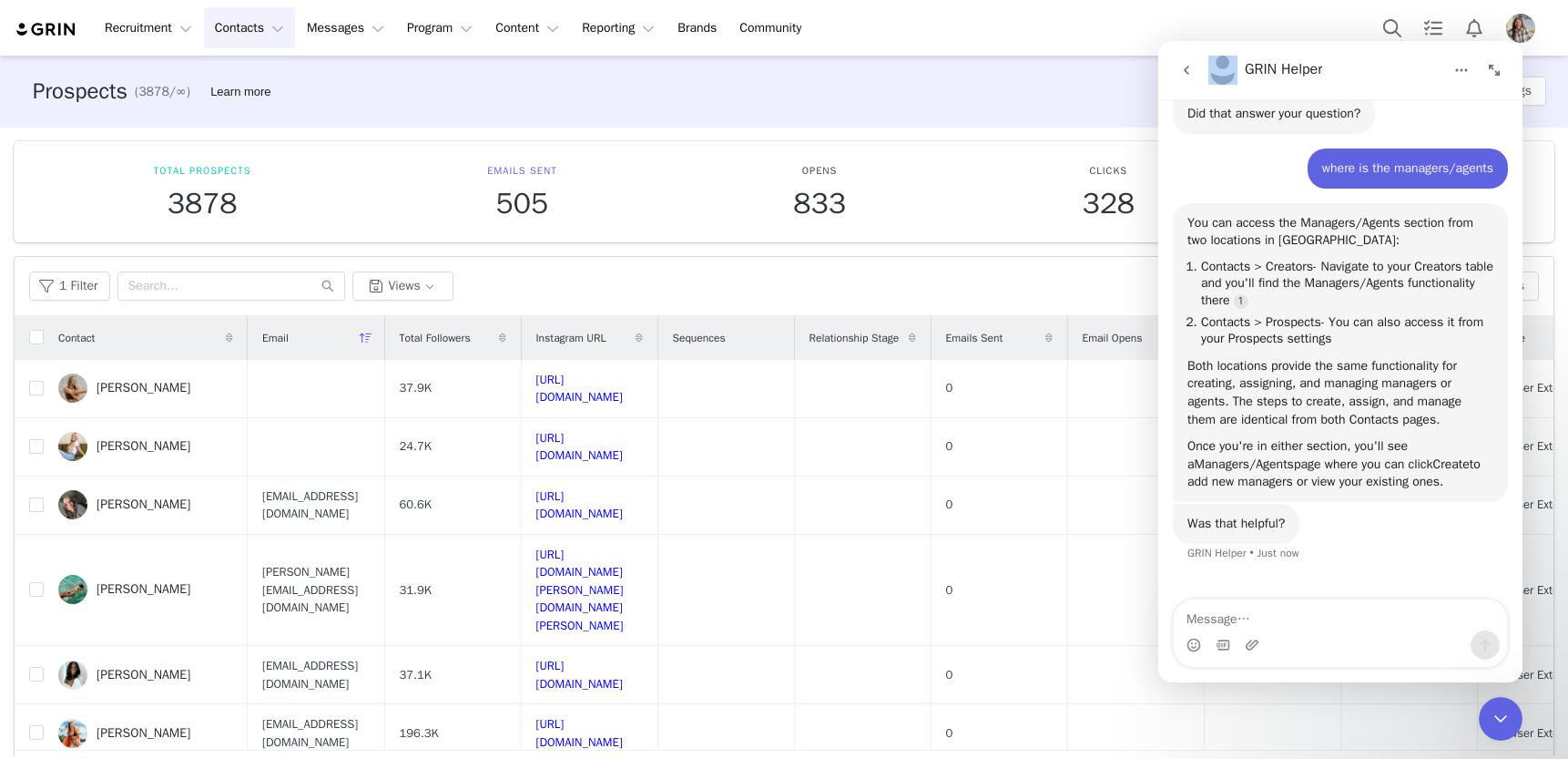 scroll, scrollTop: 816, scrollLeft: 0, axis: vertical 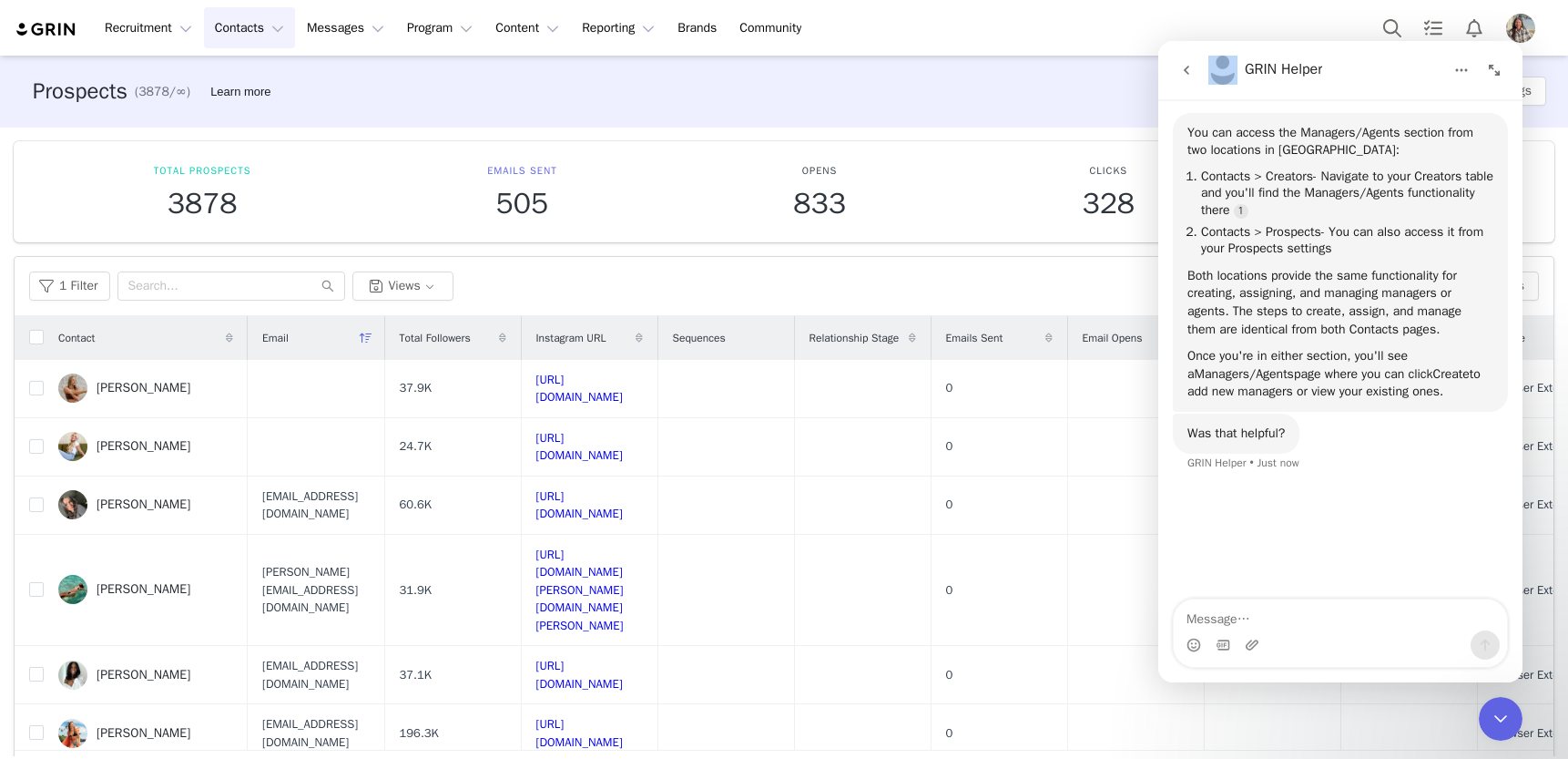 click 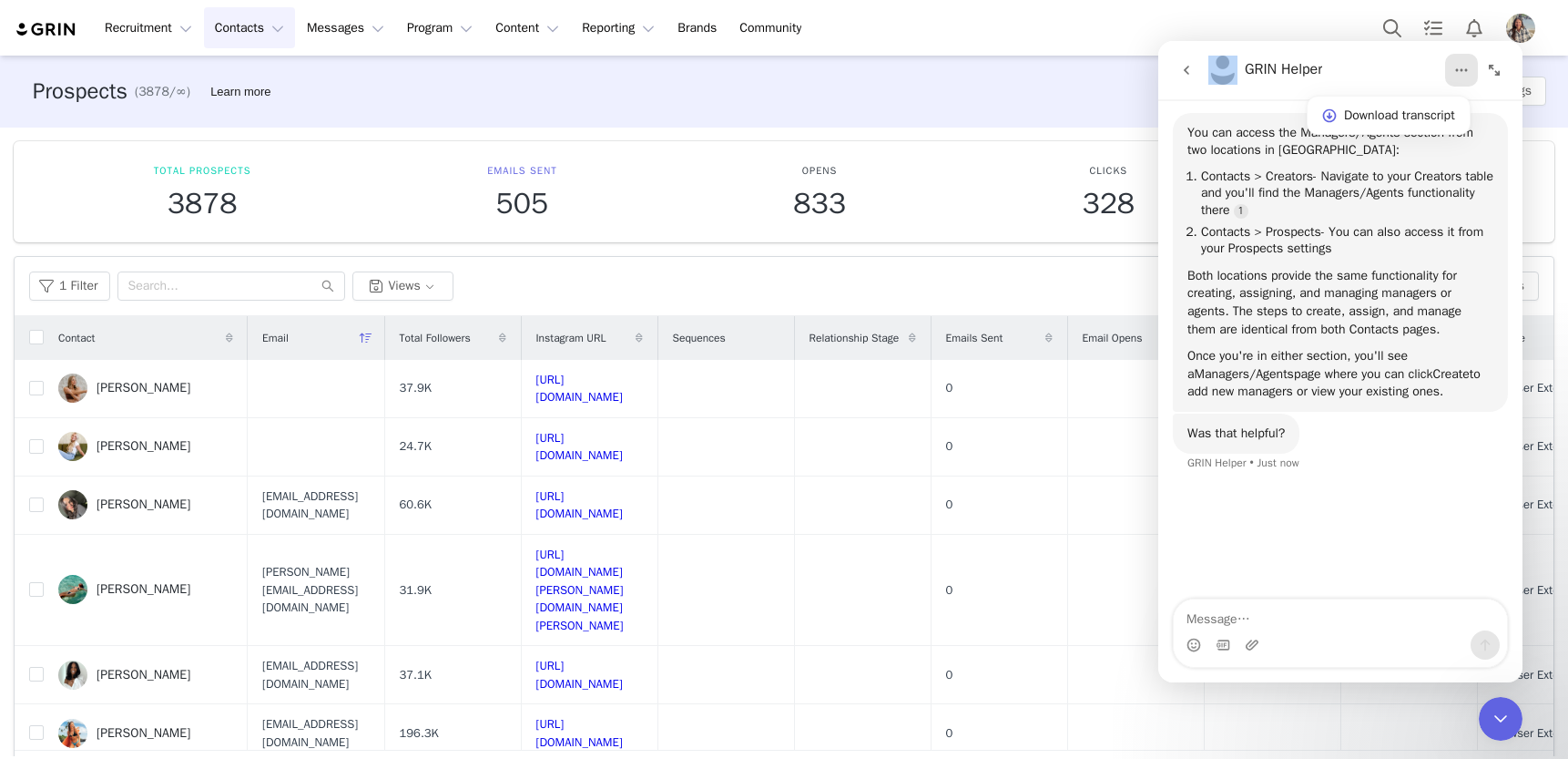 click 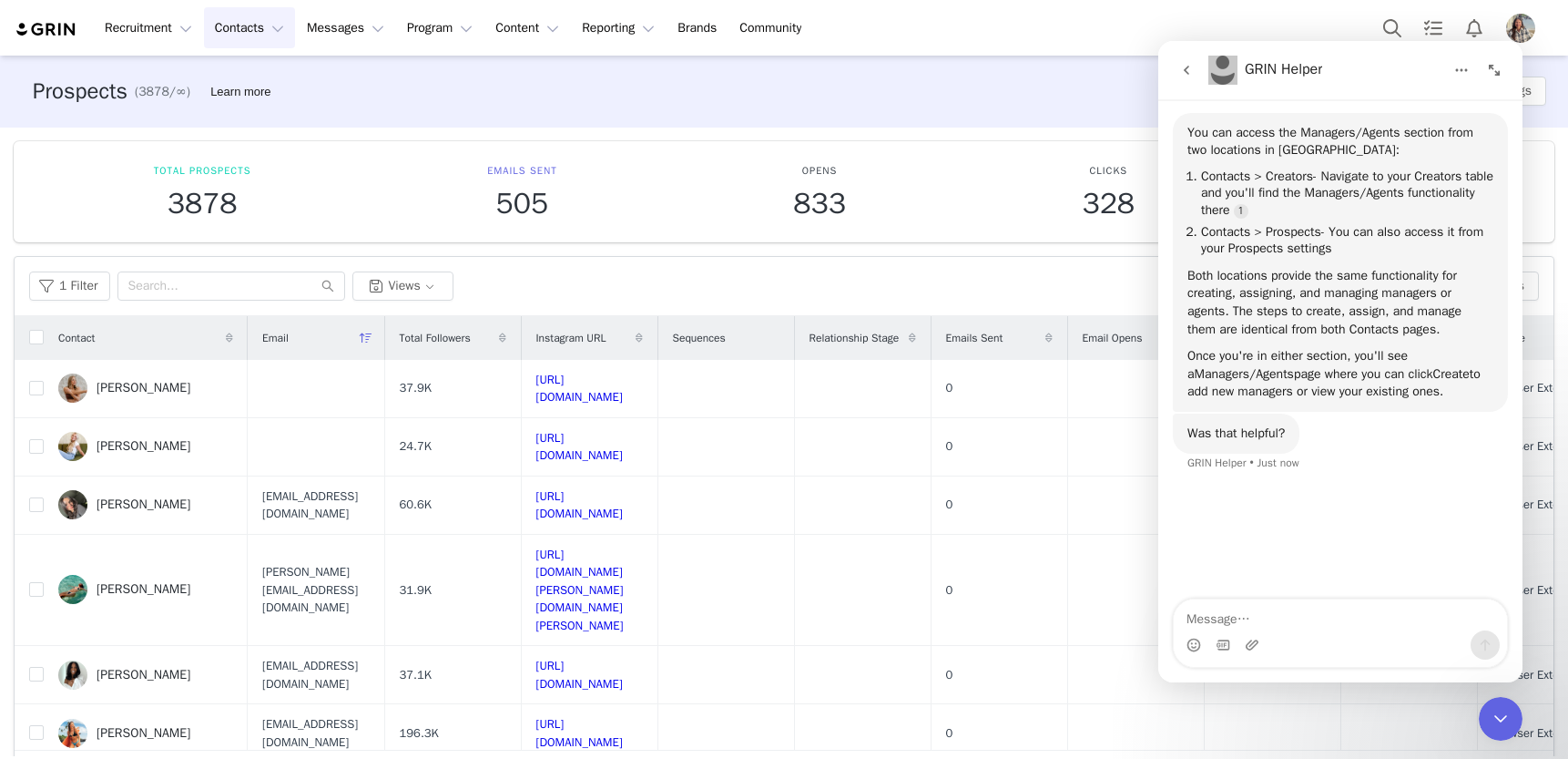 click 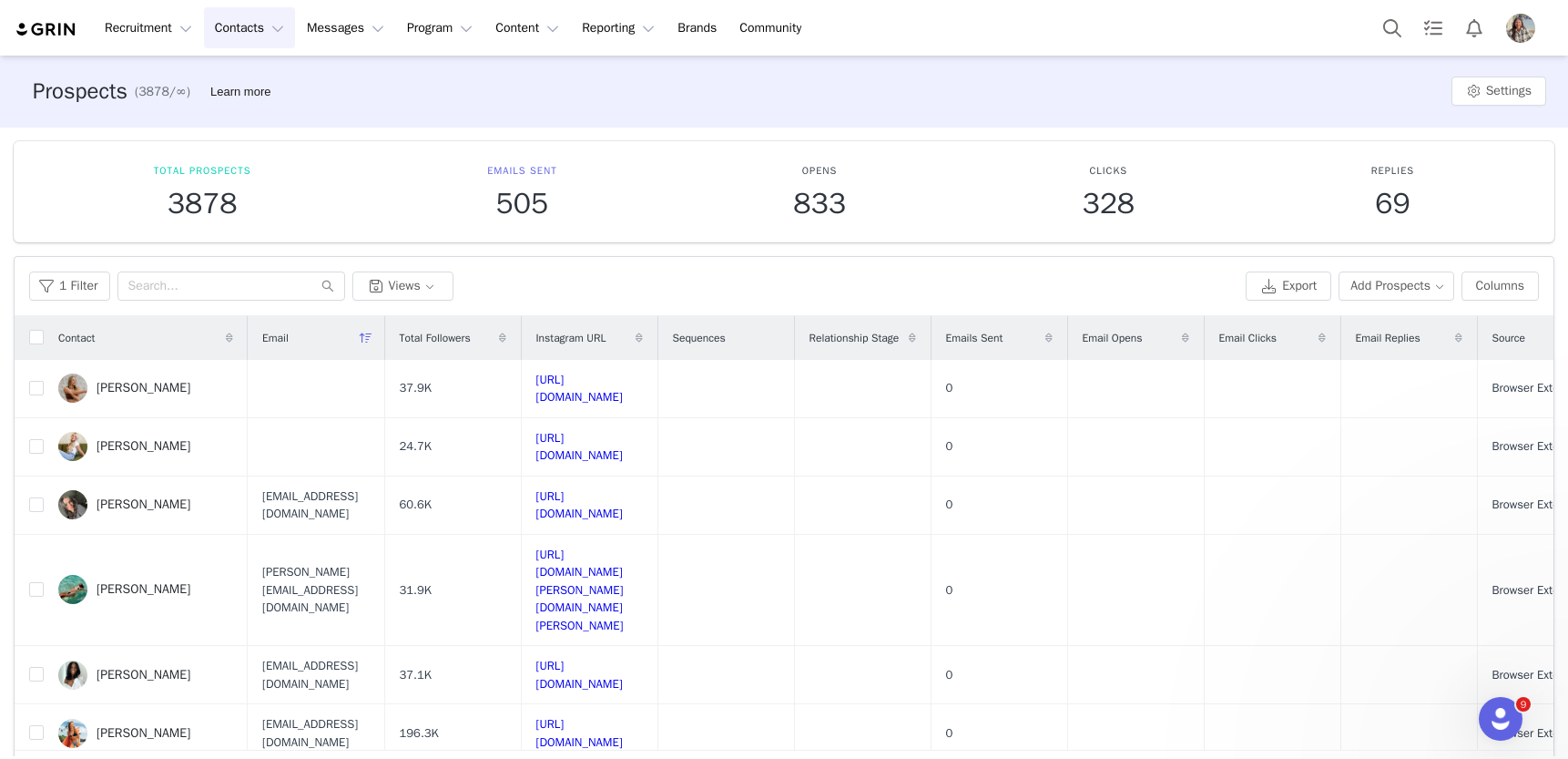 scroll, scrollTop: 0, scrollLeft: 0, axis: both 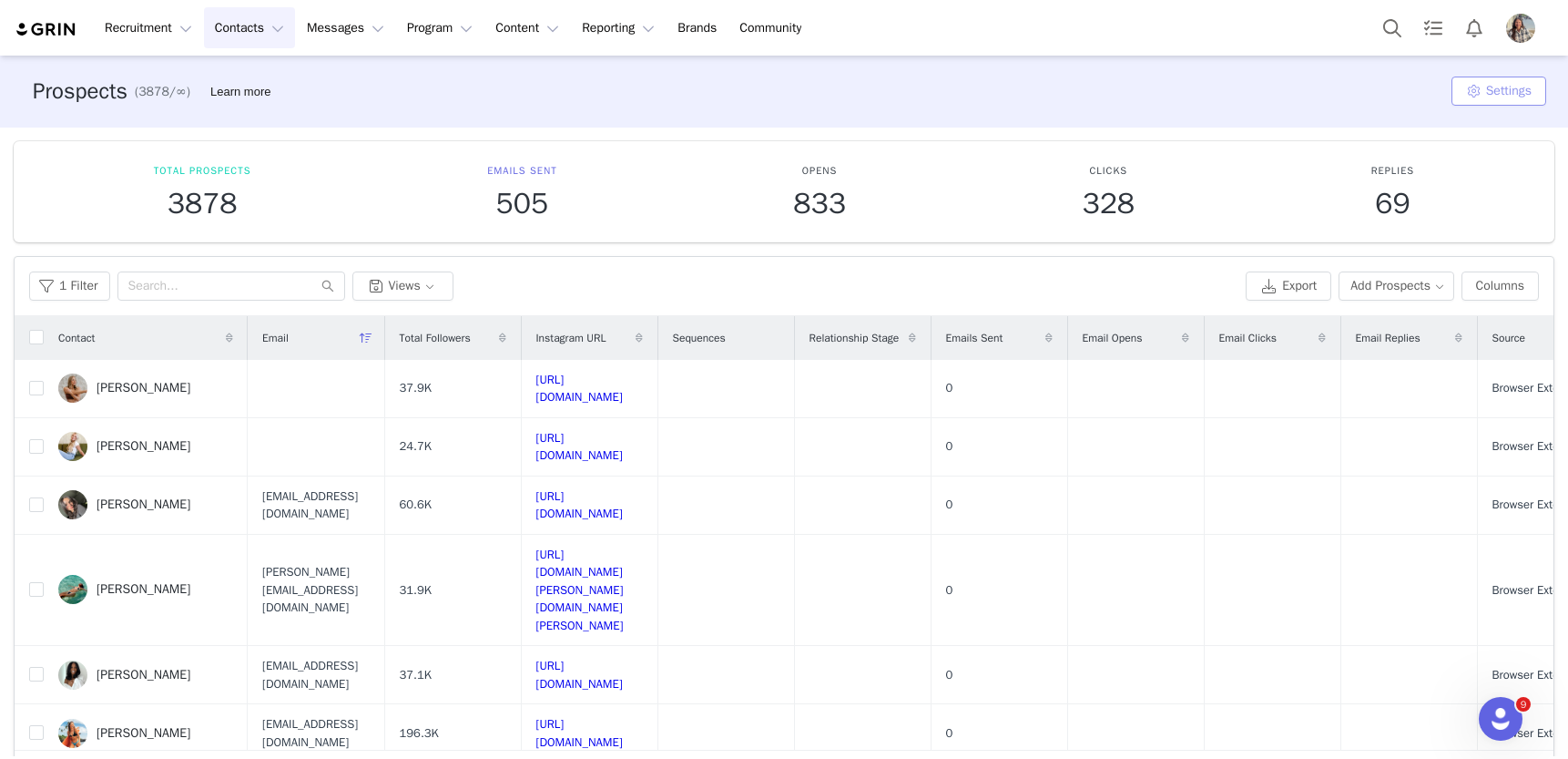 click on "Settings" at bounding box center [1499, 91] 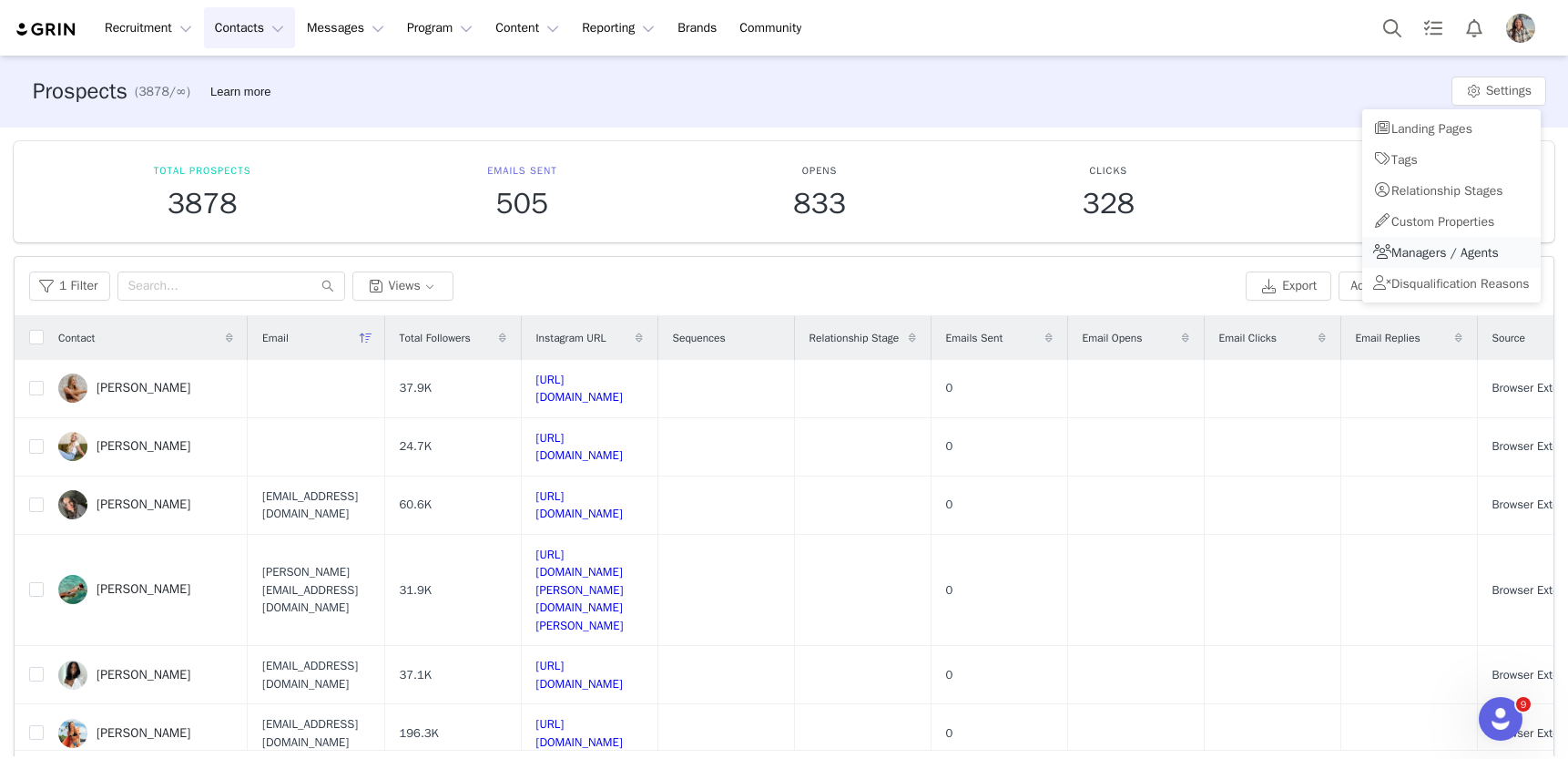 click on "Managers / Agents" at bounding box center (1445, 252) 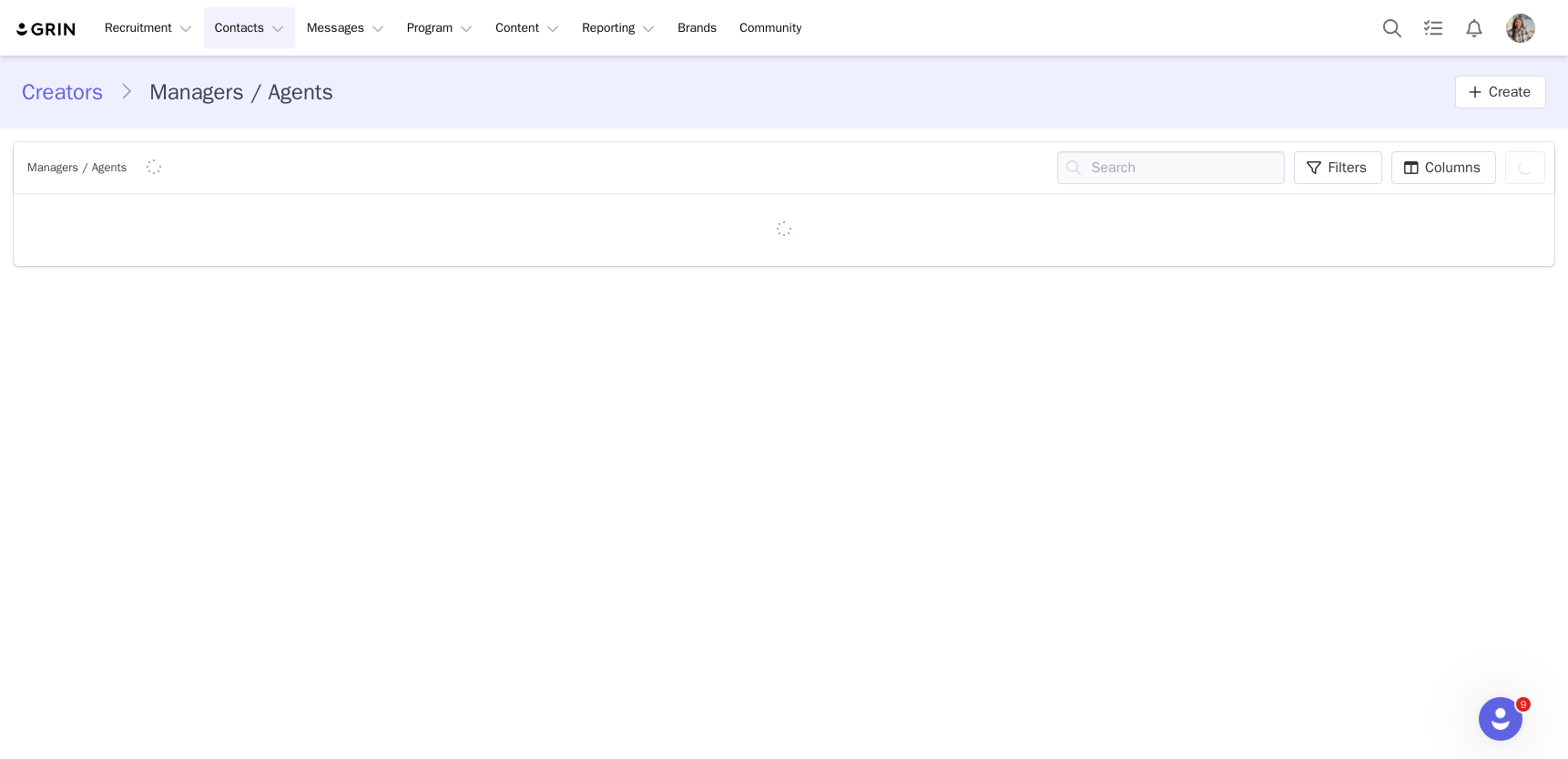 scroll, scrollTop: 0, scrollLeft: 0, axis: both 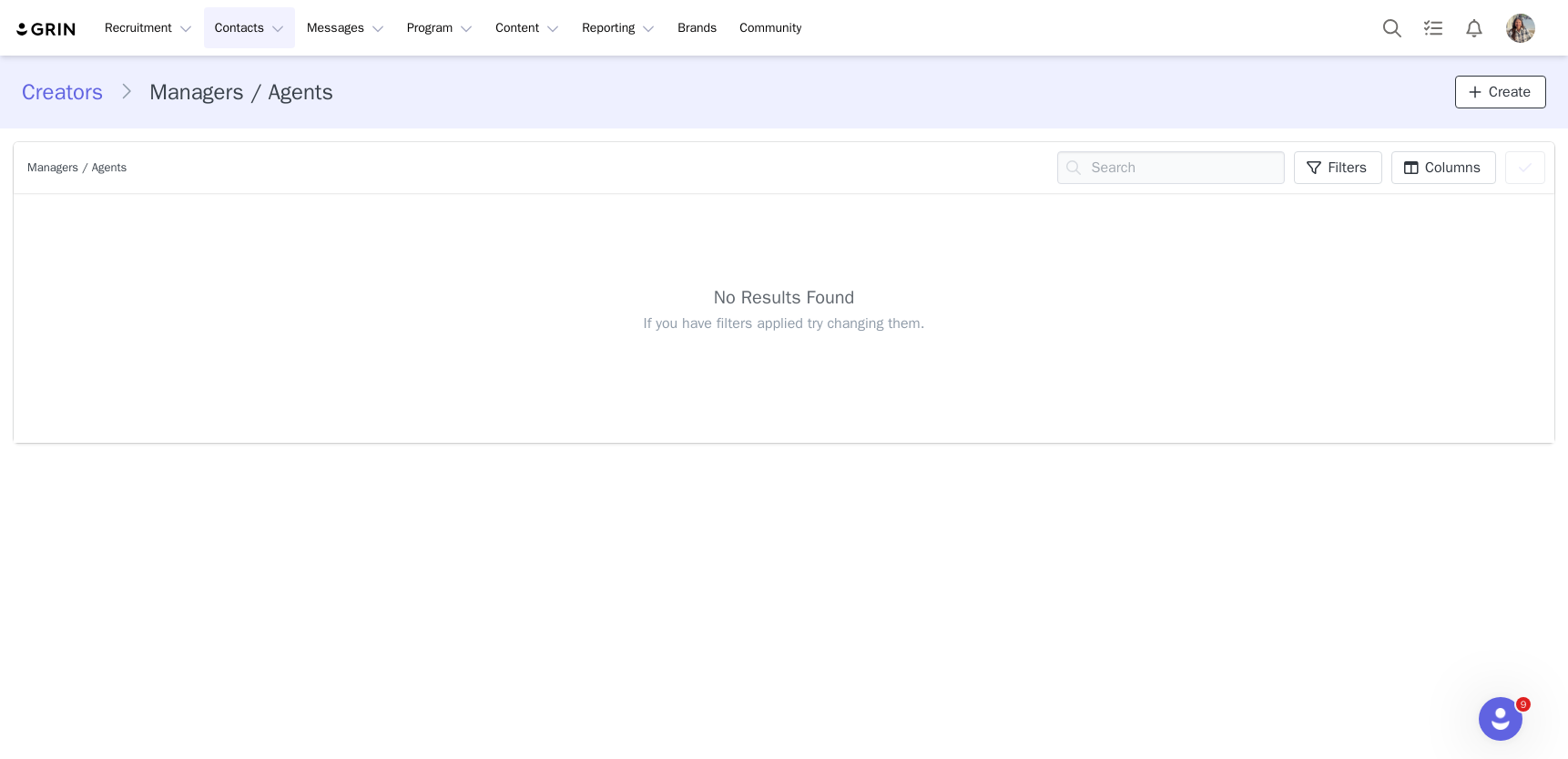 click on "Create" at bounding box center [1501, 92] 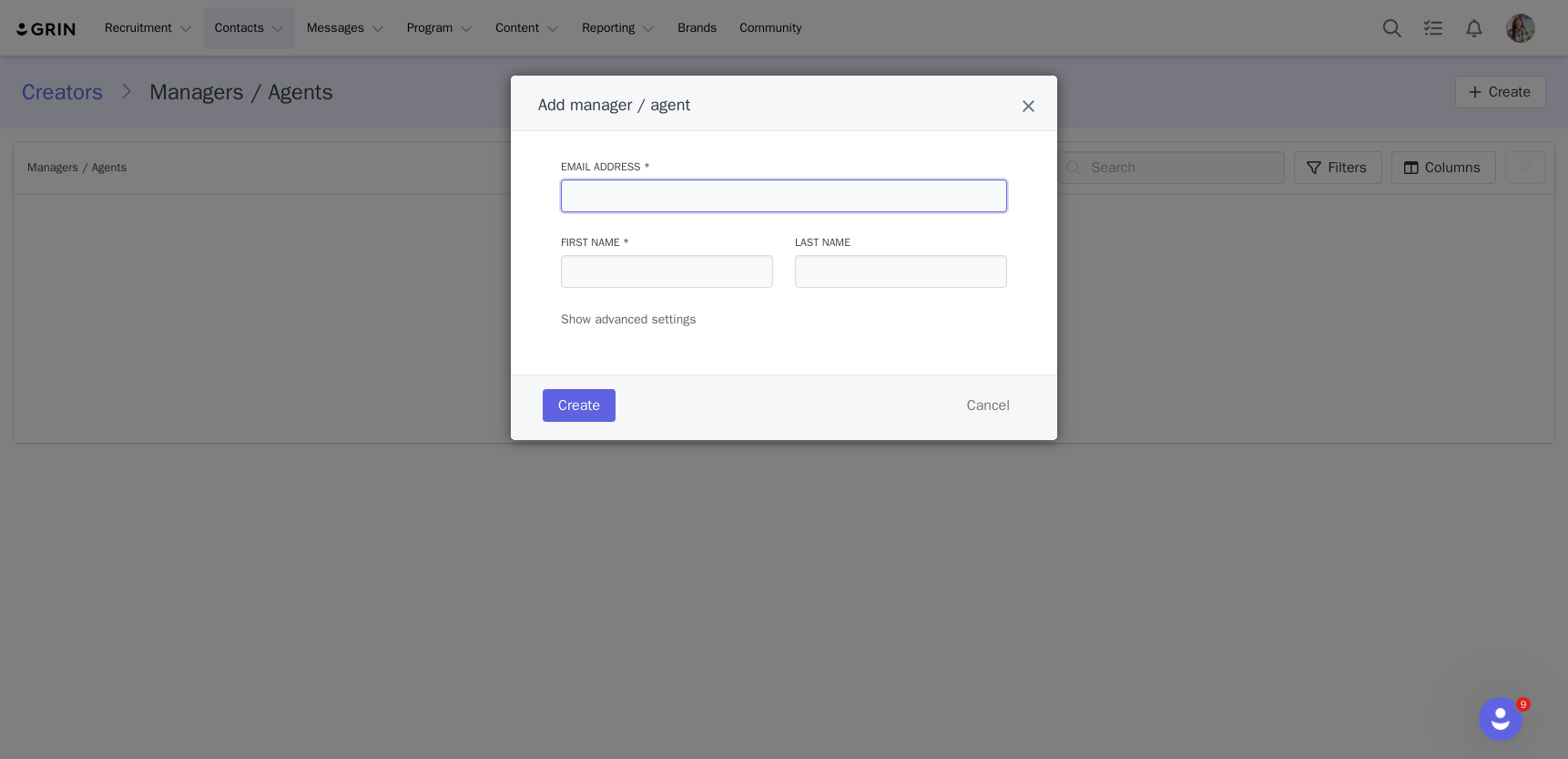 click at bounding box center (784, 196) 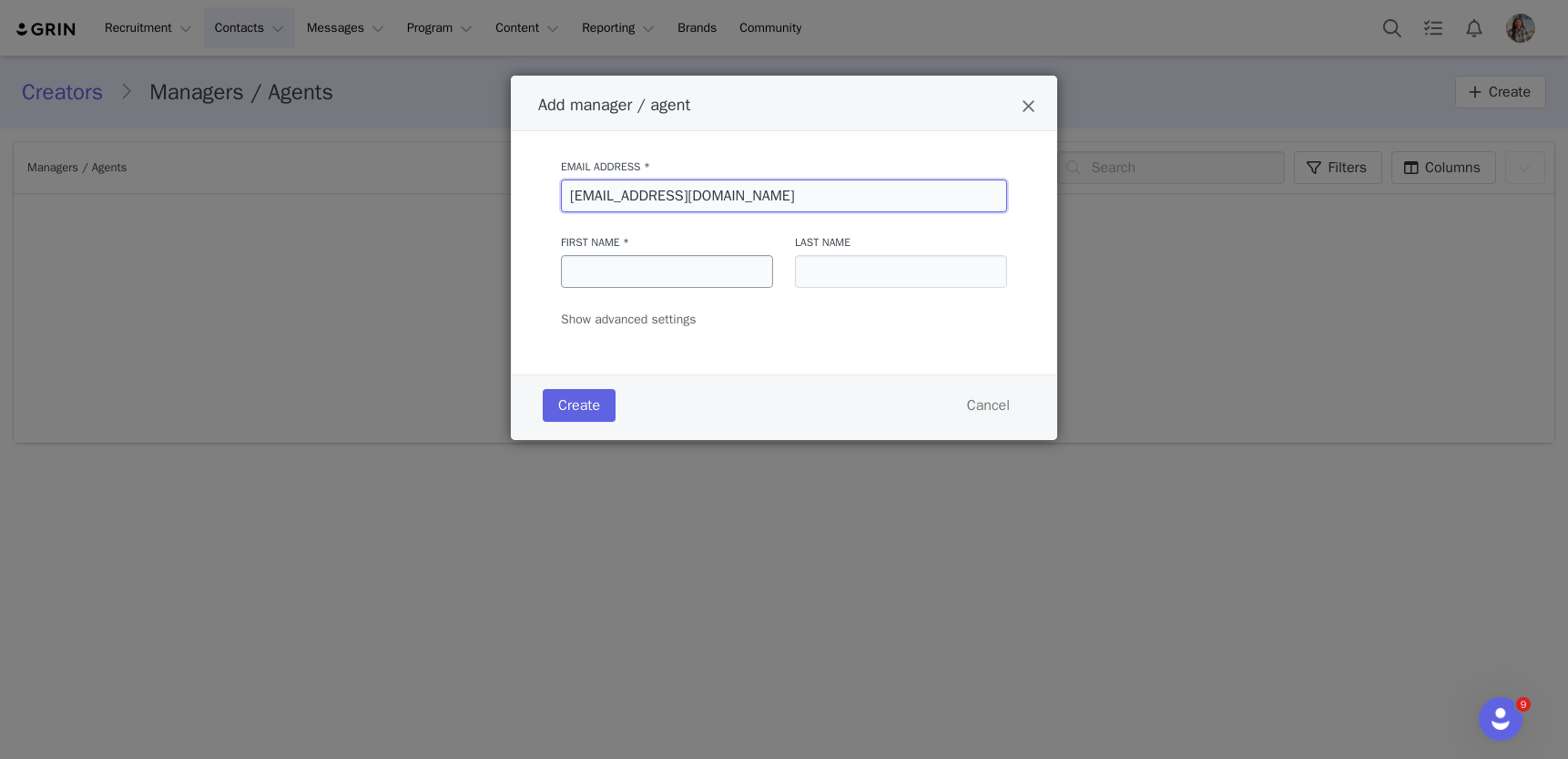 type on "[EMAIL_ADDRESS][DOMAIN_NAME]" 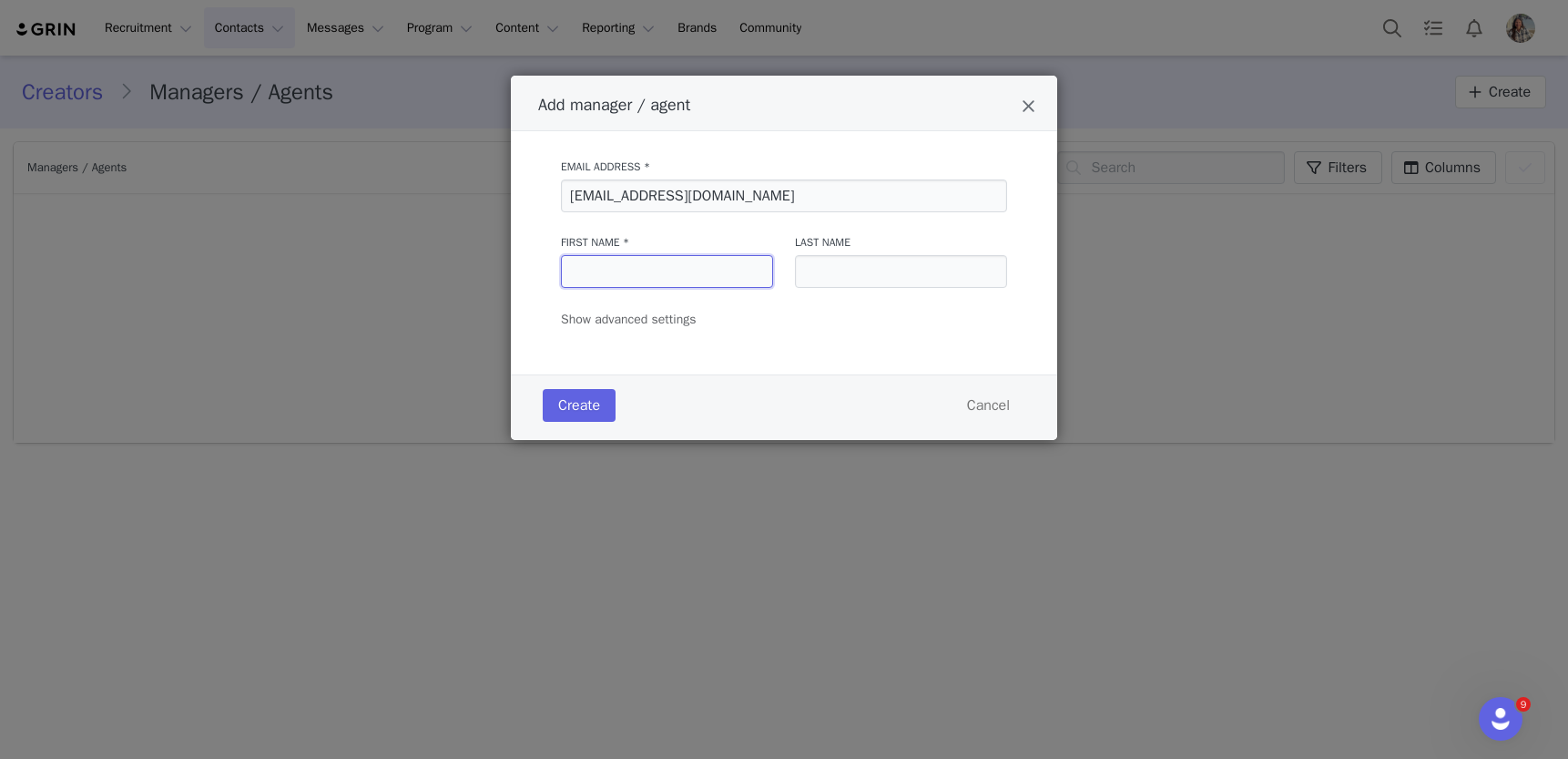 click at bounding box center (667, 272) 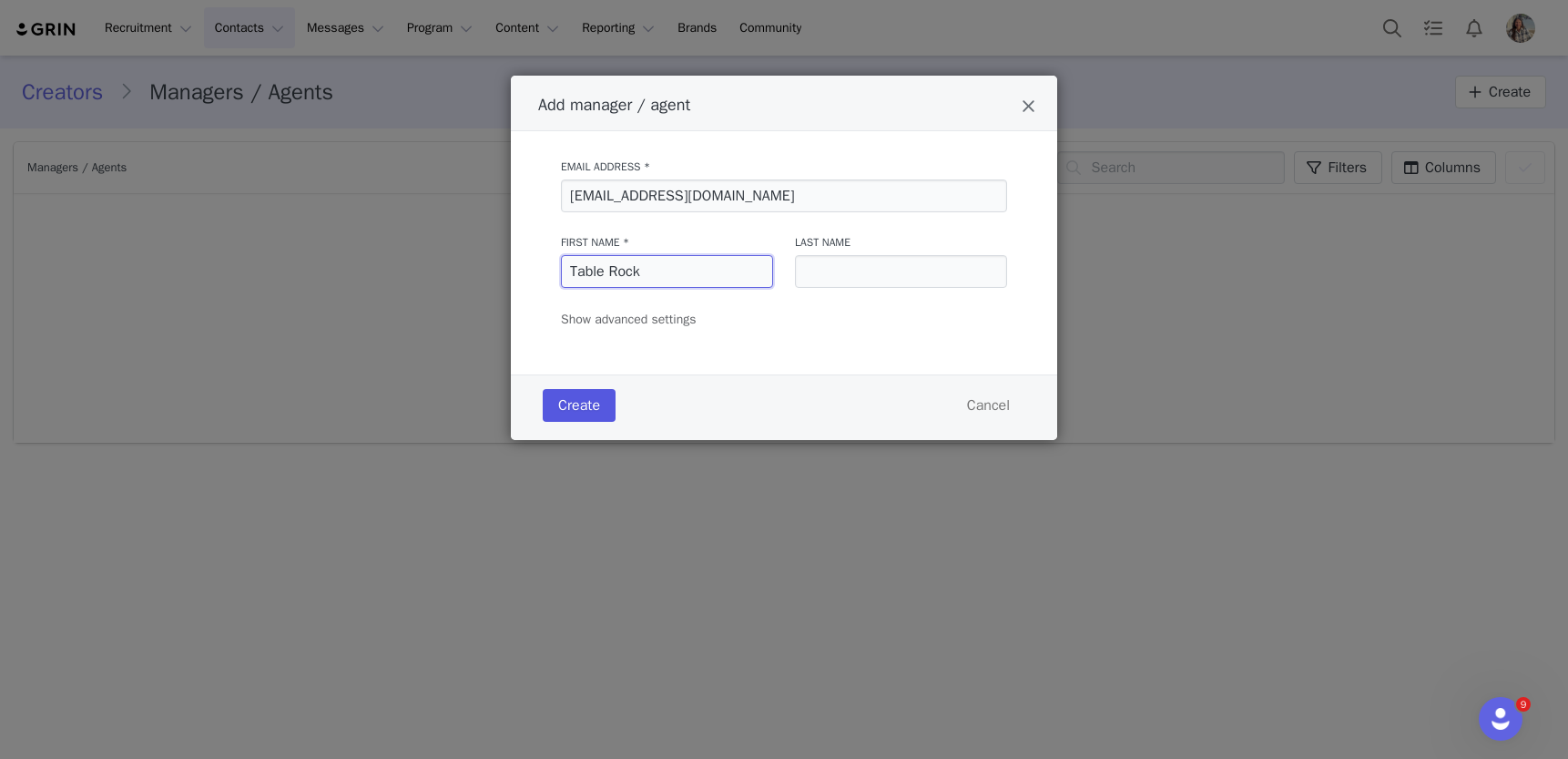 type on "Table Rock" 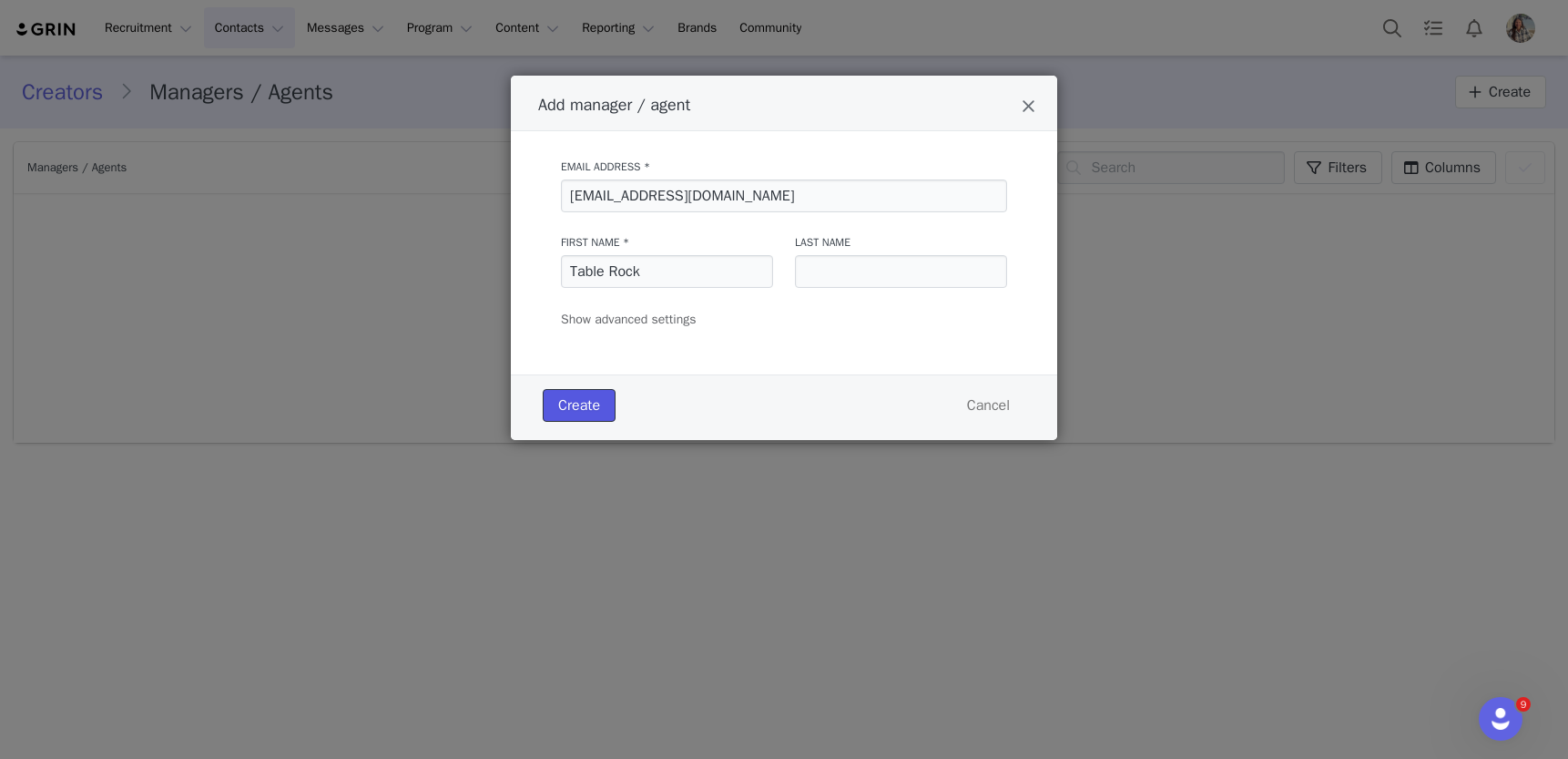 click on "Create" at bounding box center [579, 405] 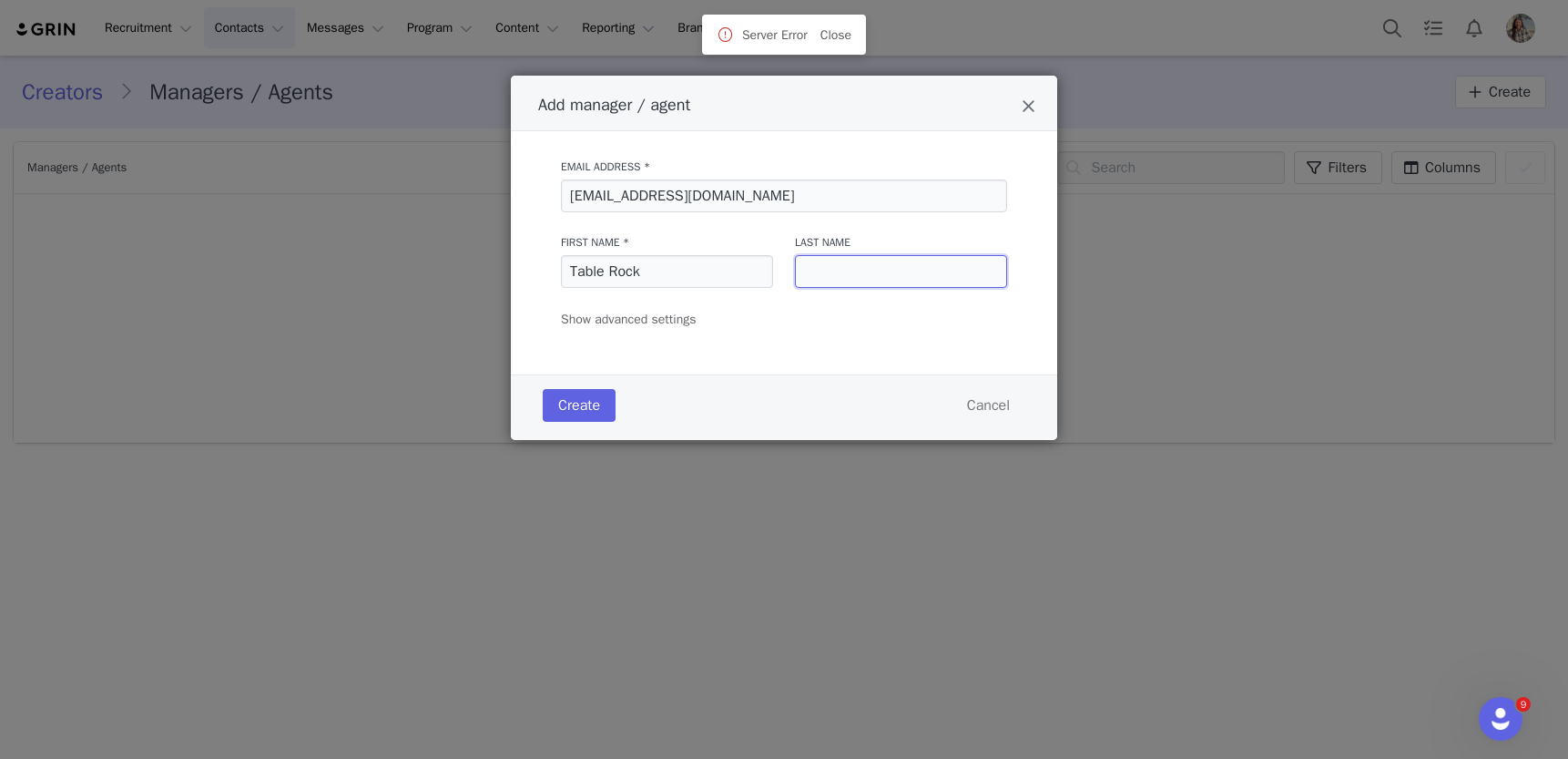 click at bounding box center [901, 272] 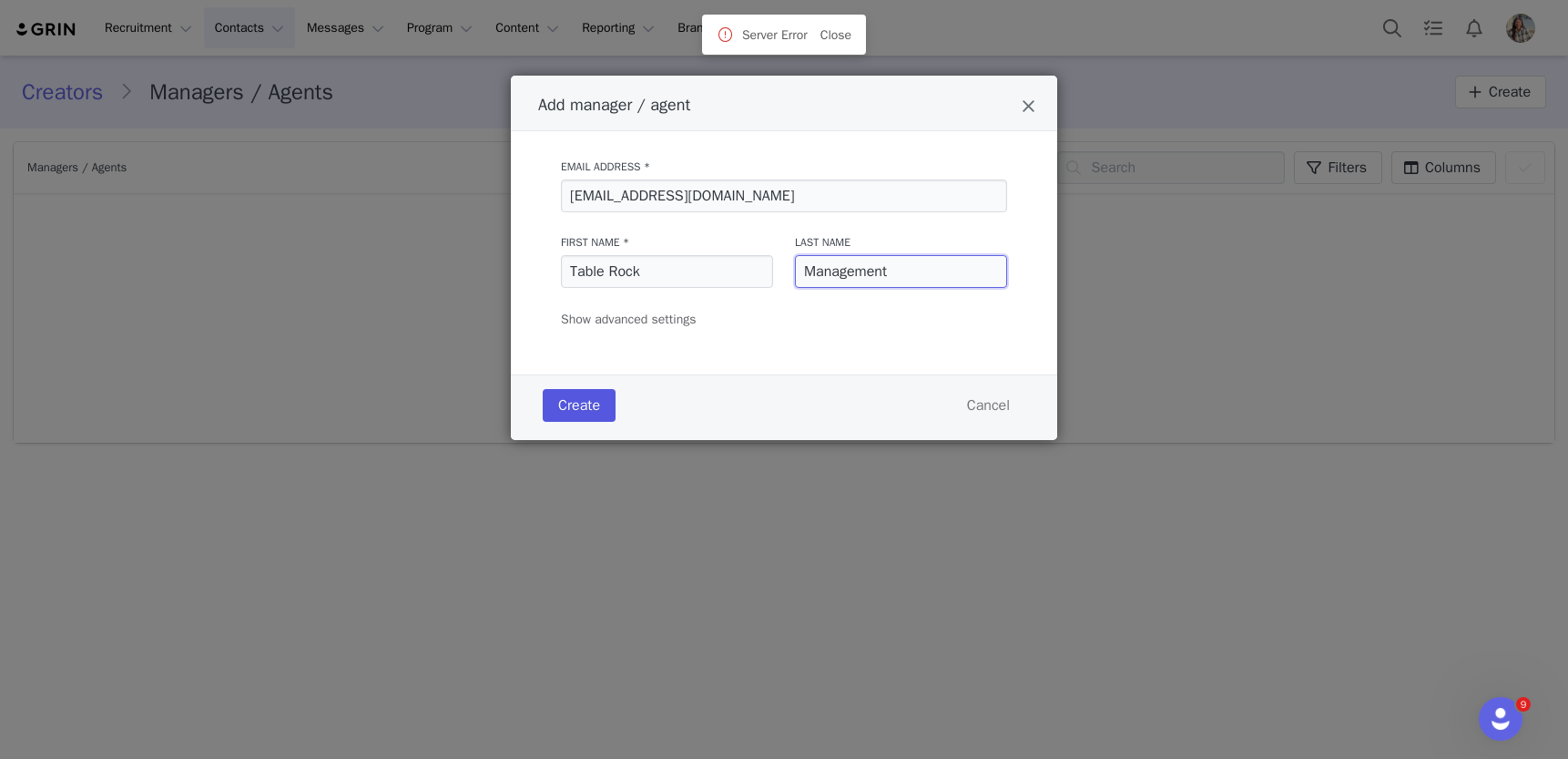 type on "Management" 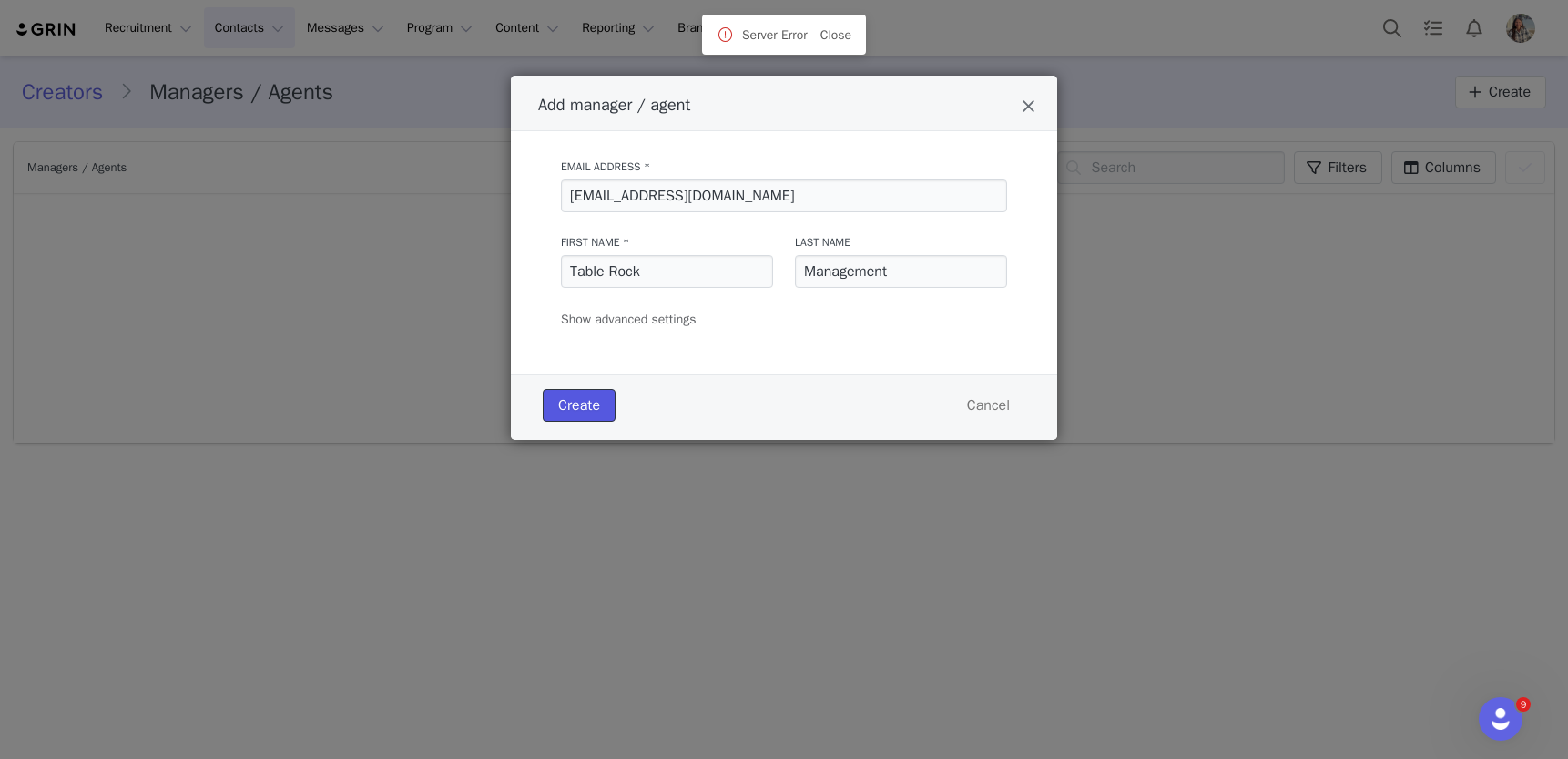 click on "Create" at bounding box center (579, 405) 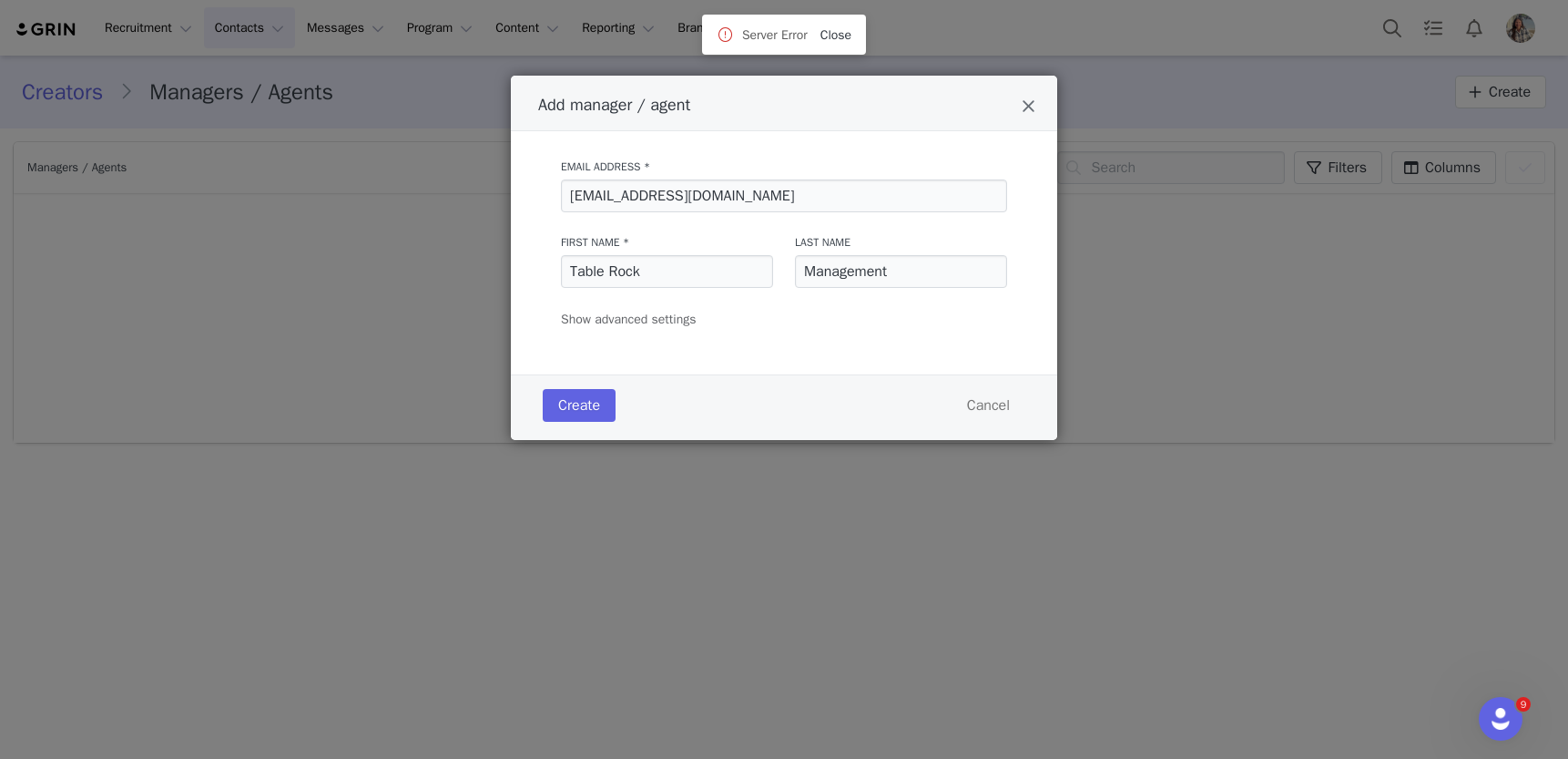 click on "Close" at bounding box center (836, 35) 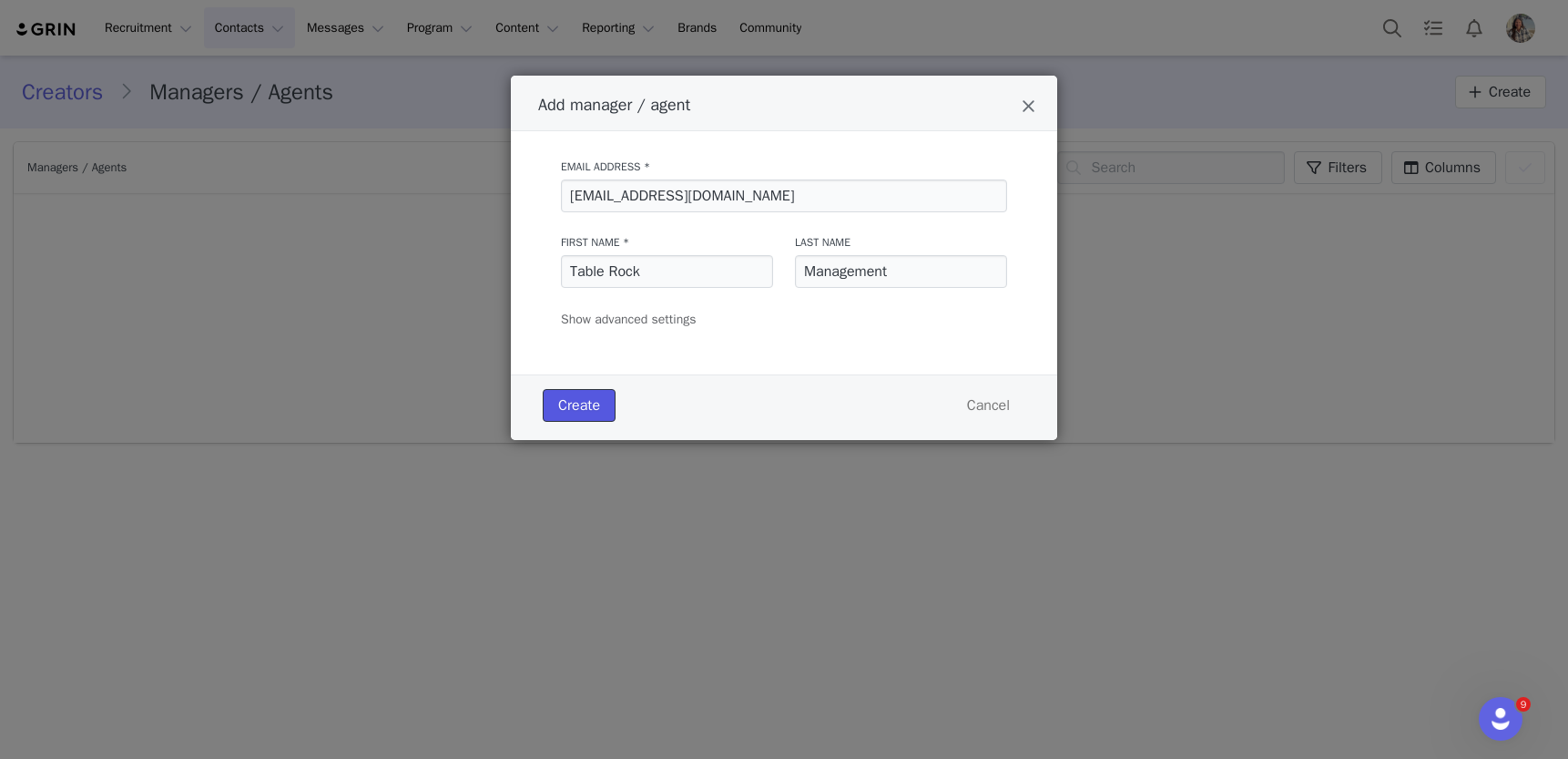 click on "Create" at bounding box center (579, 405) 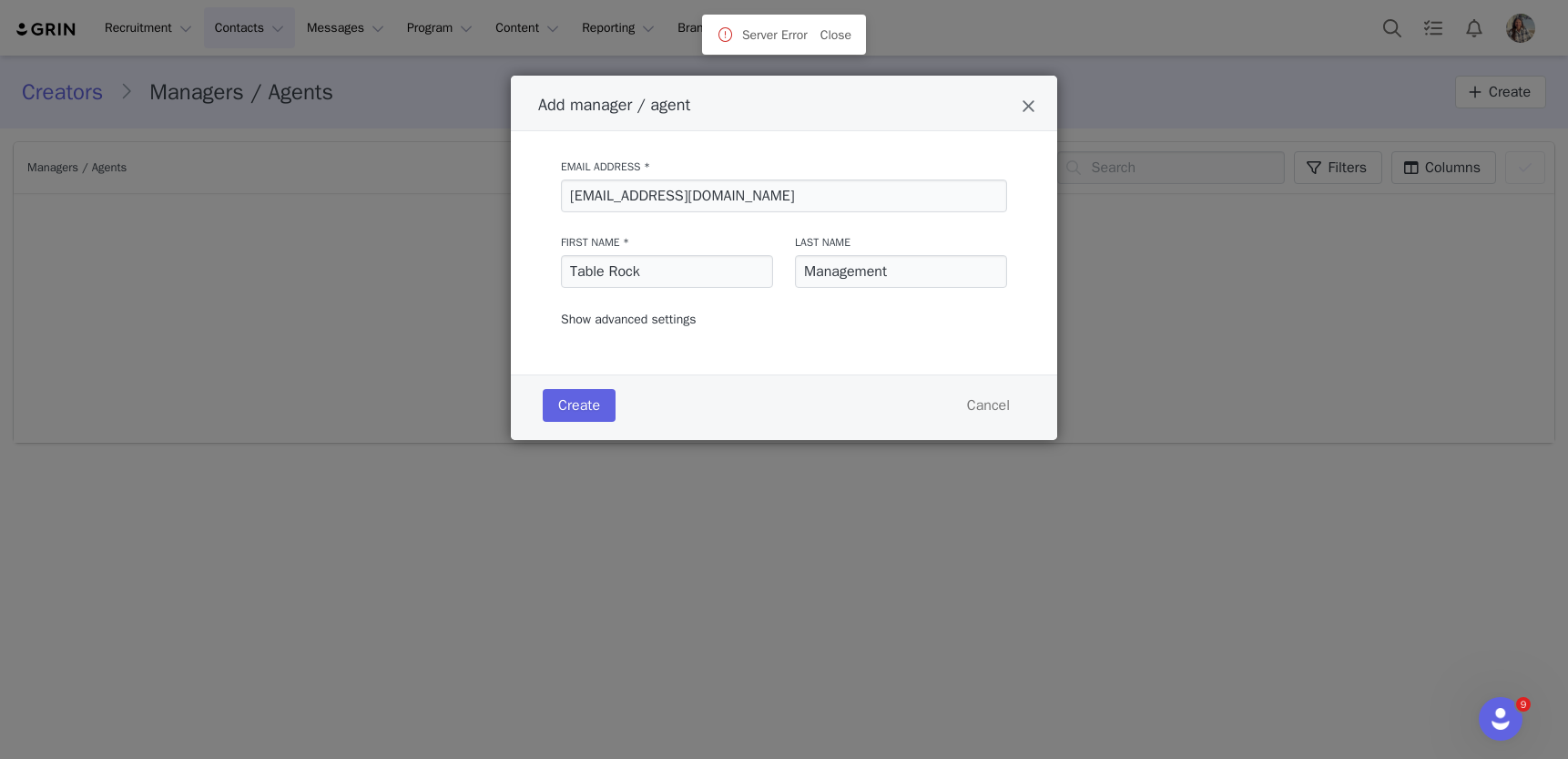 click on "Show advanced settings" at bounding box center (628, 319) 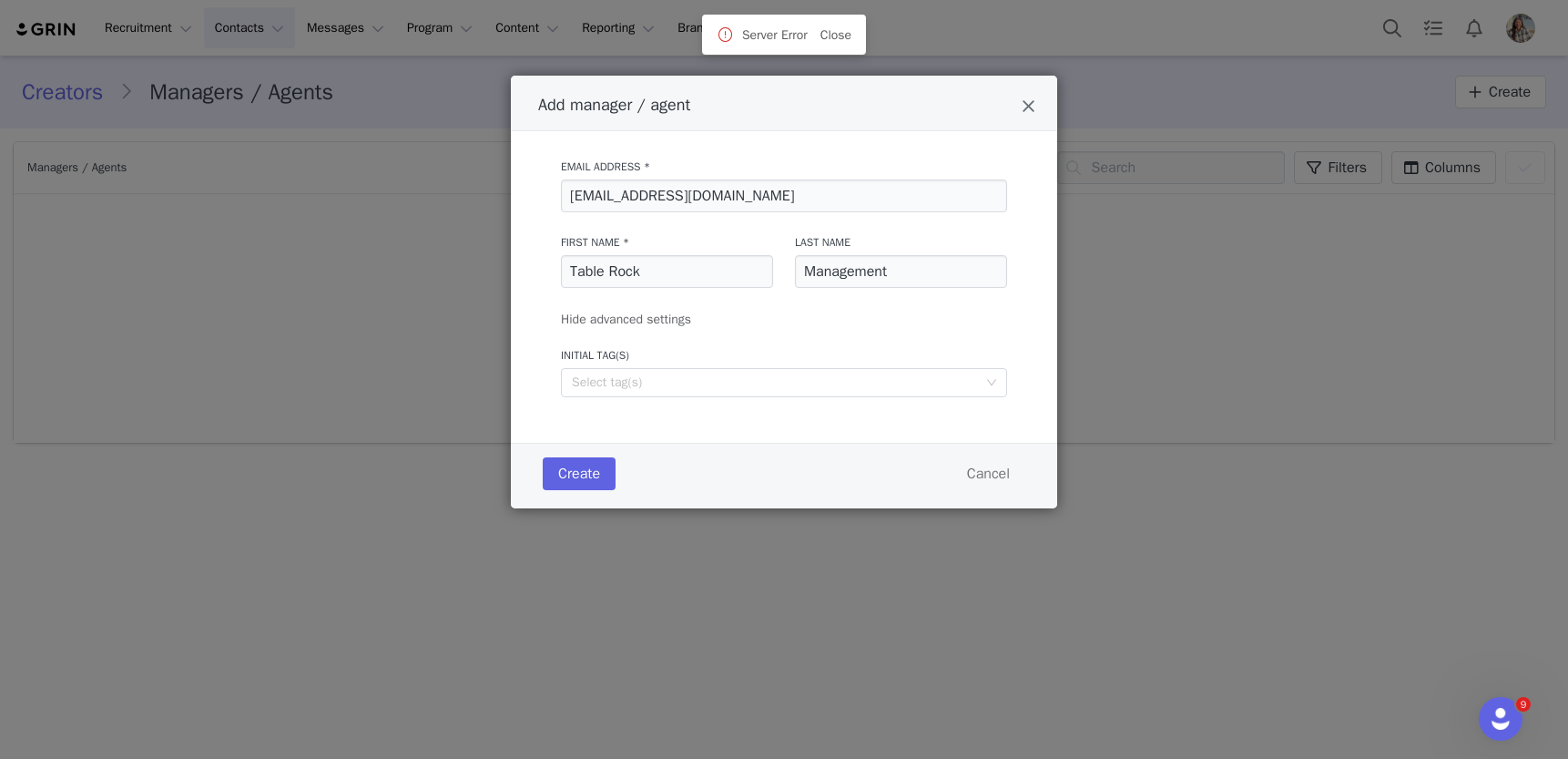 click on "Email Address *  contact@tablerockmanagement.com  First Name *  Table Rock  Last Name  Management  instagram URL   youtube URL   twitter URL   facebook URL   tiktok URL   pinterest URL   twitch URL   website URL  Hide advanced settings  Initial Tag(s)  Select tag(s)" at bounding box center [784, 287] 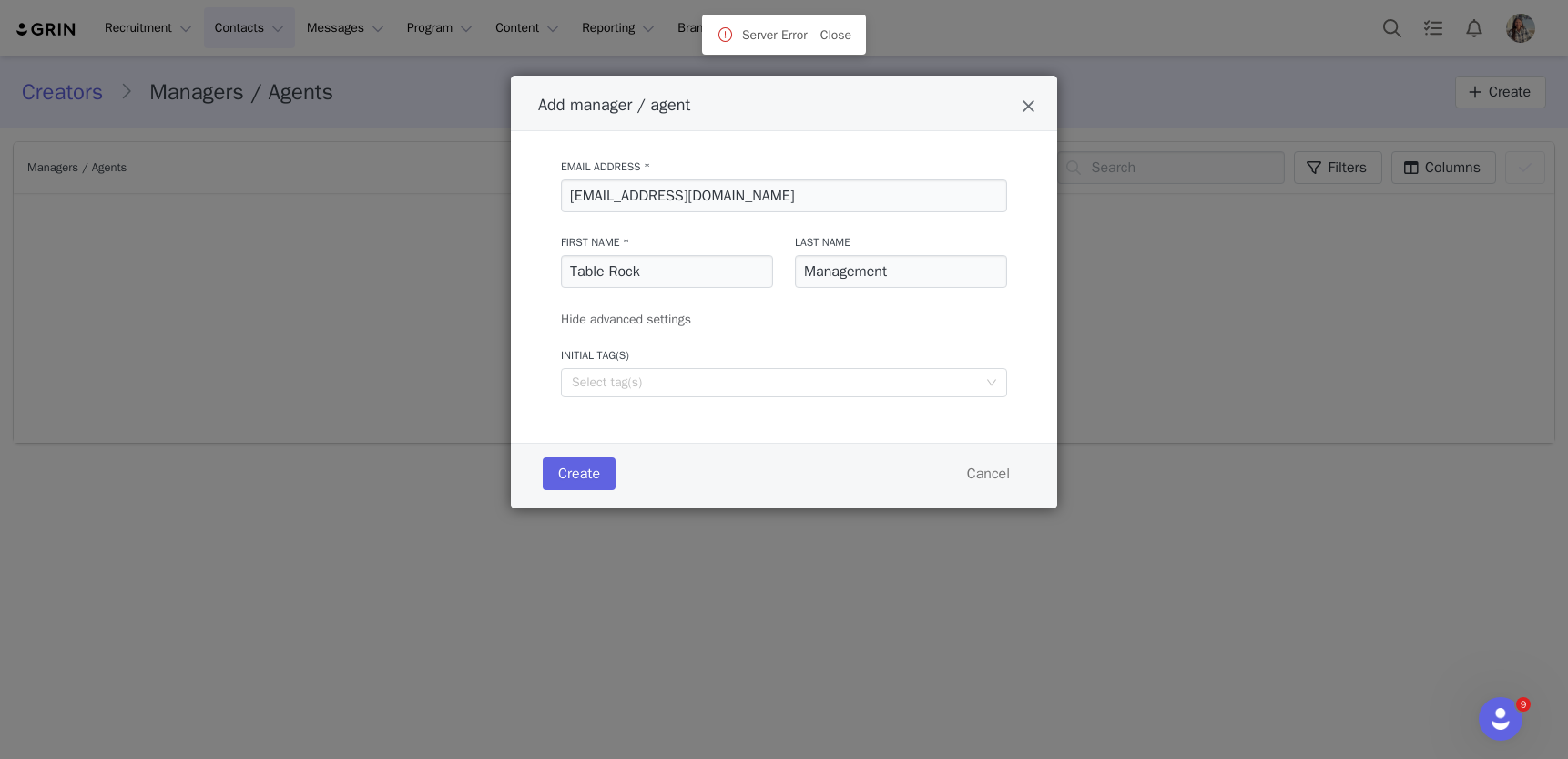 click on "Add manager / agent" at bounding box center (784, 103) 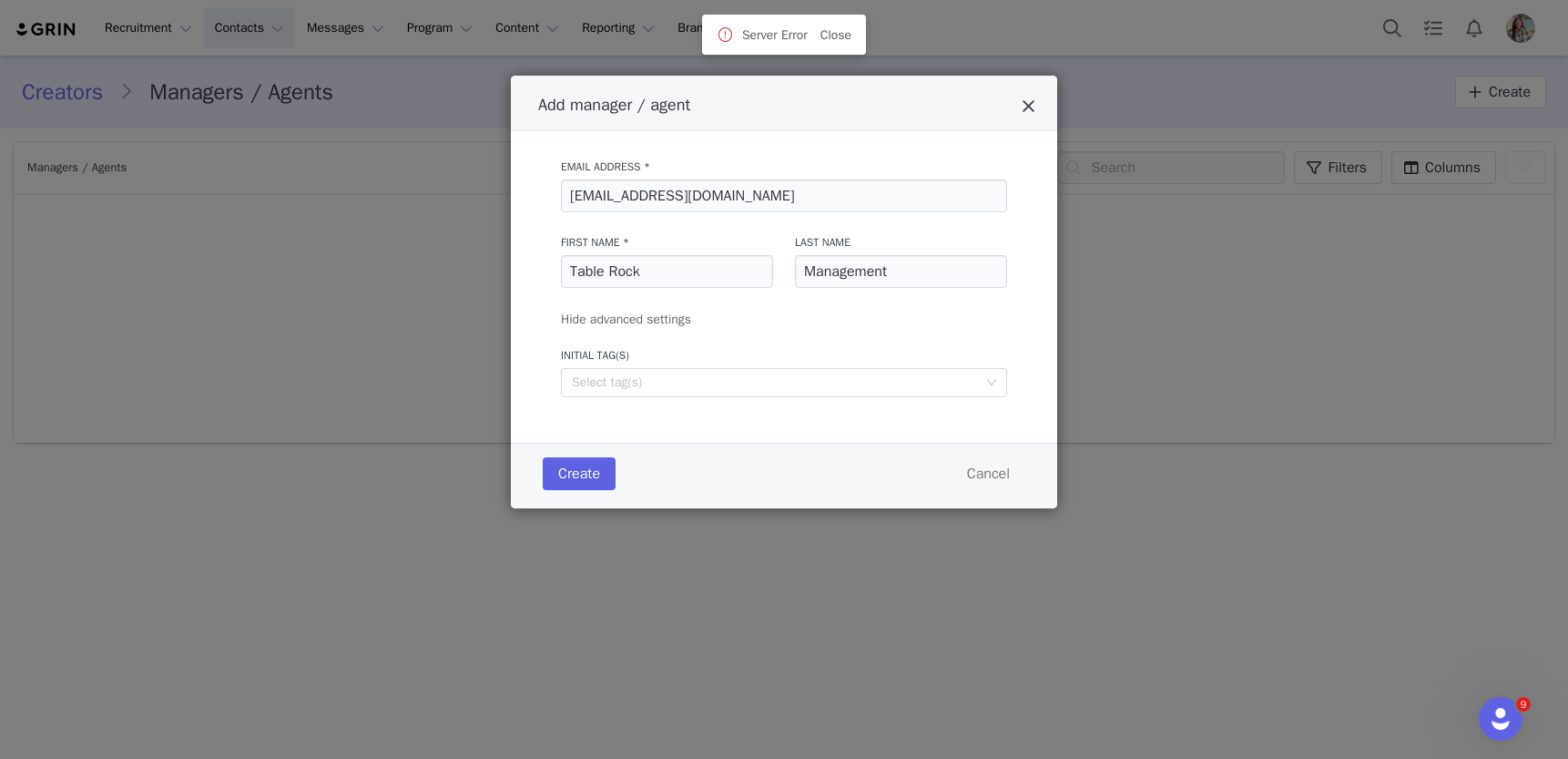 click at bounding box center (1028, 107) 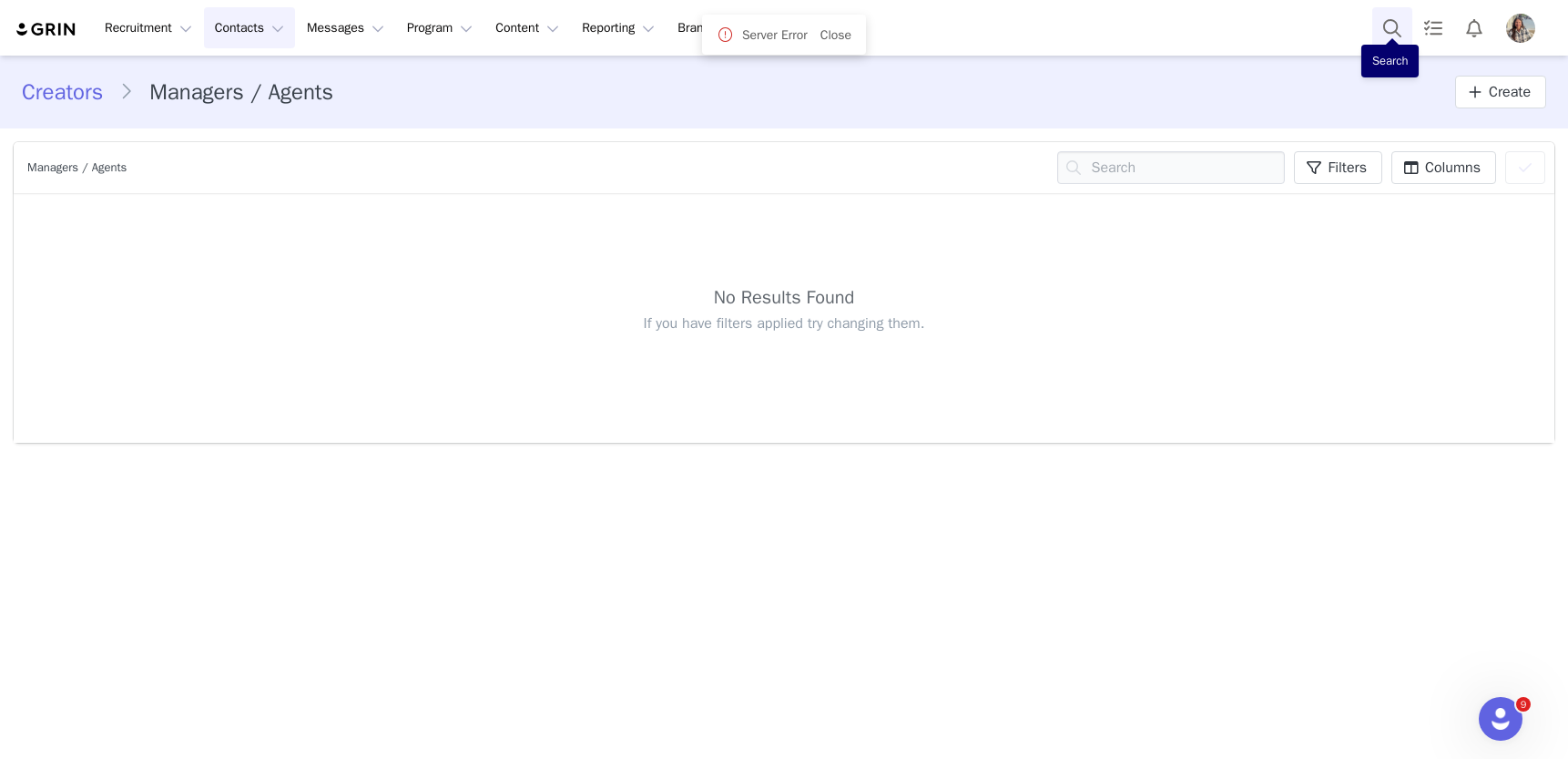 click at bounding box center [1392, 27] 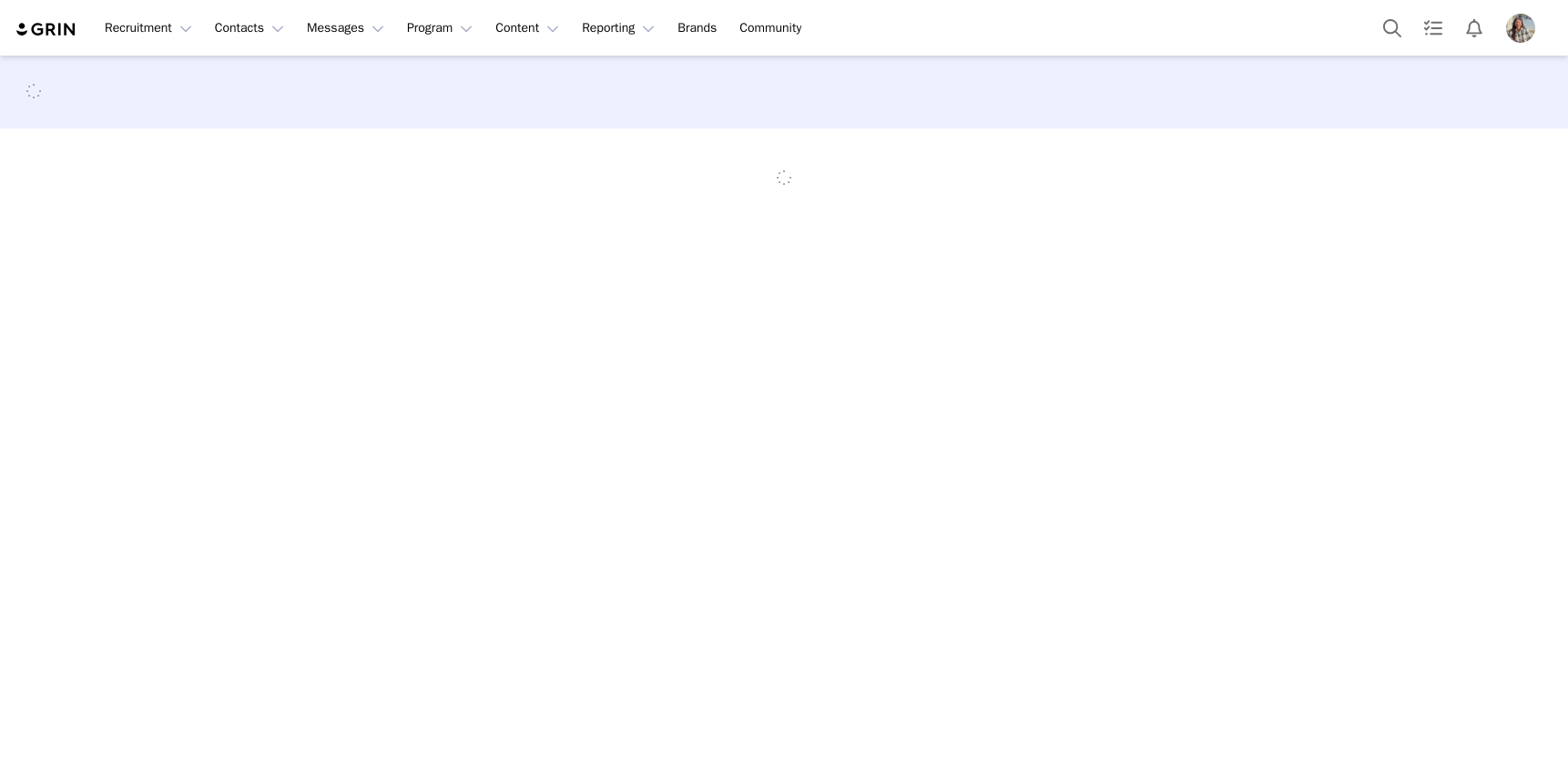 scroll, scrollTop: 0, scrollLeft: 0, axis: both 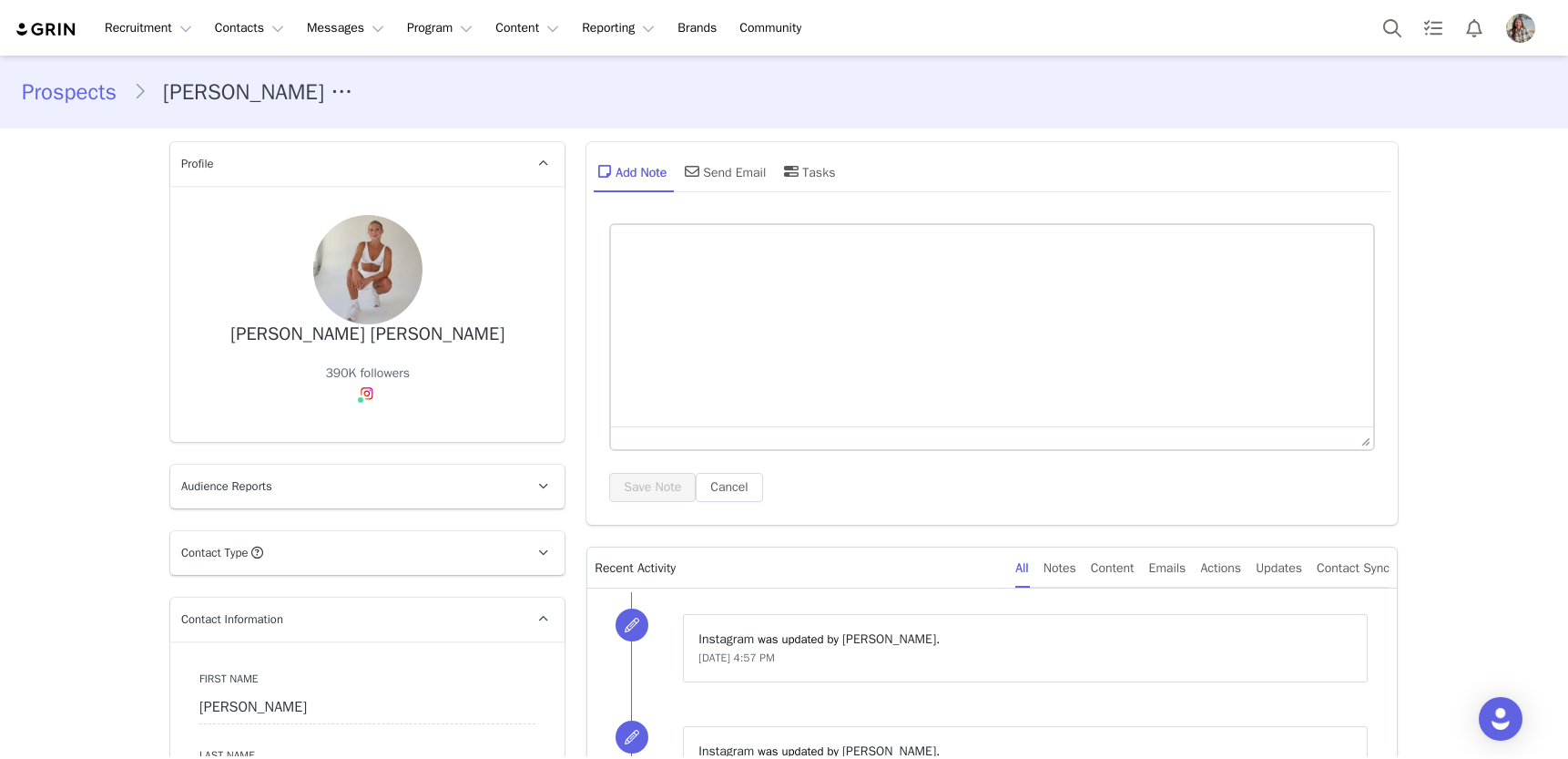 type on "+1 ([GEOGRAPHIC_DATA])" 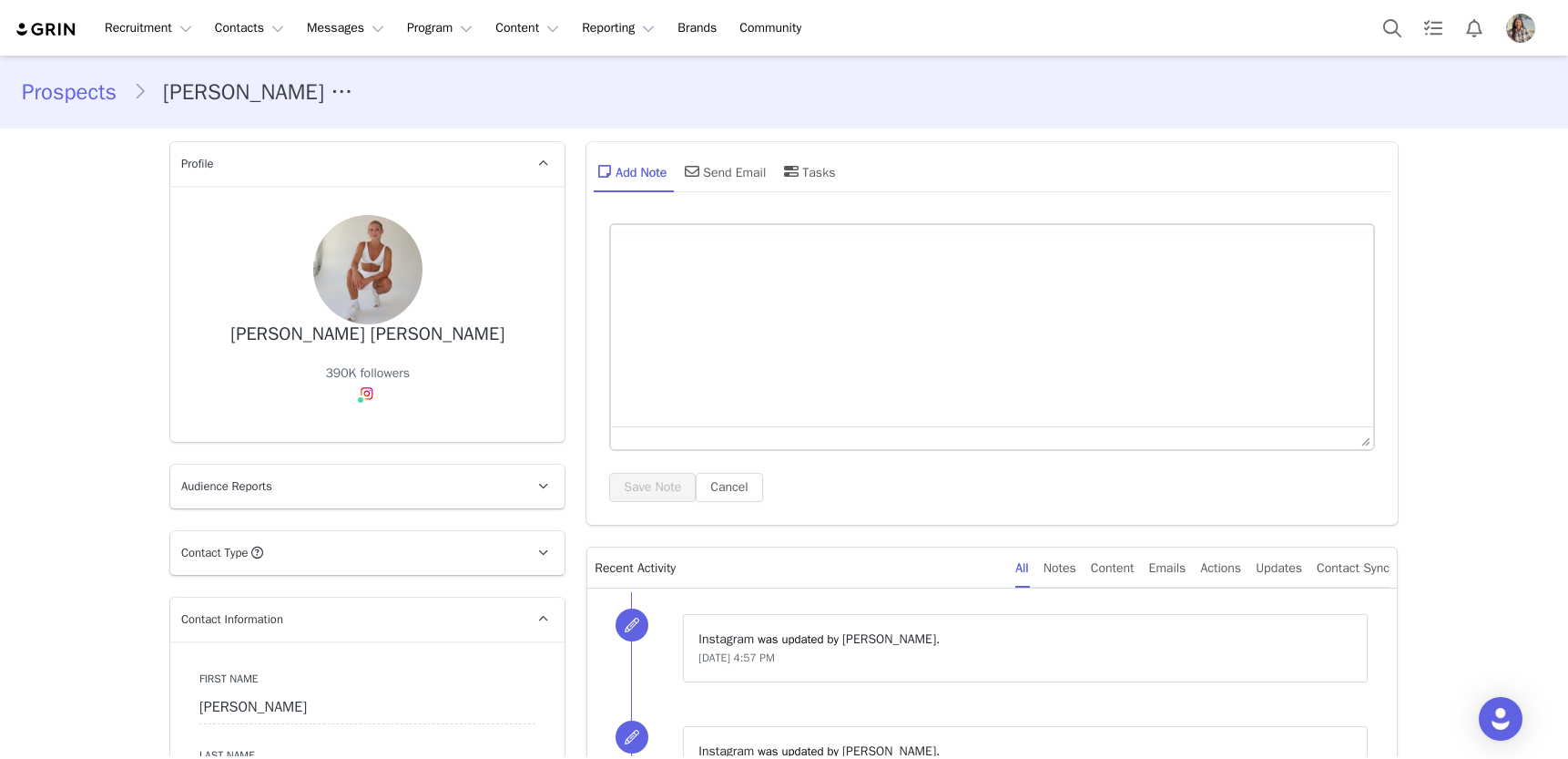 scroll, scrollTop: 0, scrollLeft: 0, axis: both 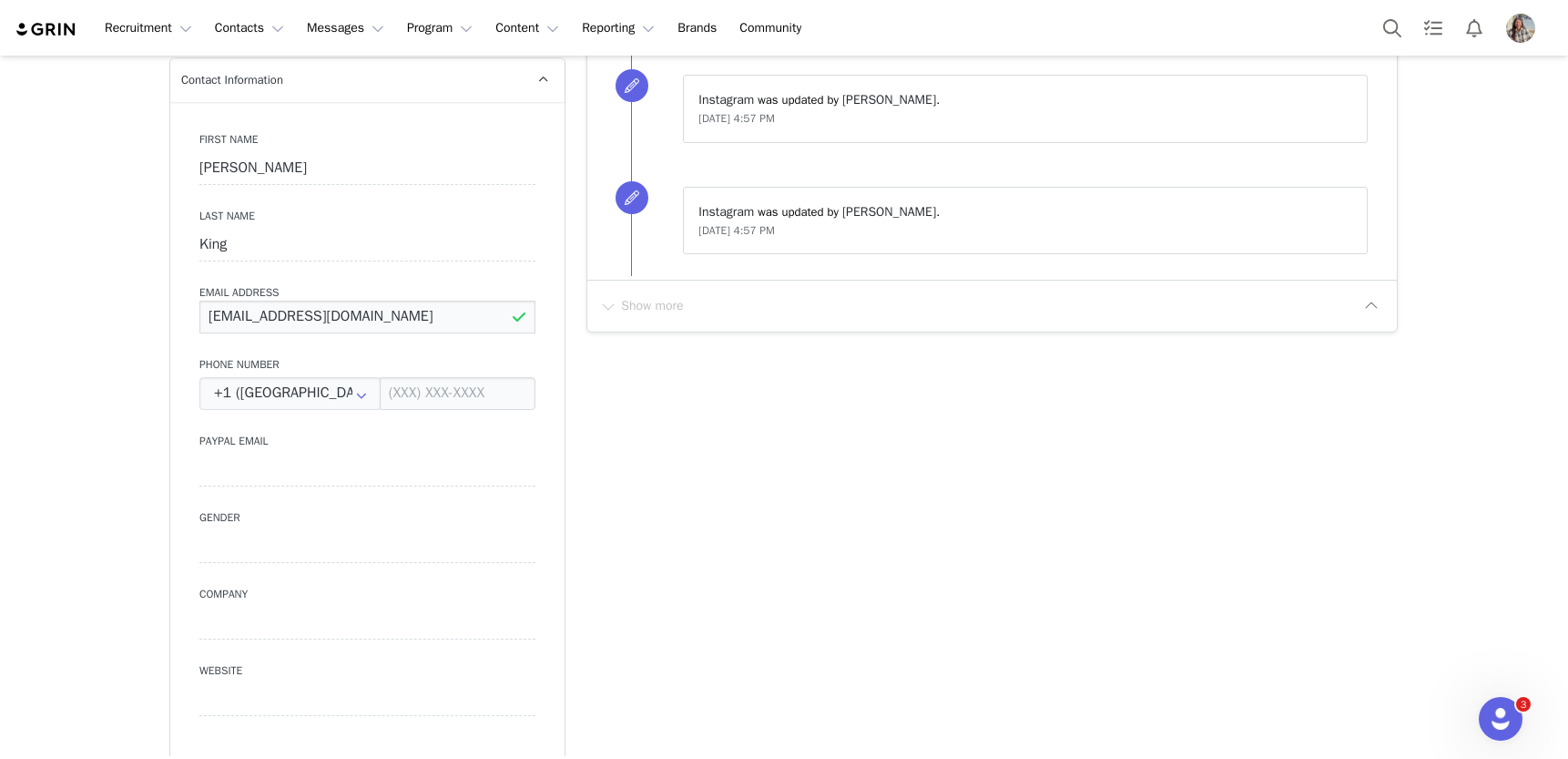 click on "[EMAIL_ADDRESS][DOMAIN_NAME]" at bounding box center [367, 317] 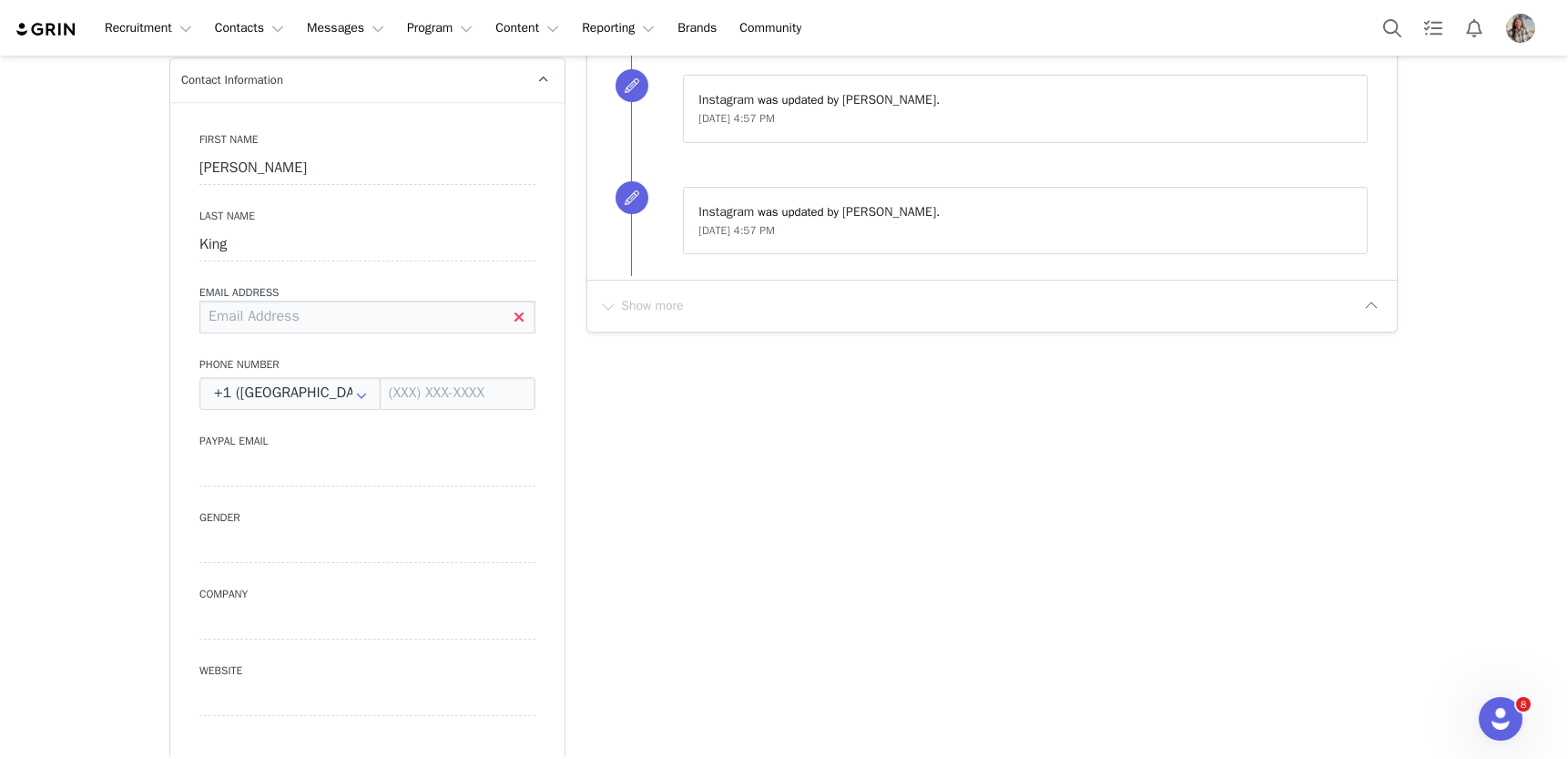 type 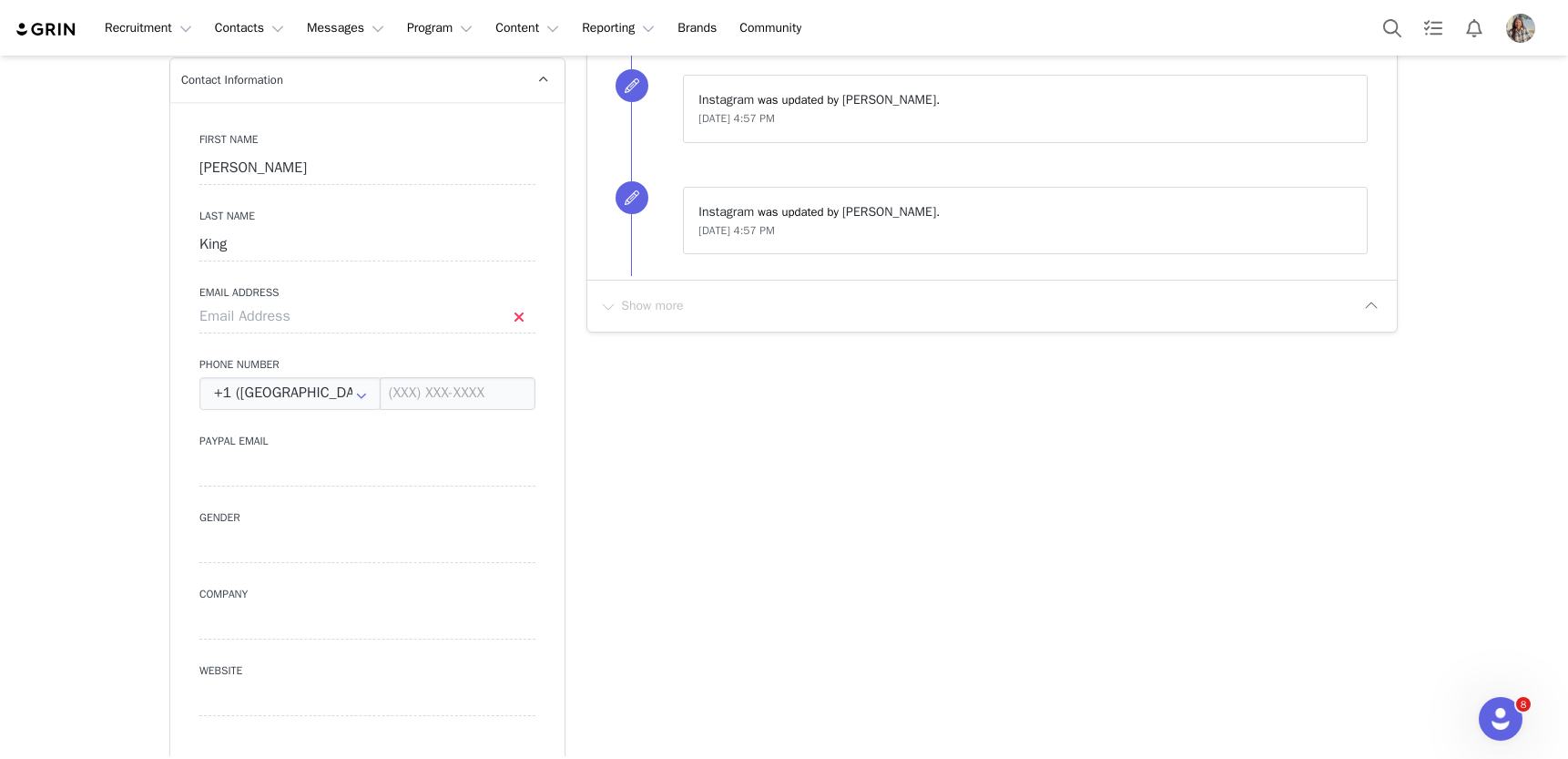 click on "Prospects [PERSON_NAME] [PERSON_NAME] Profile  [PERSON_NAME] [PERSON_NAME]      390K followers  Audience Reports  Request a detailed report of this creator's audience demographics and content performance for each social channel. Limit 100 reports per month.  31 / 100000 reports used this month  Instagram          Request Report Contact Type  Contact type can be Creator, Prospect, Application, or Manager.   Prospect  Promote to Creator Disqualify this Prospect?  Yes, disqualify  Disqualify Prospect Contact Information  First Name  [GEOGRAPHIC_DATA][PERSON_NAME]  Last Name  [PERSON_NAME] Email Address  Phone Number  +1 ([GEOGRAPHIC_DATA]) +93 ([GEOGRAPHIC_DATA]) +358 ([GEOGRAPHIC_DATA]) +355 ([GEOGRAPHIC_DATA]) +213 ([GEOGRAPHIC_DATA]) +376 ([GEOGRAPHIC_DATA]) +244 ([GEOGRAPHIC_DATA]) +1264 ([GEOGRAPHIC_DATA]) +1268 ([GEOGRAPHIC_DATA]) +54 ([GEOGRAPHIC_DATA]) +374 ([GEOGRAPHIC_DATA]) +297 ([GEOGRAPHIC_DATA]) +61 ([GEOGRAPHIC_DATA]) +43 ([GEOGRAPHIC_DATA]) +994 ([GEOGRAPHIC_DATA]) +1242 ([GEOGRAPHIC_DATA]) +973 ([GEOGRAPHIC_DATA]) +880 ([GEOGRAPHIC_DATA]) +1246 ([GEOGRAPHIC_DATA]) +375 ([GEOGRAPHIC_DATA]) +32 ([GEOGRAPHIC_DATA]) +501 ([GEOGRAPHIC_DATA]) +229 ([GEOGRAPHIC_DATA]) +1441 ([GEOGRAPHIC_DATA]) +975 ([GEOGRAPHIC_DATA]) +591 ([GEOGRAPHIC_DATA]) +267 ([GEOGRAPHIC_DATA]) +55 ([GEOGRAPHIC_DATA])" at bounding box center (784, 1445) 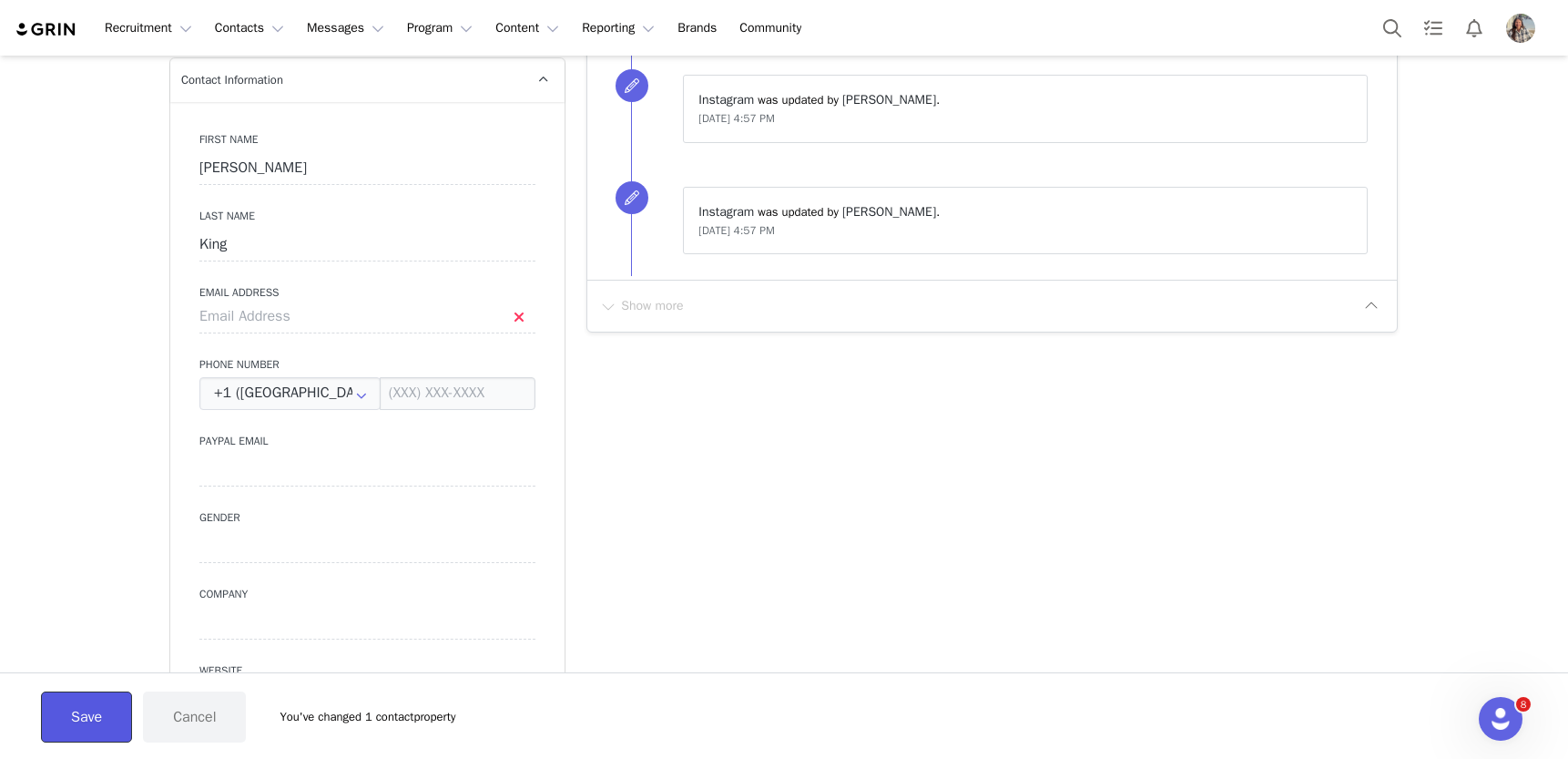 click on "Save" at bounding box center (87, 717) 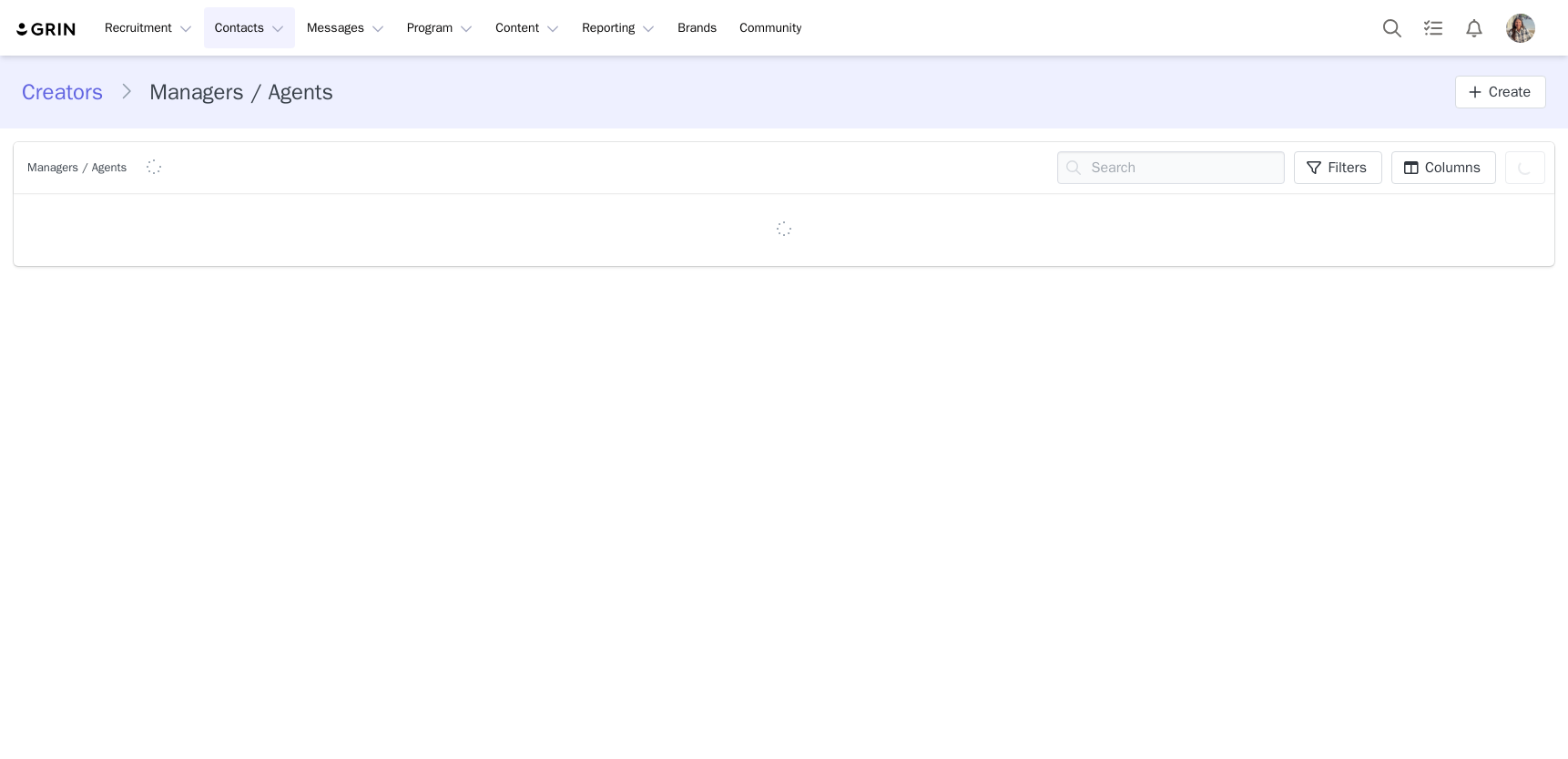 scroll, scrollTop: 0, scrollLeft: 0, axis: both 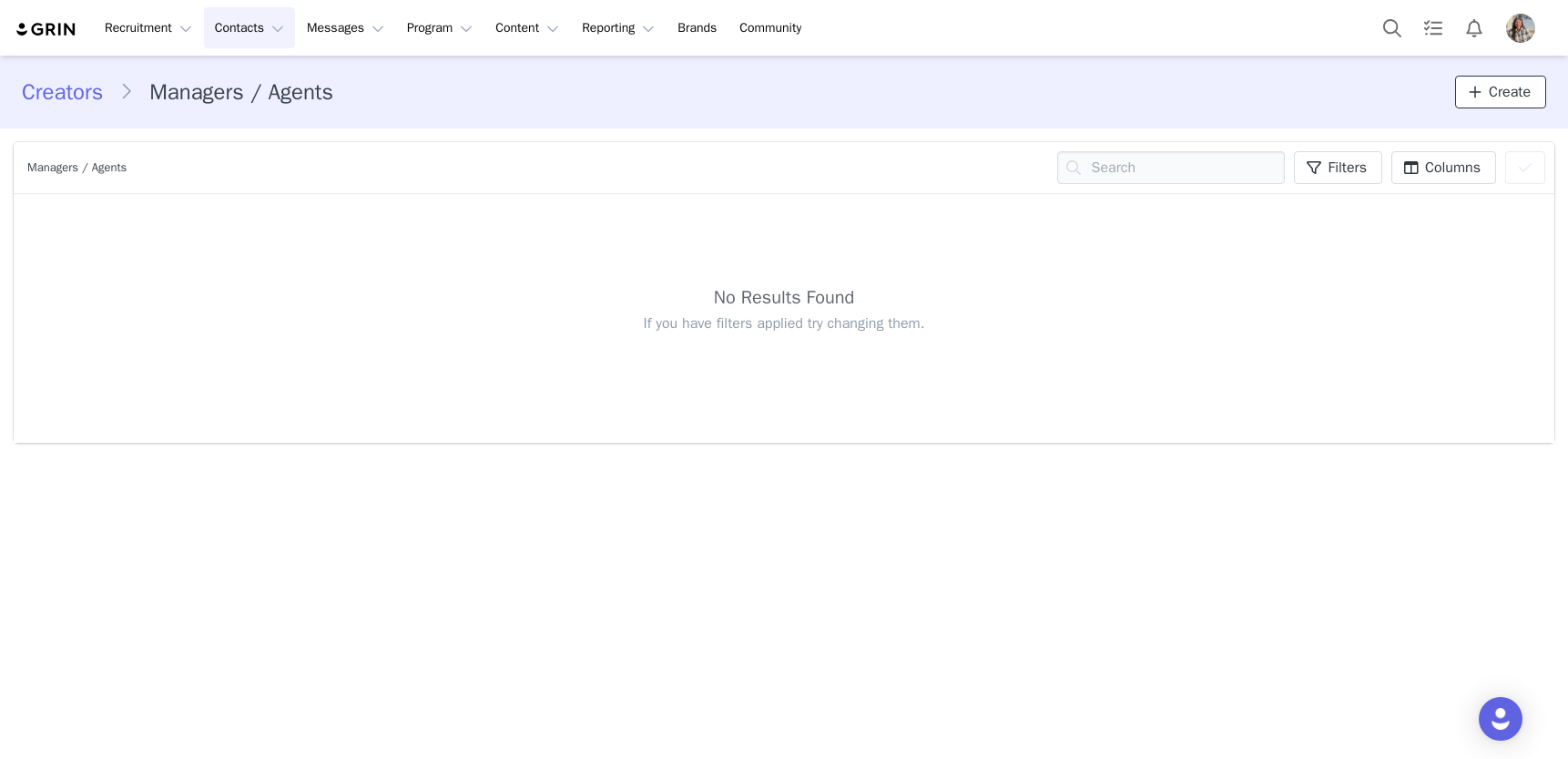 click on "Create" at bounding box center (1510, 92) 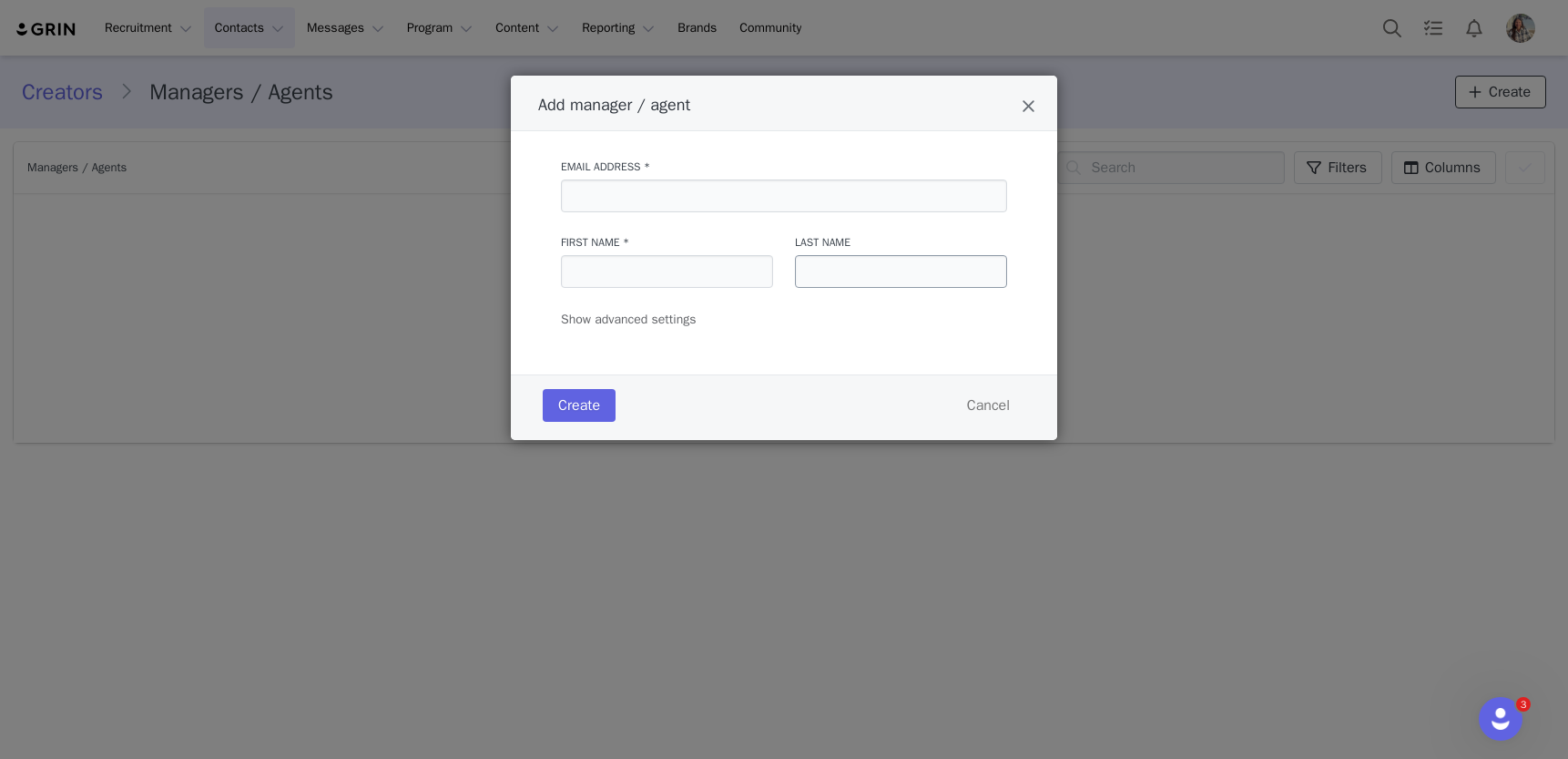 scroll, scrollTop: 0, scrollLeft: 0, axis: both 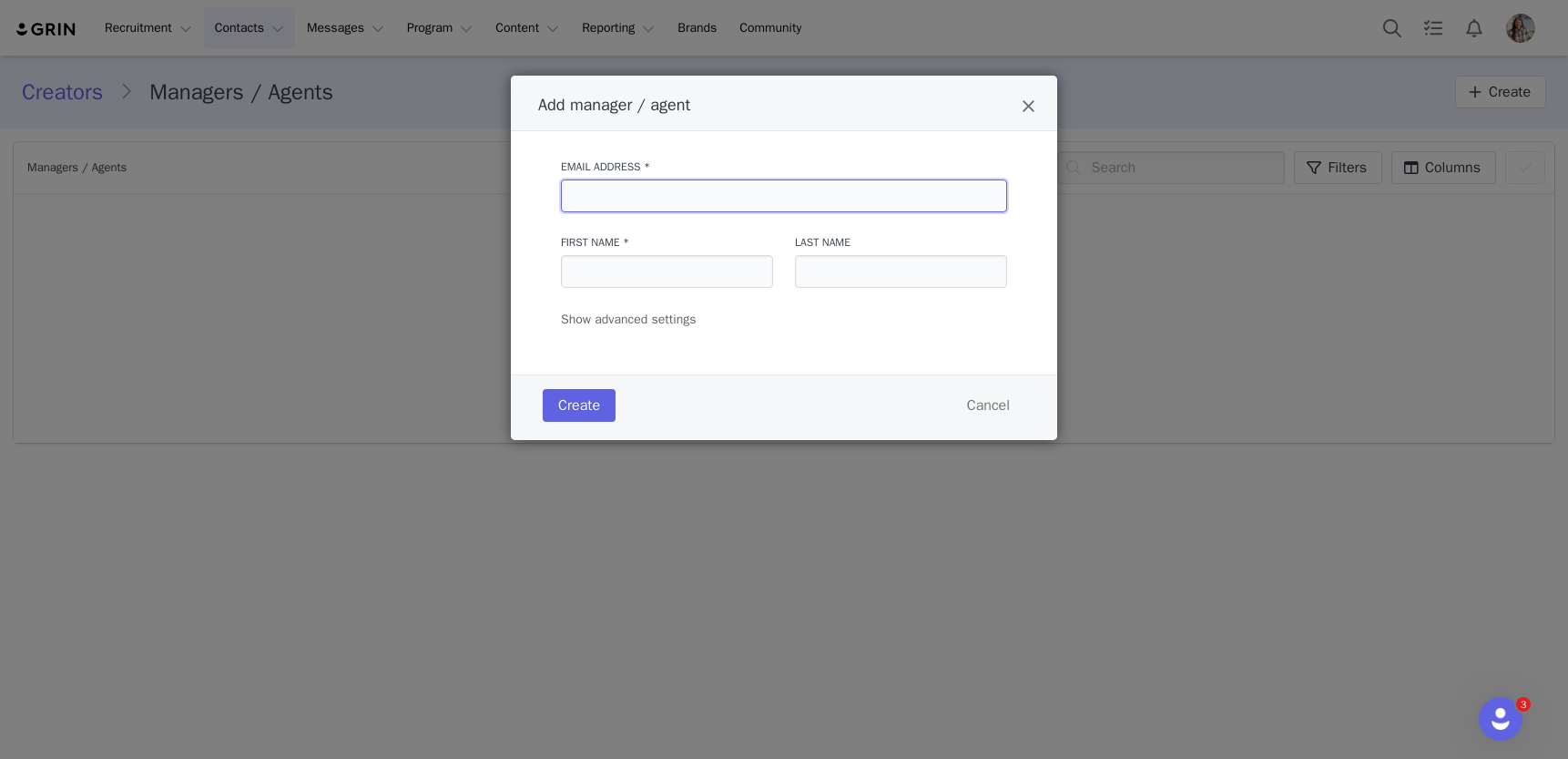 click at bounding box center [784, 196] 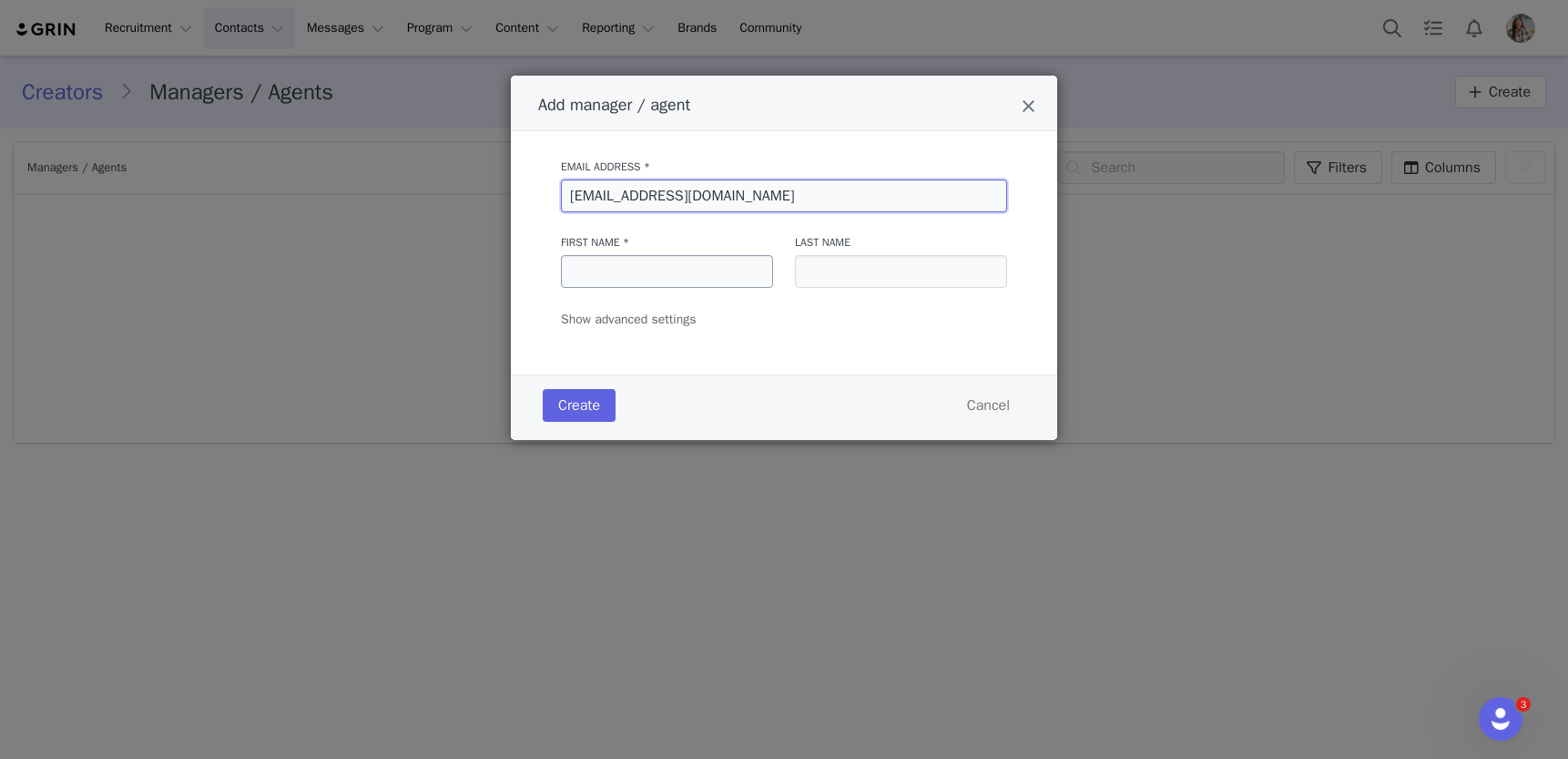 type on "[EMAIL_ADDRESS][DOMAIN_NAME]" 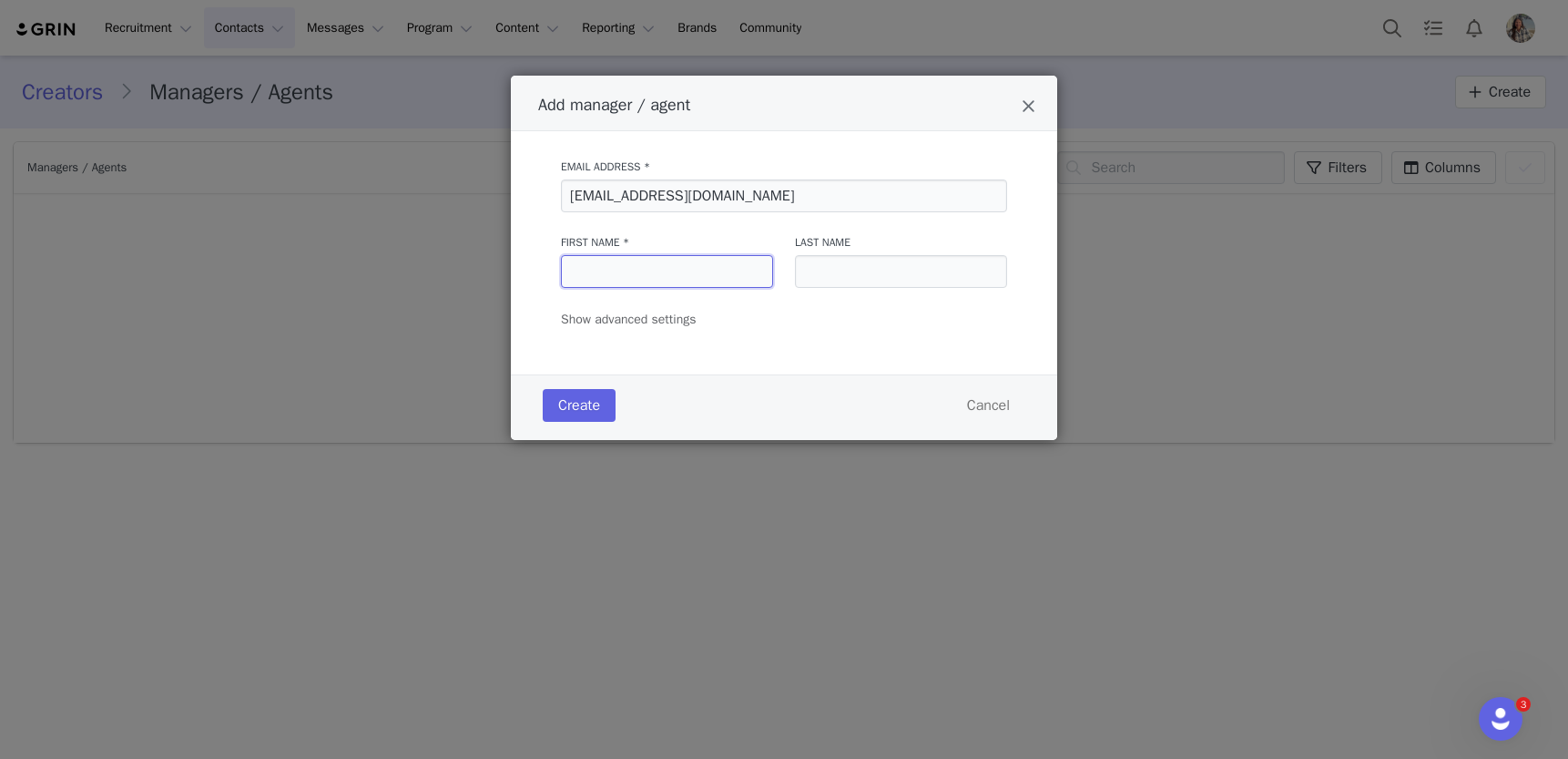 click at bounding box center (667, 272) 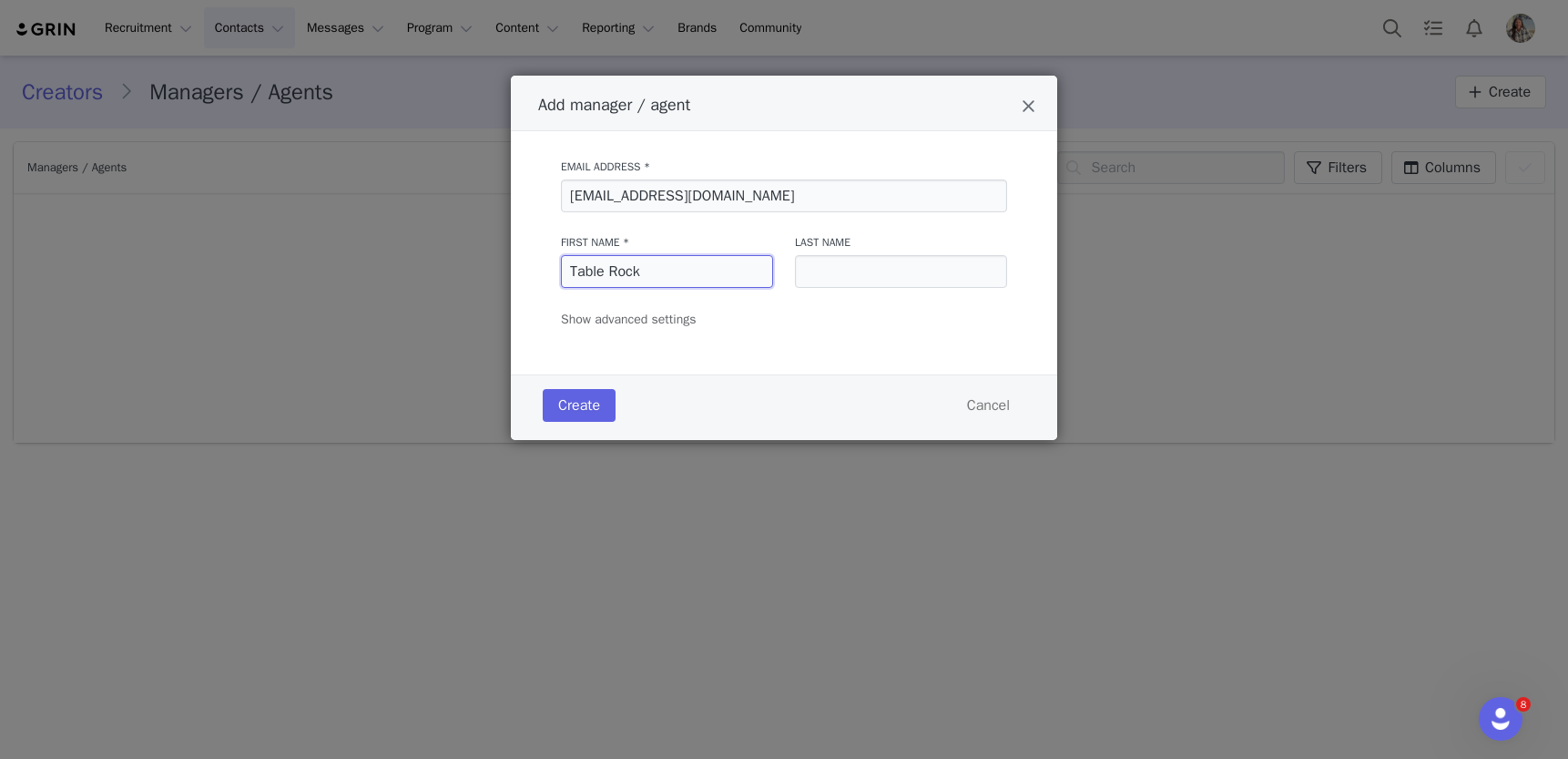 type on "Table Rock" 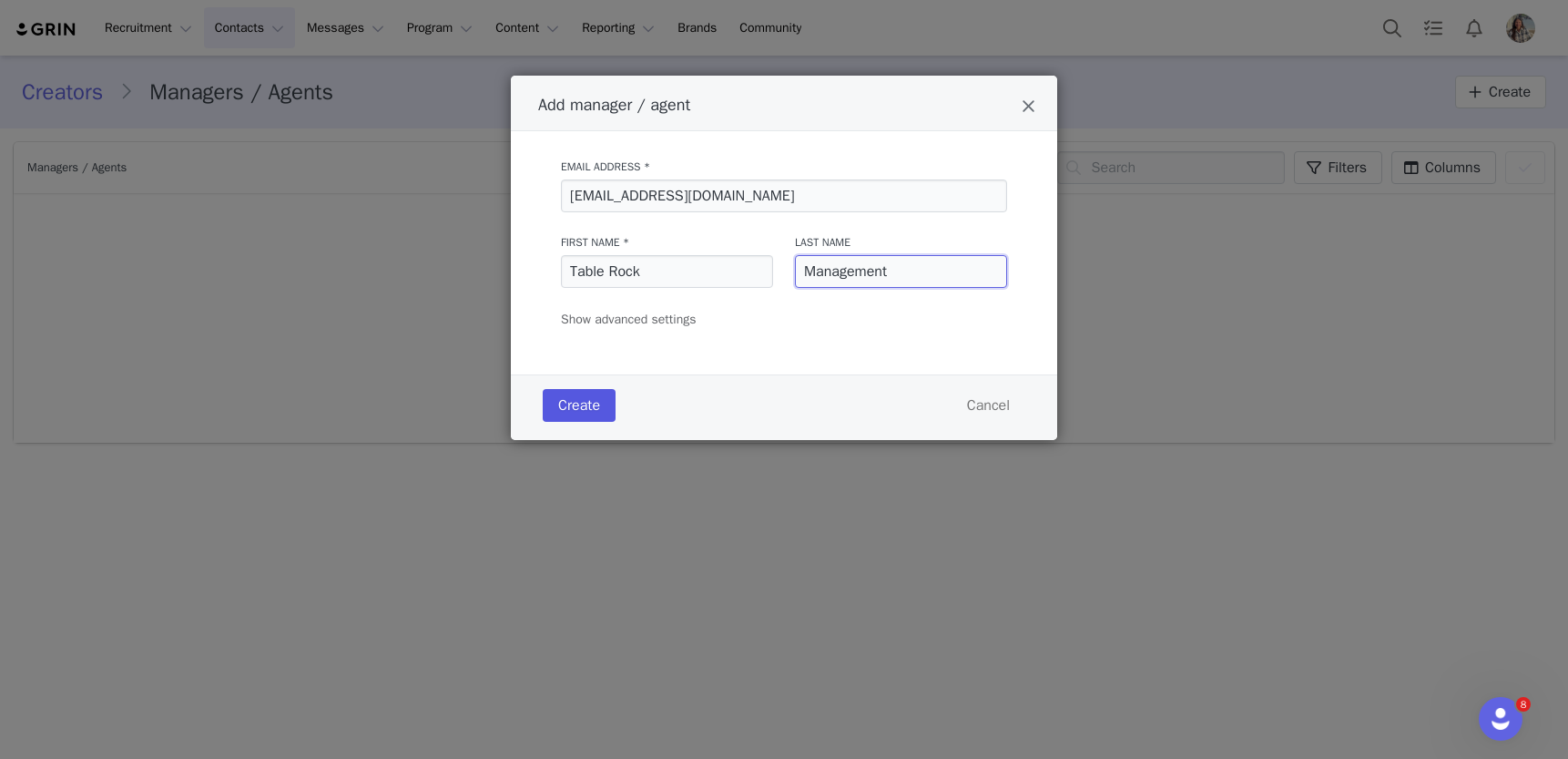 type on "Management" 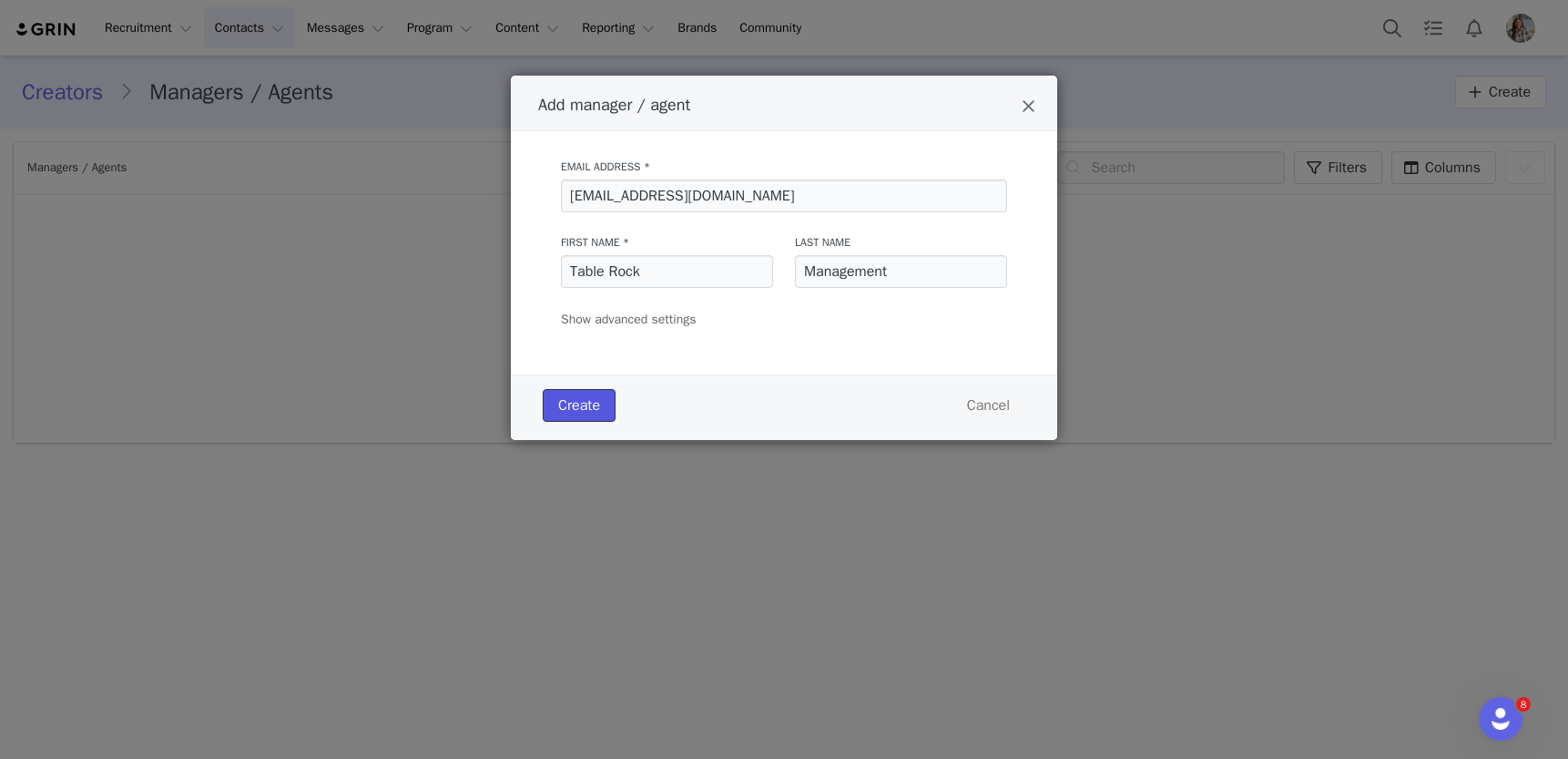 click on "Create" at bounding box center (579, 405) 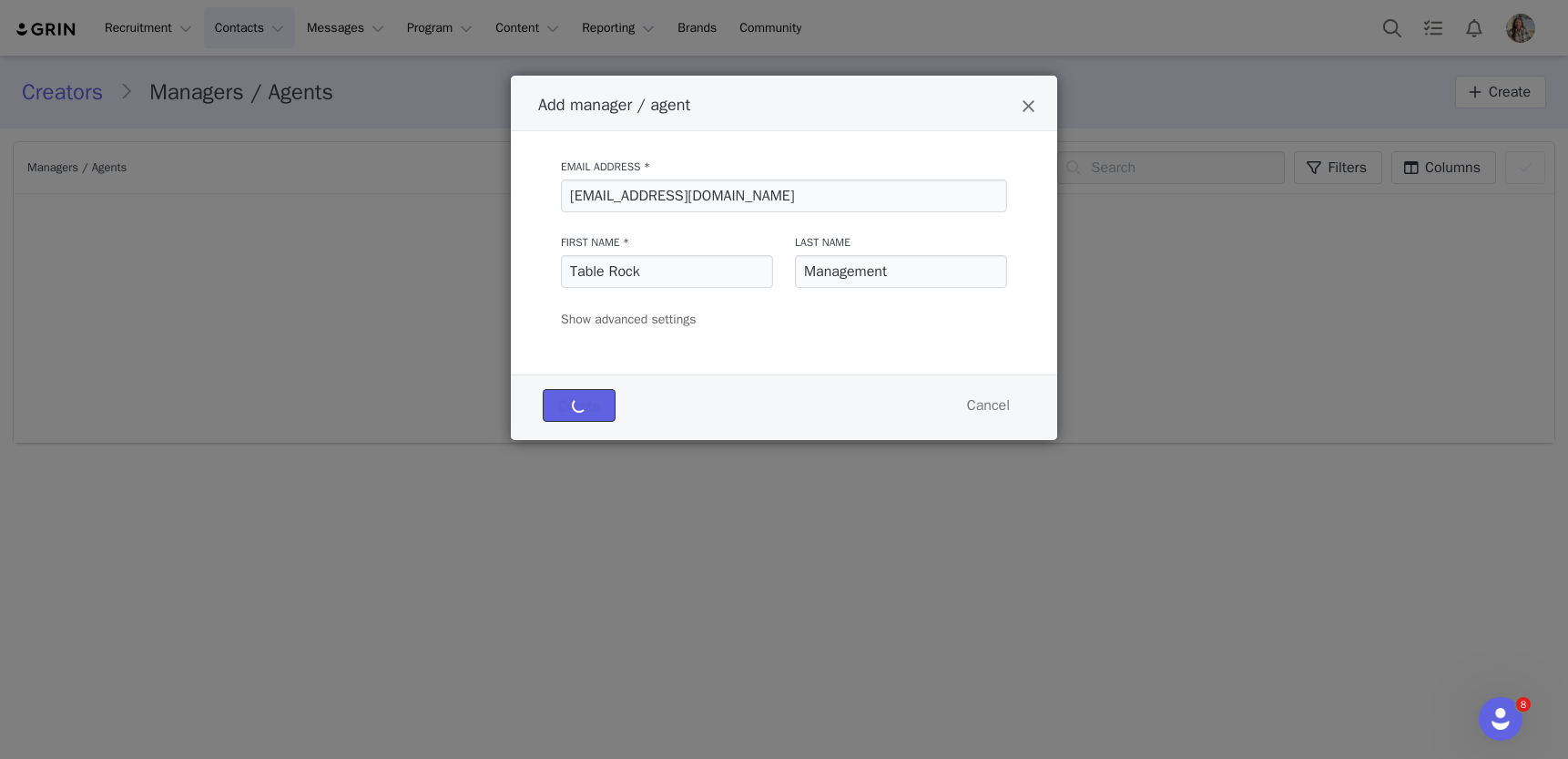 type 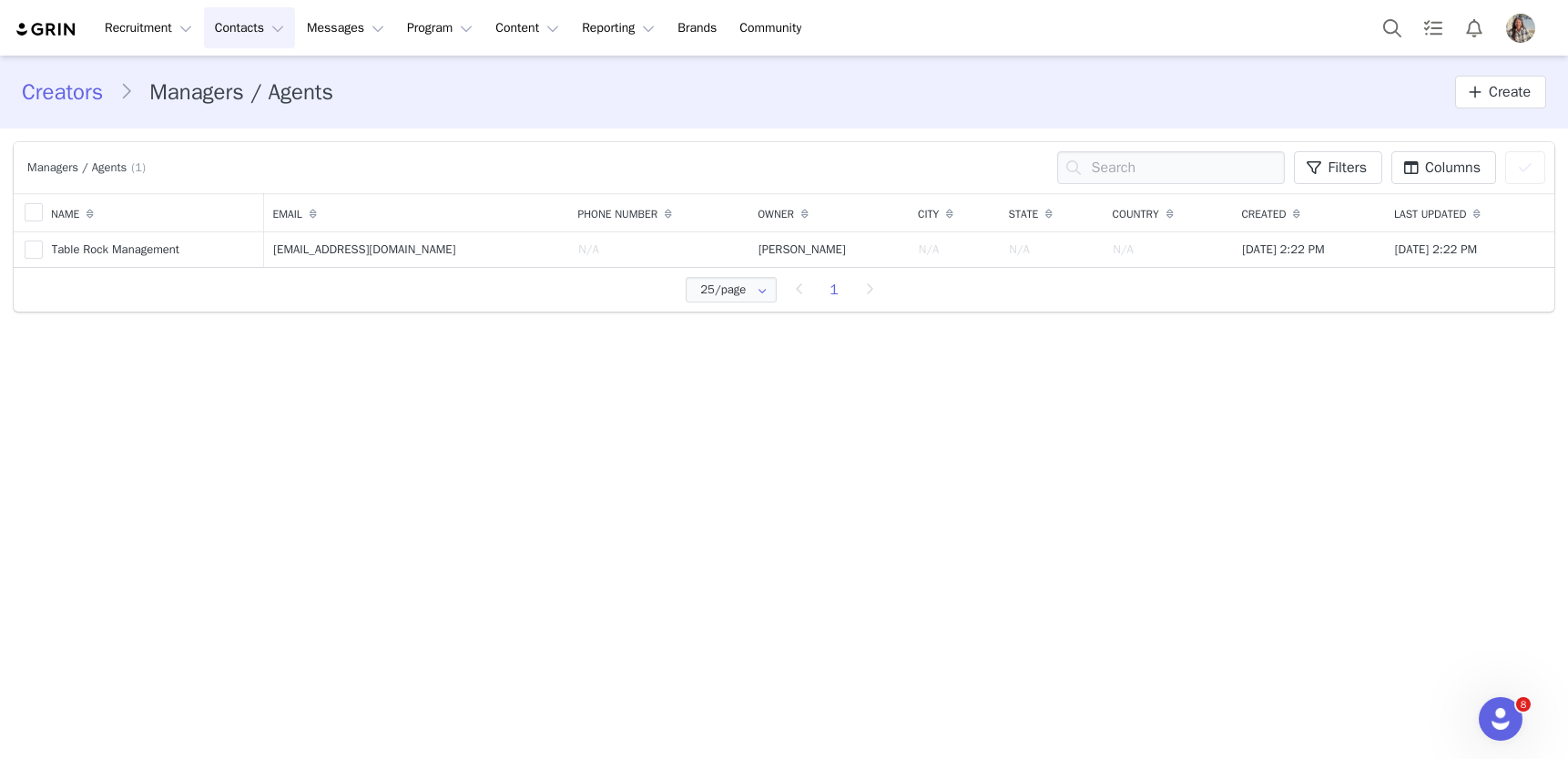 click 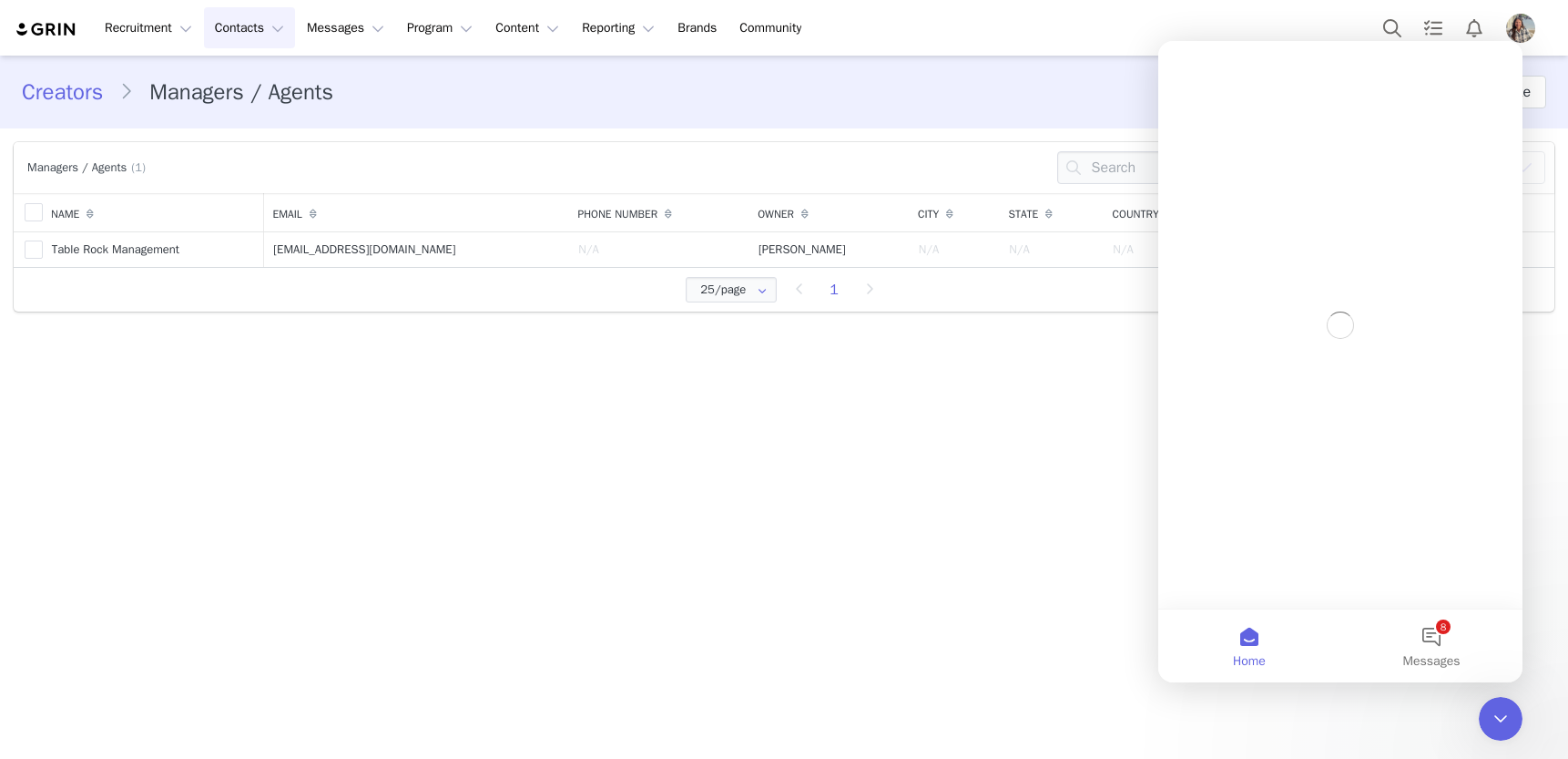 scroll, scrollTop: 0, scrollLeft: 0, axis: both 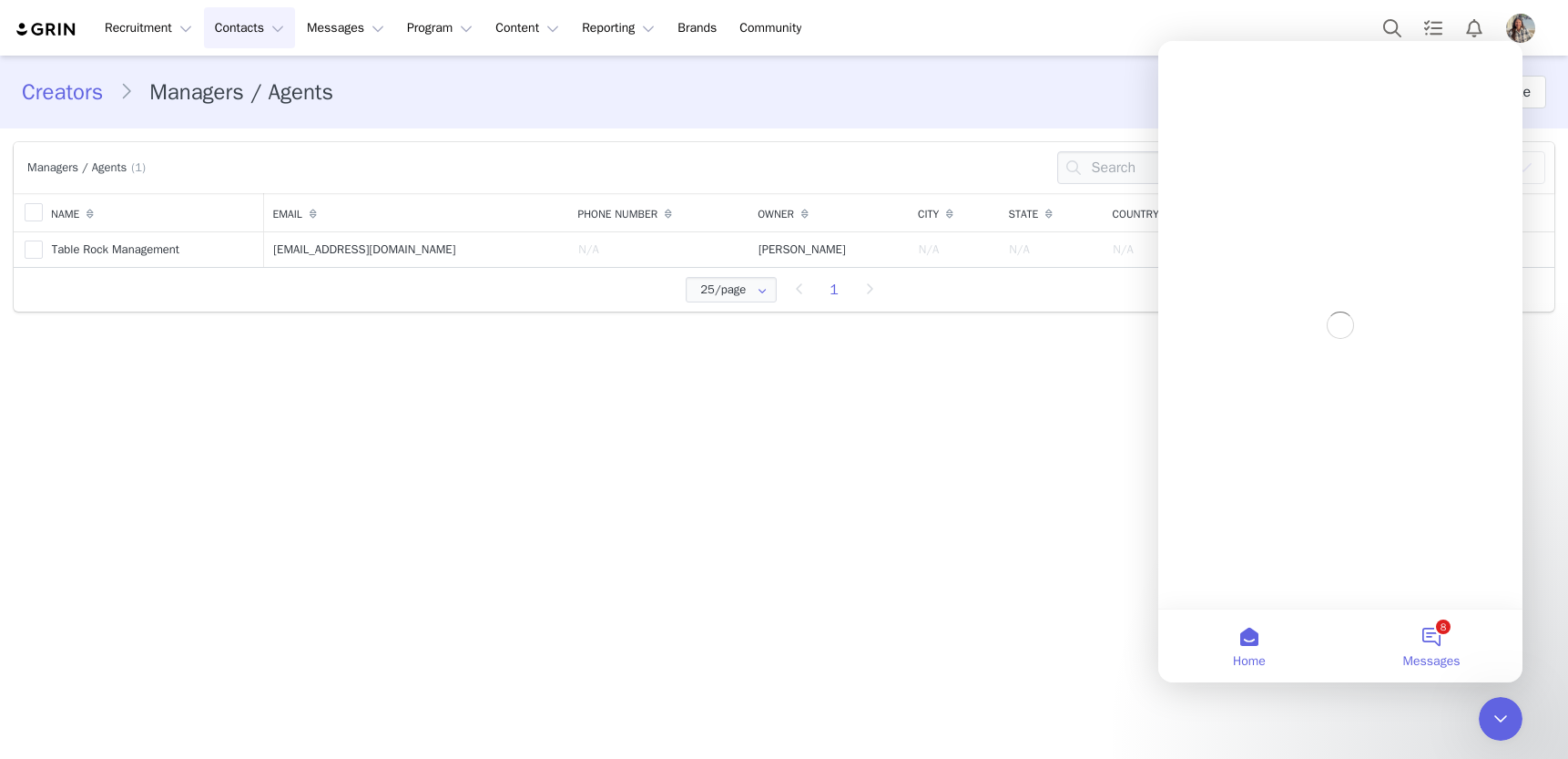 click on "8 Messages" at bounding box center (1431, 646) 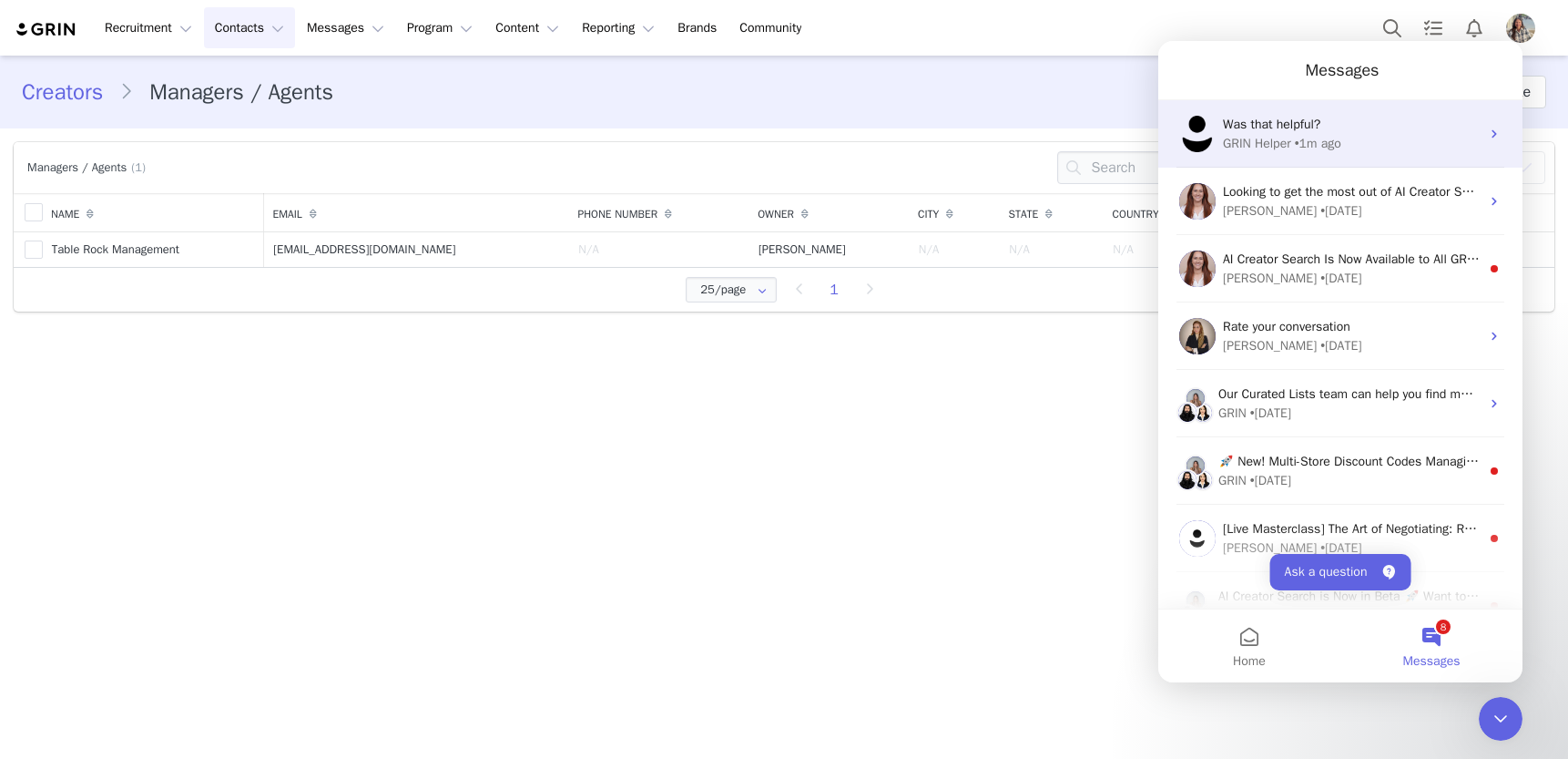 click on "Was that helpful?" at bounding box center [1351, 124] 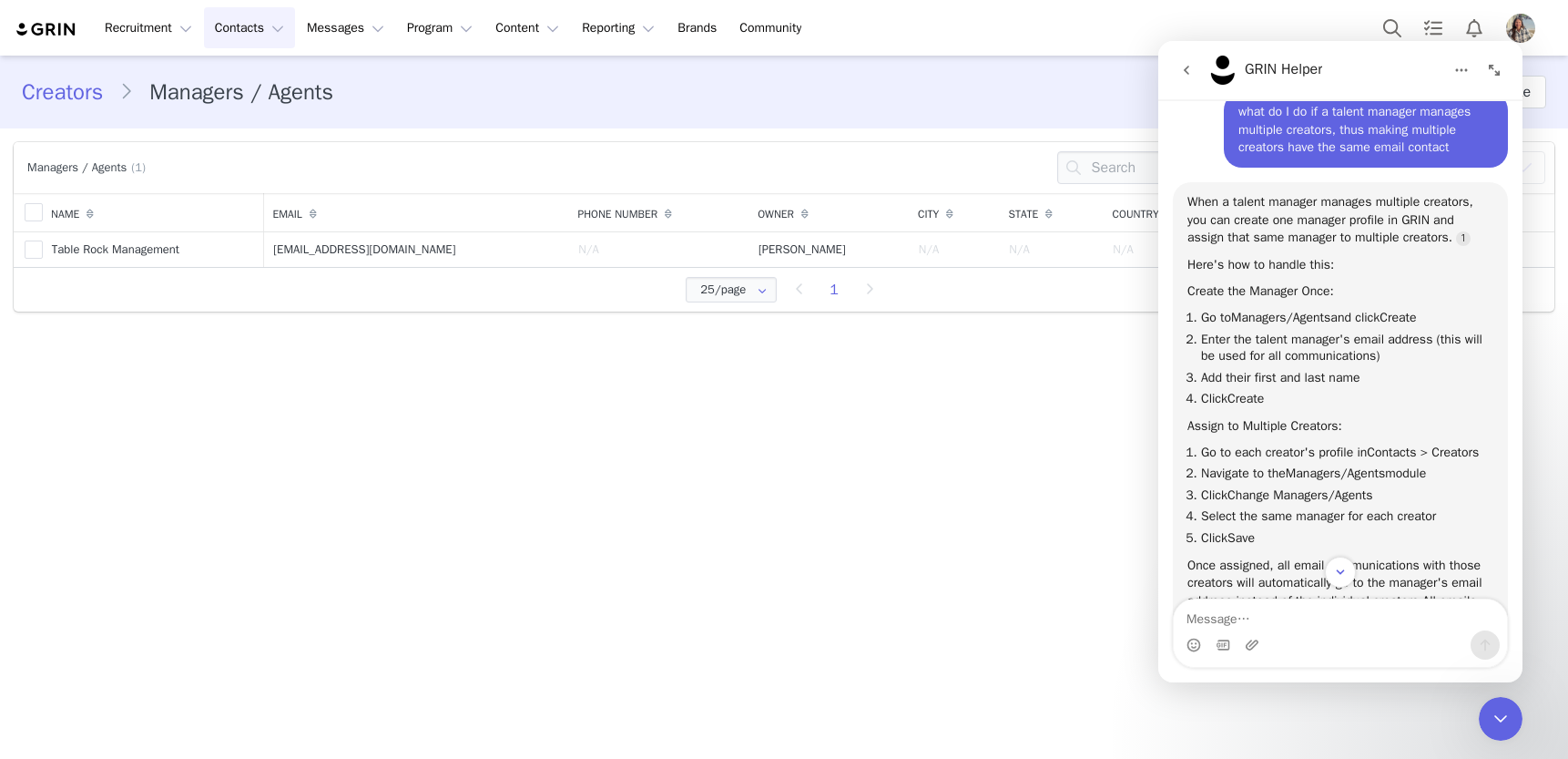 scroll, scrollTop: 118, scrollLeft: 0, axis: vertical 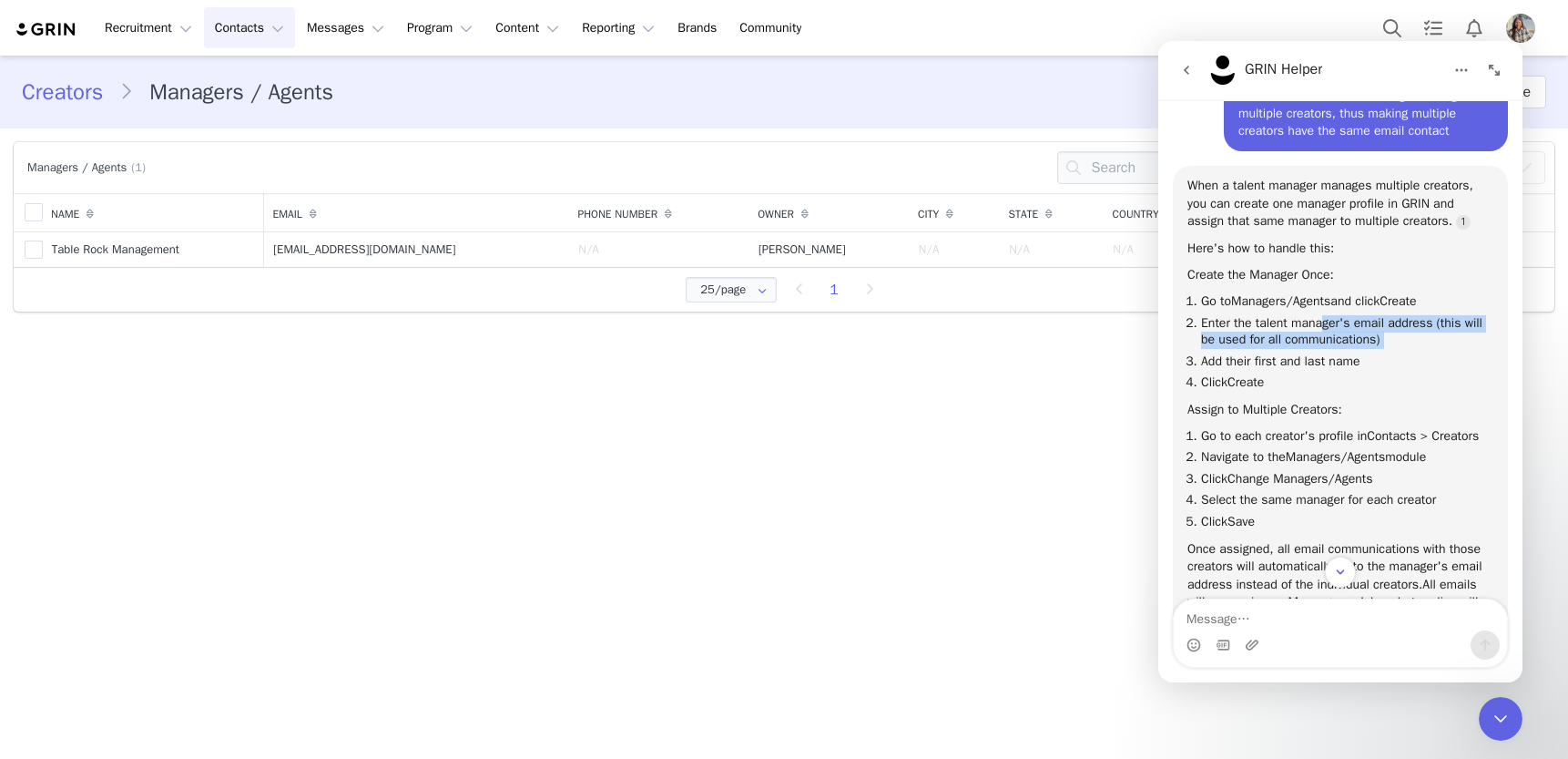 drag, startPoint x: 1327, startPoint y: 344, endPoint x: 1372, endPoint y: 367, distance: 50.5371 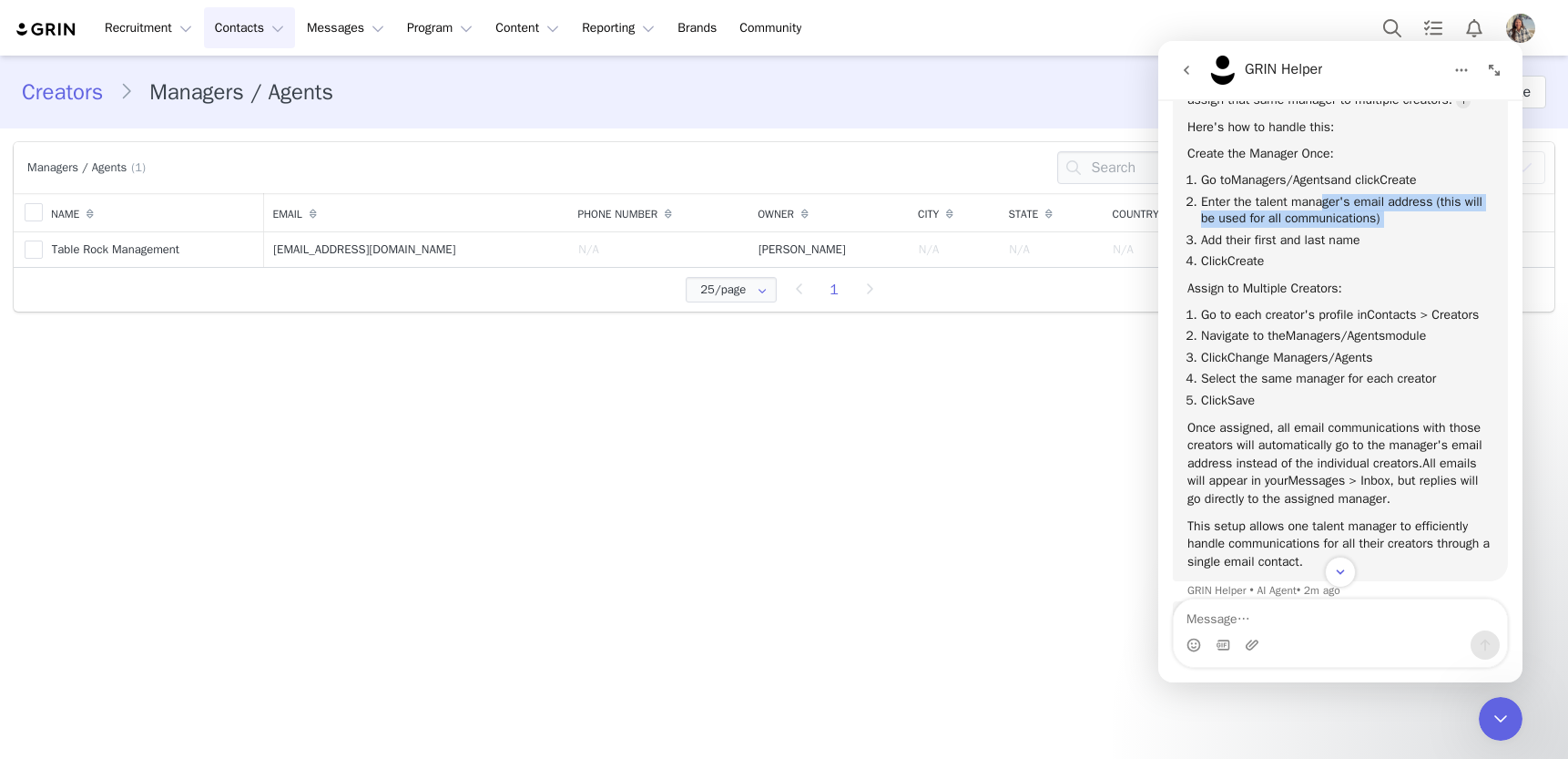 scroll, scrollTop: 241, scrollLeft: 0, axis: vertical 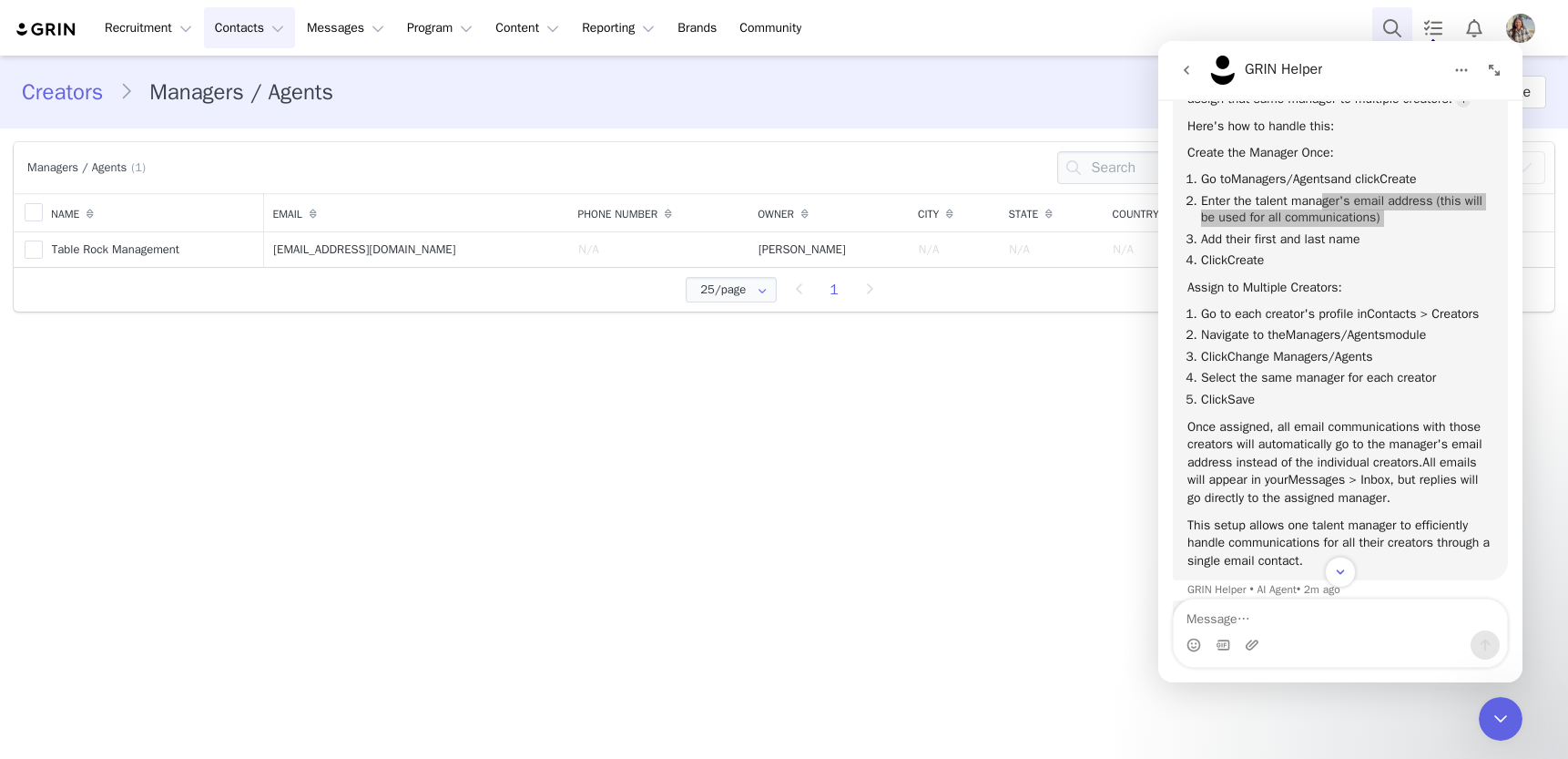 click at bounding box center [1392, 27] 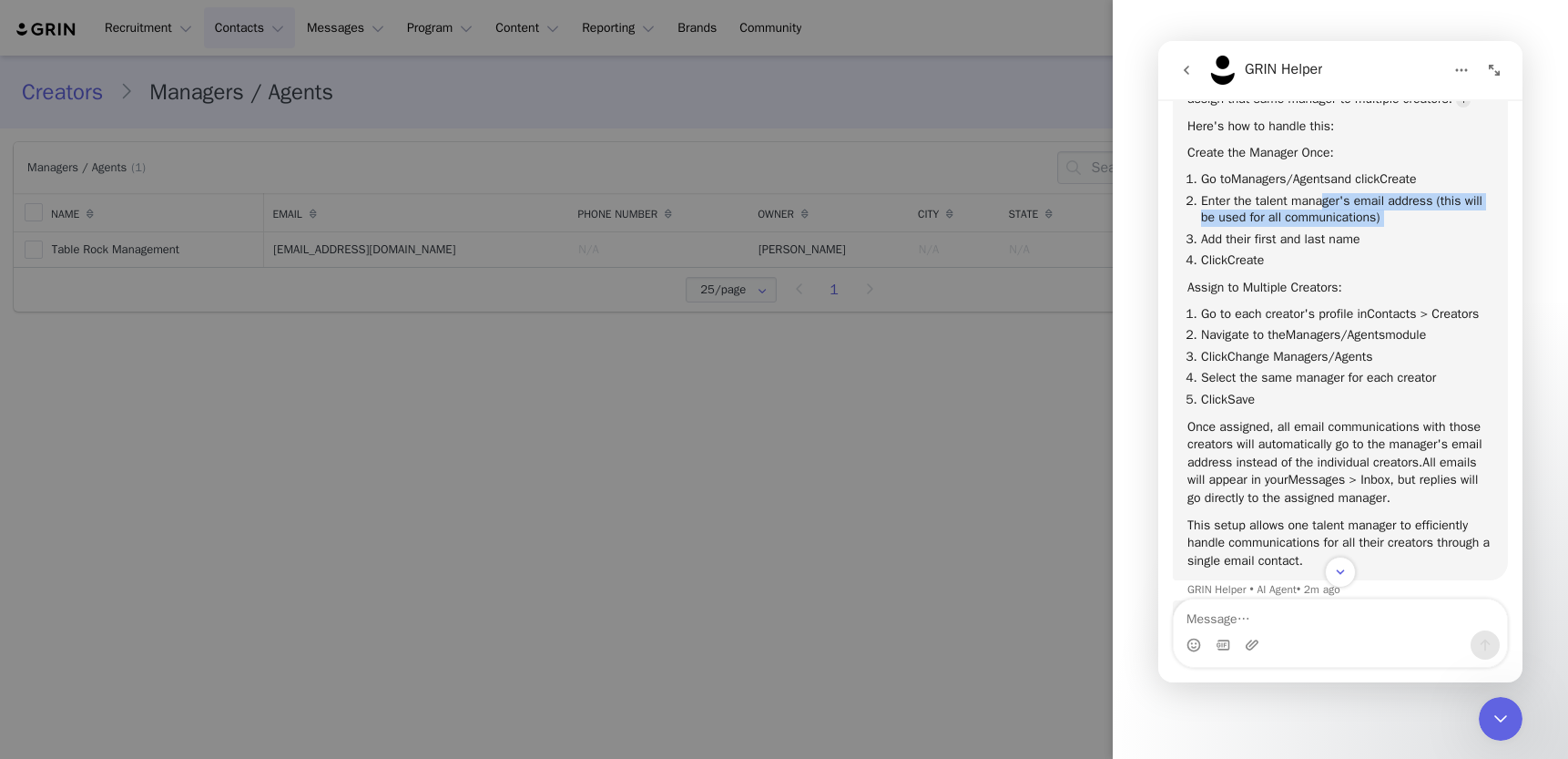 click at bounding box center (1494, 70) 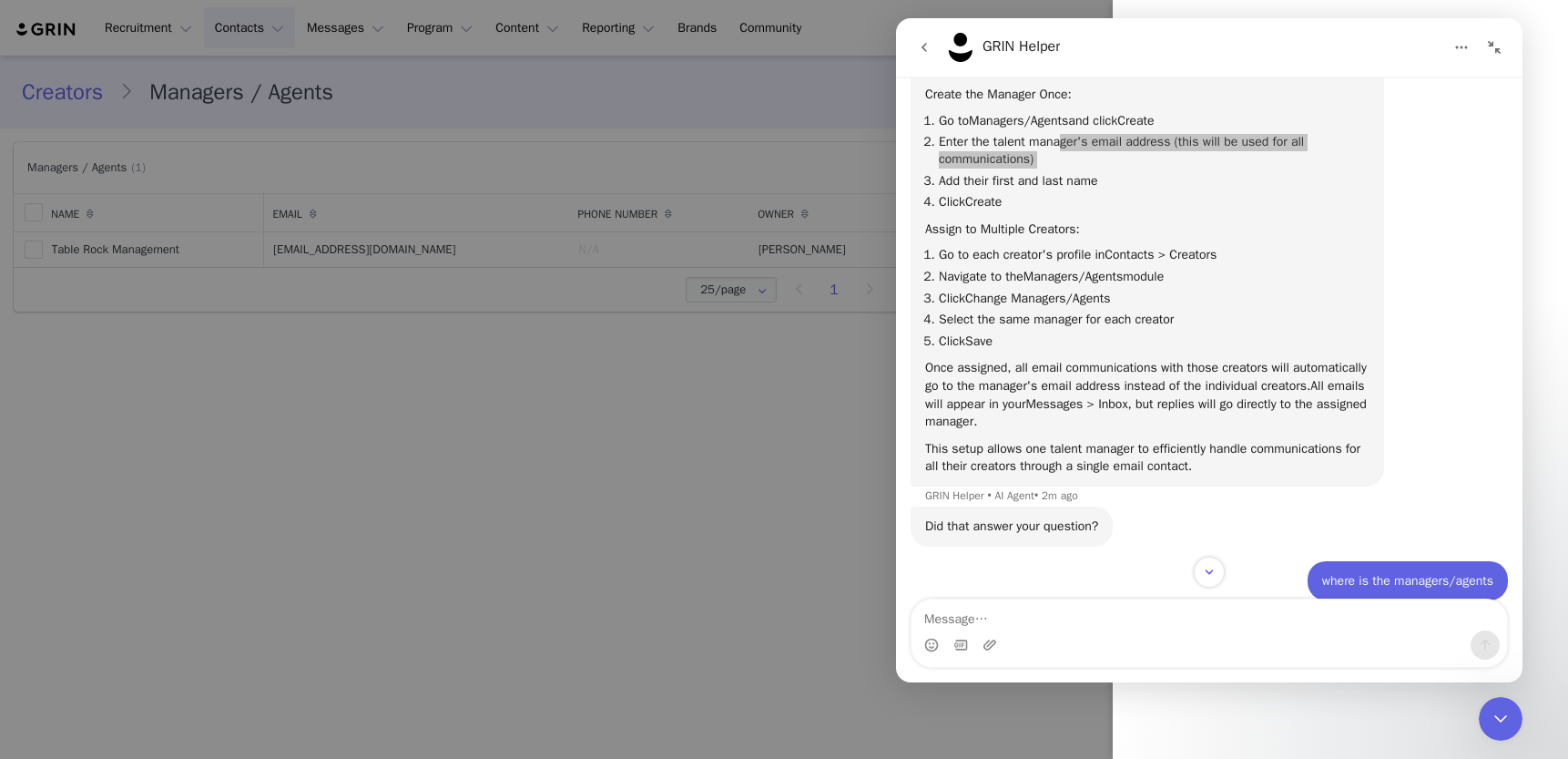 click 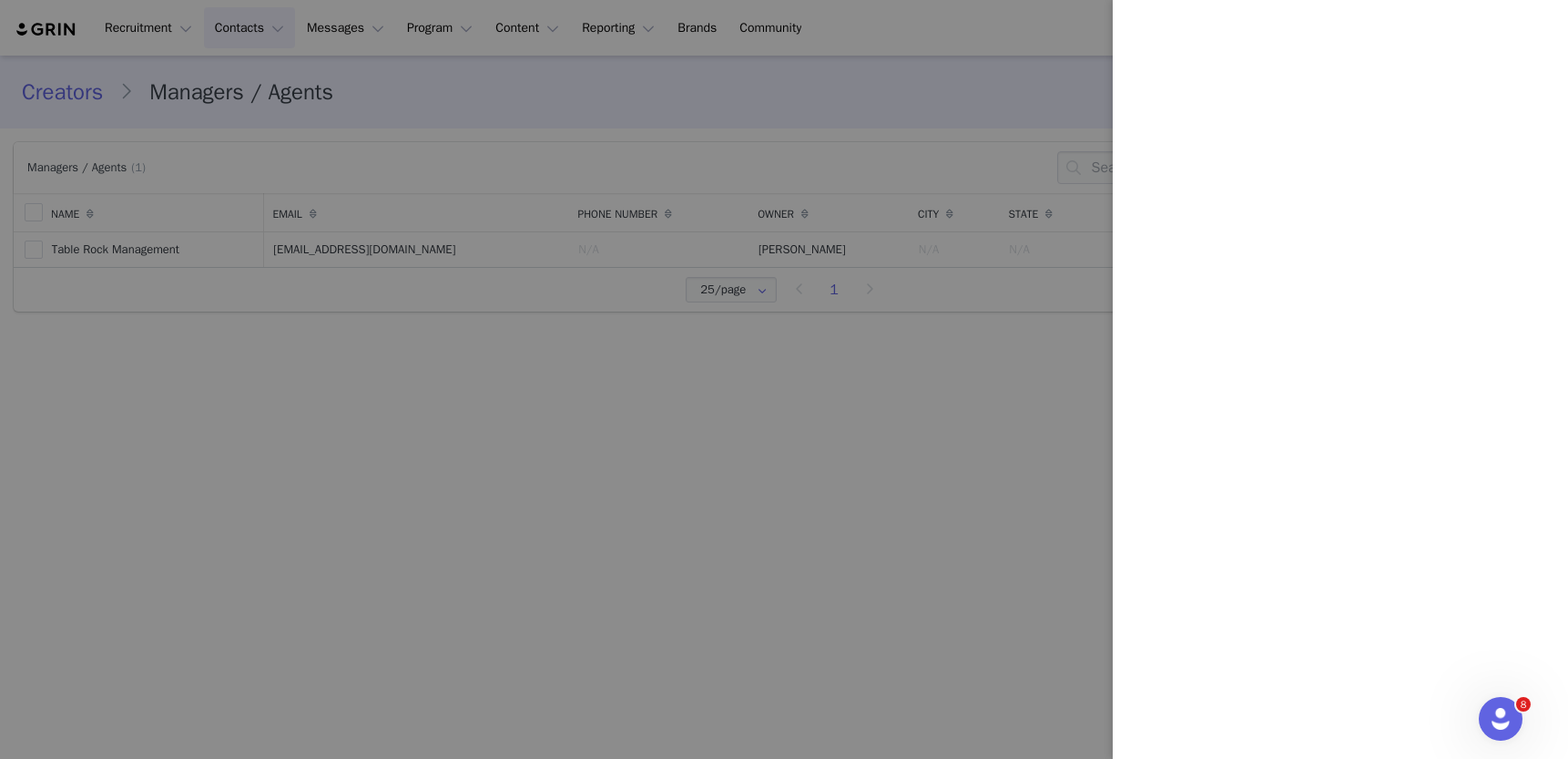 scroll, scrollTop: 0, scrollLeft: 0, axis: both 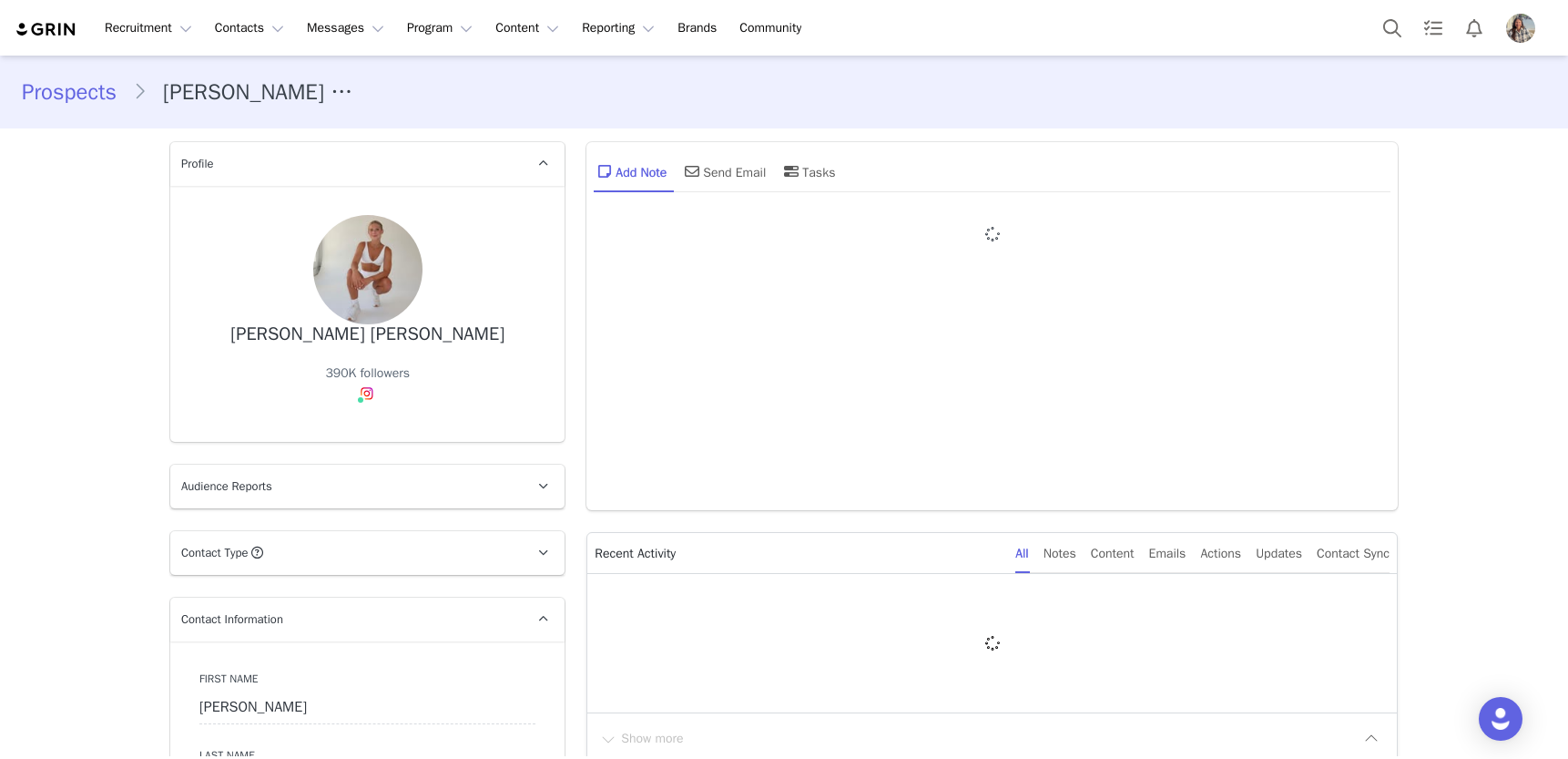 type on "+1 ([GEOGRAPHIC_DATA])" 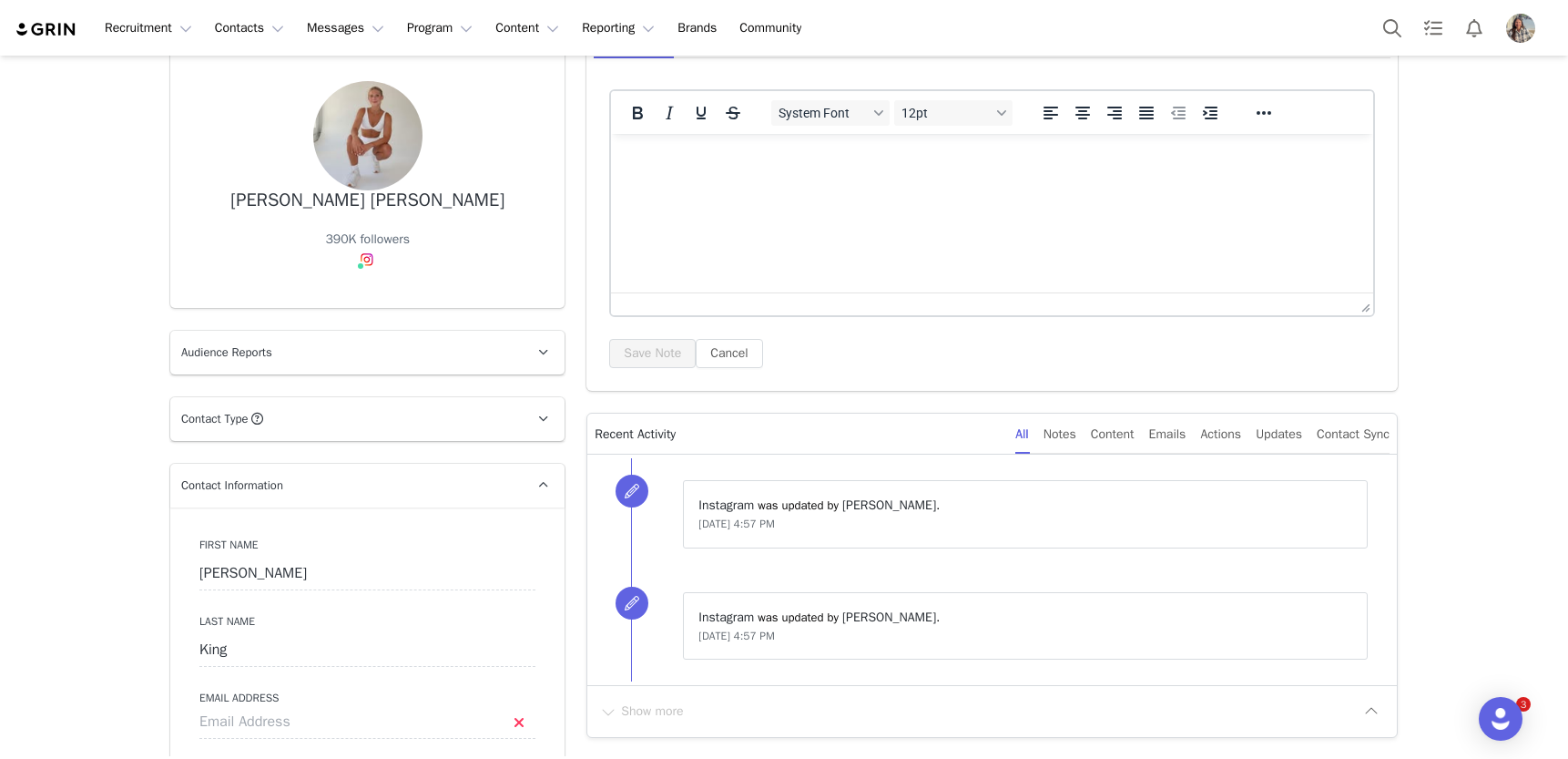 scroll, scrollTop: 174, scrollLeft: 0, axis: vertical 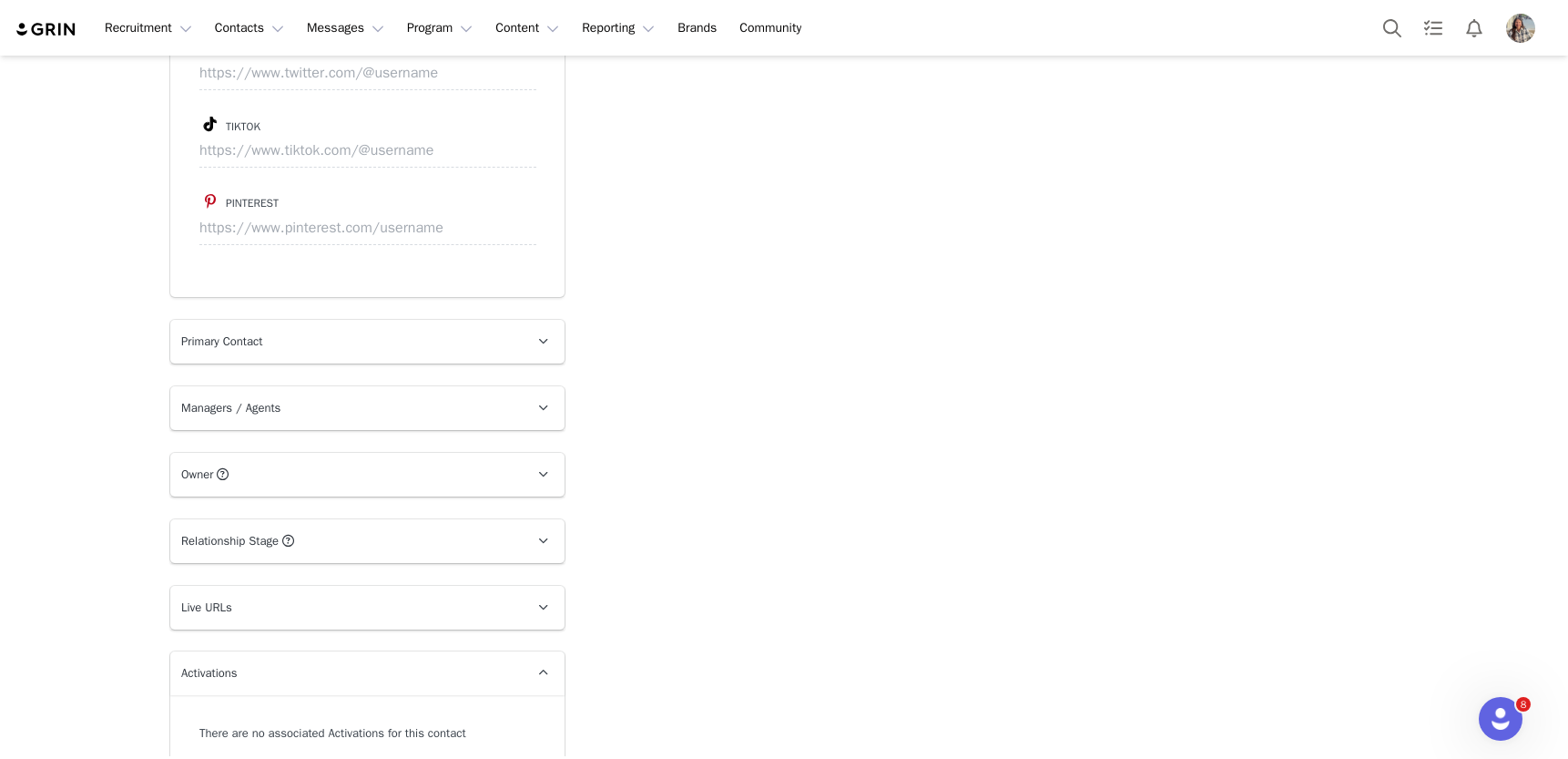 click on "Managers / Agents" at bounding box center (345, 408) 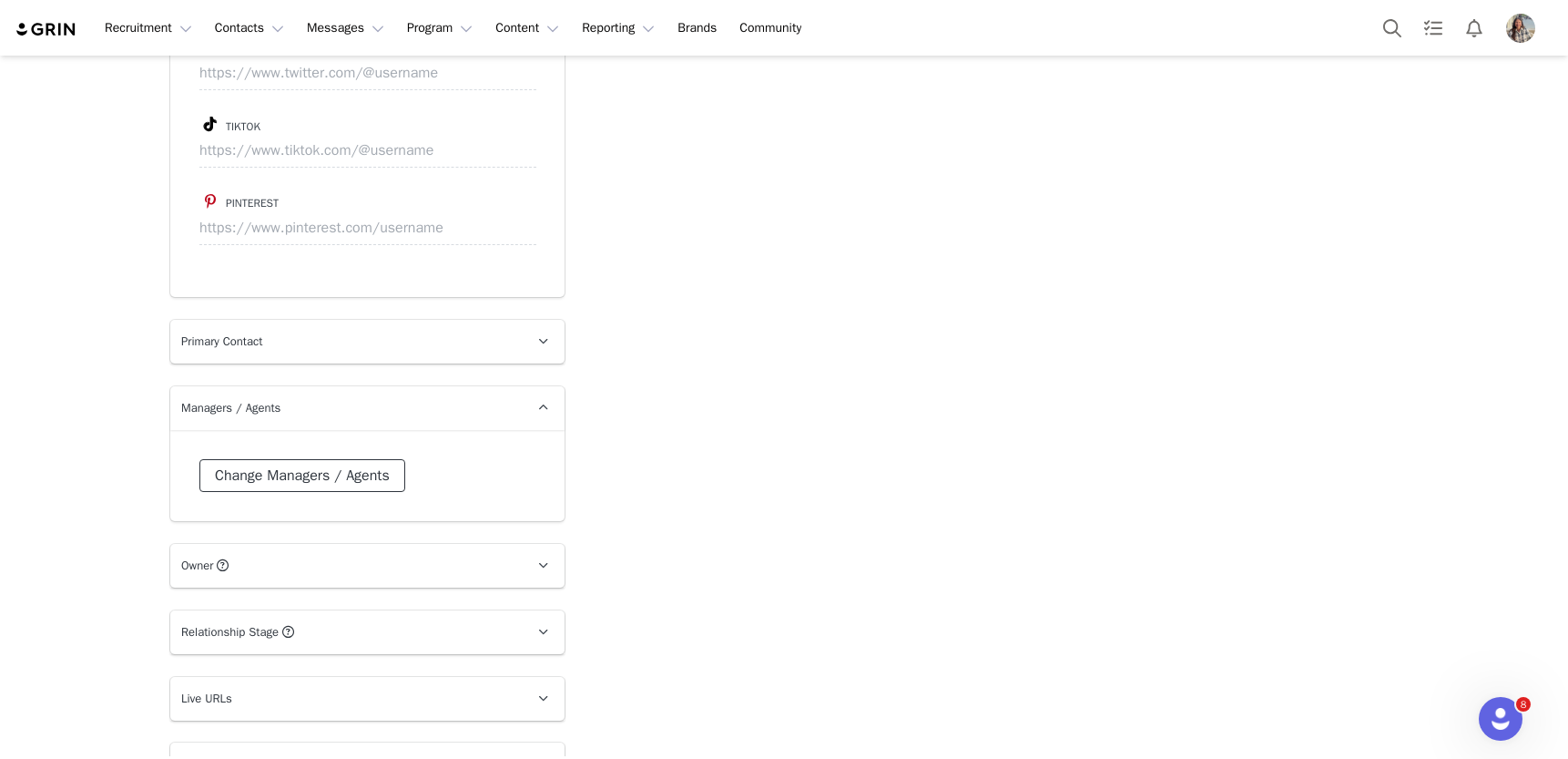 click on "Change Managers / Agents" at bounding box center (302, 476) 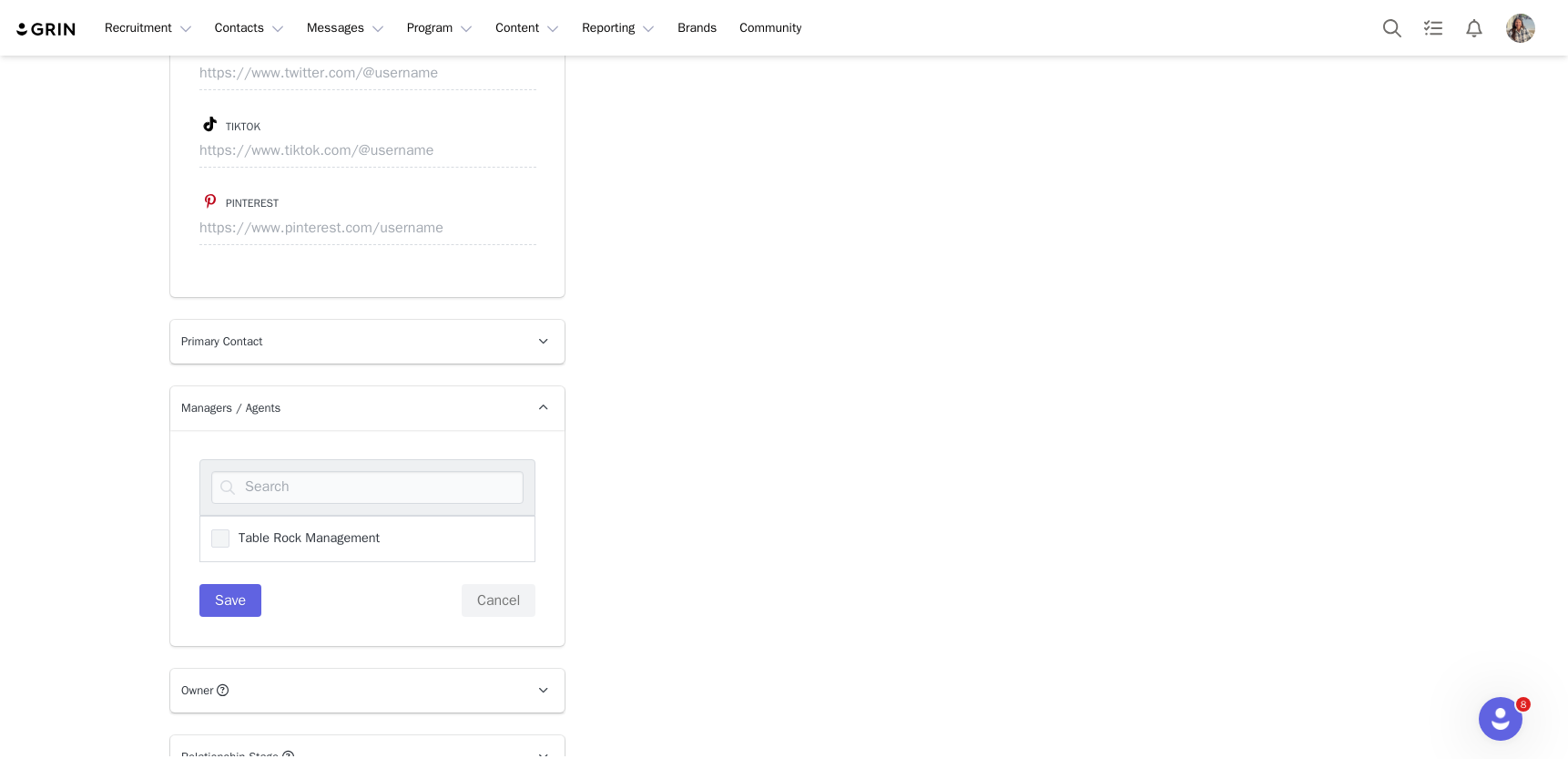 click on "Table Rock Management" at bounding box center (295, 538) 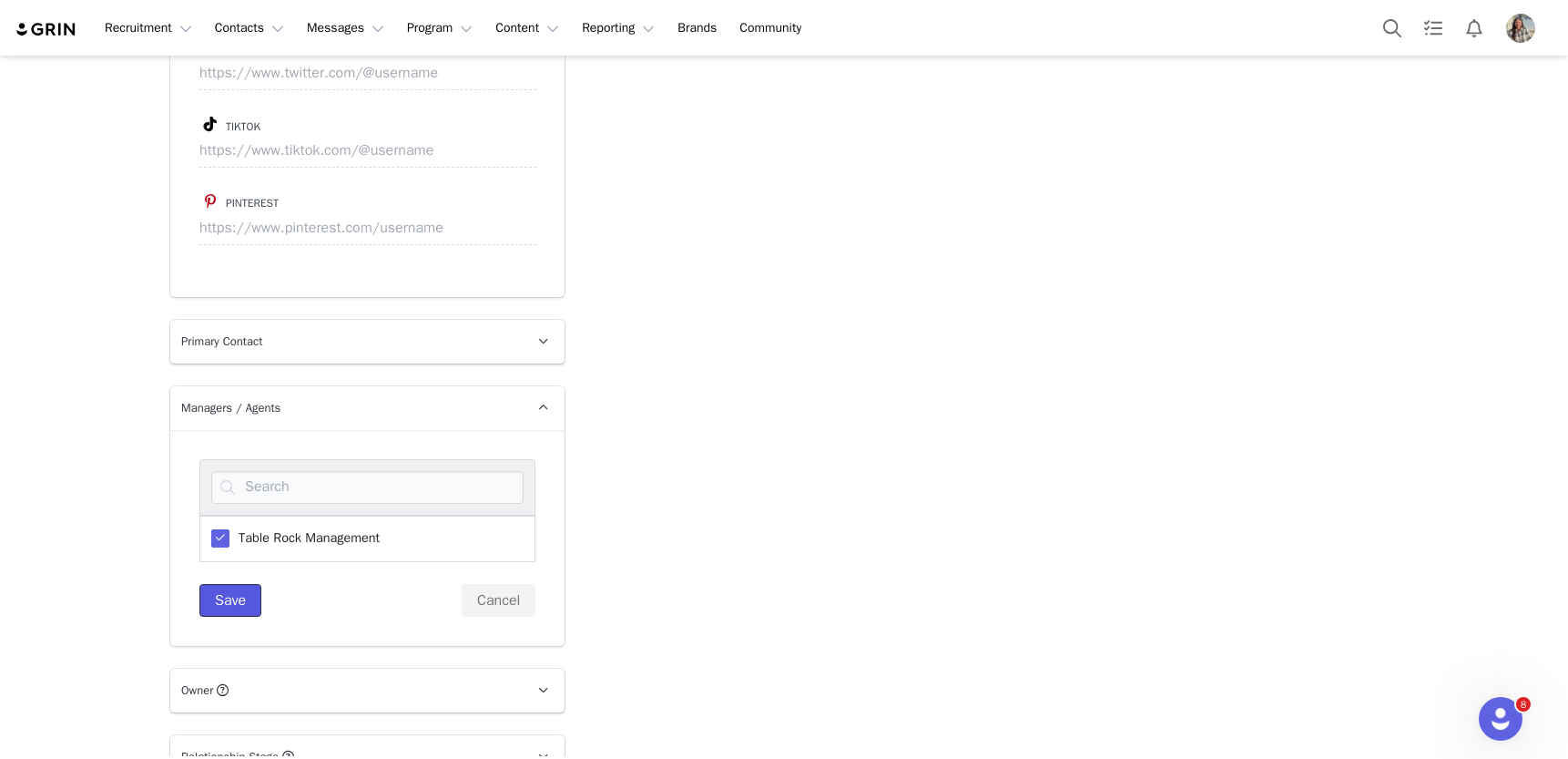 click on "Save" at bounding box center (230, 600) 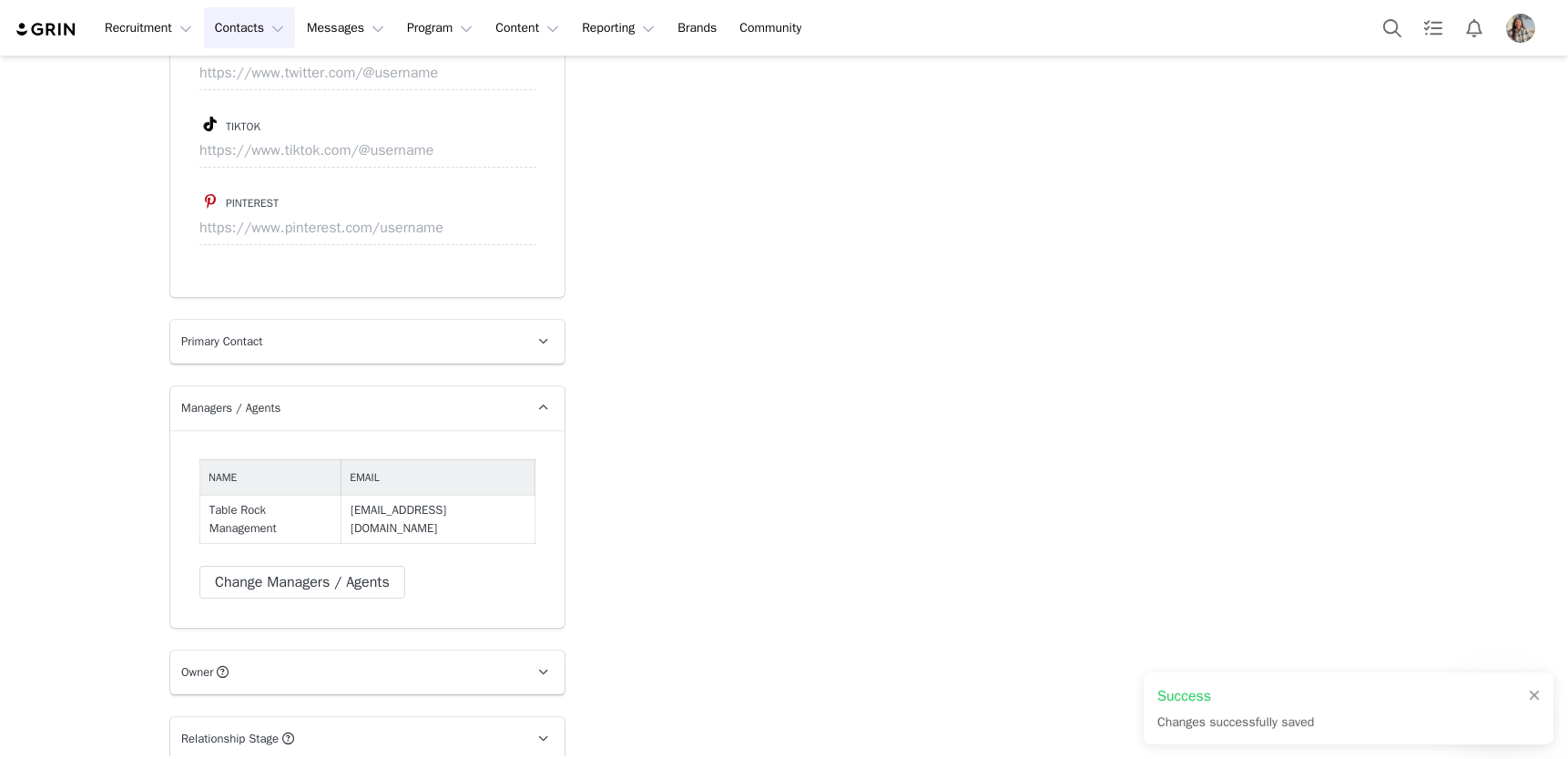click on "Contacts Contacts" at bounding box center (249, 27) 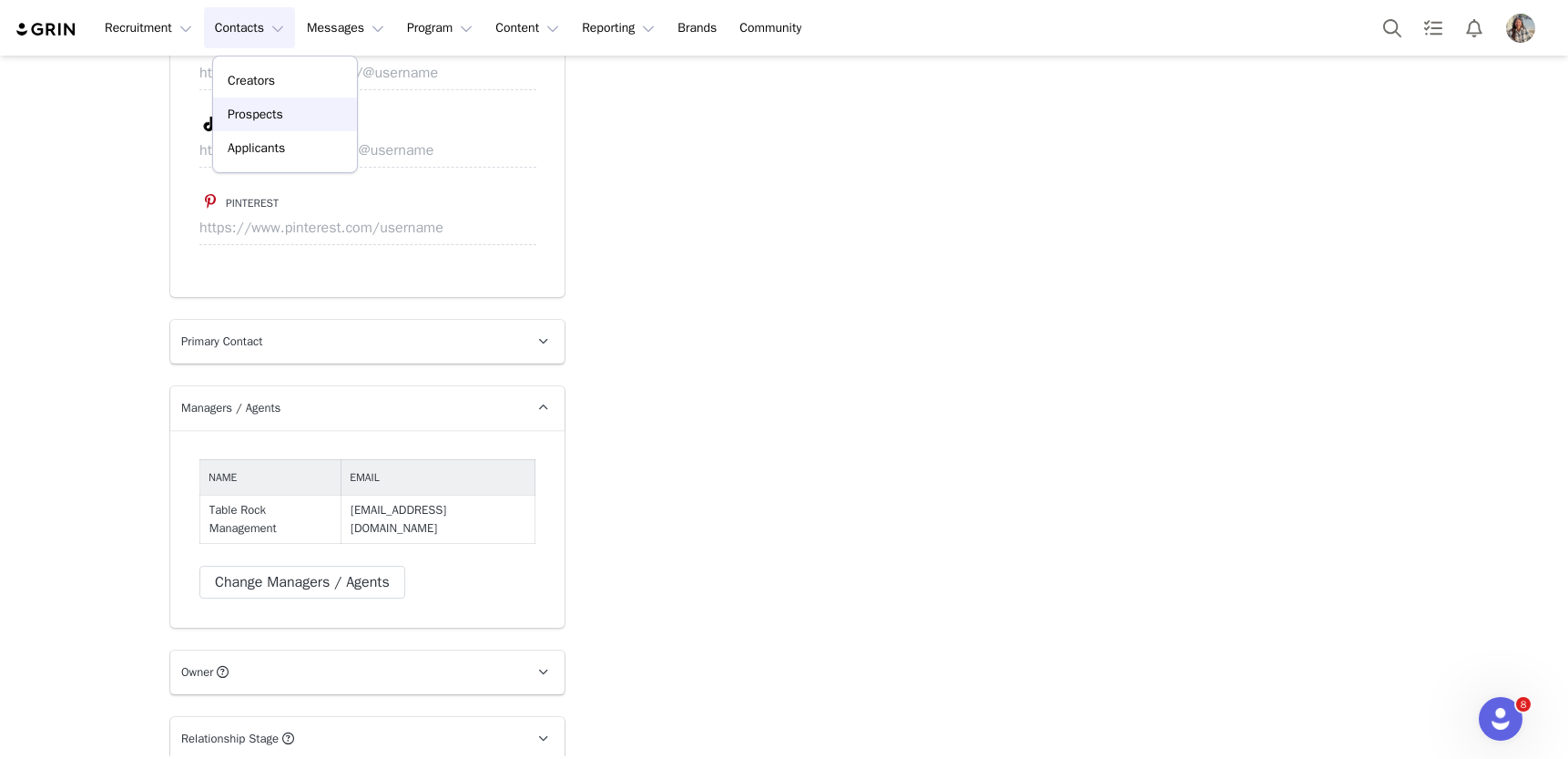 click on "Prospects" at bounding box center [255, 114] 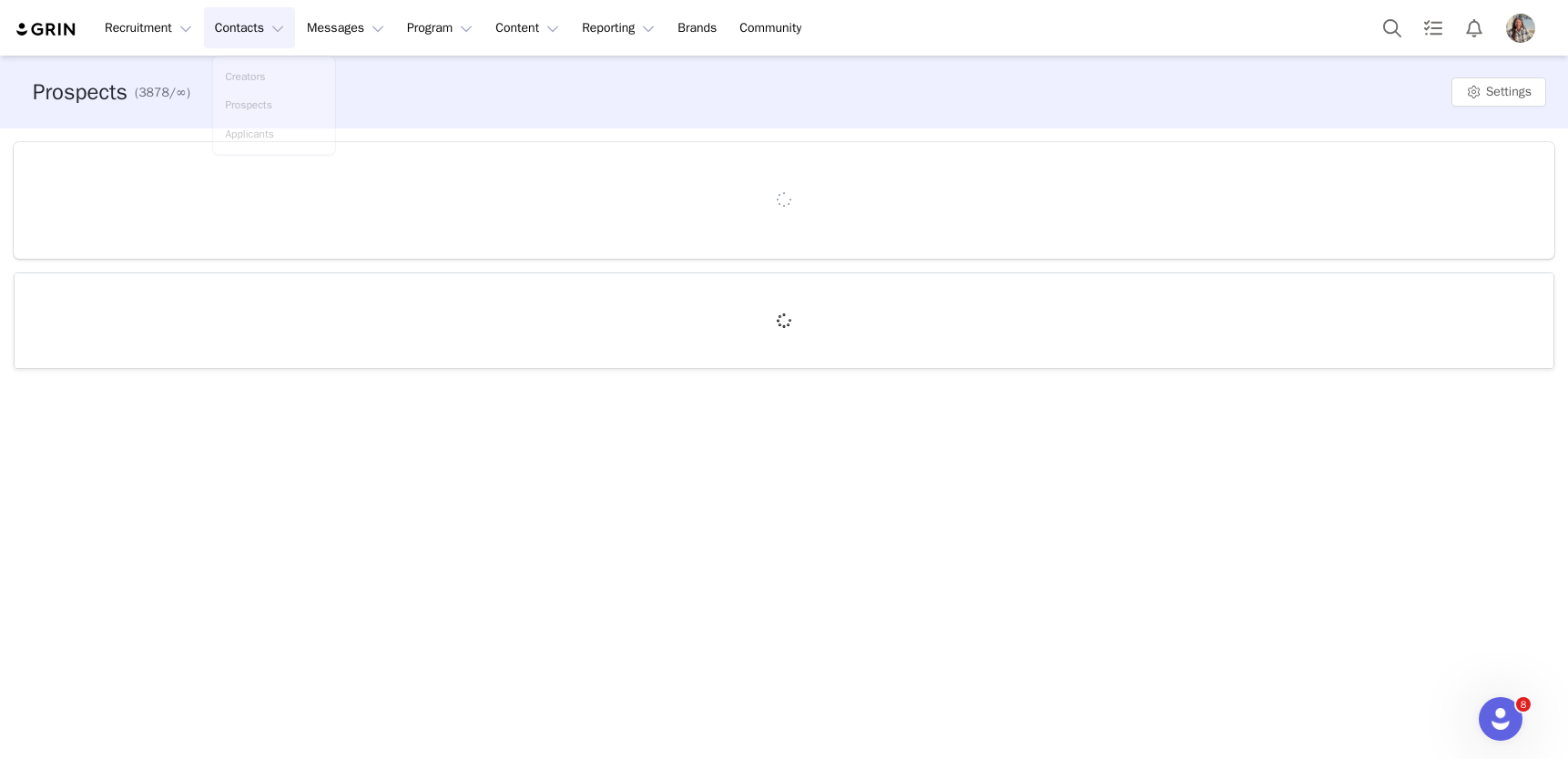 scroll, scrollTop: 0, scrollLeft: 0, axis: both 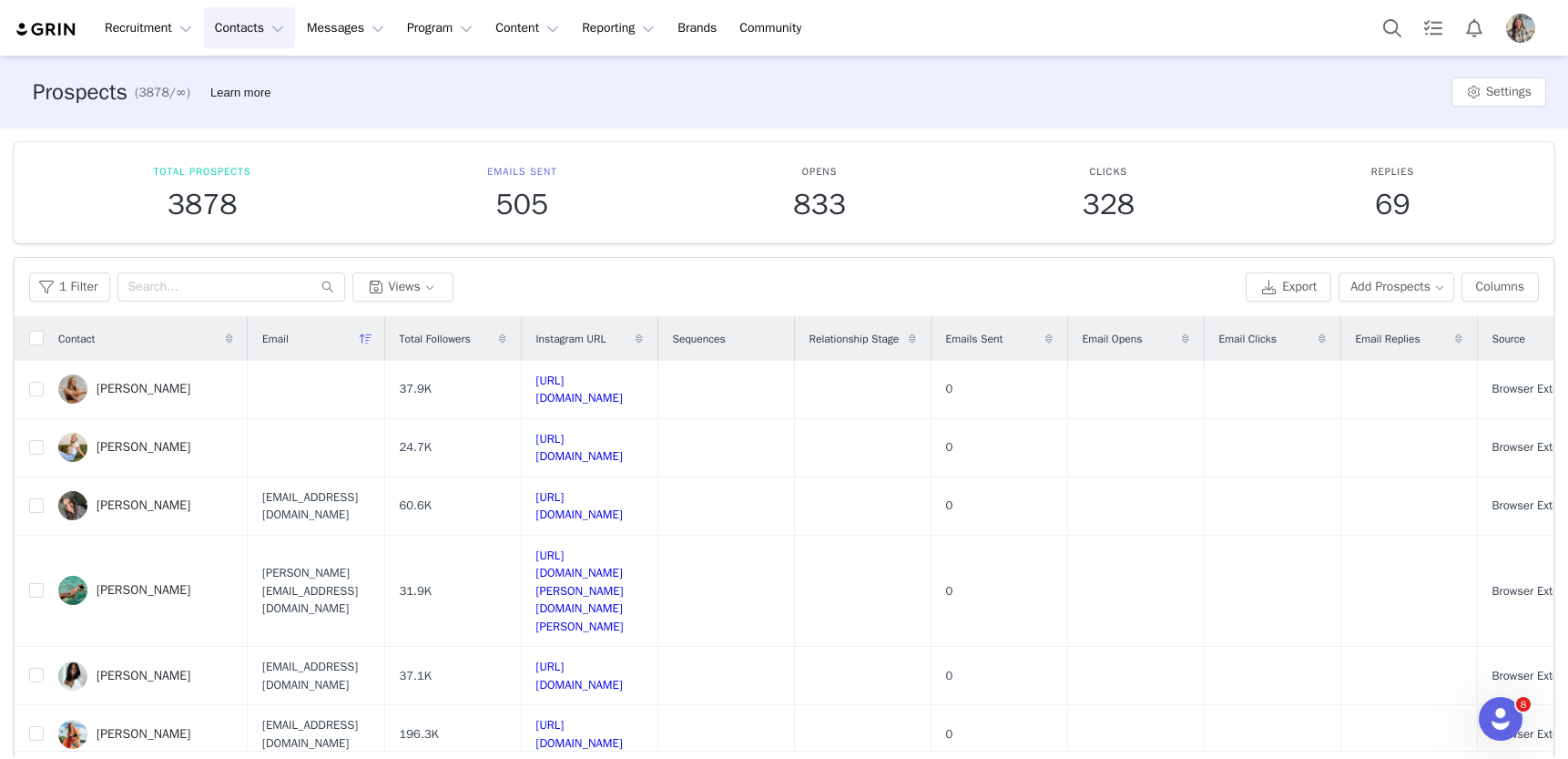 click 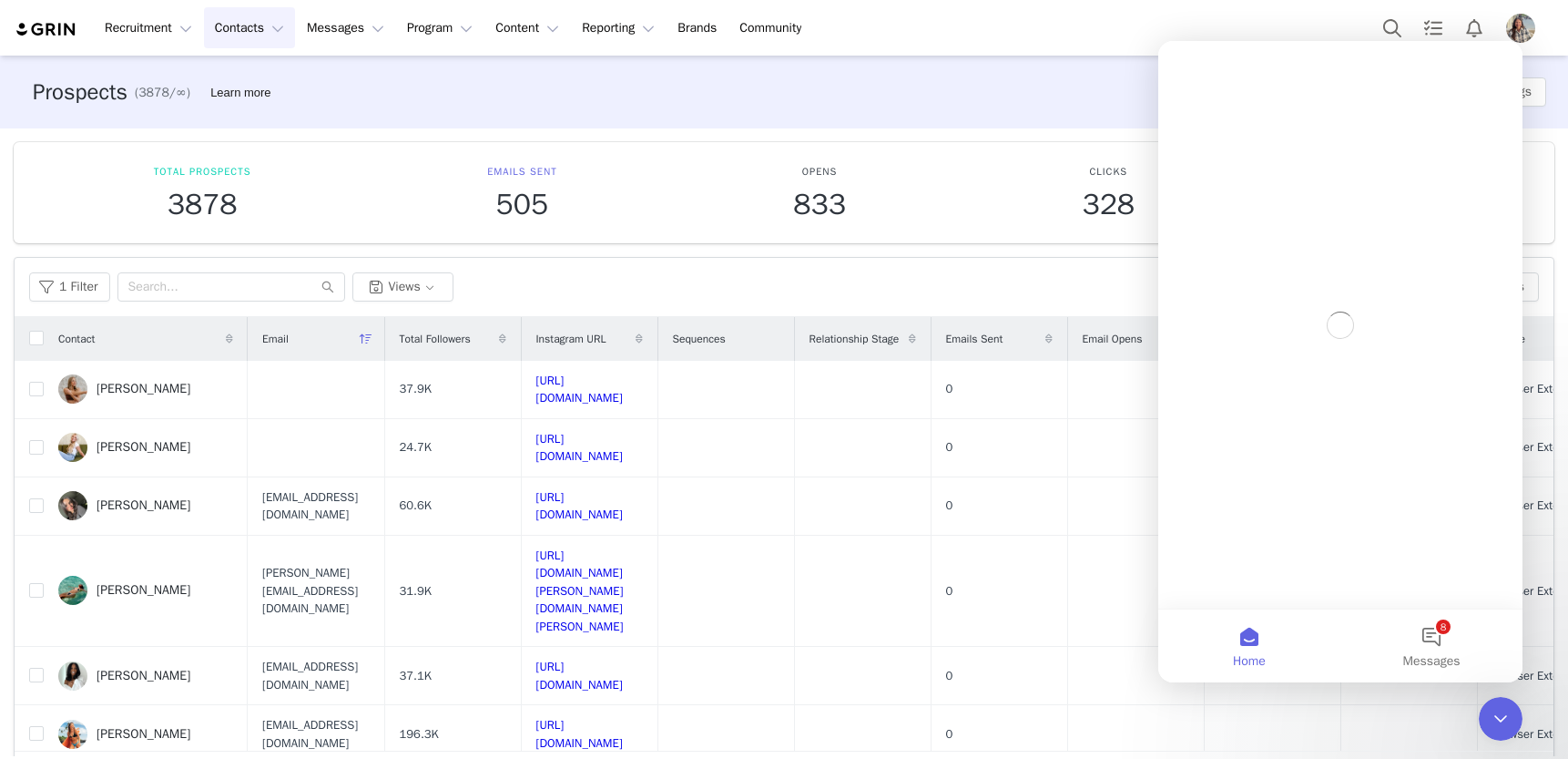 scroll, scrollTop: 0, scrollLeft: 0, axis: both 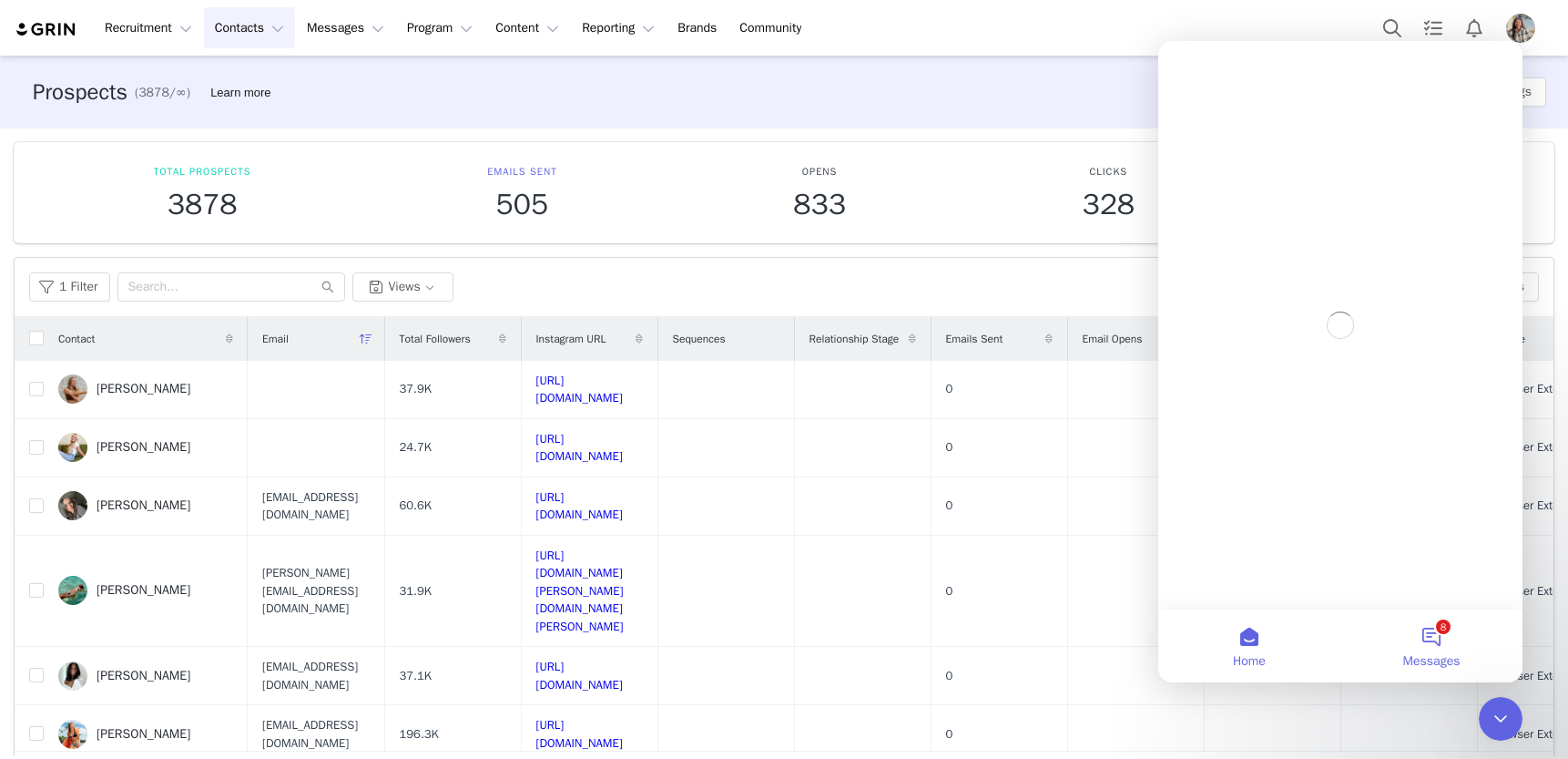 click on "8 Messages" at bounding box center [1431, 646] 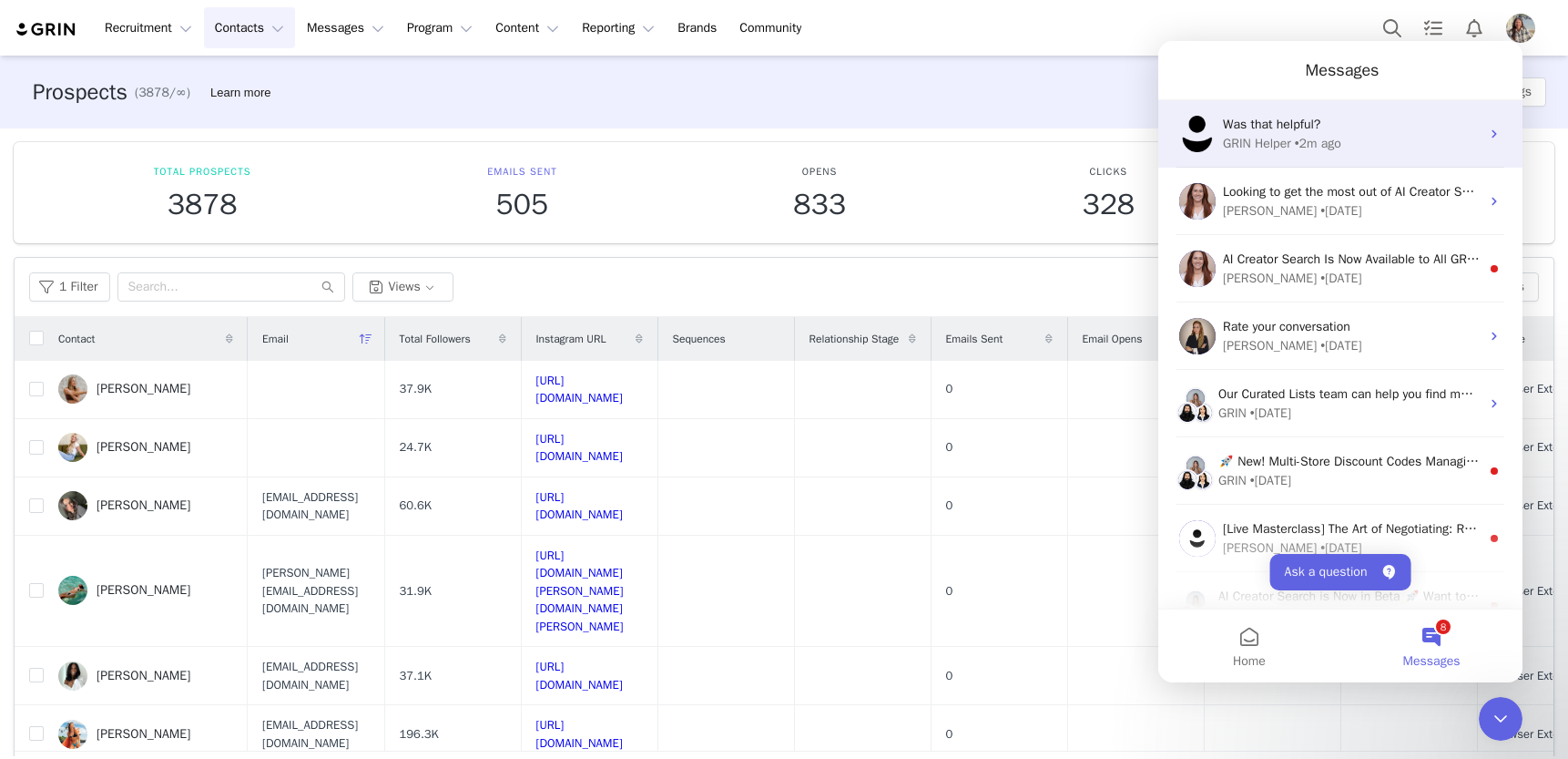 click on "•  2m ago" at bounding box center (1318, 143) 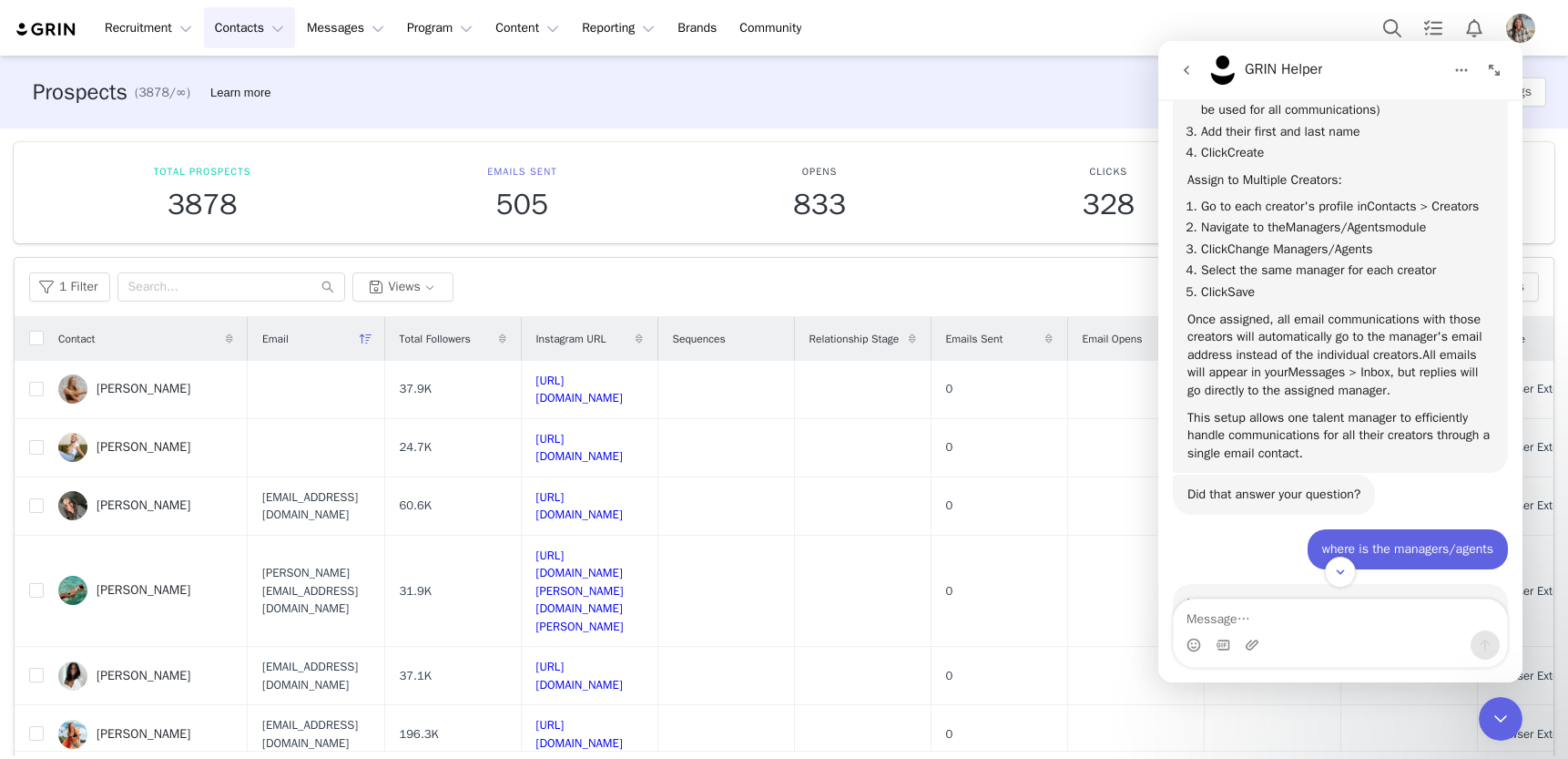scroll, scrollTop: 764, scrollLeft: 0, axis: vertical 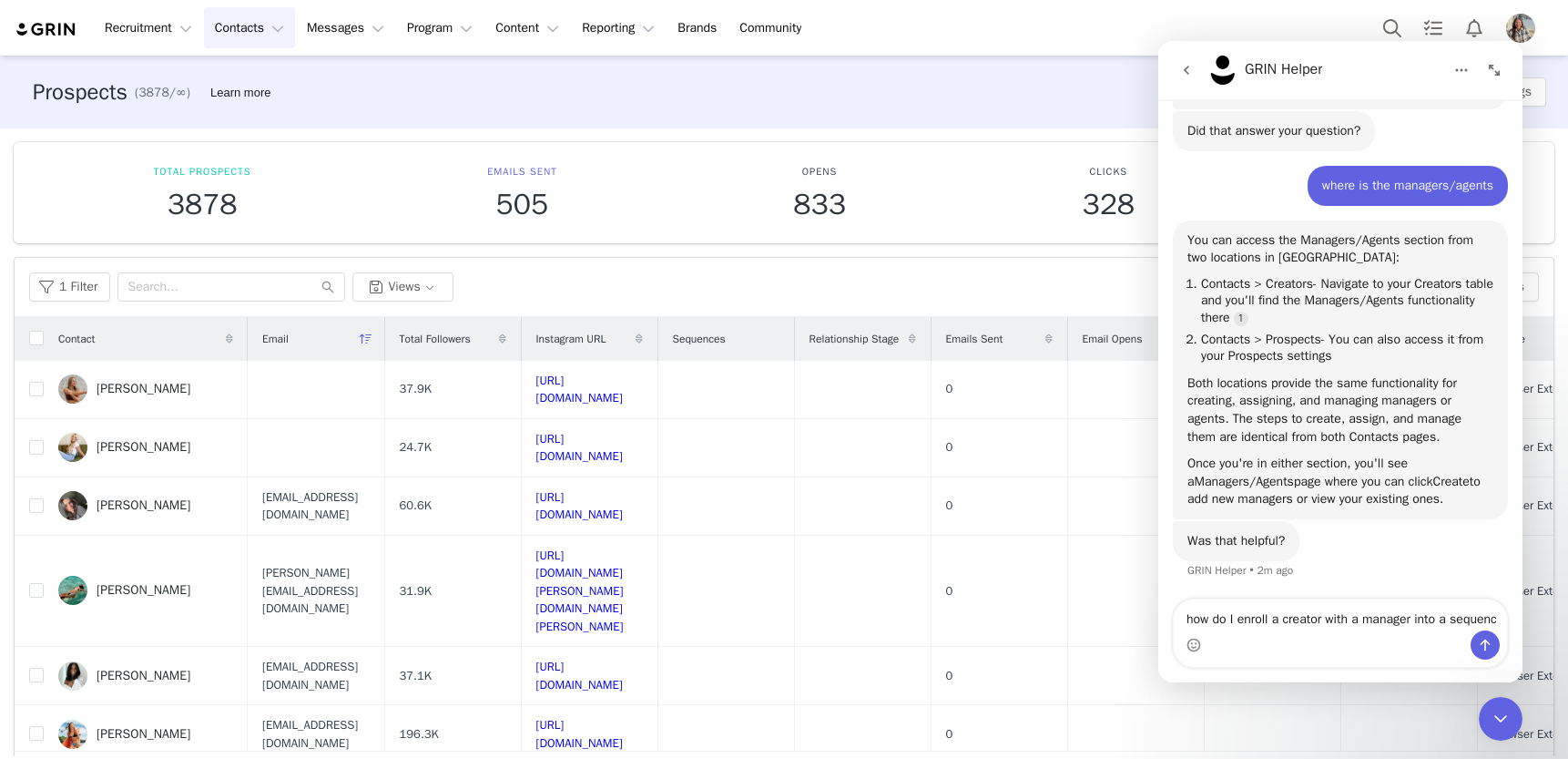 type on "how do I enroll a creator with a manager into a sequence" 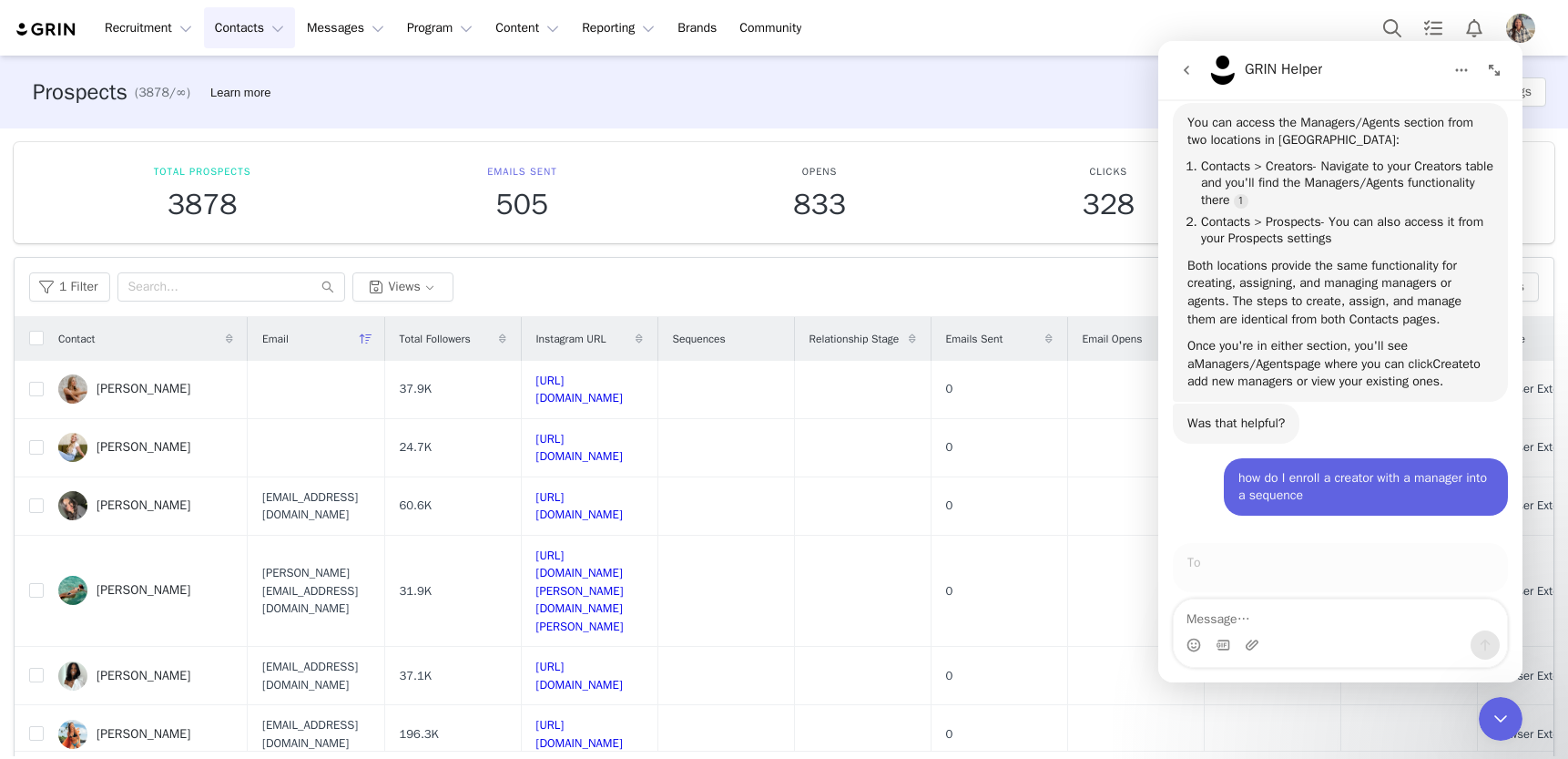 scroll, scrollTop: 900, scrollLeft: 0, axis: vertical 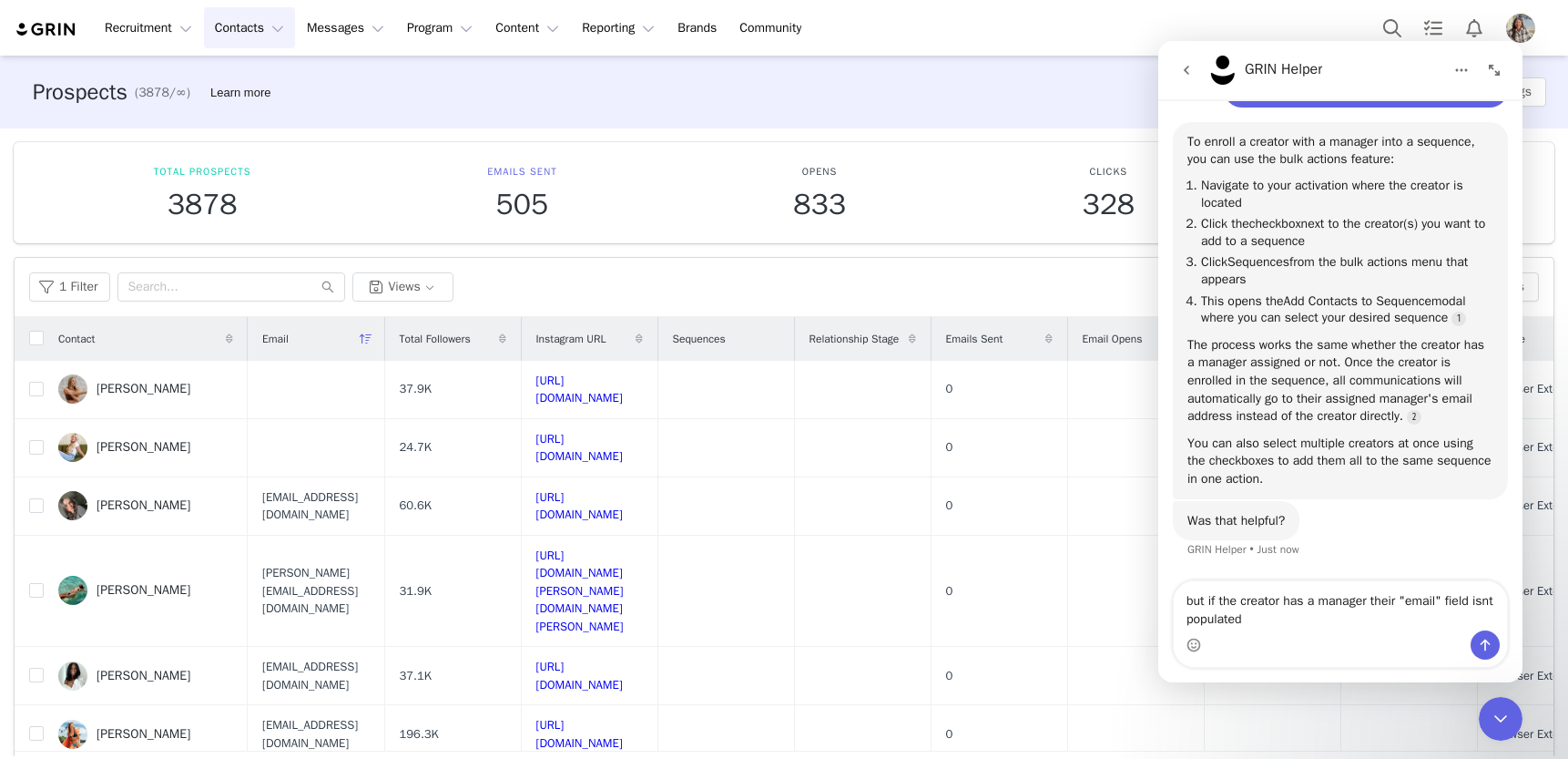 type on "but if the creator has a manager their "email" field isnt populated" 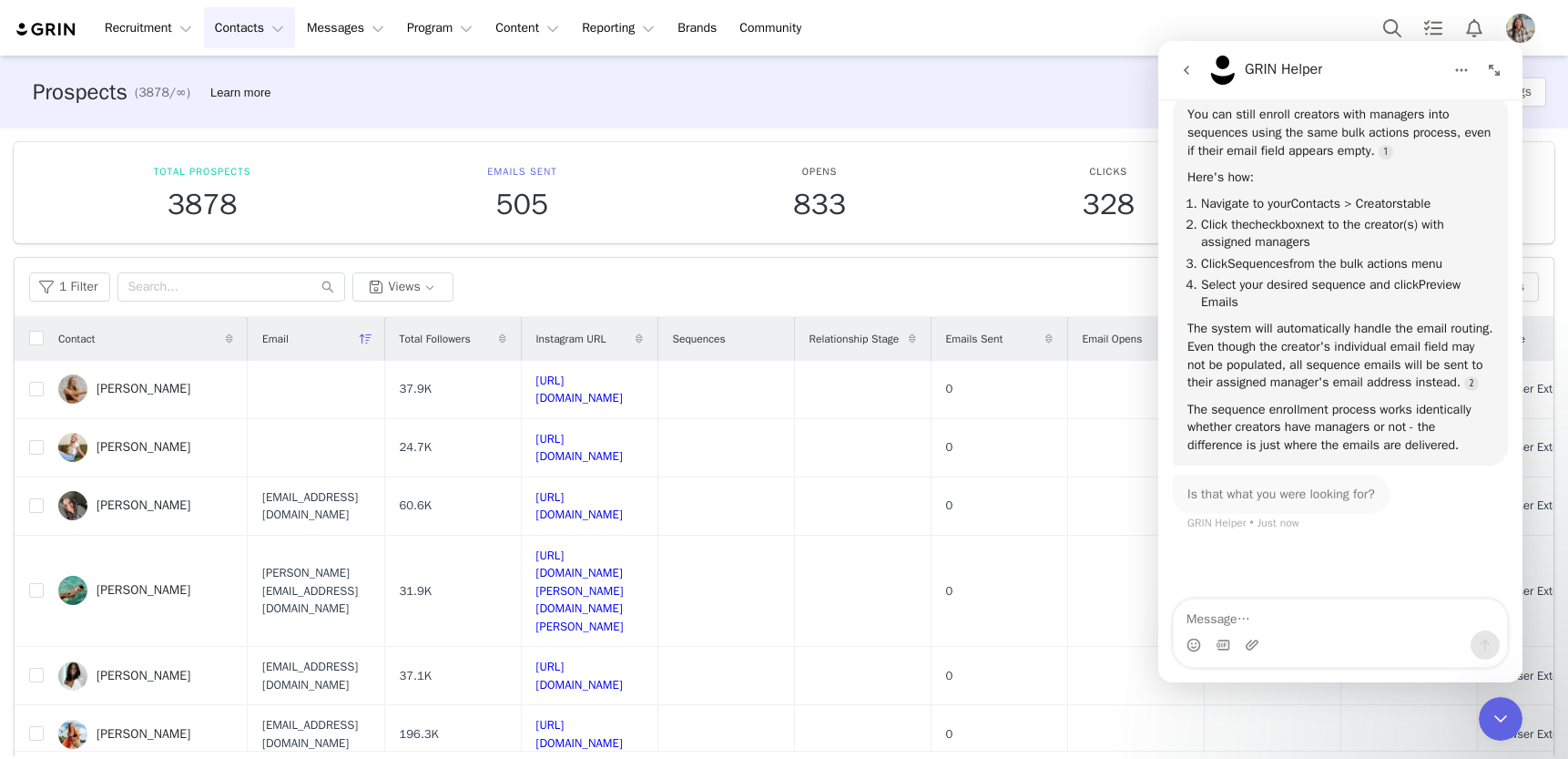 scroll, scrollTop: 1802, scrollLeft: 0, axis: vertical 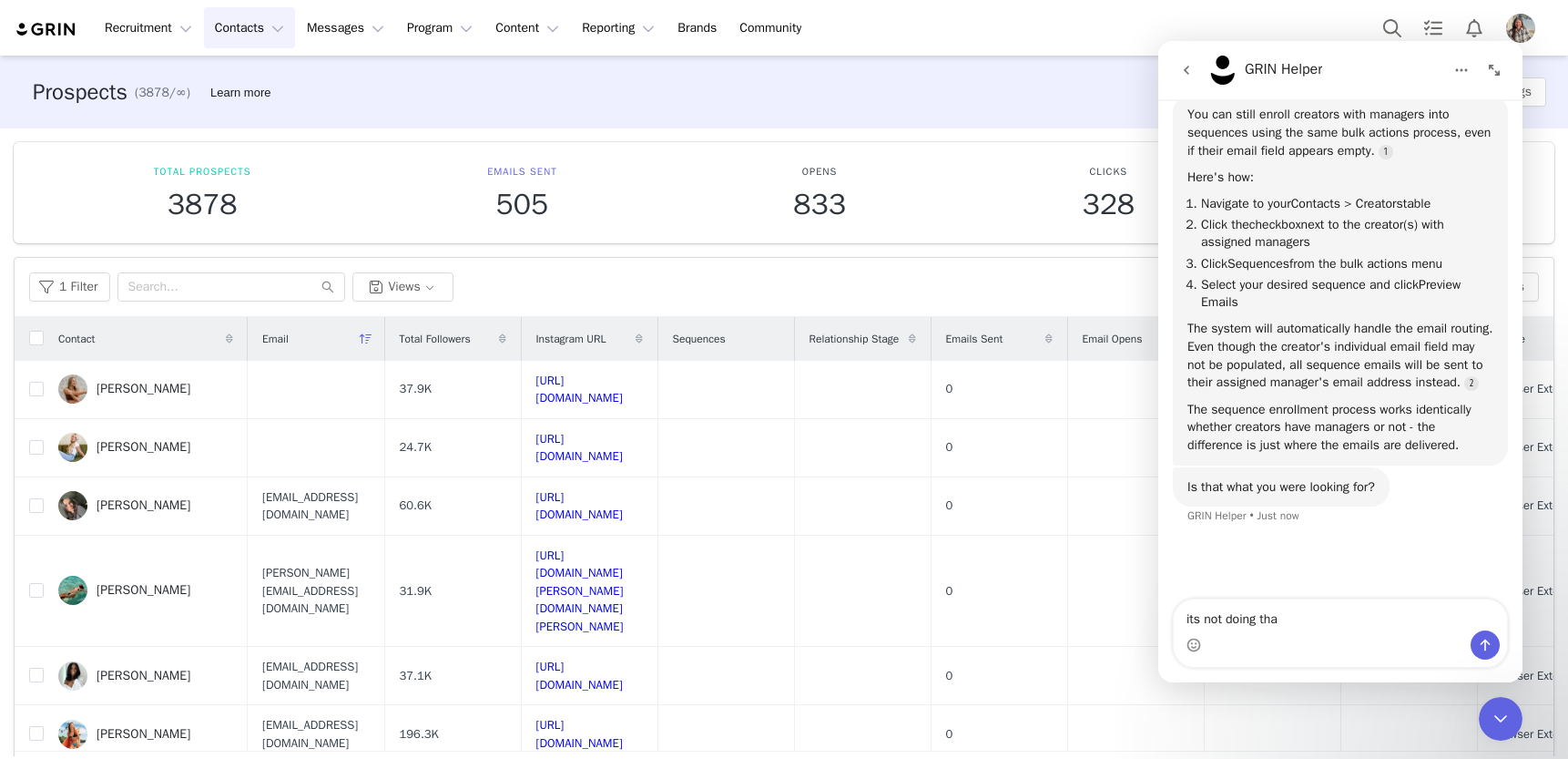 type on "its not doing that" 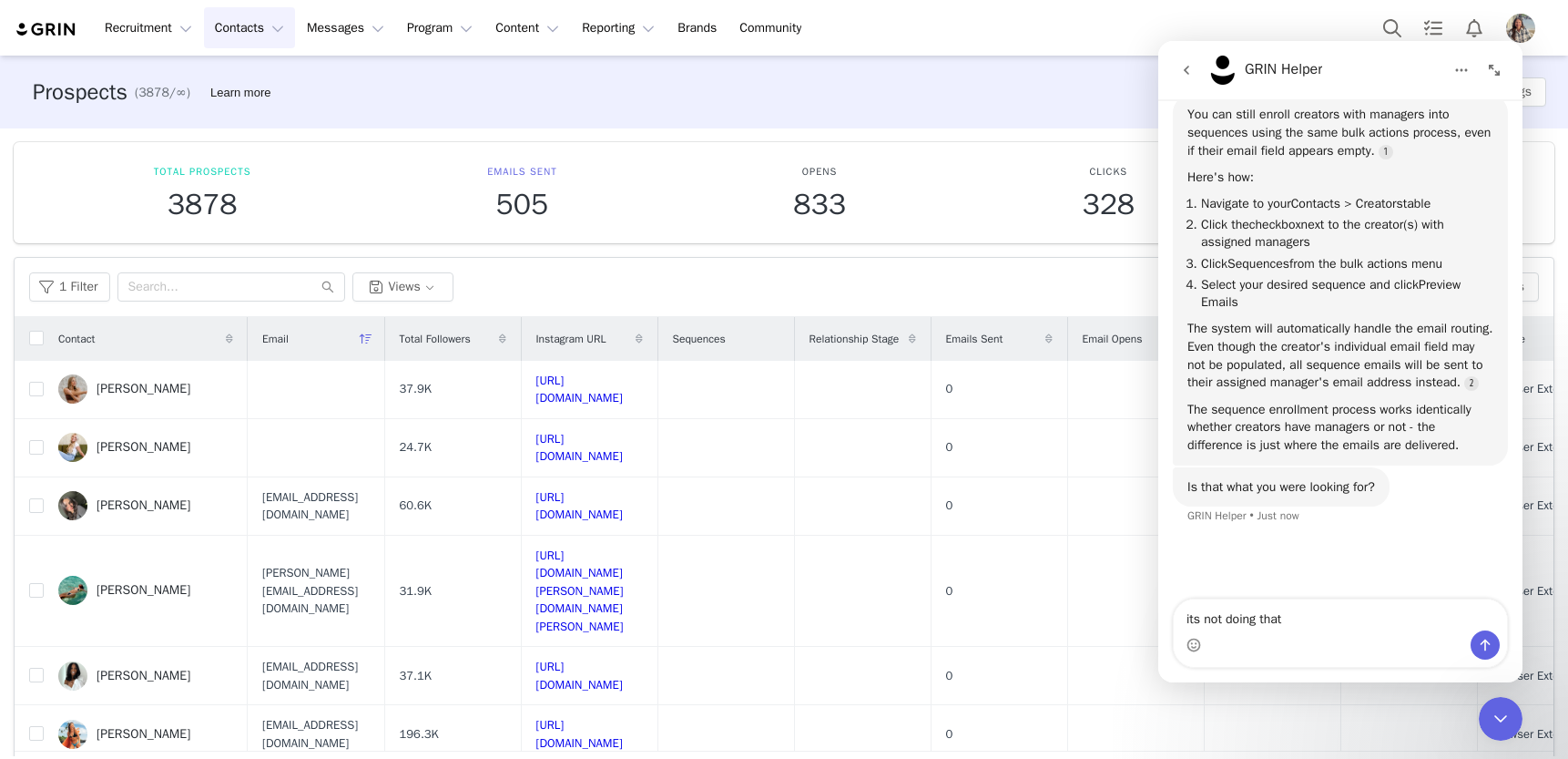 type 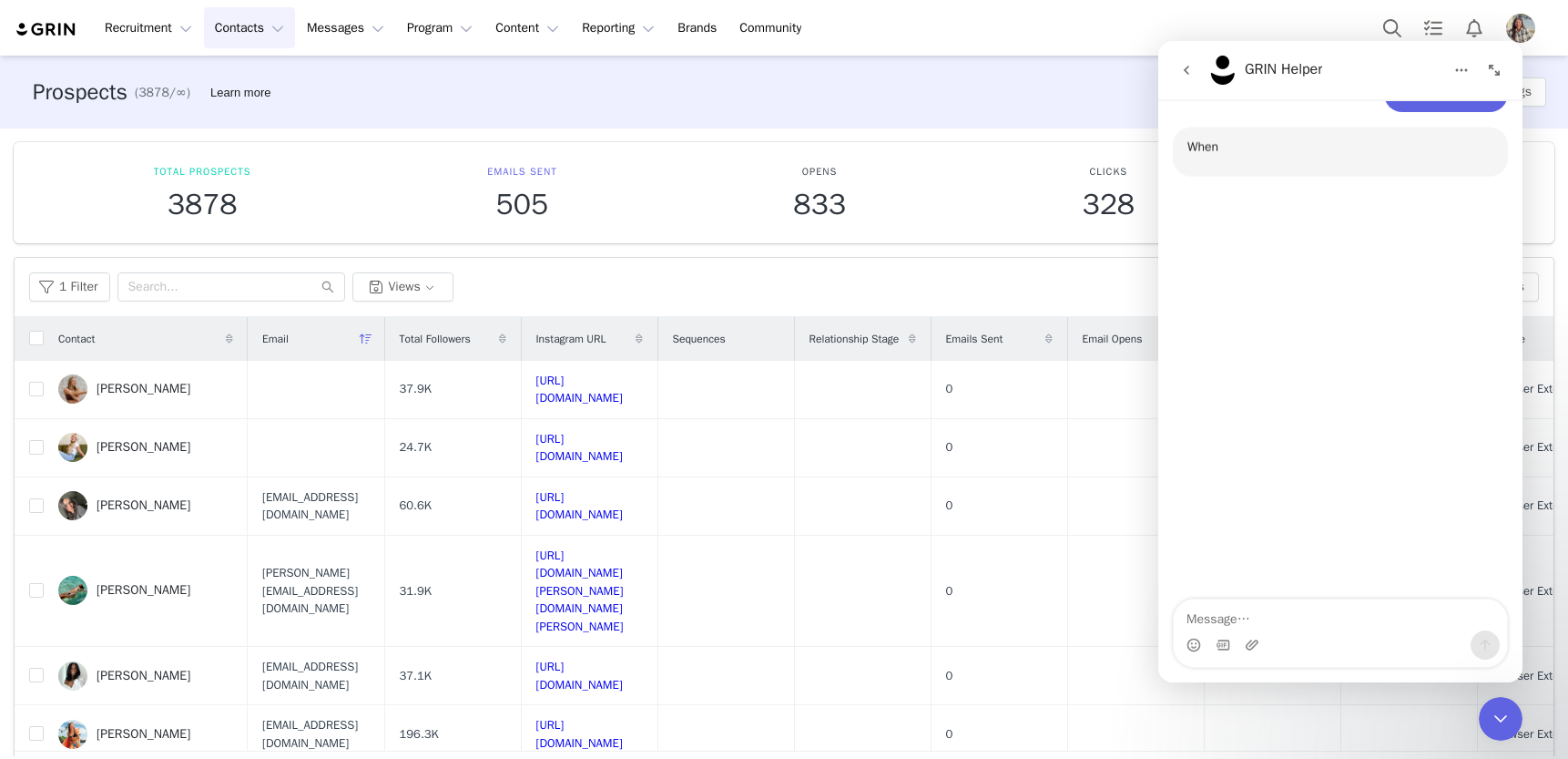 scroll, scrollTop: 2282, scrollLeft: 0, axis: vertical 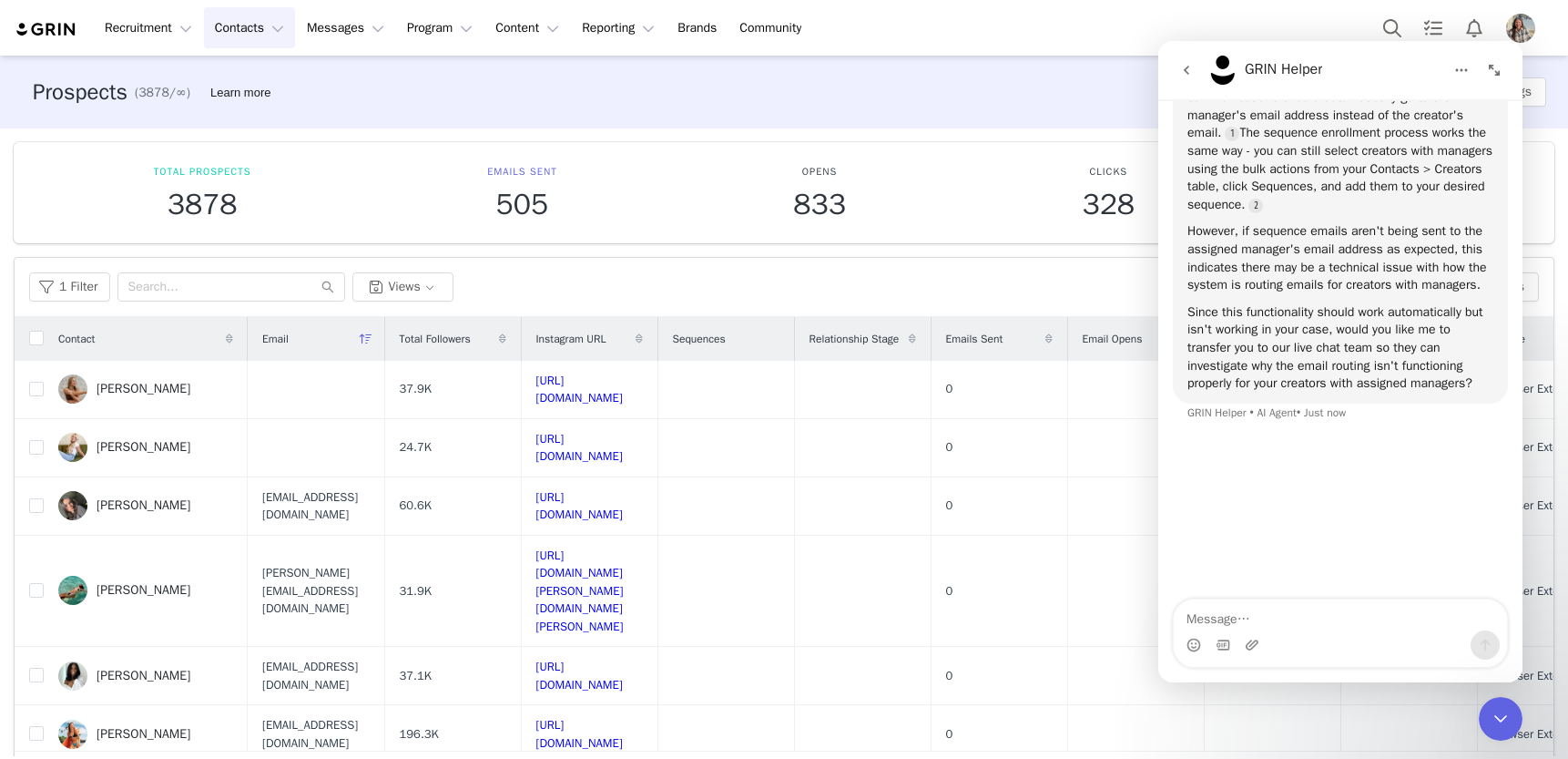 click at bounding box center (1186, 70) 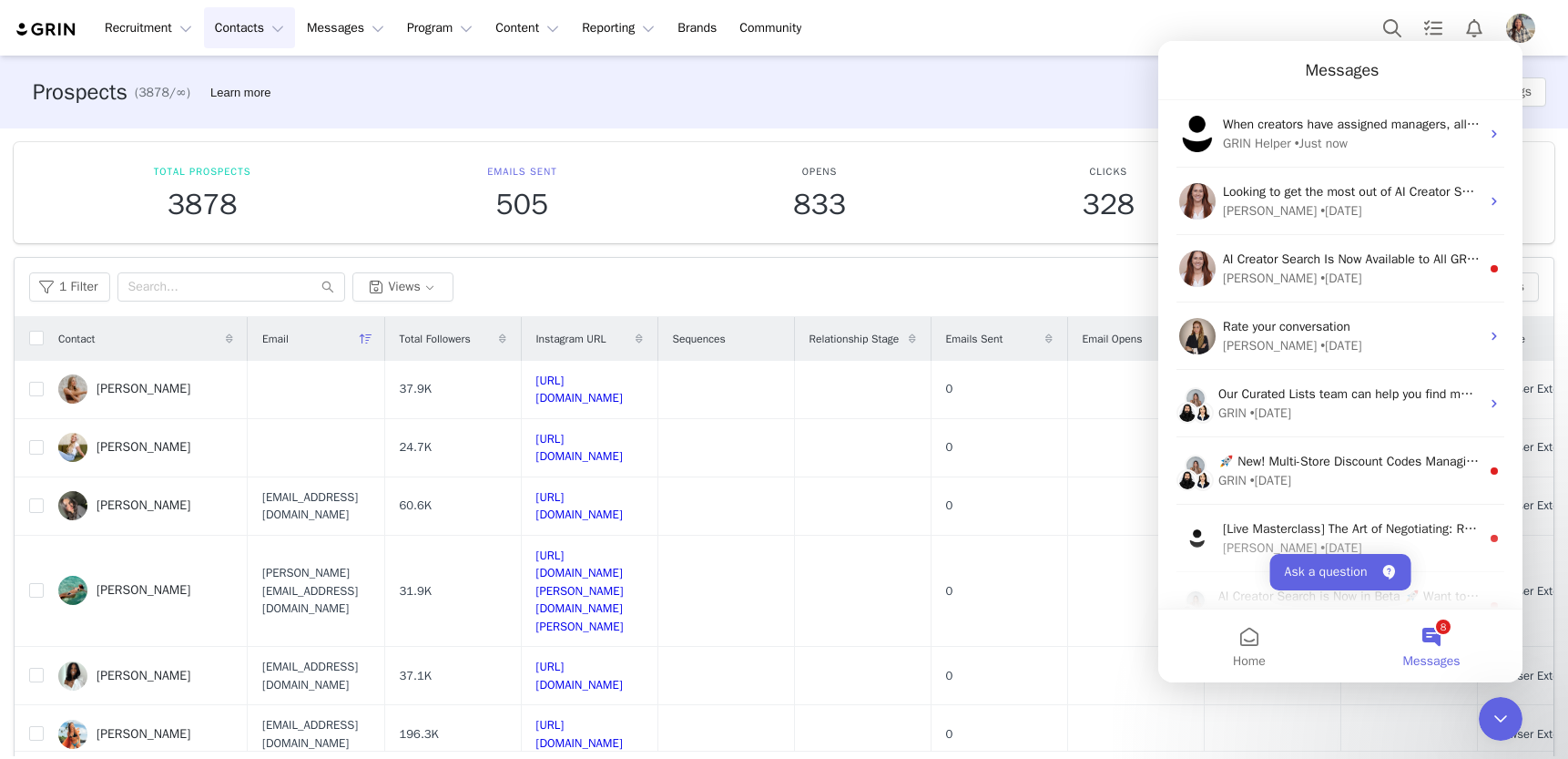 click at bounding box center [1501, 719] 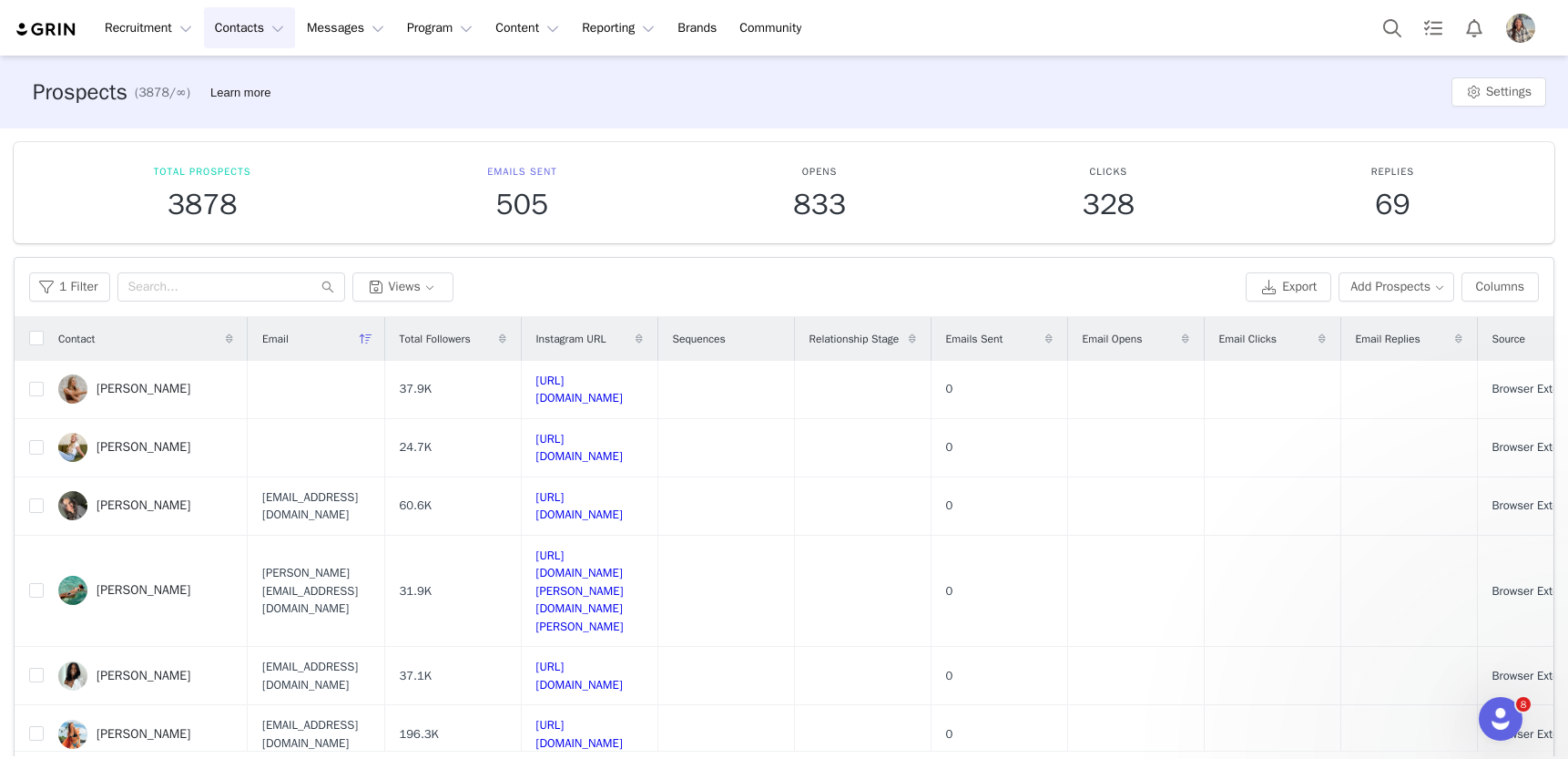 scroll, scrollTop: 0, scrollLeft: 0, axis: both 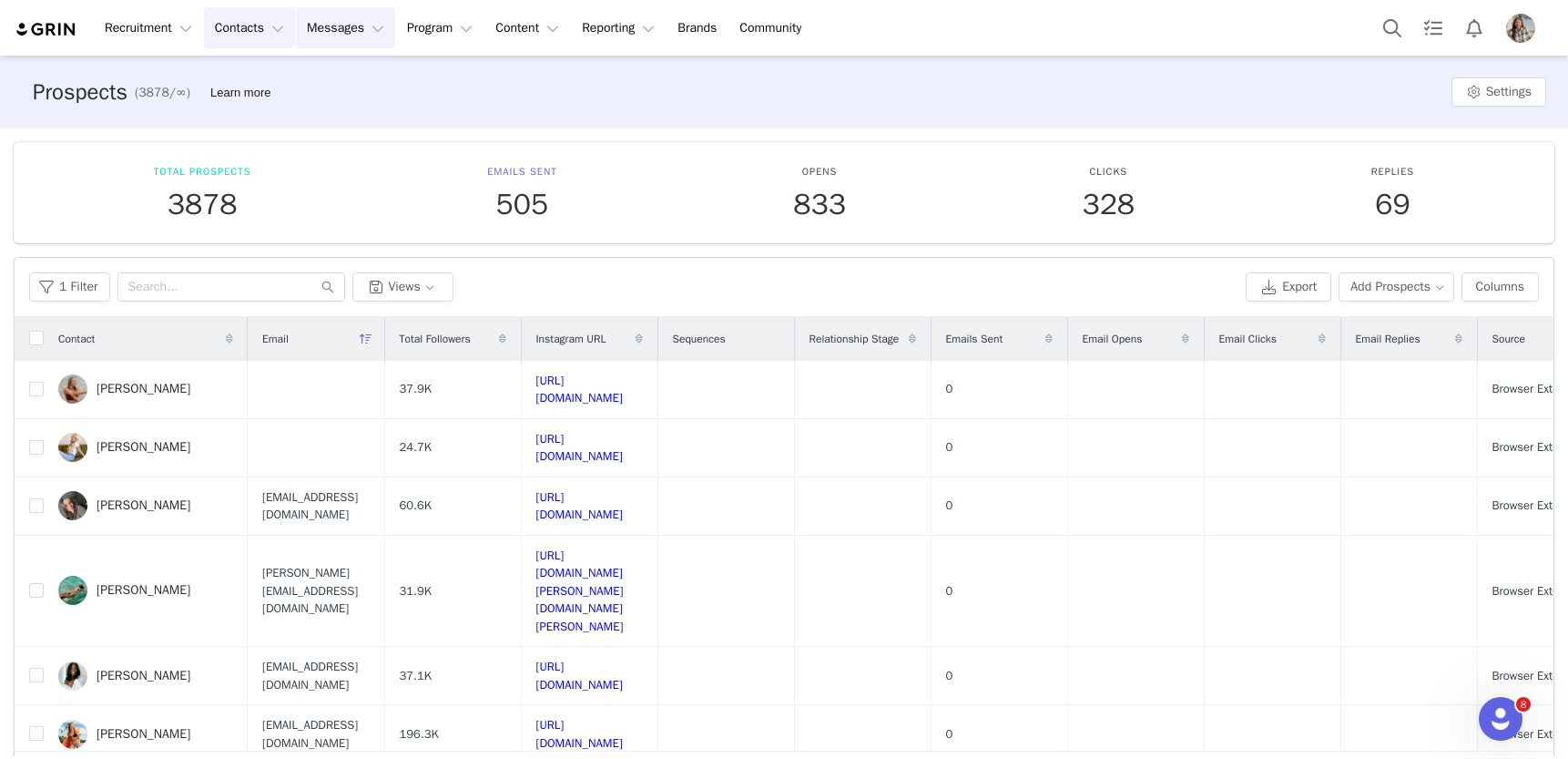 click on "Messages Messages" at bounding box center [345, 27] 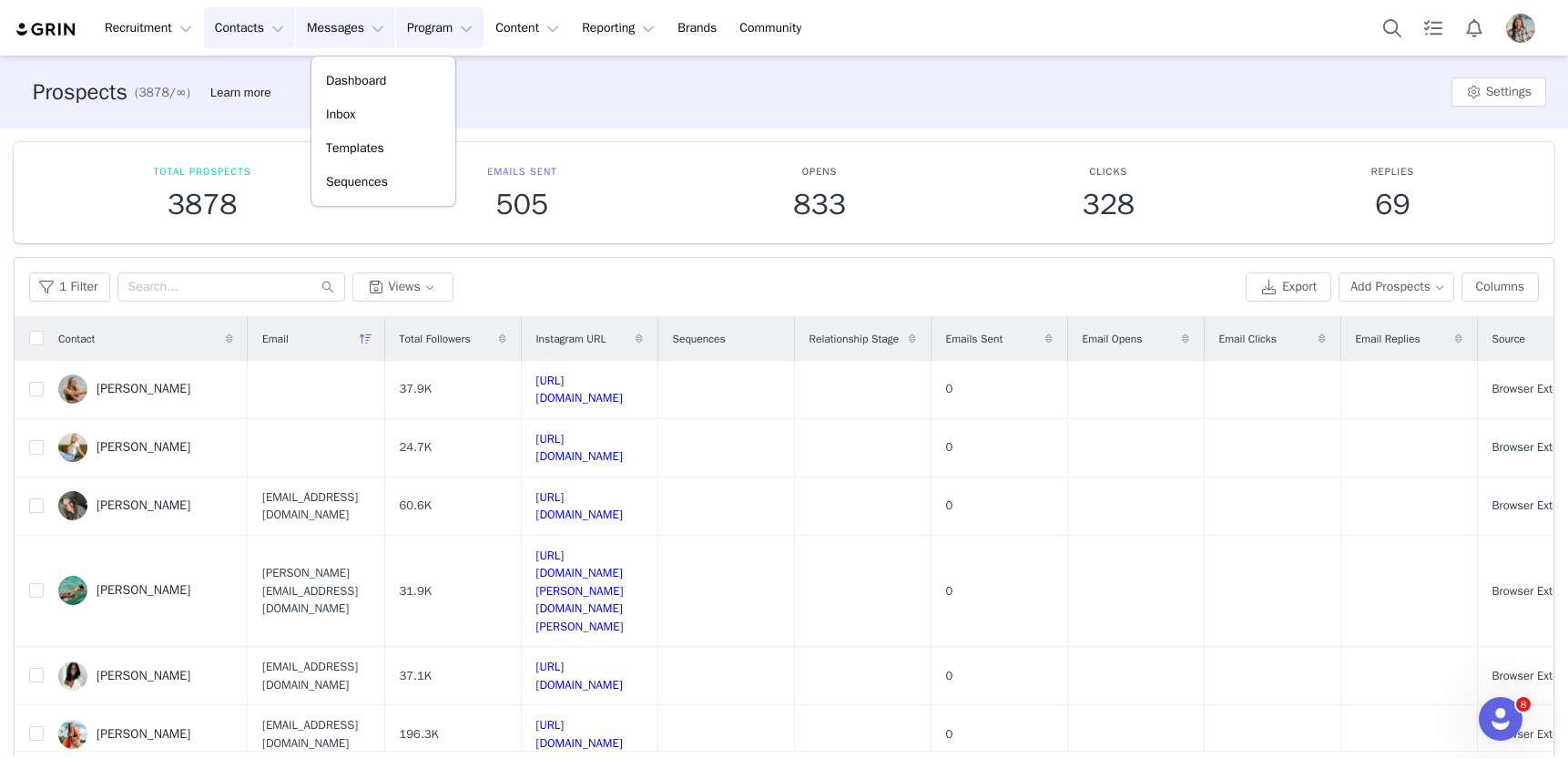 click on "Program Program" at bounding box center [440, 27] 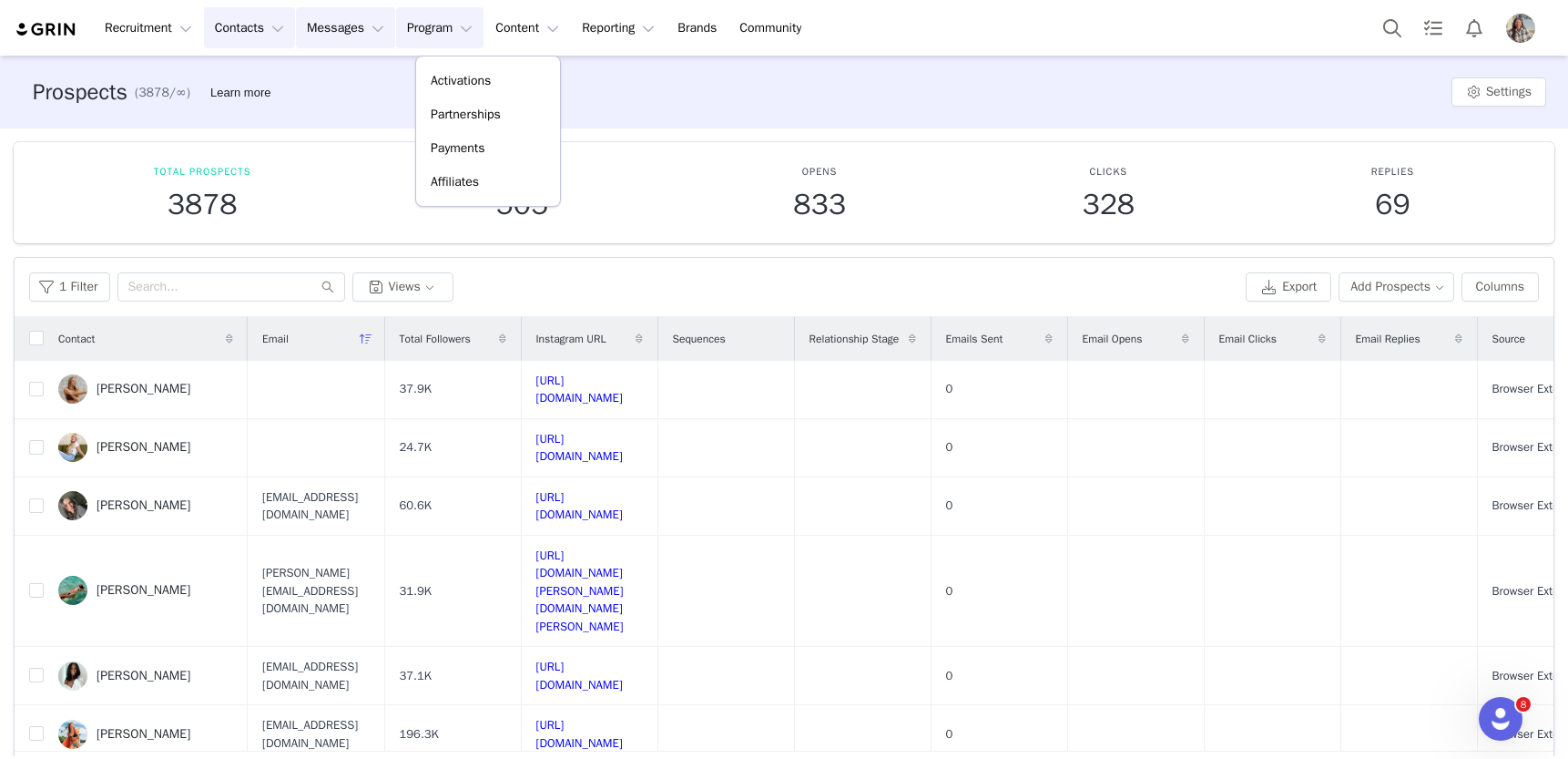 click on "Messages Messages" at bounding box center [345, 27] 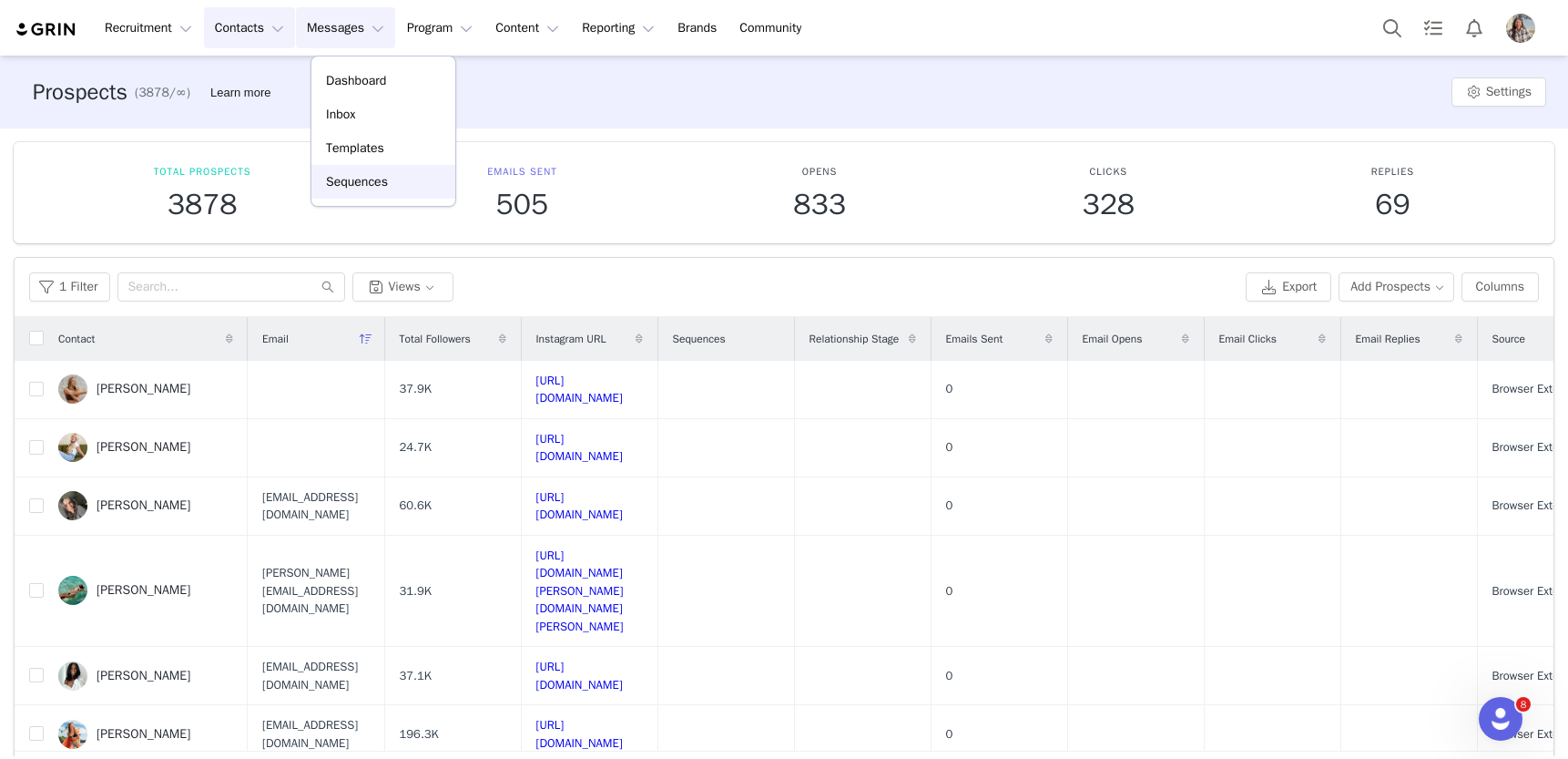 click on "Sequences" at bounding box center [383, 181] 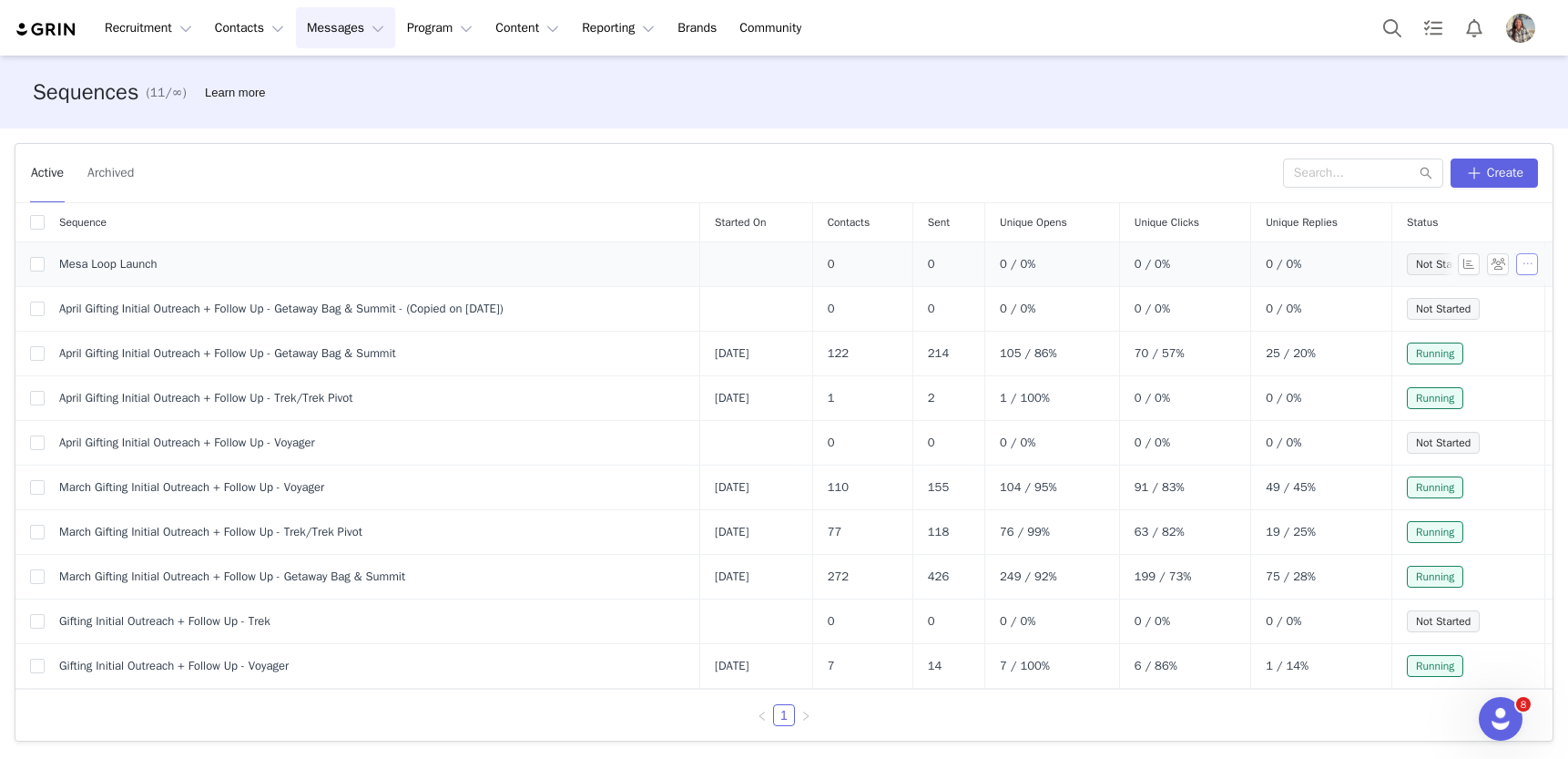 click at bounding box center (1527, 264) 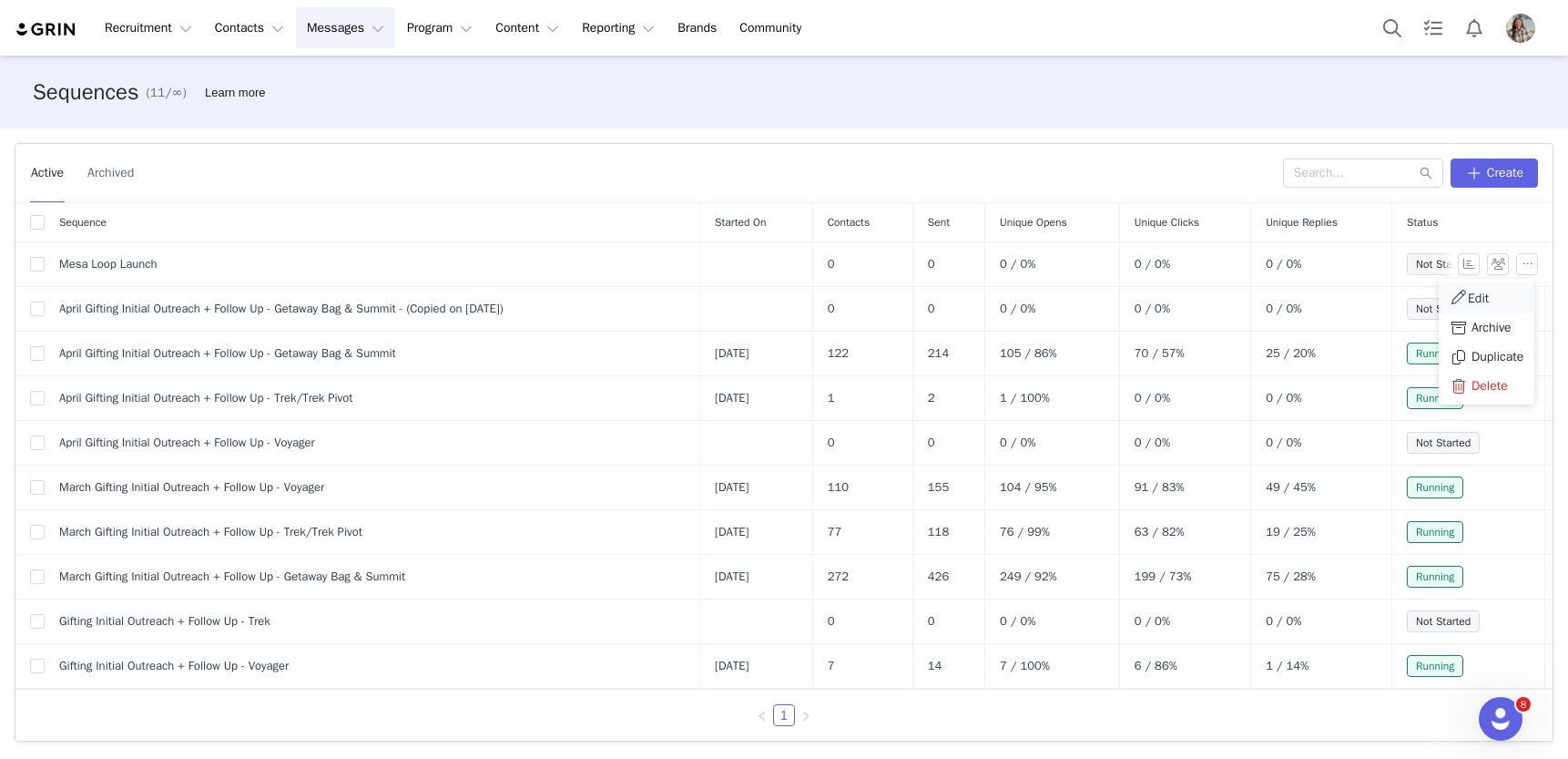 click on "Edit" at bounding box center (1486, 298) 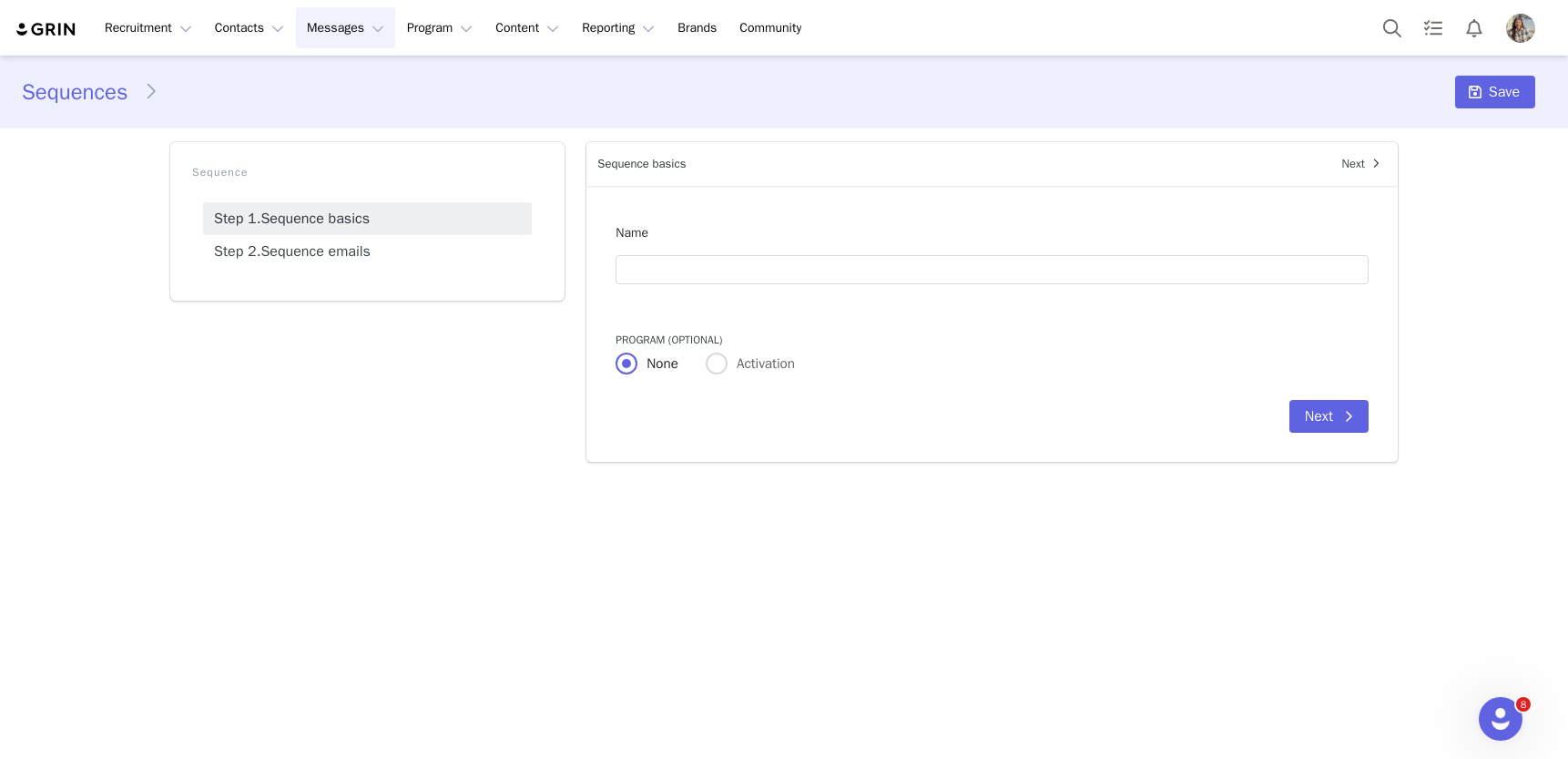 type on "Mesa Loop Launch" 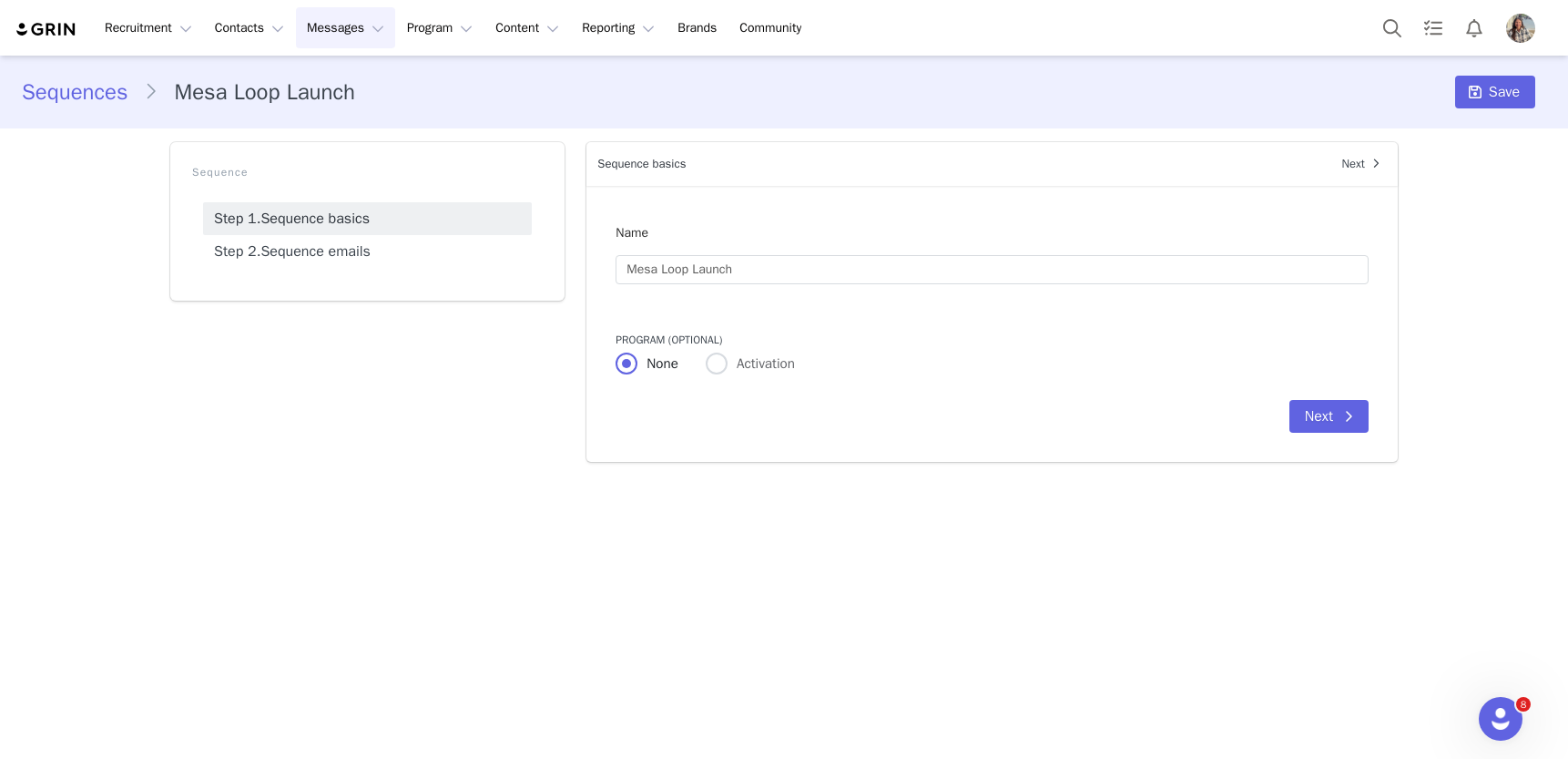 radio on "false" 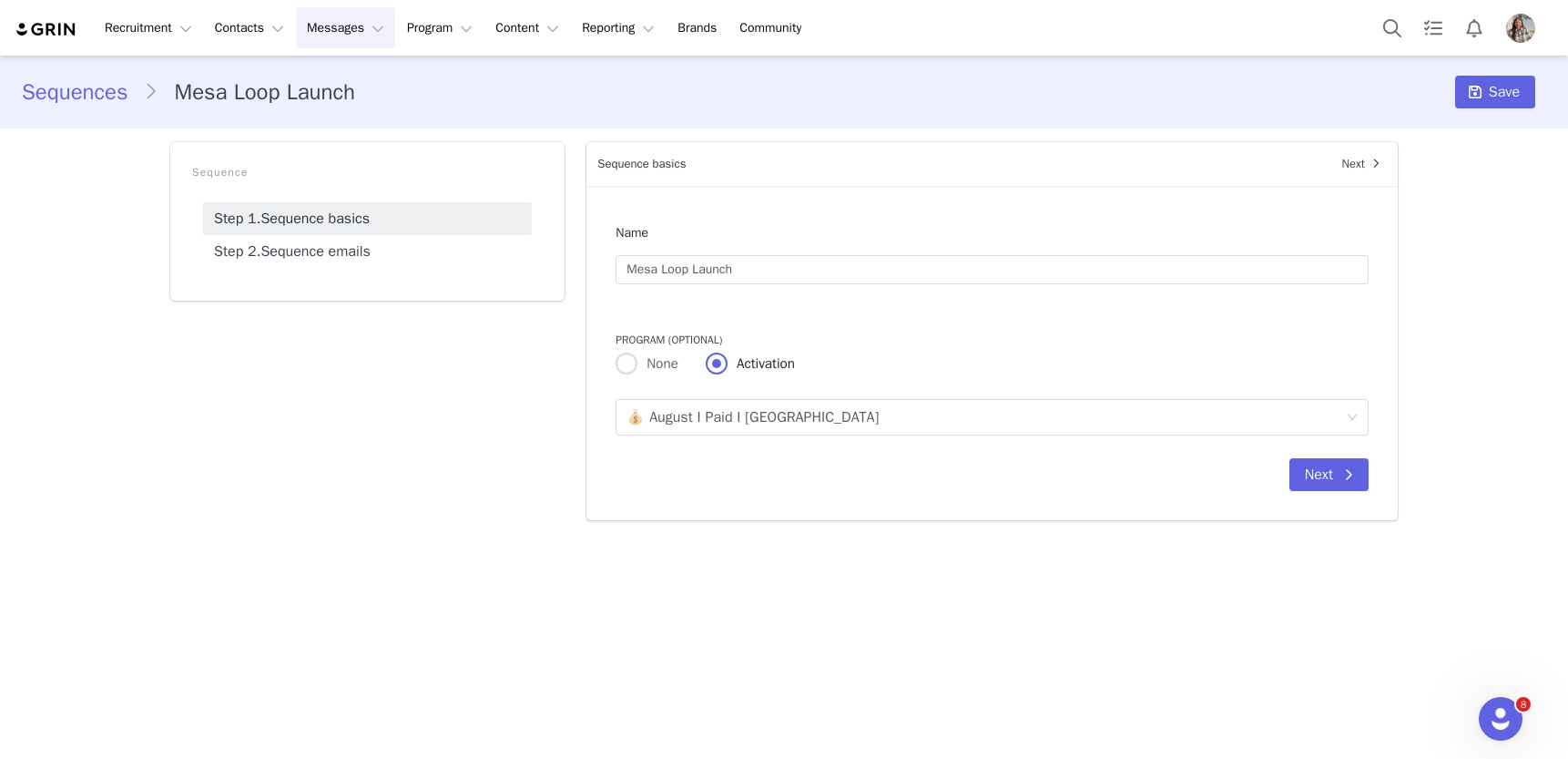scroll, scrollTop: 0, scrollLeft: 0, axis: both 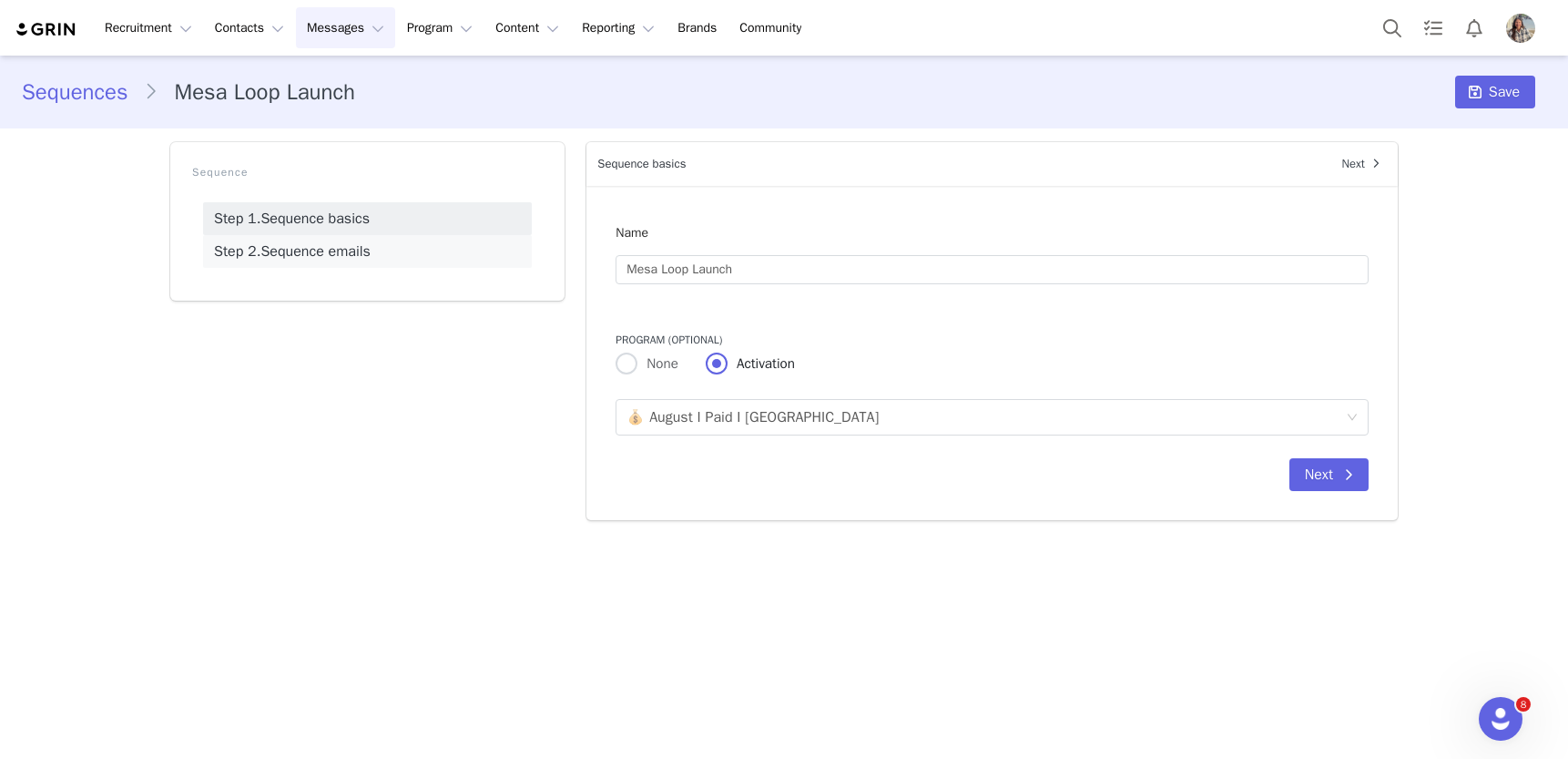 click on "Step 2.  Sequence emails" at bounding box center (367, 251) 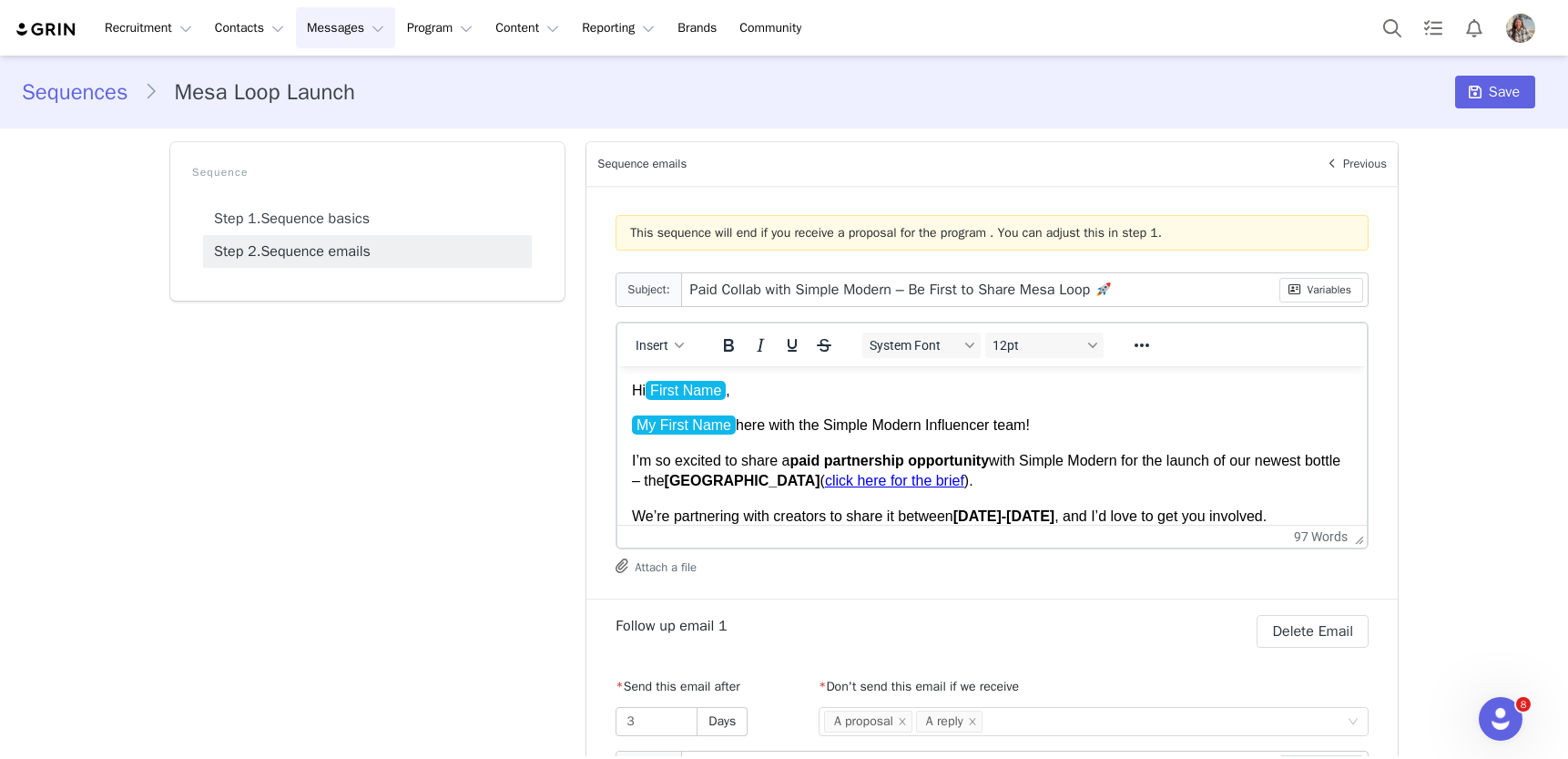 click on "Hi  First Name  , My First Name  here with the Simple Modern Influencer team!  I’m so excited to share a  paid partnership opportunity  with Simple Modern for the launch of our newest bottle – the  Mesa Loop  ( click here for the brief ). We’re partnering with creators to share it between  August 13-September 30 , and I’d love to get you involved. If you have a media kit or any analytic insights, feel free to send those over. Let me know if you’re interested and we'd love to chat more about deliverables and get aligned on budget. Cheers! My First Name   Influencer Team Simple Modern" at bounding box center [992, 551] 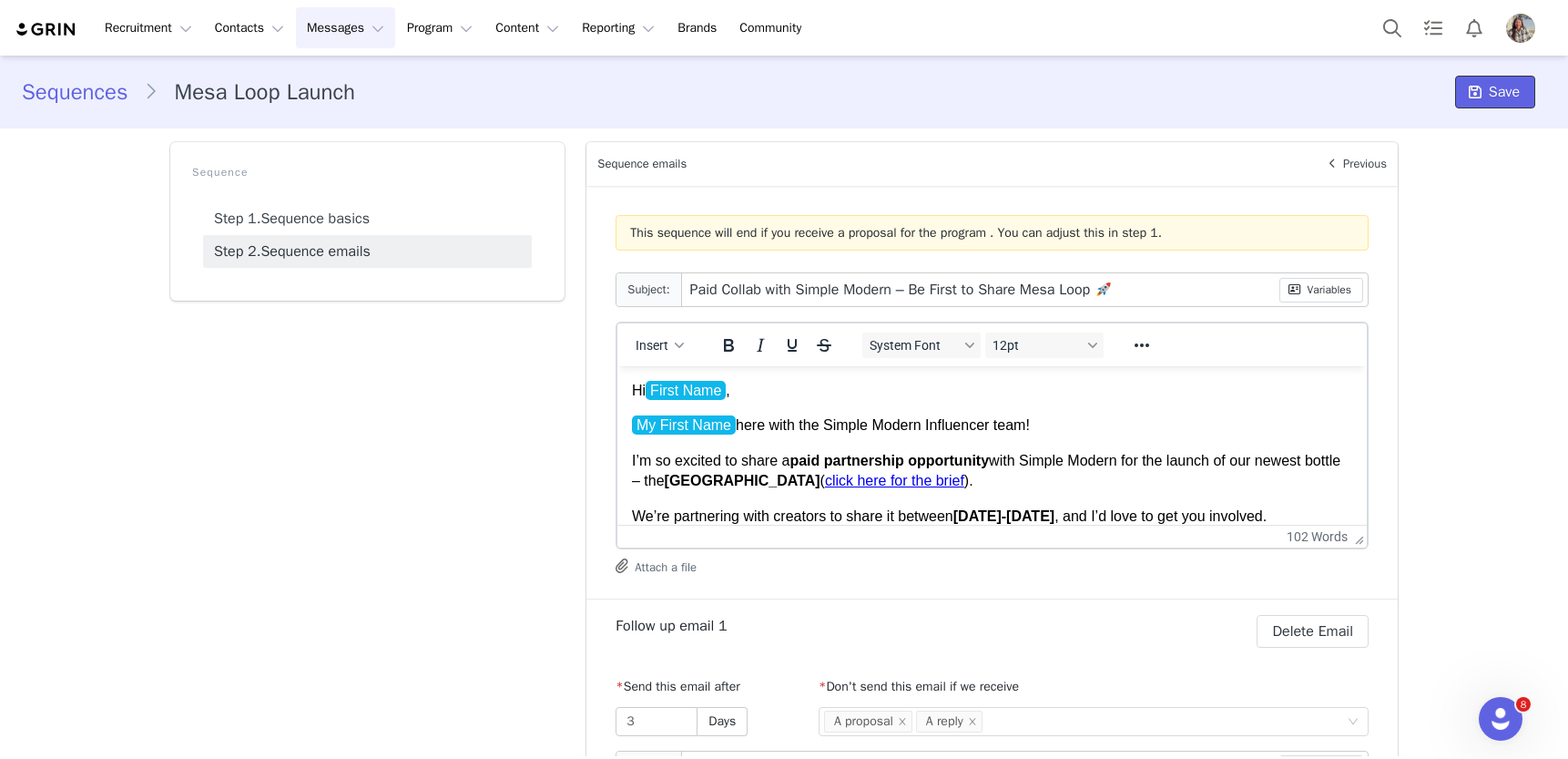 click on "Save" at bounding box center [1504, 92] 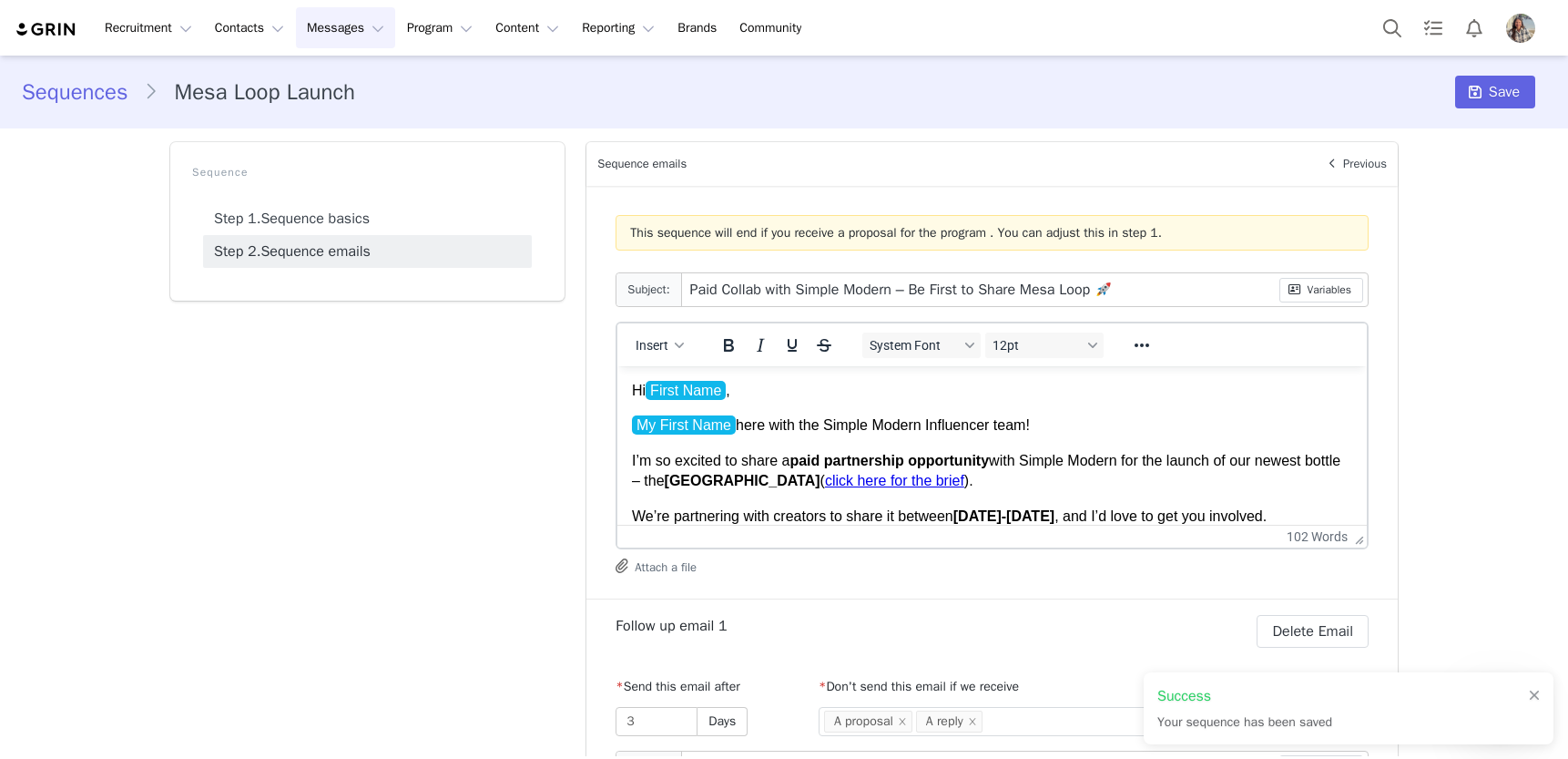 click on "Messages Messages" at bounding box center (345, 27) 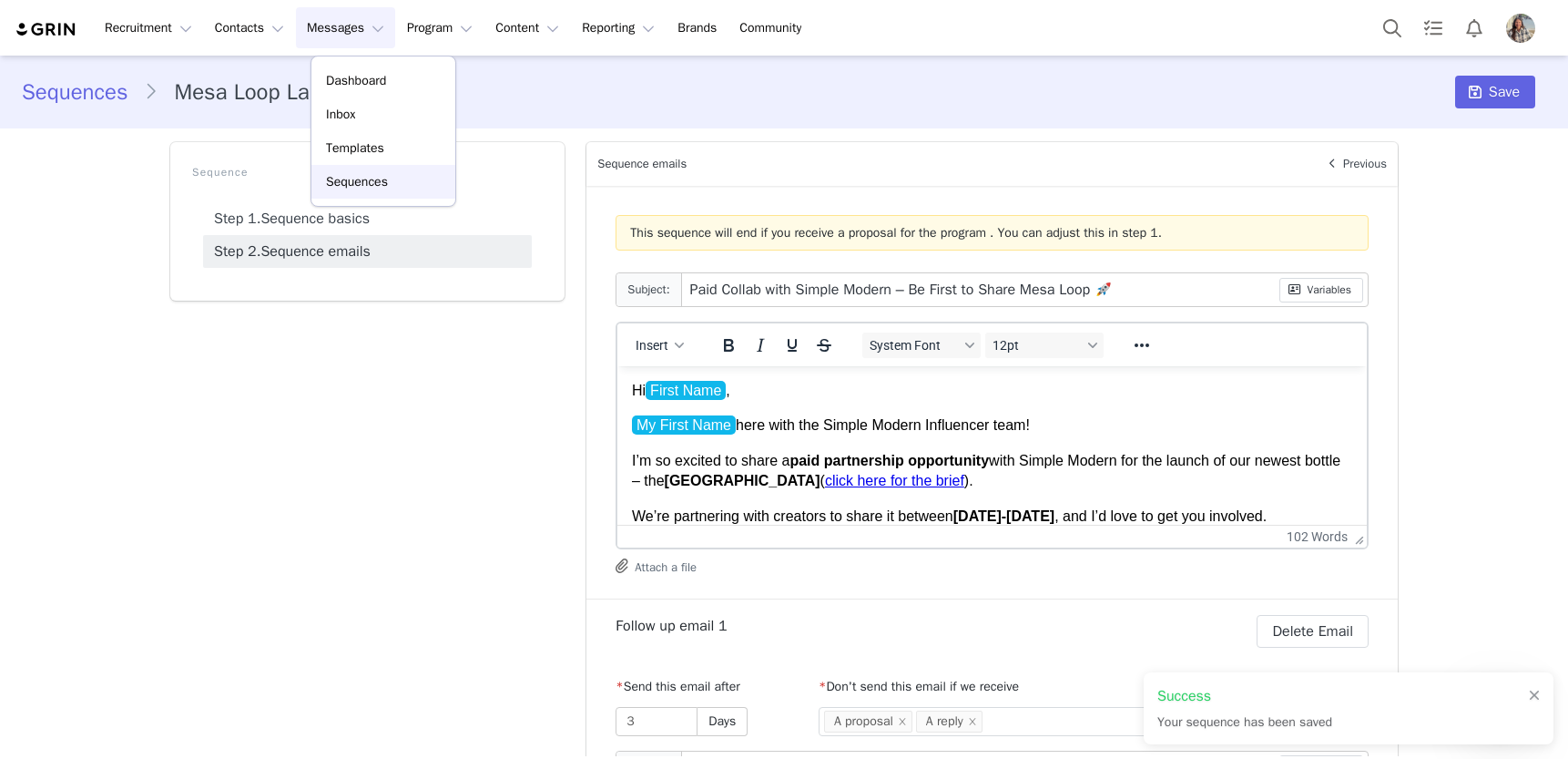 click on "Sequences" at bounding box center (357, 181) 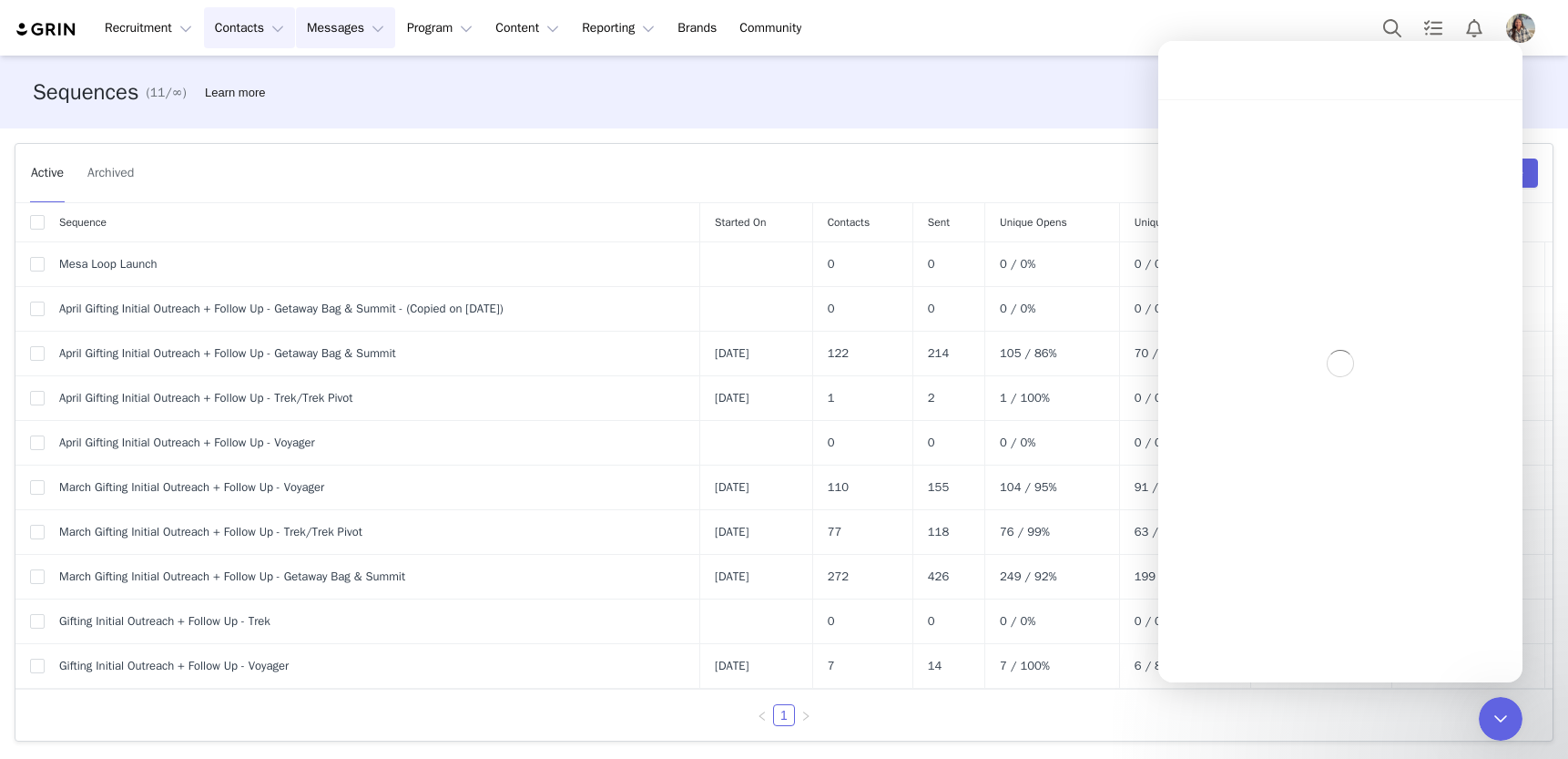 click on "Contacts Contacts" at bounding box center [249, 27] 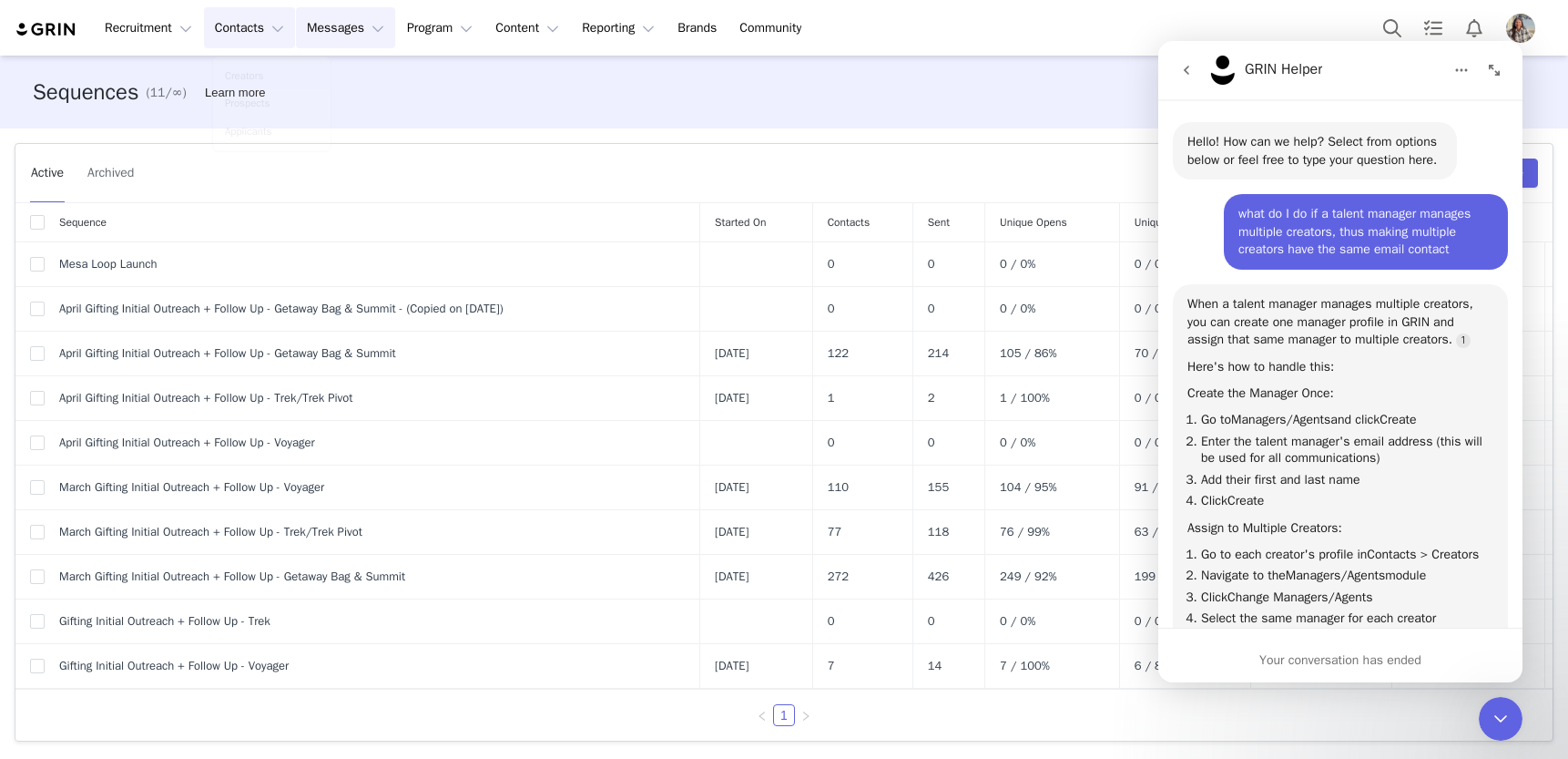 scroll, scrollTop: 3, scrollLeft: 0, axis: vertical 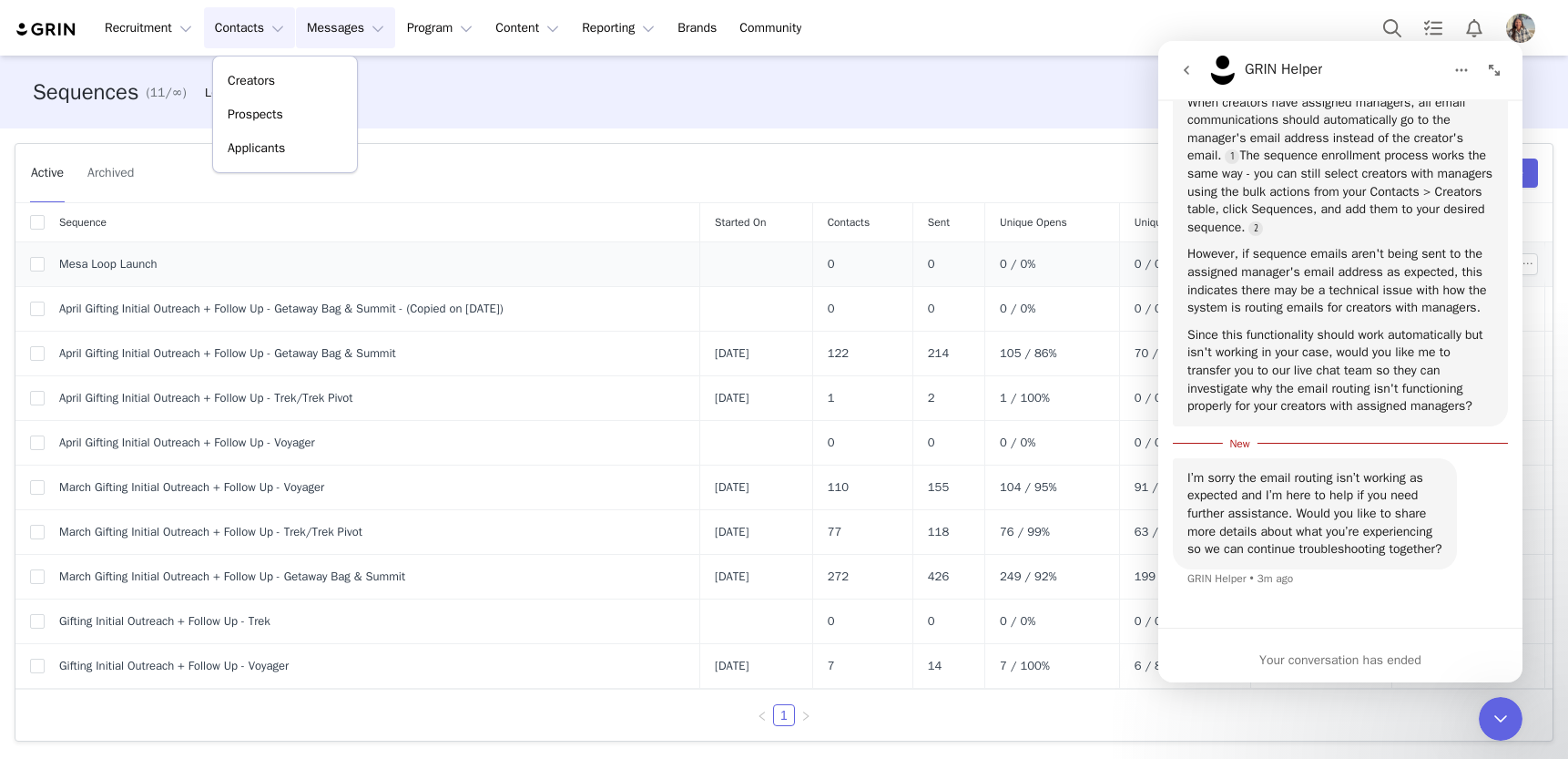click on "Mesa Loop Launch" at bounding box center [372, 264] 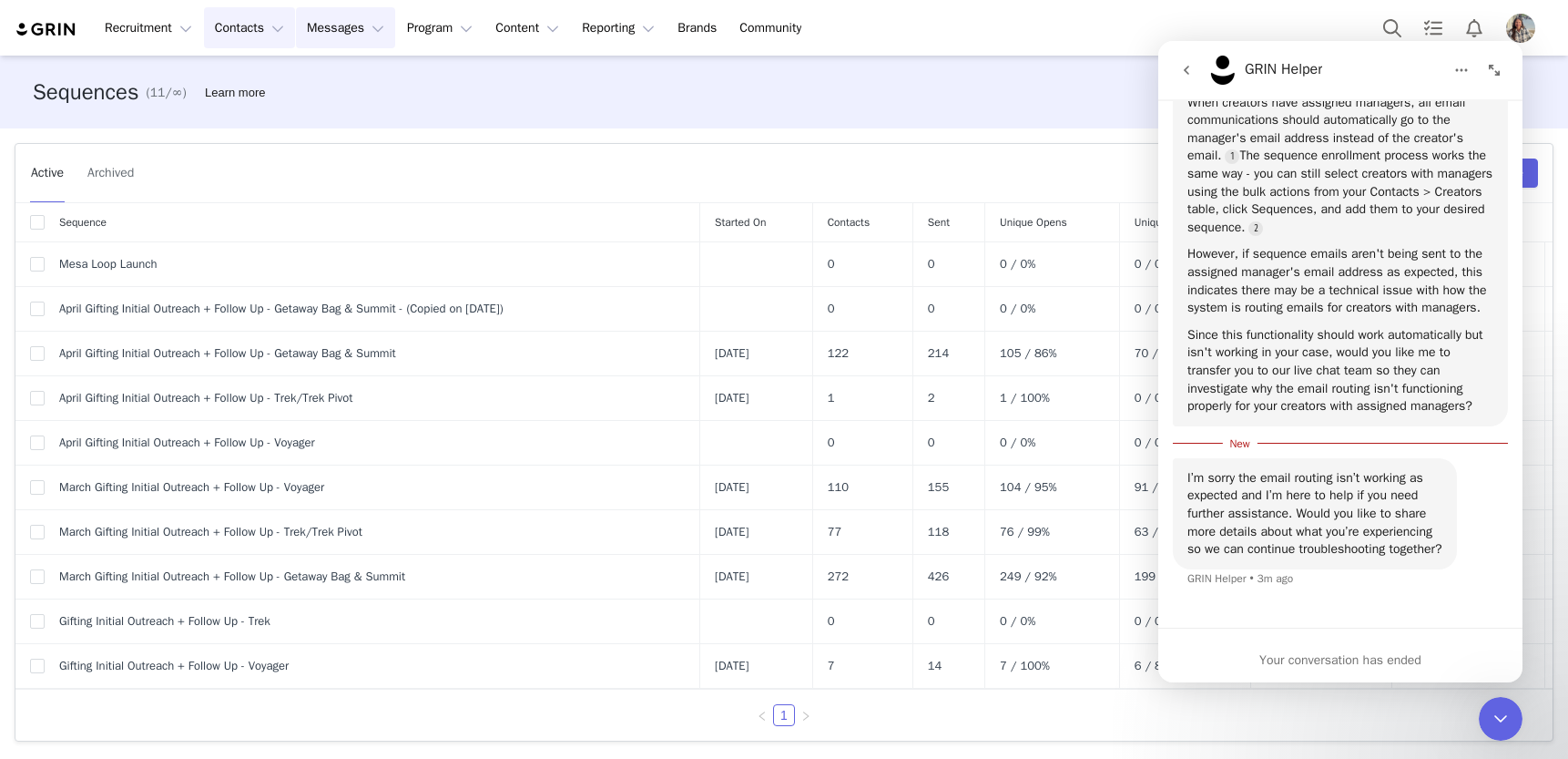 click on "Contacts Contacts" at bounding box center (249, 27) 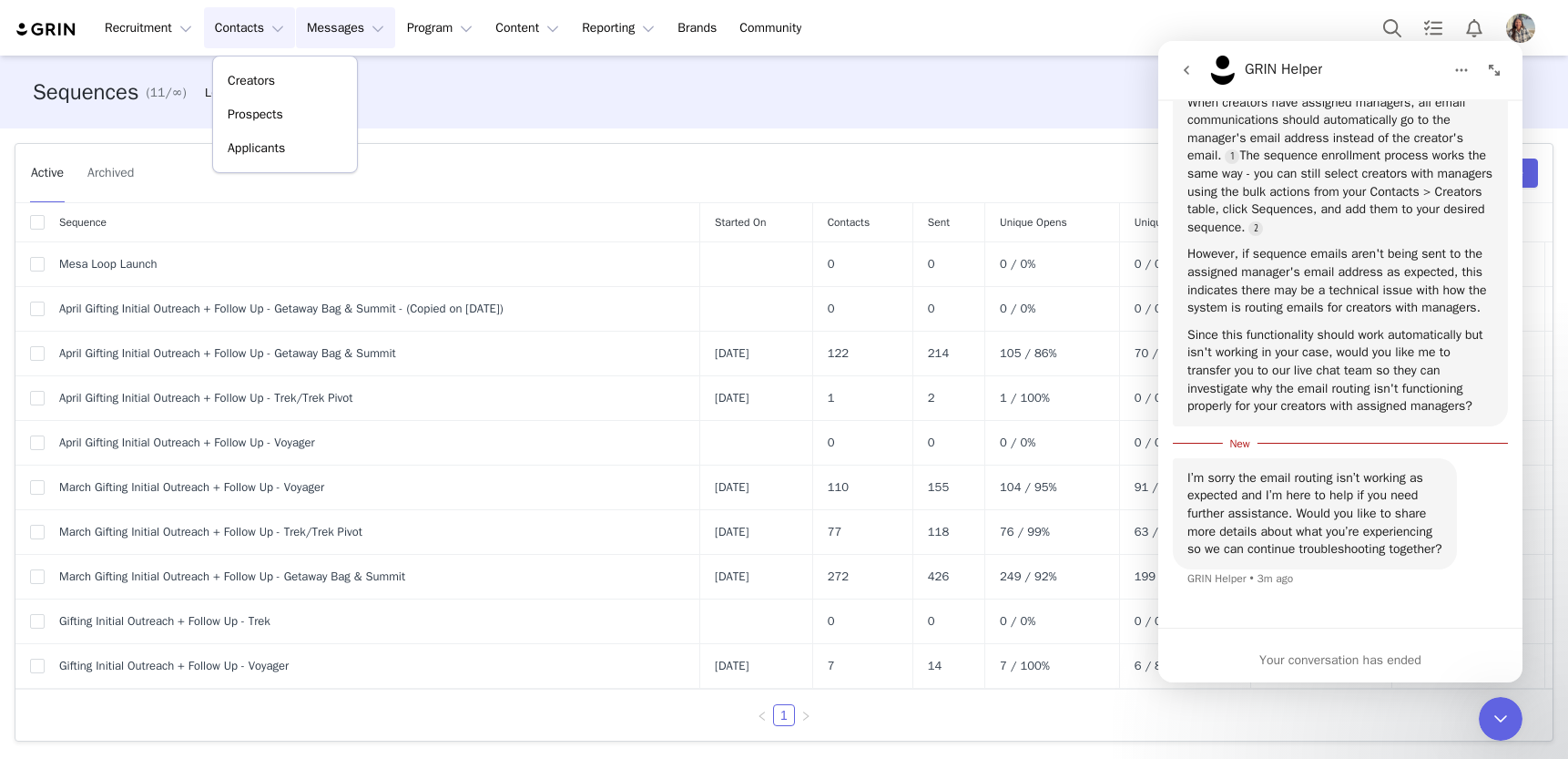click on "Messages Messages" at bounding box center (345, 27) 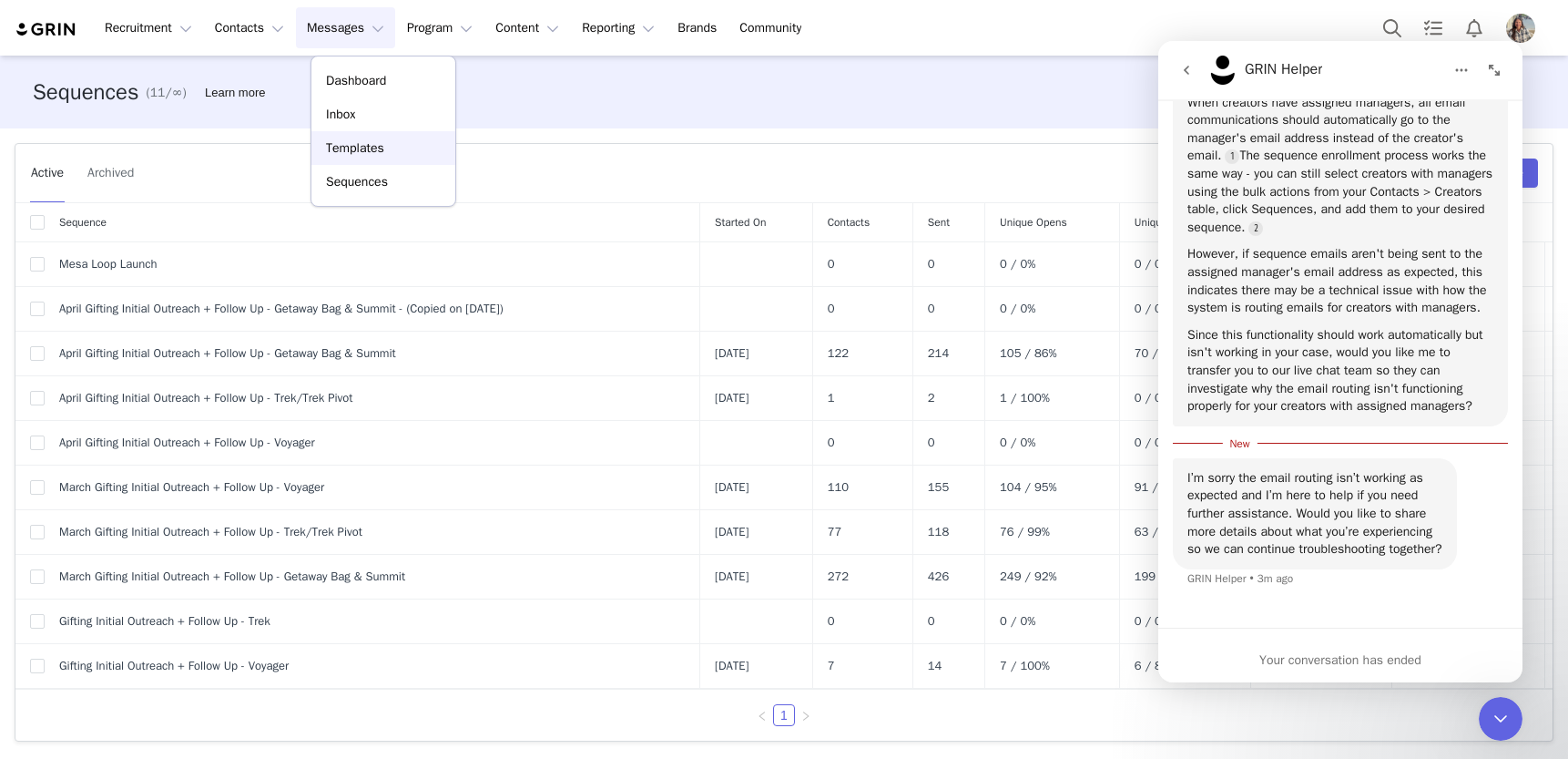 click on "Templates" at bounding box center [355, 148] 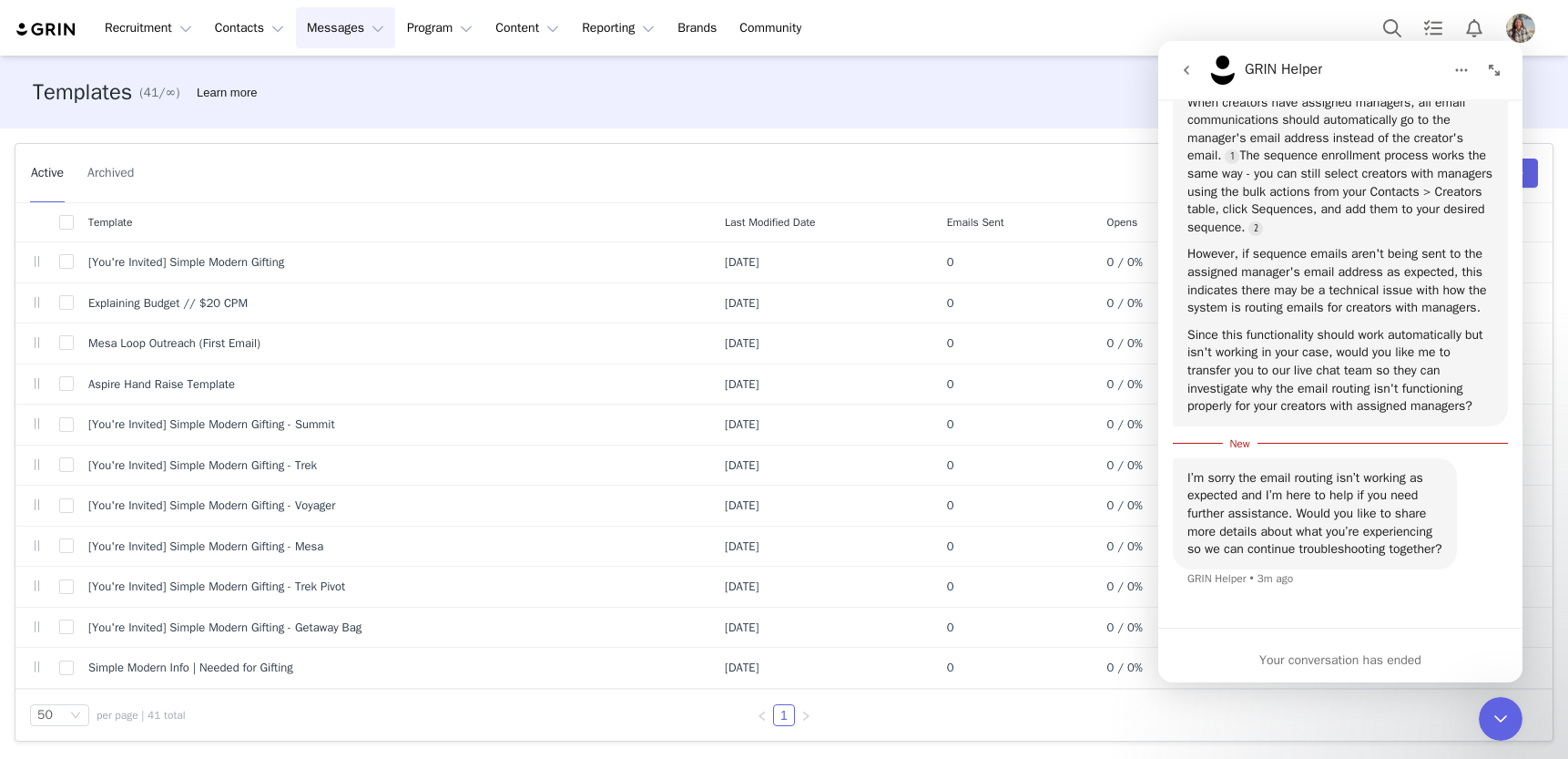 click on "50   per page | 41 total  1" at bounding box center (784, 715) 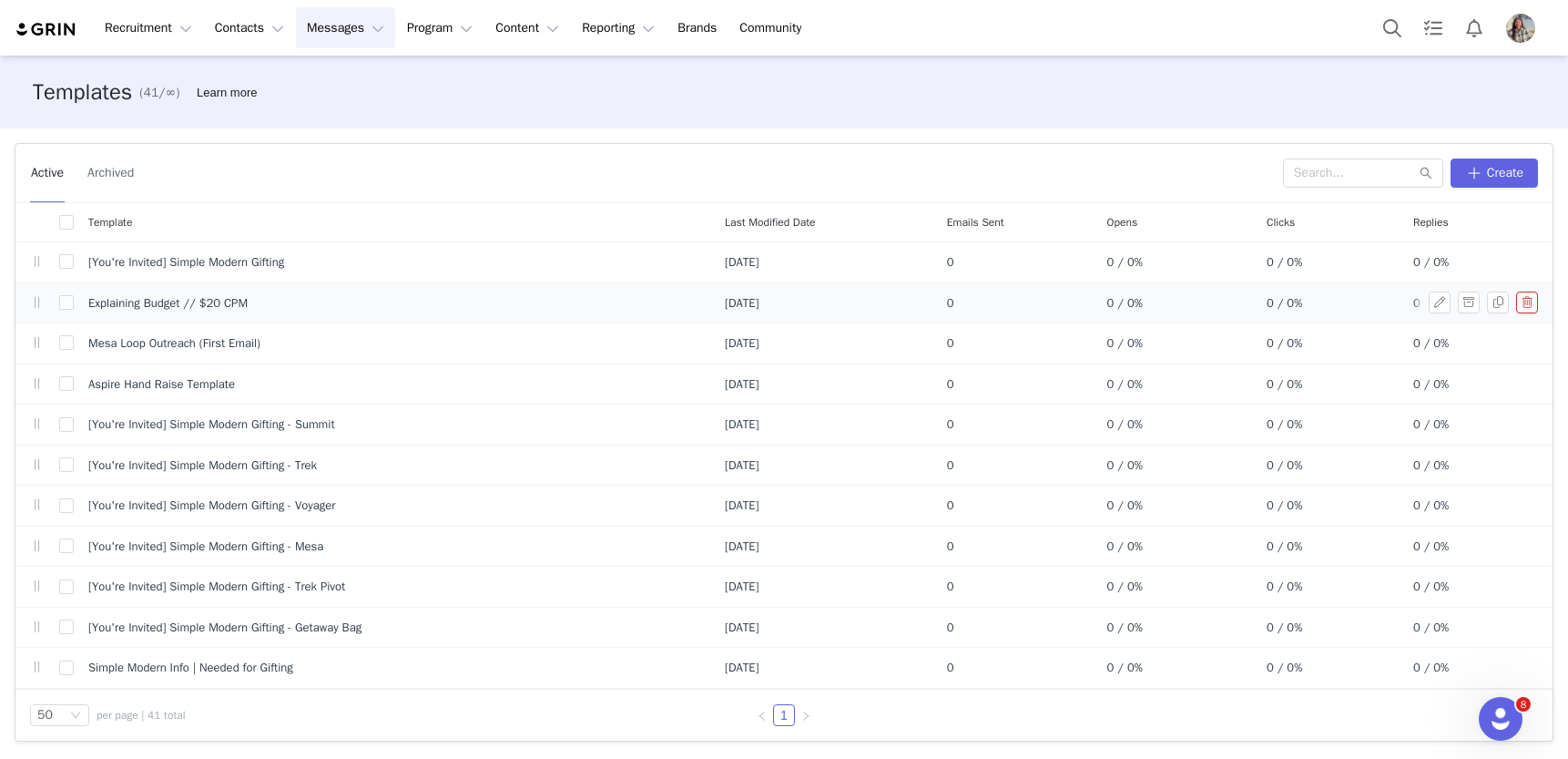 click on "Explaining Budget // $20 CPM" at bounding box center [168, 303] 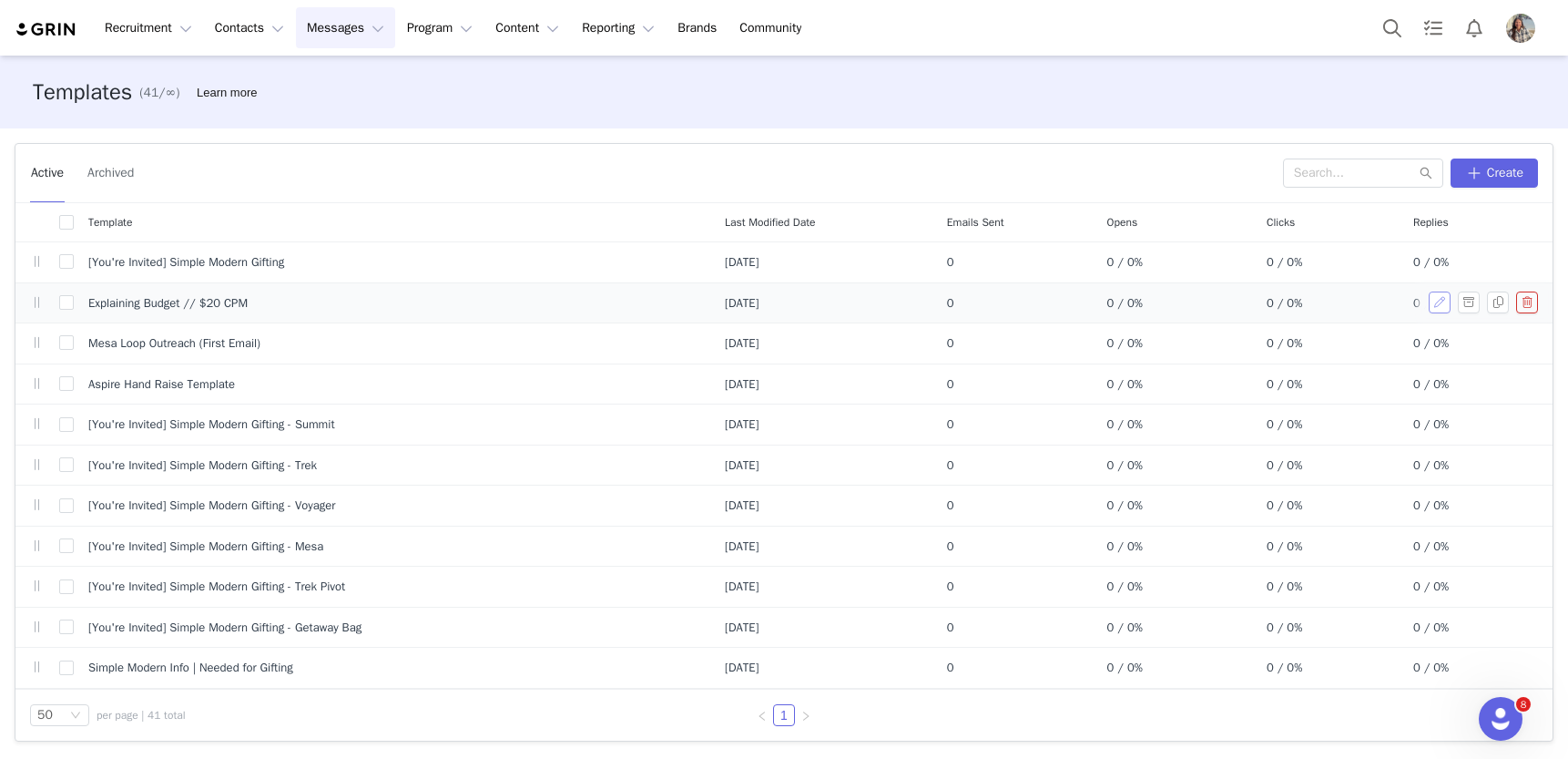 click at bounding box center [1440, 303] 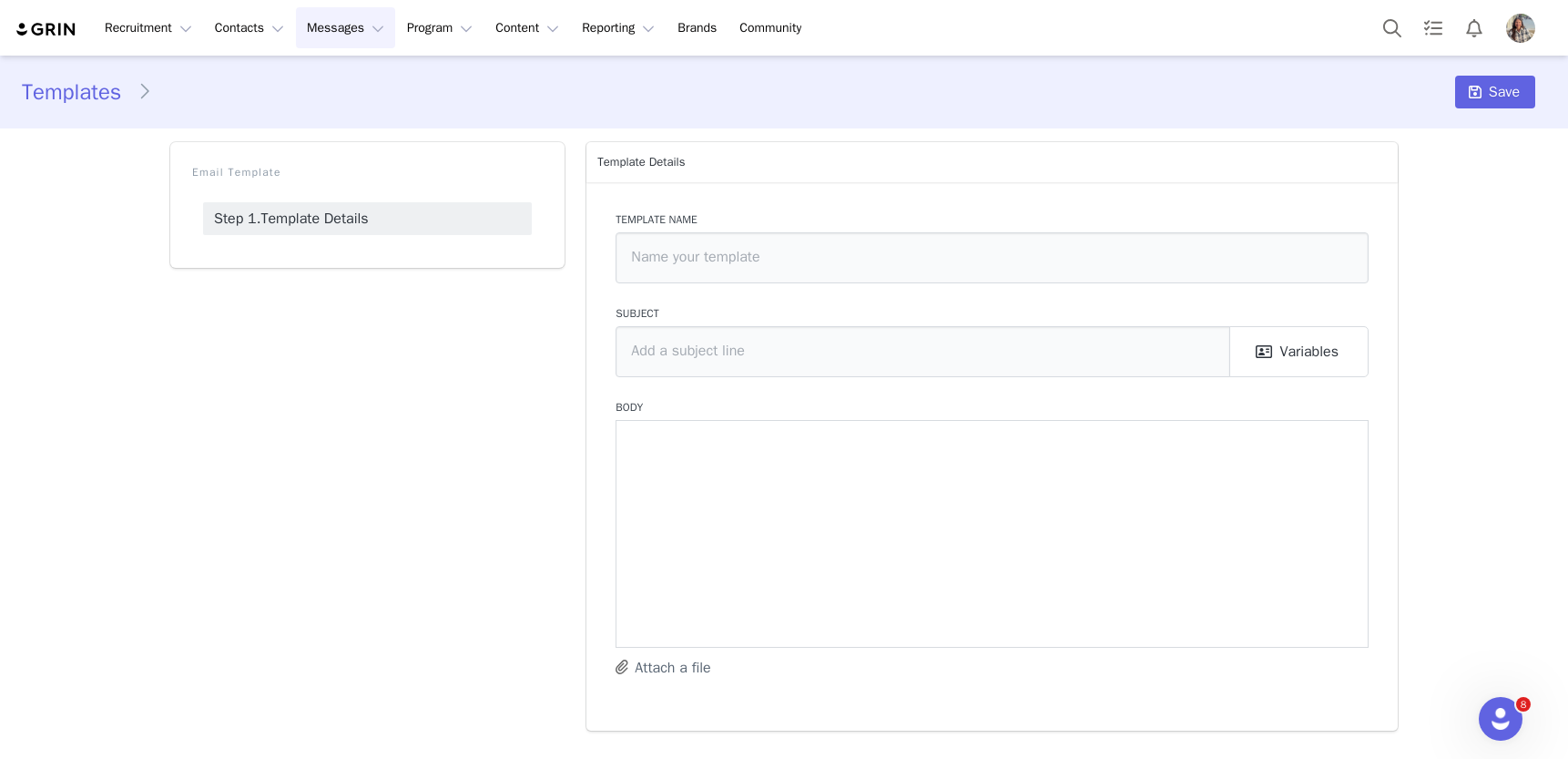 type on "Explaining Budget // $20 CPM" 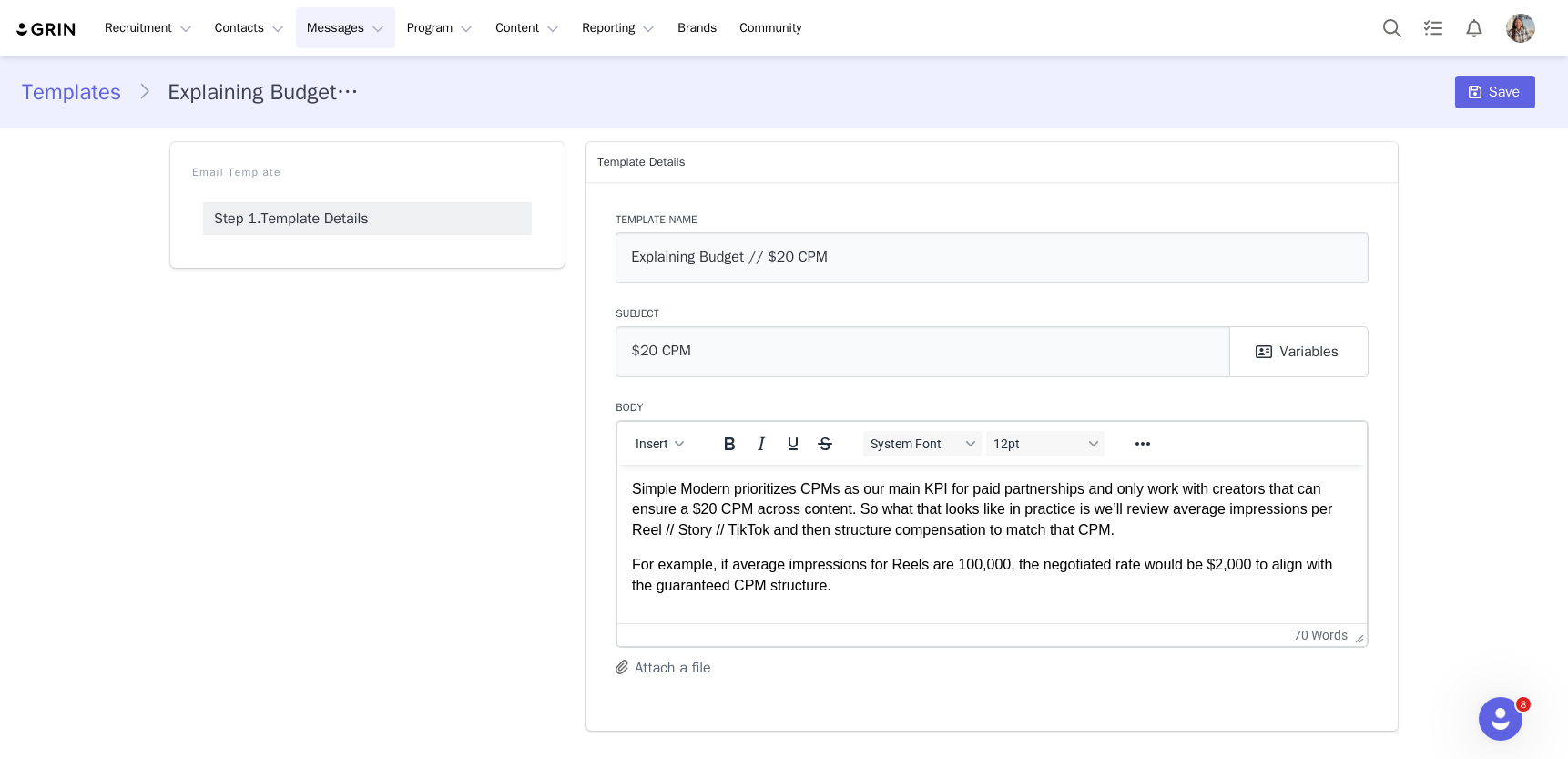 scroll, scrollTop: 0, scrollLeft: 0, axis: both 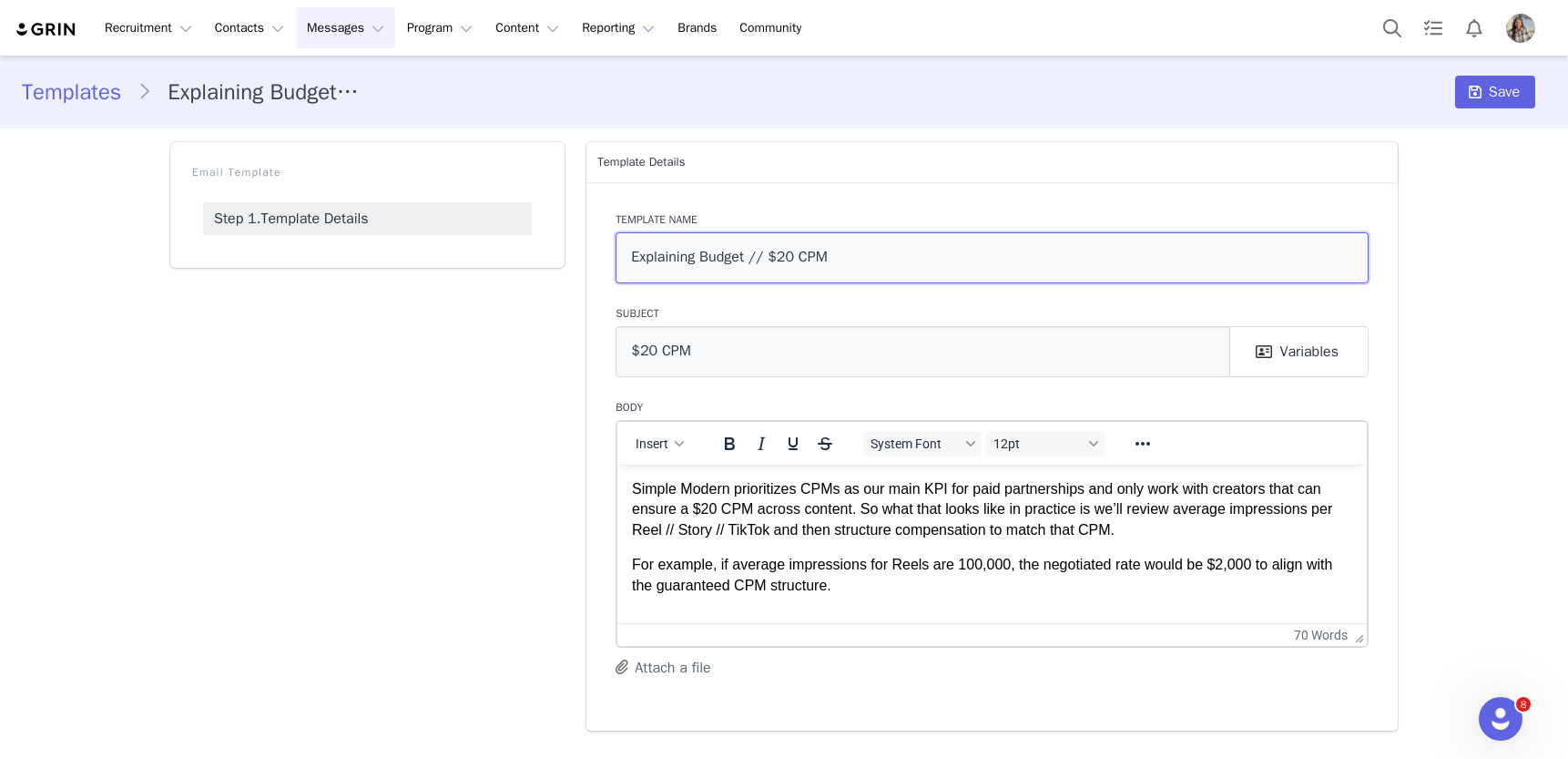 click on "Explaining Budget // $20 CPM" at bounding box center (992, 258) 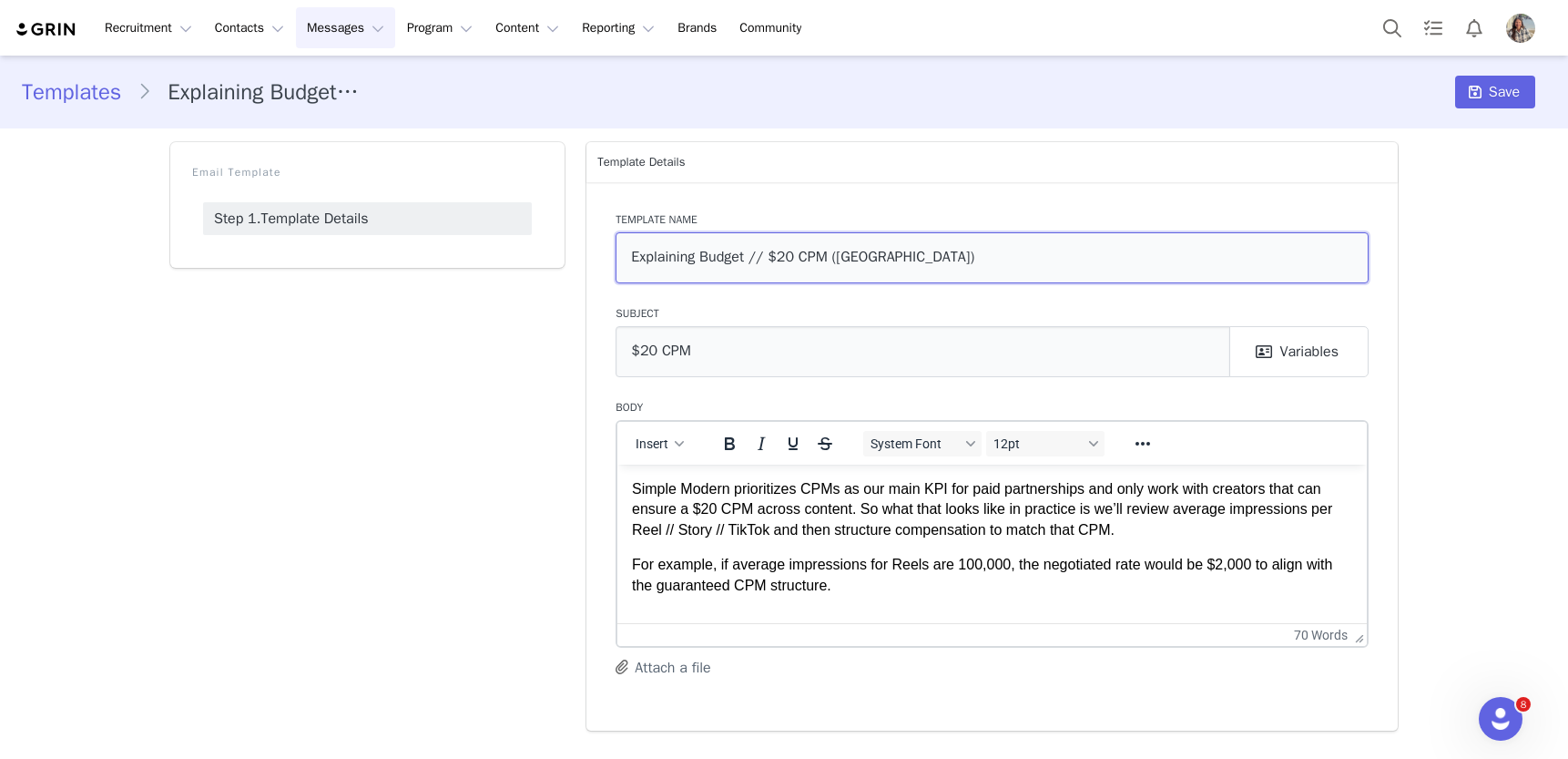 type on "Explaining Budget // $20 CPM (Mesa Loop)" 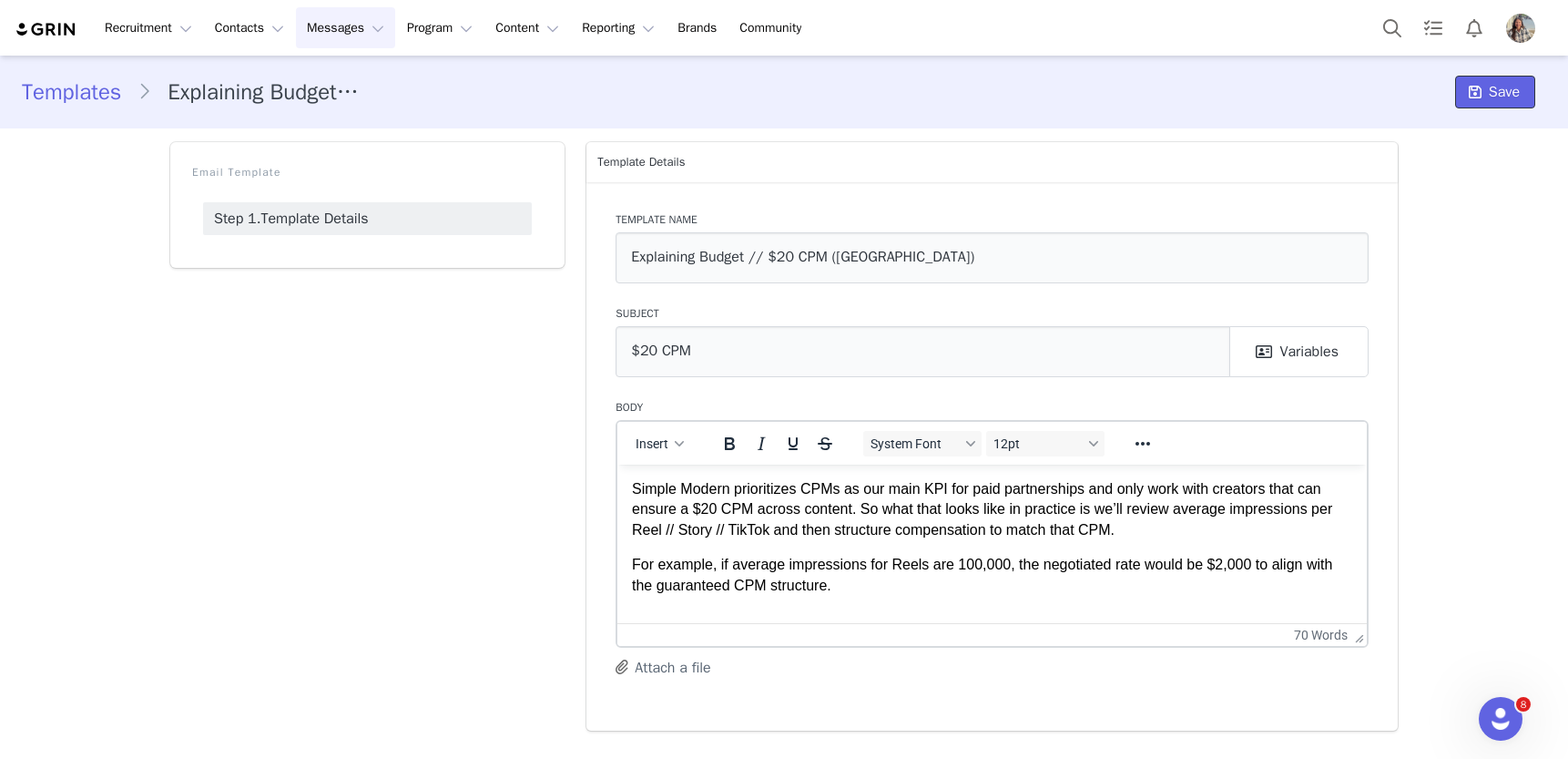 click on "Save" at bounding box center [1504, 92] 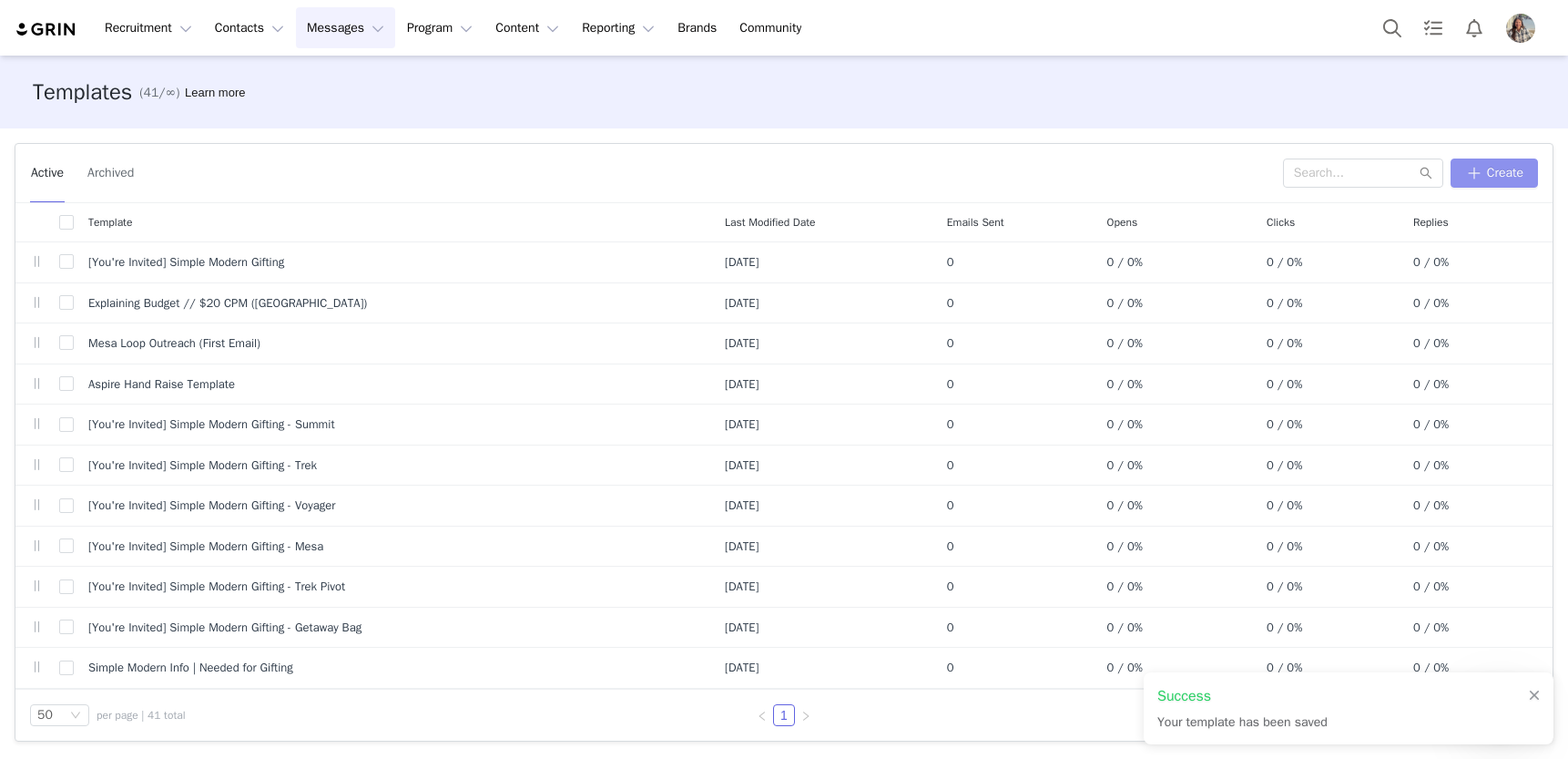click on "Create" at bounding box center [1494, 173] 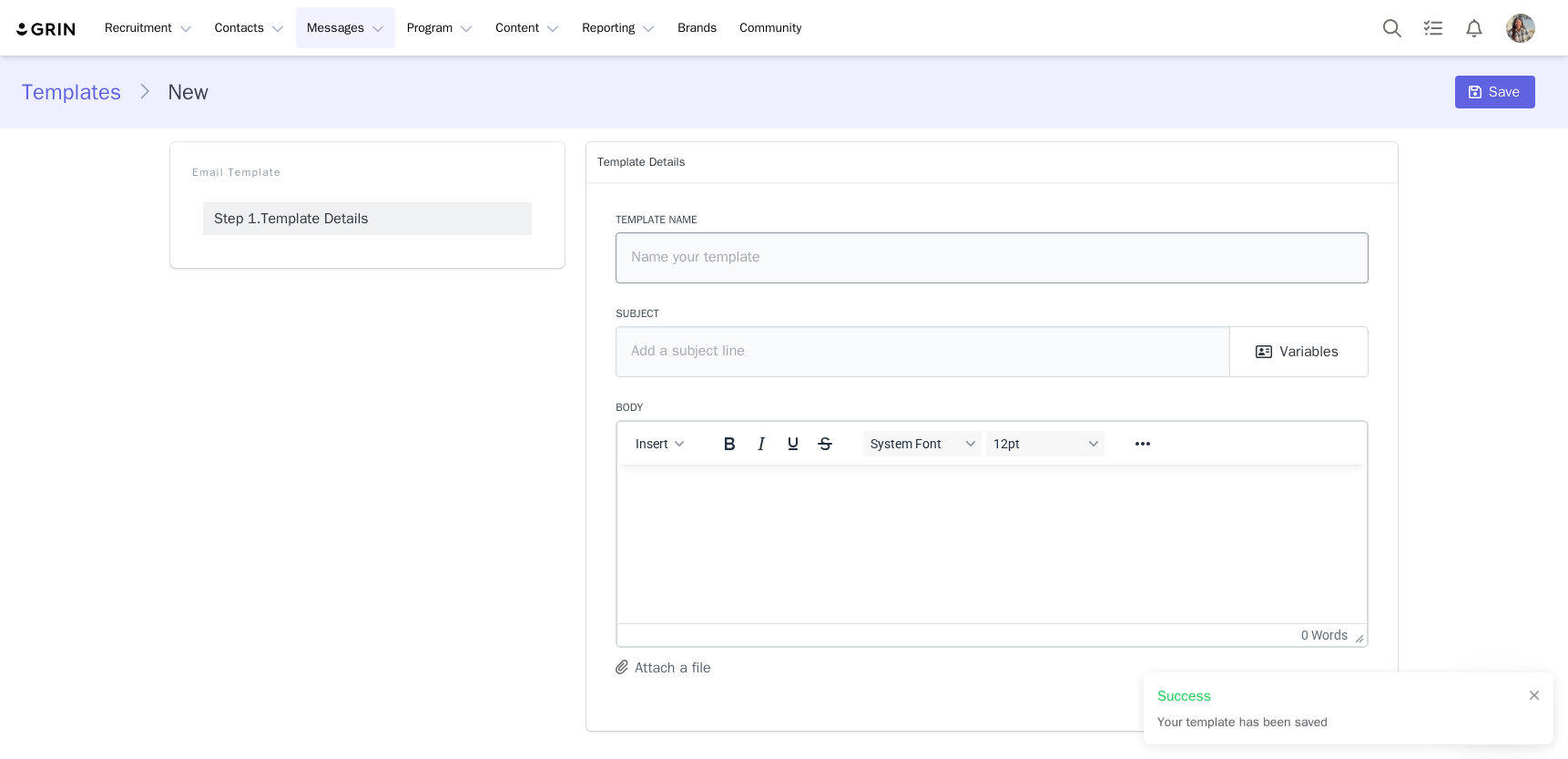 scroll, scrollTop: 0, scrollLeft: 0, axis: both 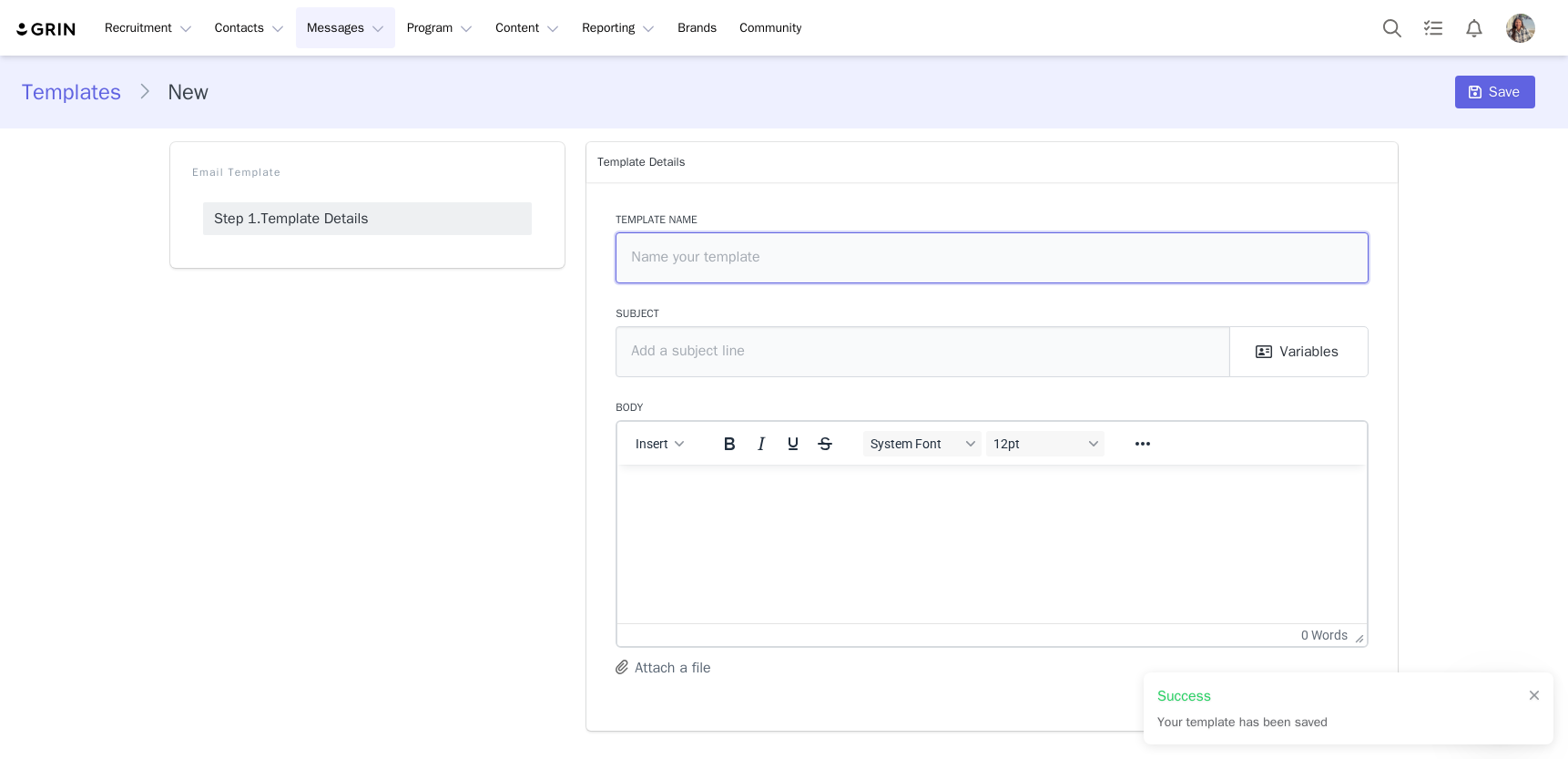 click at bounding box center (992, 258) 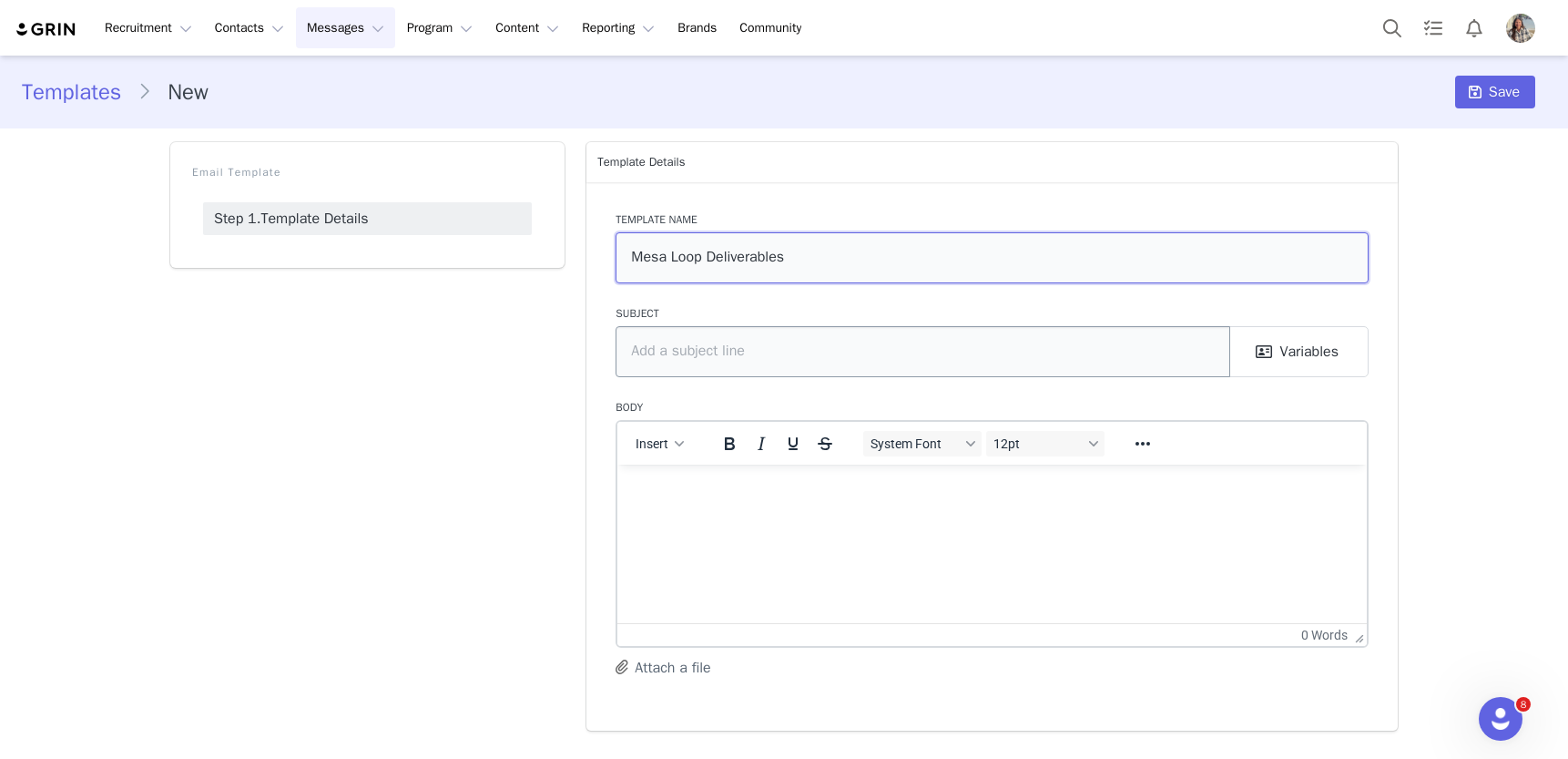 type on "Mesa Loop Deliverables" 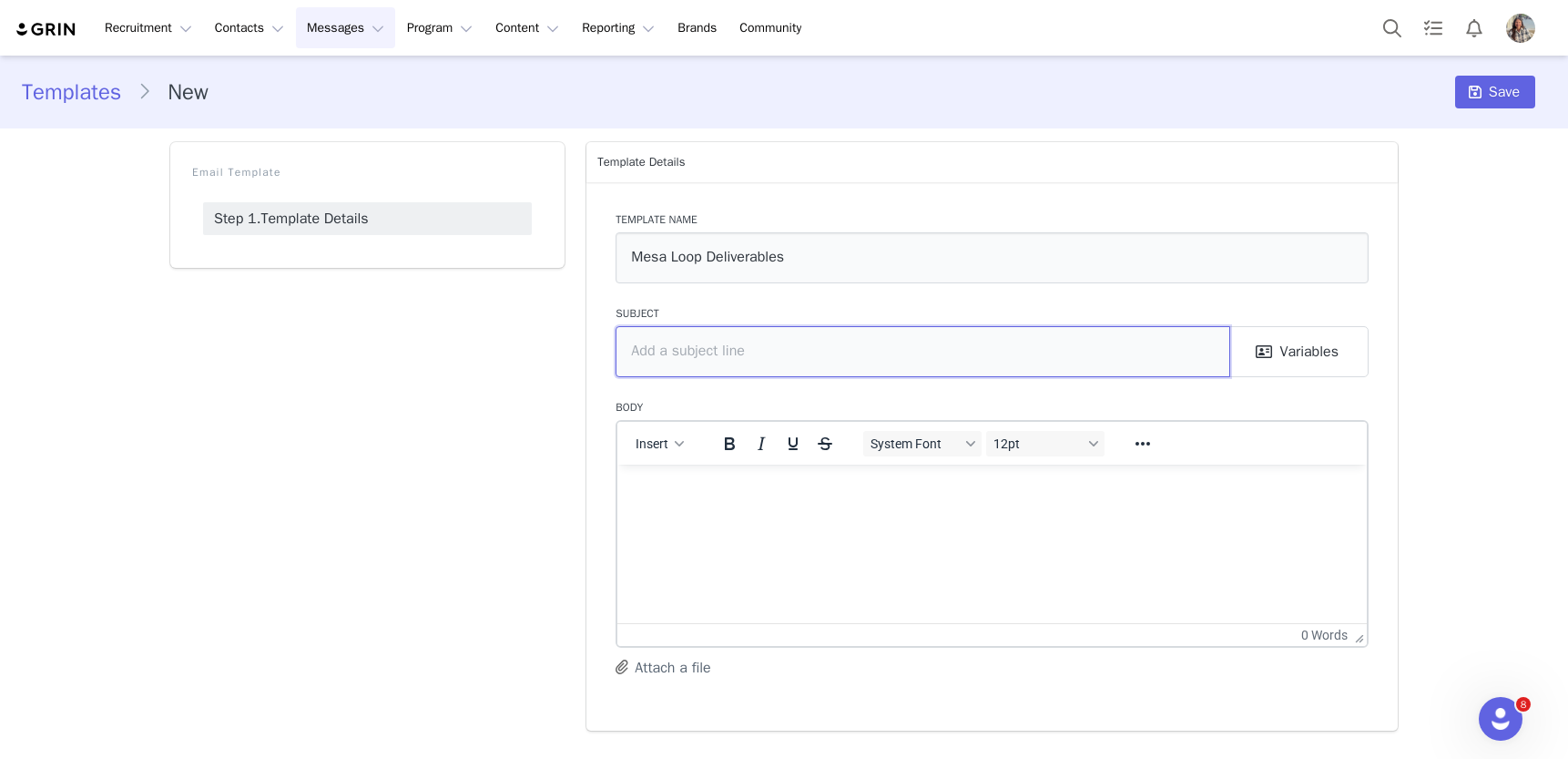 click at bounding box center [922, 352] 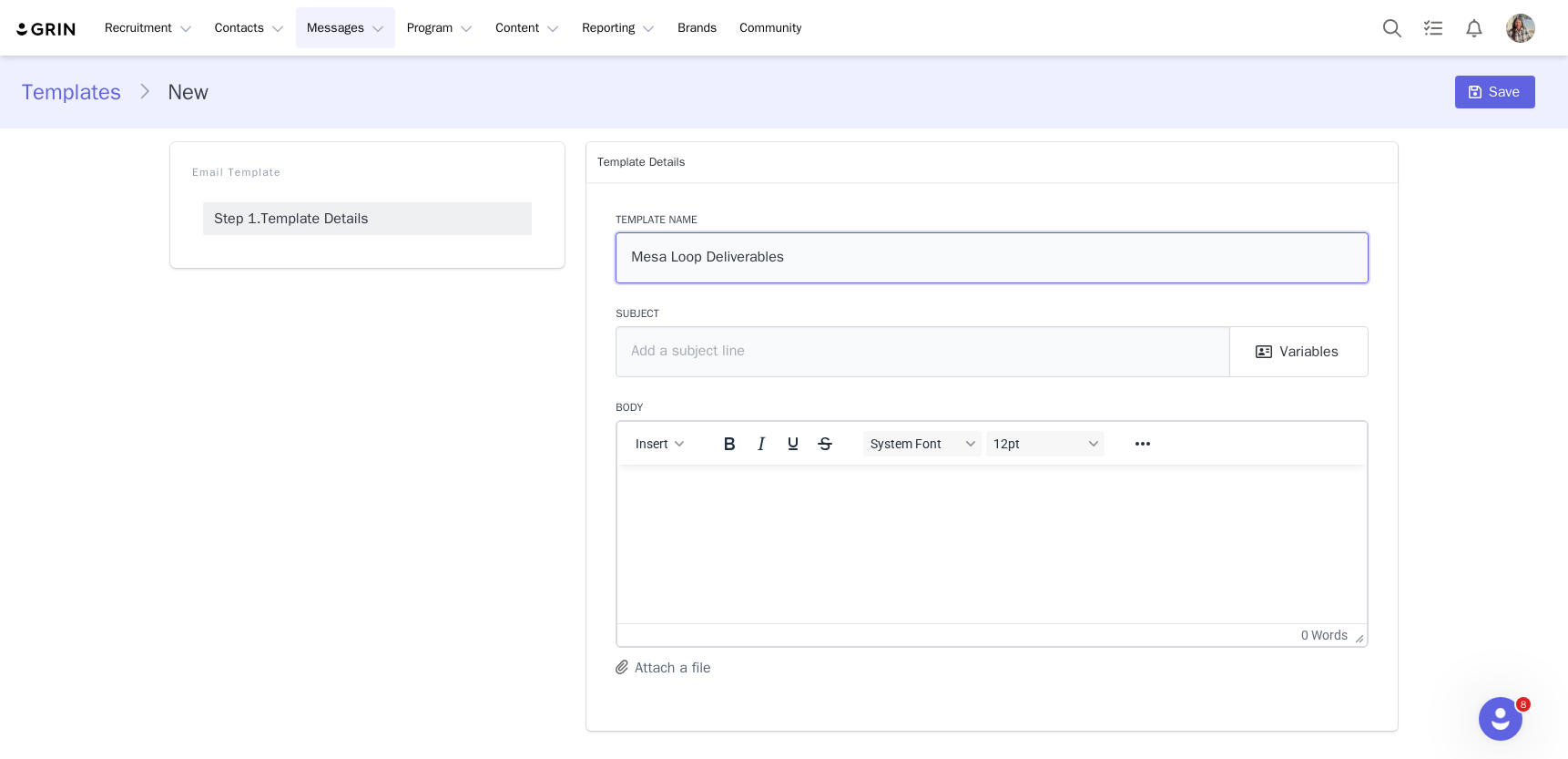 click on "Mesa Loop Deliverables" at bounding box center [992, 258] 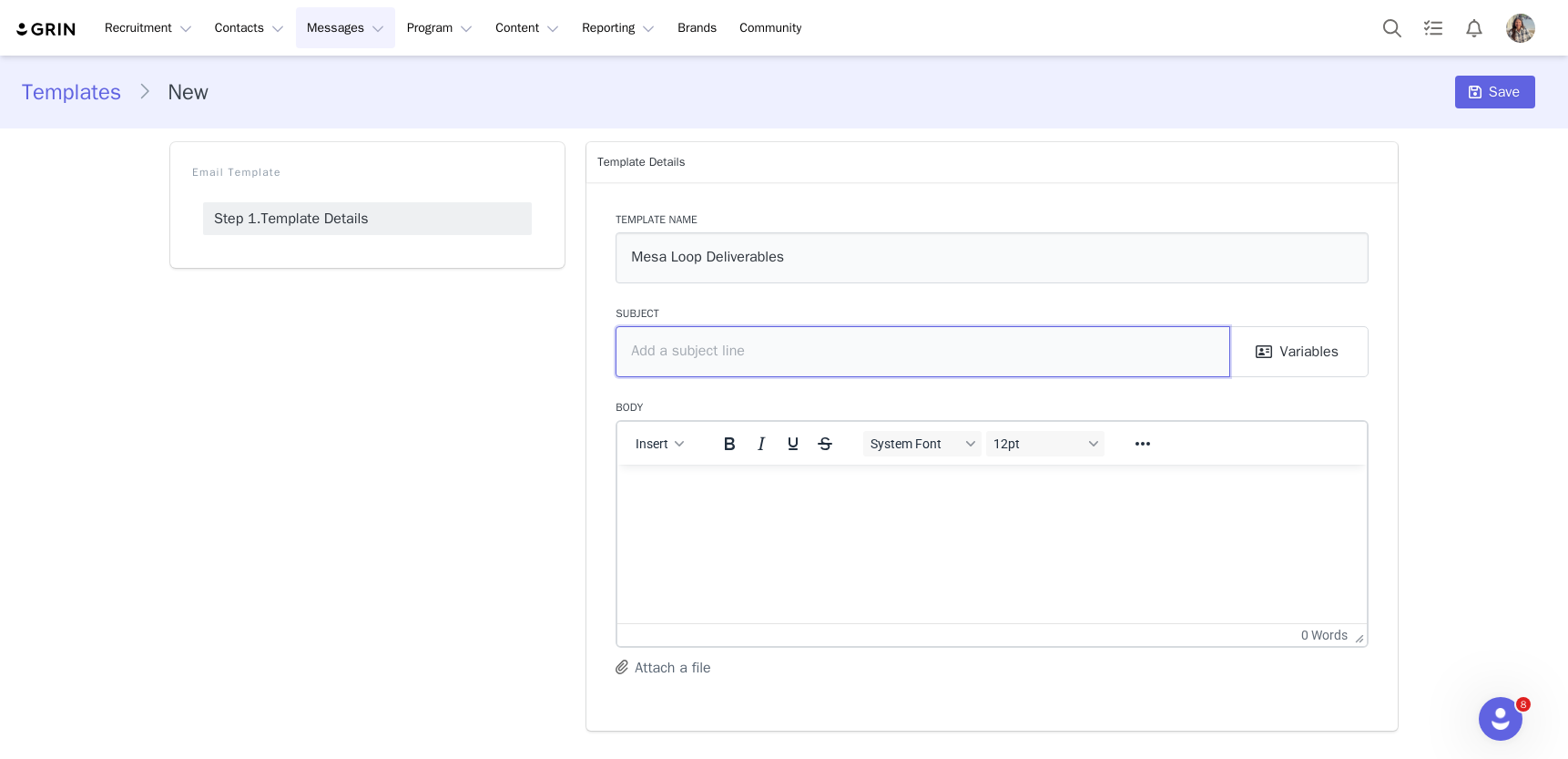 click at bounding box center [922, 352] 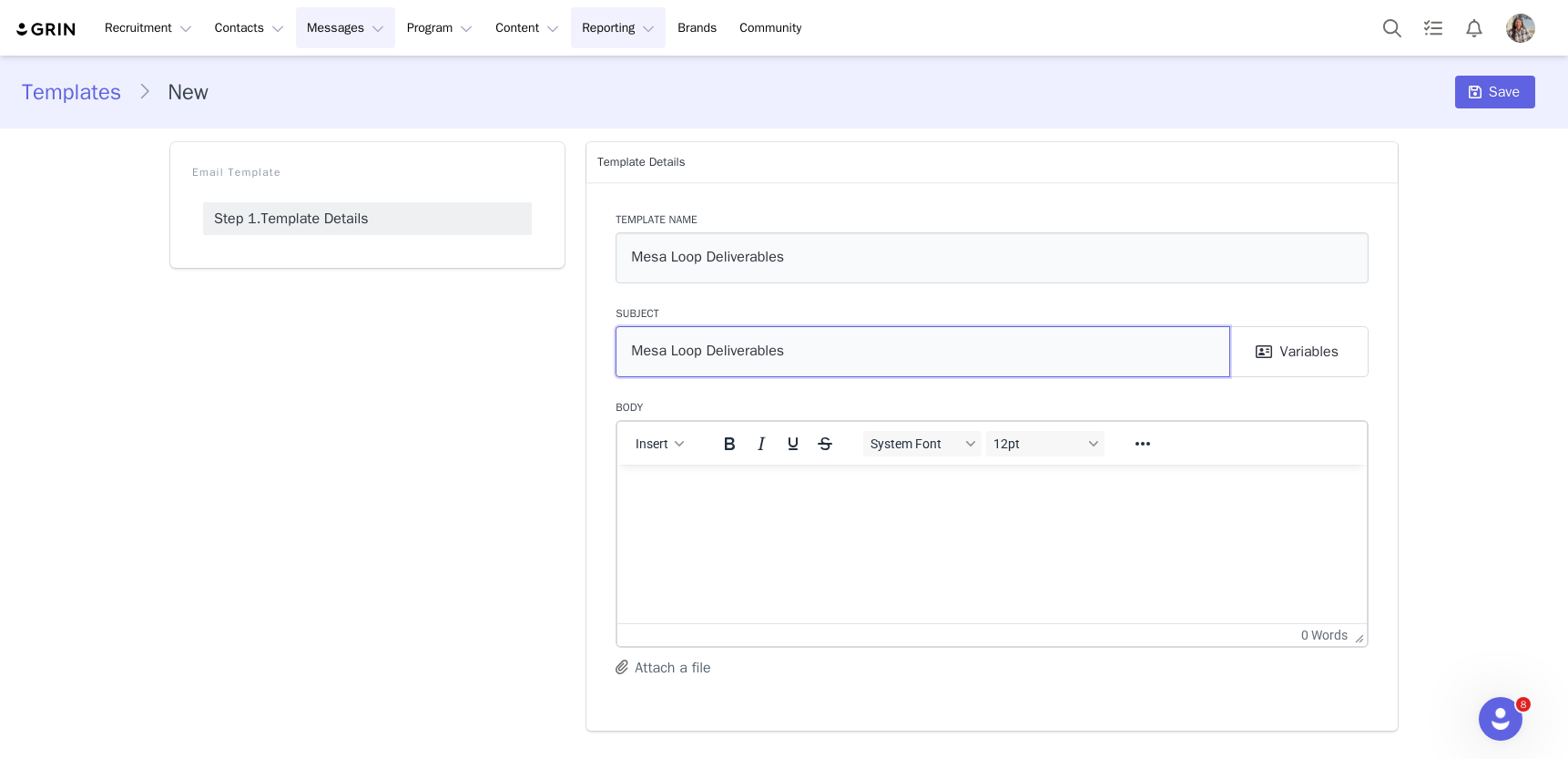 type on "Mesa Loop Deliverables" 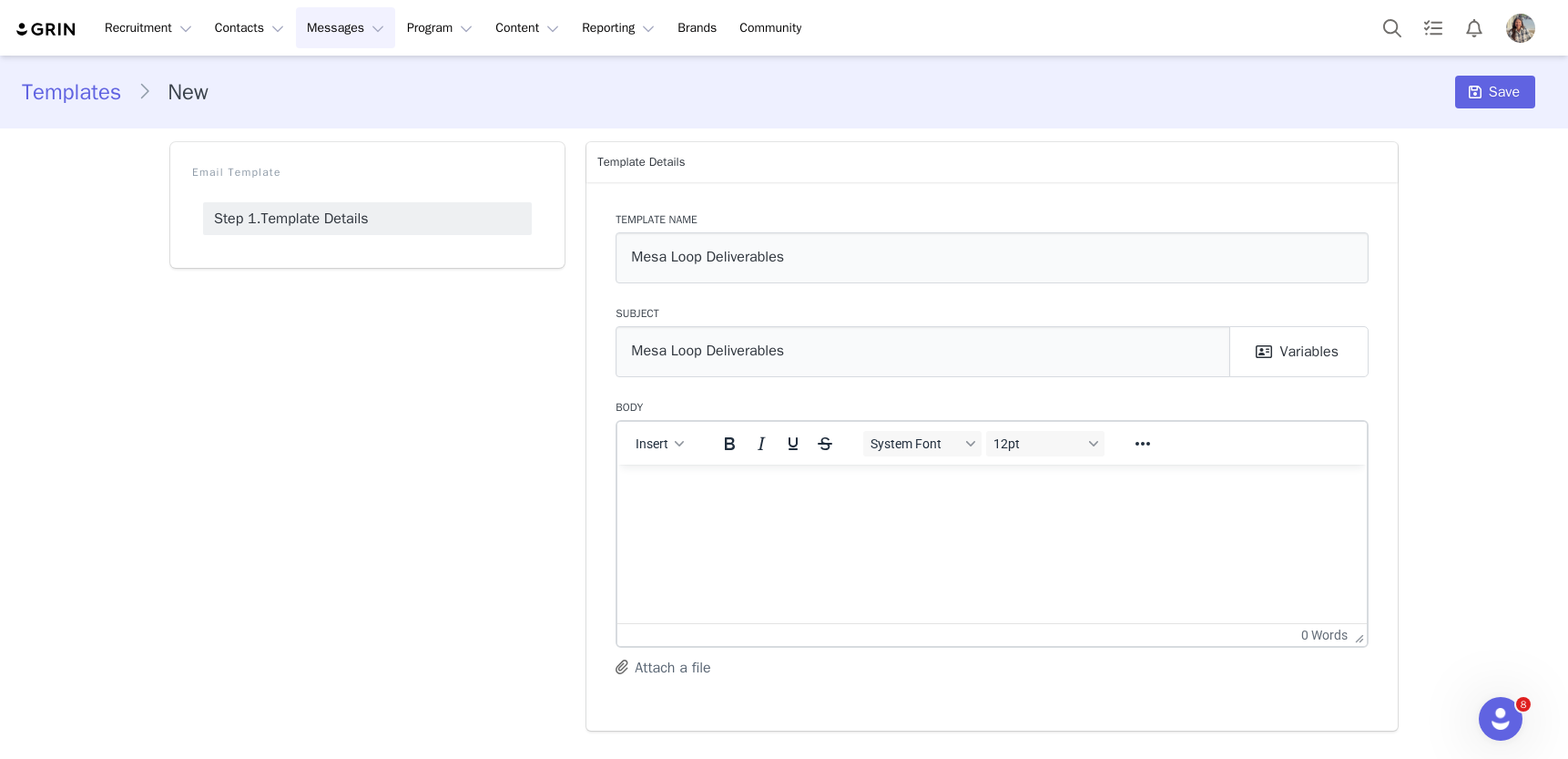click at bounding box center [992, 488] 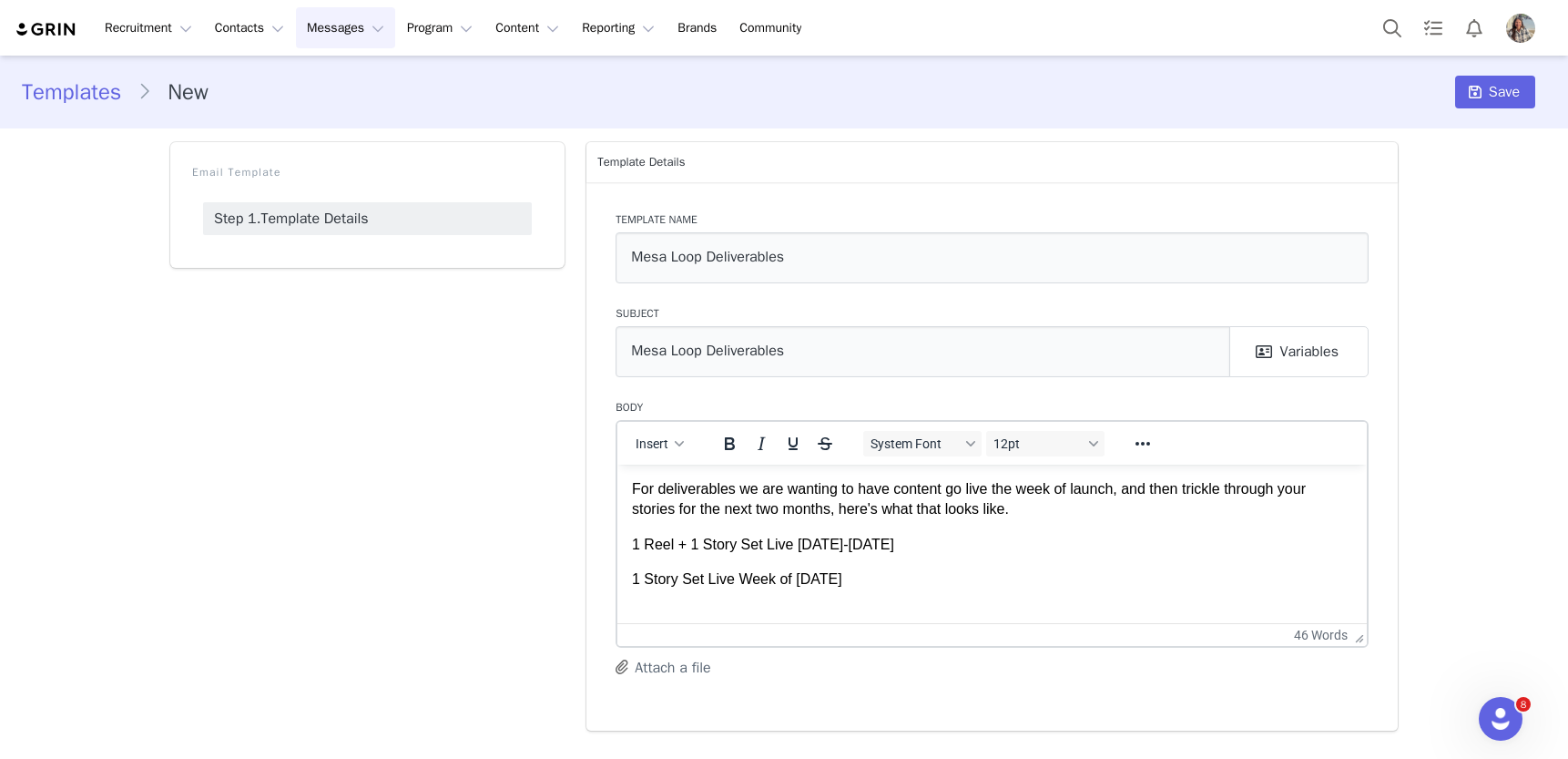 scroll, scrollTop: 2, scrollLeft: 0, axis: vertical 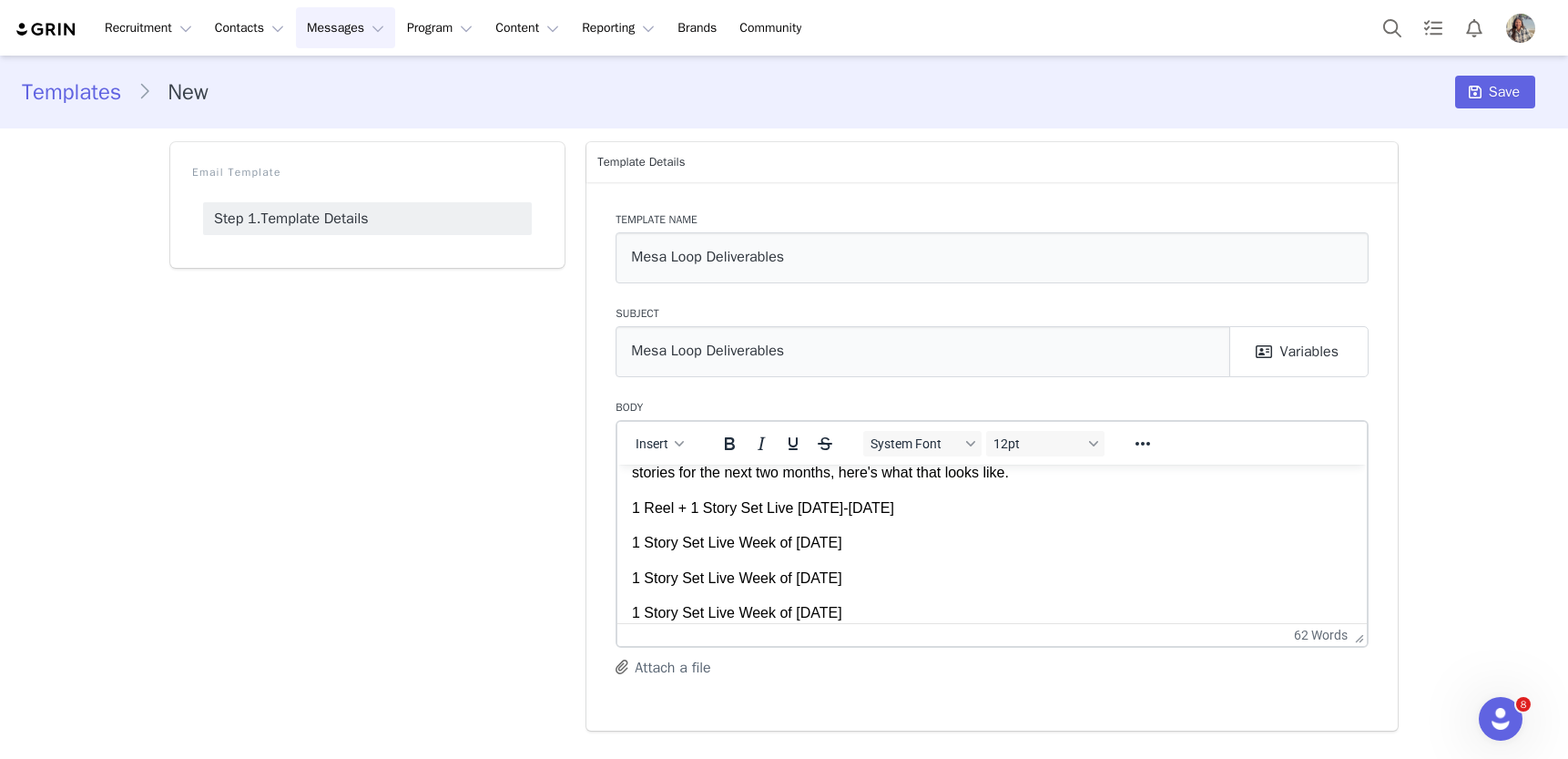 drag, startPoint x: 914, startPoint y: 611, endPoint x: 627, endPoint y: 511, distance: 303.92269 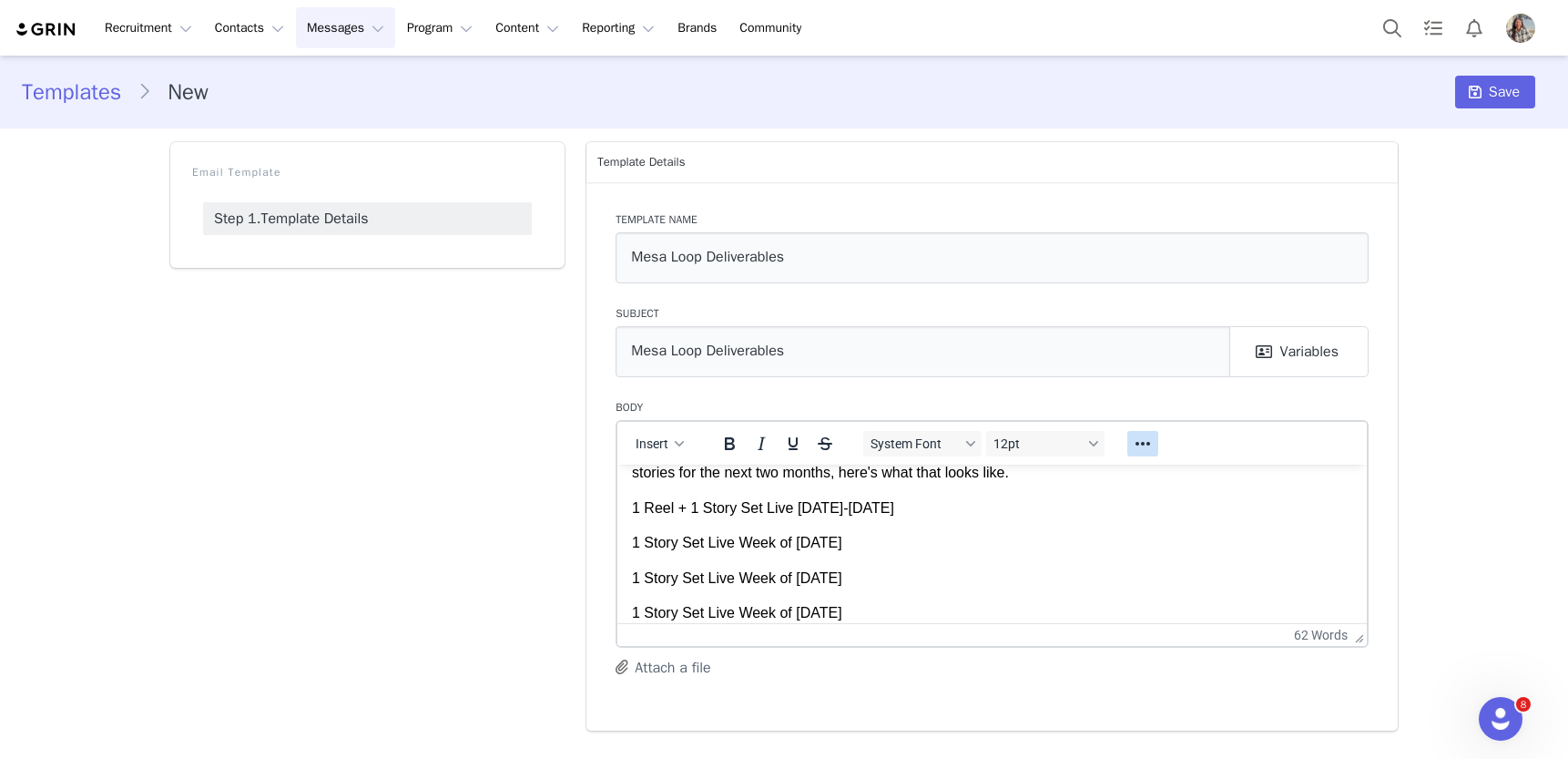 click 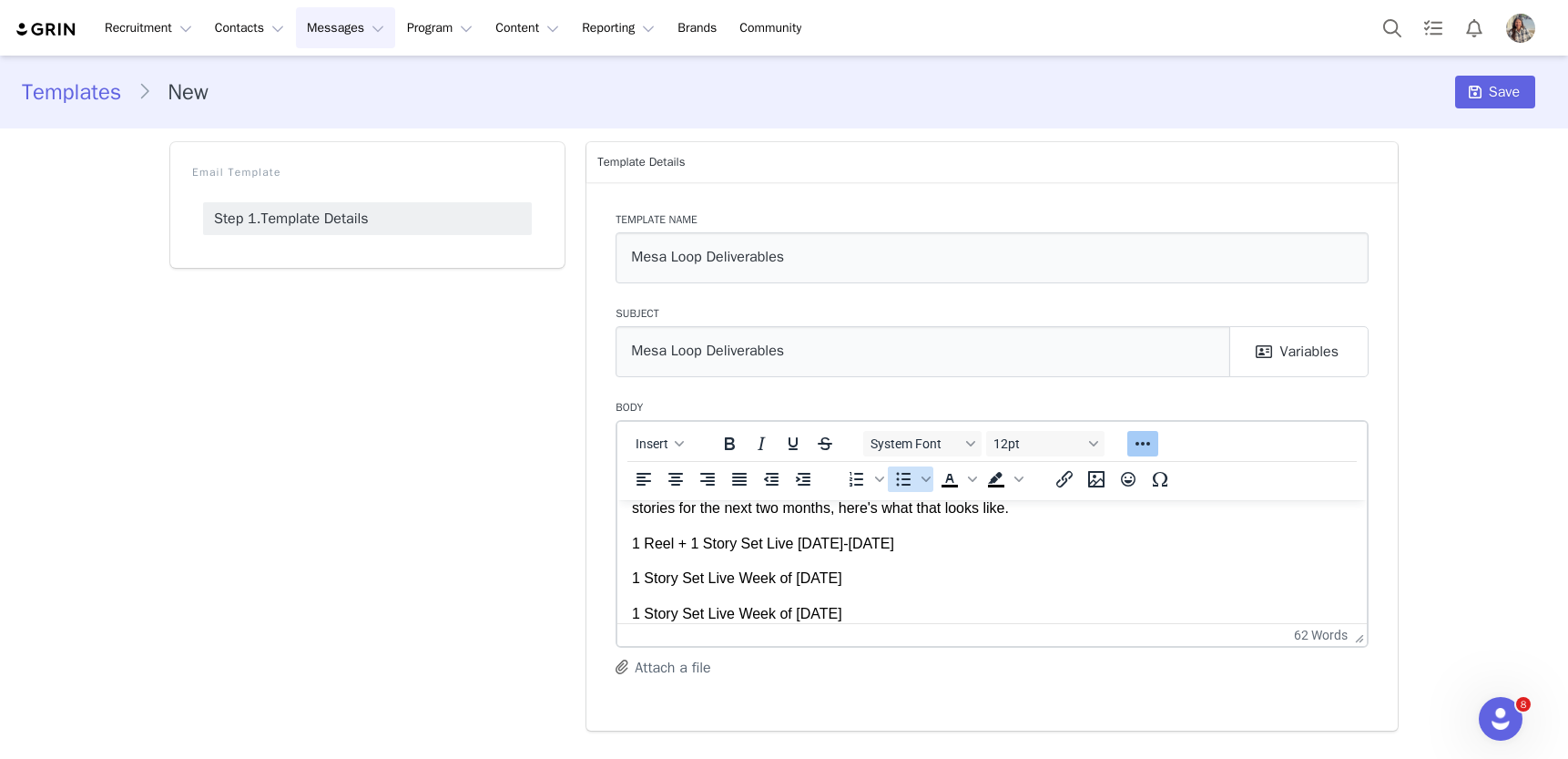 click 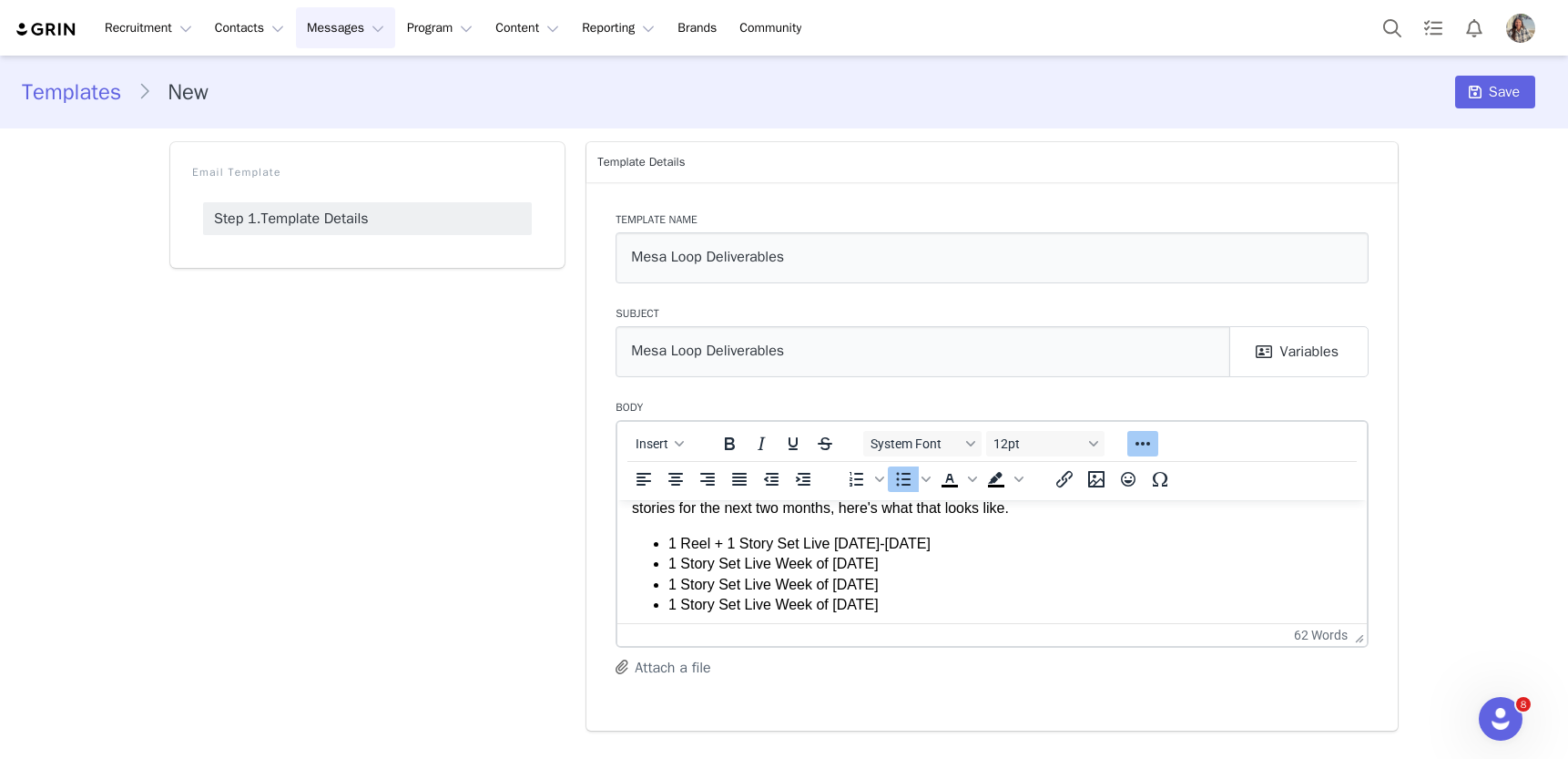 scroll, scrollTop: 0, scrollLeft: 0, axis: both 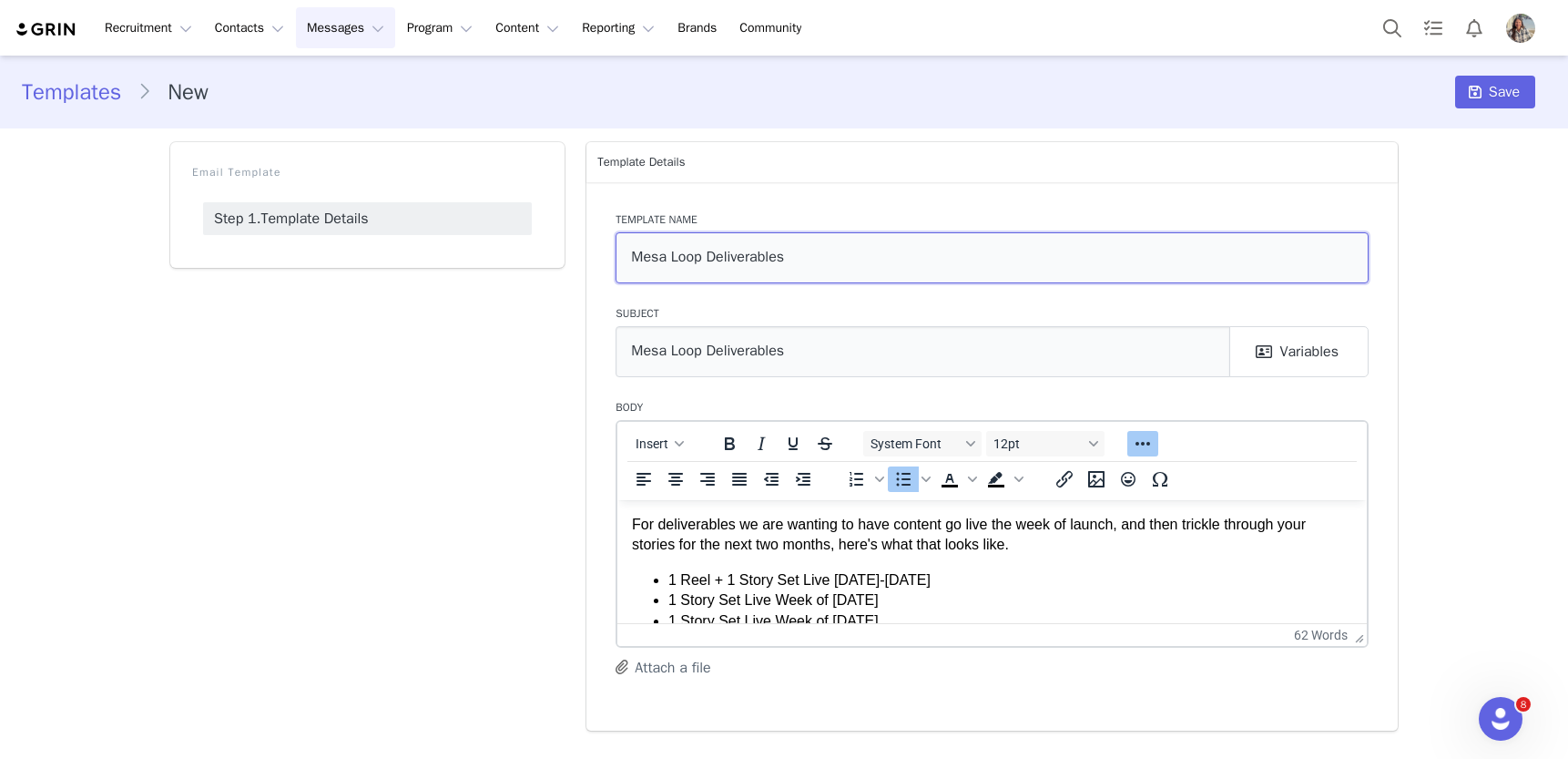 click on "Mesa Loop Deliverables" at bounding box center (992, 258) 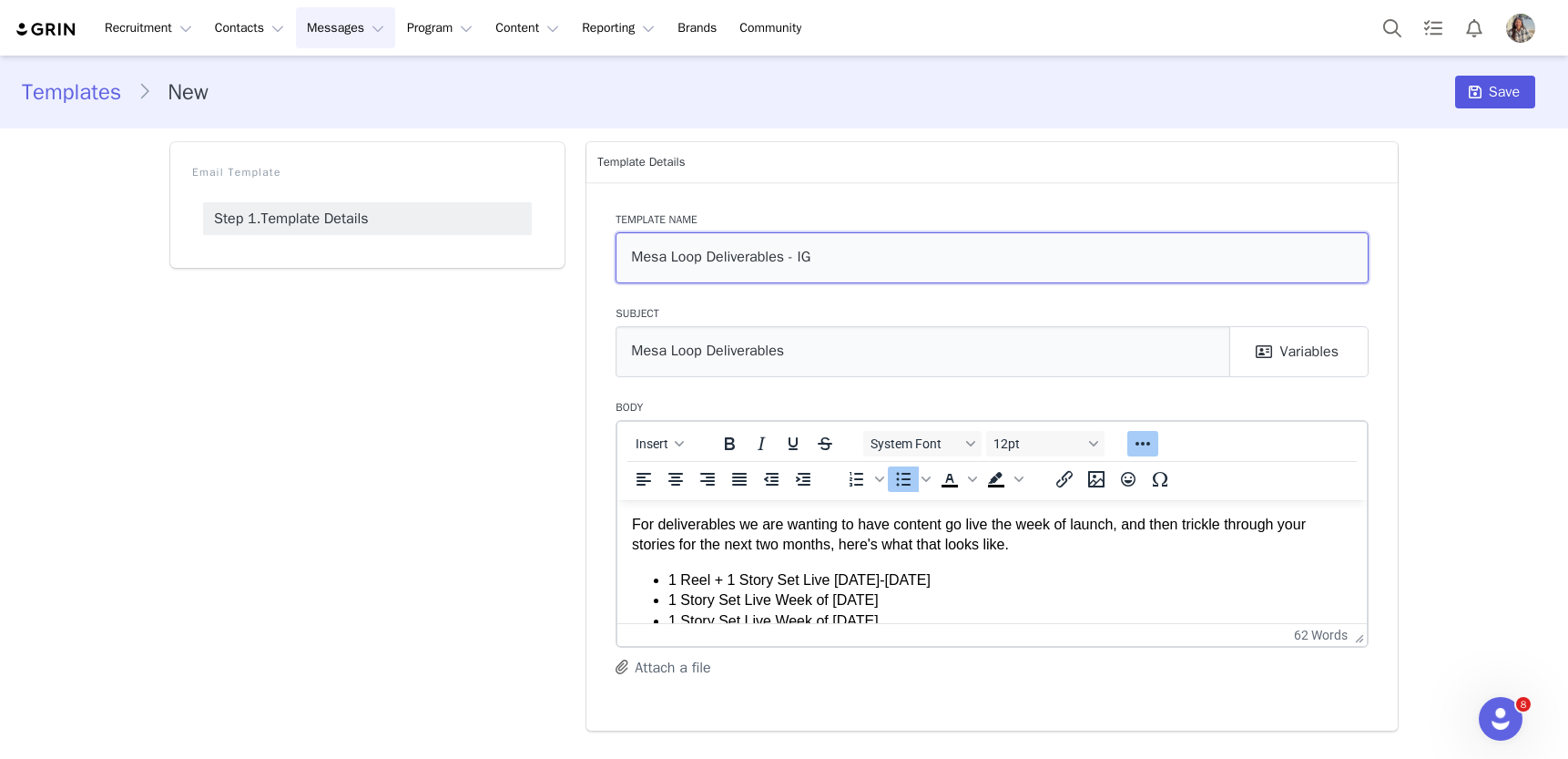 type on "Mesa Loop Deliverables - IG" 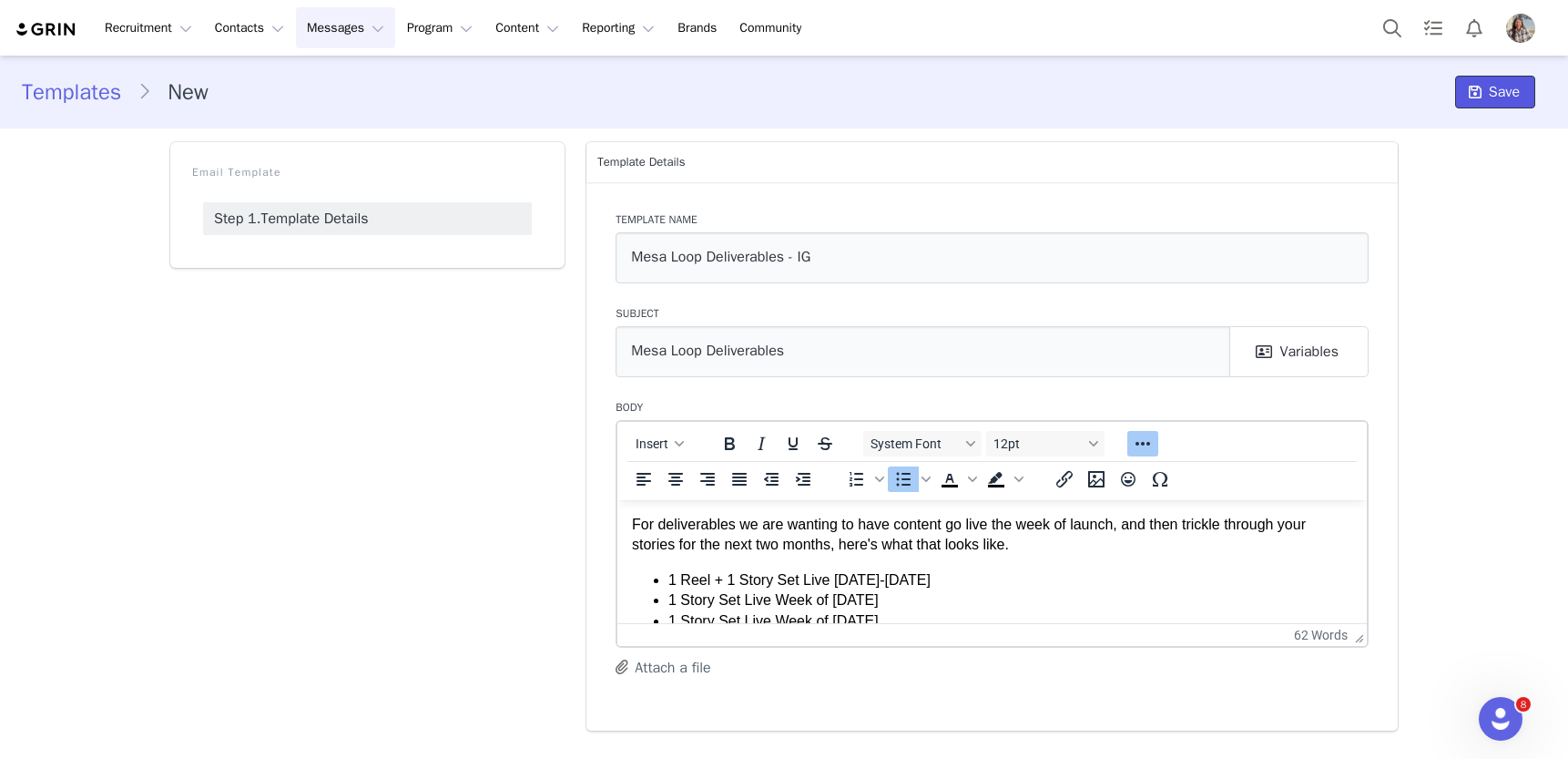 click on "Save" at bounding box center [1504, 92] 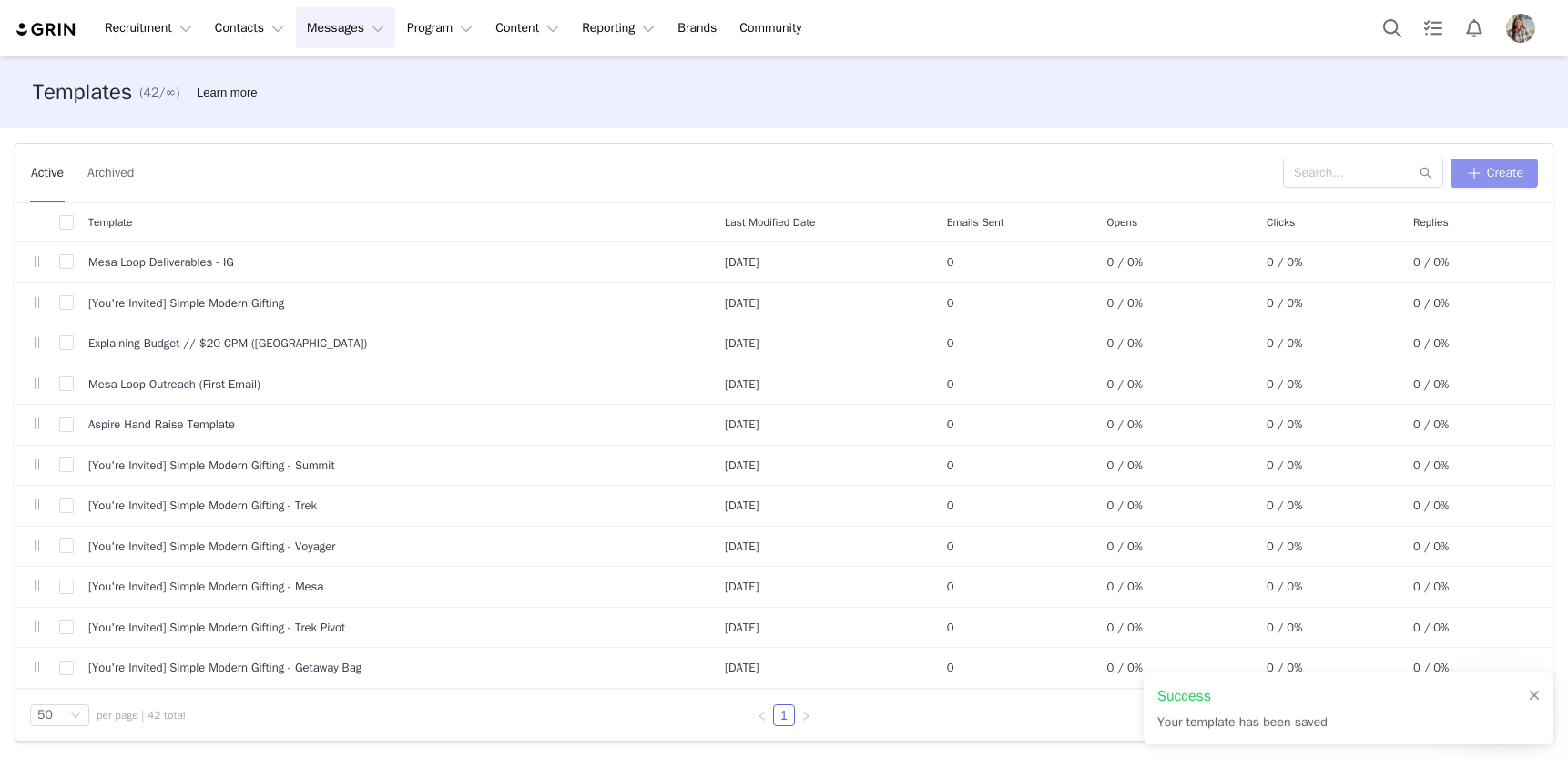 click on "Create" at bounding box center (1494, 173) 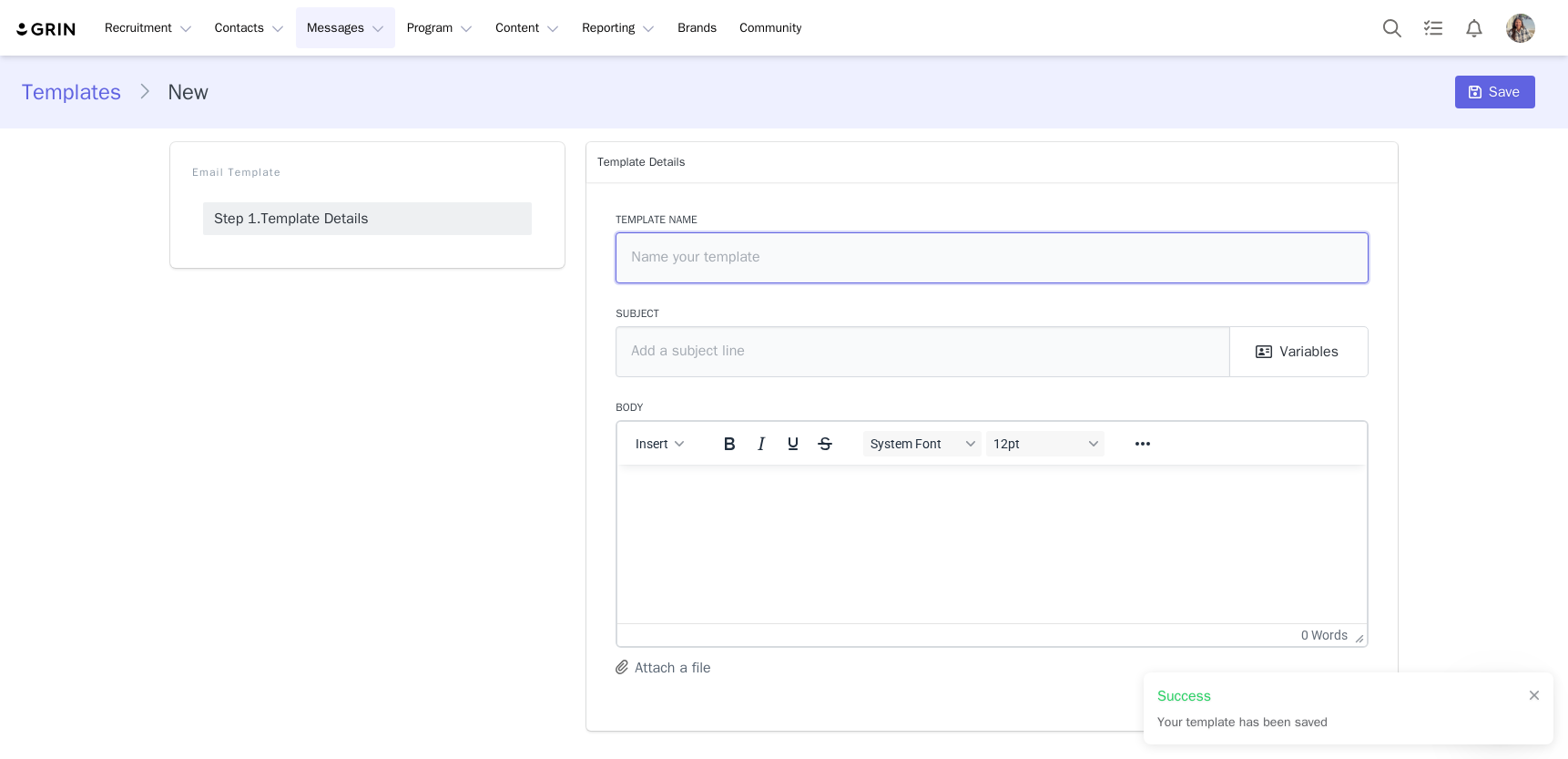 click at bounding box center (992, 258) 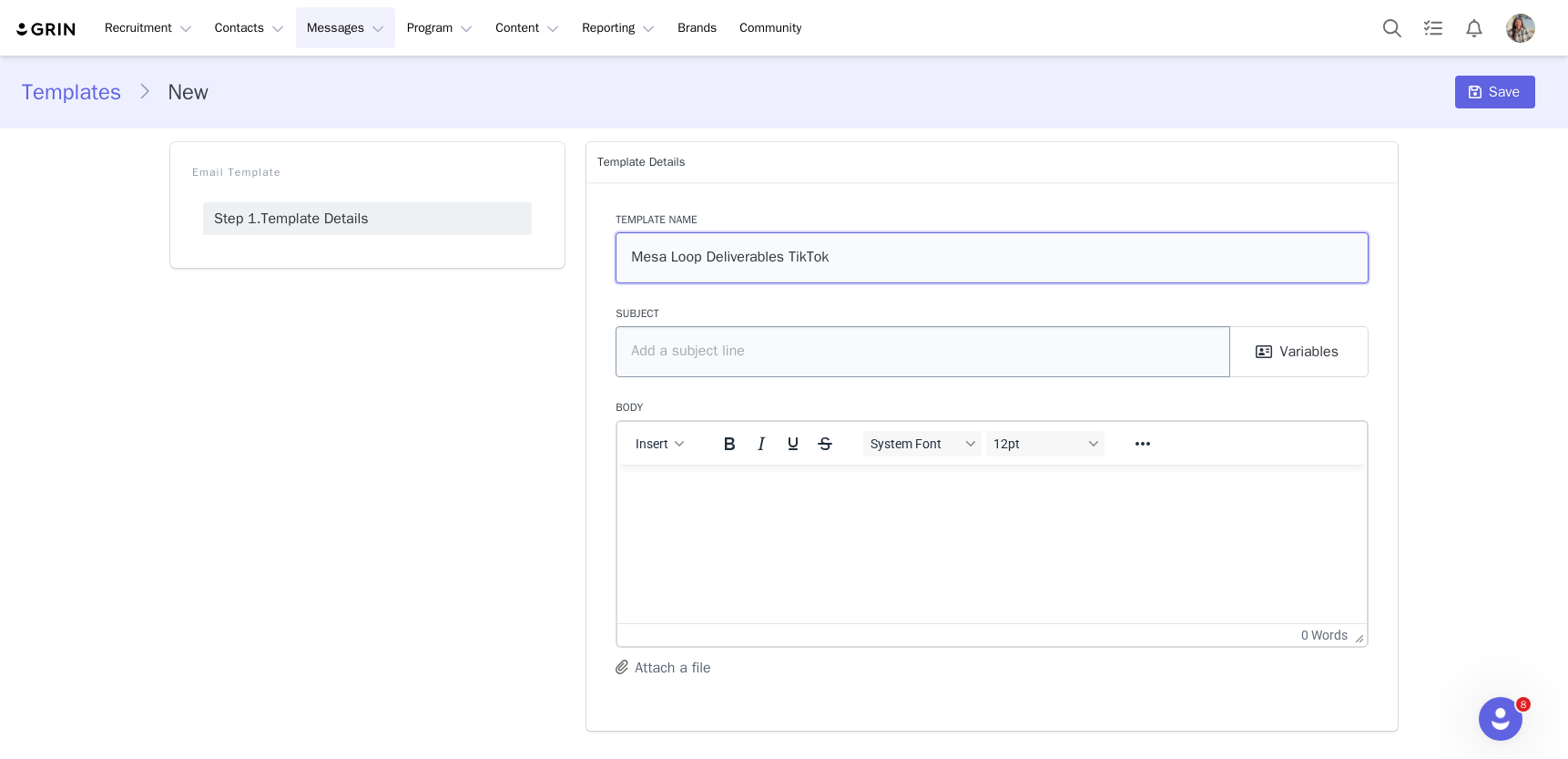 type on "Mesa Loop Deliverables TikTok" 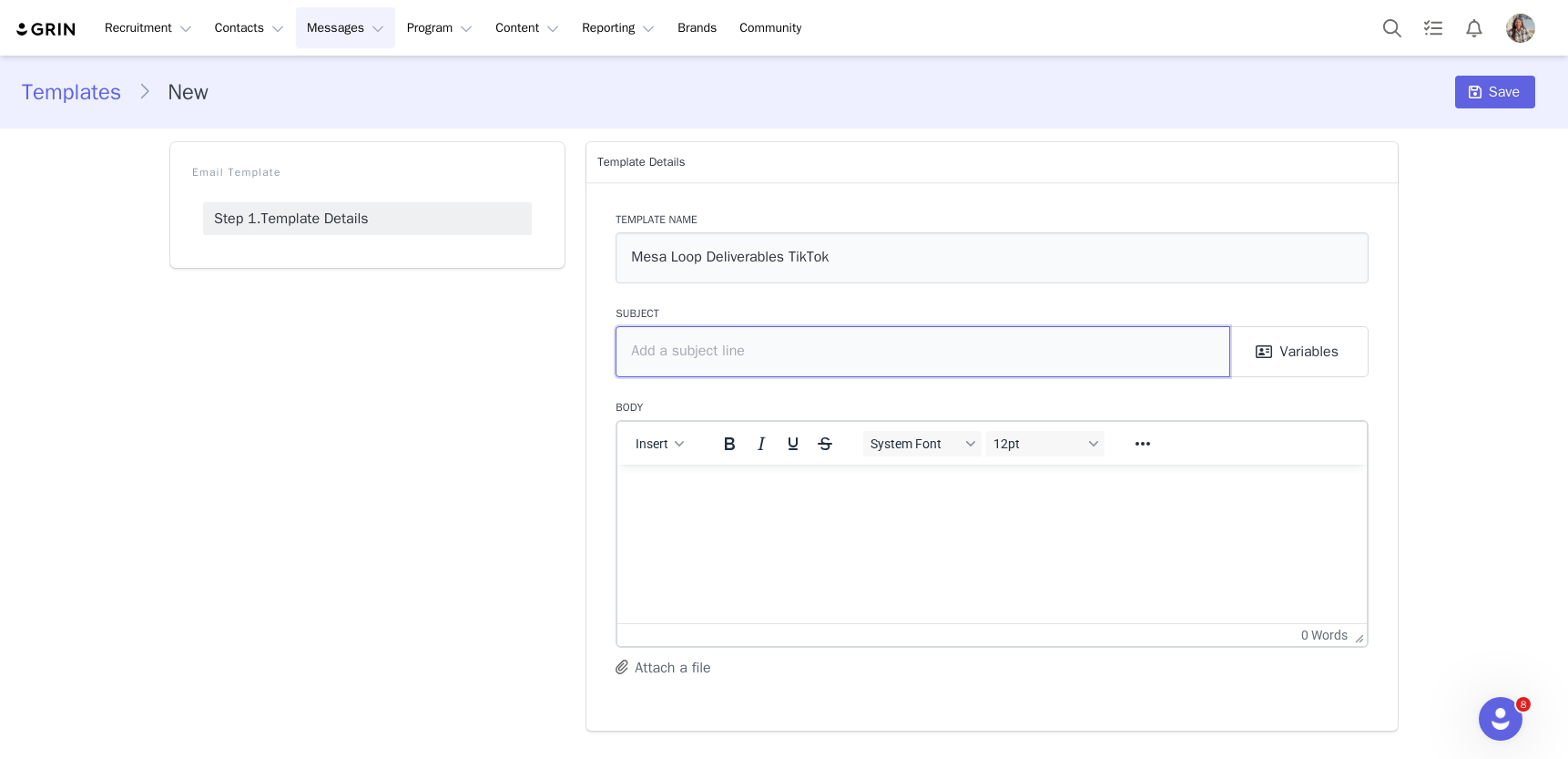 click at bounding box center [922, 352] 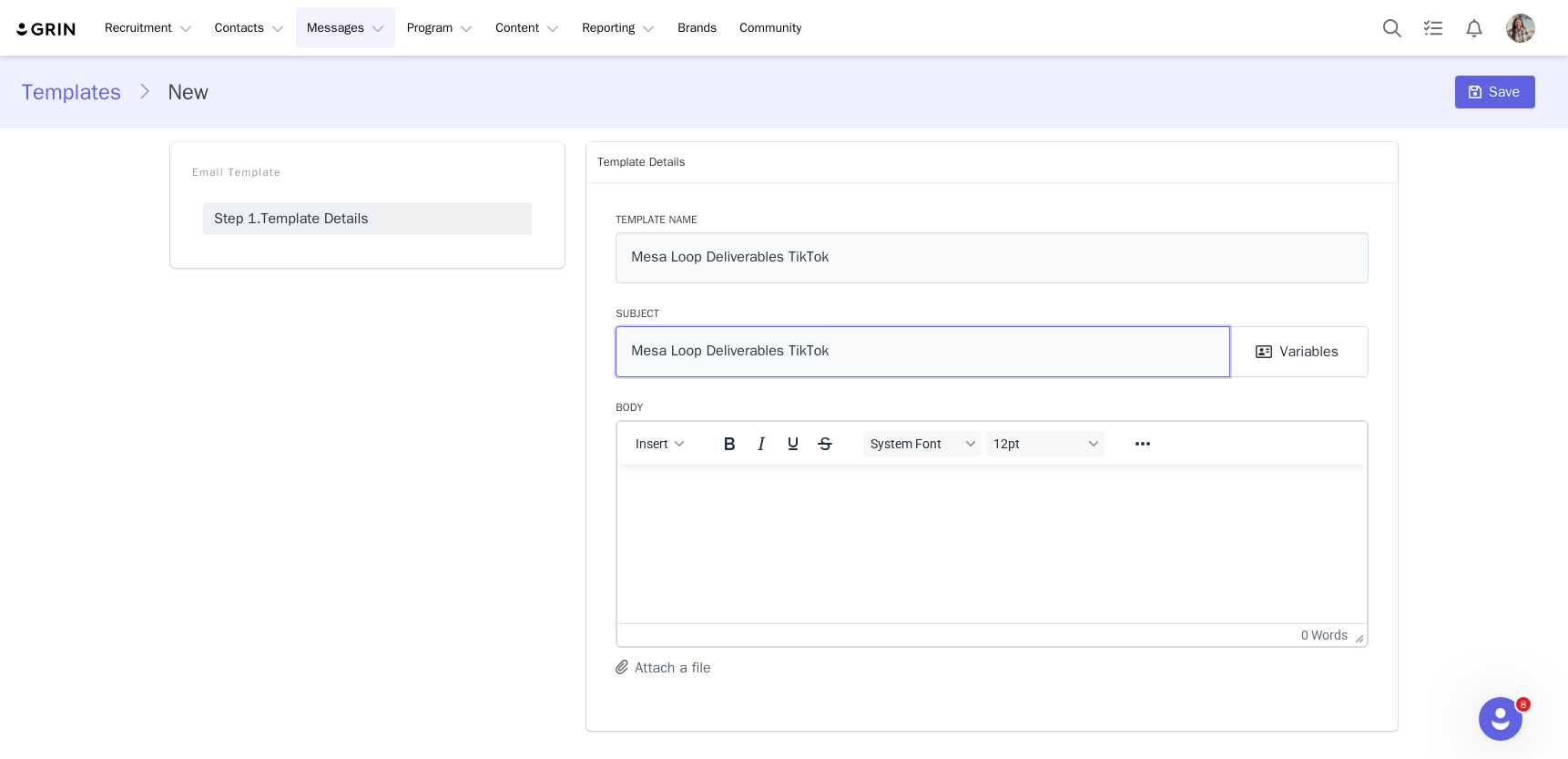 type on "Mesa Loop Deliverables TikTok" 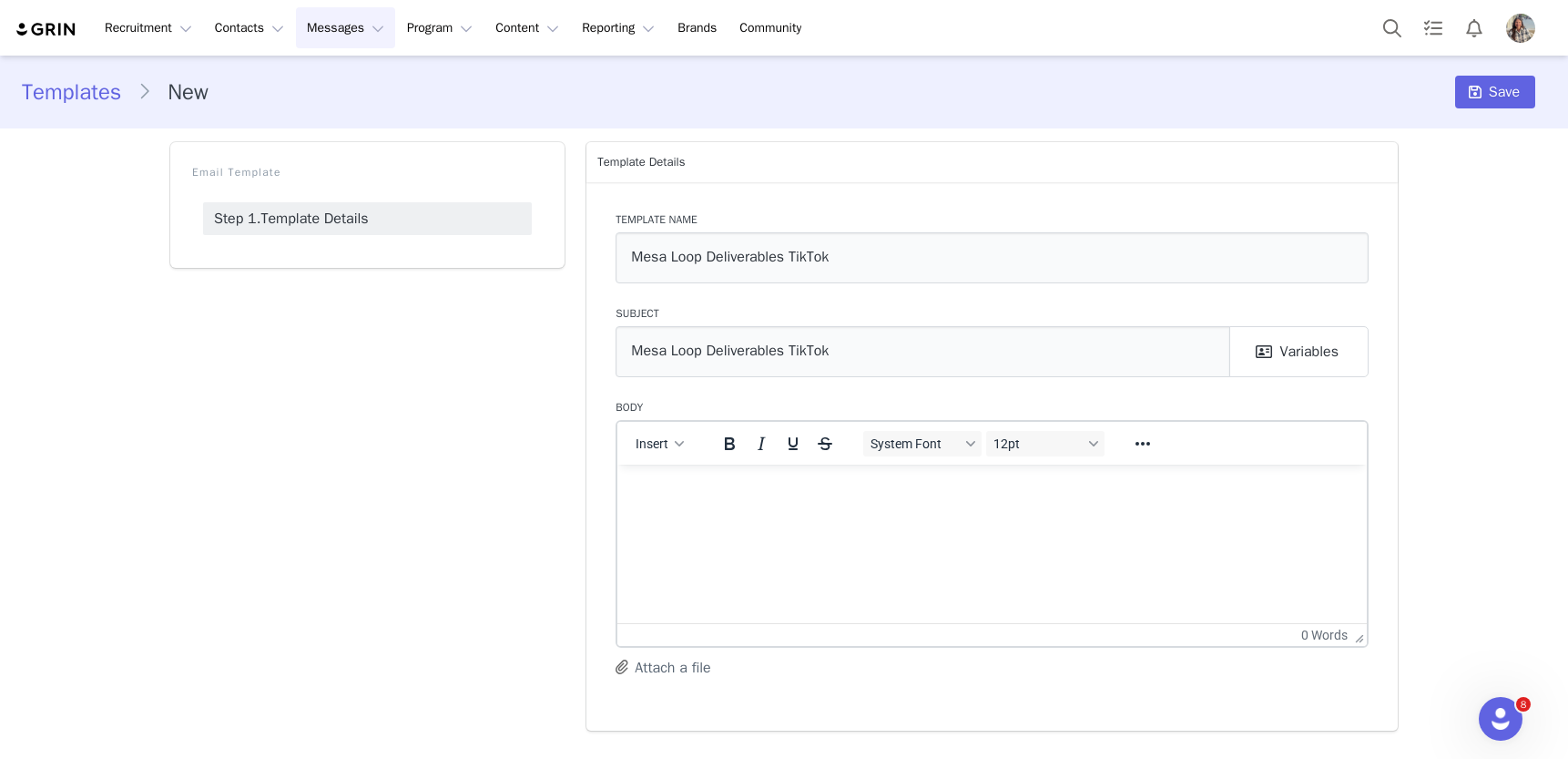 click at bounding box center (992, 488) 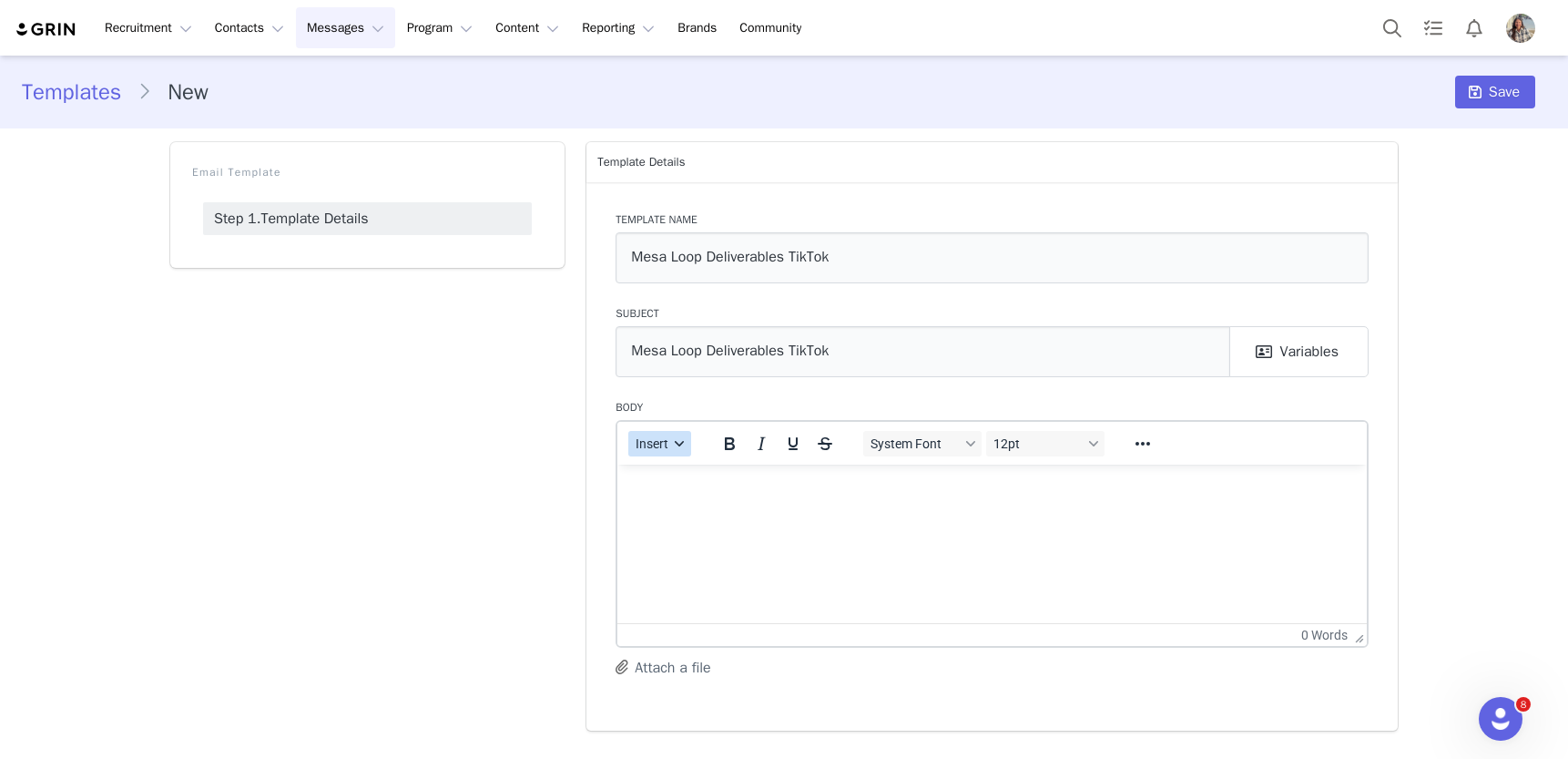 click on "Insert" at bounding box center [659, 444] 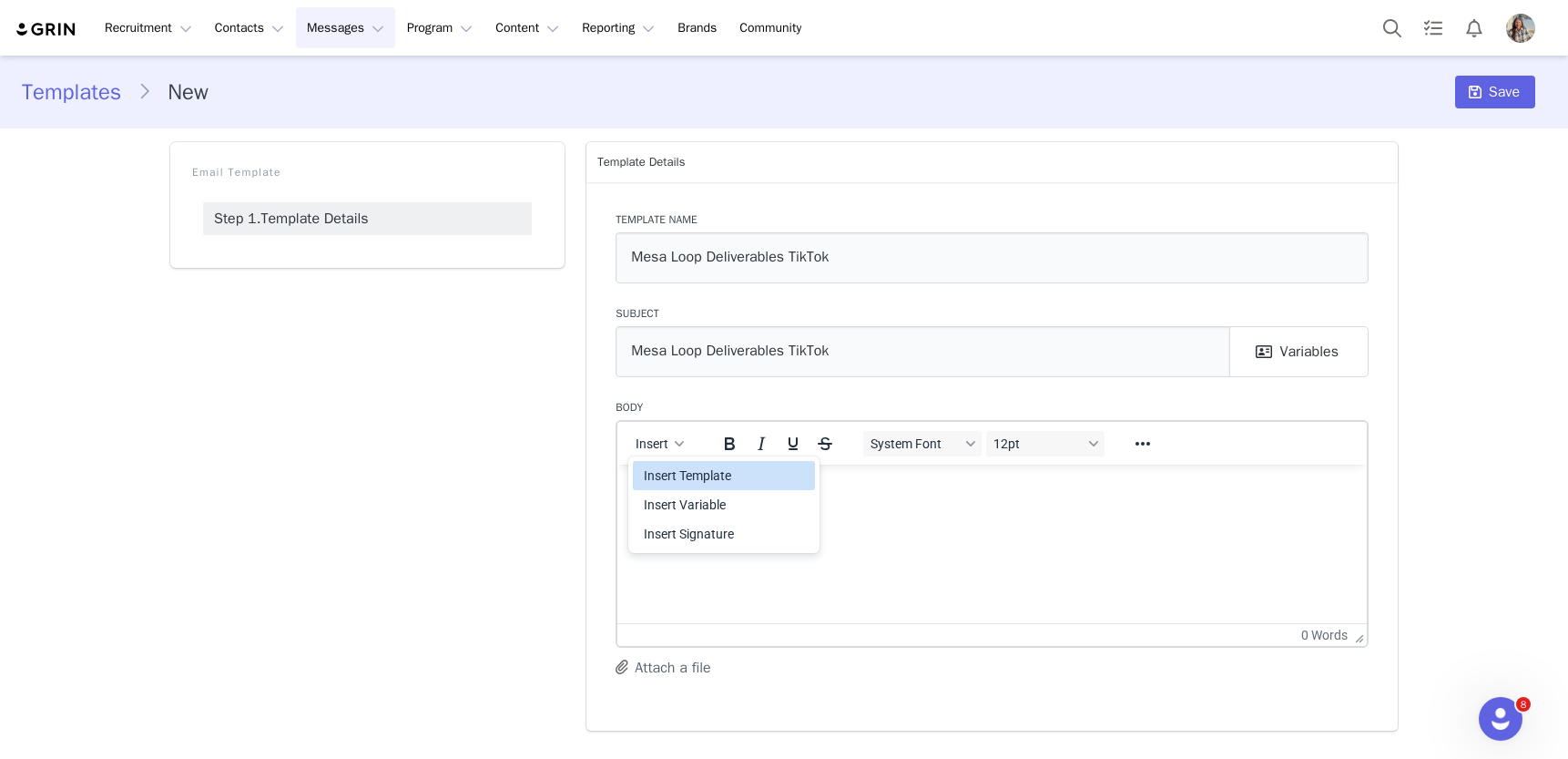 click on "Insert Variable" at bounding box center (724, 505) 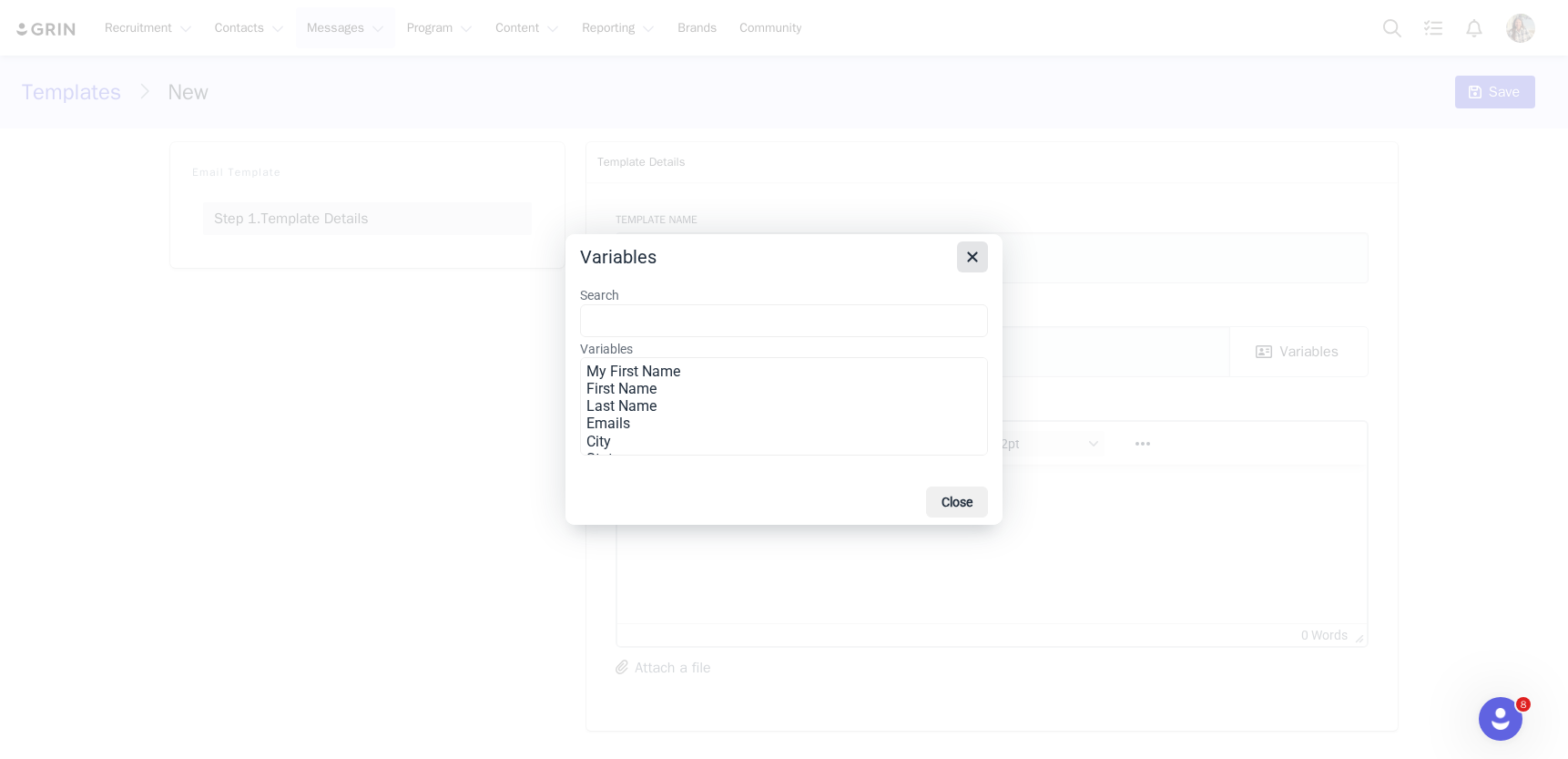 click 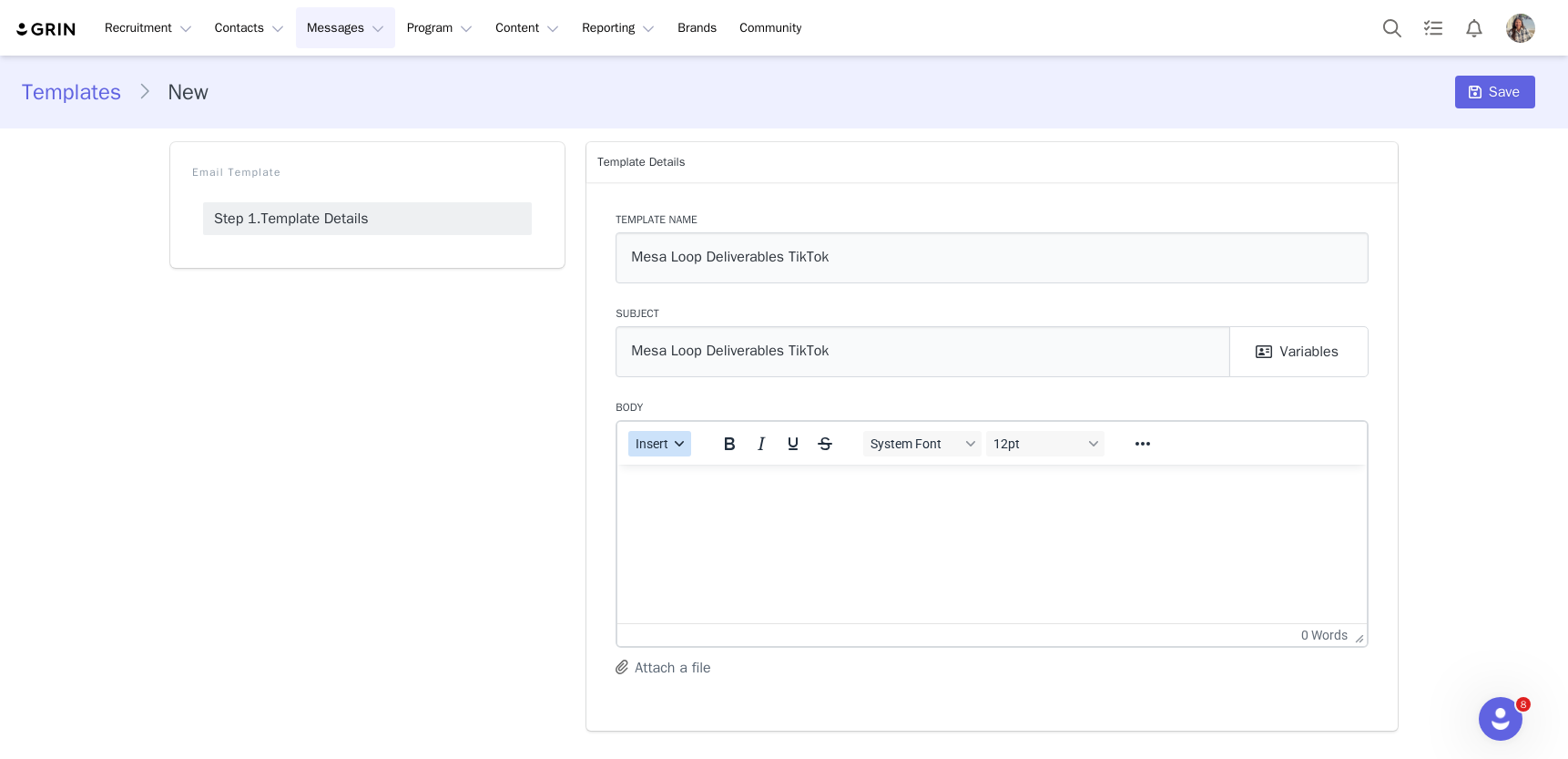 click on "Insert" at bounding box center [659, 444] 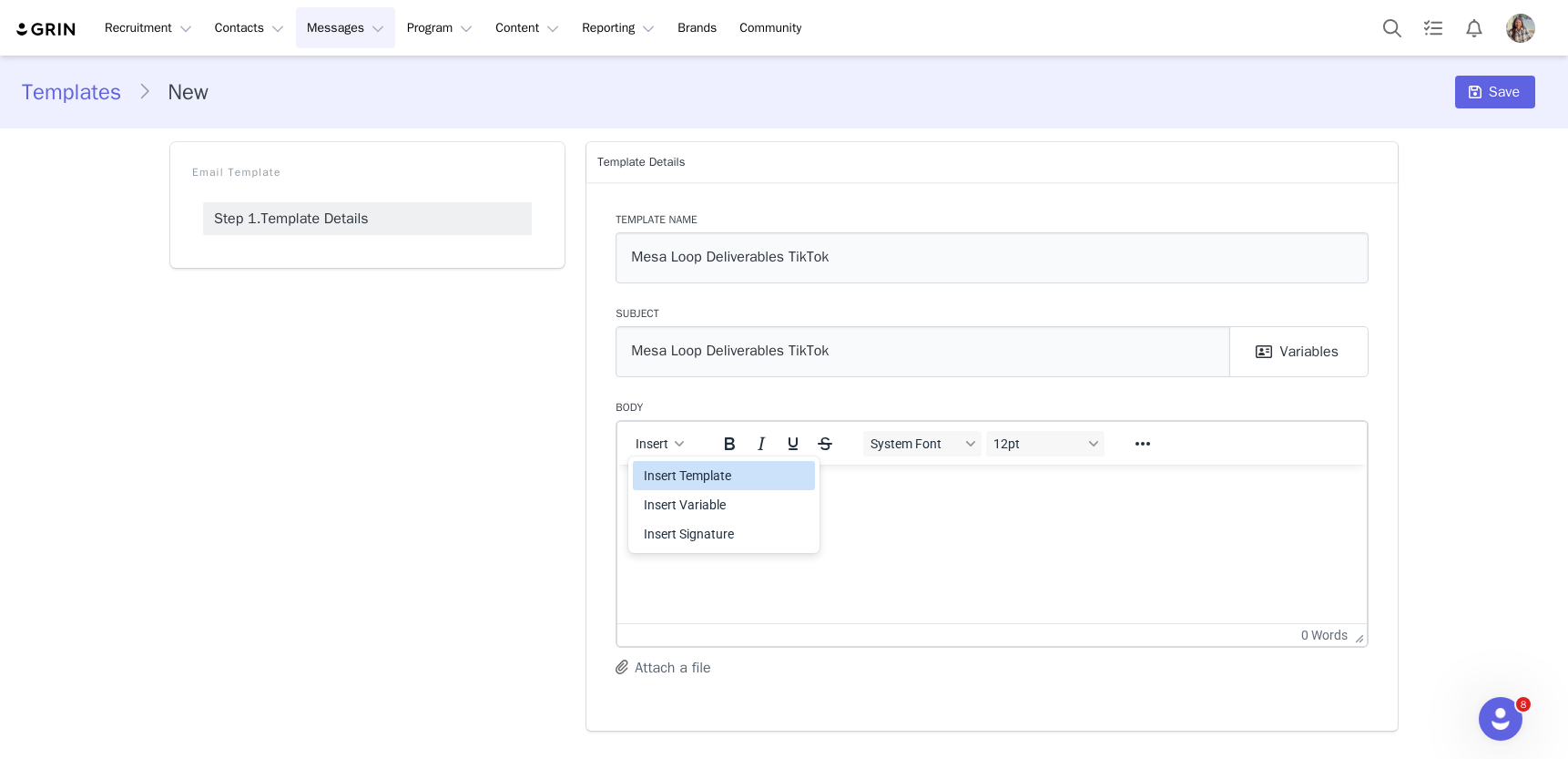click on "Insert Template" at bounding box center [726, 476] 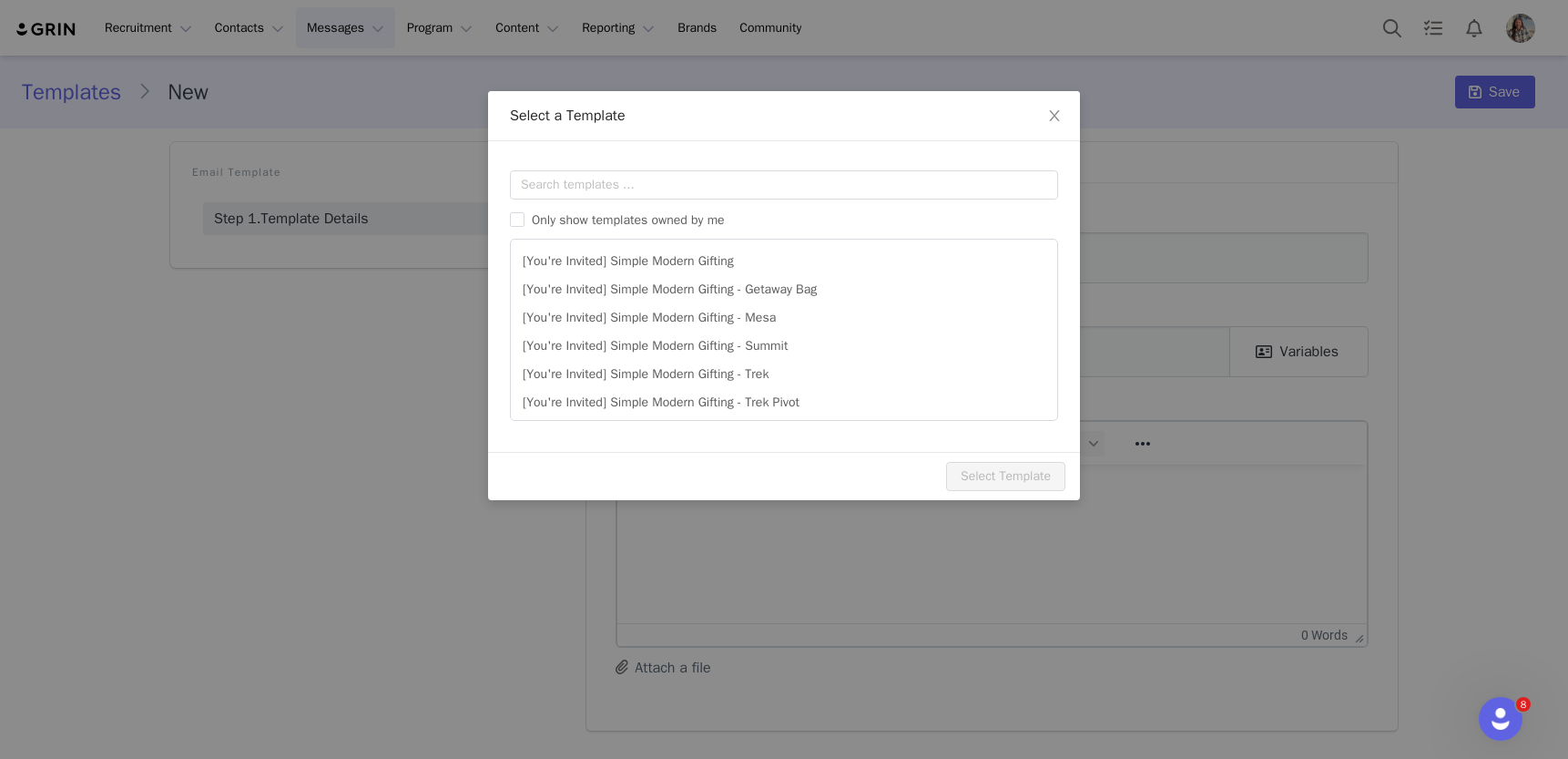 scroll, scrollTop: 0, scrollLeft: 0, axis: both 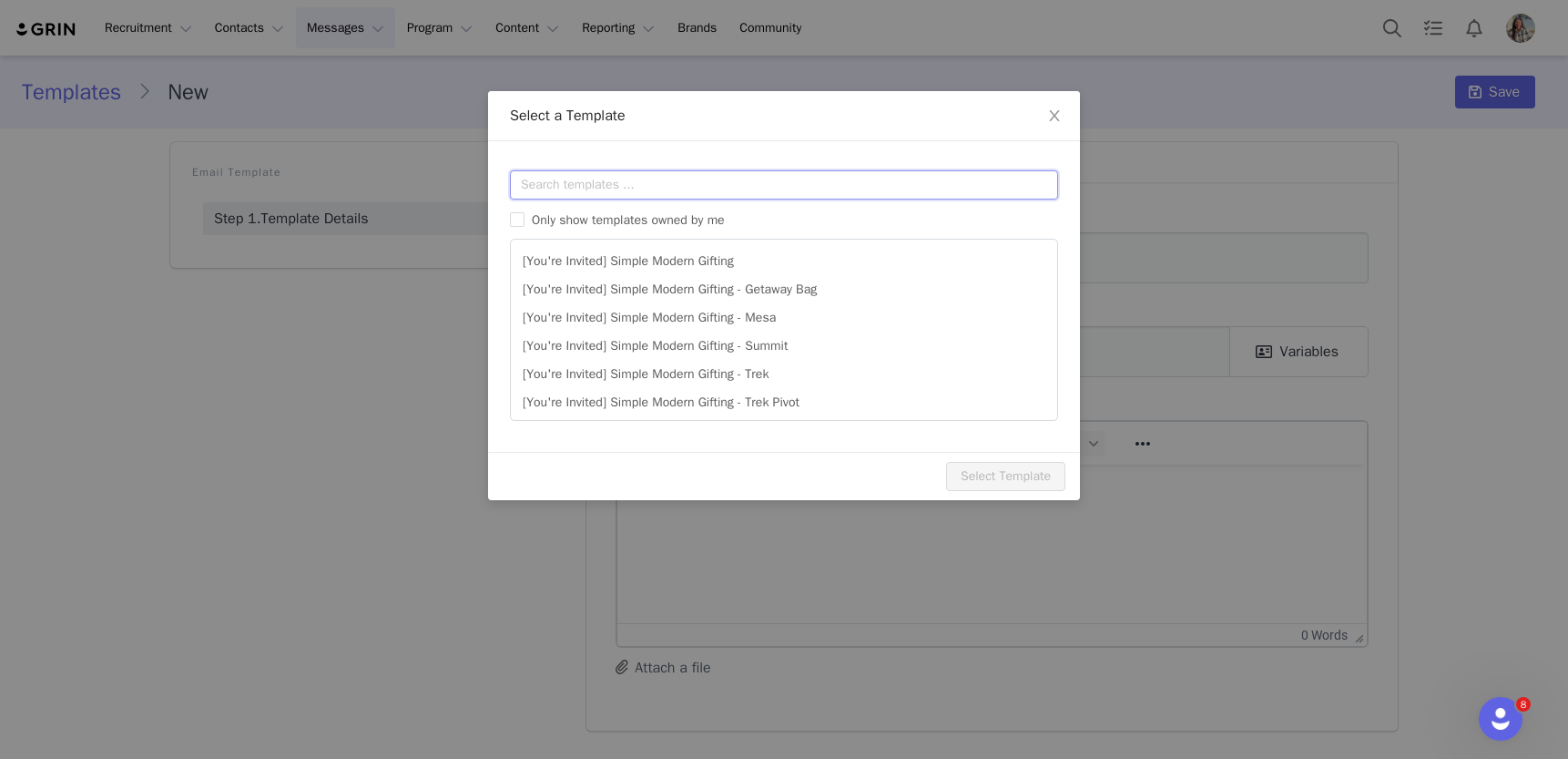 click at bounding box center [784, 185] 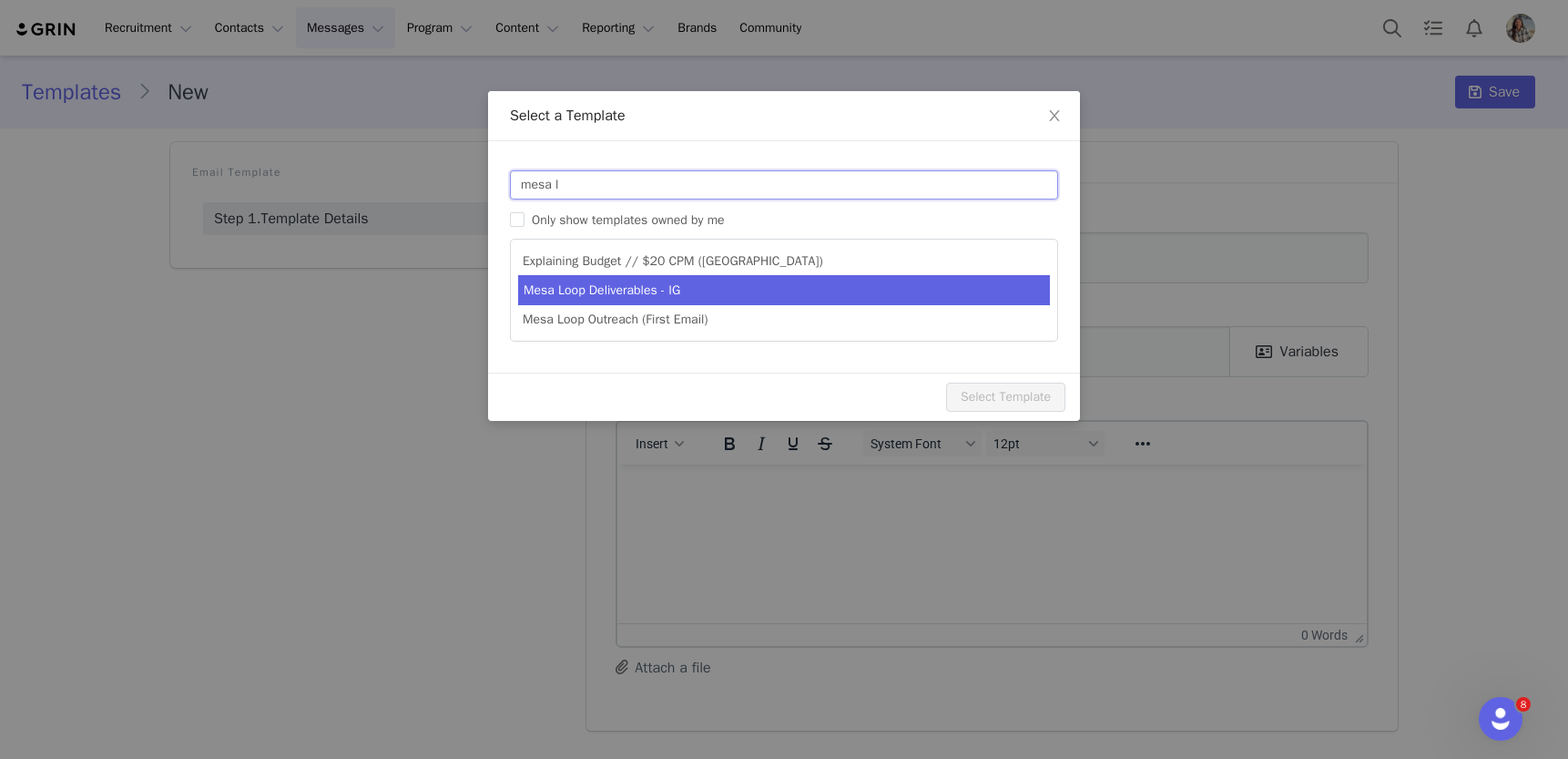type on "mesa l" 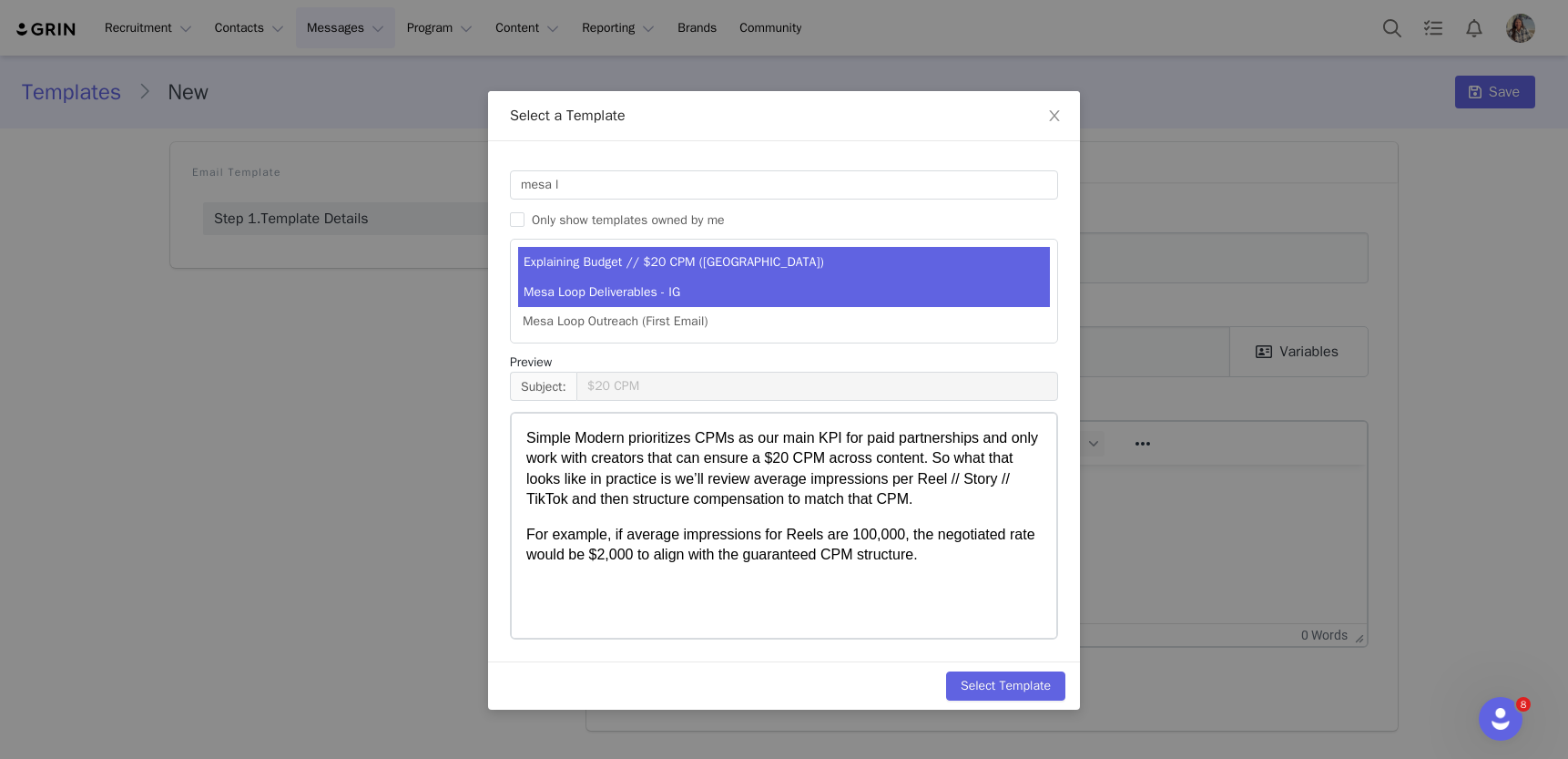 click on "Mesa Loop Deliverables - IG" at bounding box center (784, 292) 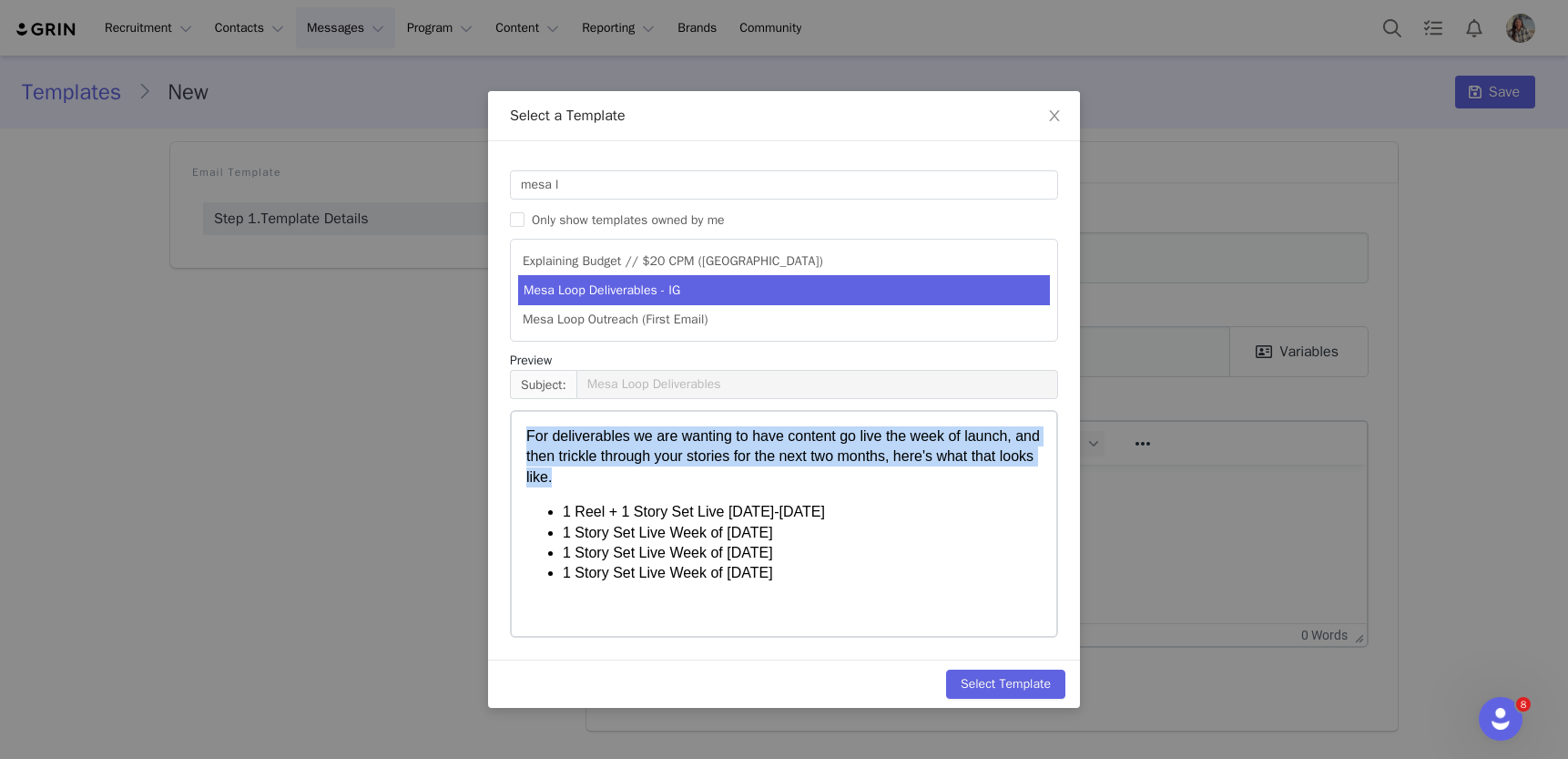 drag, startPoint x: 670, startPoint y: 470, endPoint x: 514, endPoint y: 440, distance: 158.8584 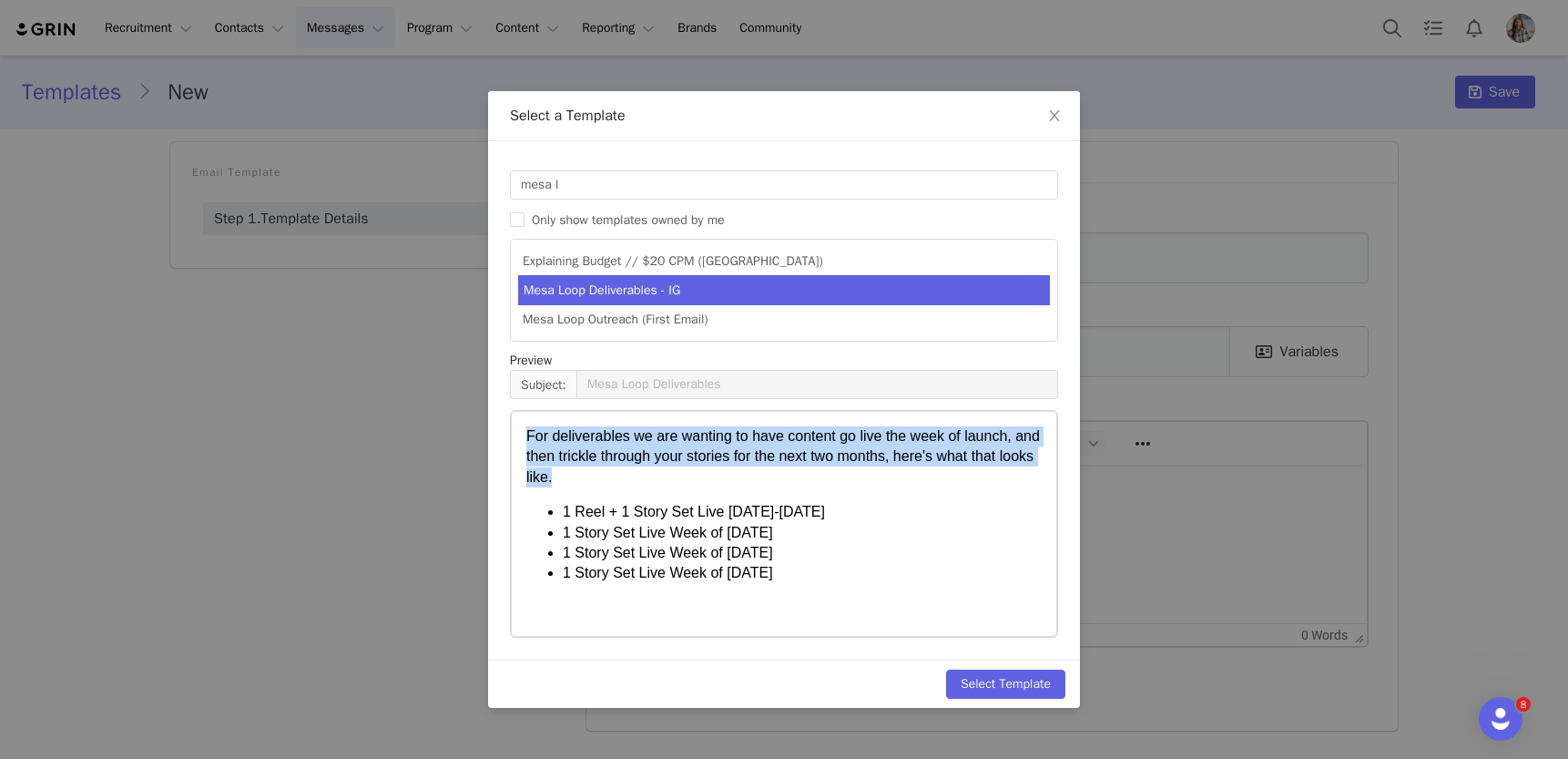 click on "For deliverables we are wanting to have content go live the week of launch, and then trickle through your stories for the next two months, here's what that looks like. 1 Reel + 1 Story Set Live August 13-17 1 Story Set Live Week of August 25th 1 Story Set Live Week of September 1 1 Story Set Live Week of September 8" at bounding box center [784, 505] 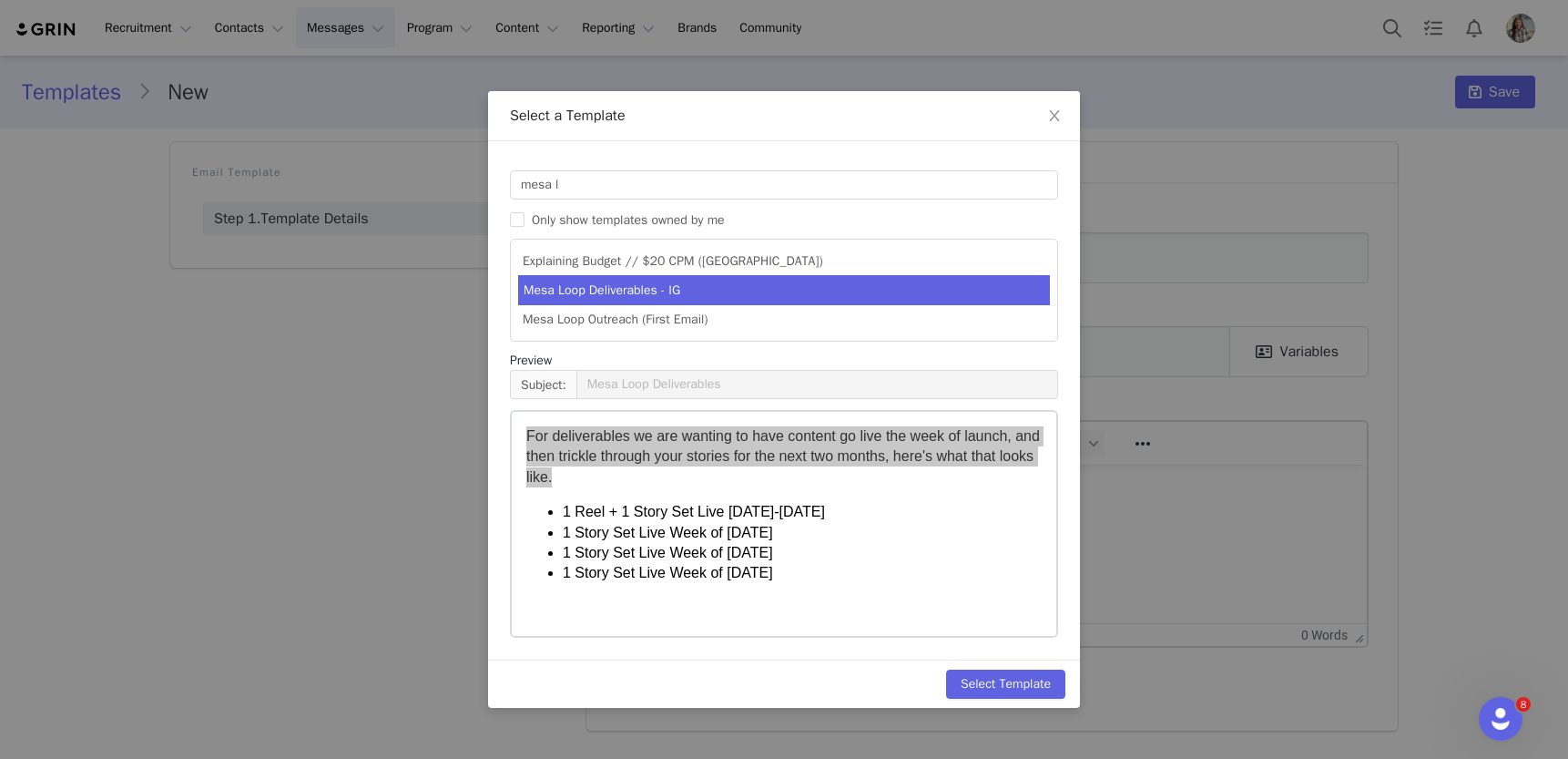 click on "Select a Template  Templates  mesa l Only show templates owned by me      Explaining Budget // $20 CPM (Mesa Loop)   Mesa Loop Deliverables - IG   Mesa Loop Outreach (First Email)  Preview     Subject: Mesa Loop Deliverables           Select Template" at bounding box center (784, 379) 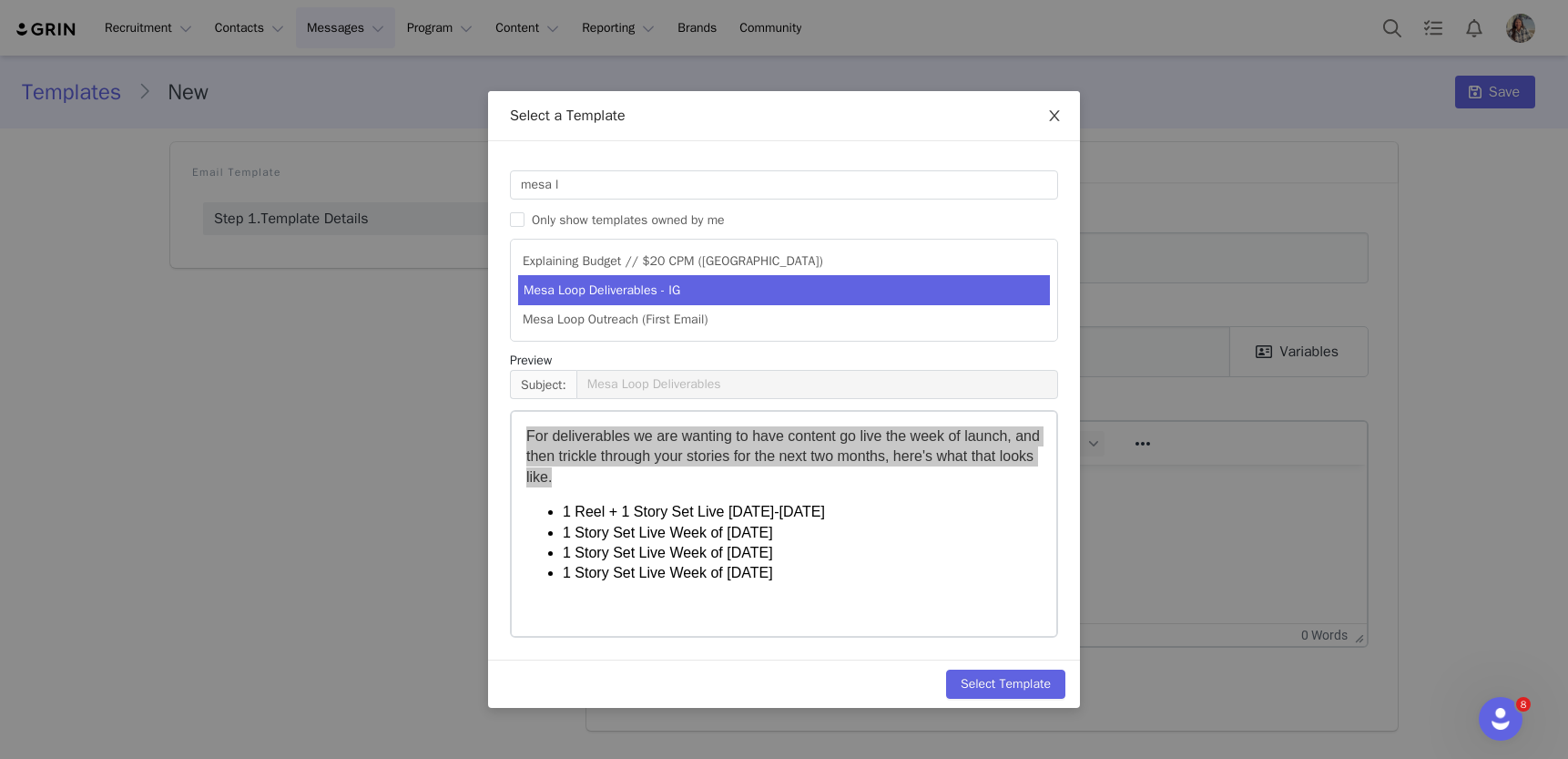 click 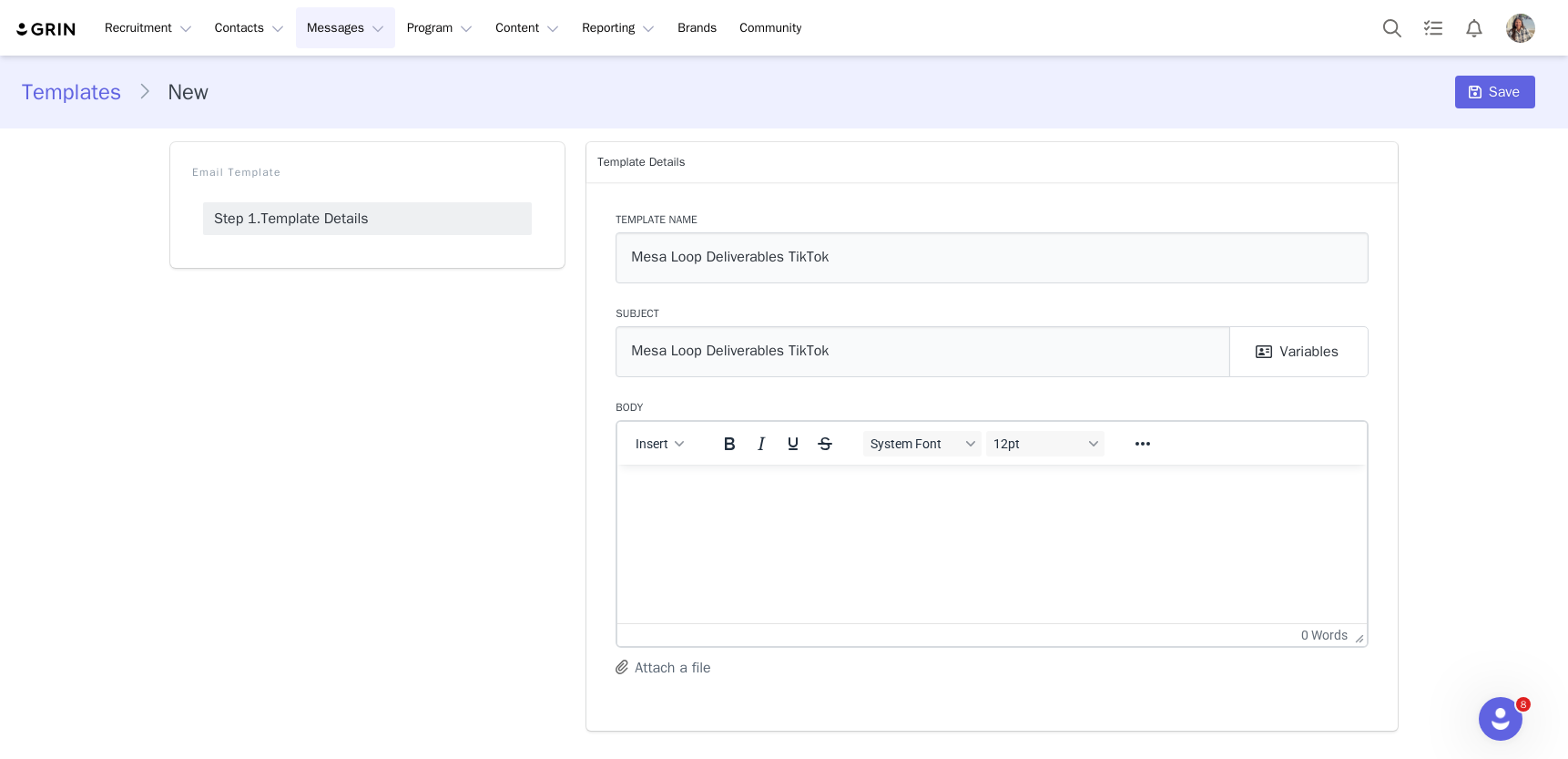 click at bounding box center [992, 488] 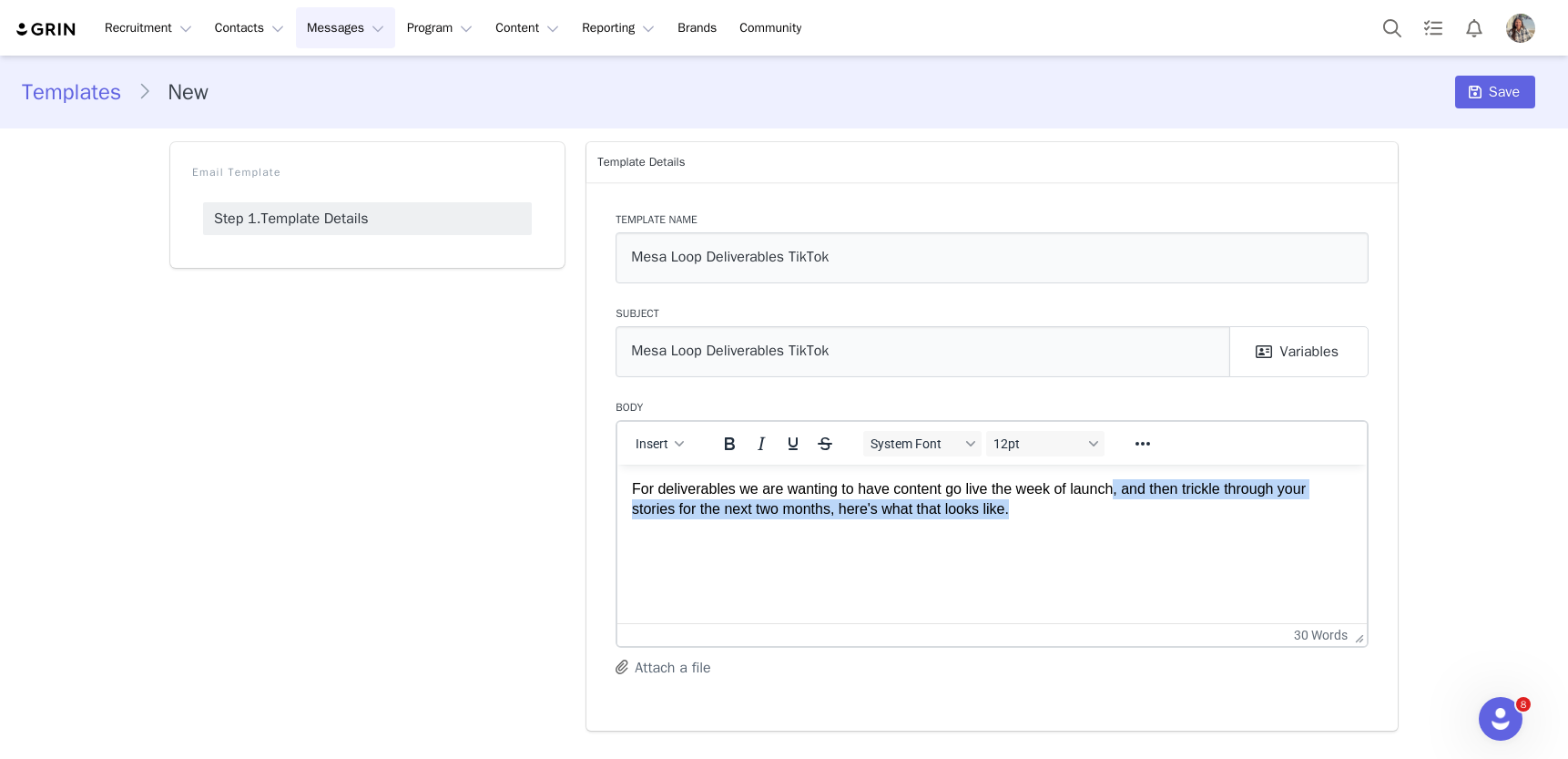 drag, startPoint x: 1070, startPoint y: 509, endPoint x: 1118, endPoint y: 484, distance: 54.12024 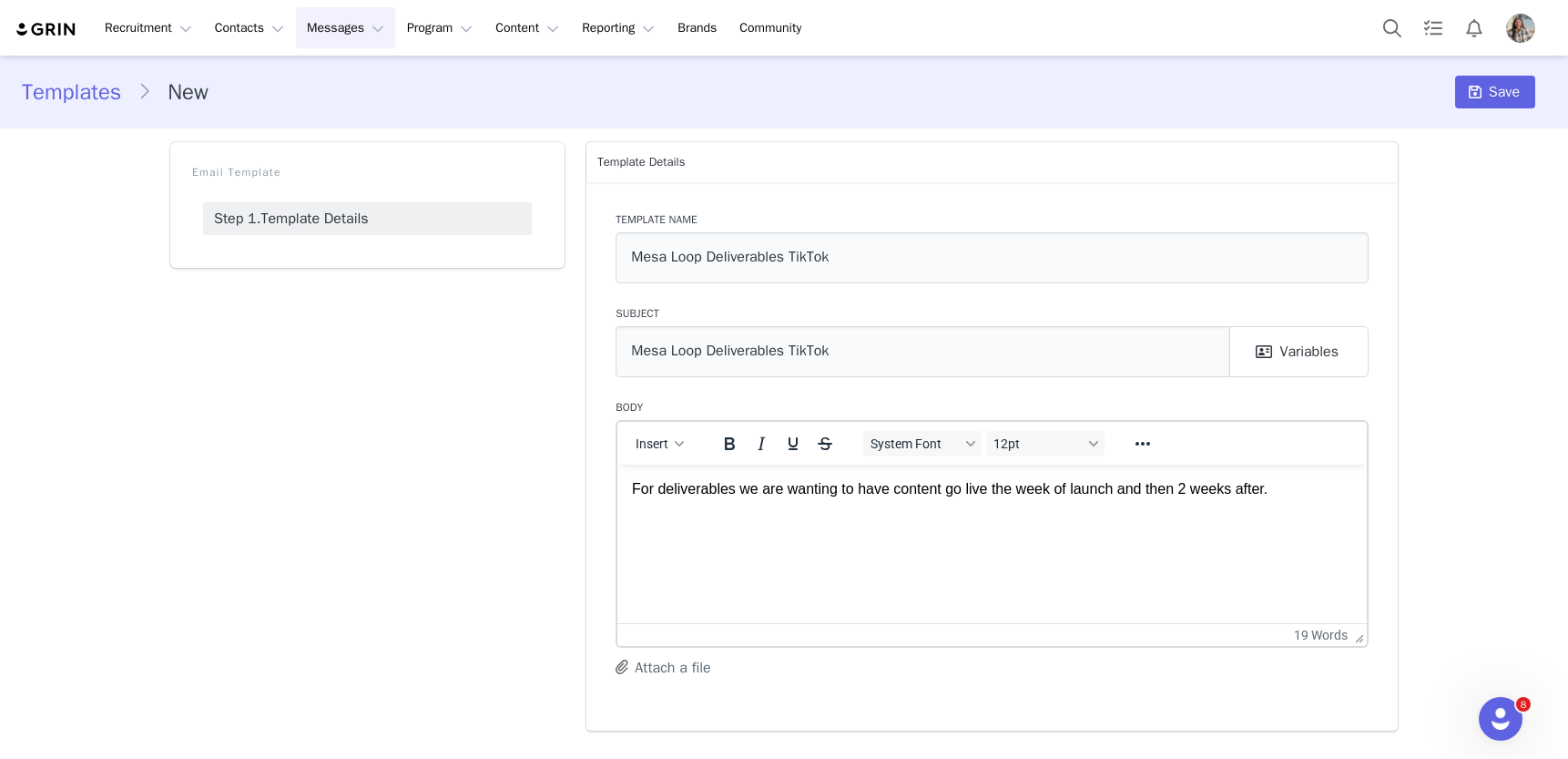click on "For deliverables we are wanting to have content go live the week of launch and then 2 weeks after." at bounding box center [992, 488] 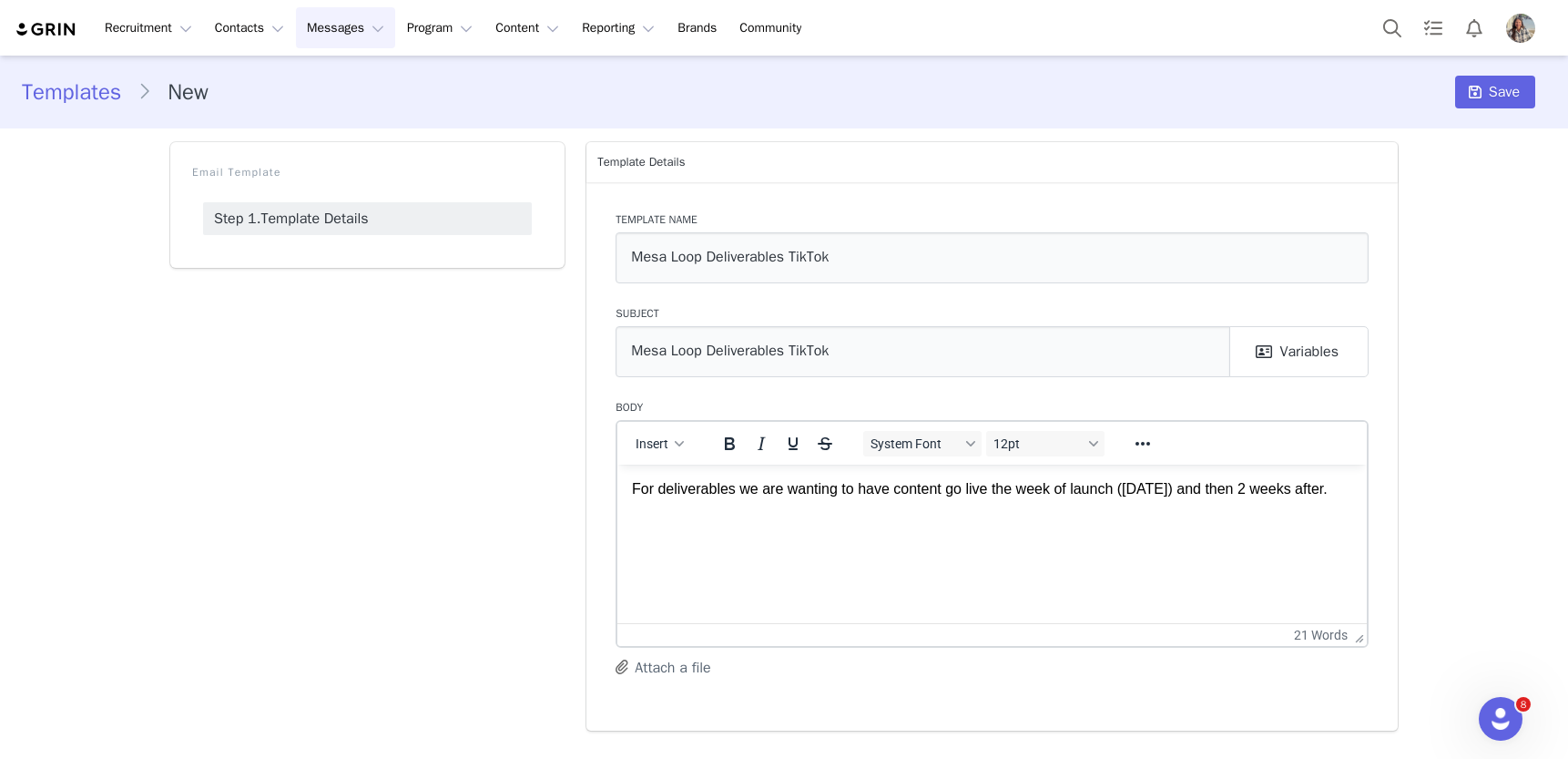click on "For deliverables we are wanting to have content go live the week of launch (August 13th) and then 2 weeks after." at bounding box center (992, 488) 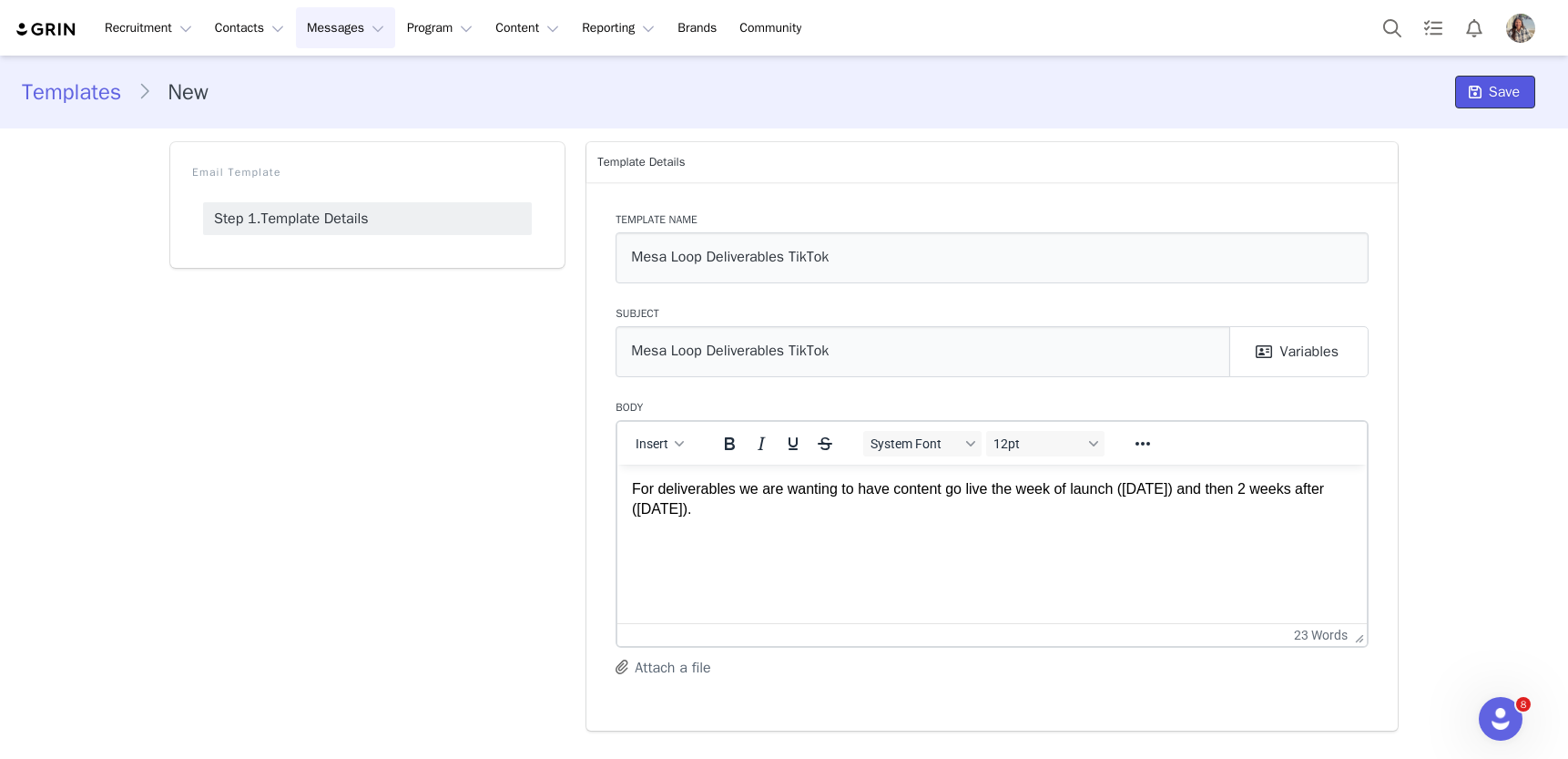 click on "Save" at bounding box center (1504, 92) 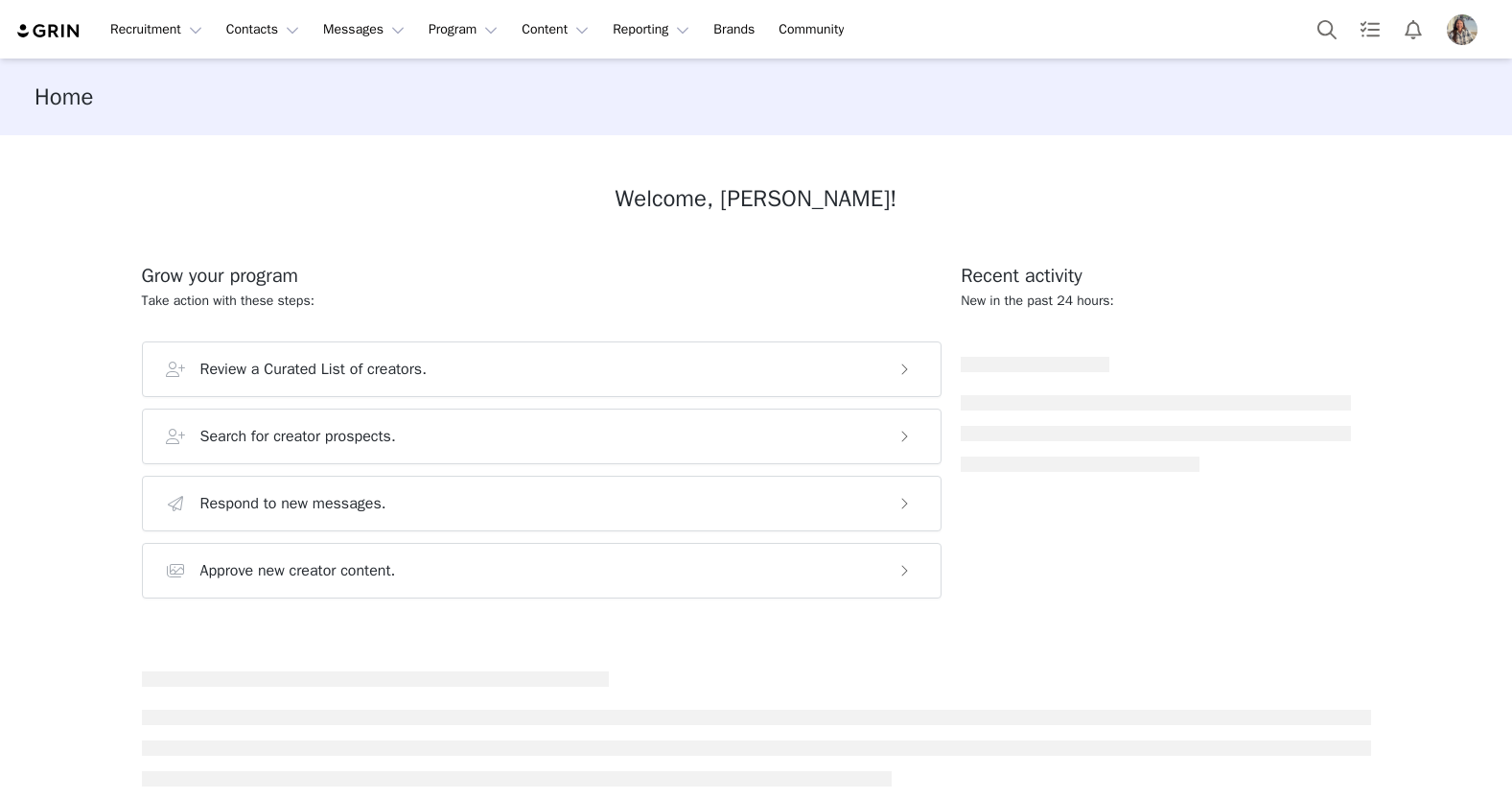 scroll, scrollTop: 0, scrollLeft: 0, axis: both 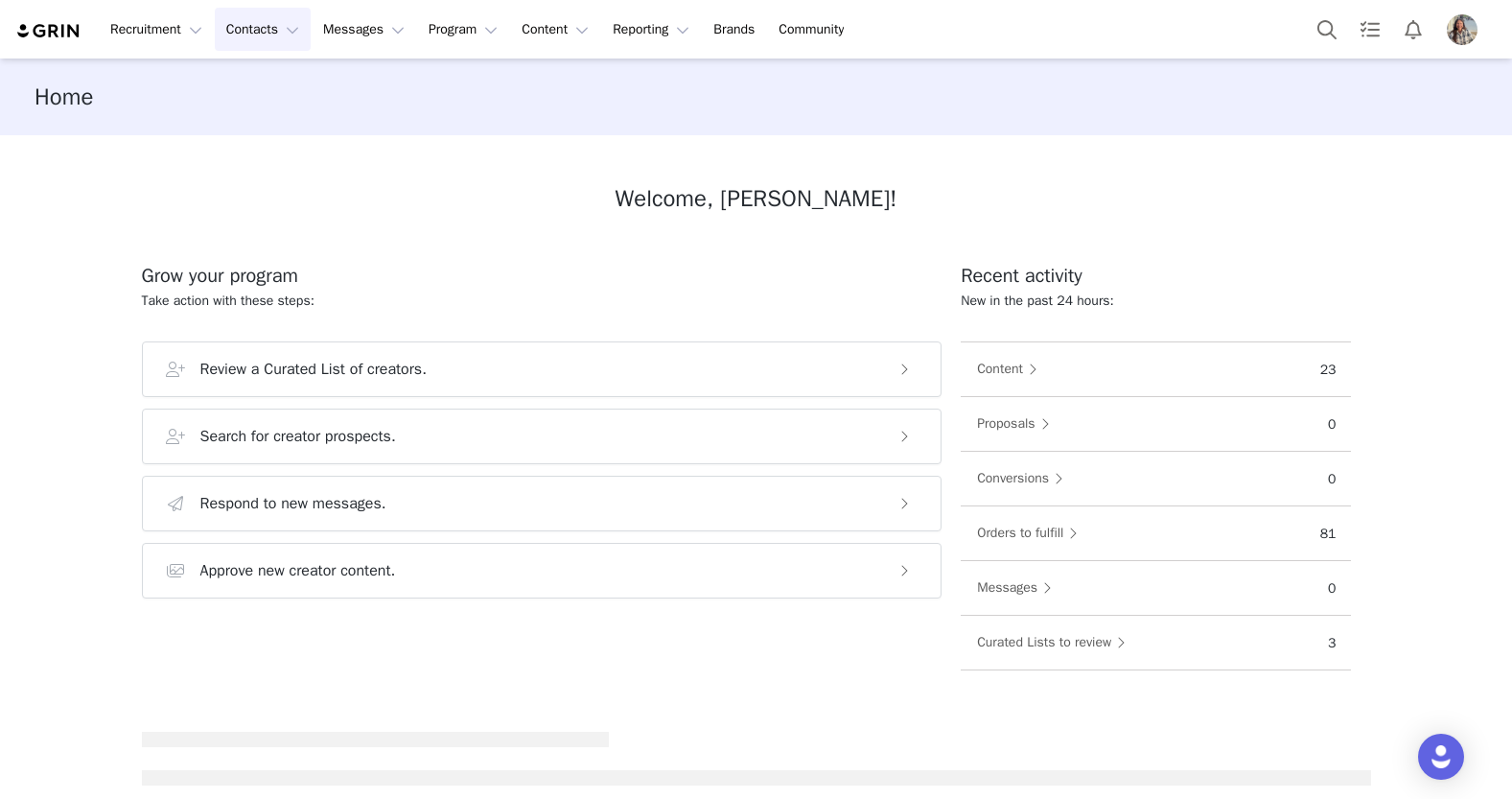 click on "Contacts Contacts" at bounding box center [263, 29] 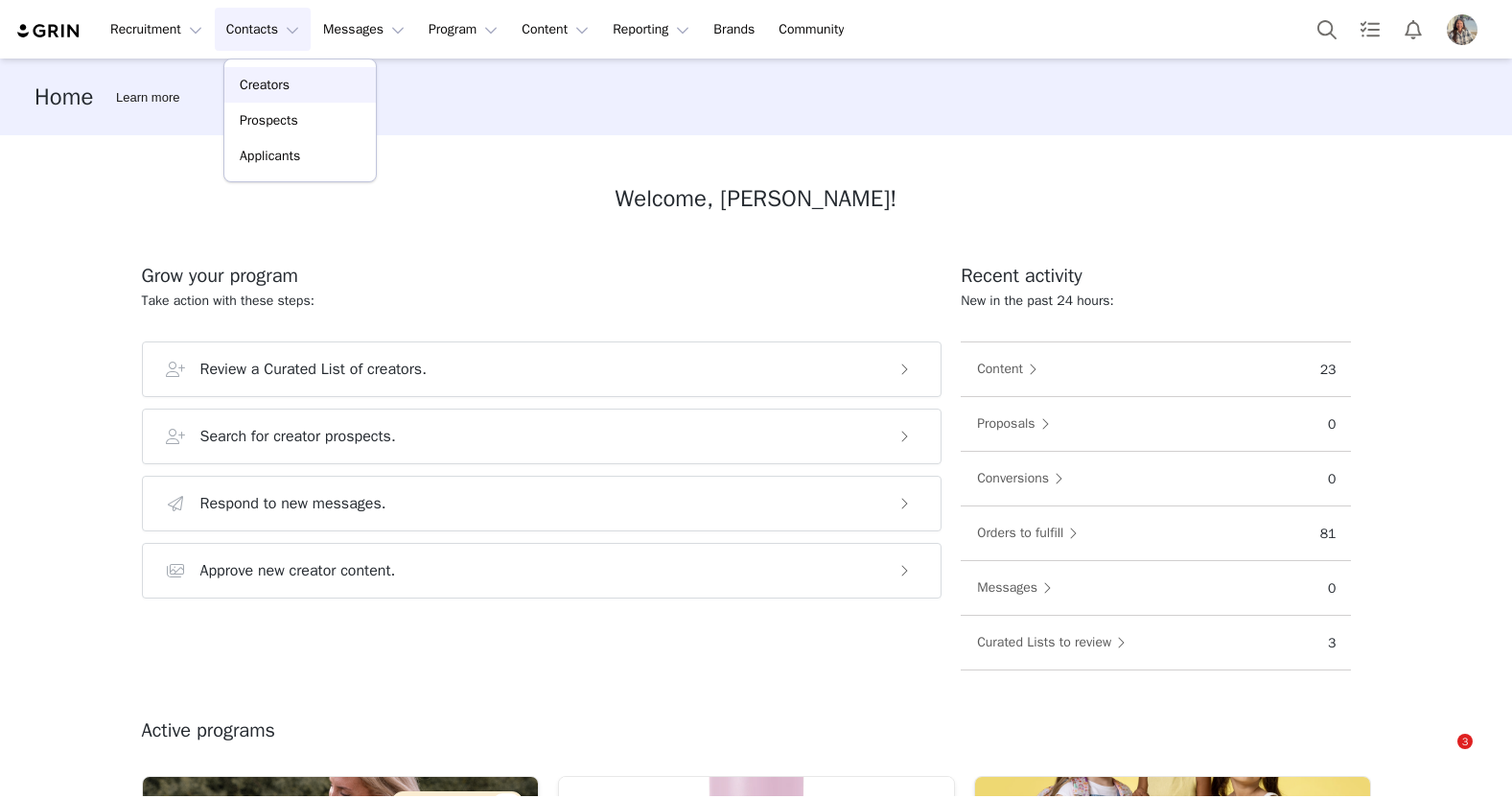 click on "Creators" at bounding box center [300, 84] 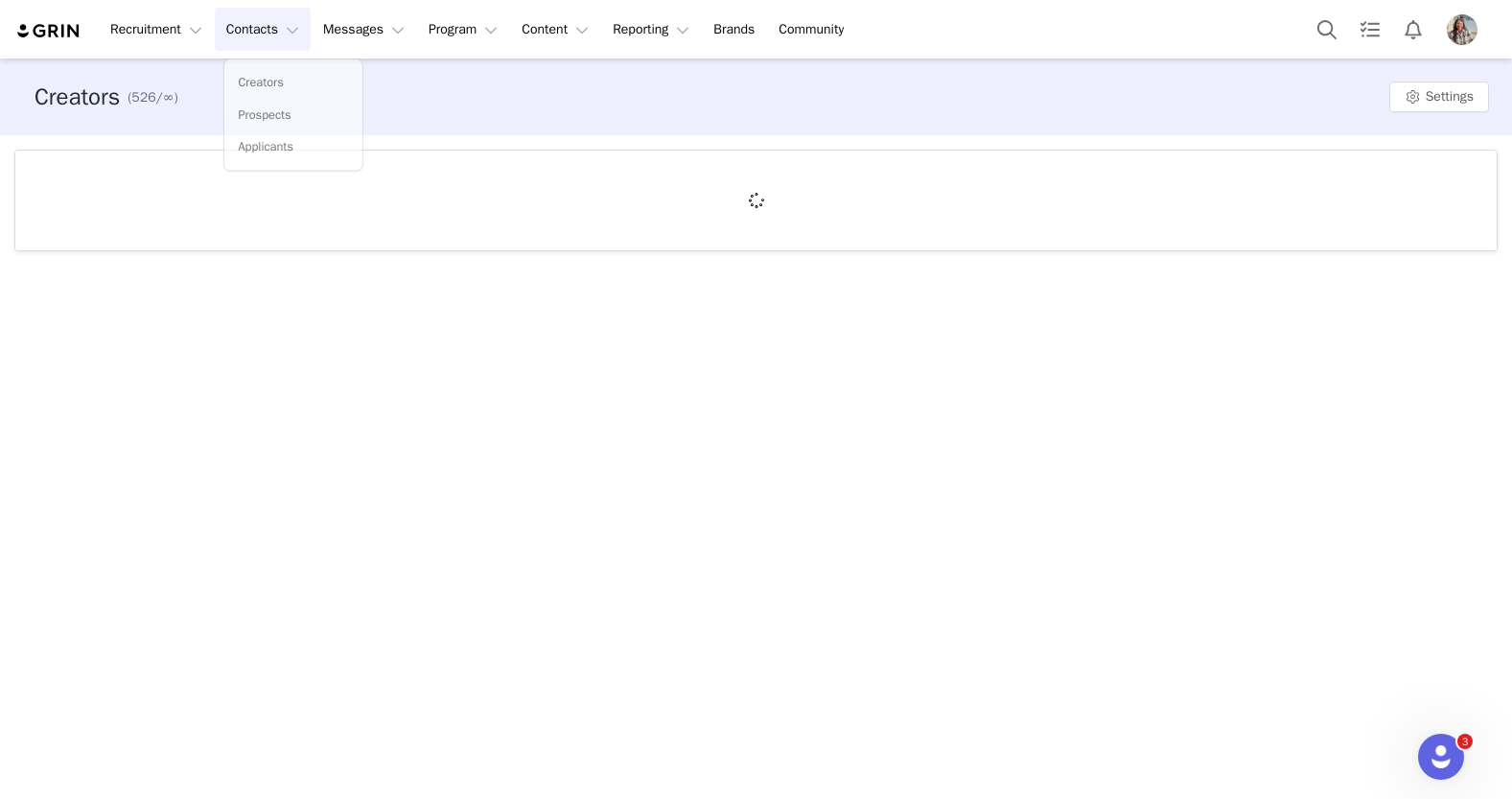 scroll, scrollTop: 0, scrollLeft: 0, axis: both 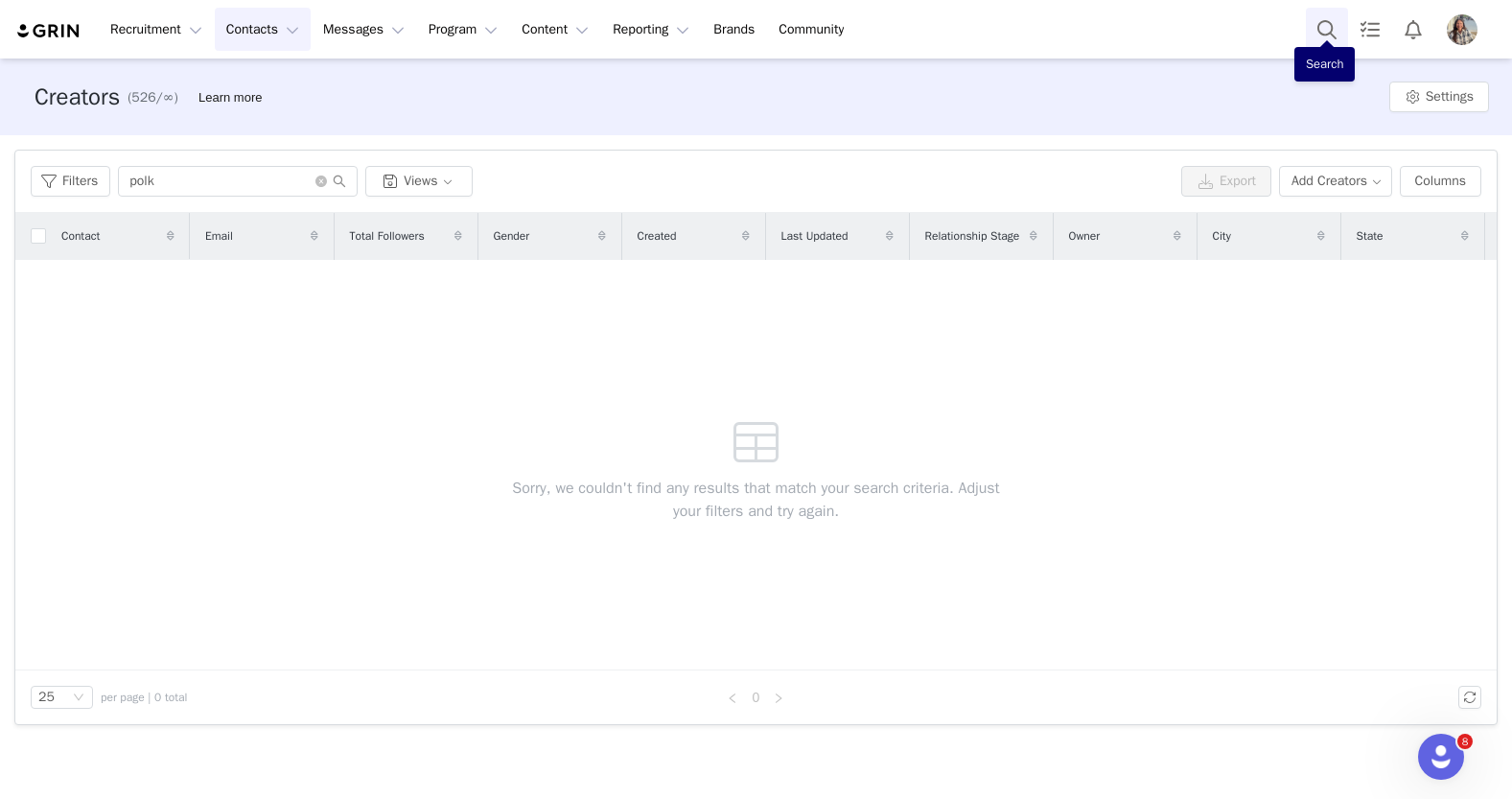 click at bounding box center (1327, 29) 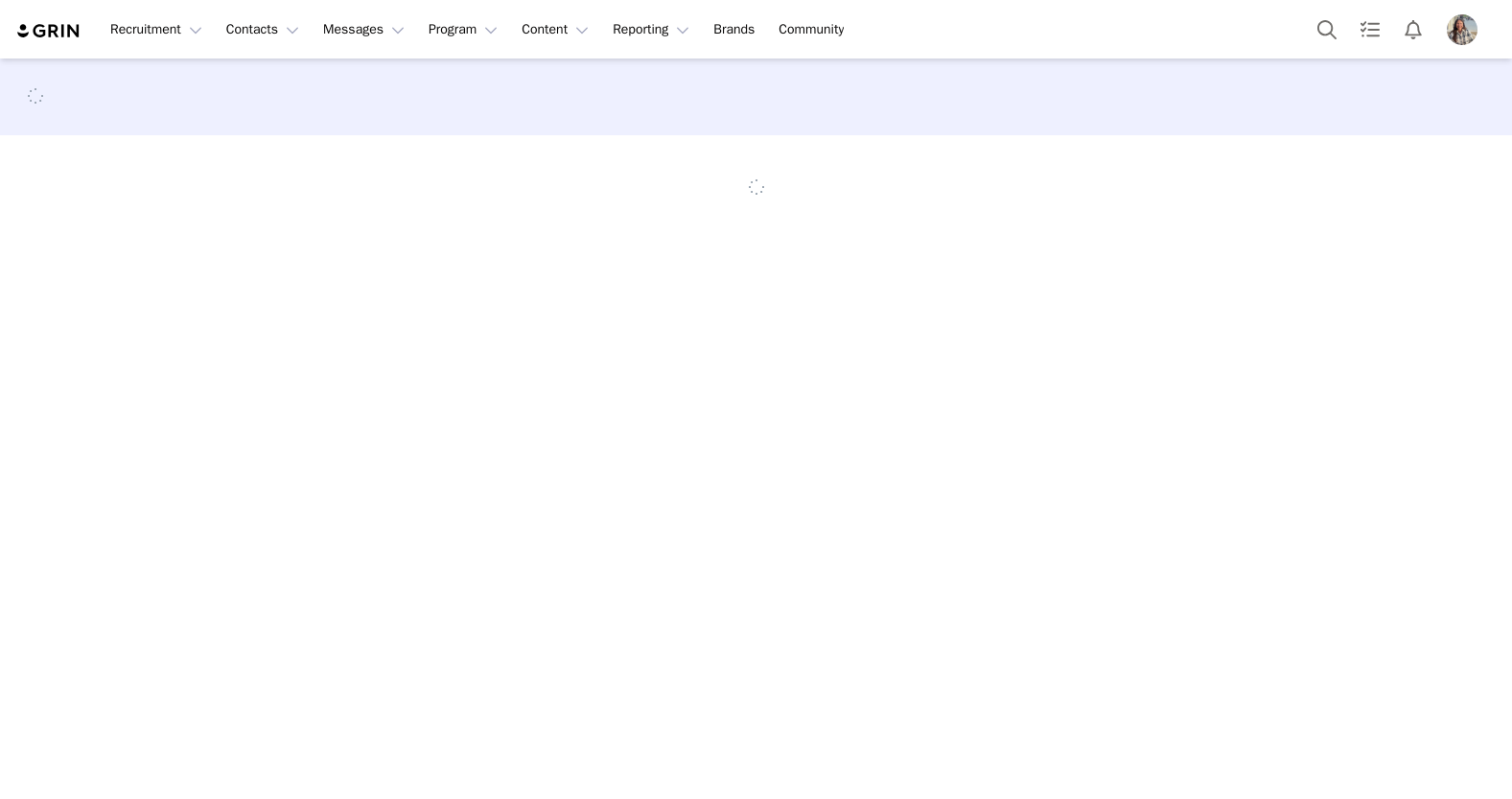 scroll, scrollTop: 0, scrollLeft: 0, axis: both 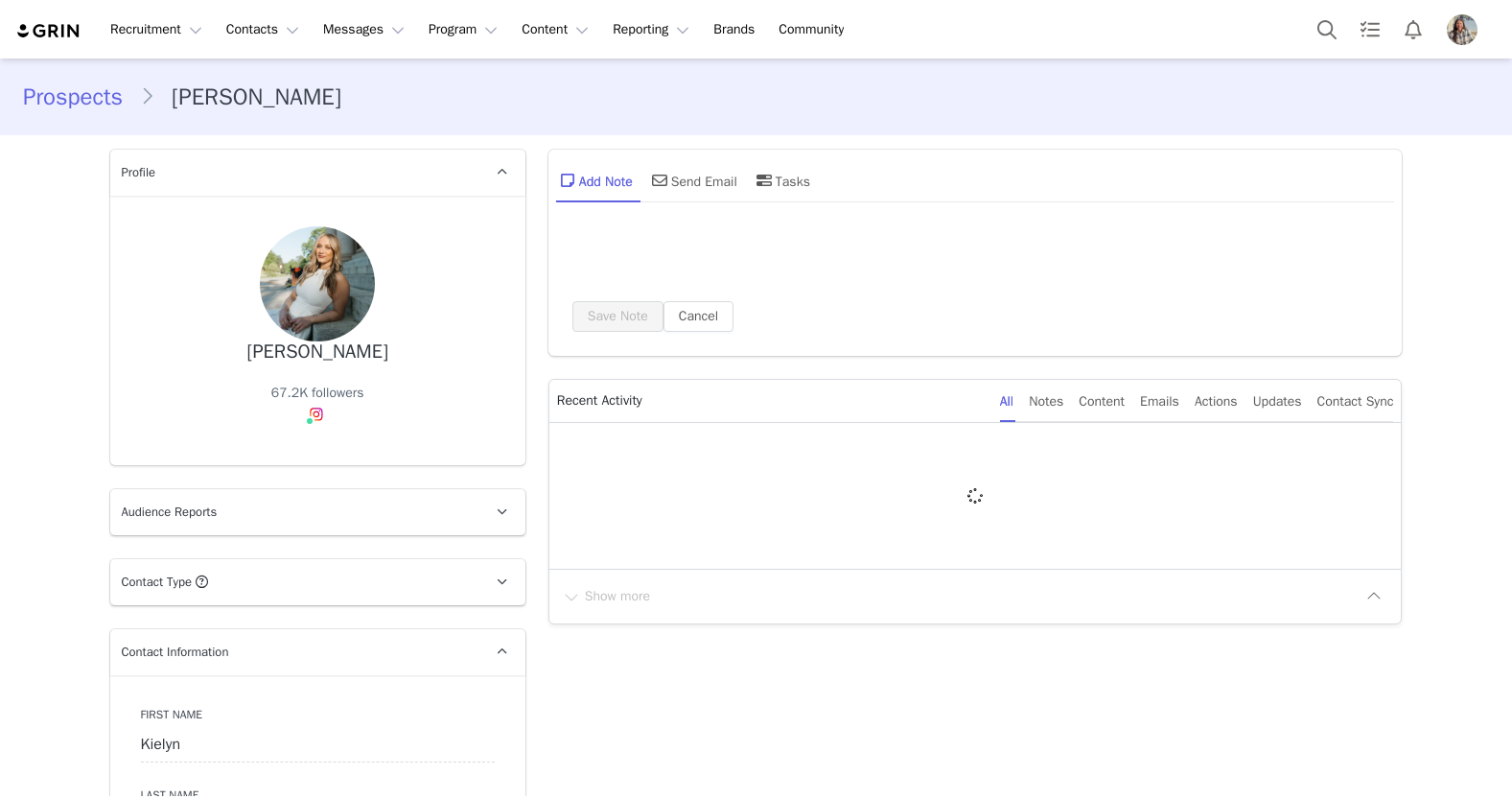 type on "+1 ([GEOGRAPHIC_DATA])" 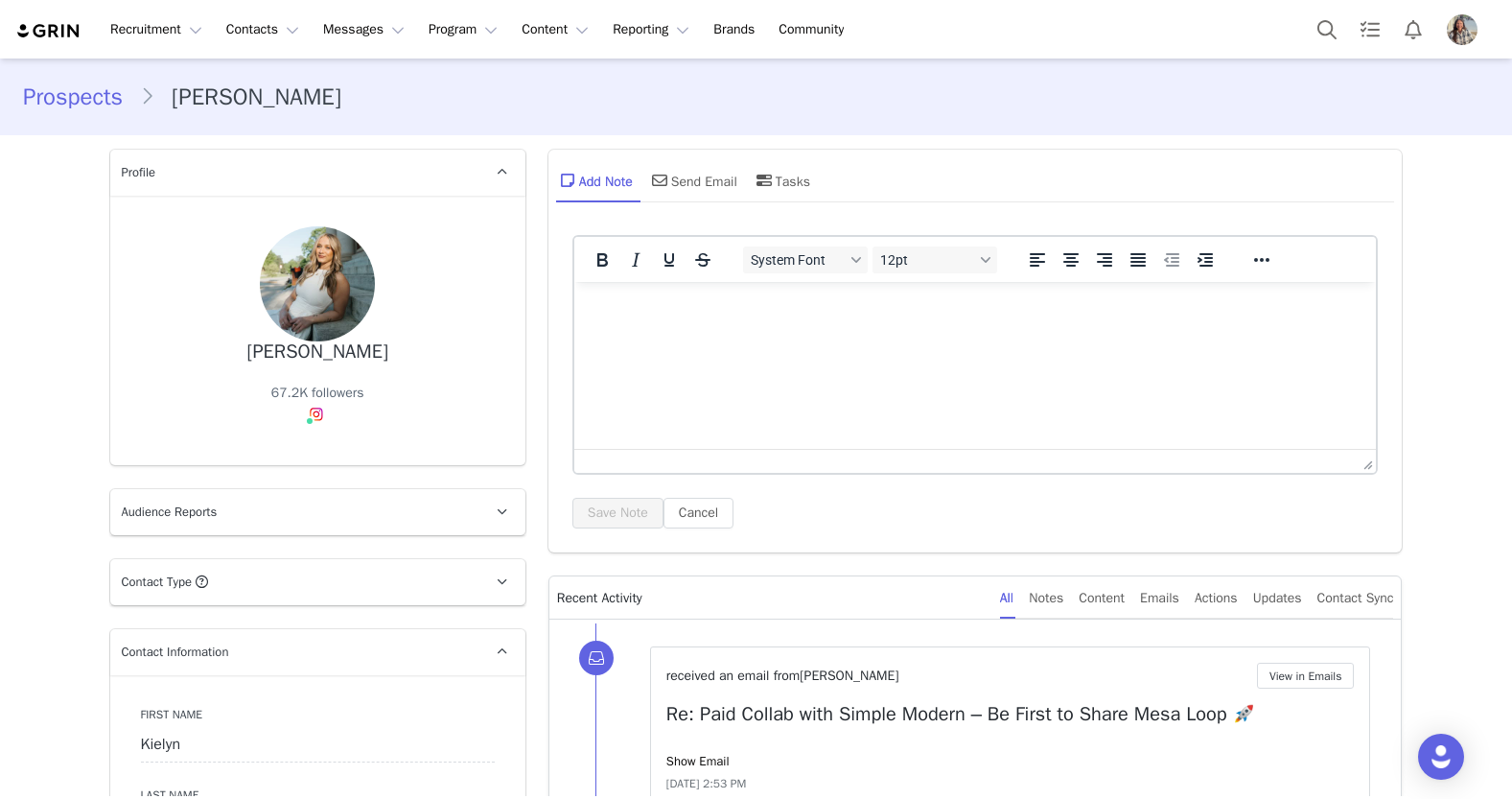 scroll, scrollTop: 0, scrollLeft: 0, axis: both 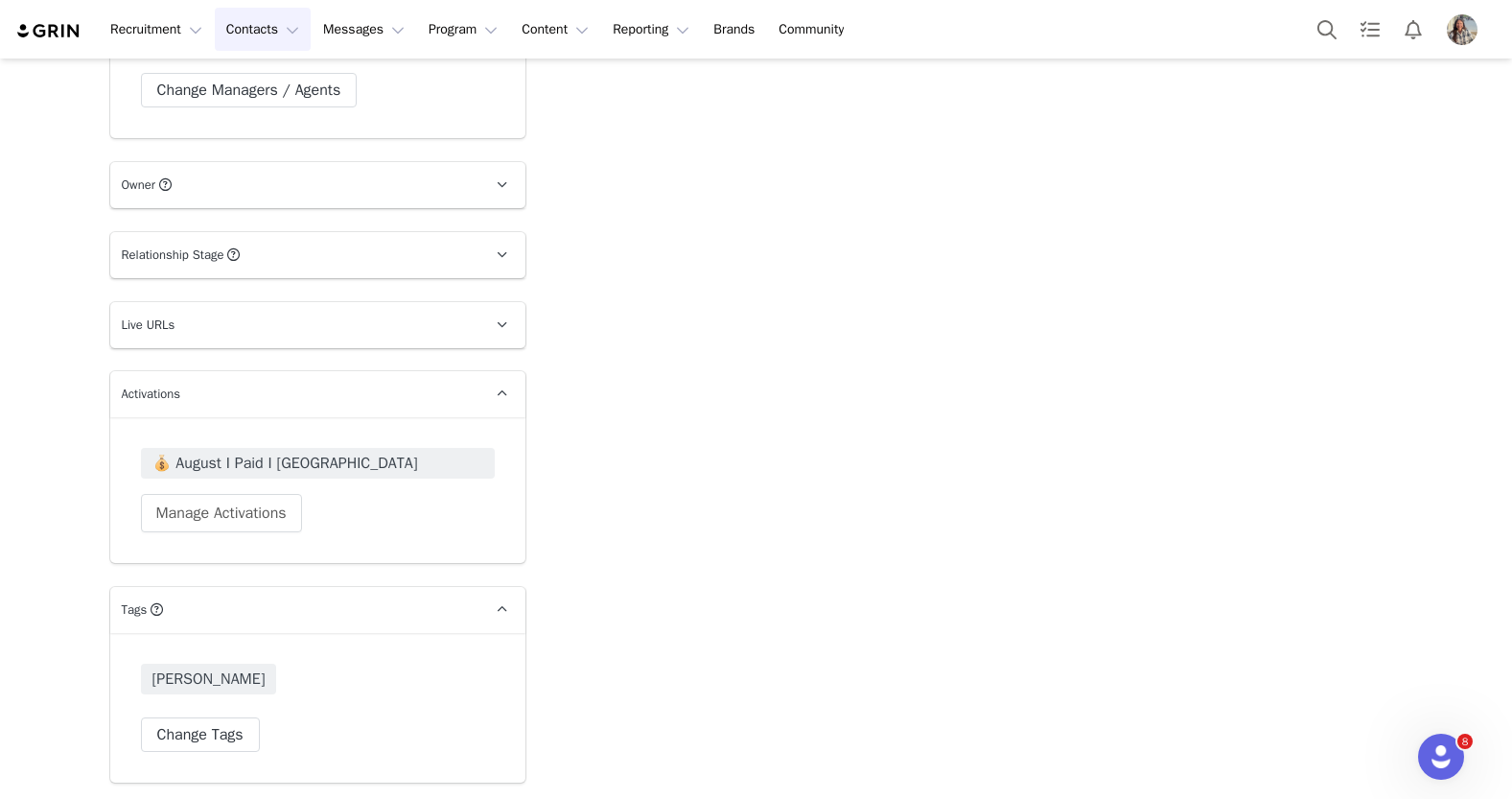 click on "Contacts Contacts" at bounding box center [263, 29] 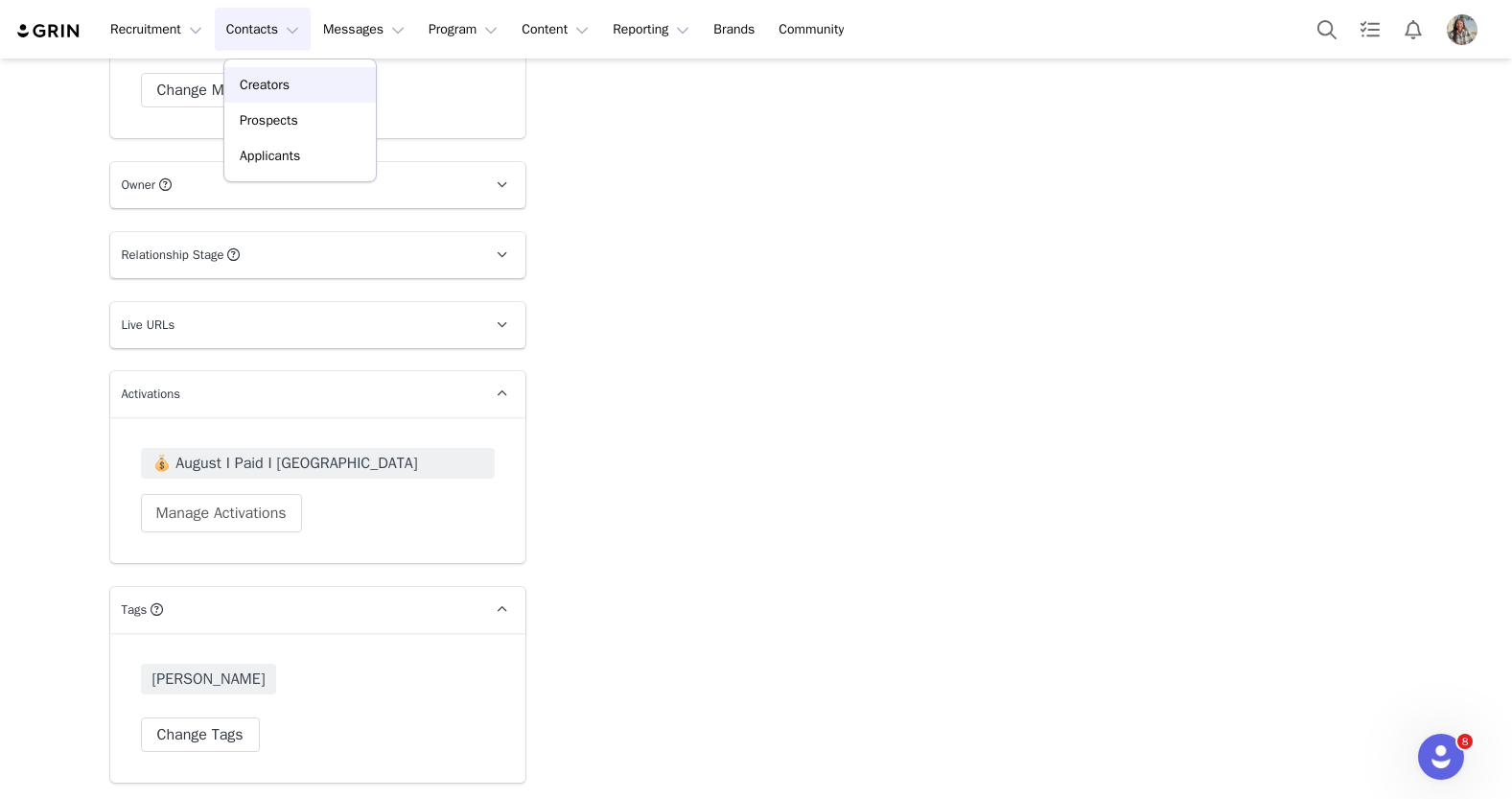 click on "Creators" at bounding box center [300, 84] 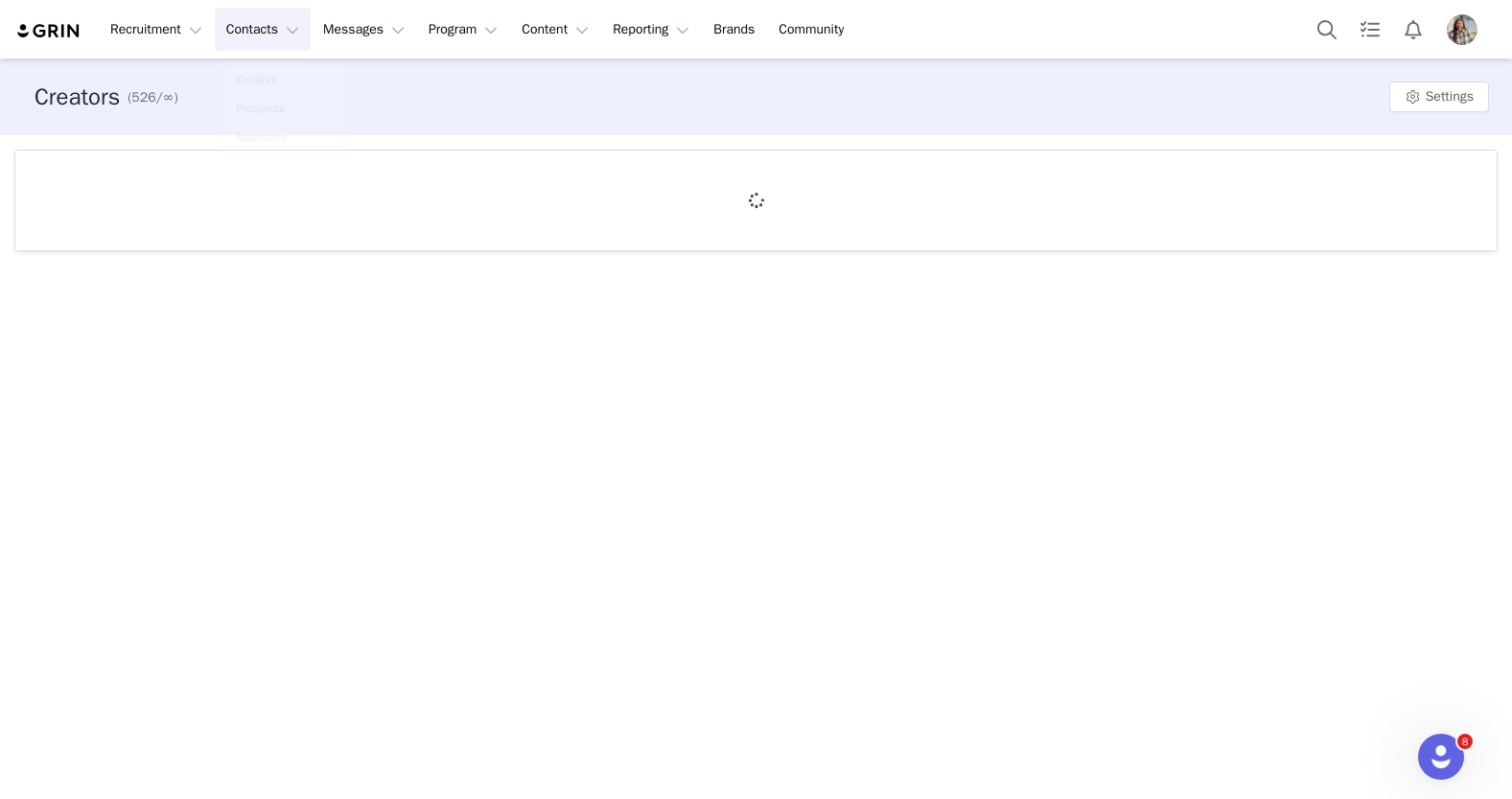 scroll, scrollTop: 0, scrollLeft: 0, axis: both 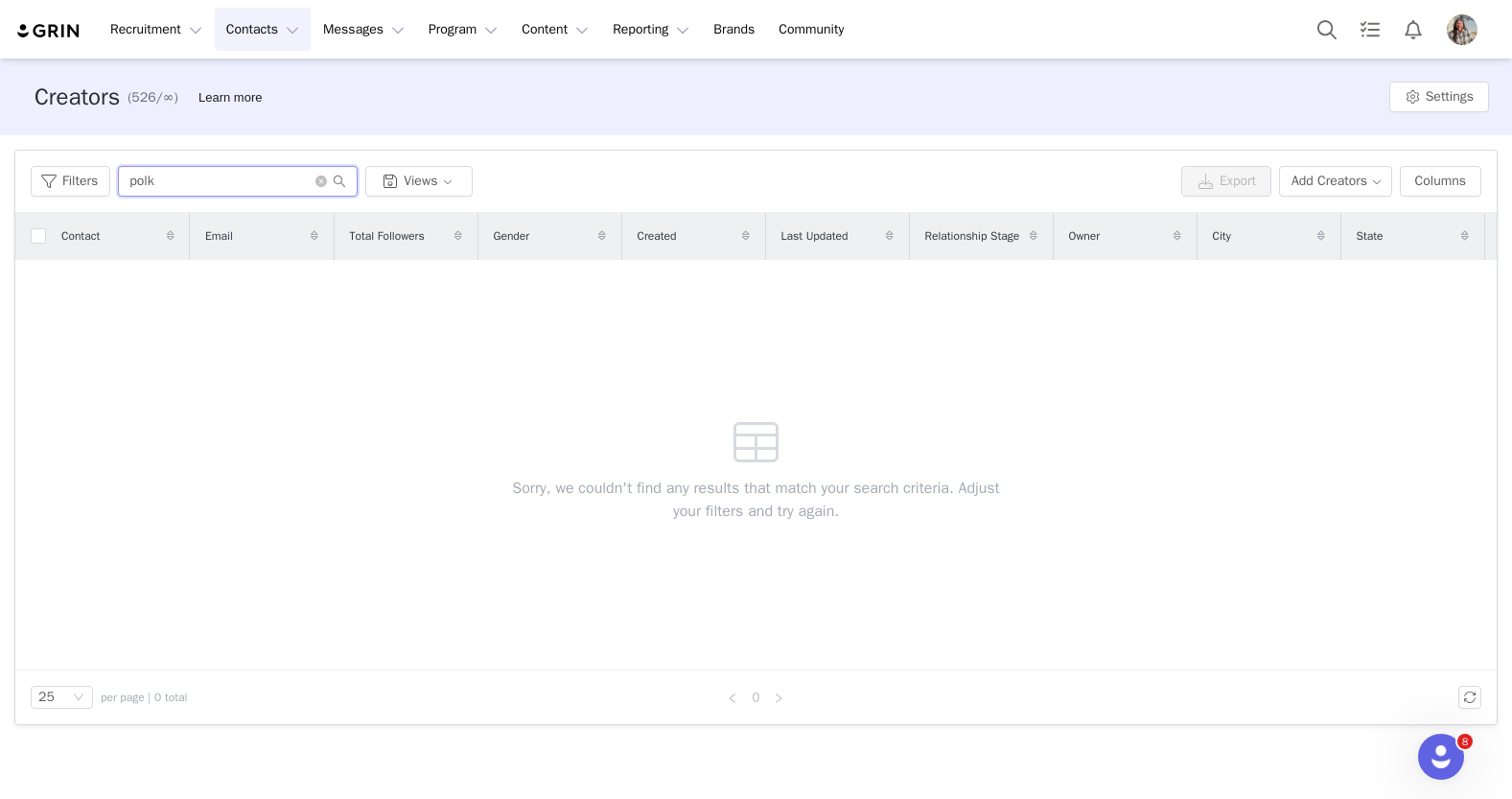 click on "polk" at bounding box center (238, 181) 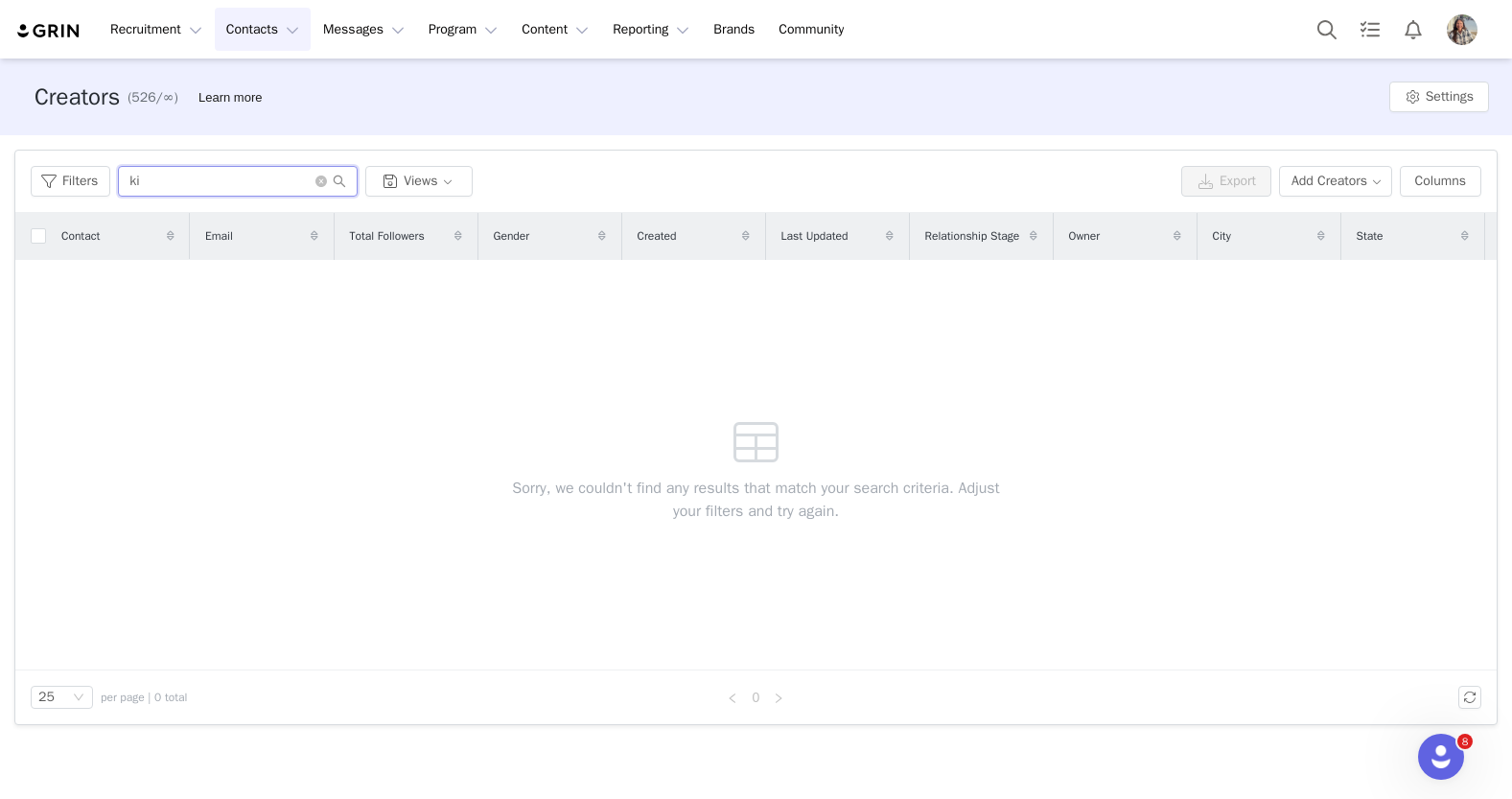 type on "ki" 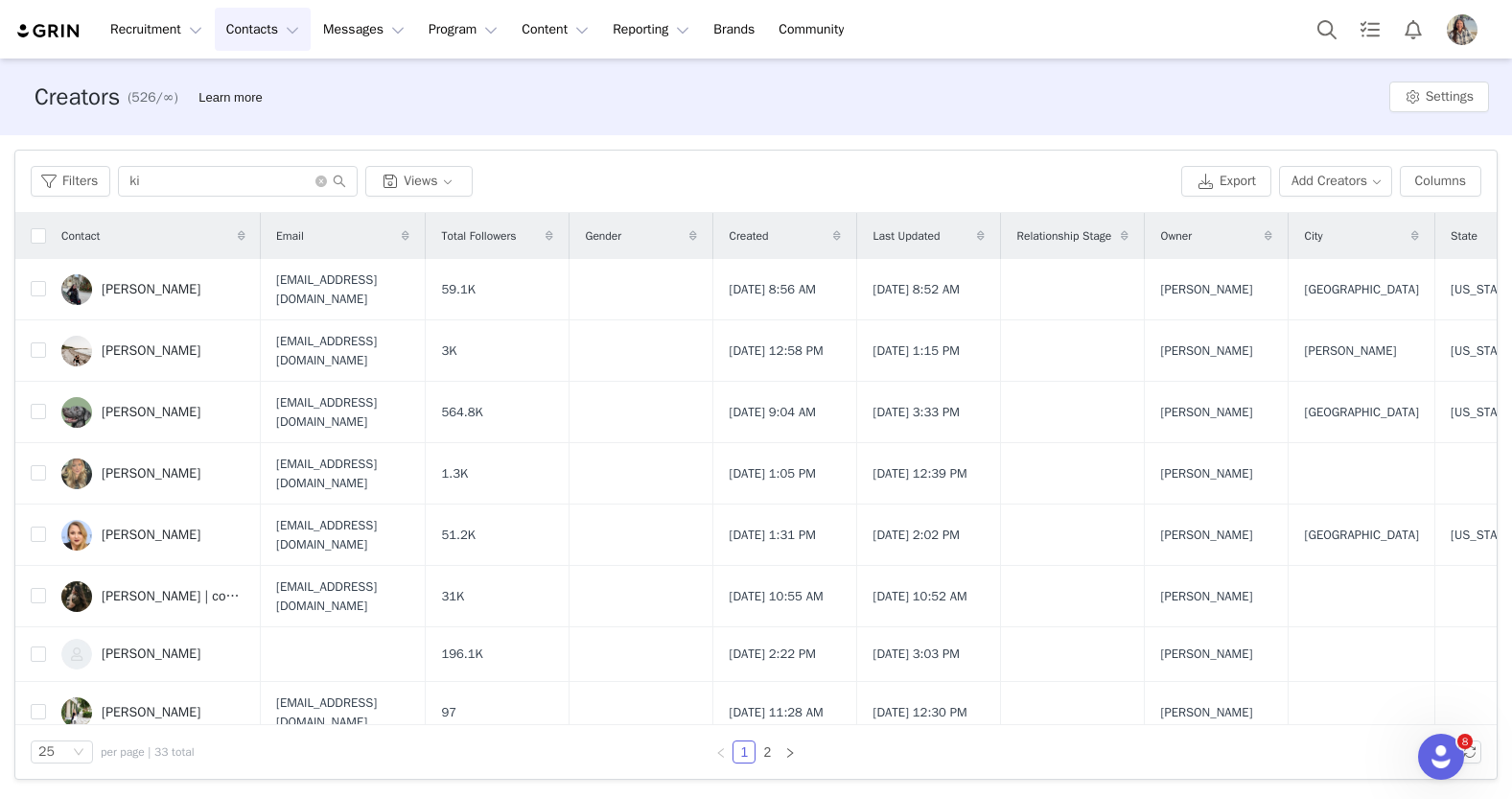 click on "Contacts Contacts" at bounding box center [263, 29] 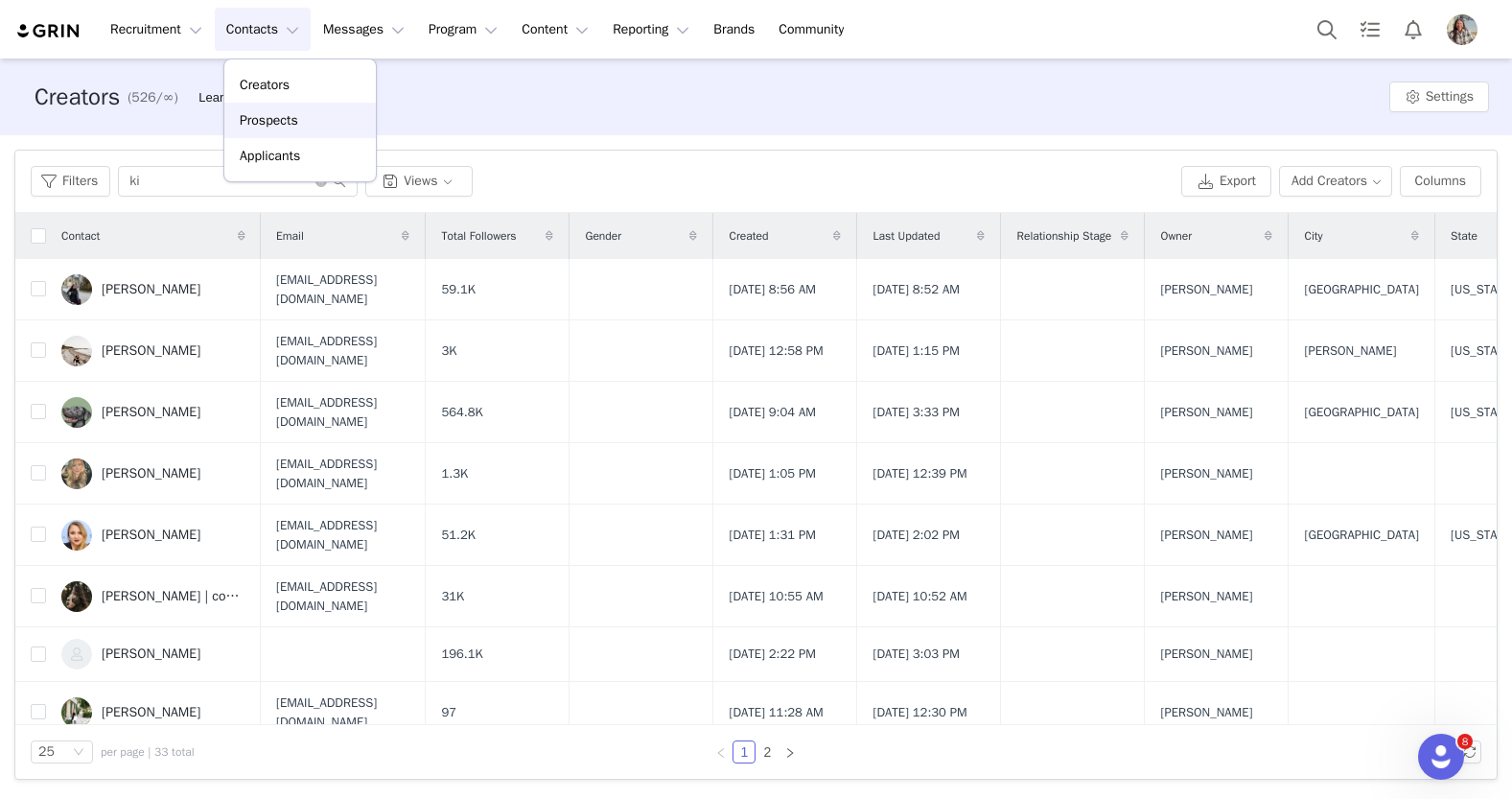 click on "Prospects" at bounding box center (268, 120) 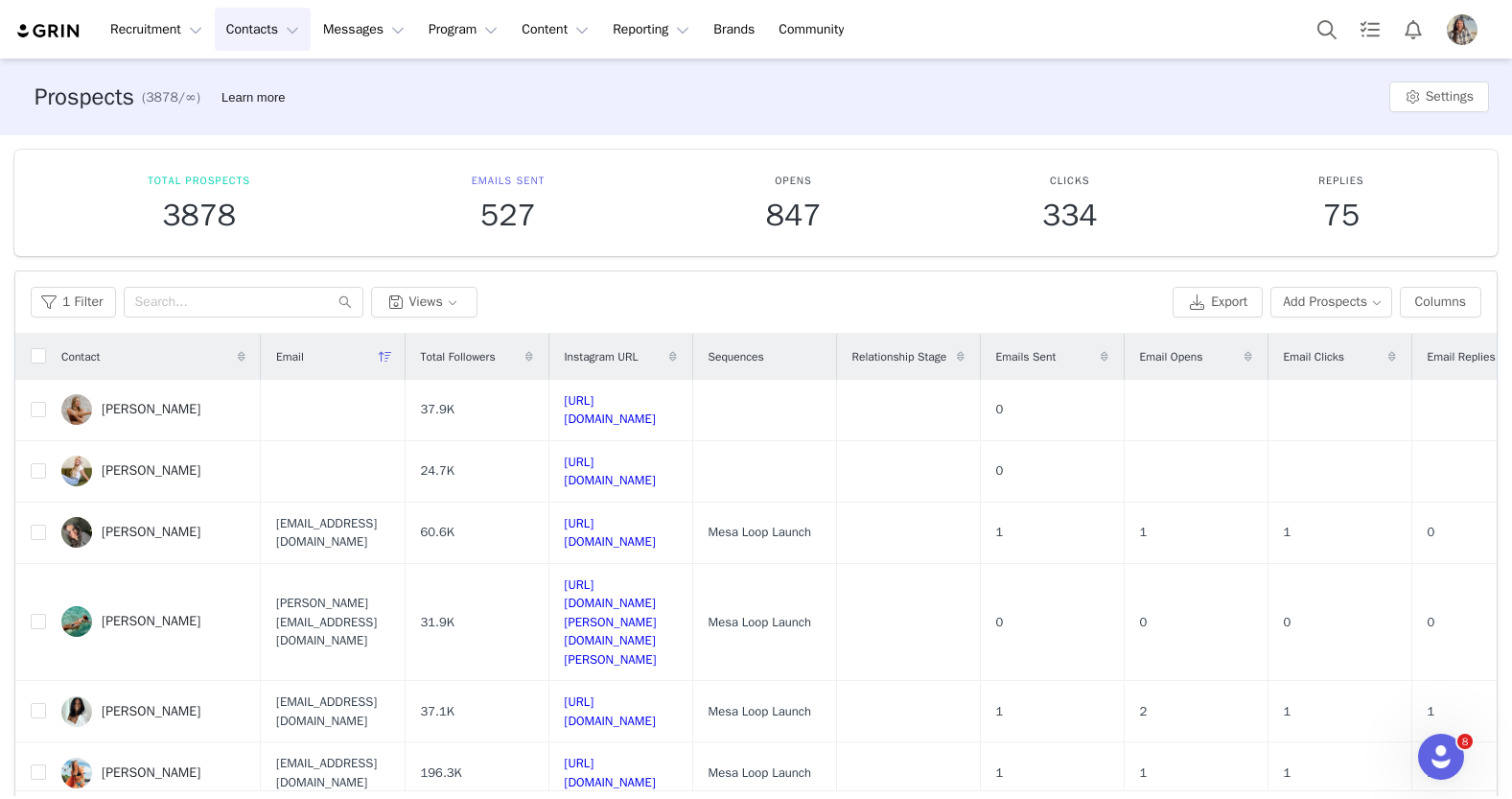 click on "Contact" at bounding box center (153, 357) 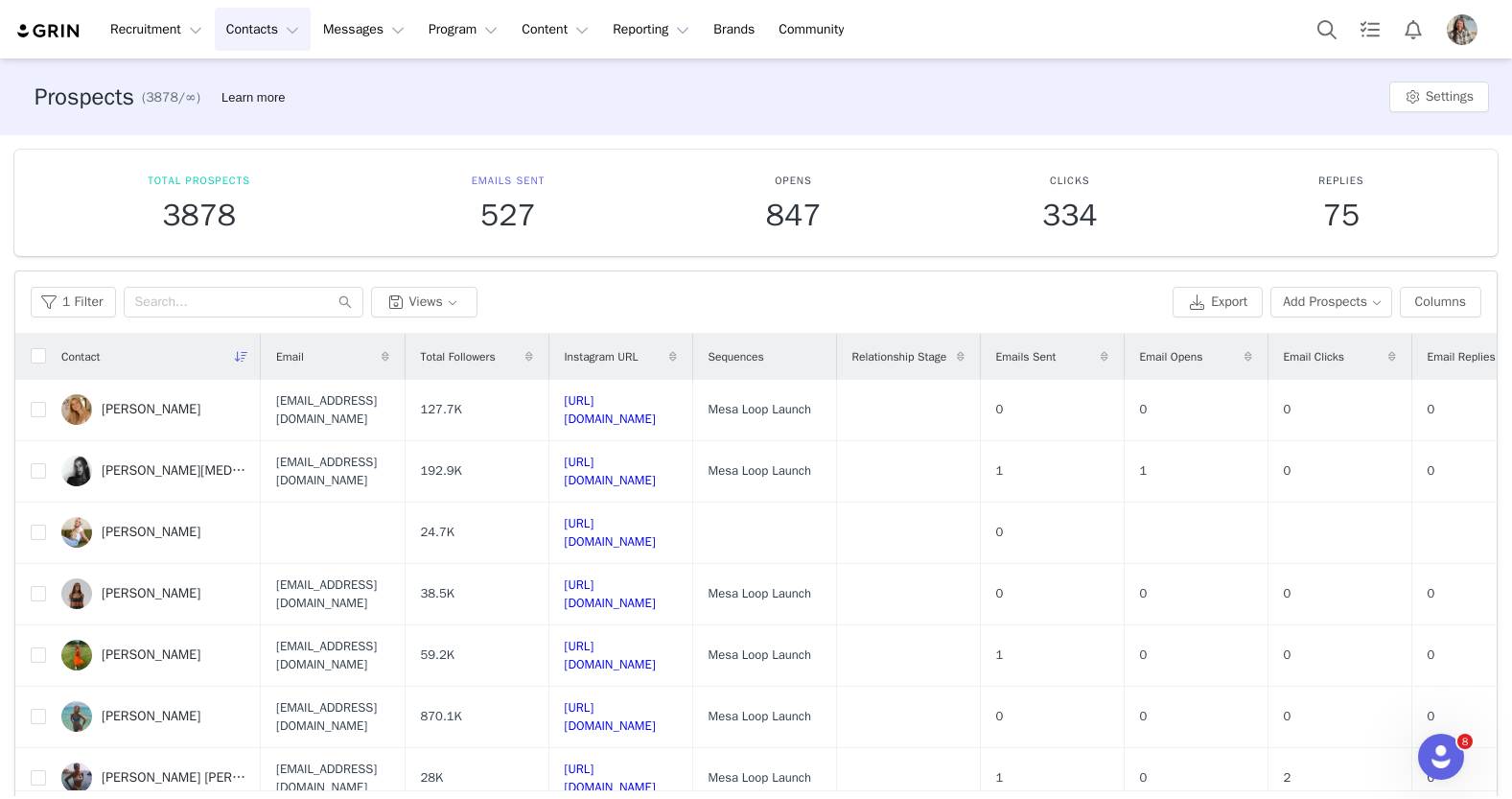 scroll, scrollTop: 1, scrollLeft: 0, axis: vertical 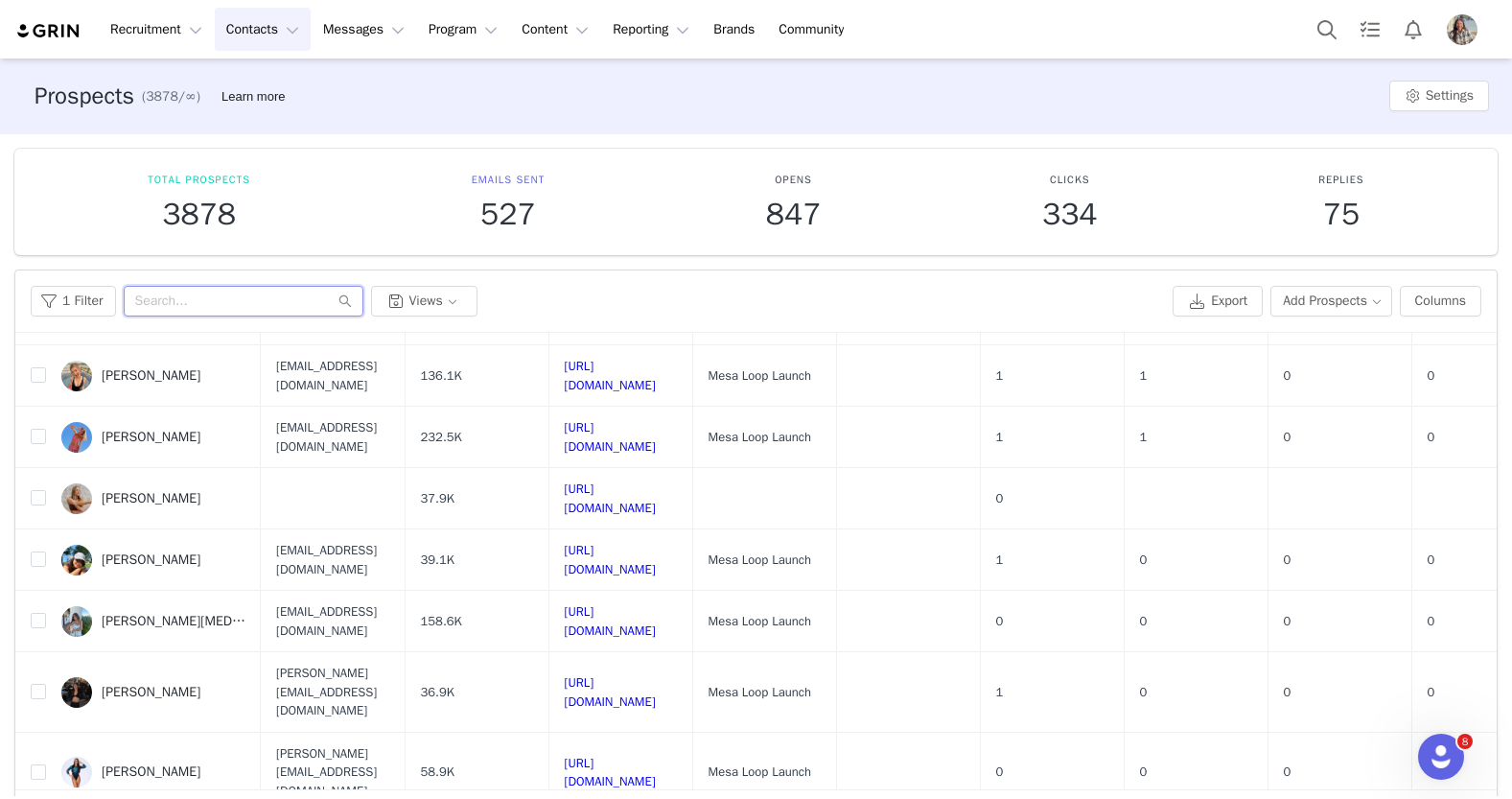 click at bounding box center [244, 301] 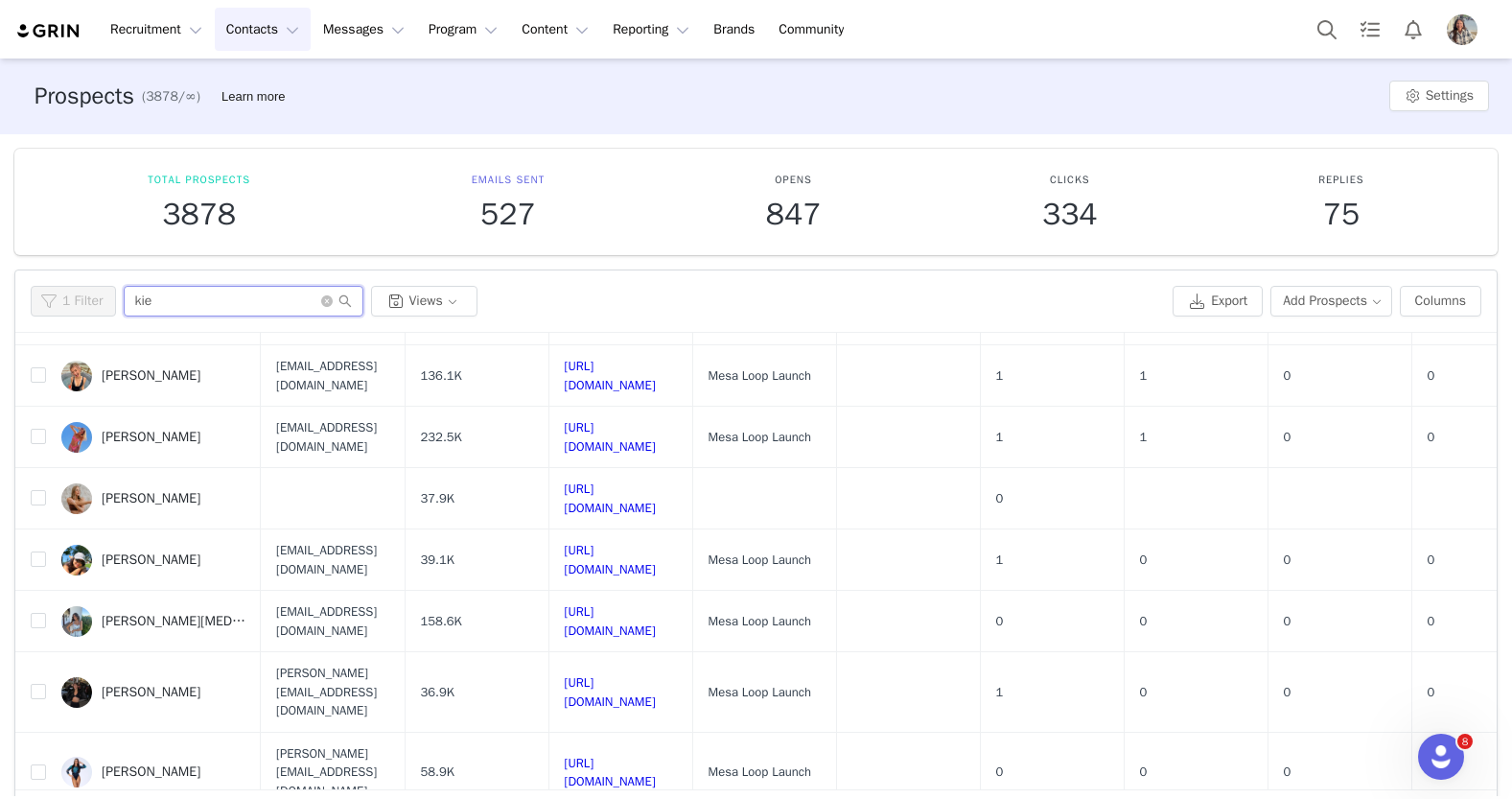 scroll, scrollTop: 0, scrollLeft: 0, axis: both 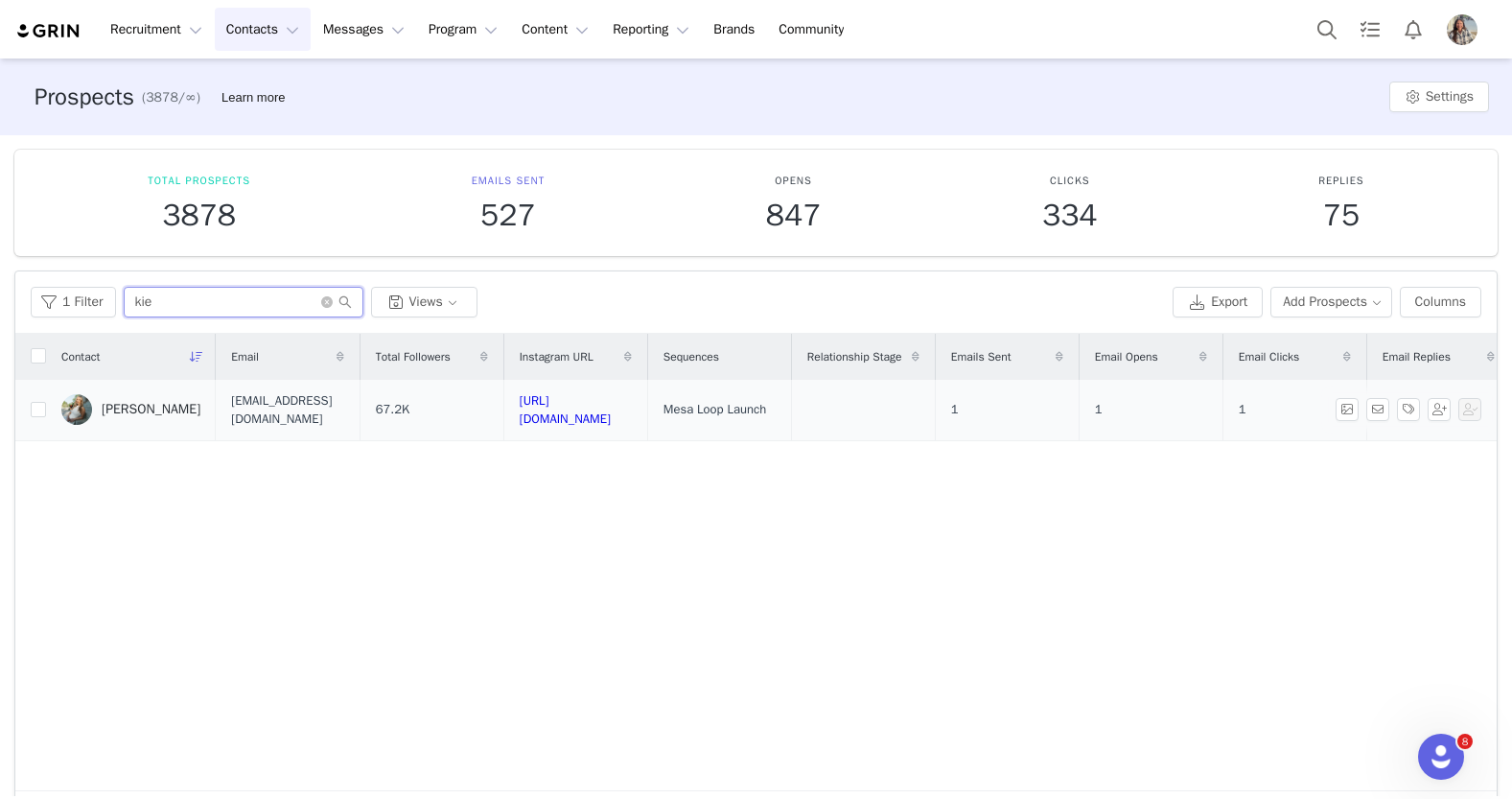 type on "kie" 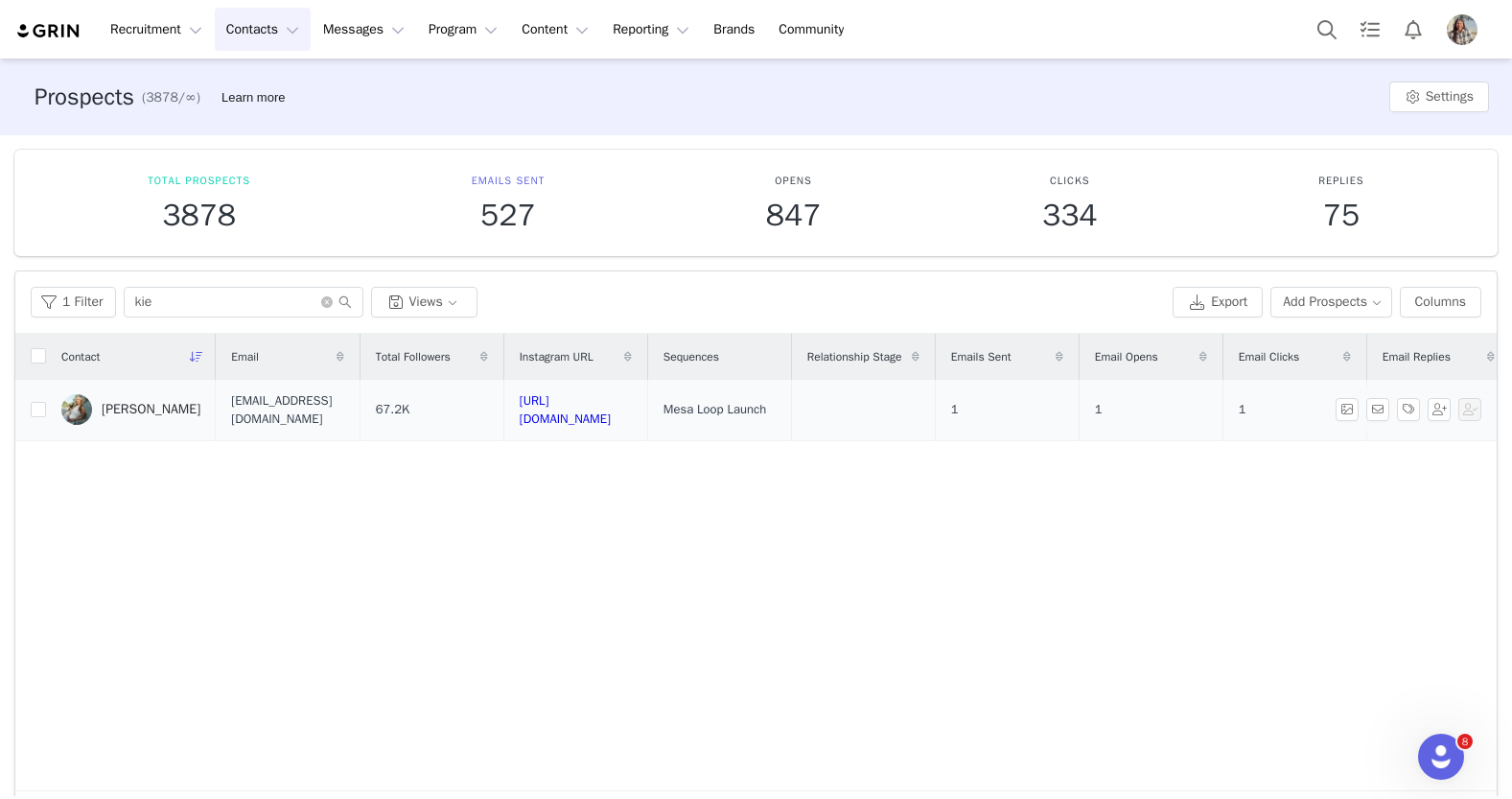 click on "[PERSON_NAME]" at bounding box center (151, 410) 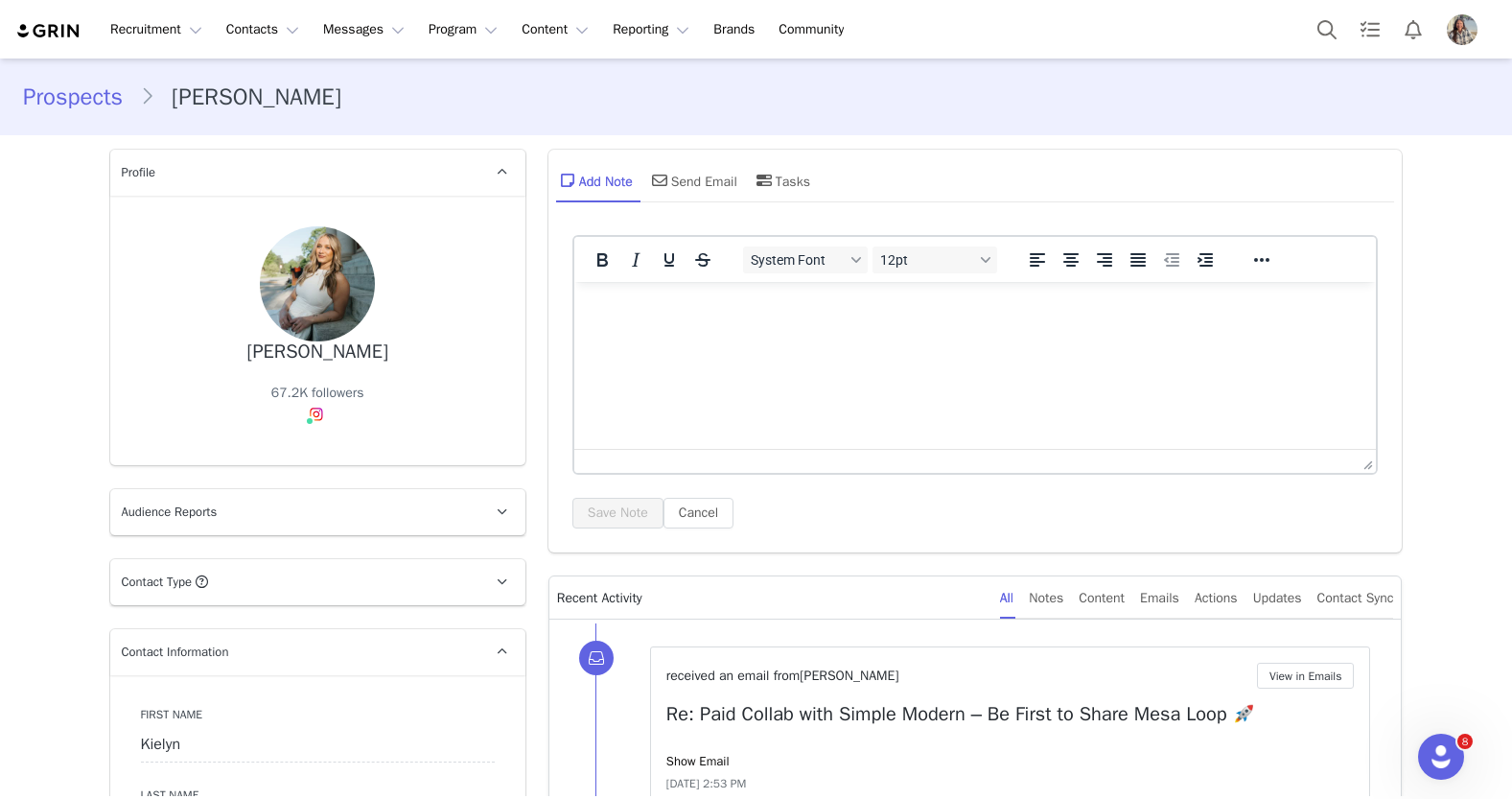 scroll, scrollTop: 0, scrollLeft: 0, axis: both 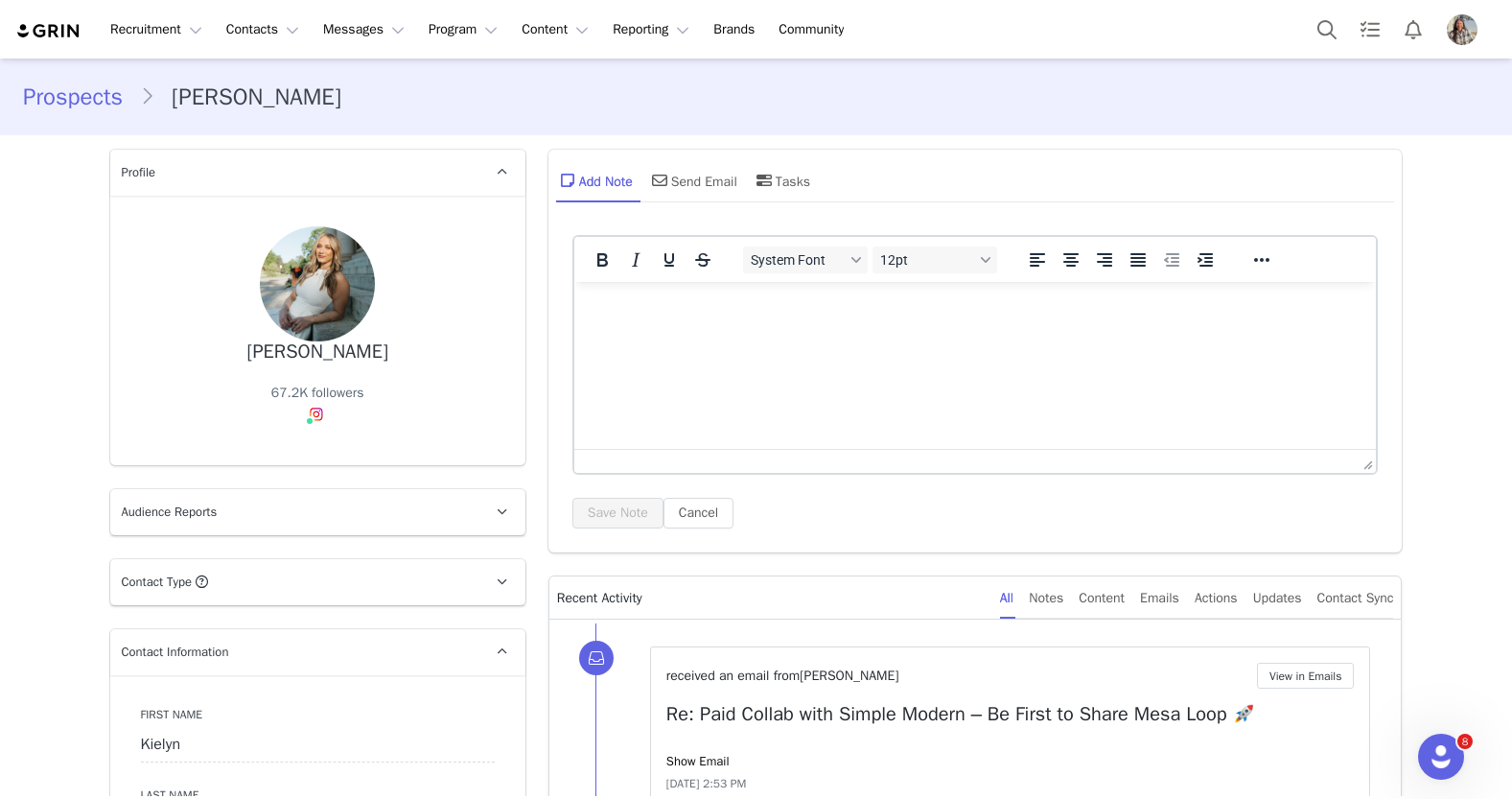 click on "Audience Reports" at bounding box center (170, 512) 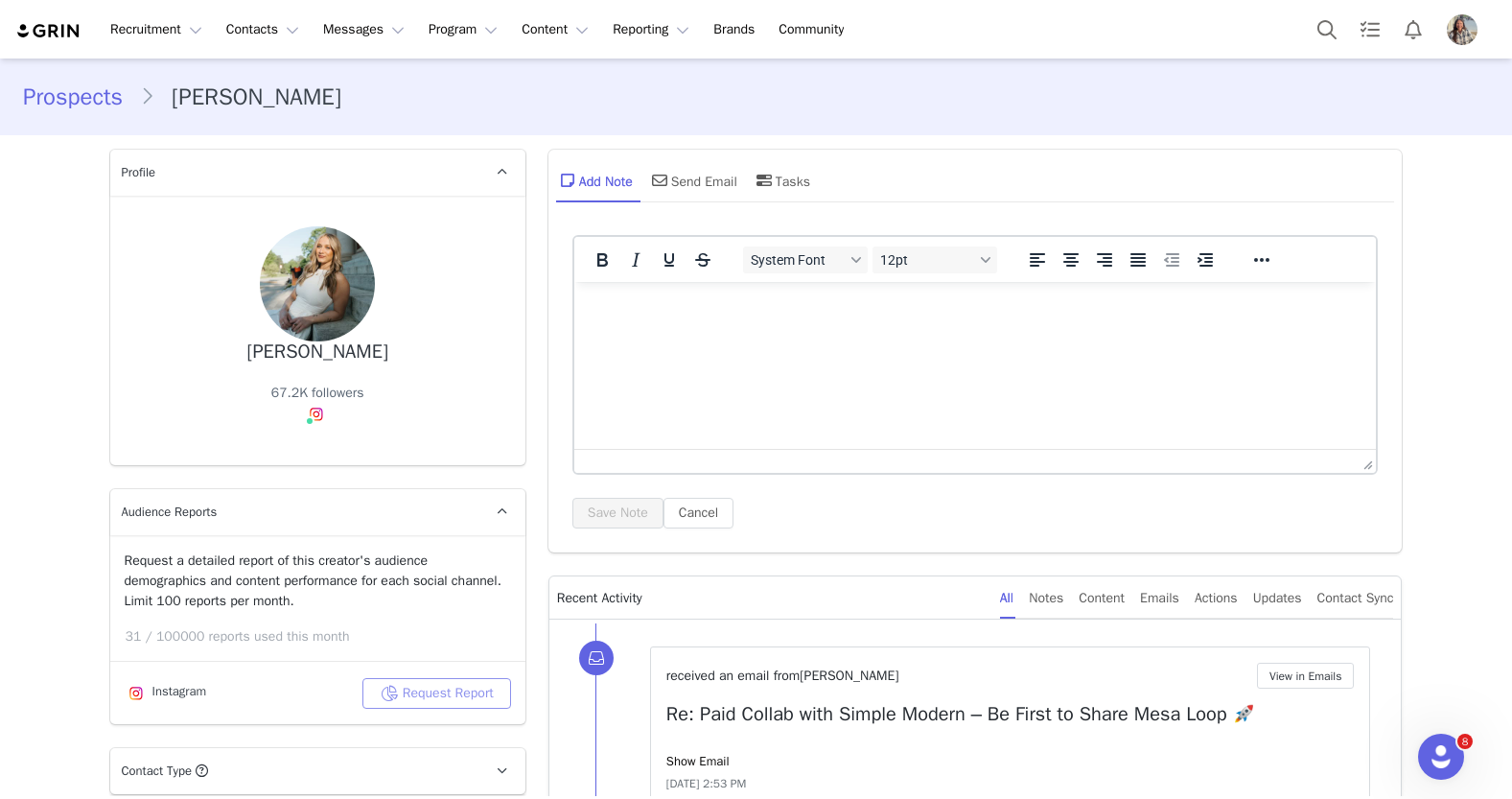 click on "Request Report" at bounding box center (436, 693) 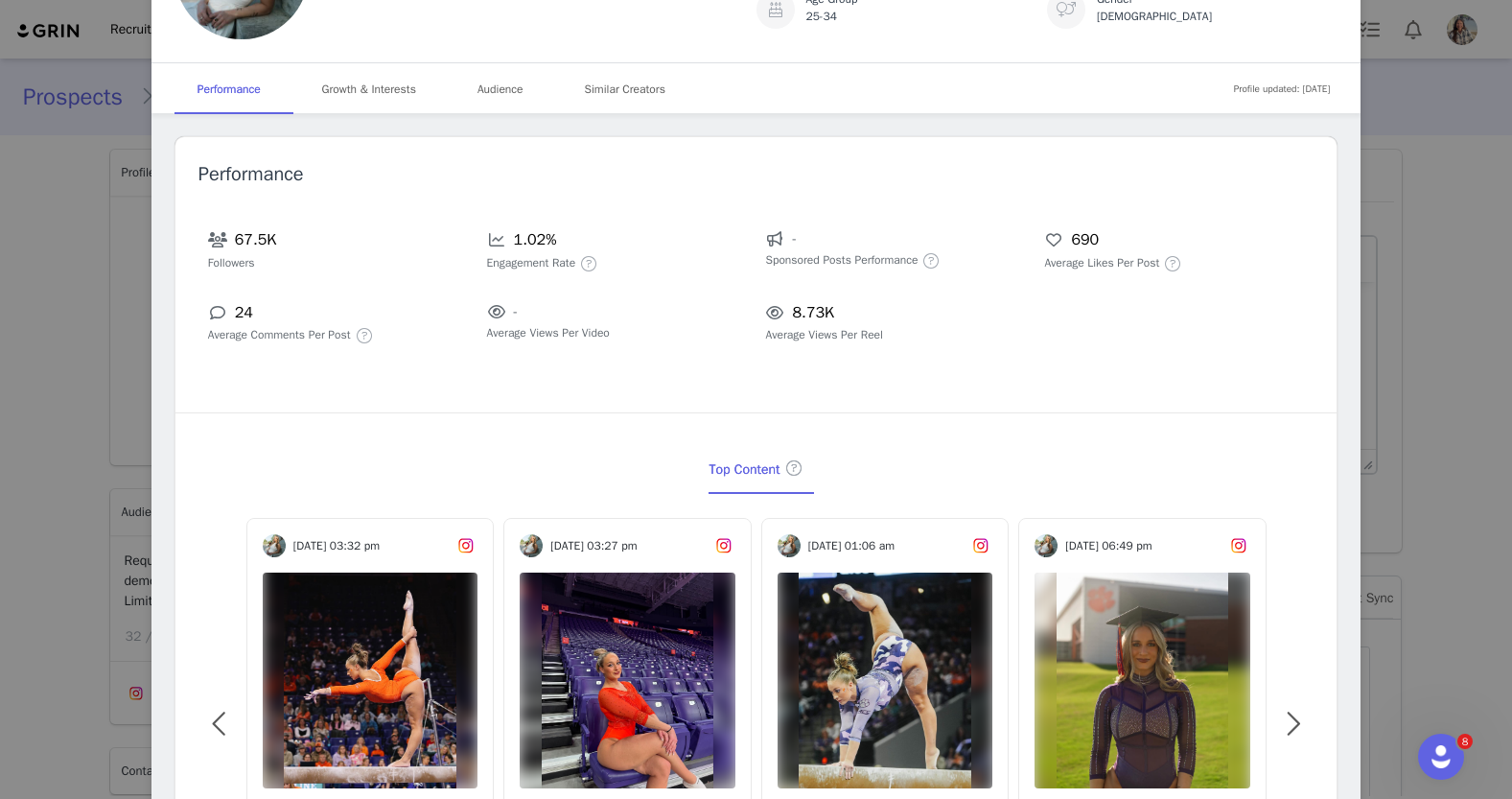scroll, scrollTop: 0, scrollLeft: 0, axis: both 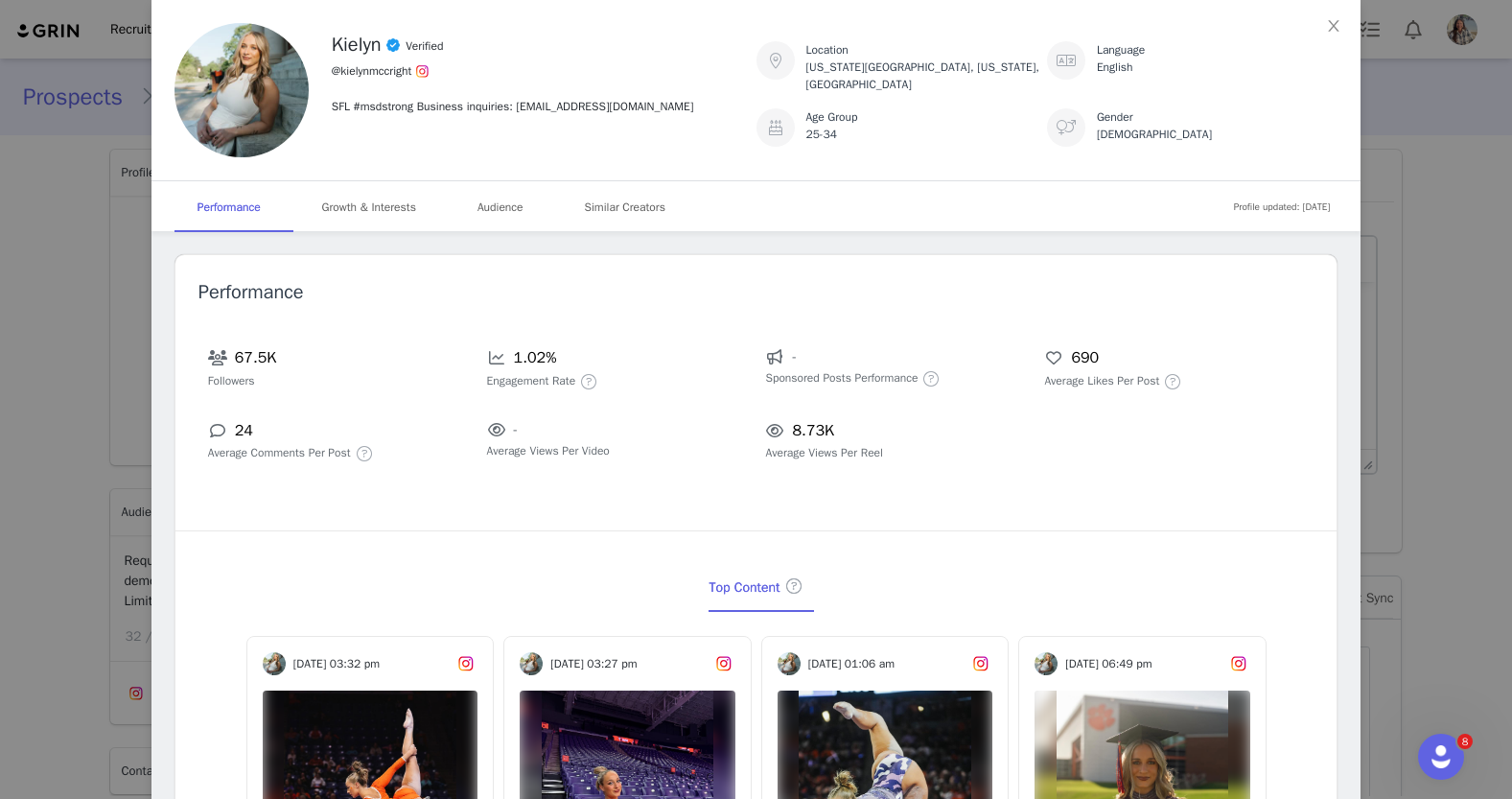 click at bounding box center [422, 71] 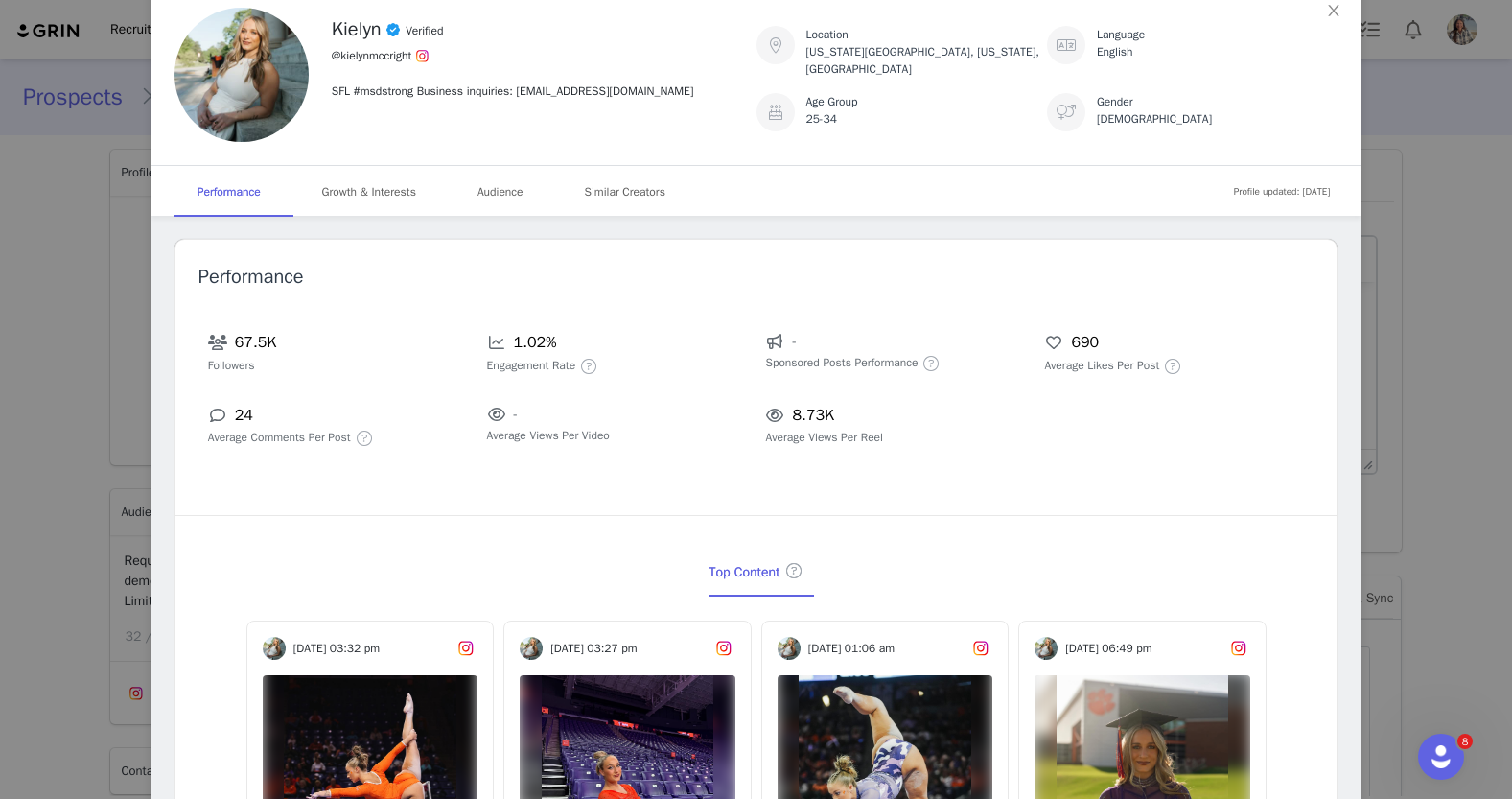 scroll, scrollTop: 20, scrollLeft: 0, axis: vertical 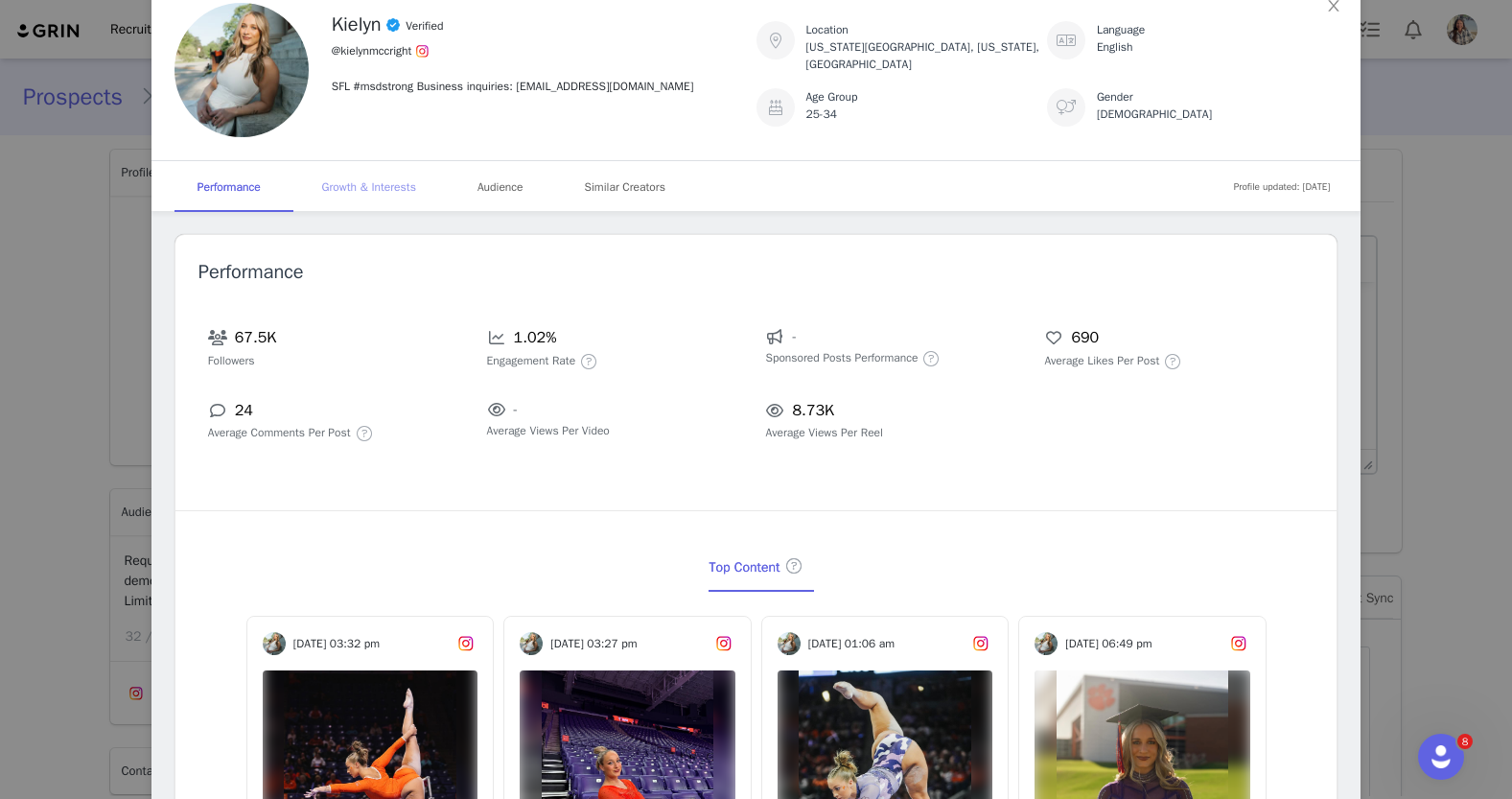 click on "Growth & Interests" at bounding box center [369, 187] 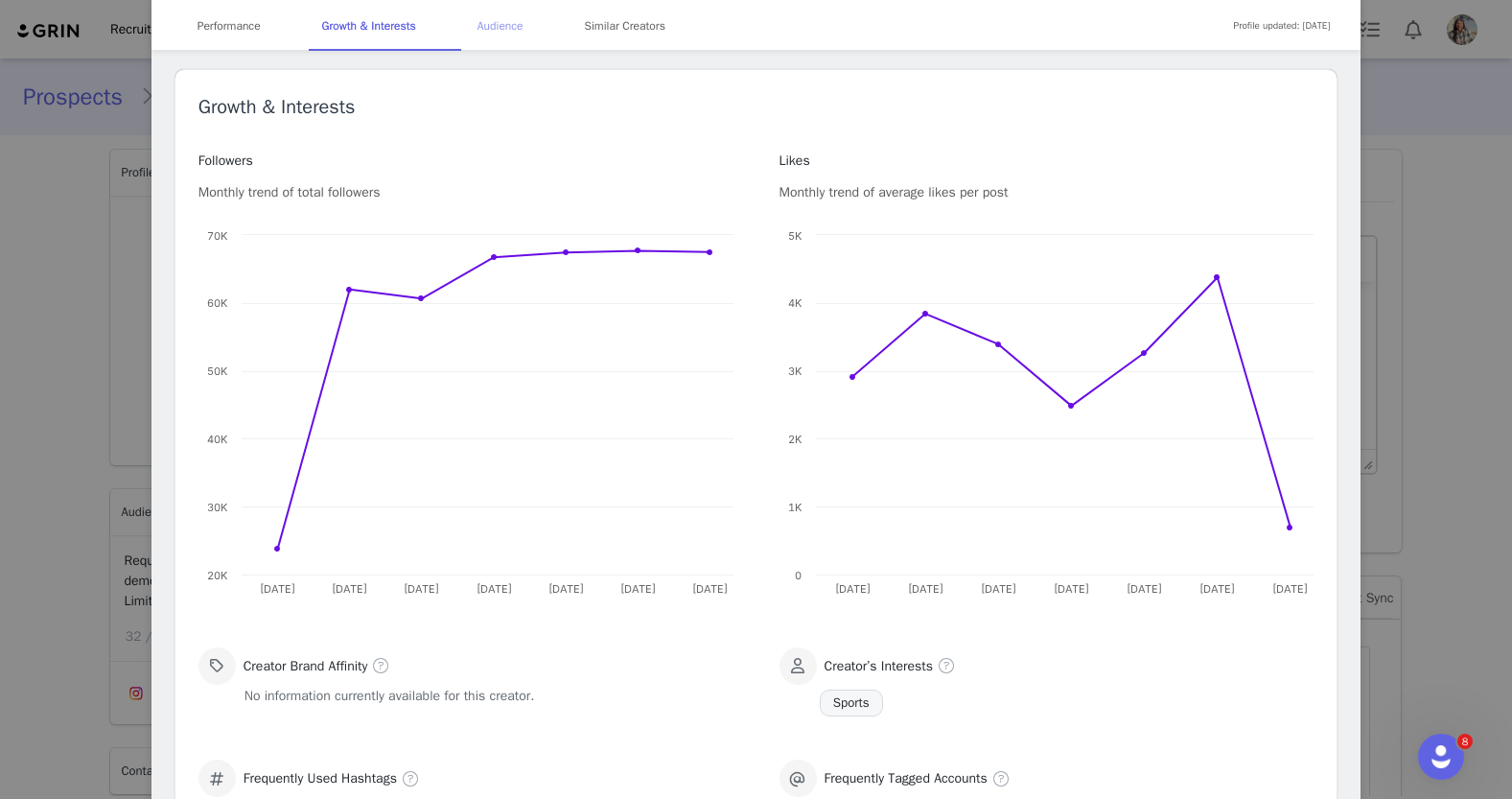 click on "Audience" at bounding box center (500, 26) 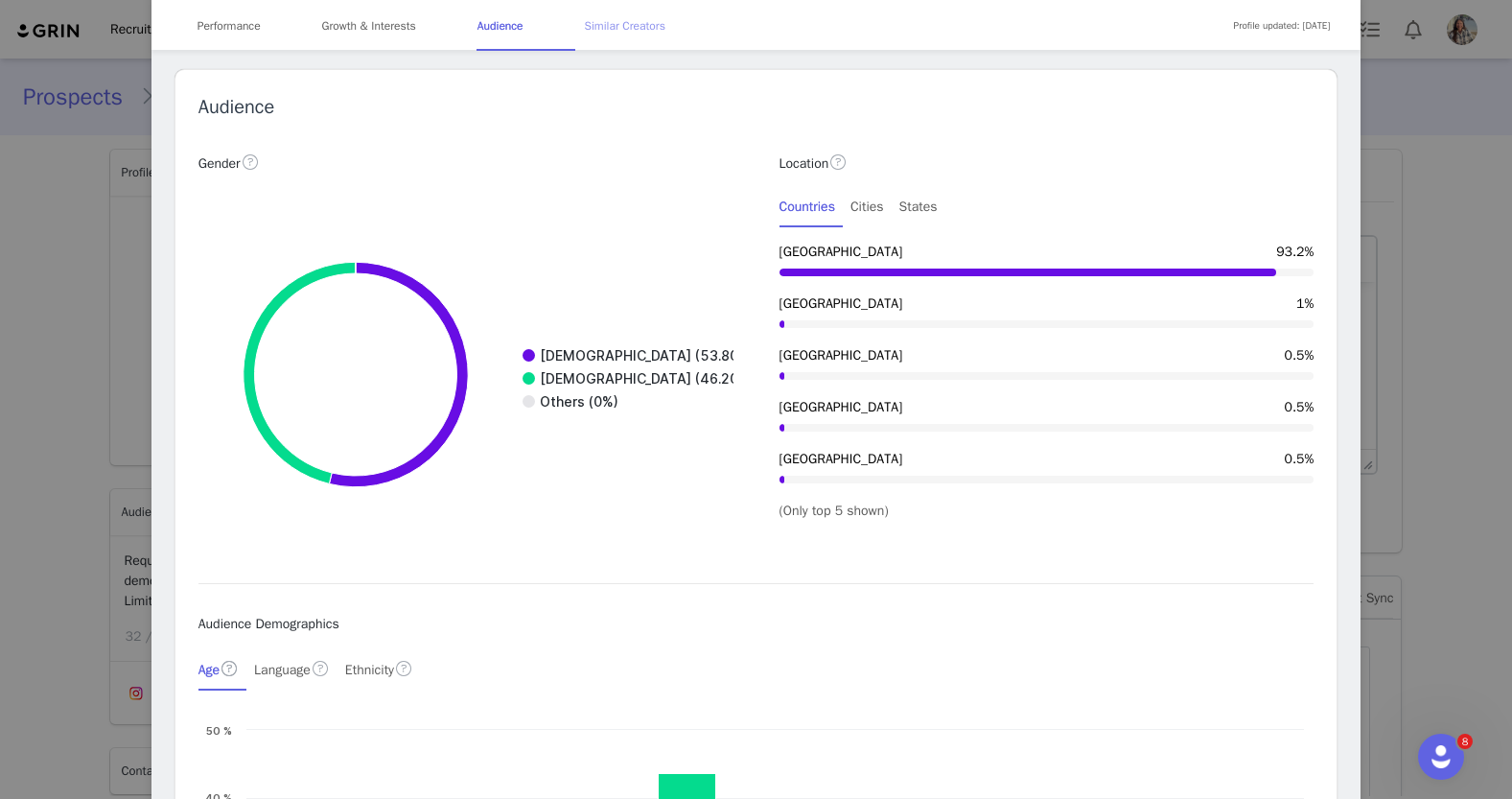 click on "Similar Creators" at bounding box center [625, 26] 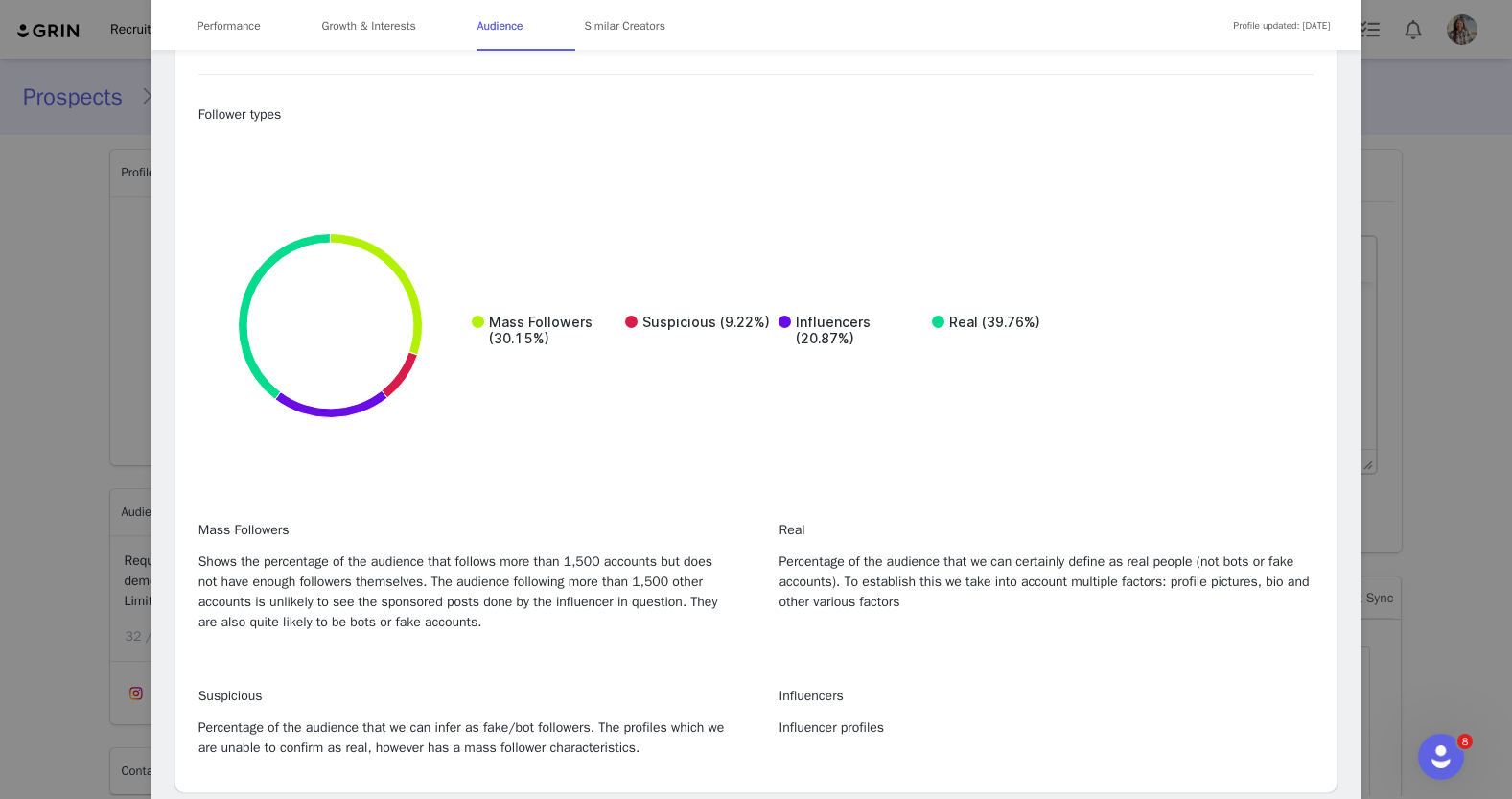 scroll, scrollTop: 3625, scrollLeft: 0, axis: vertical 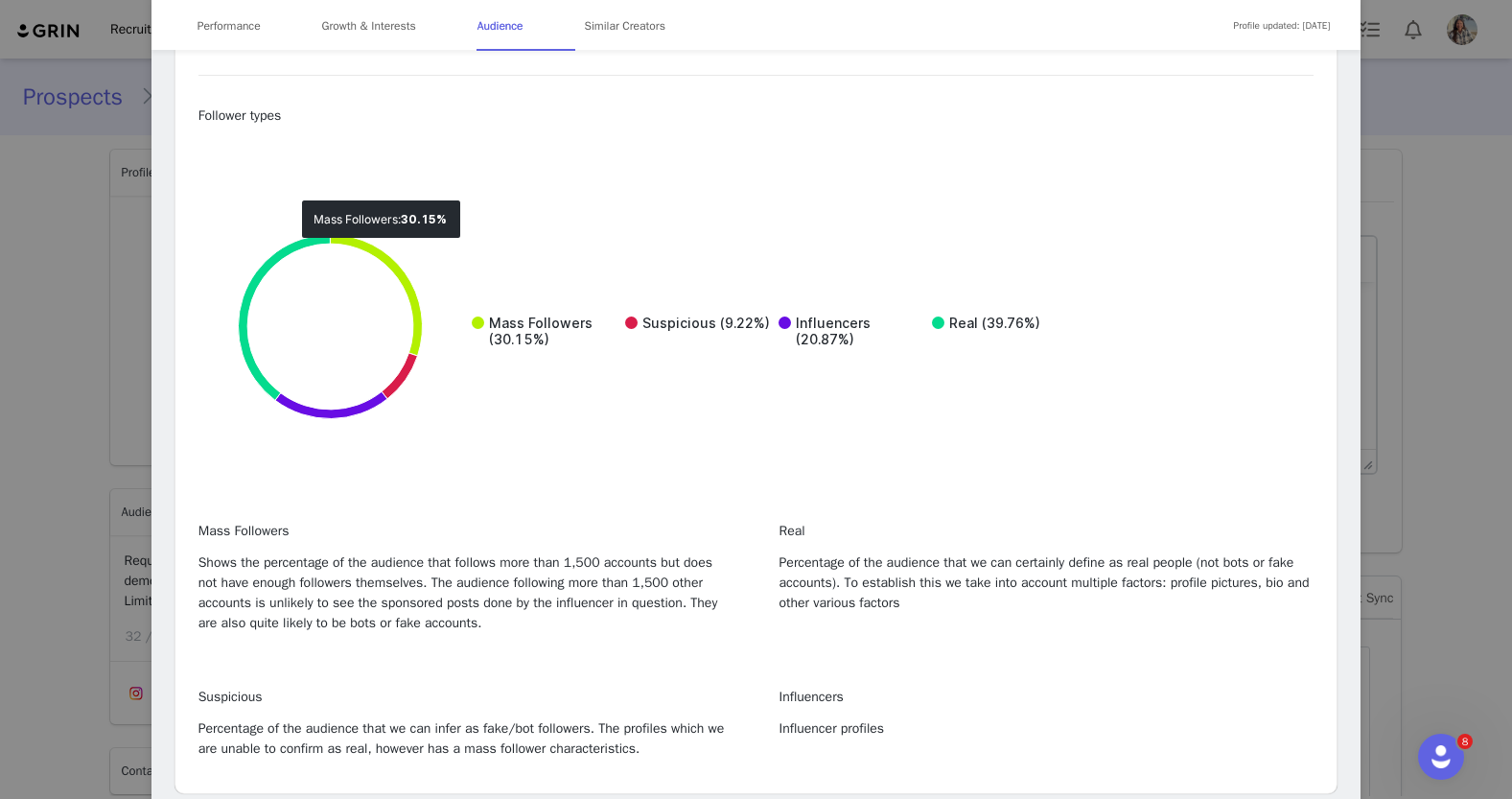 click on "Kielyn Verified @kielynmccright SFL
#msdstrong
Business inquiries: [EMAIL_ADDRESS][DOMAIN_NAME] Location [US_STATE][GEOGRAPHIC_DATA], [US_STATE], [GEOGRAPHIC_DATA] Language English Age Group [DEMOGRAPHIC_DATA] Gender [DEMOGRAPHIC_DATA] Profile updated: [DATE] Performance Growth & Interests Audience Similar Creators Performance     67.5K Followers     1.02% Engagement Rate - Sponsored Posts Performance     690 Average Likes Per Post     24 Average Comments Per Post - Average Views Per Video     8.73K Average Views Per Reel  Top Content  [DATE] 10:21 pm till next year .. forever written in the history books #teamone     6.04K     74 [DATE] 09:21 pm Random pics I haven’t posted yet :)     5.53K     96 [DATE] 03:32 pm ITS MEET DAY!!! 📍[GEOGRAPHIC_DATA] @ 7pm EST
Watch on ESPN ACCNX     145.53K     93 [DATE] 03:27 pm change of scenery     21.13K     209 [DATE] 01:06 am In the past I never would have posted any pictures like this because they’re not “perfect”, they sho...     15.86K     379 [DATE] 06:49 pm" at bounding box center [756, 399] 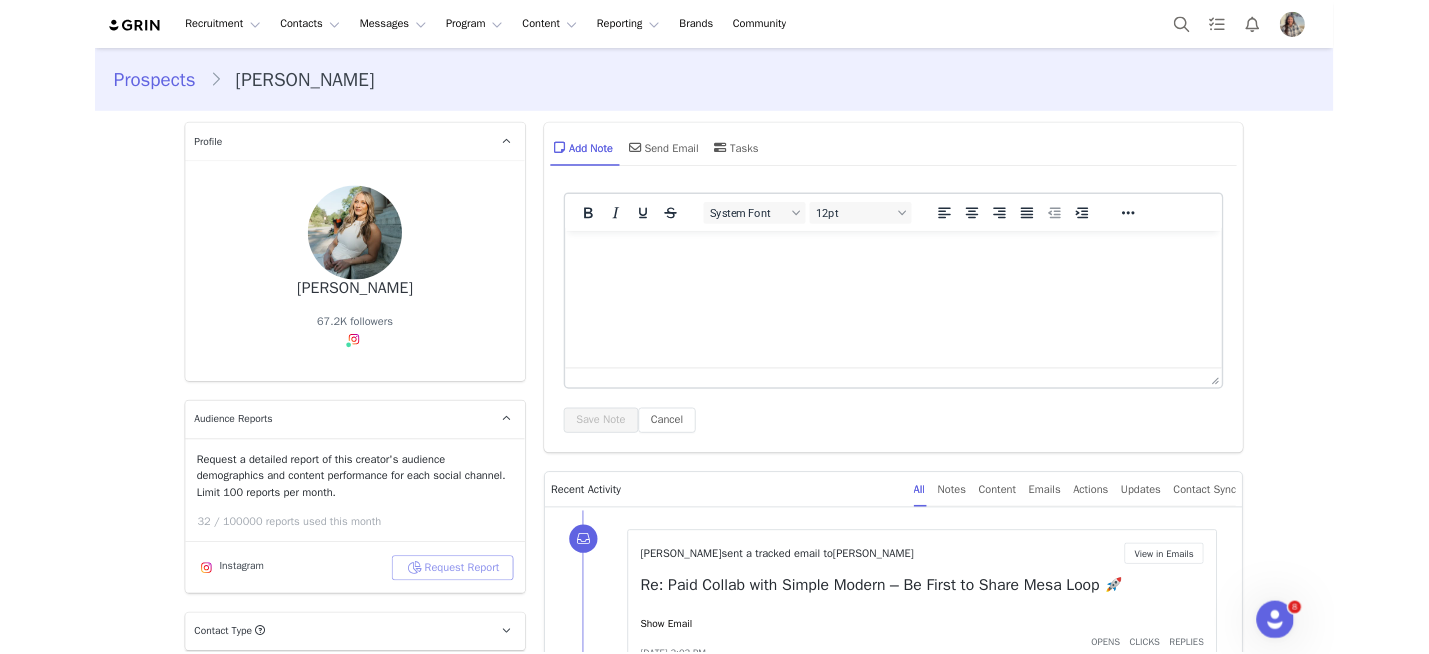 scroll, scrollTop: 0, scrollLeft: 0, axis: both 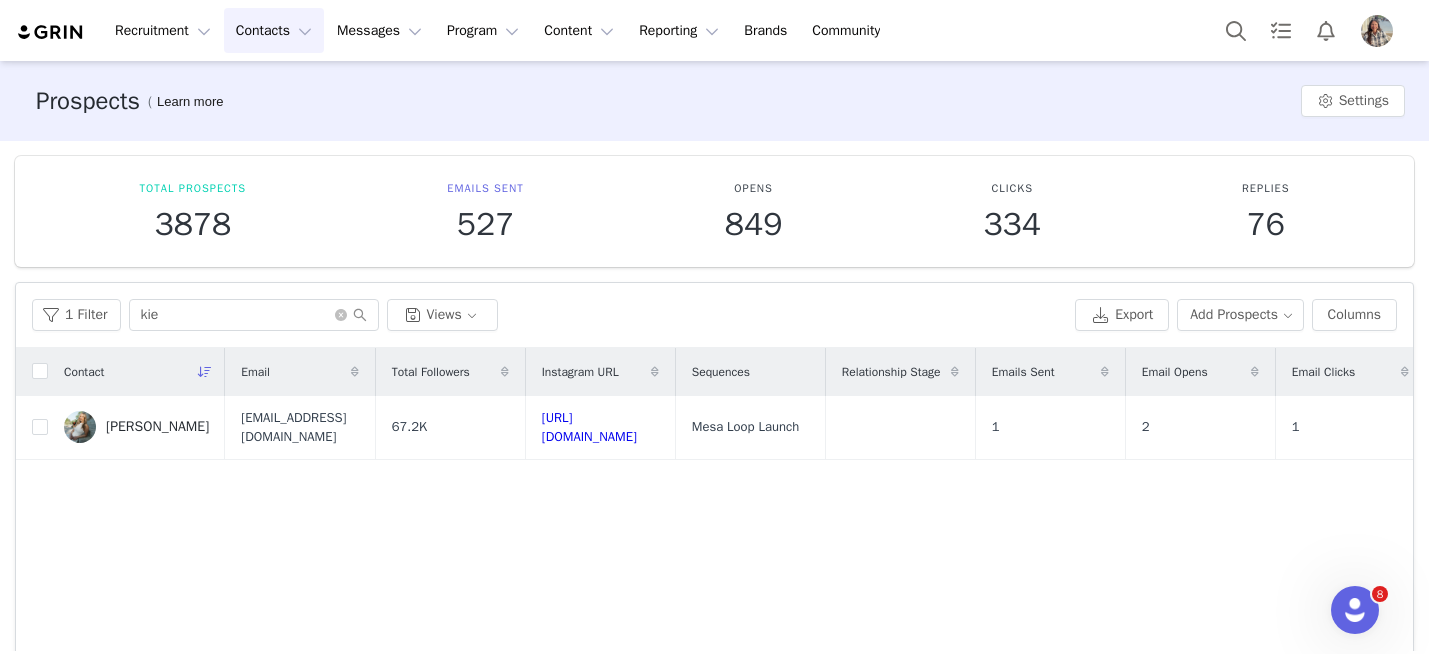 click on "Opens 849" at bounding box center [753, 211] 